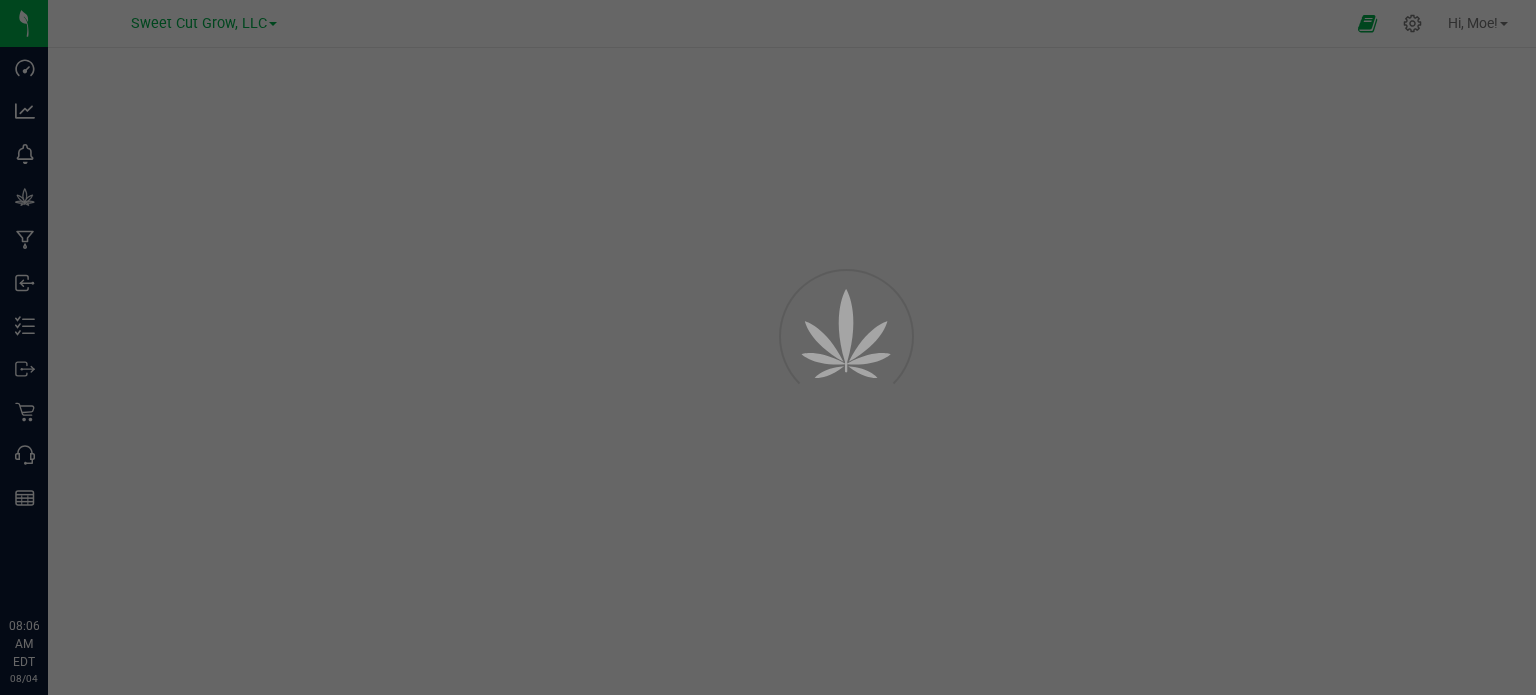scroll, scrollTop: 0, scrollLeft: 0, axis: both 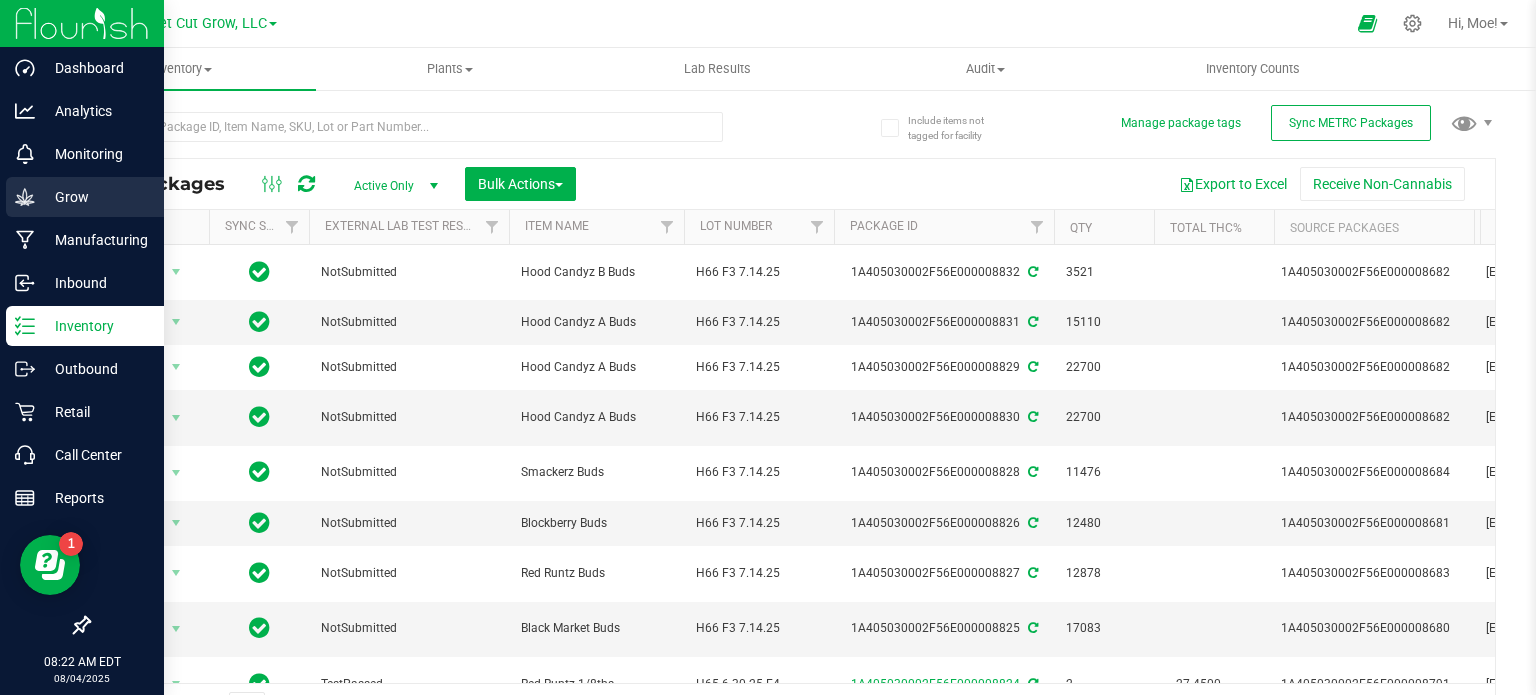 click on "Grow" at bounding box center [85, 197] 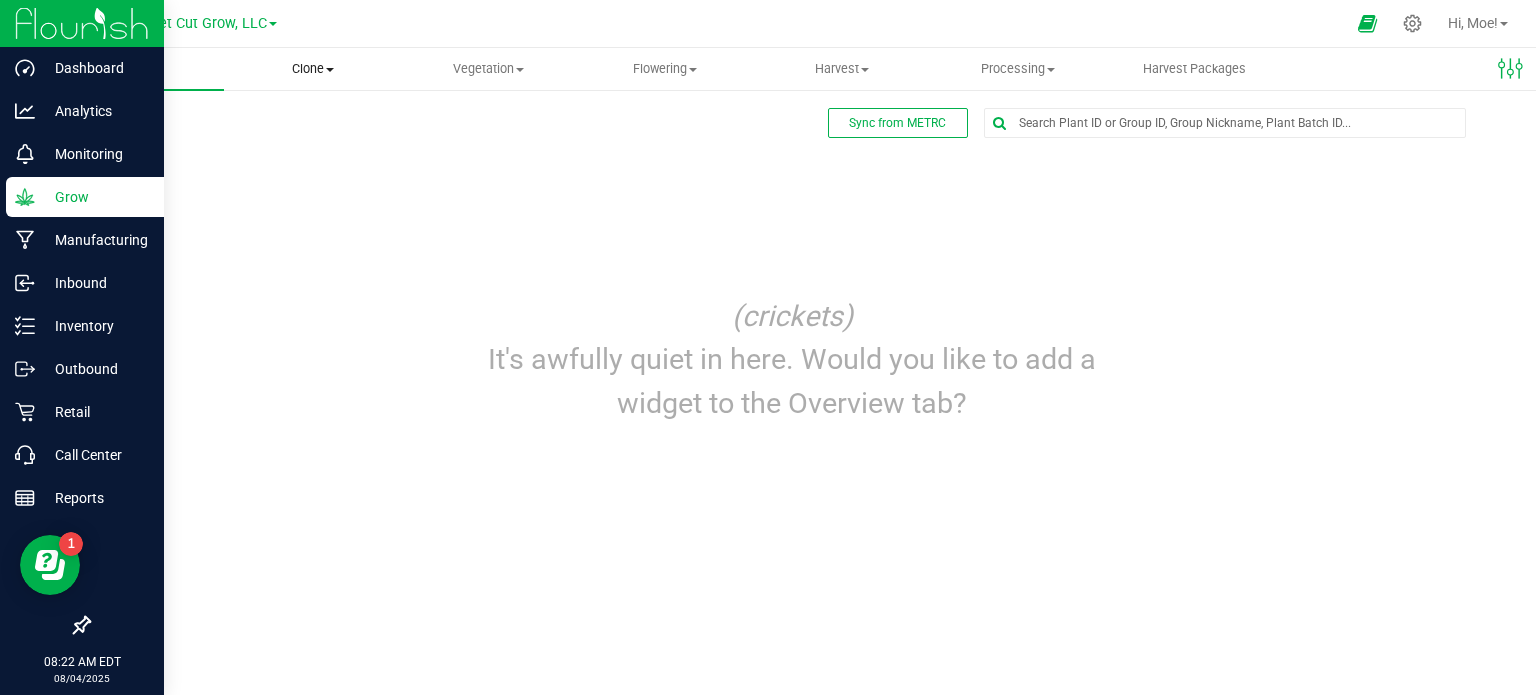 click on "Clone" at bounding box center (312, 69) 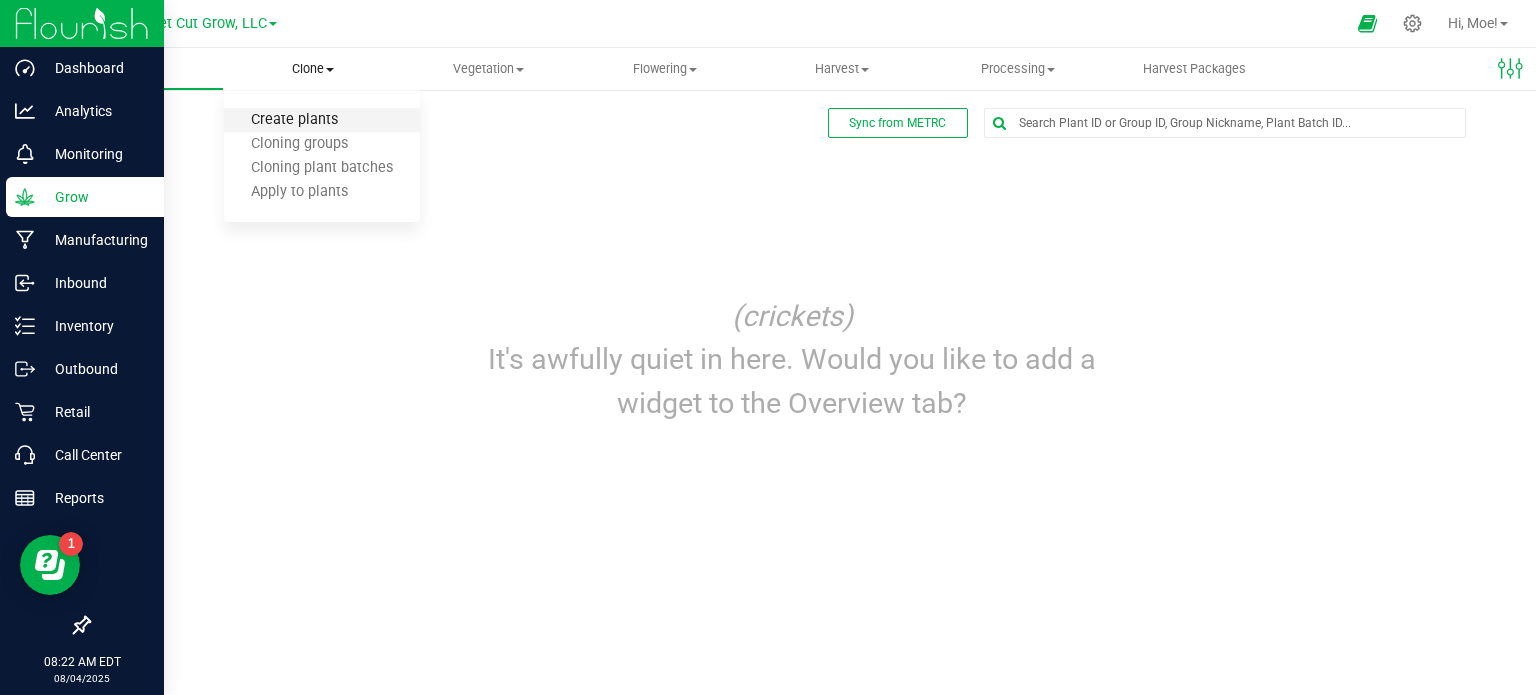 click on "Create plants" at bounding box center (294, 120) 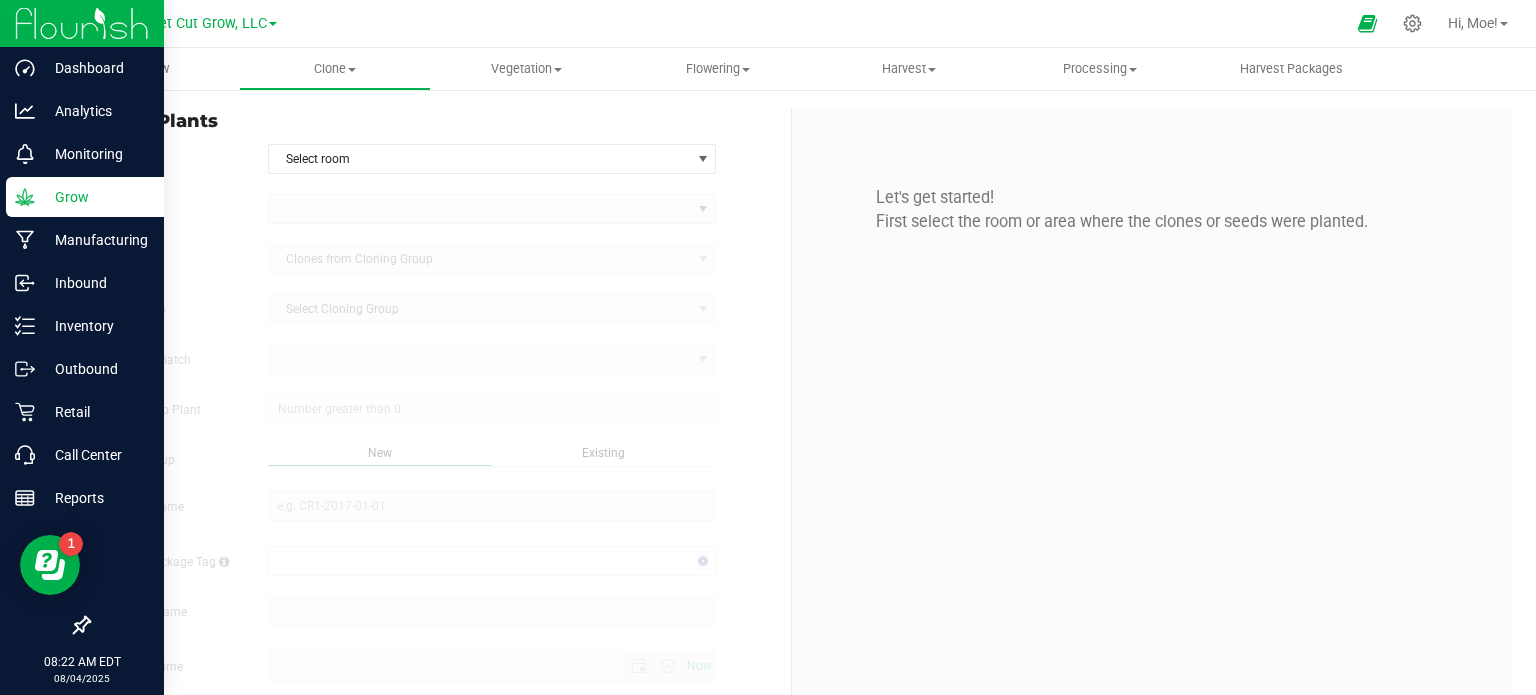 type on "[DATE] [TIME]" 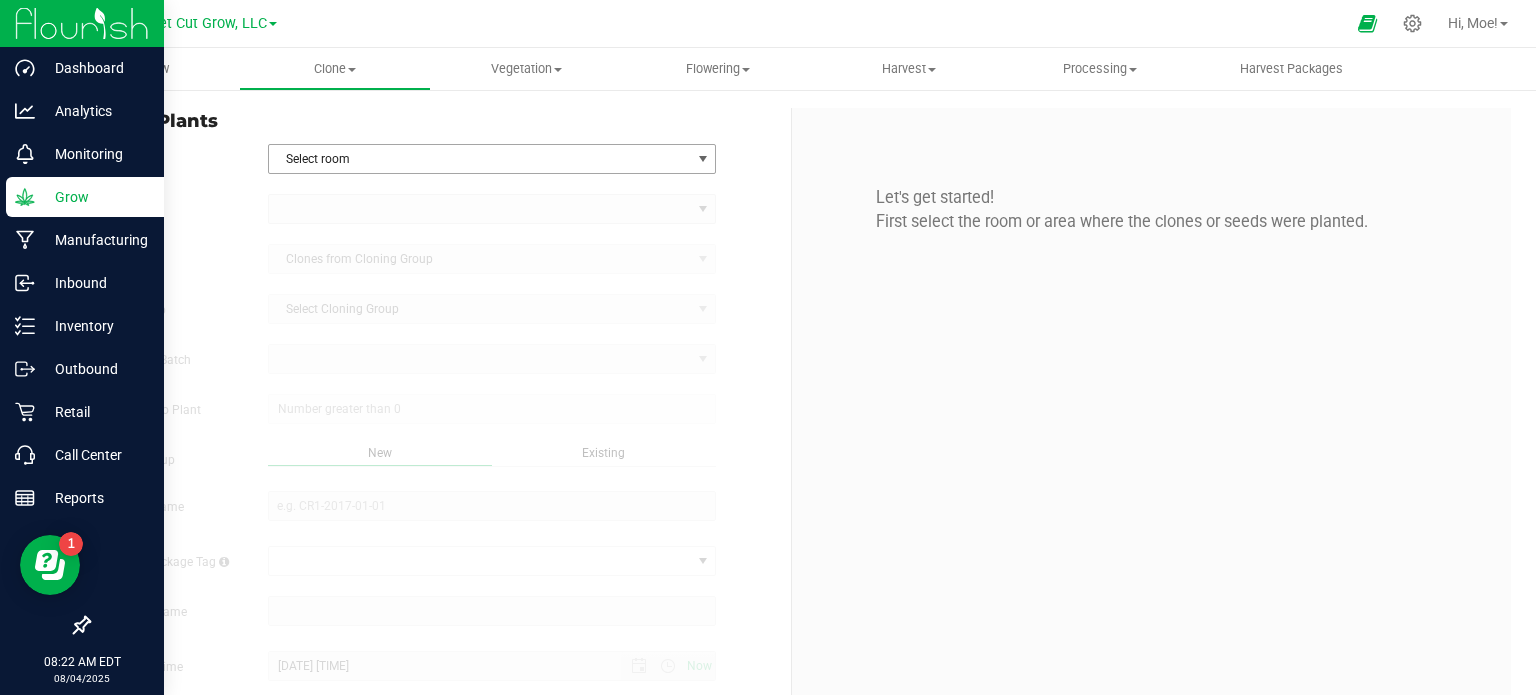 click at bounding box center [703, 159] 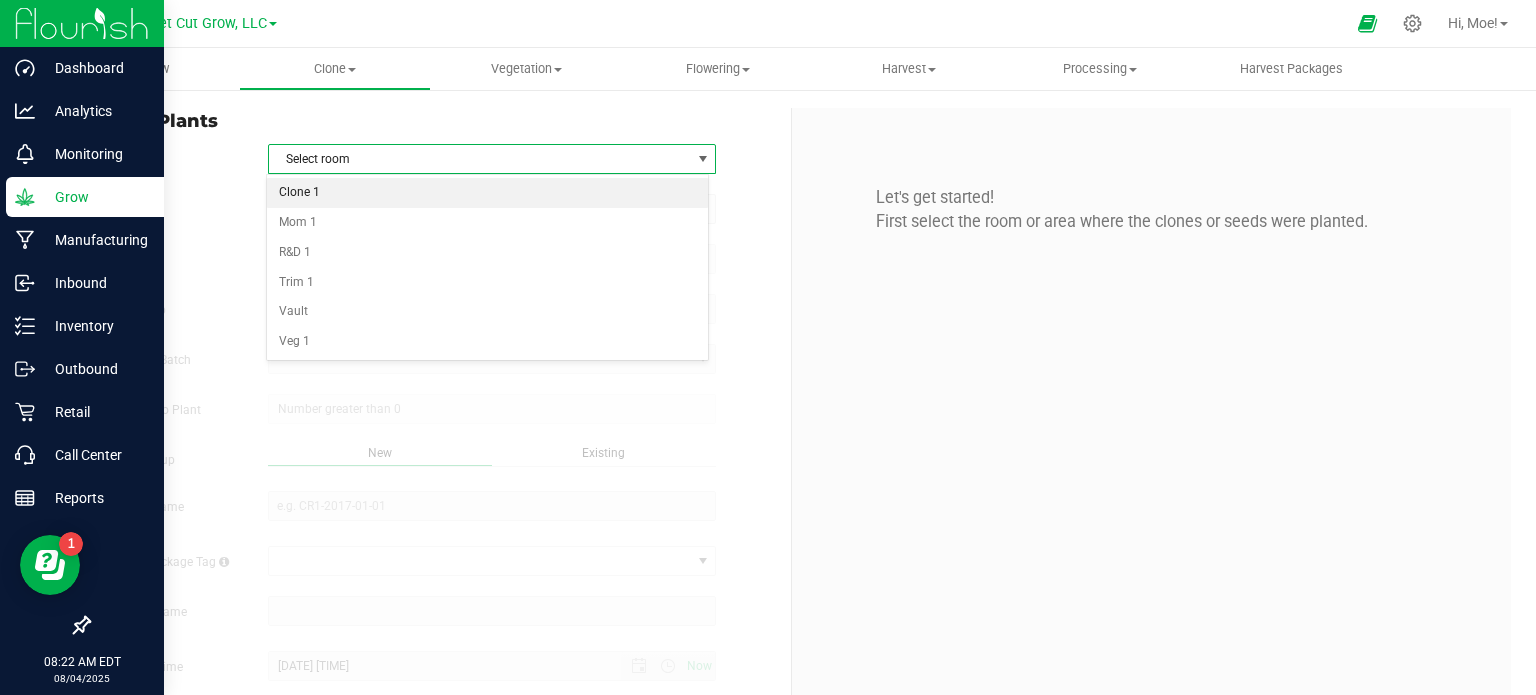 click on "Clone 1" at bounding box center [488, 193] 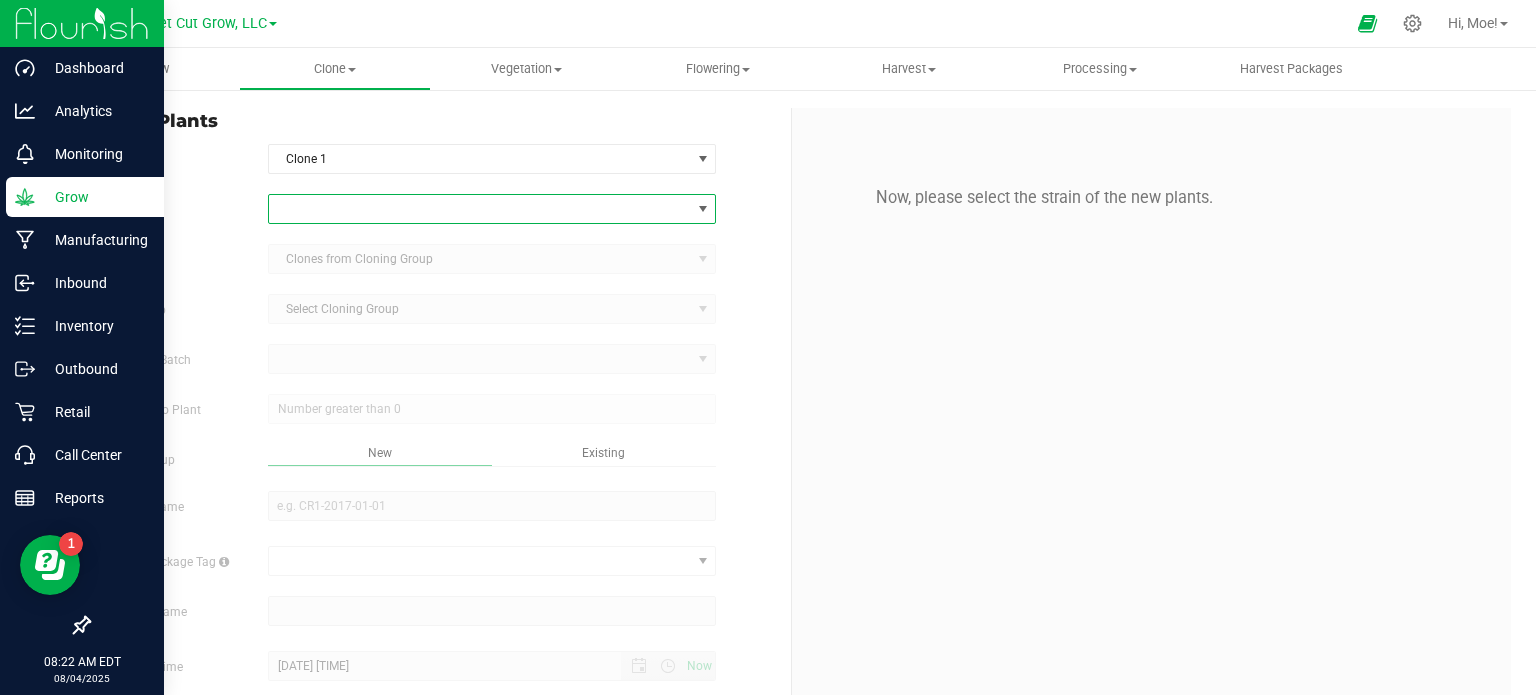 drag, startPoint x: 691, startPoint y: 208, endPoint x: 700, endPoint y: 219, distance: 14.21267 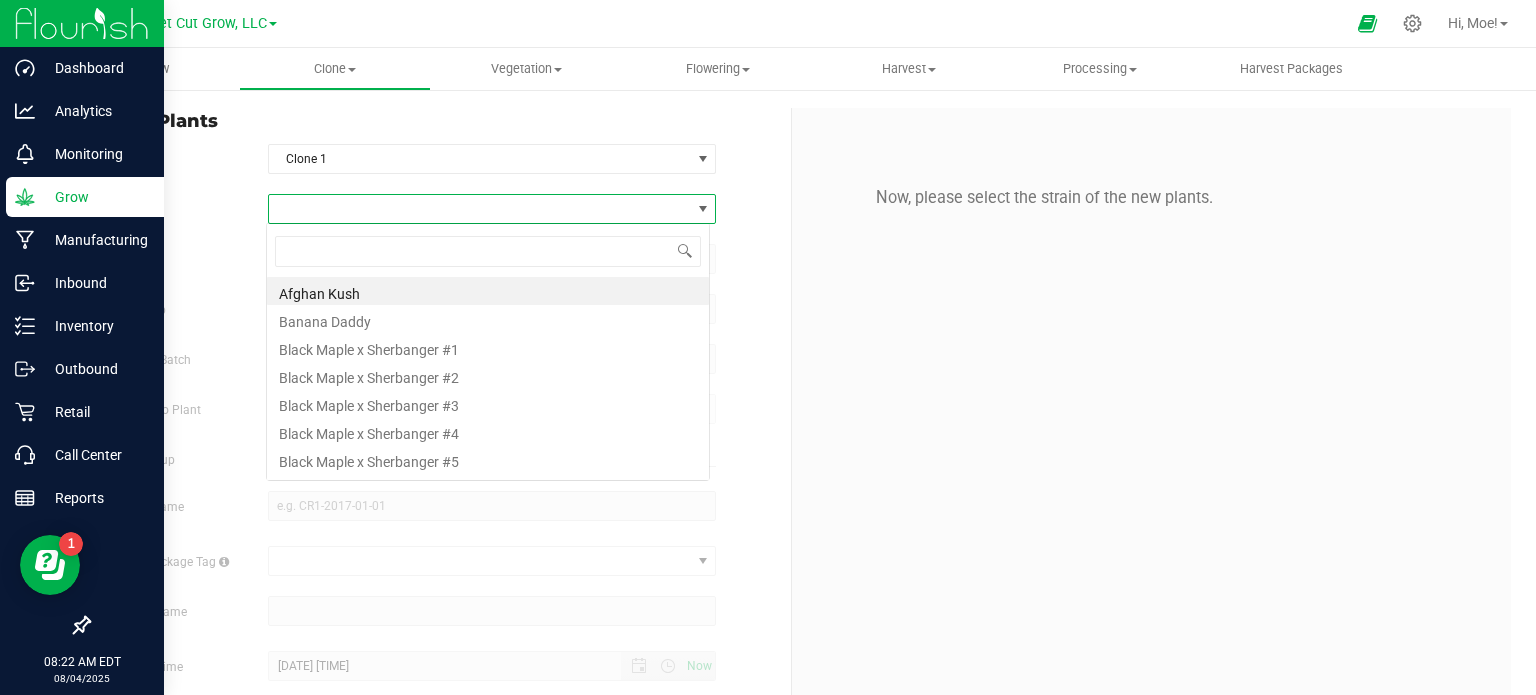scroll, scrollTop: 99970, scrollLeft: 99556, axis: both 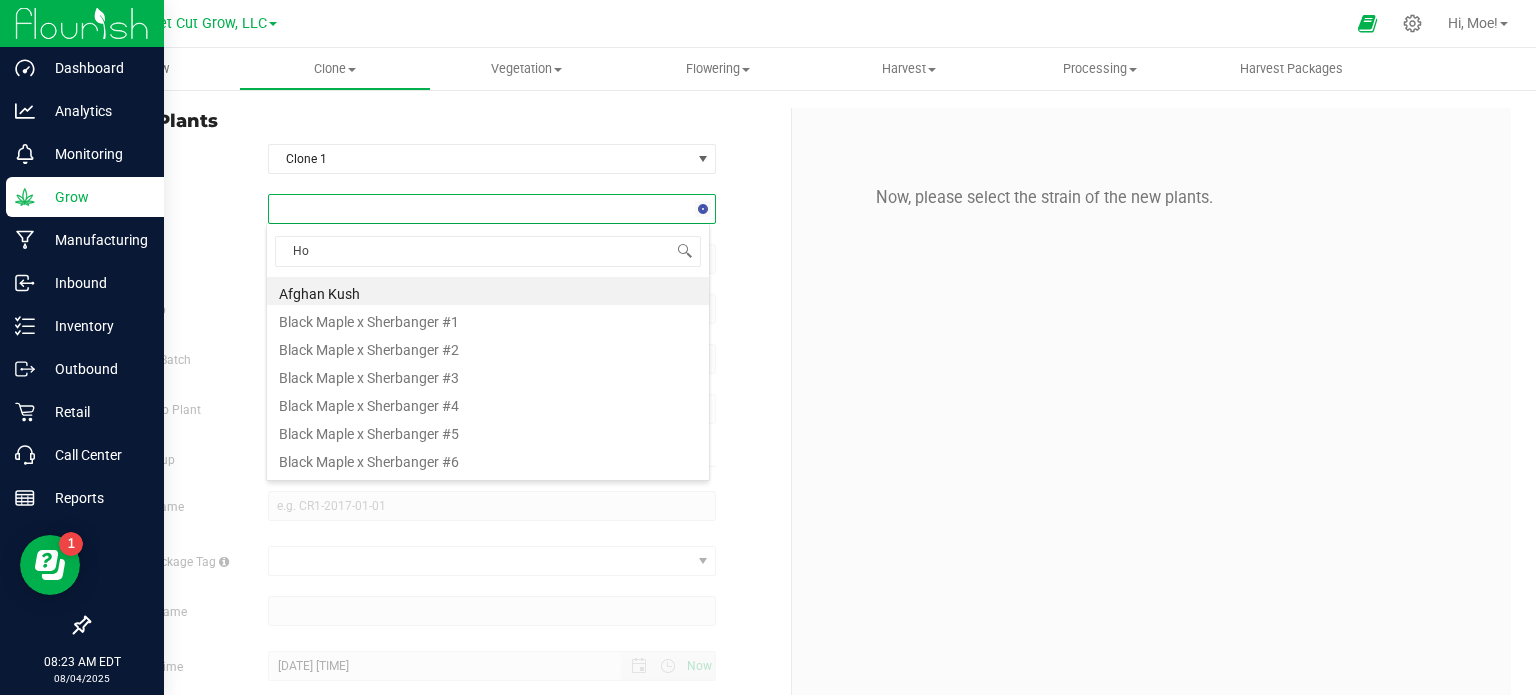 type on "Hoo" 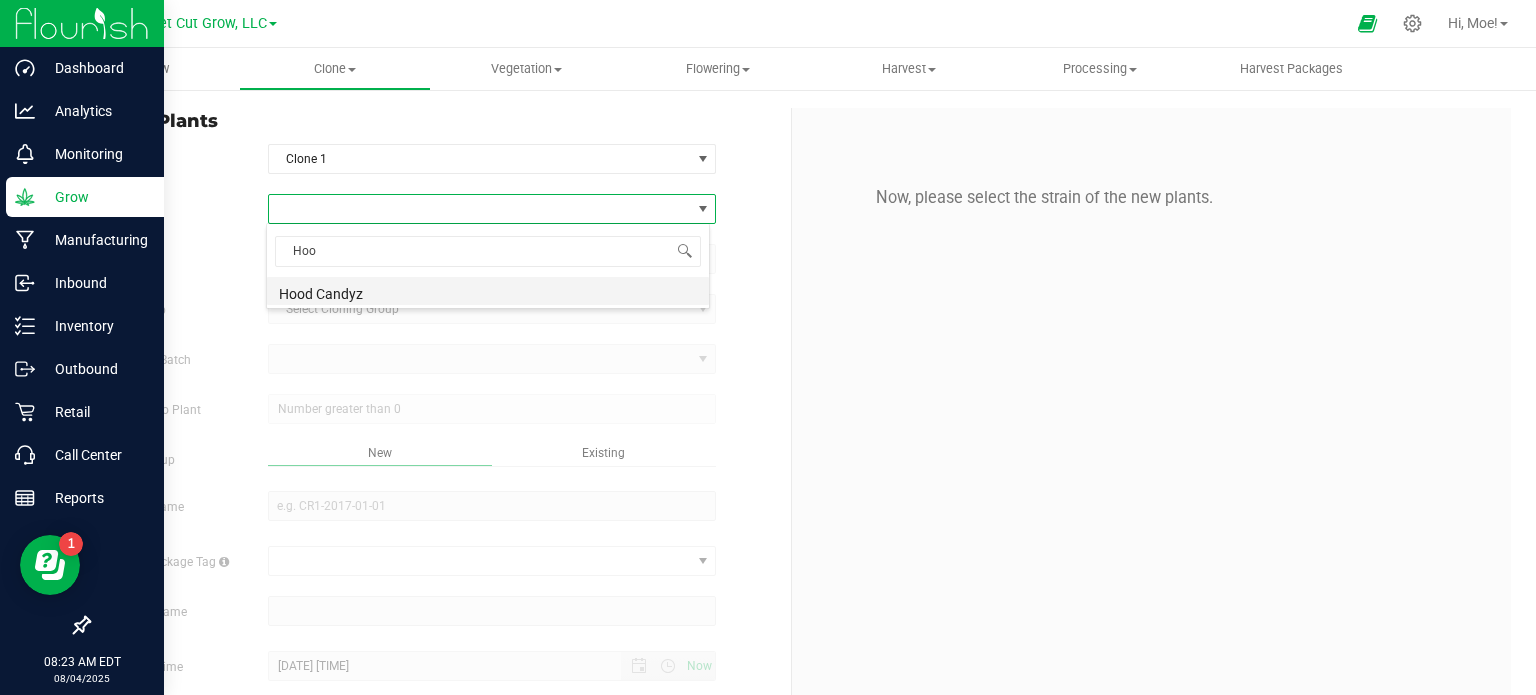 click on "Hood Candyz" at bounding box center (488, 291) 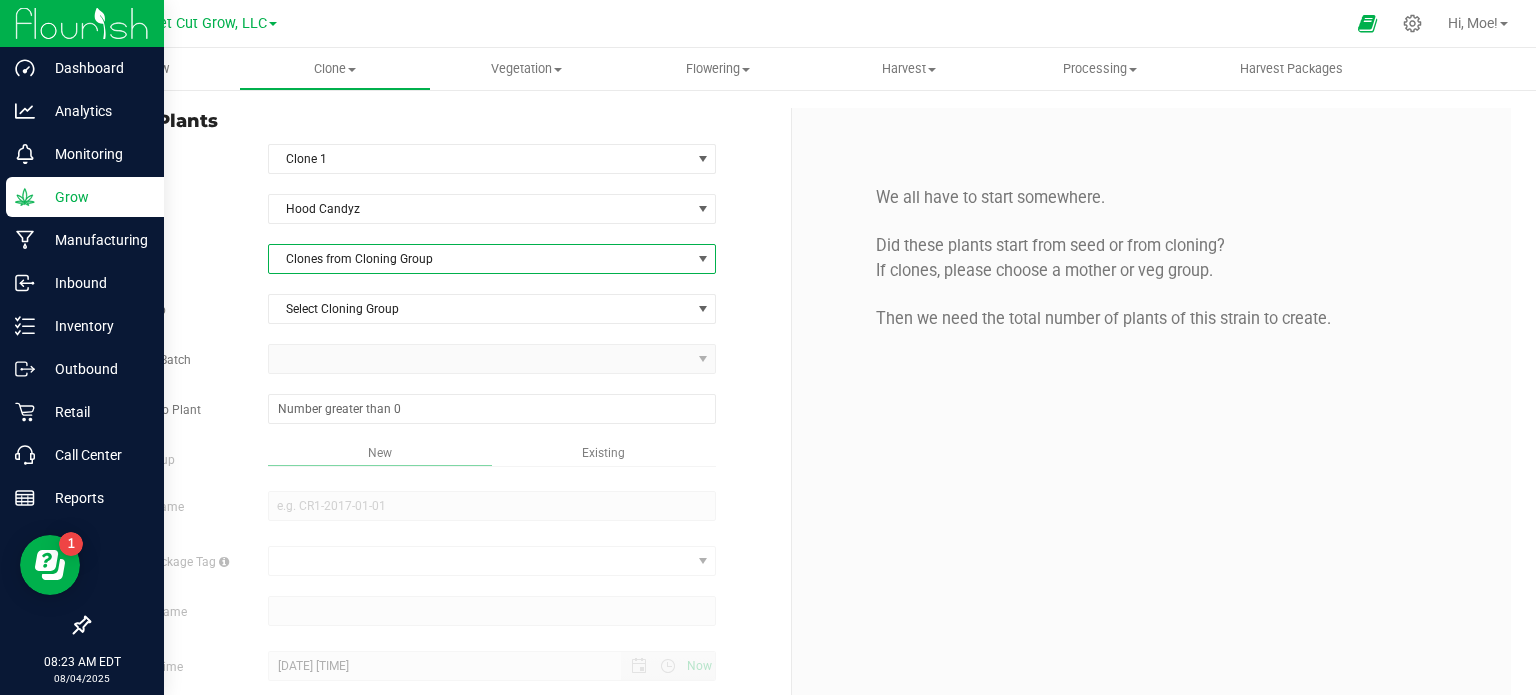 click at bounding box center (702, 259) 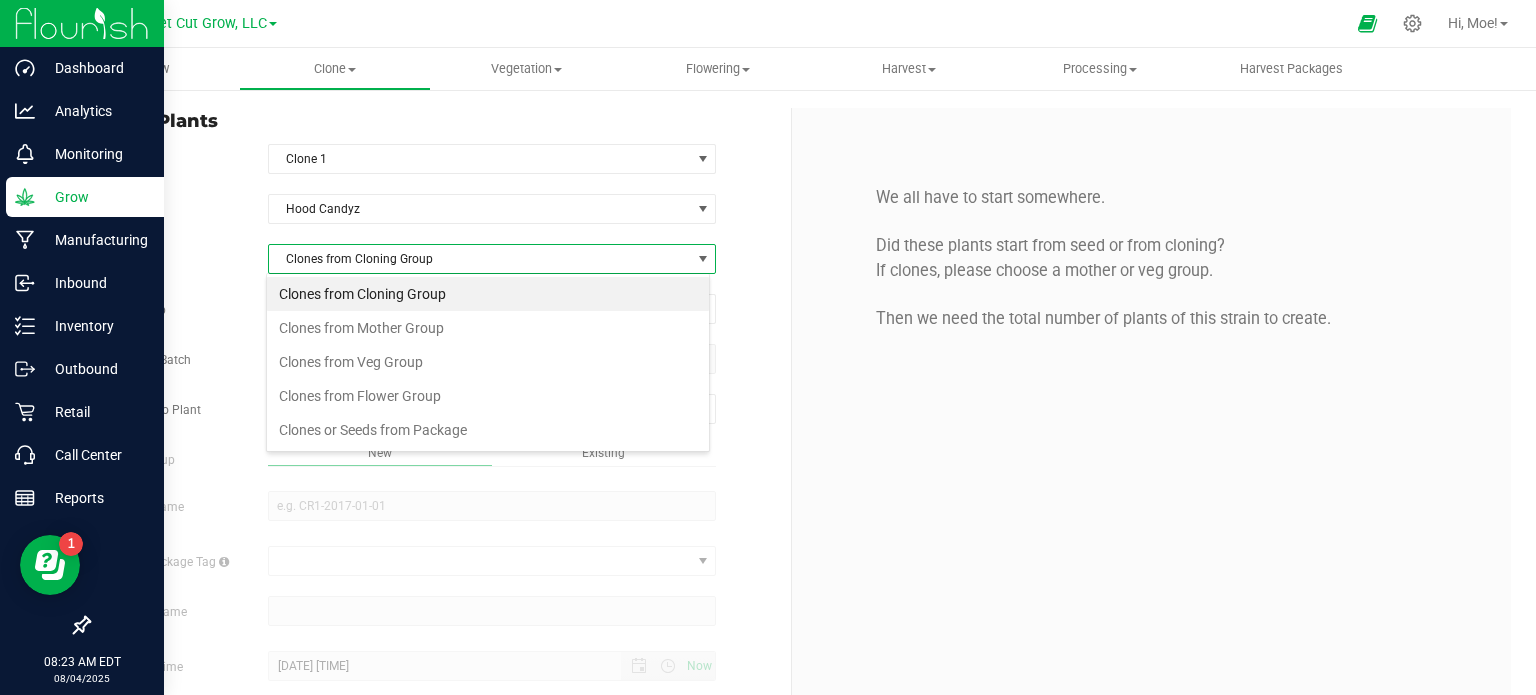 scroll, scrollTop: 99970, scrollLeft: 99556, axis: both 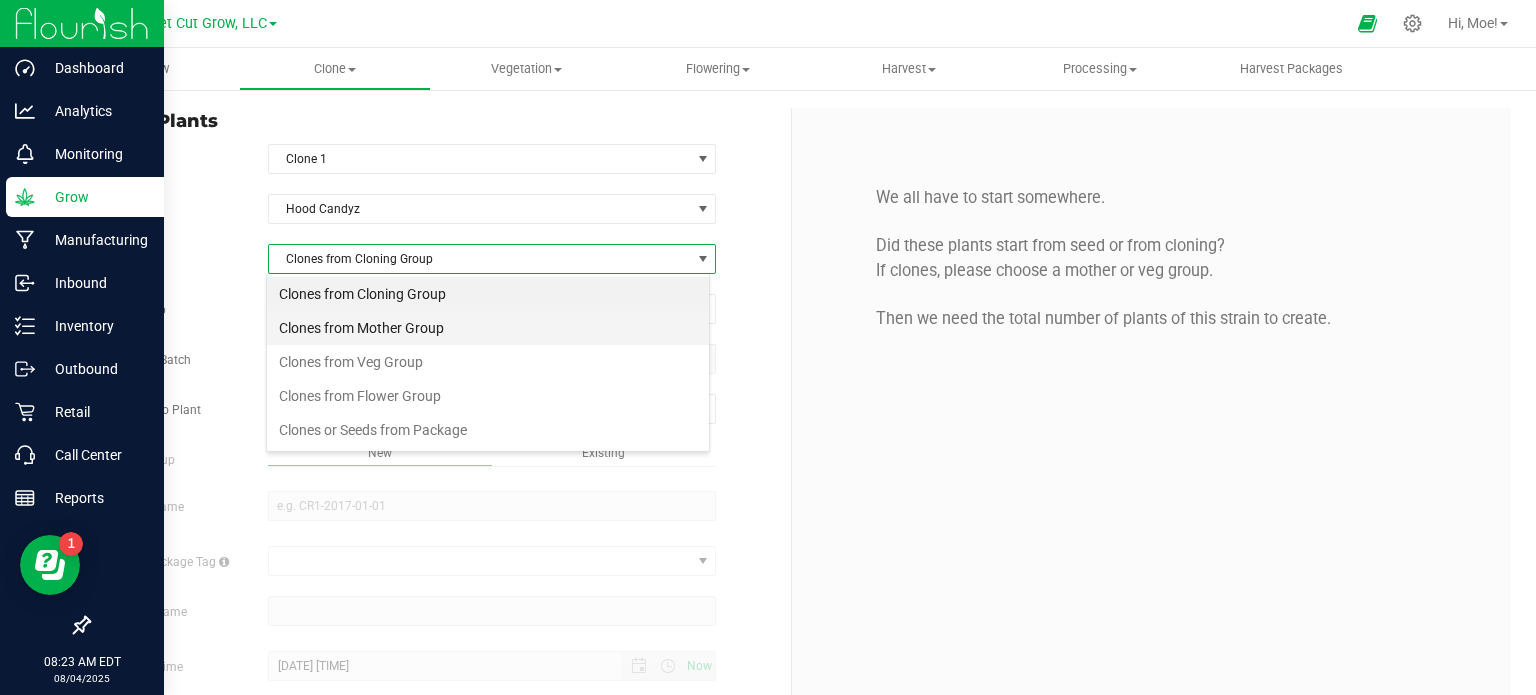 click on "Clones from Mother Group" at bounding box center [488, 328] 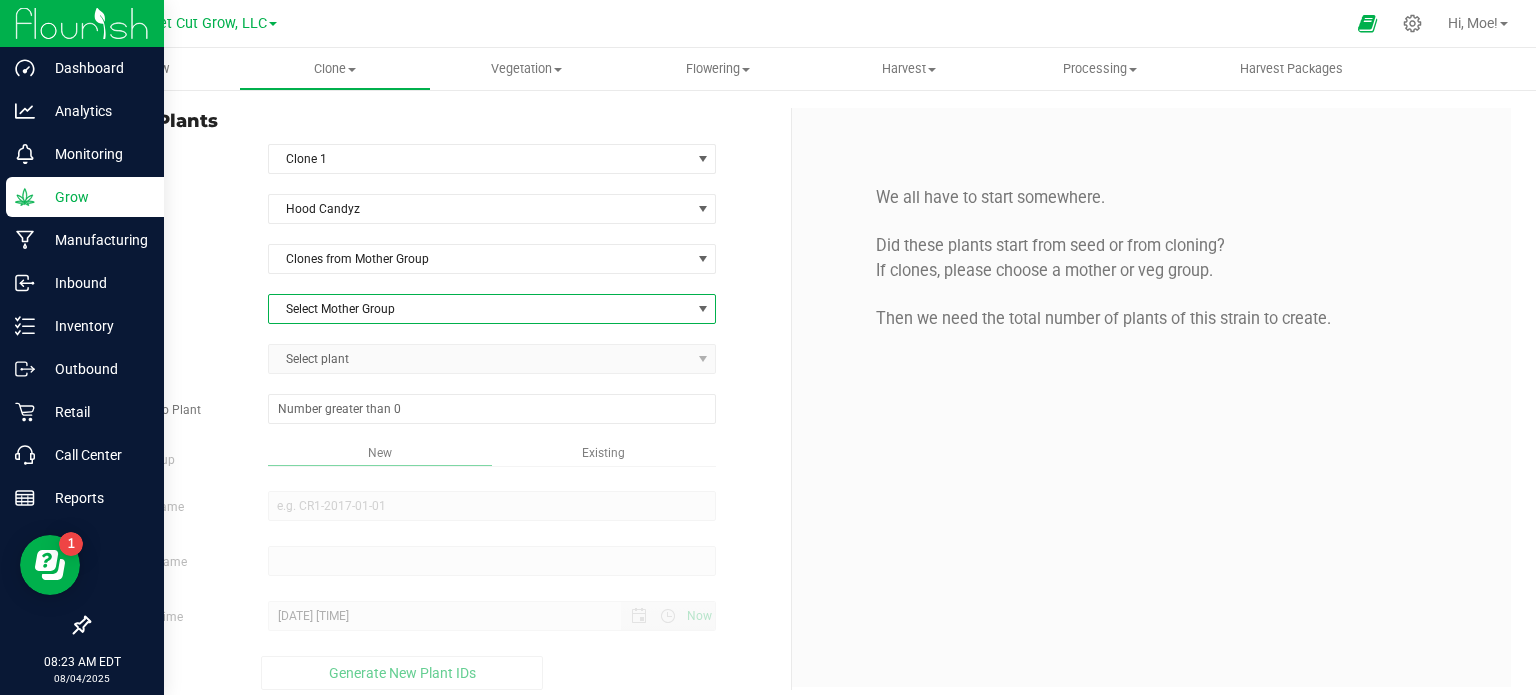 click at bounding box center [703, 309] 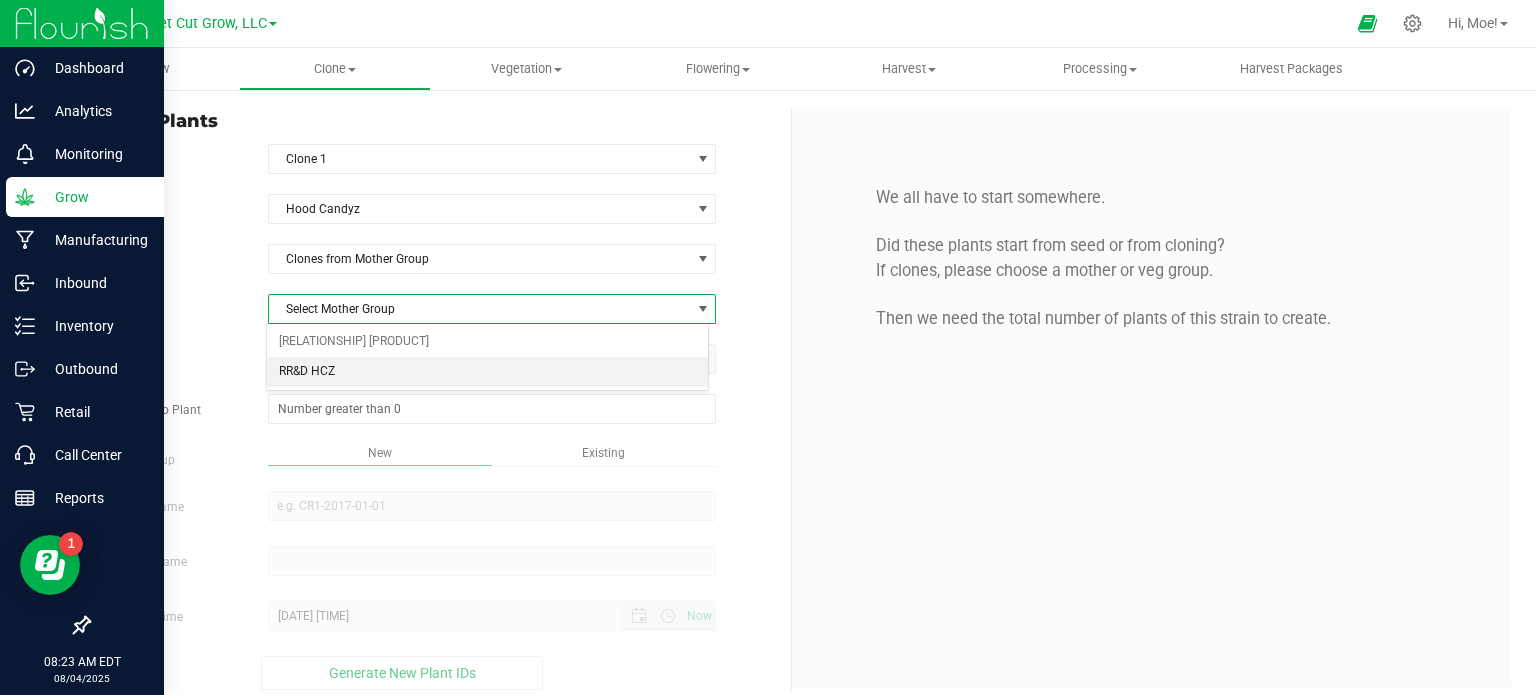 click on "RR&D HCZ" at bounding box center [488, 372] 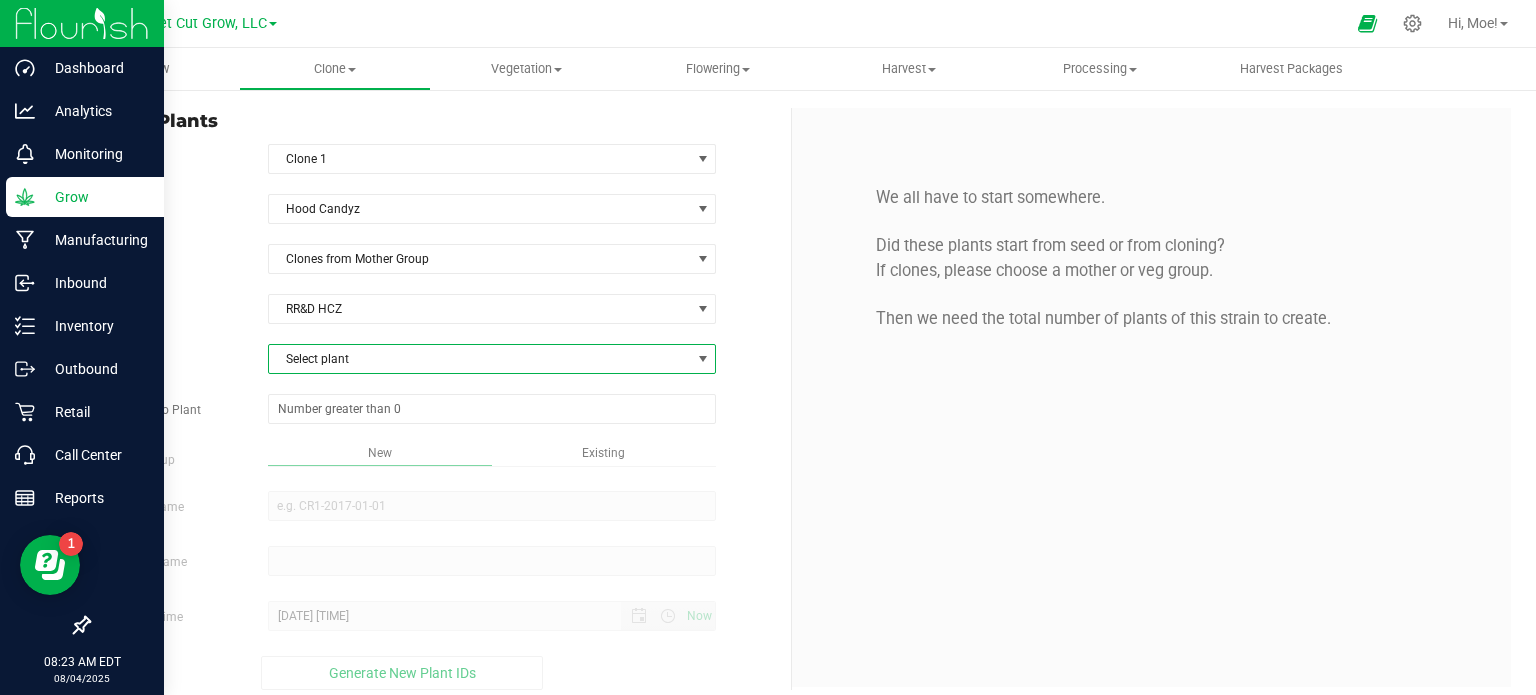 click at bounding box center (703, 359) 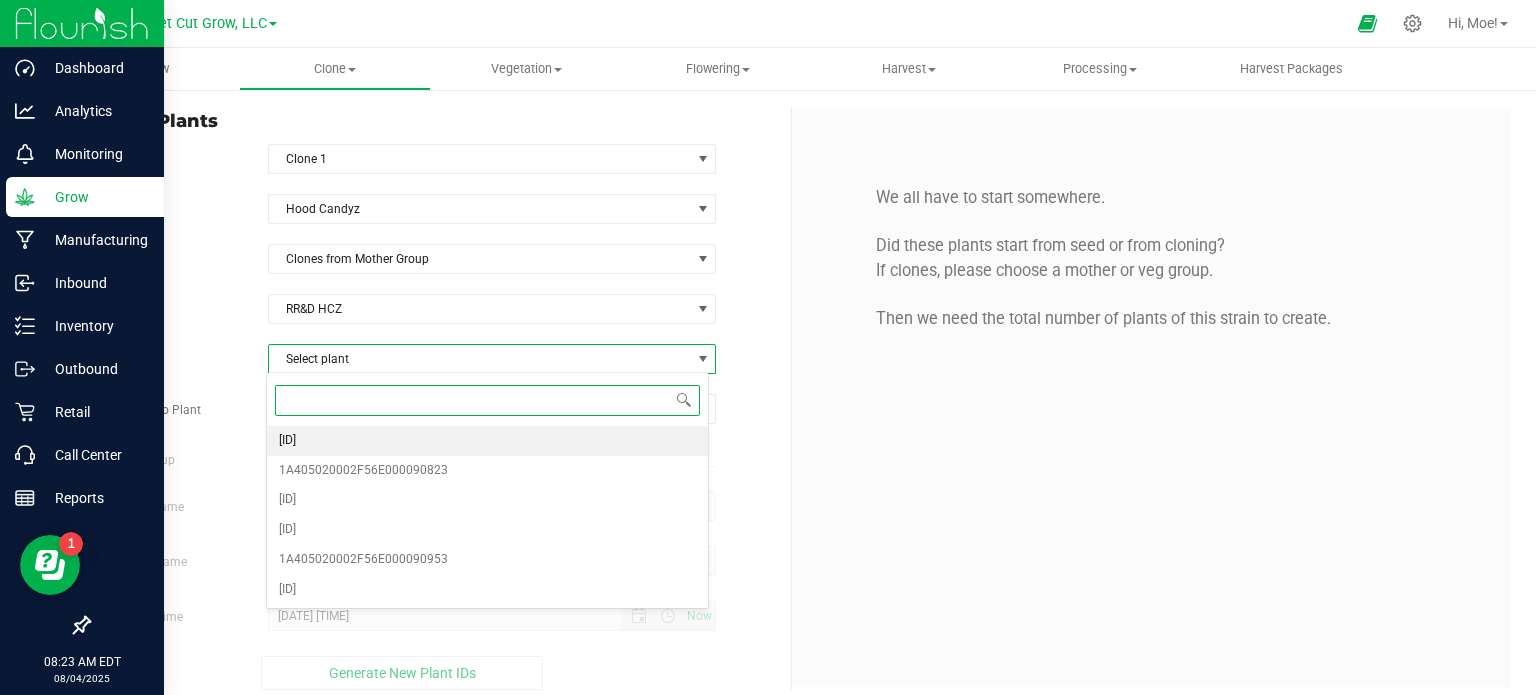 click on "[ID]" at bounding box center [488, 441] 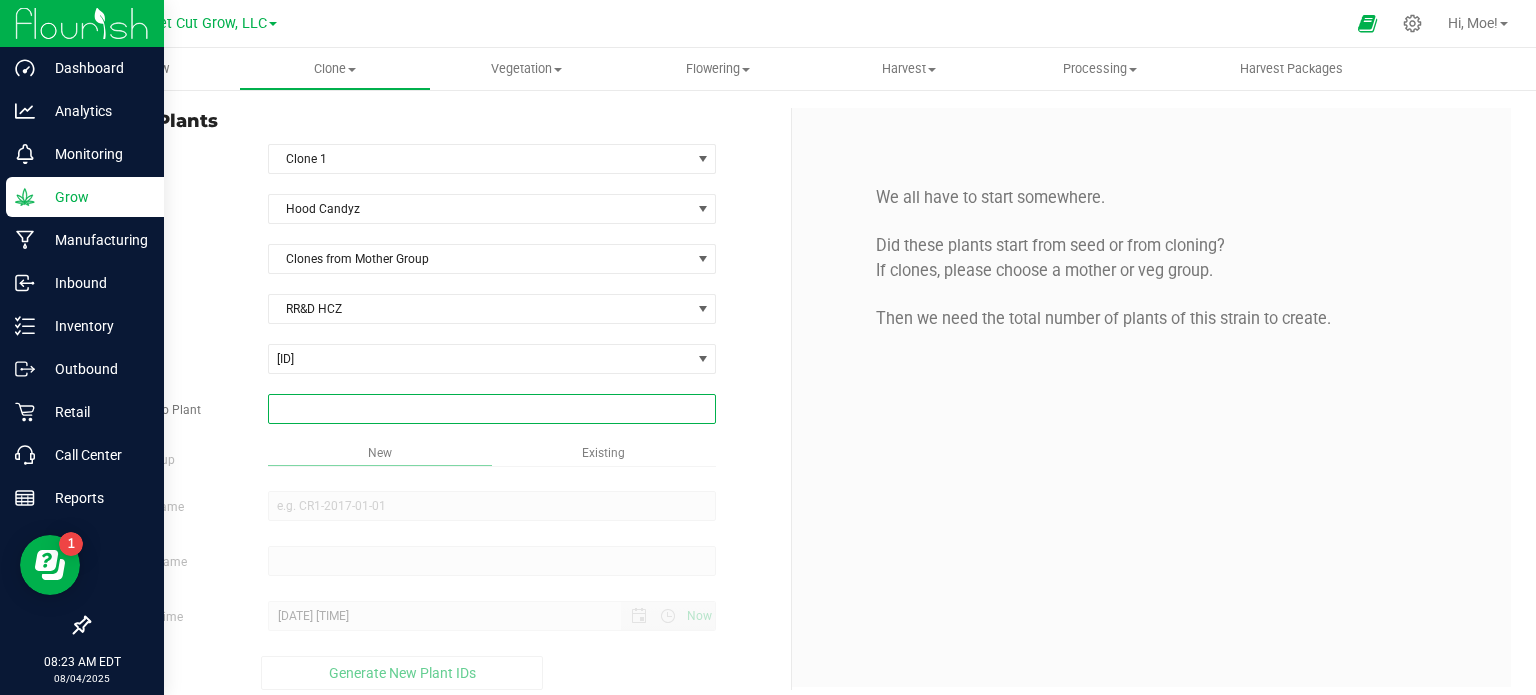 click at bounding box center [492, 409] 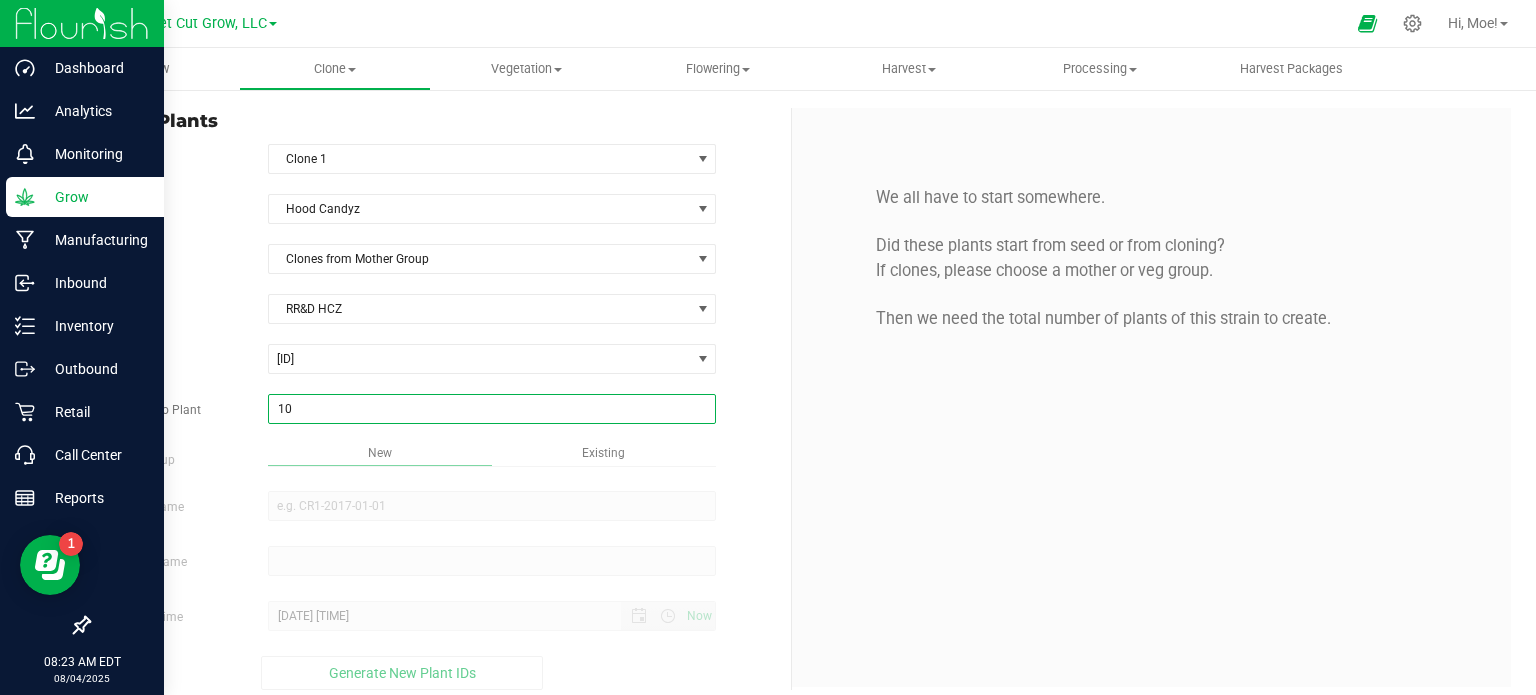 type on "100" 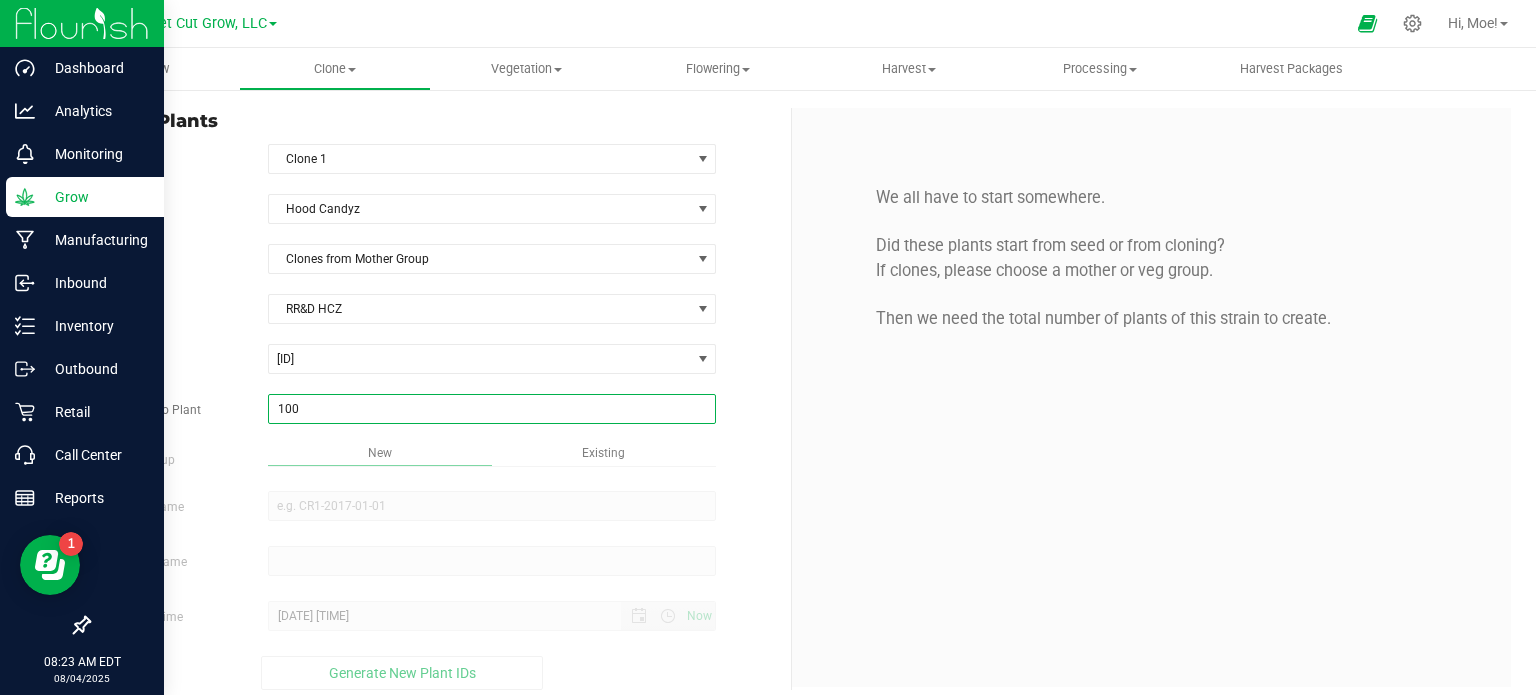 type on "100" 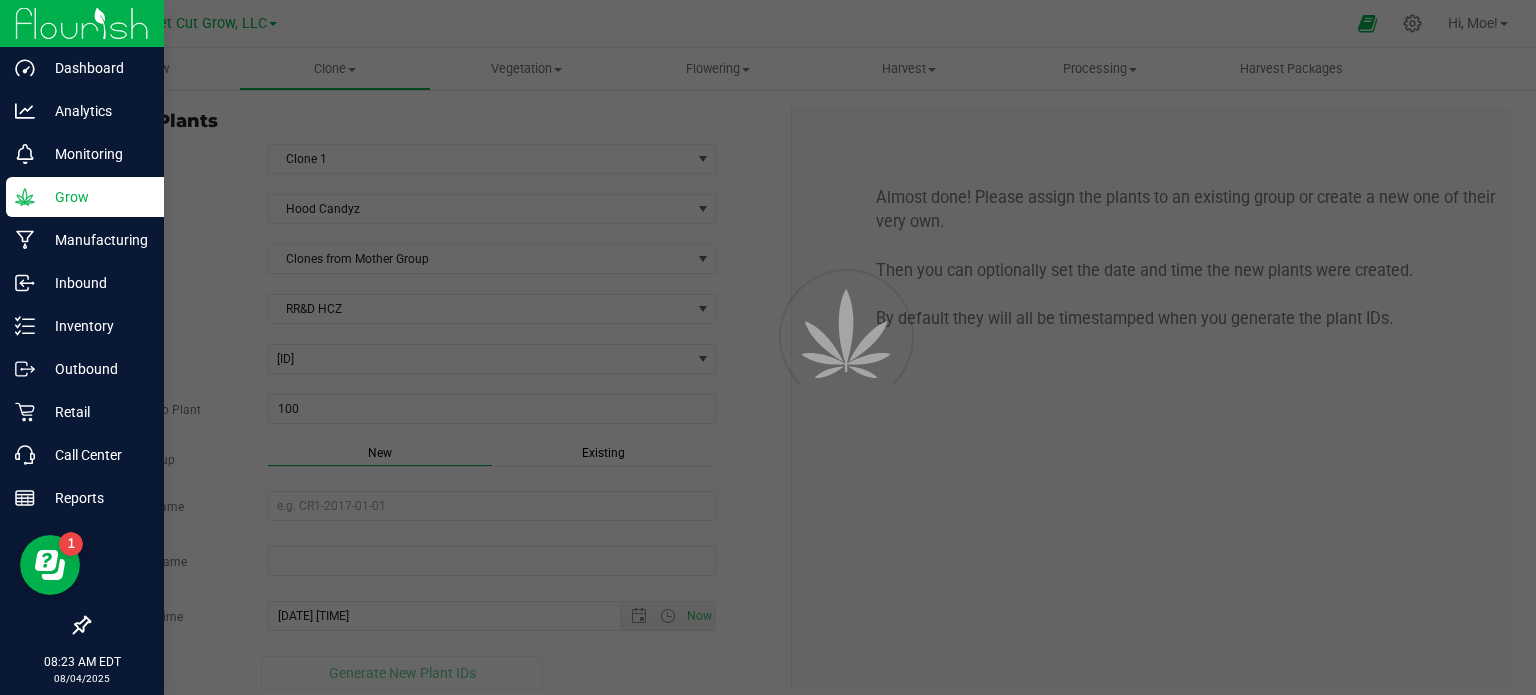click on "New" at bounding box center (380, 455) 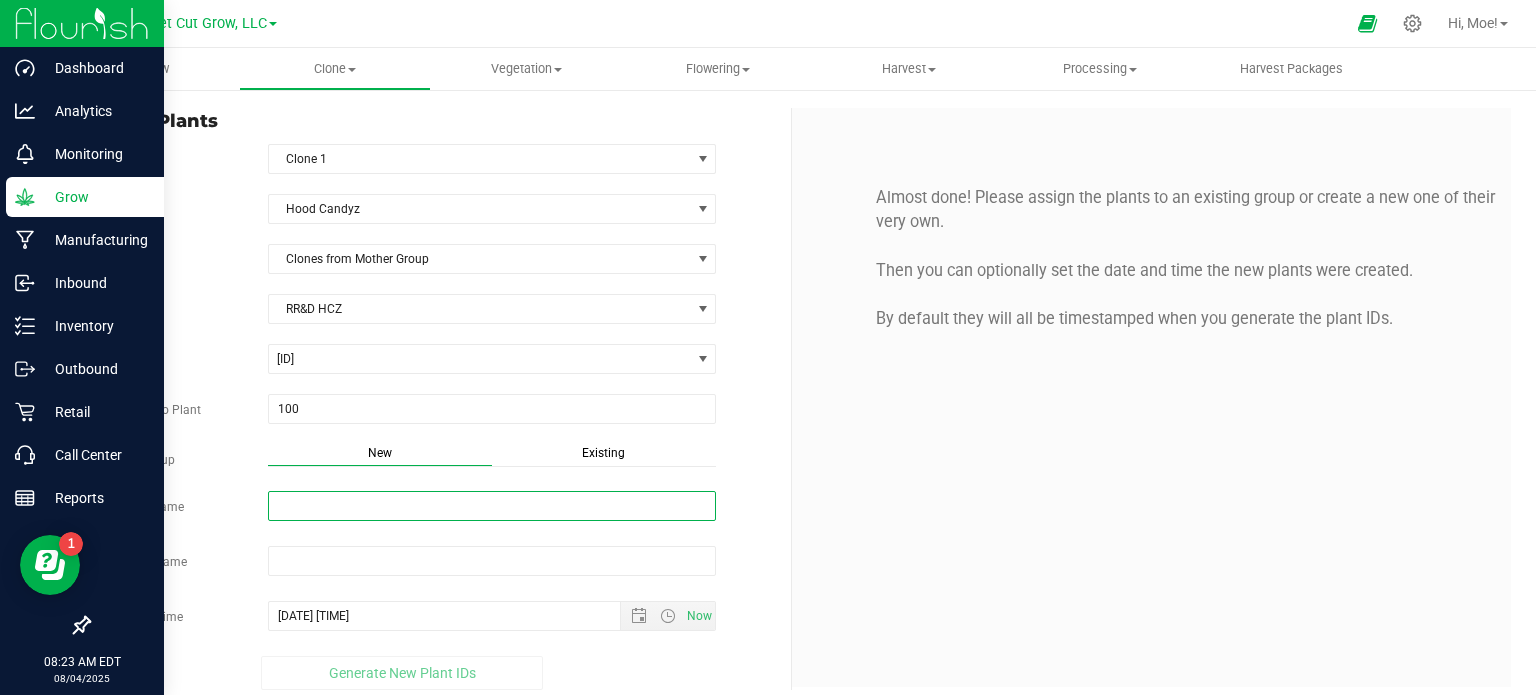 click on "New Group Name" at bounding box center [492, 506] 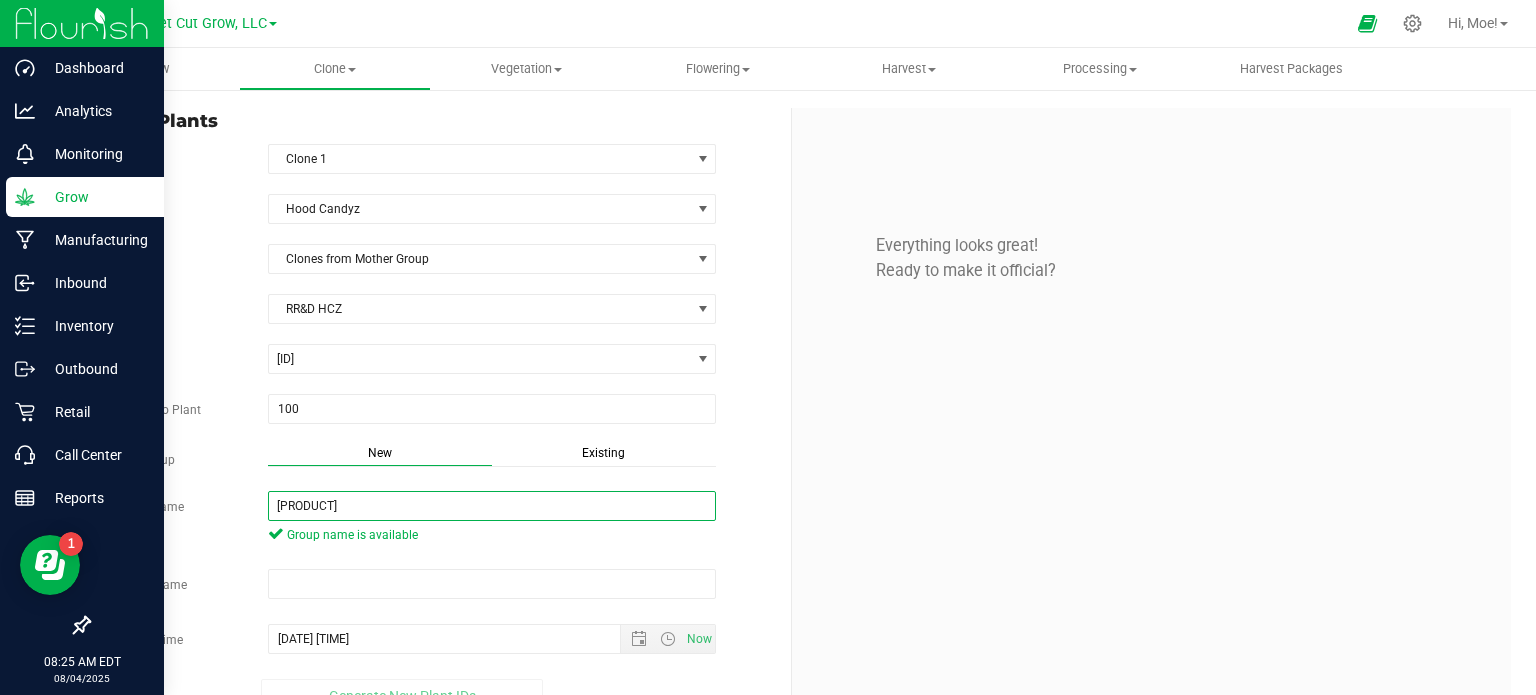 type on "[PRODUCT]" 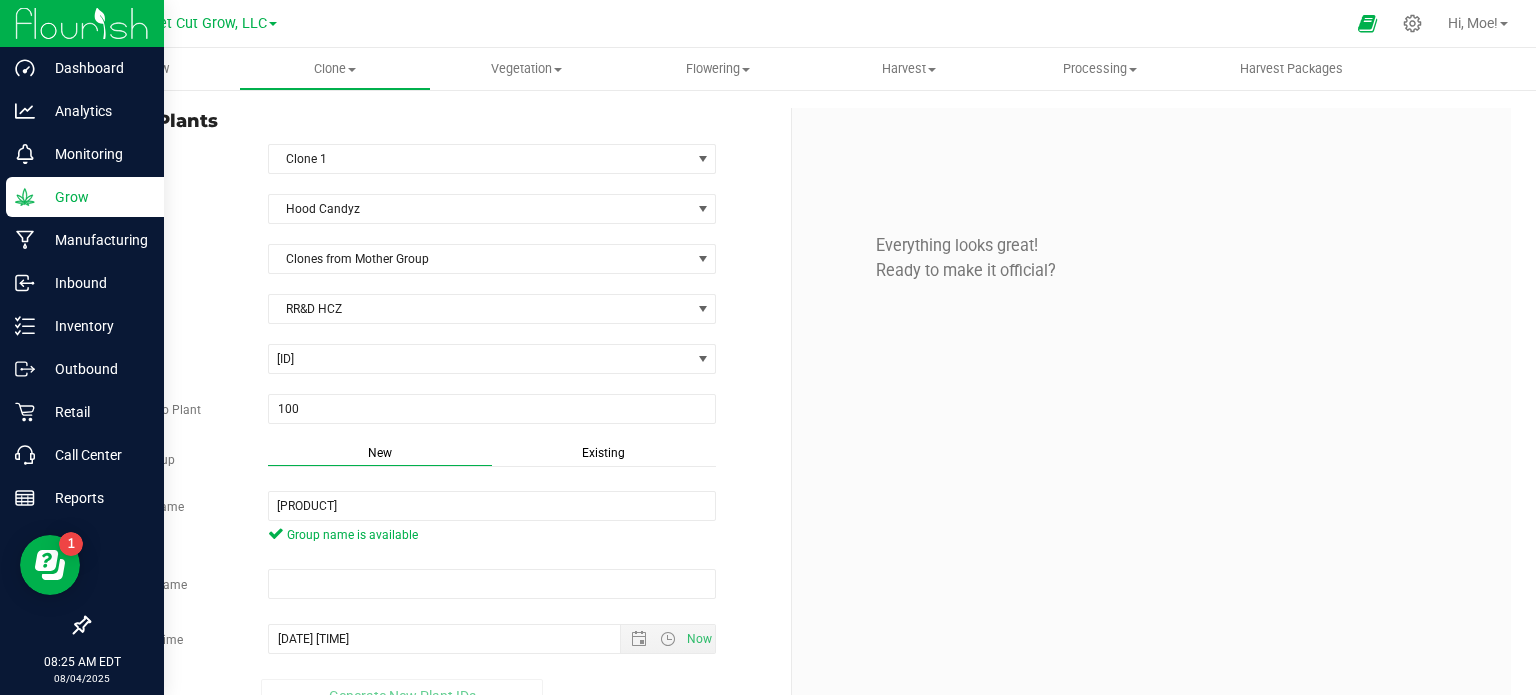 click on "Existing" at bounding box center [603, 453] 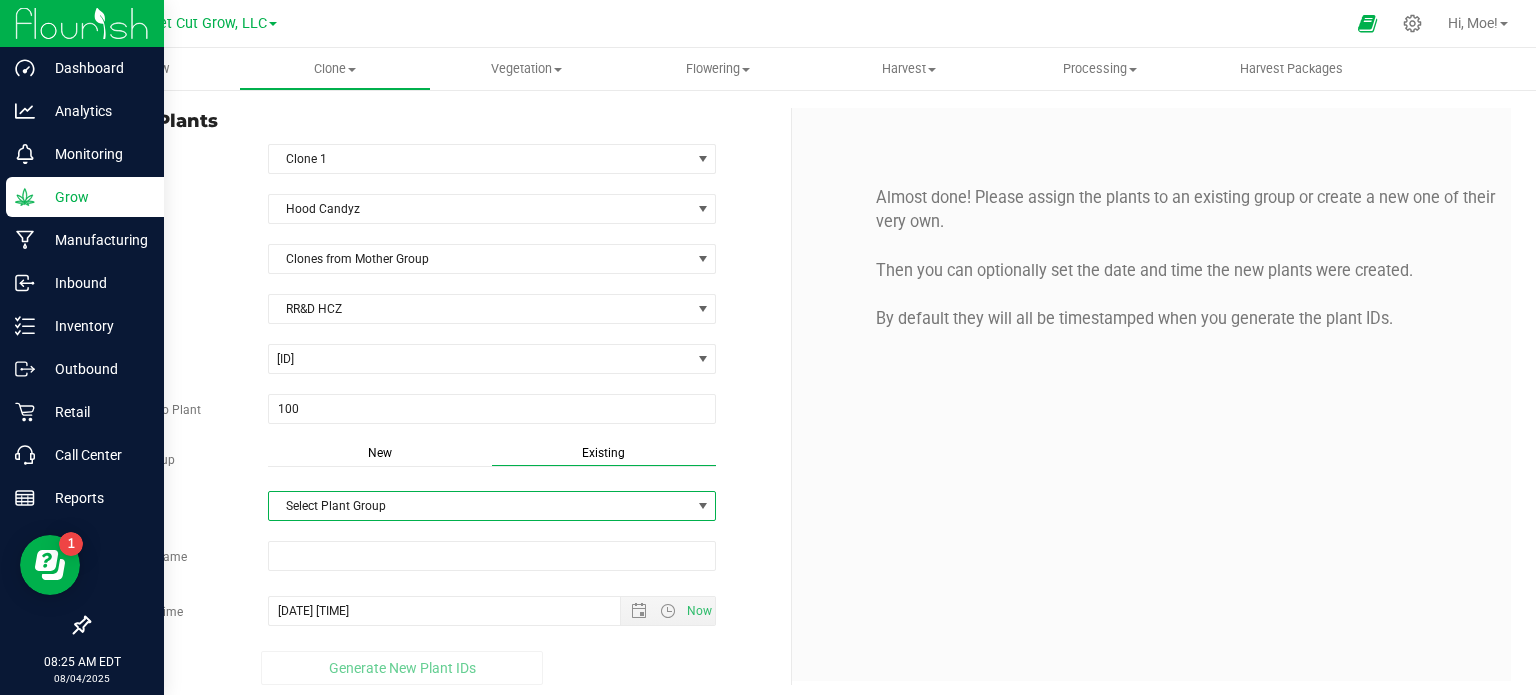 click at bounding box center [703, 506] 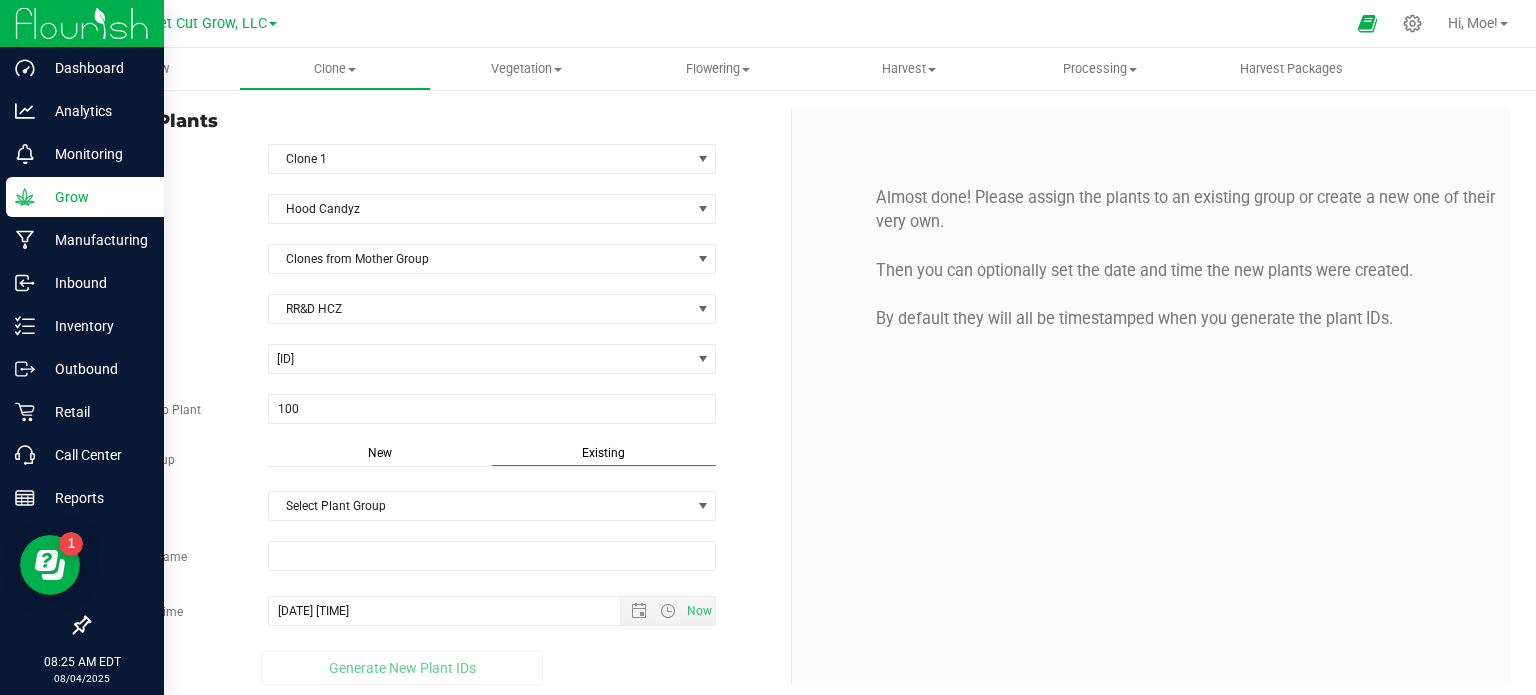 click on "Strain
Hood Candyz
Source
Clones from Mother Group
Mother Group
RR&D [NAME] Select Mother Group Mom [NAME] RR&D [NAME]
Source Plant
[ID] [ID] [ID] [ID] [ID] [ID] [ID]
100" at bounding box center (432, 439) 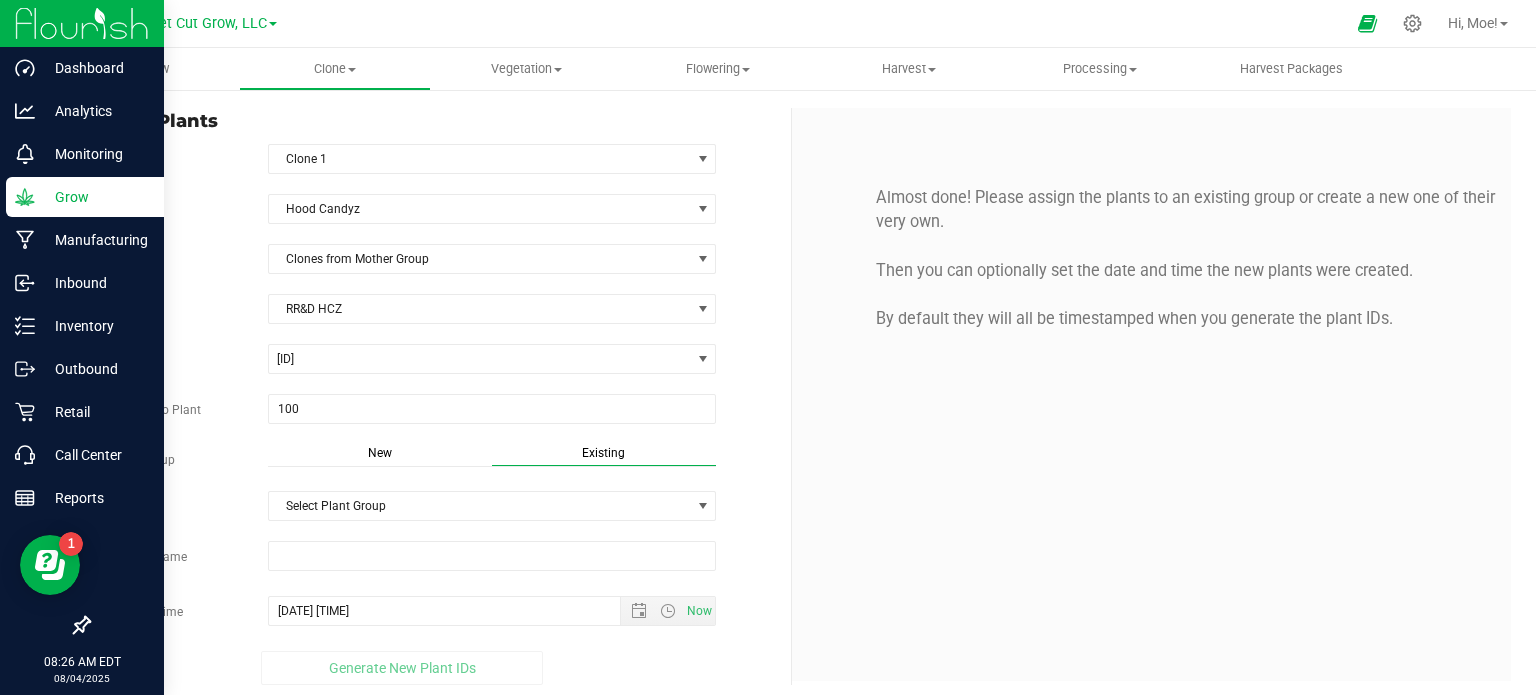 click on "New" at bounding box center (380, 453) 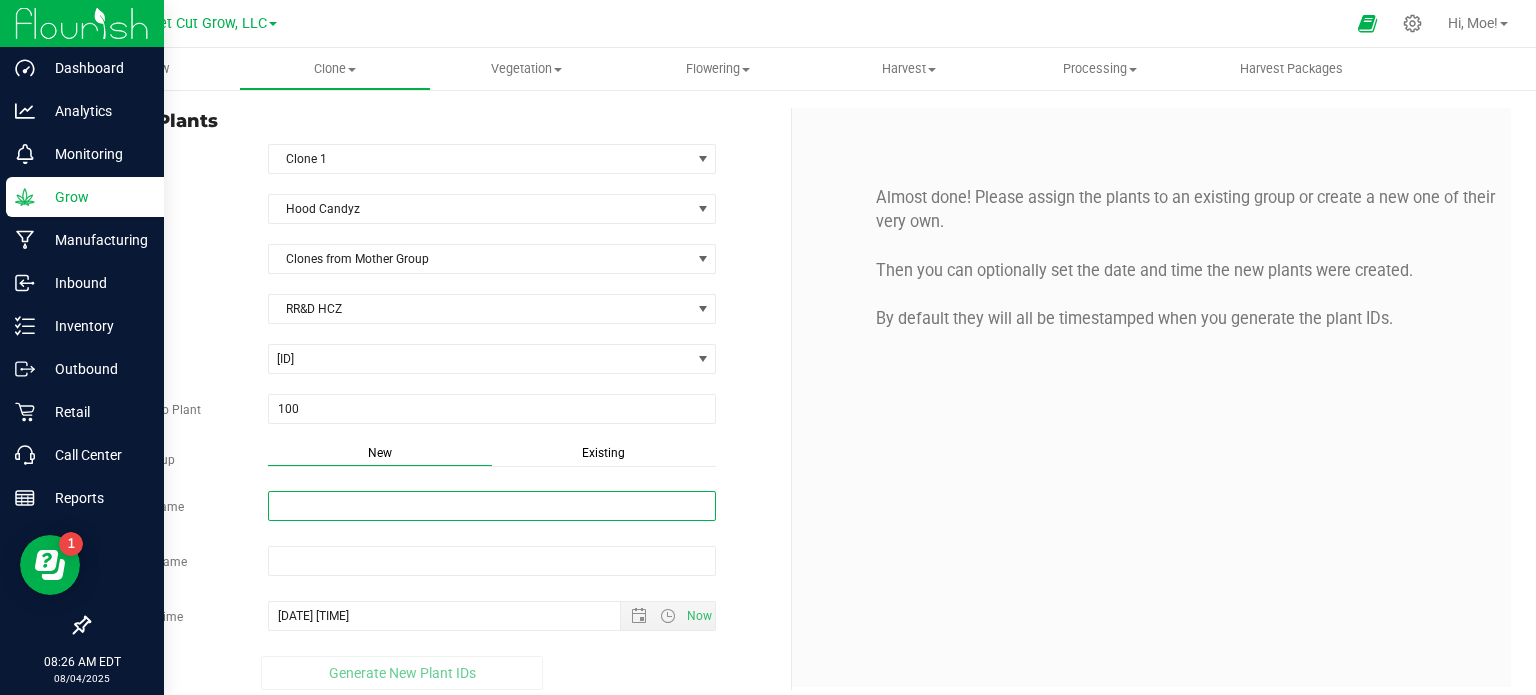 click on "New Group Name" at bounding box center (492, 506) 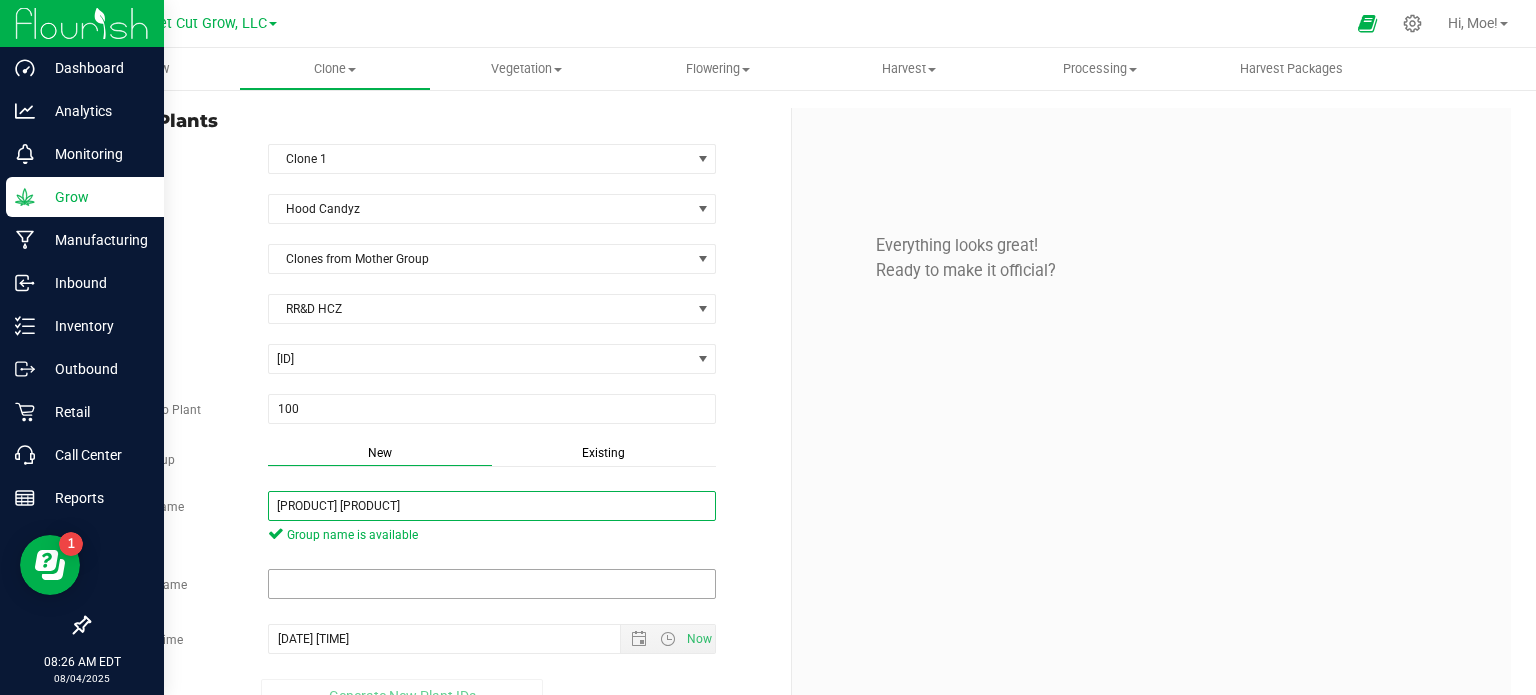 type on "[PRODUCT] [PRODUCT]" 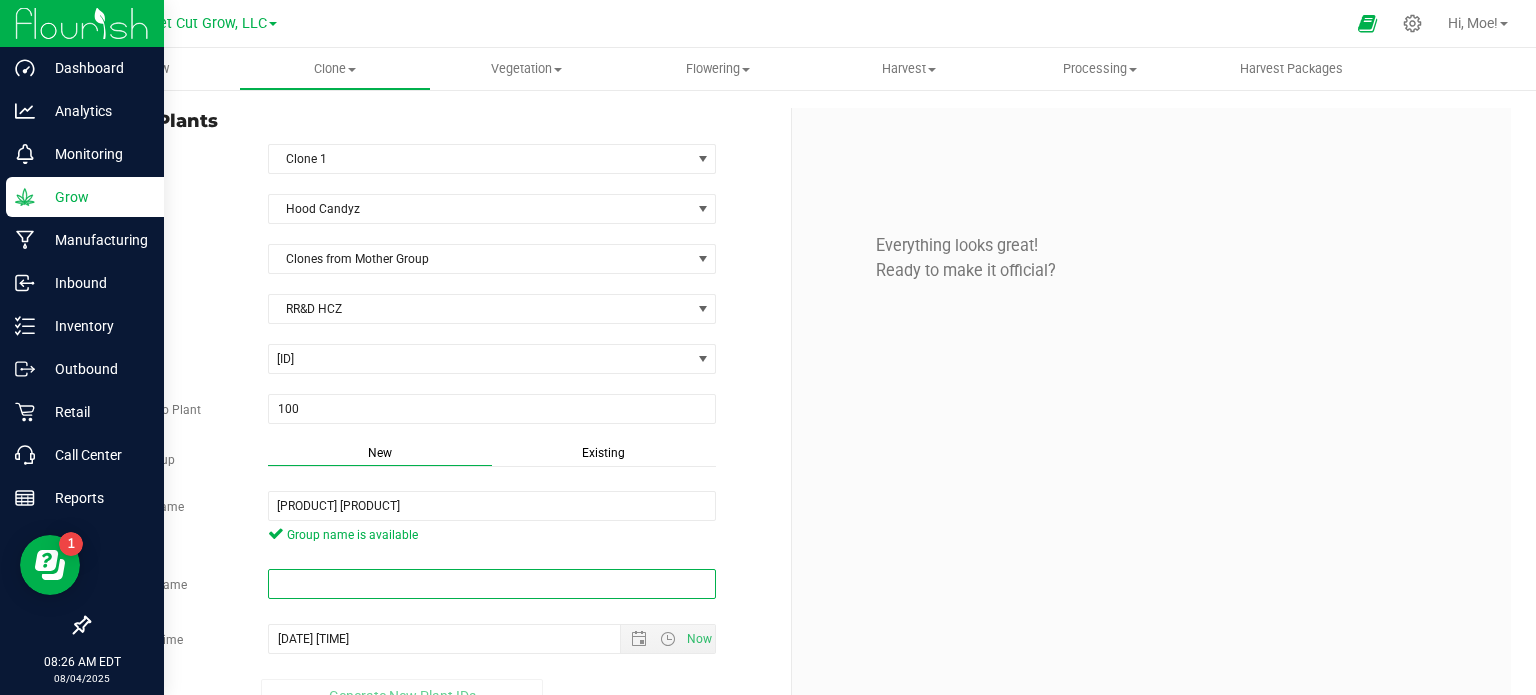 drag, startPoint x: 322, startPoint y: 580, endPoint x: 332, endPoint y: 612, distance: 33.526108 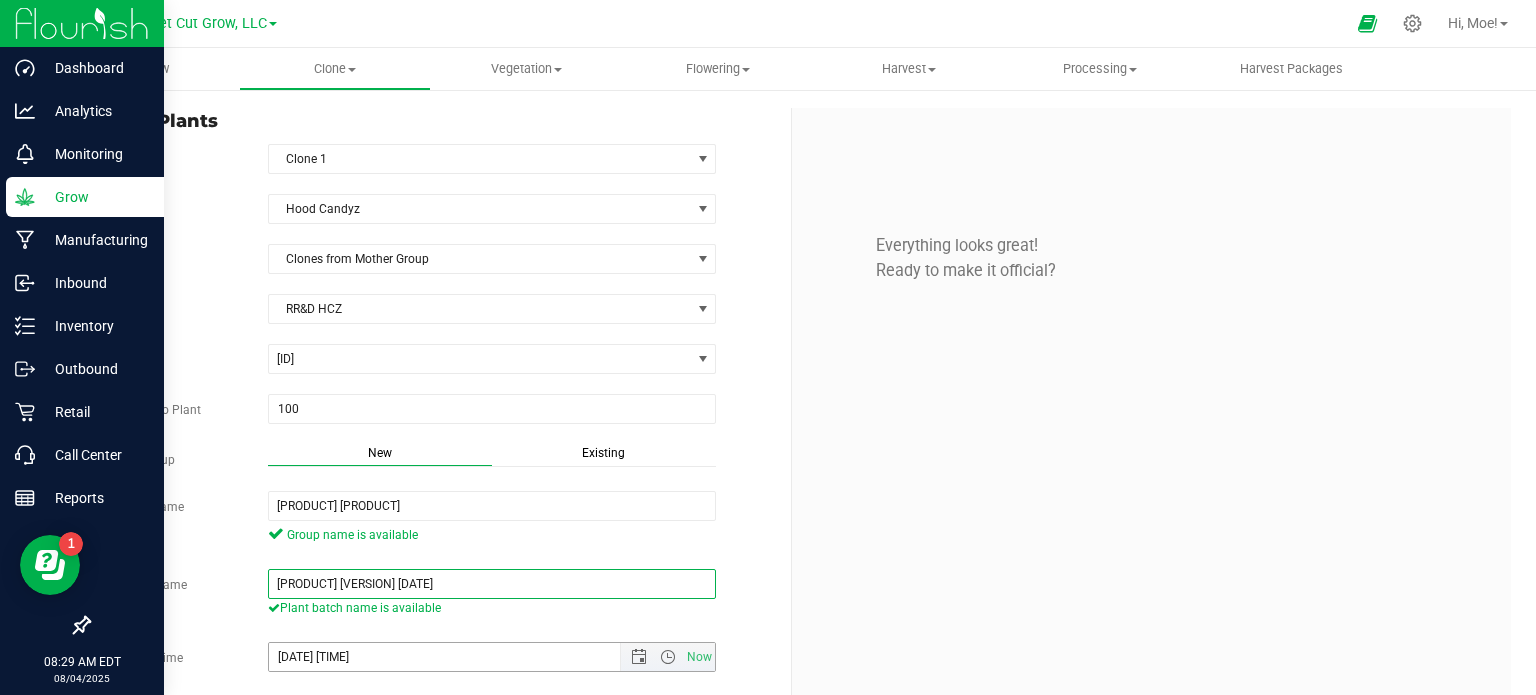 type on "[PRODUCT] [VERSION] [DATE]" 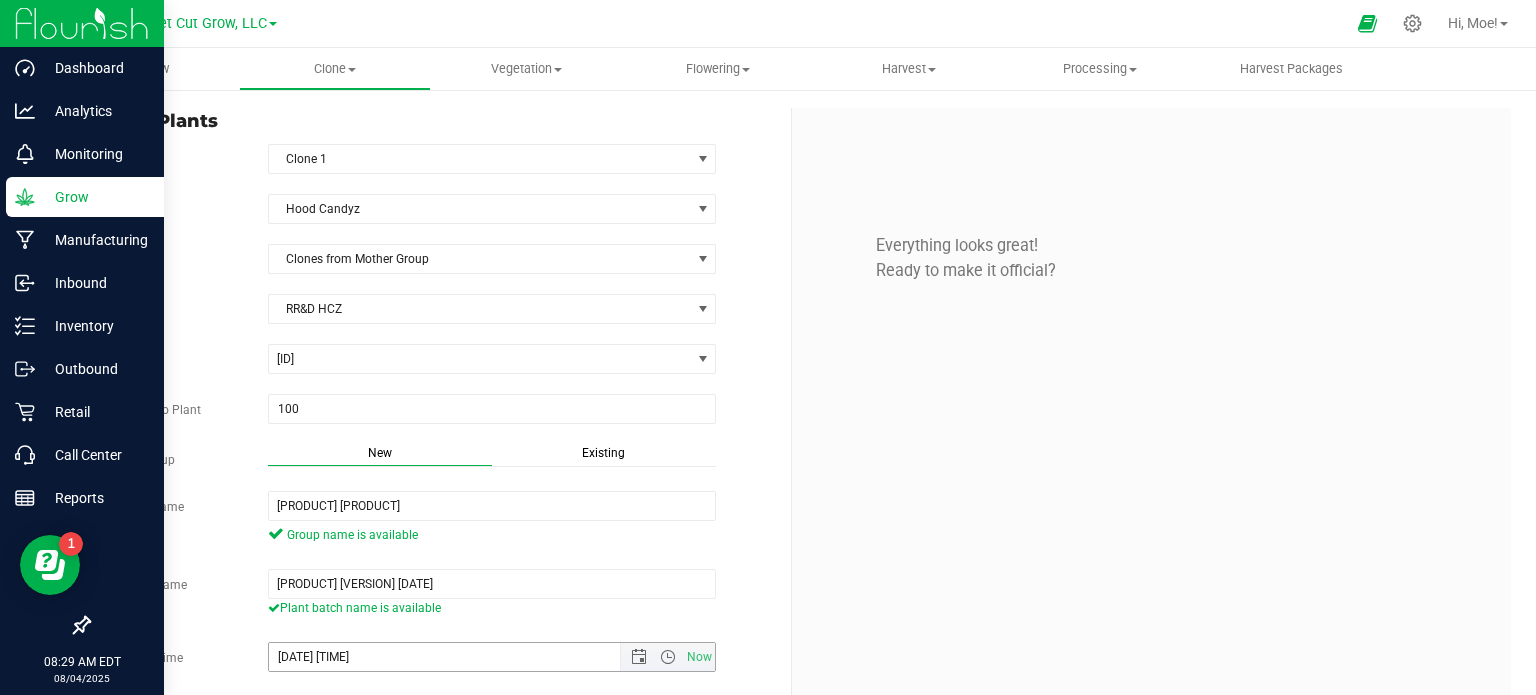 click on "[DATE] [TIME]" at bounding box center (462, 657) 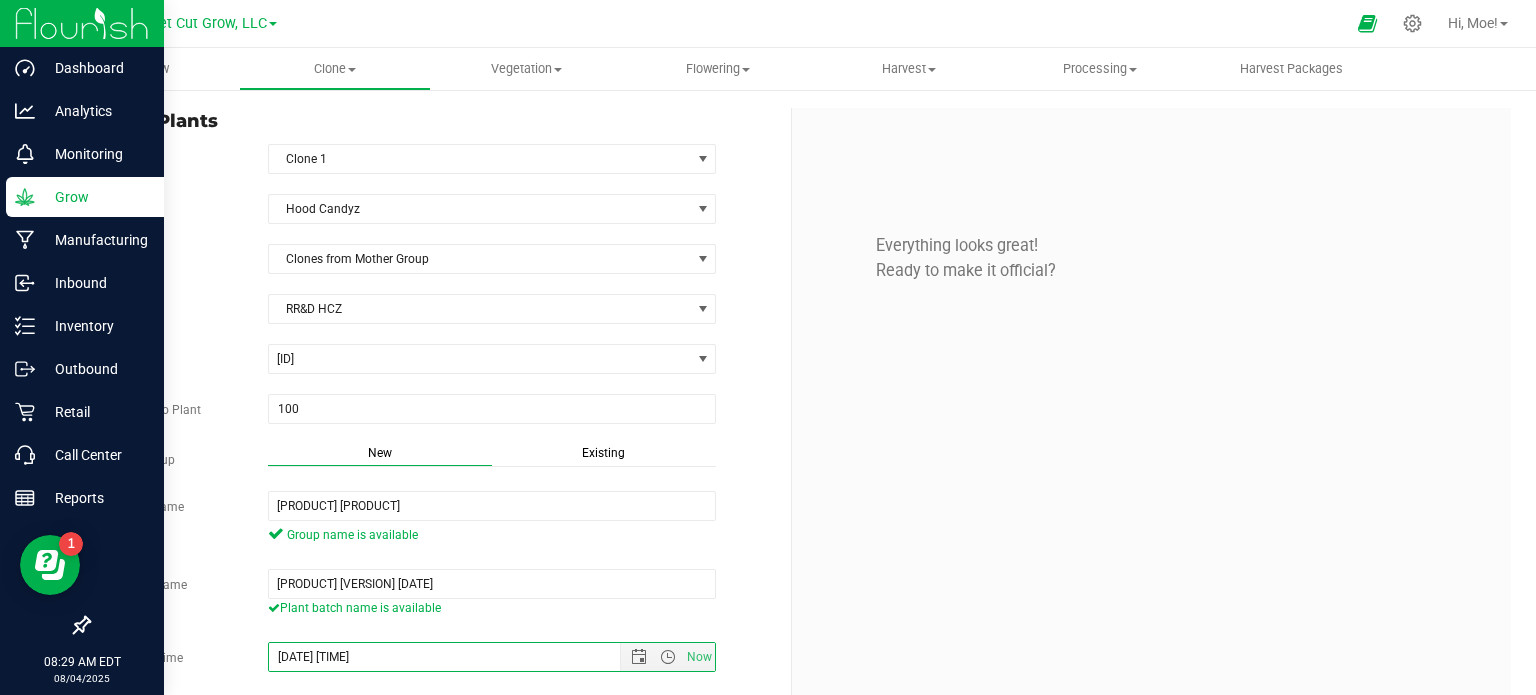 type on "[DATE] [TIME]" 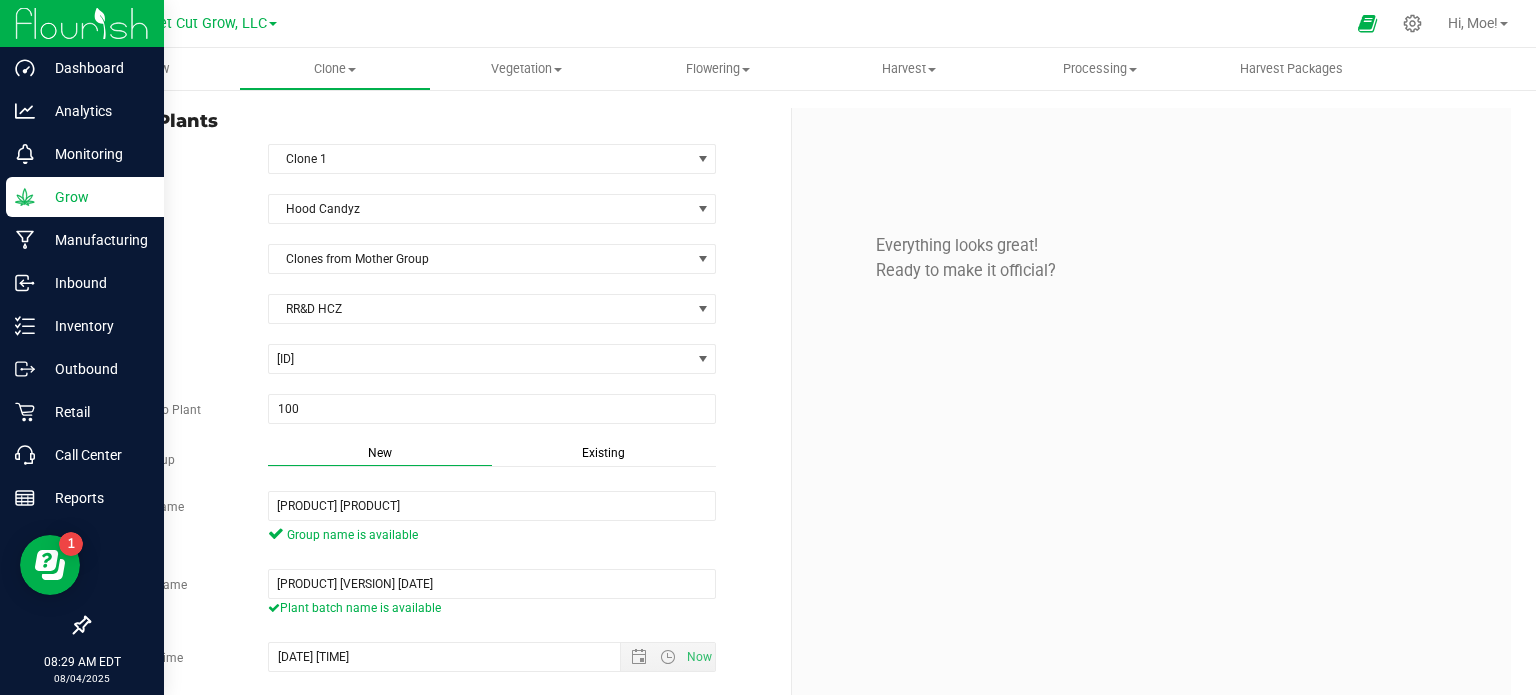 click on "Strain
Hood Candyz
Source
Clones from Mother Group
Mother Group
RR&D [NAME] Select Mother Group Mom [NAME] RR&D [NAME]
Source Plant
[ID] [ID] [ID] [ID] [ID] [ID] [ID]
100" at bounding box center [432, 462] 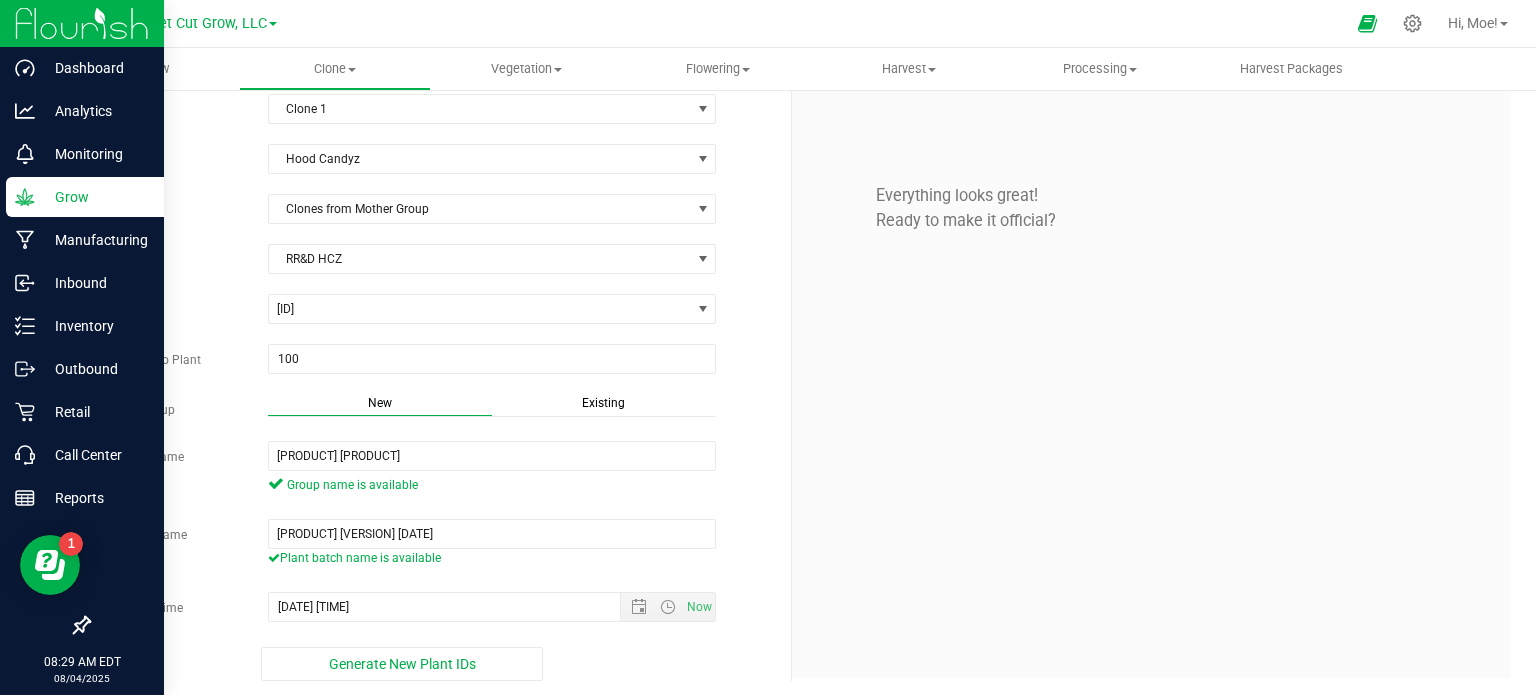scroll, scrollTop: 52, scrollLeft: 0, axis: vertical 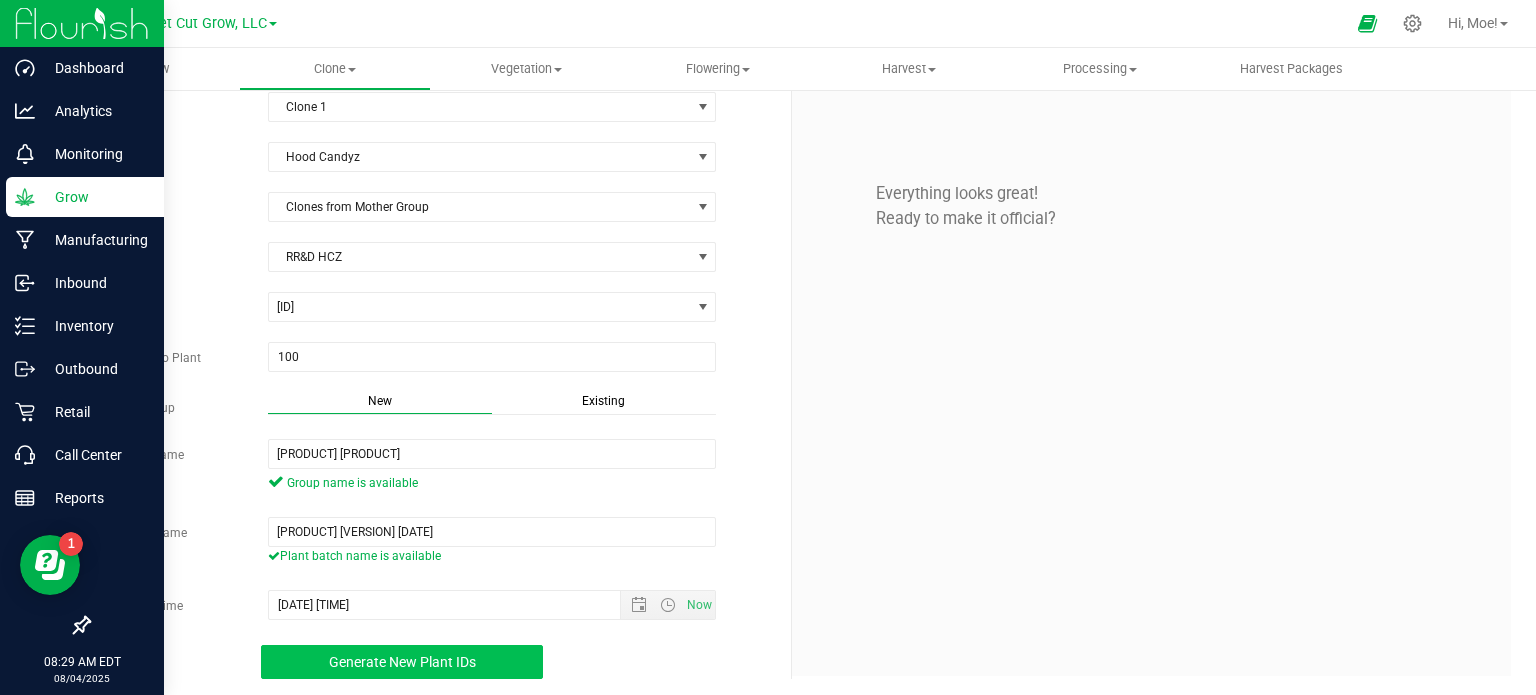 click on "Generate New Plant IDs" at bounding box center (402, 662) 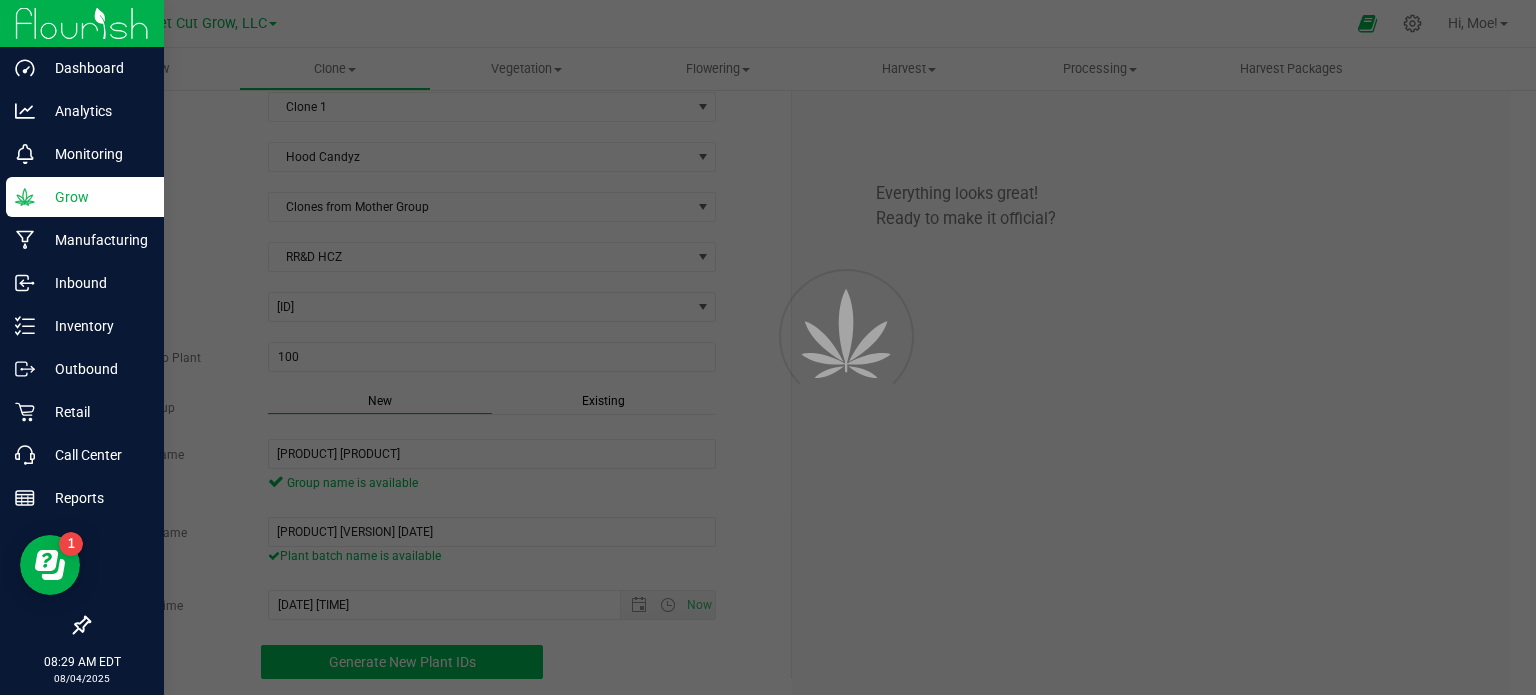 scroll, scrollTop: 60, scrollLeft: 0, axis: vertical 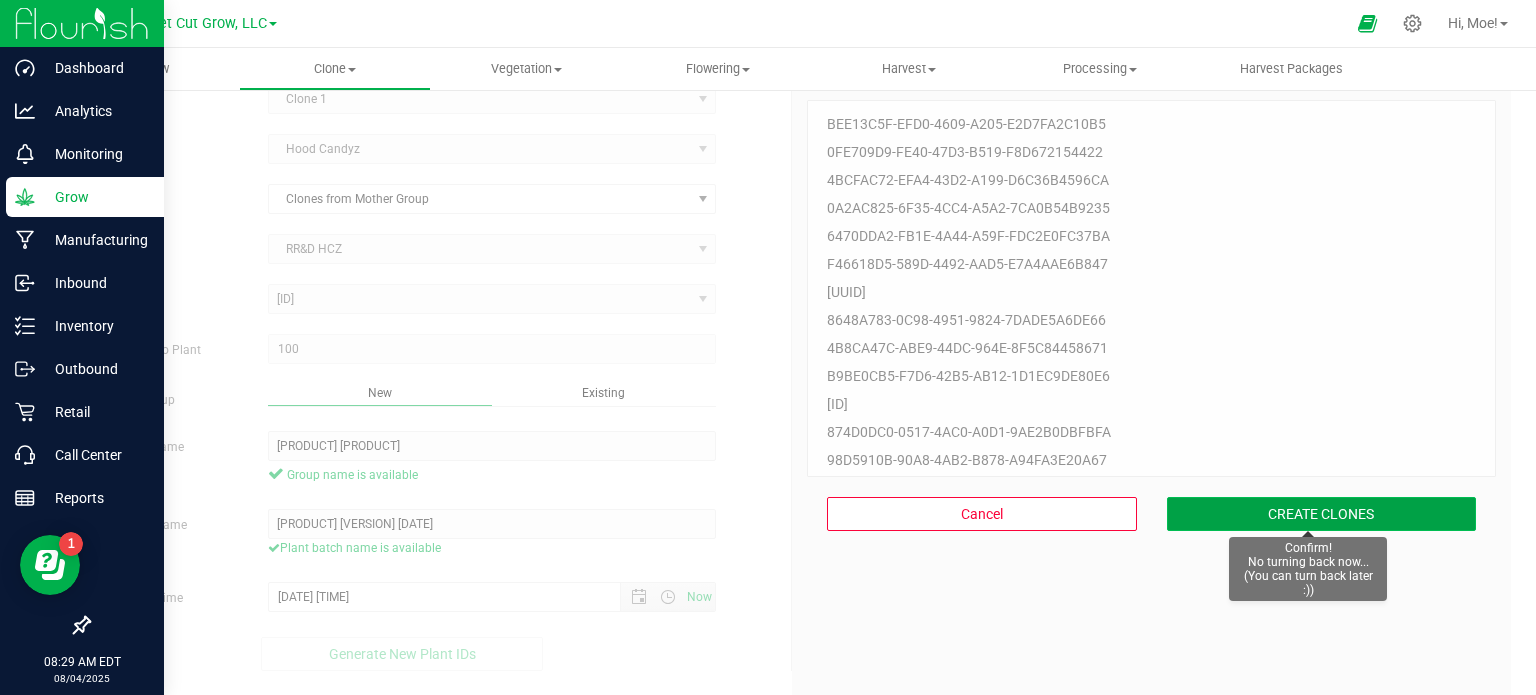 click on "CREATE CLONES" at bounding box center (1322, 514) 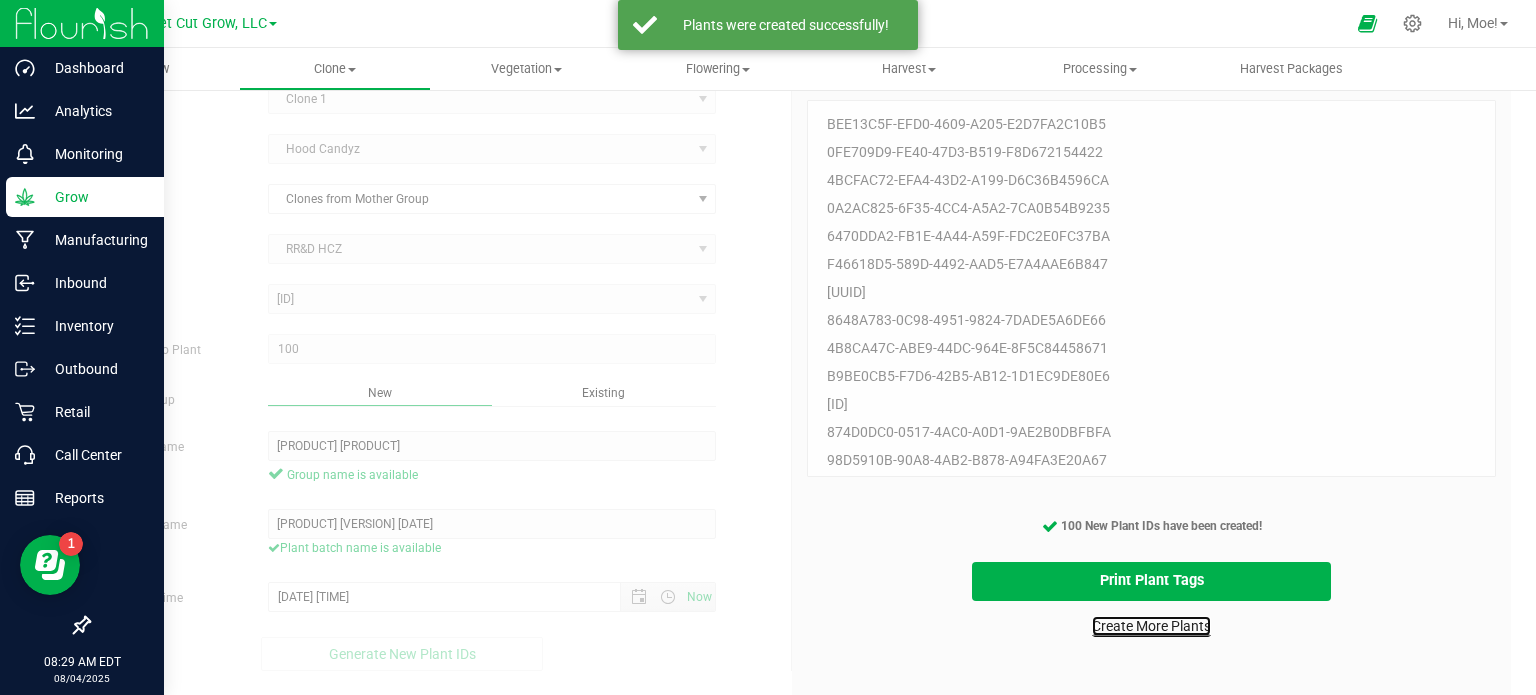 click on "Create More Plants" at bounding box center [1151, 626] 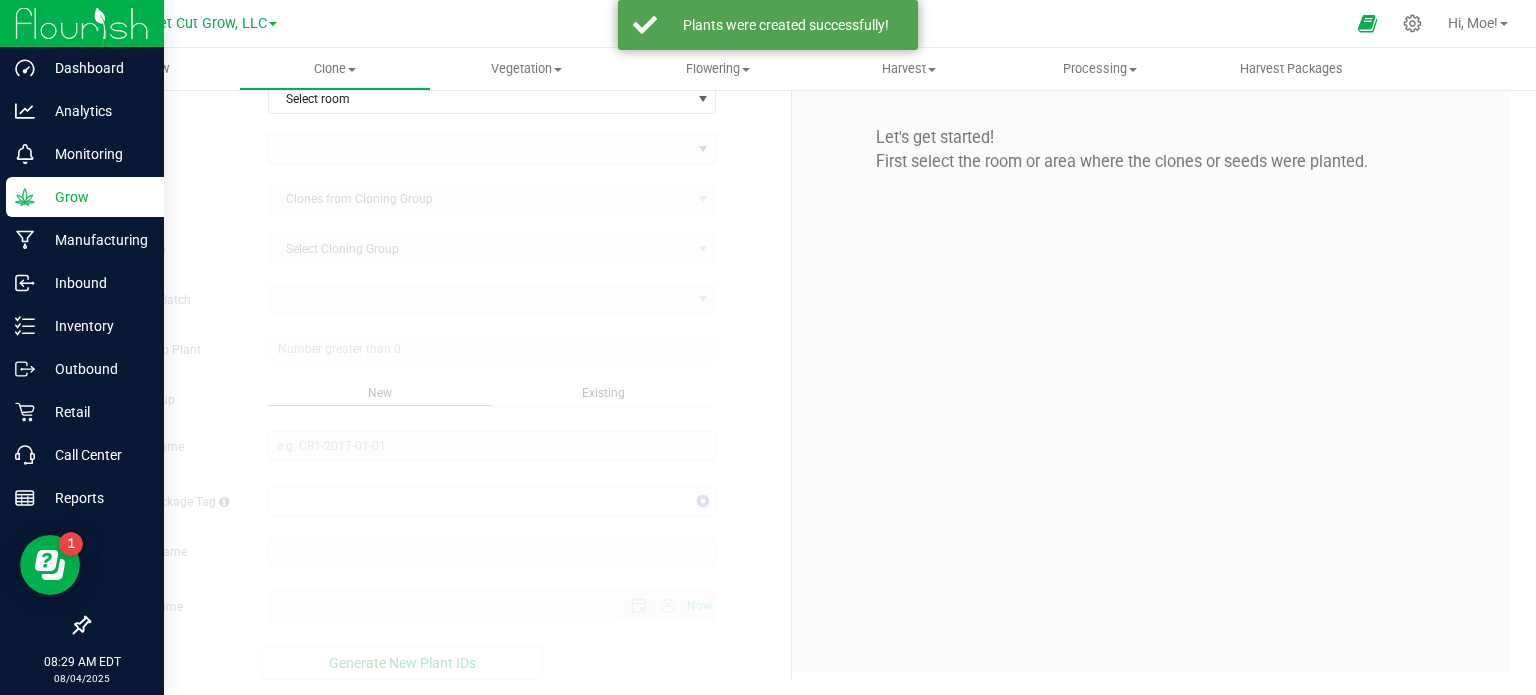 scroll, scrollTop: 0, scrollLeft: 0, axis: both 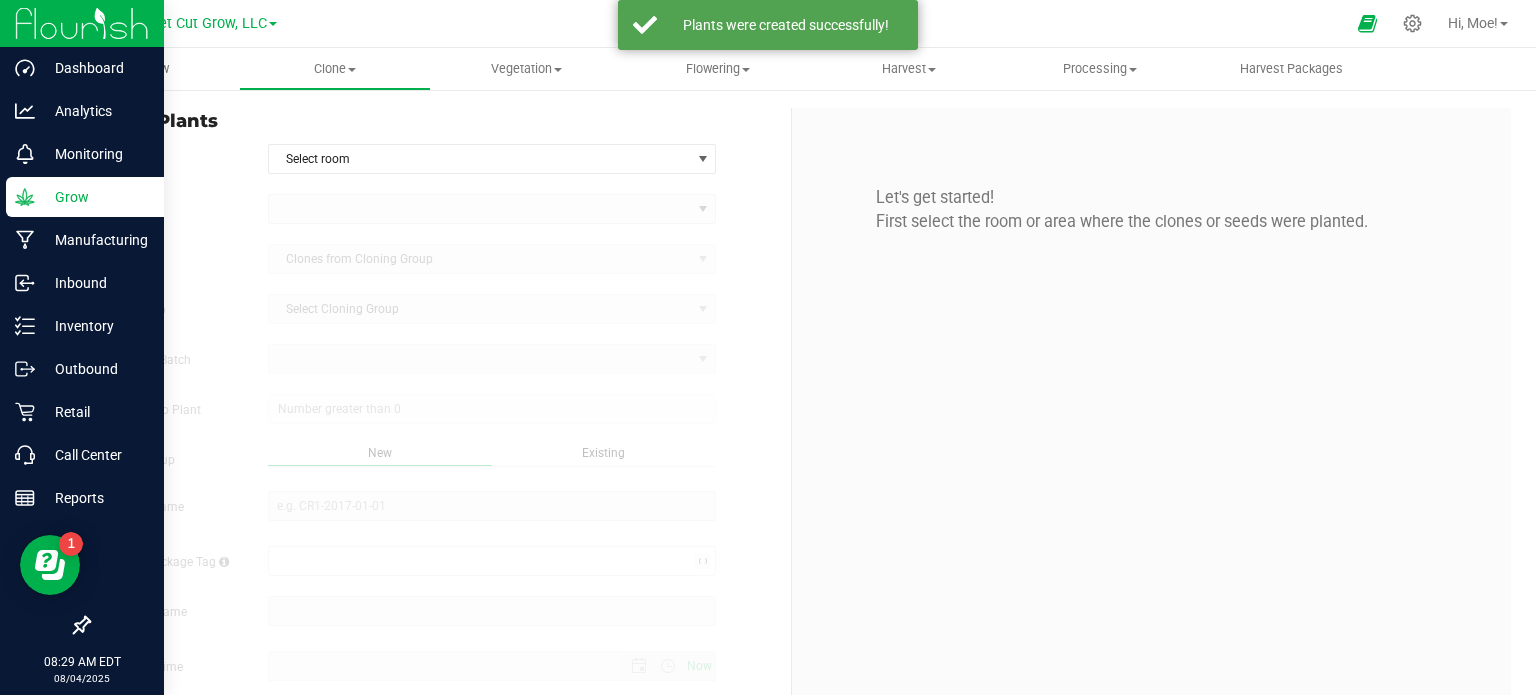 type on "[MM]/[DD]/[YYYY] [HH]:[MM] [AM/PM]" 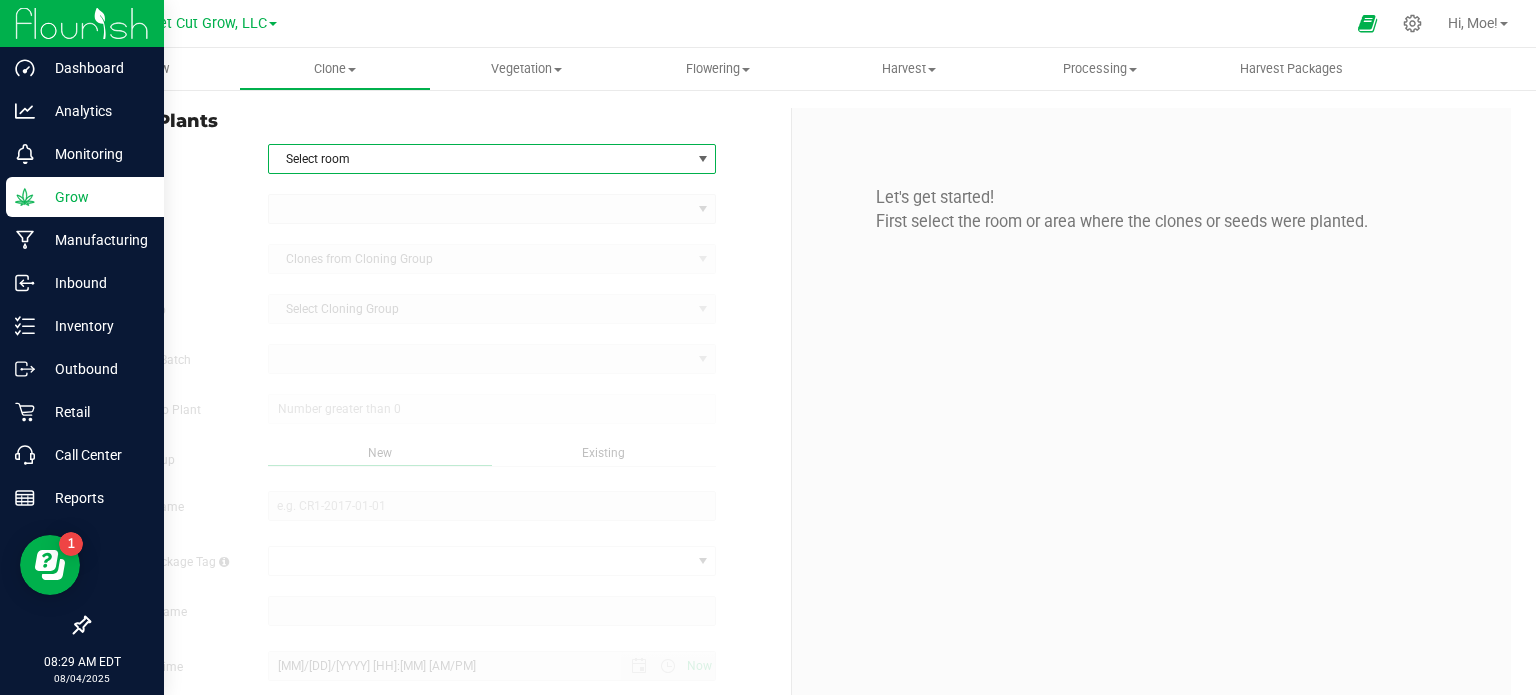 click at bounding box center (702, 159) 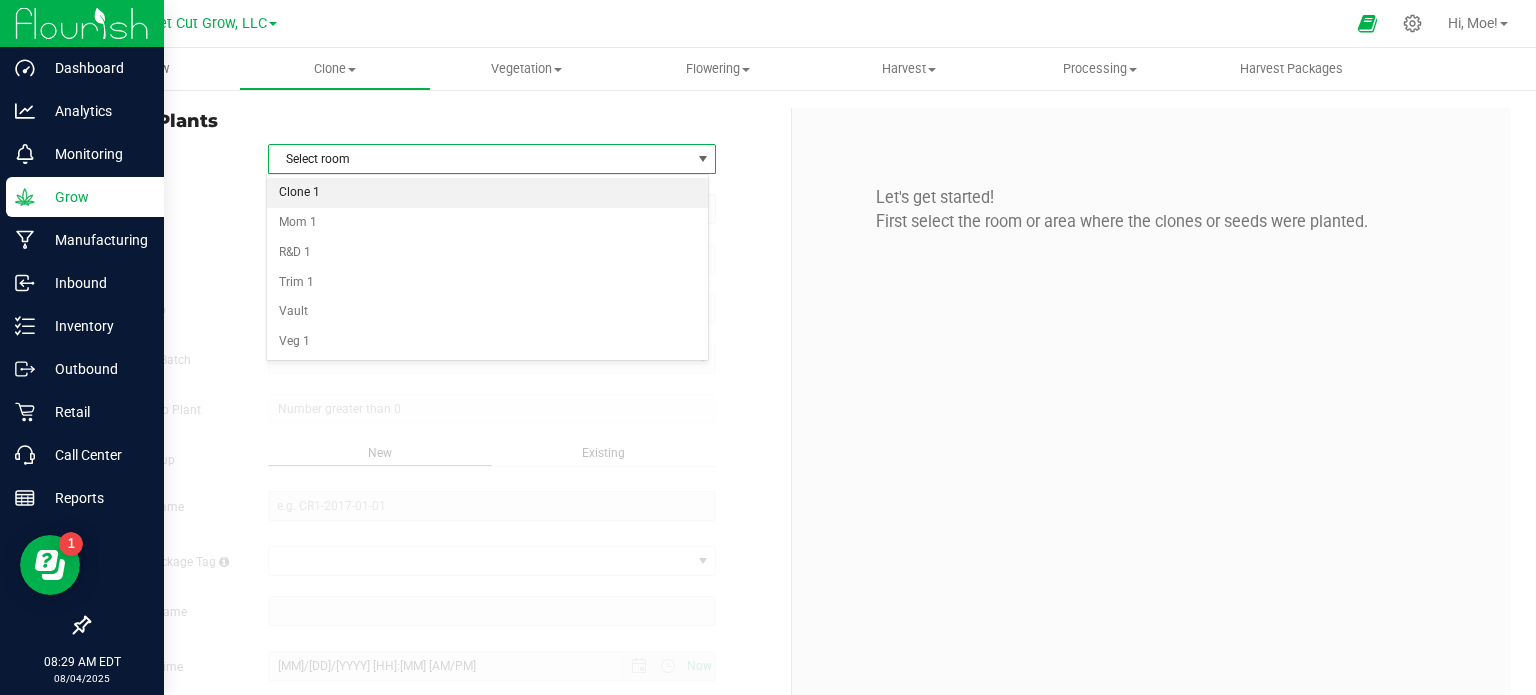 click on "Clone 1" at bounding box center [488, 193] 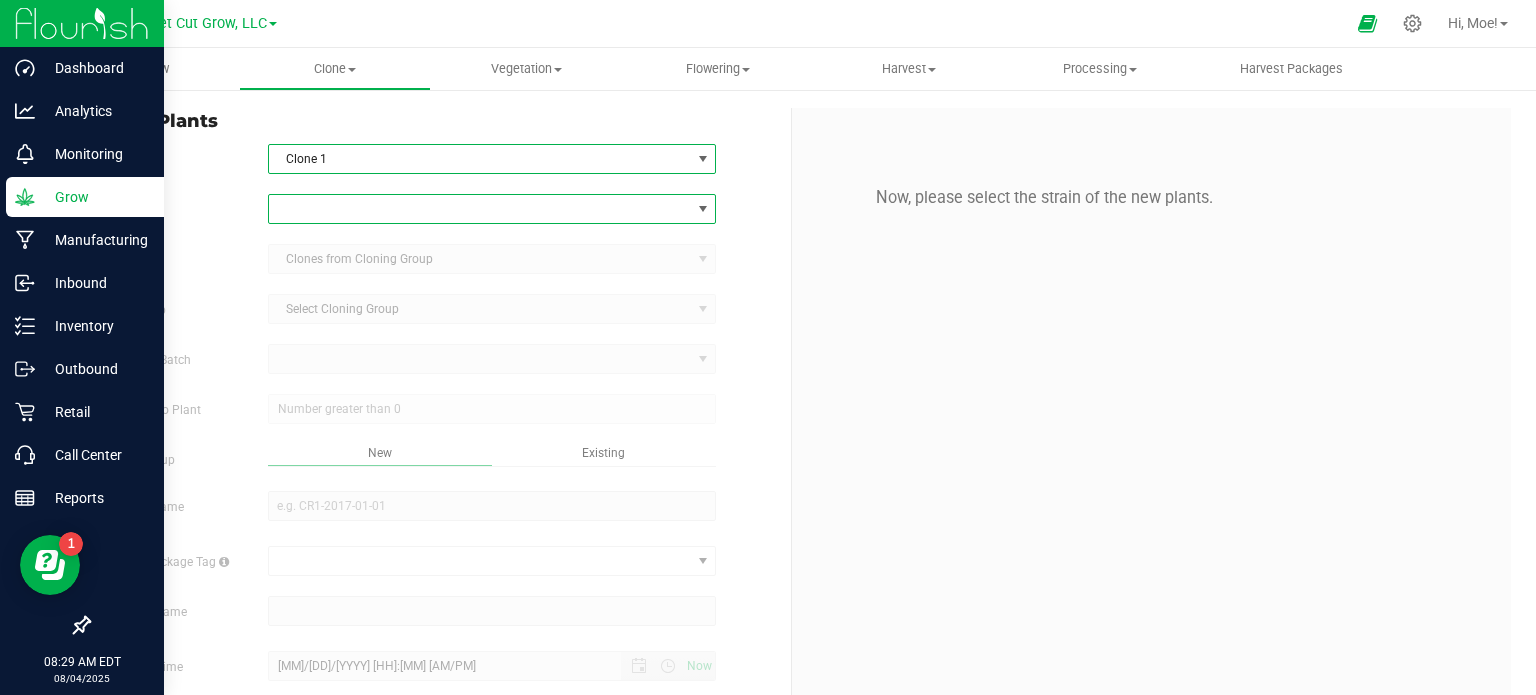 click at bounding box center (703, 209) 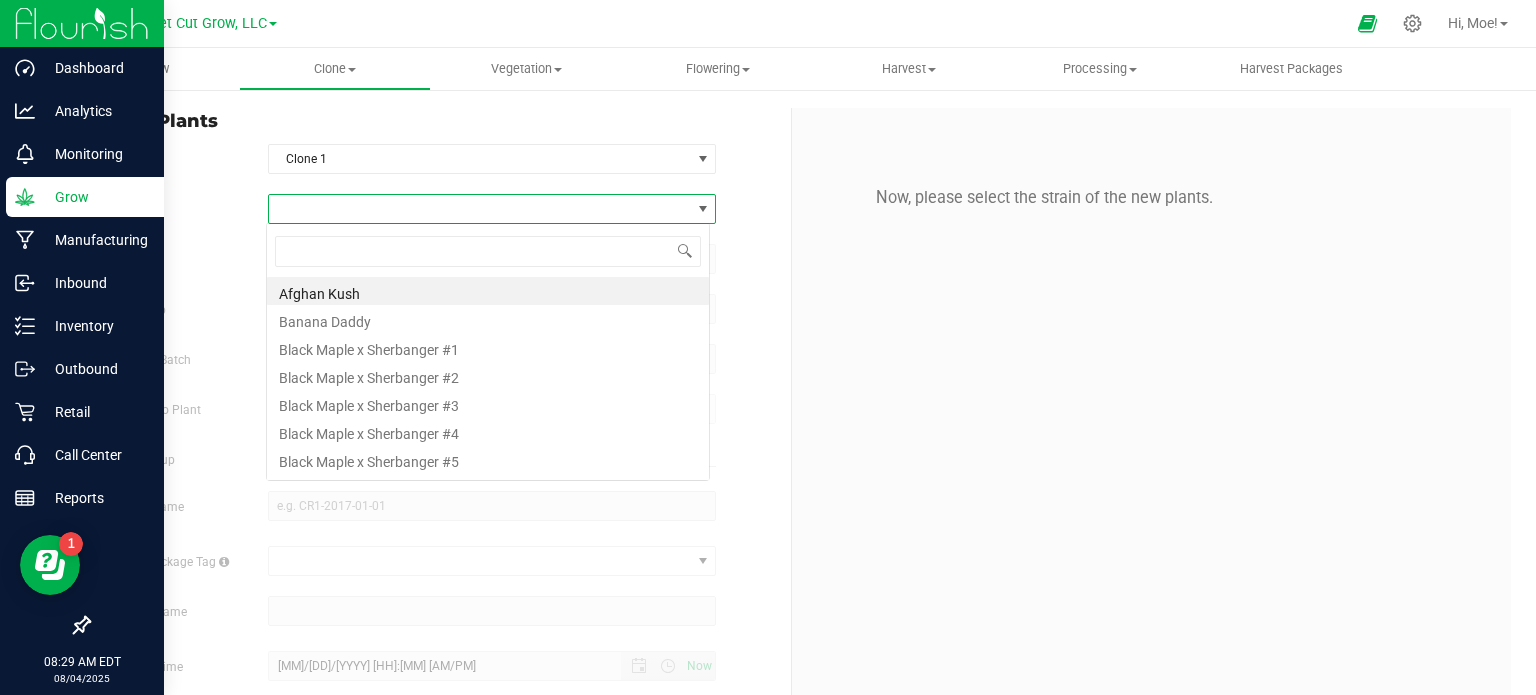 scroll, scrollTop: 99970, scrollLeft: 99556, axis: both 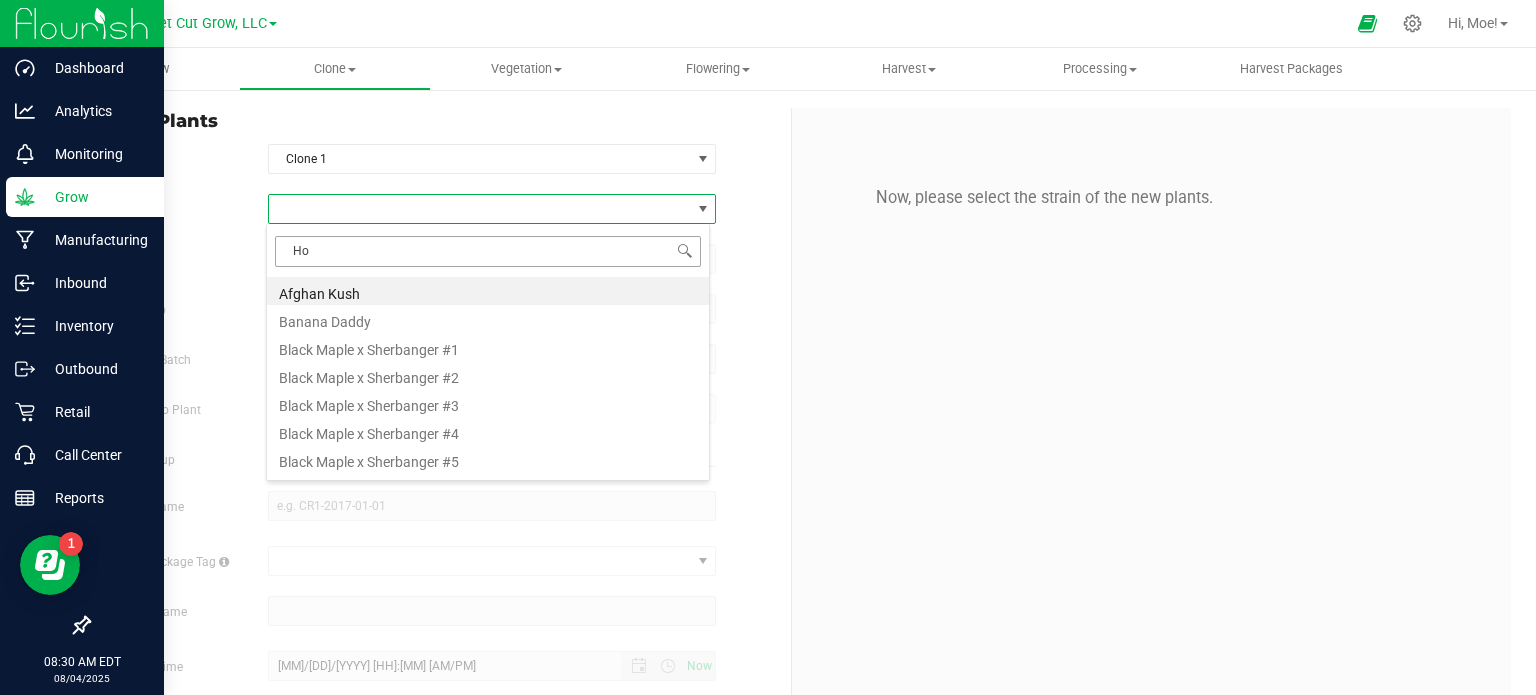 type on "Hoo" 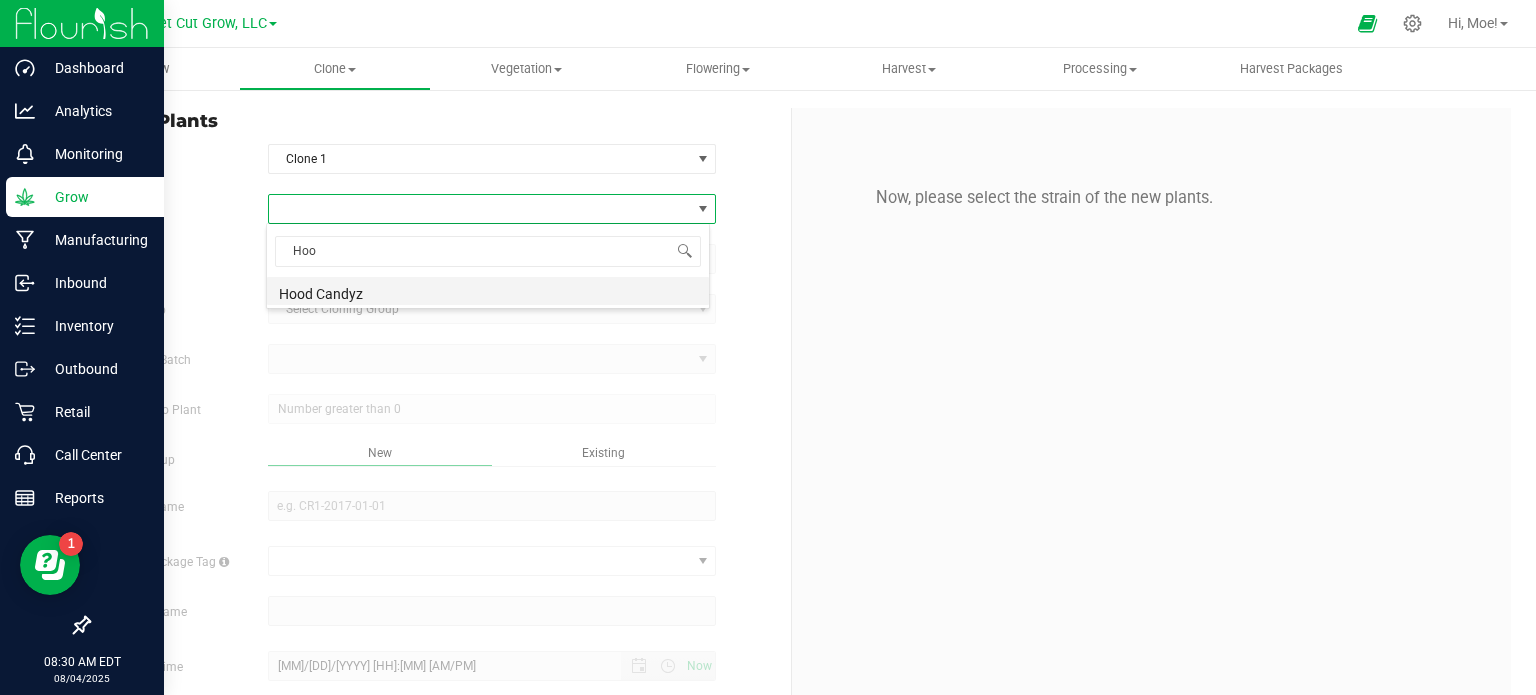 click on "Hood Candyz" at bounding box center (488, 291) 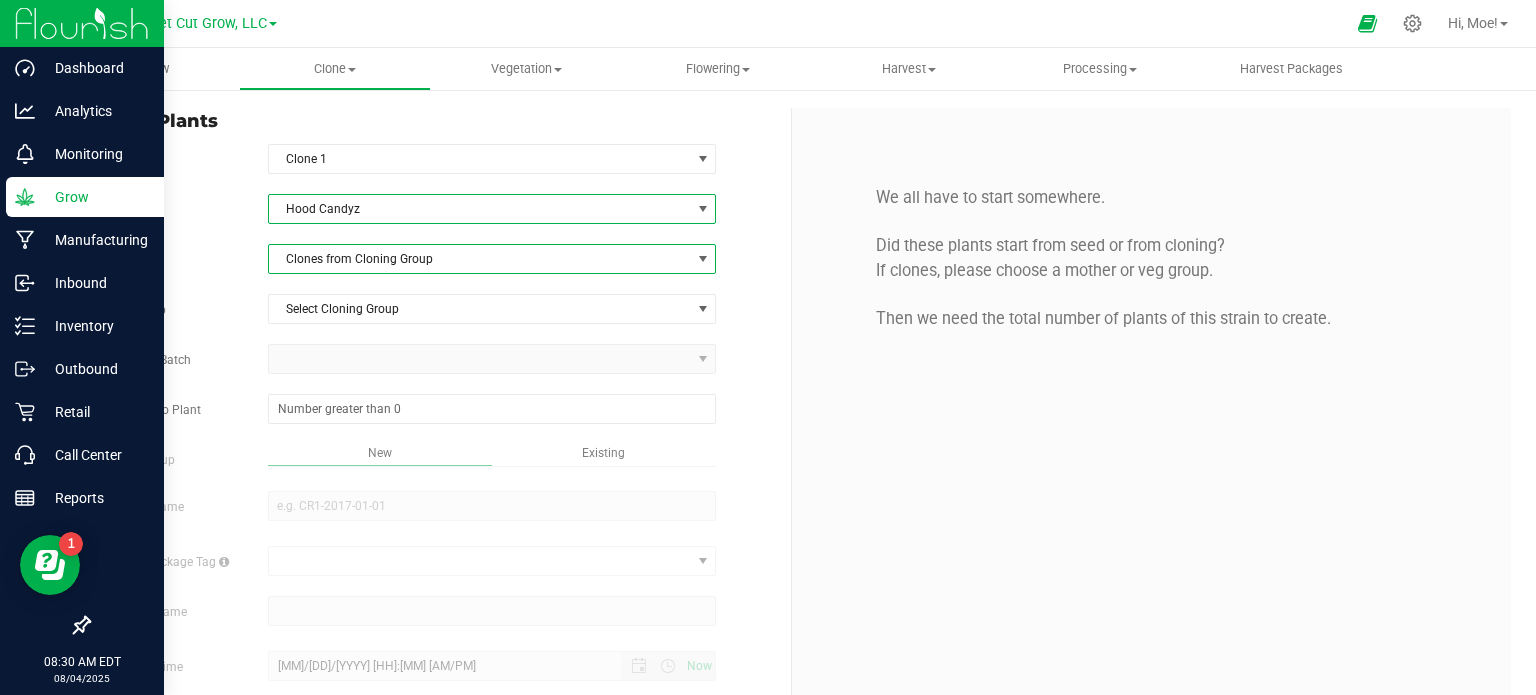 click at bounding box center [703, 259] 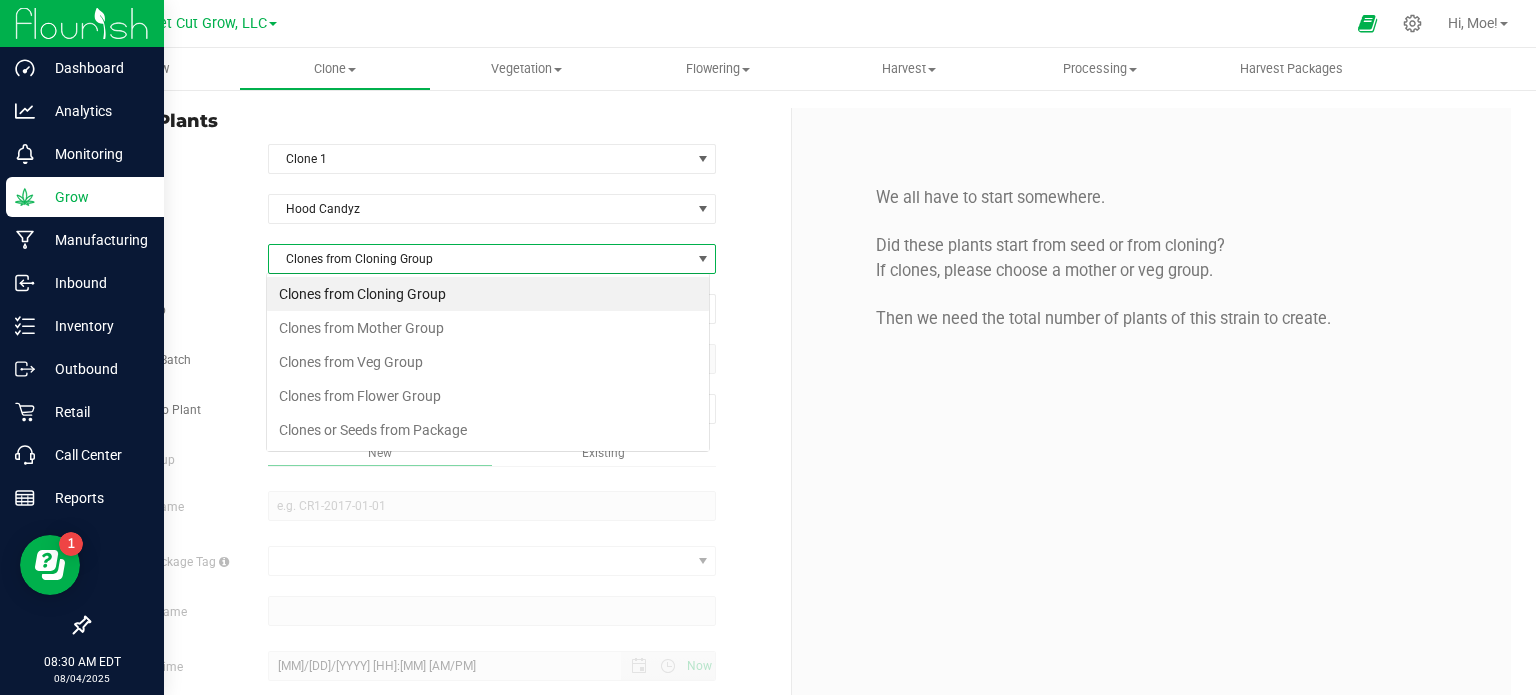scroll, scrollTop: 99970, scrollLeft: 99556, axis: both 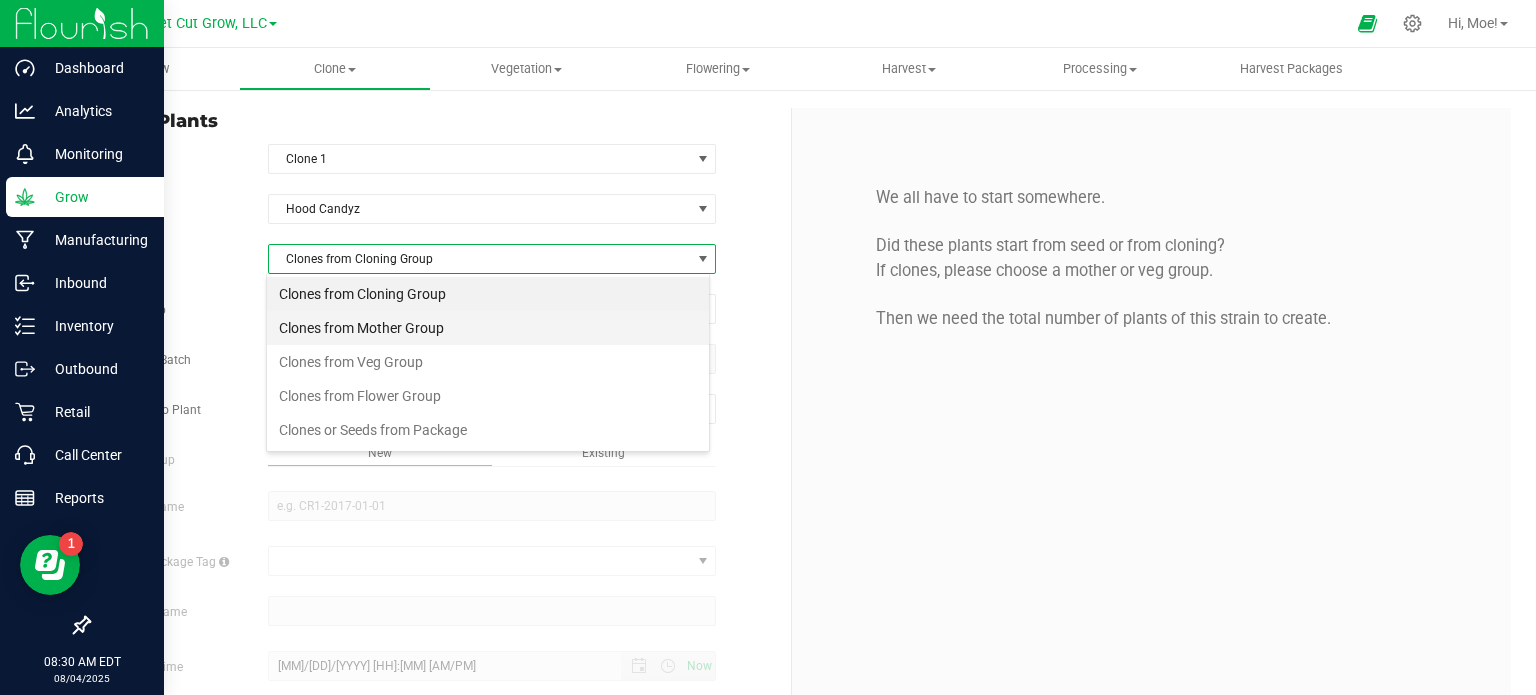 click on "Clones from Mother Group" at bounding box center (488, 328) 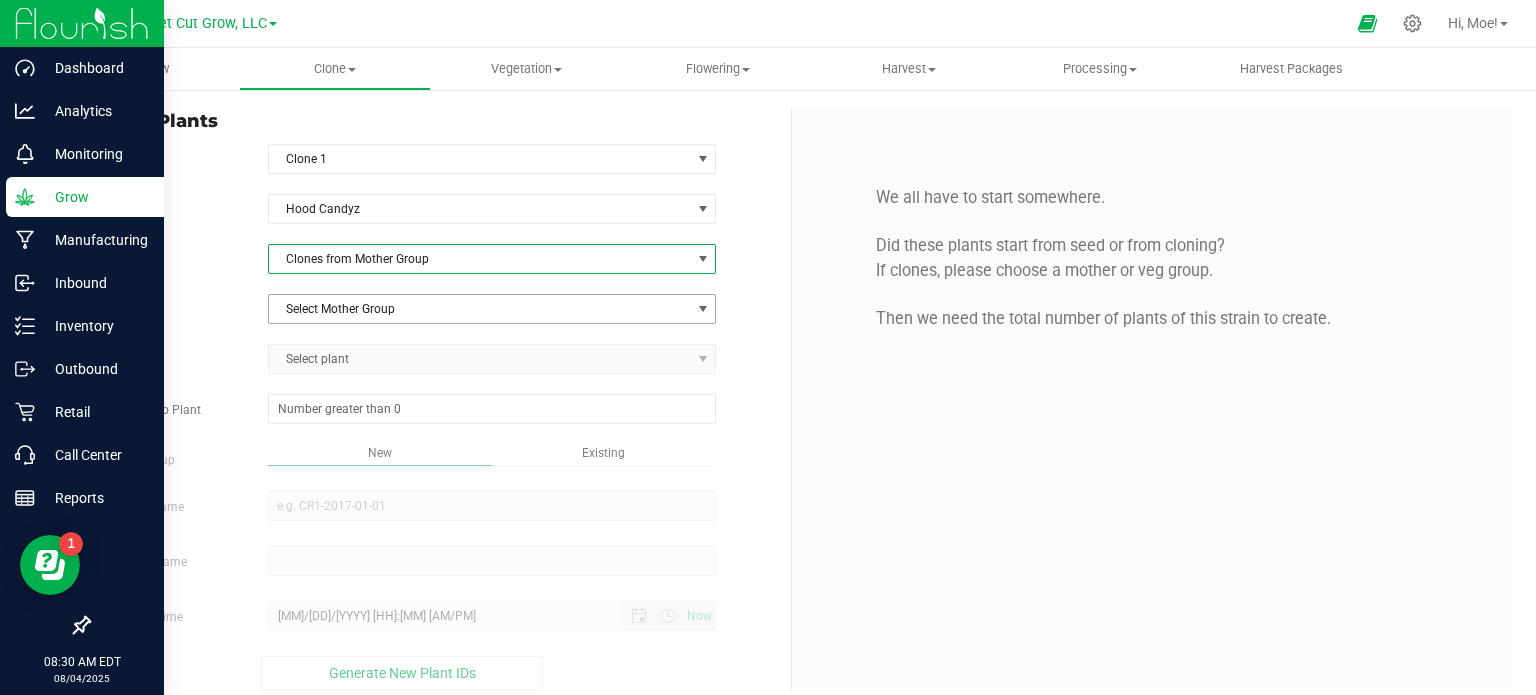 click at bounding box center (703, 309) 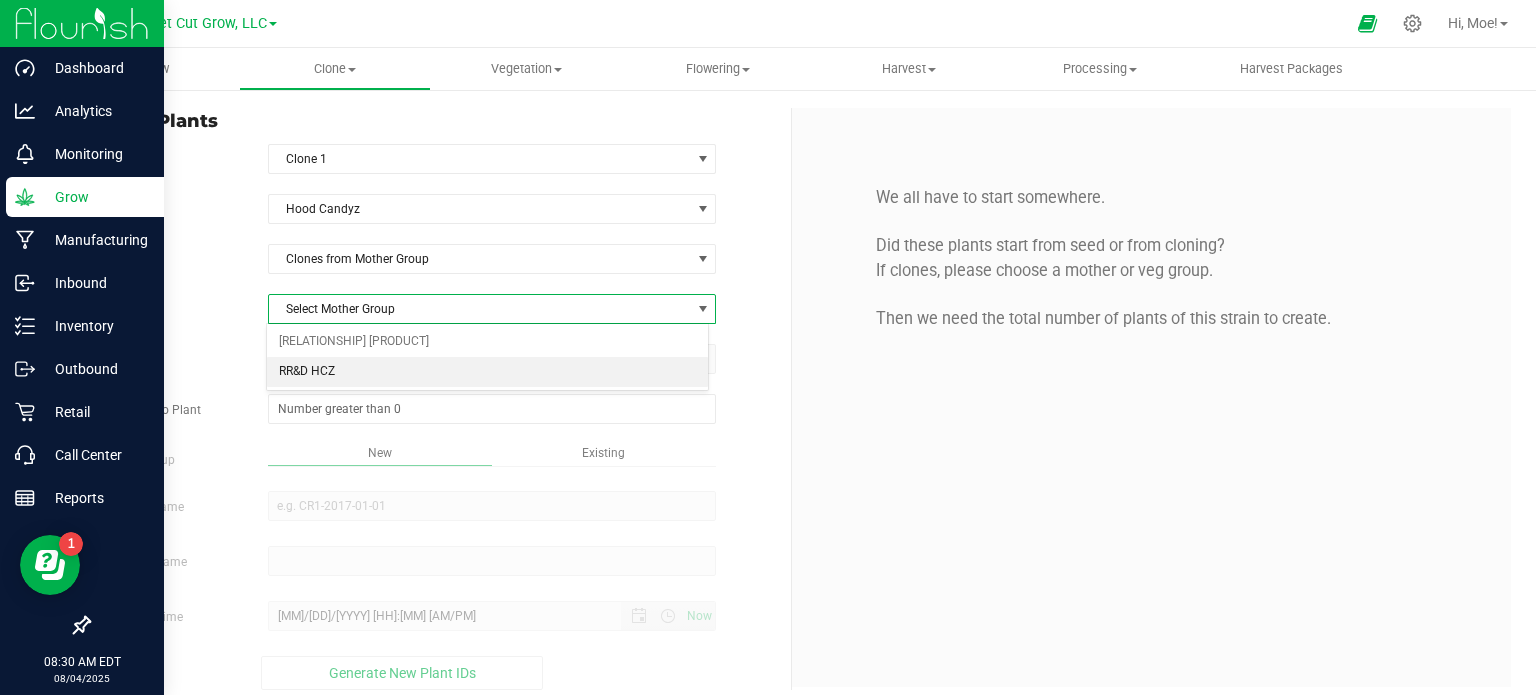 click on "RR&D HCZ" at bounding box center [488, 372] 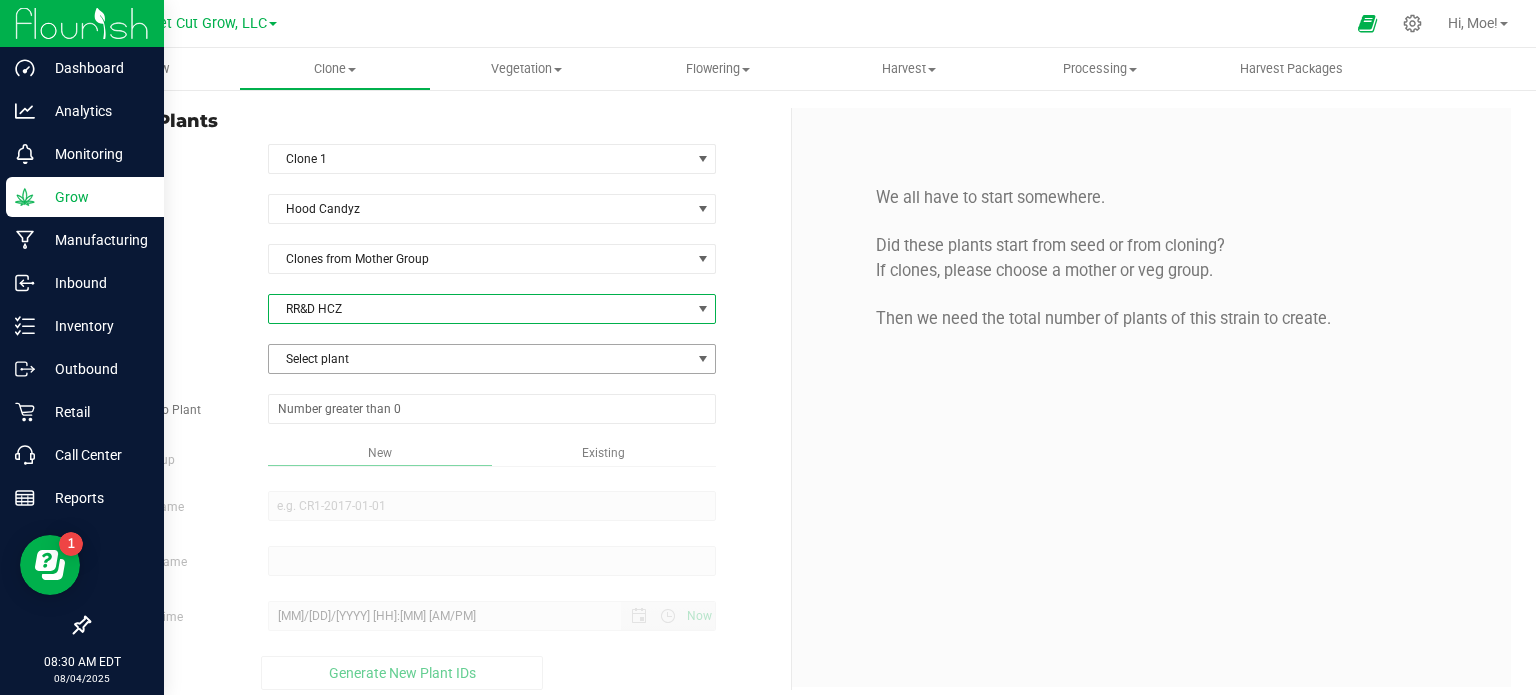 click at bounding box center (703, 359) 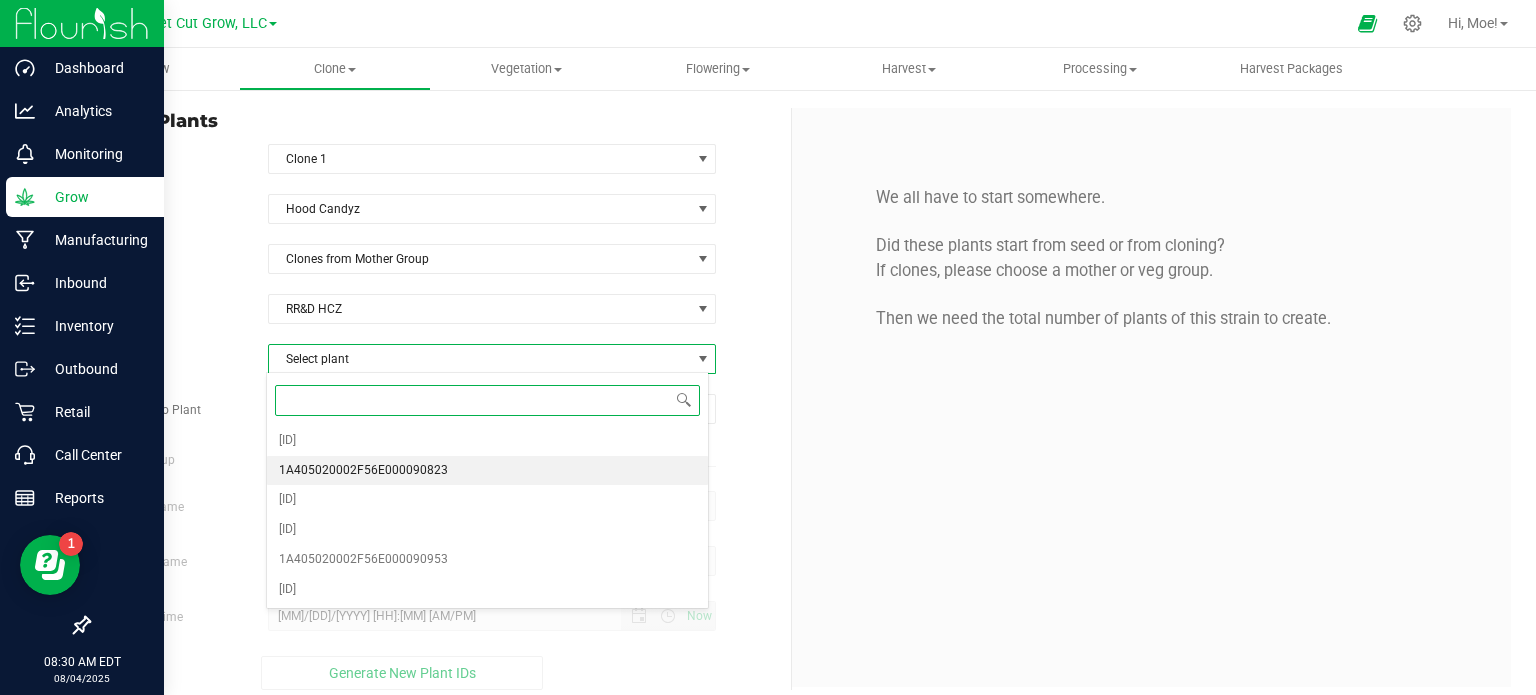click on "1A405020002F56E000090823" at bounding box center (488, 471) 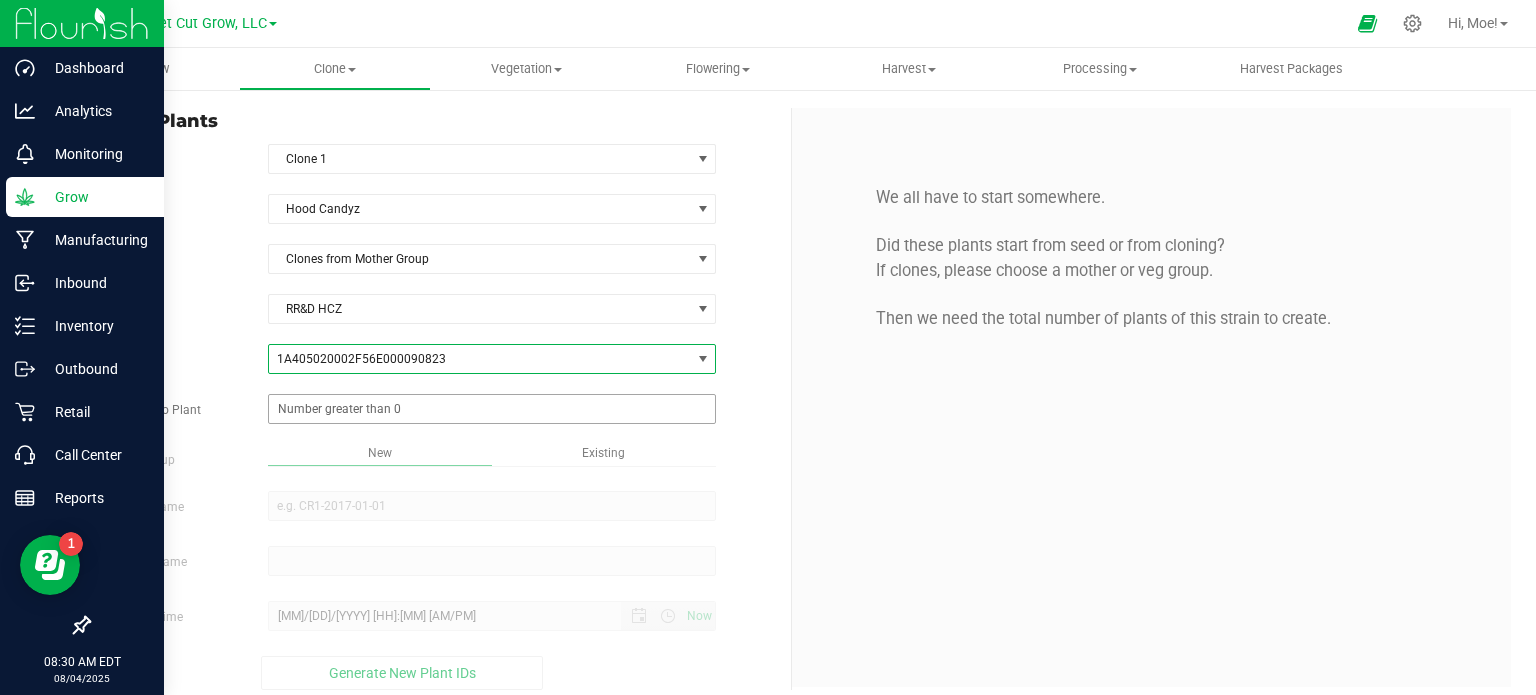 click at bounding box center (492, 409) 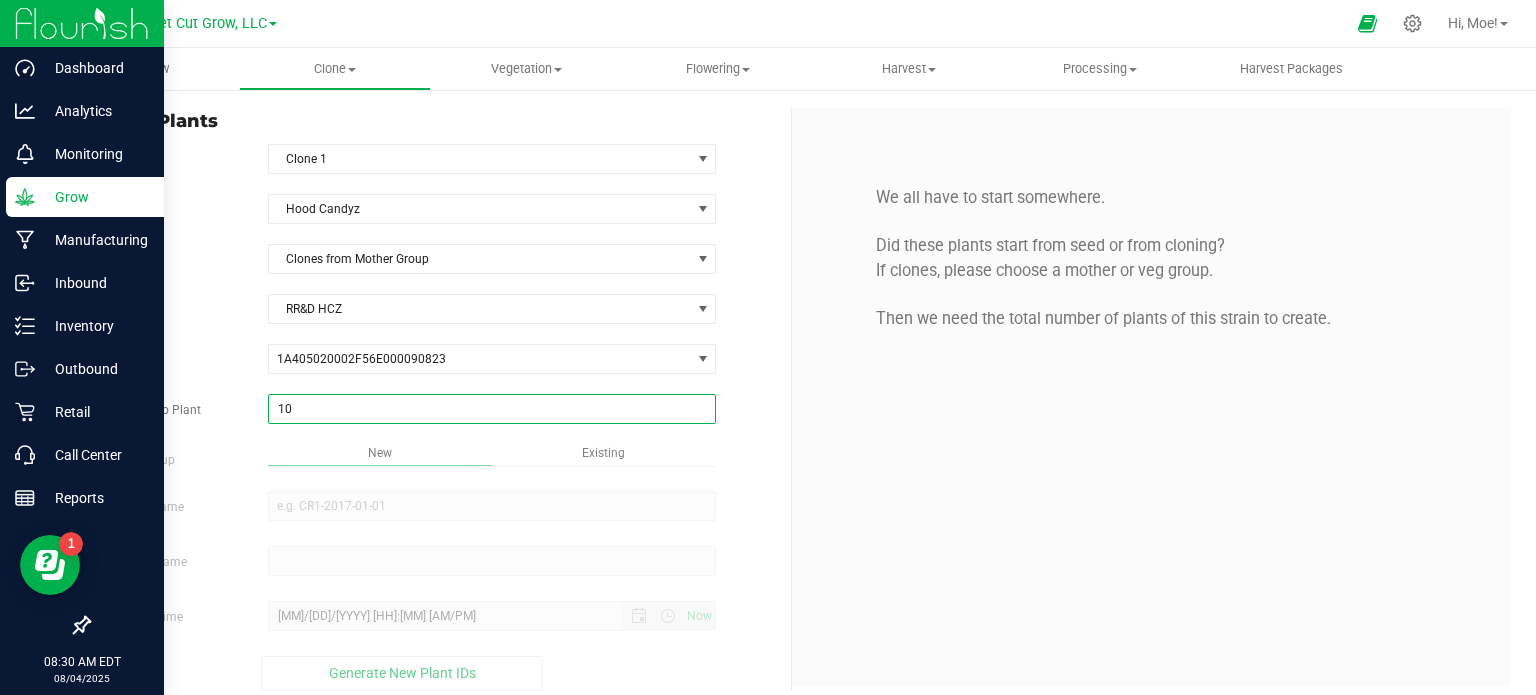 type on "100" 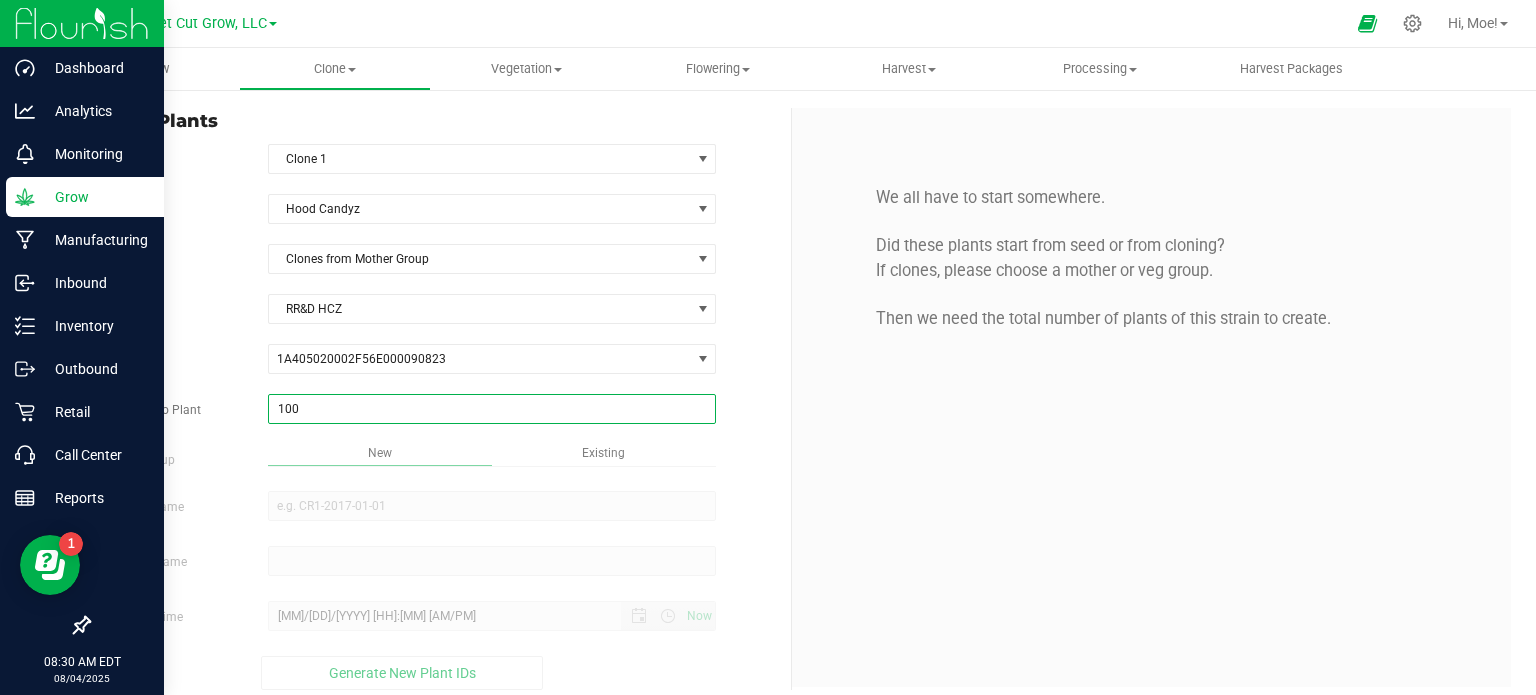 type on "100" 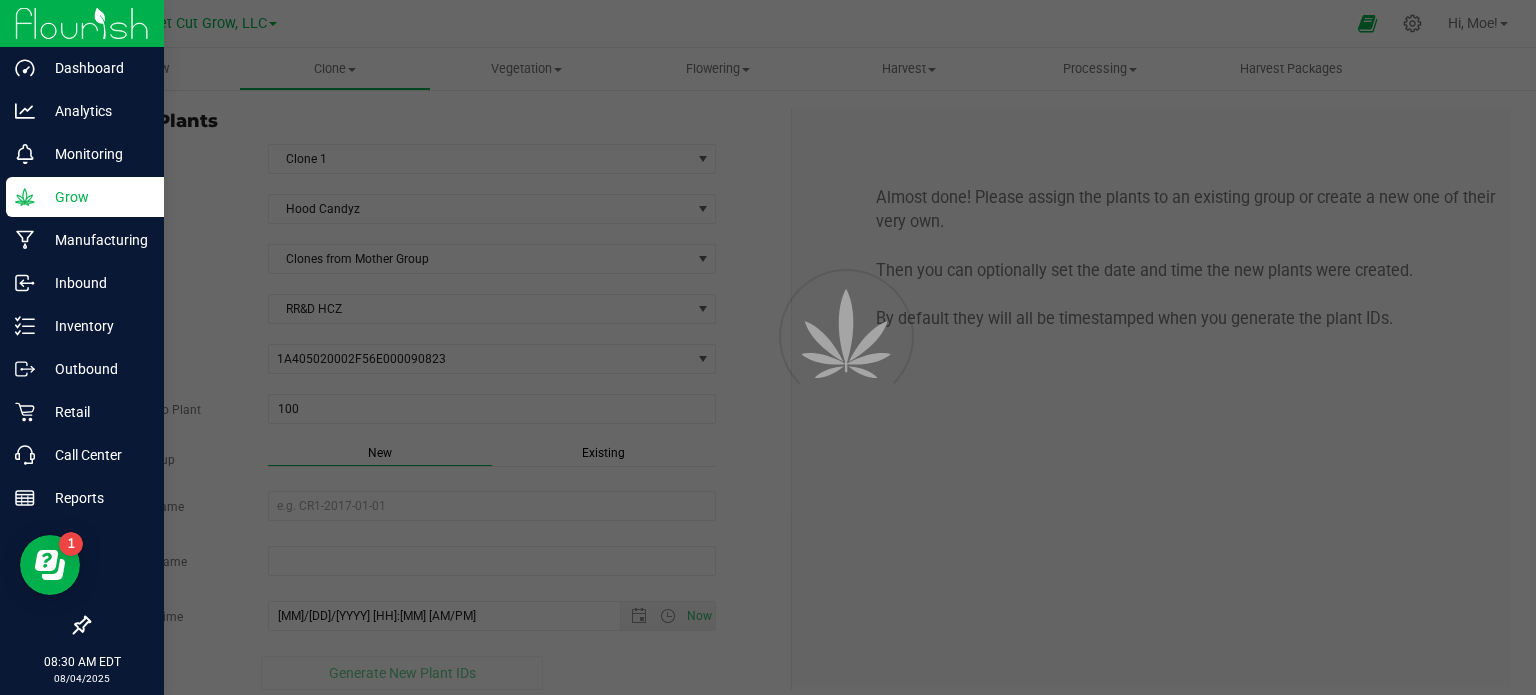 click on "Existing" at bounding box center (603, 453) 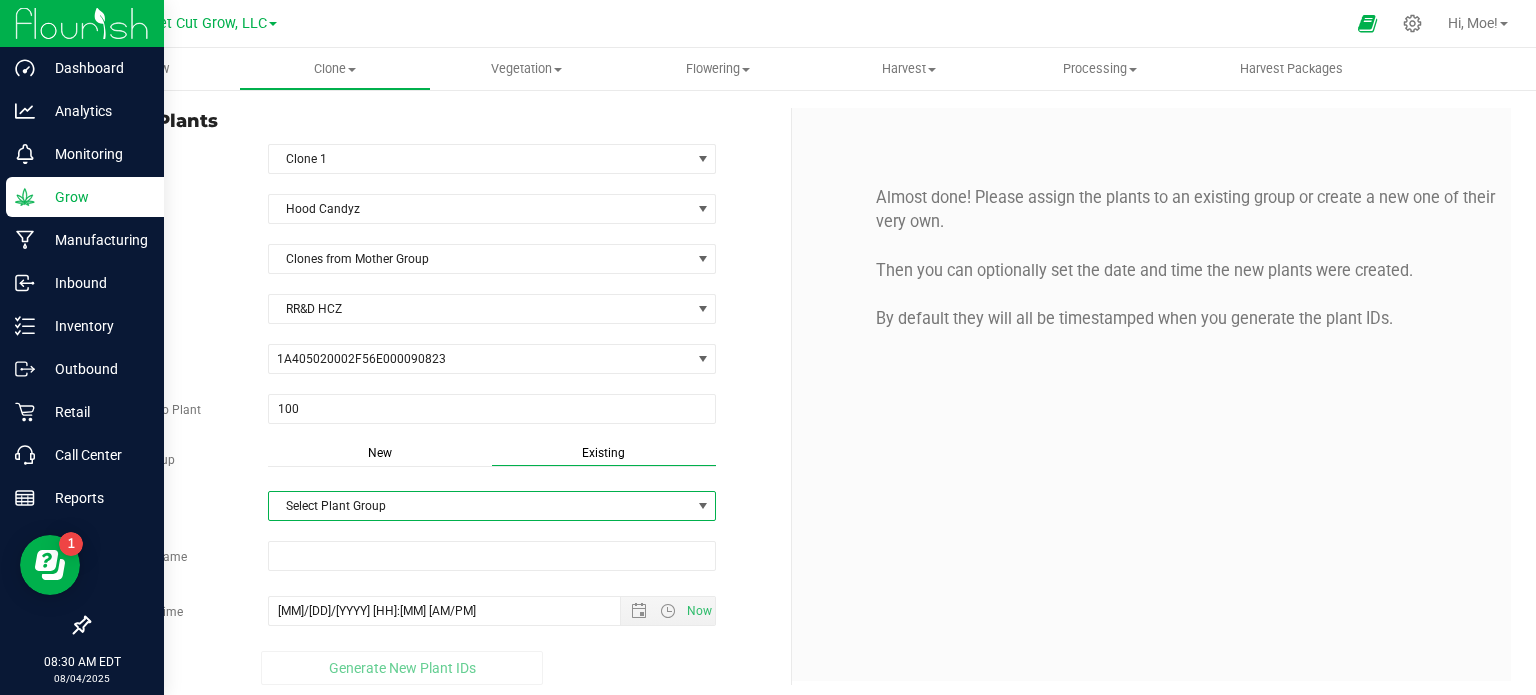 click at bounding box center [703, 506] 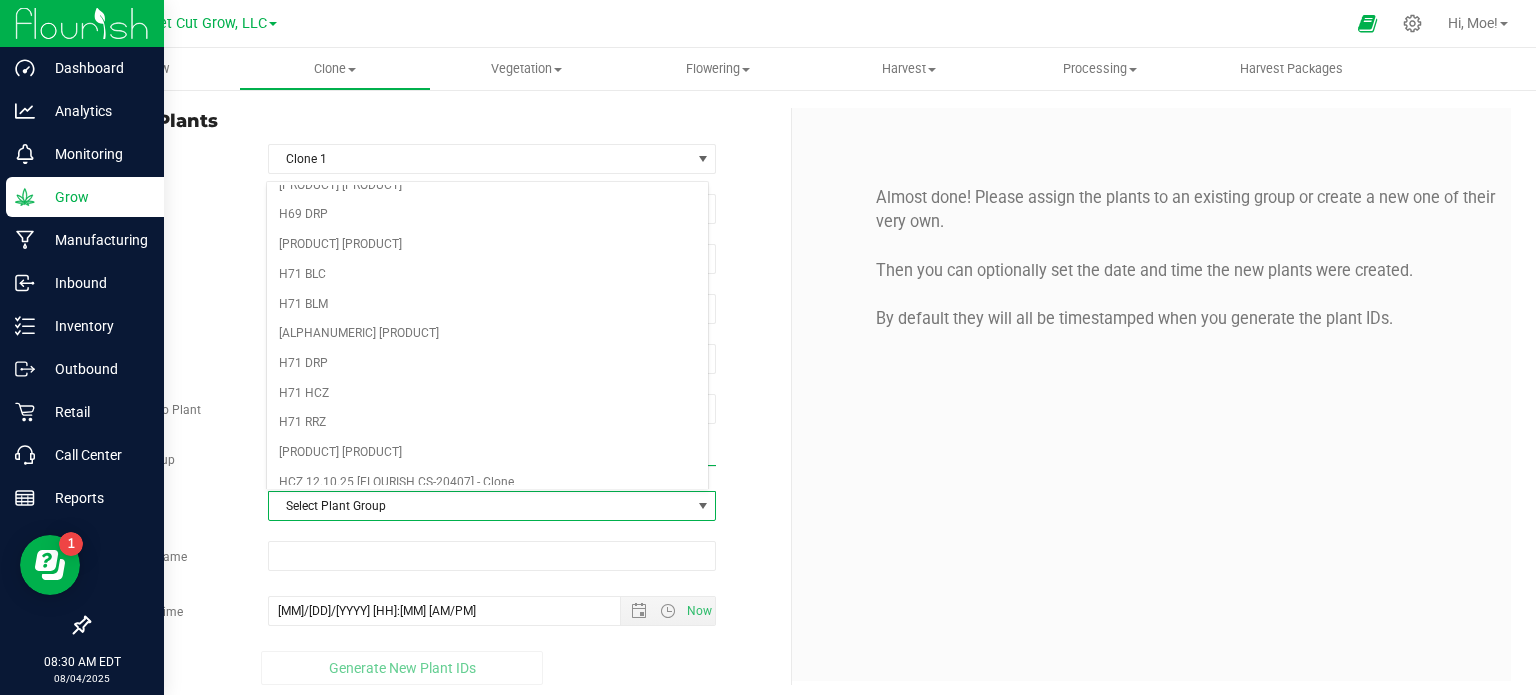 scroll, scrollTop: 52, scrollLeft: 0, axis: vertical 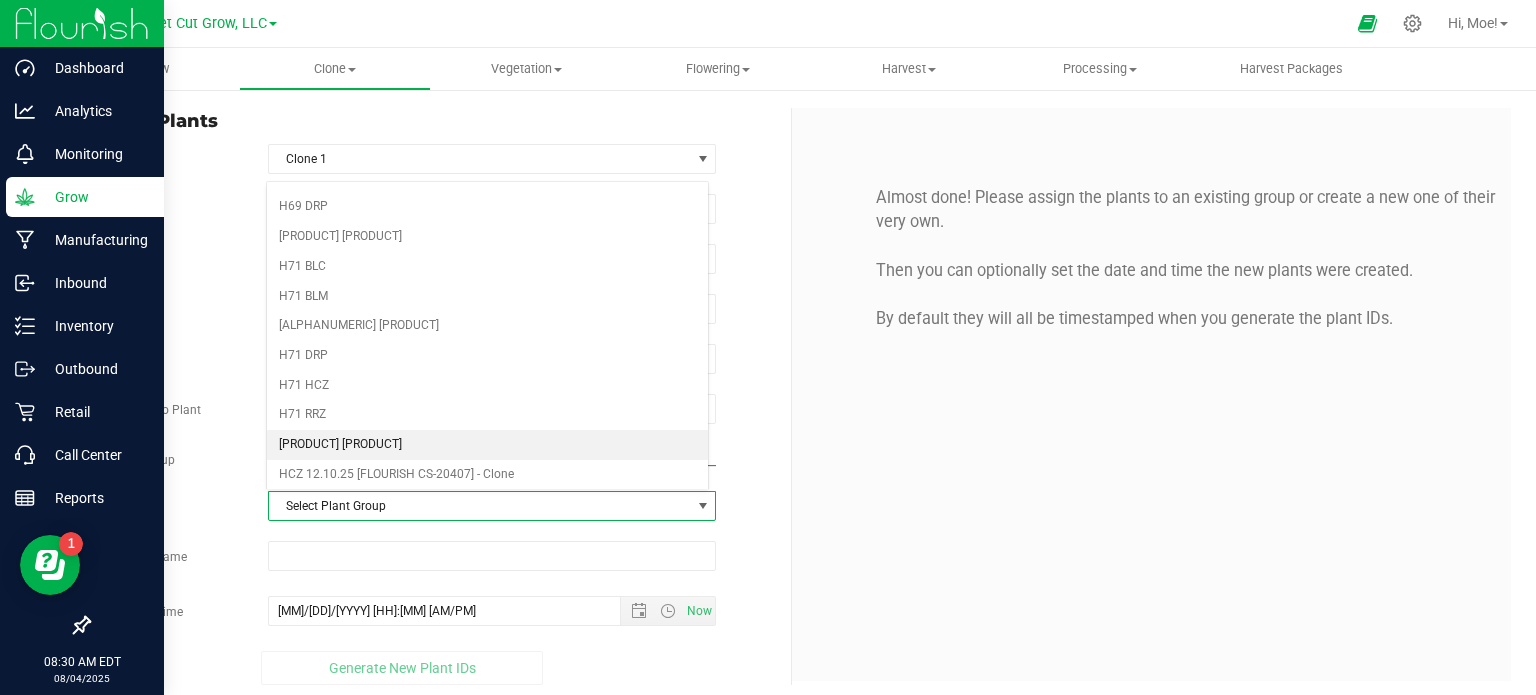 click on "[PRODUCT] [PRODUCT]" at bounding box center (488, 445) 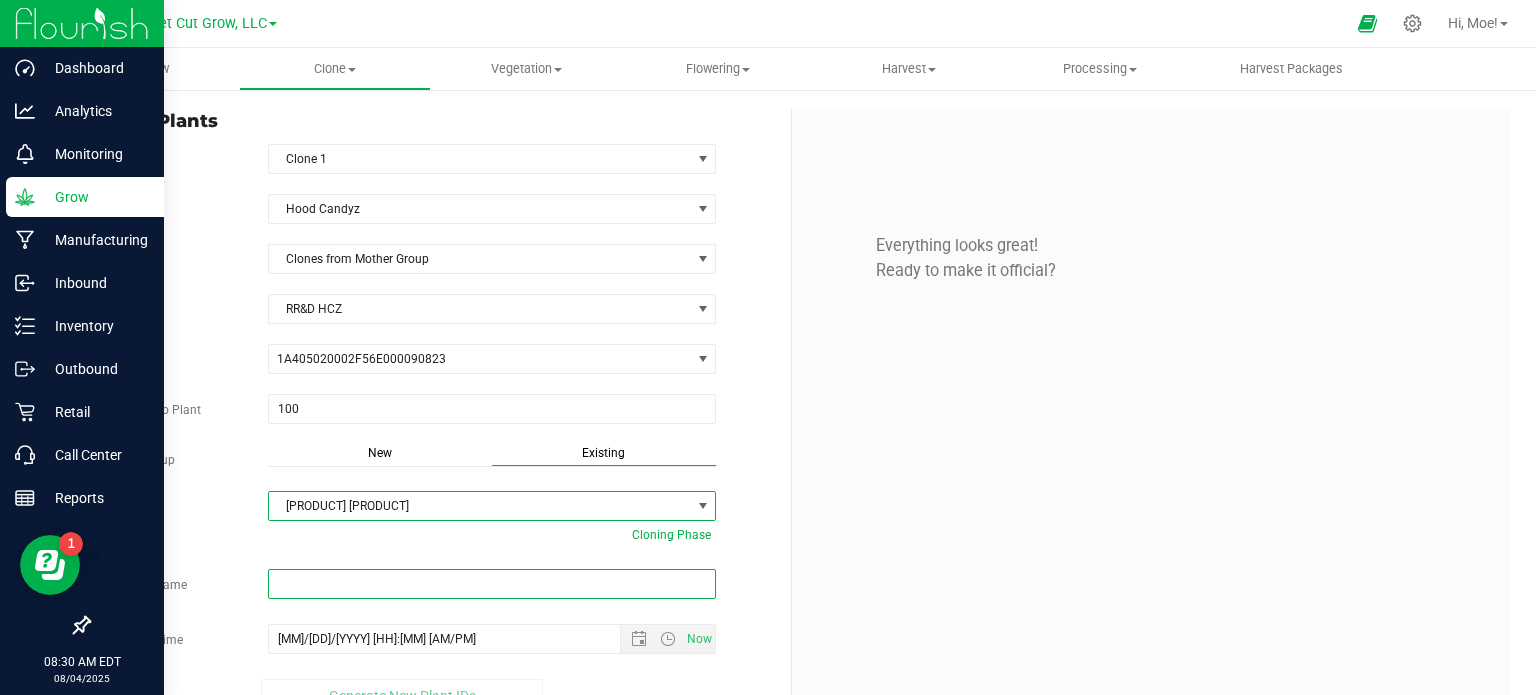 click at bounding box center [492, 584] 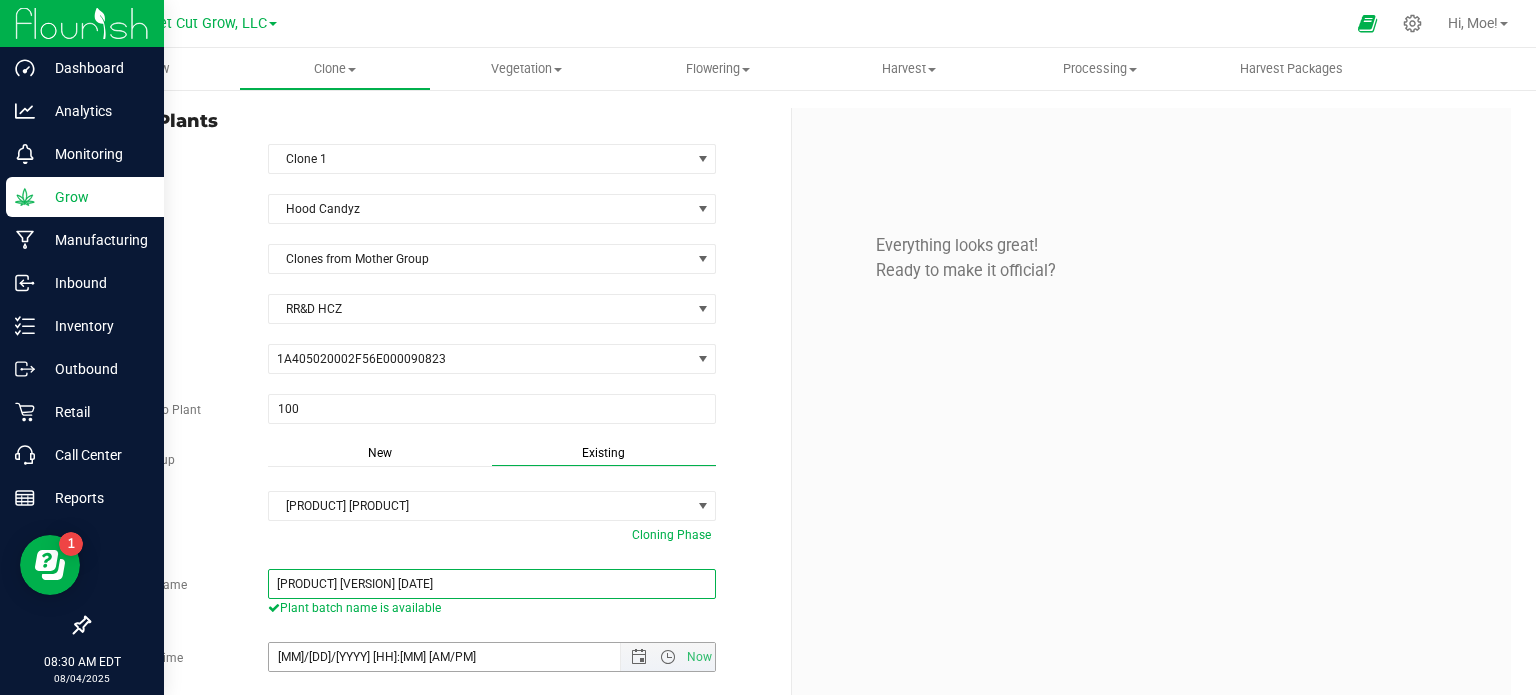 type on "[PRODUCT] [VERSION] [DATE]" 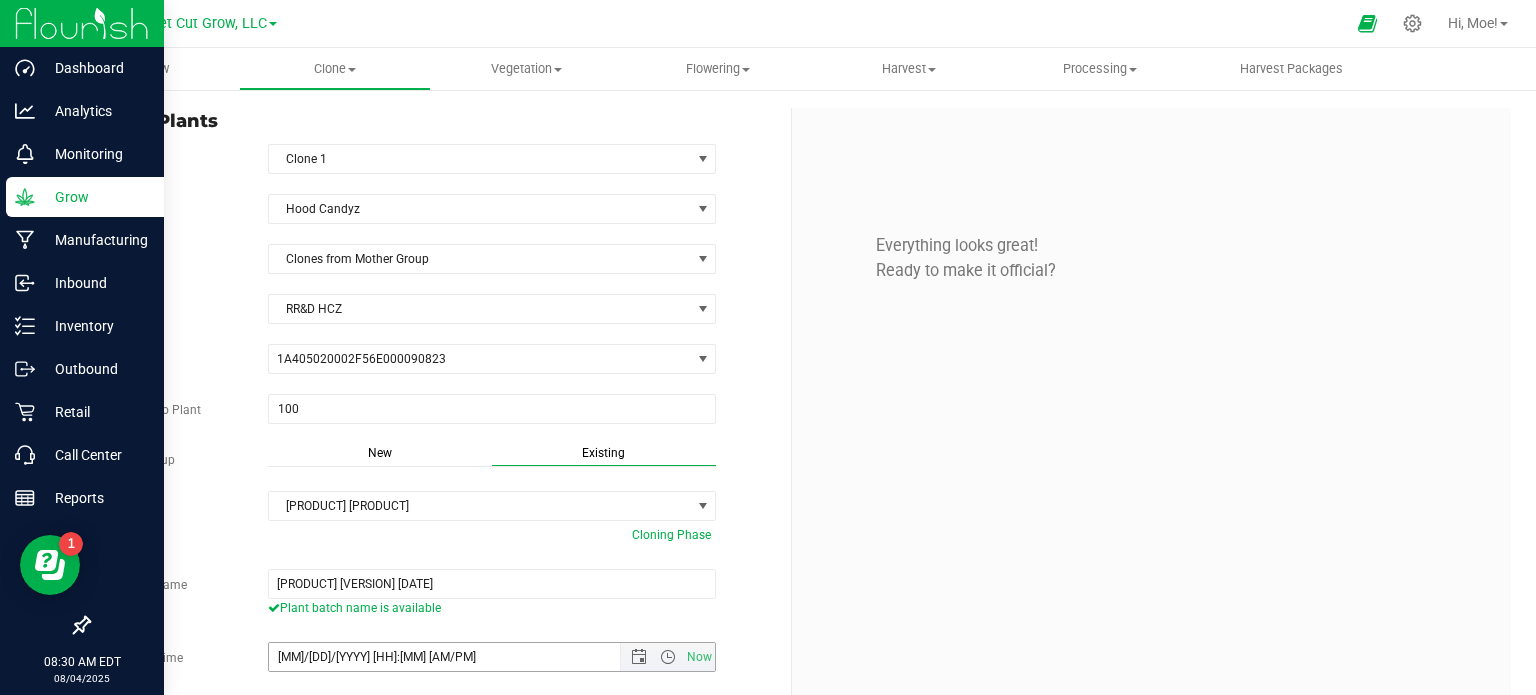 click on "[MM]/[DD]/[YYYY] [HH]:[MM] [AM/PM]" at bounding box center (462, 657) 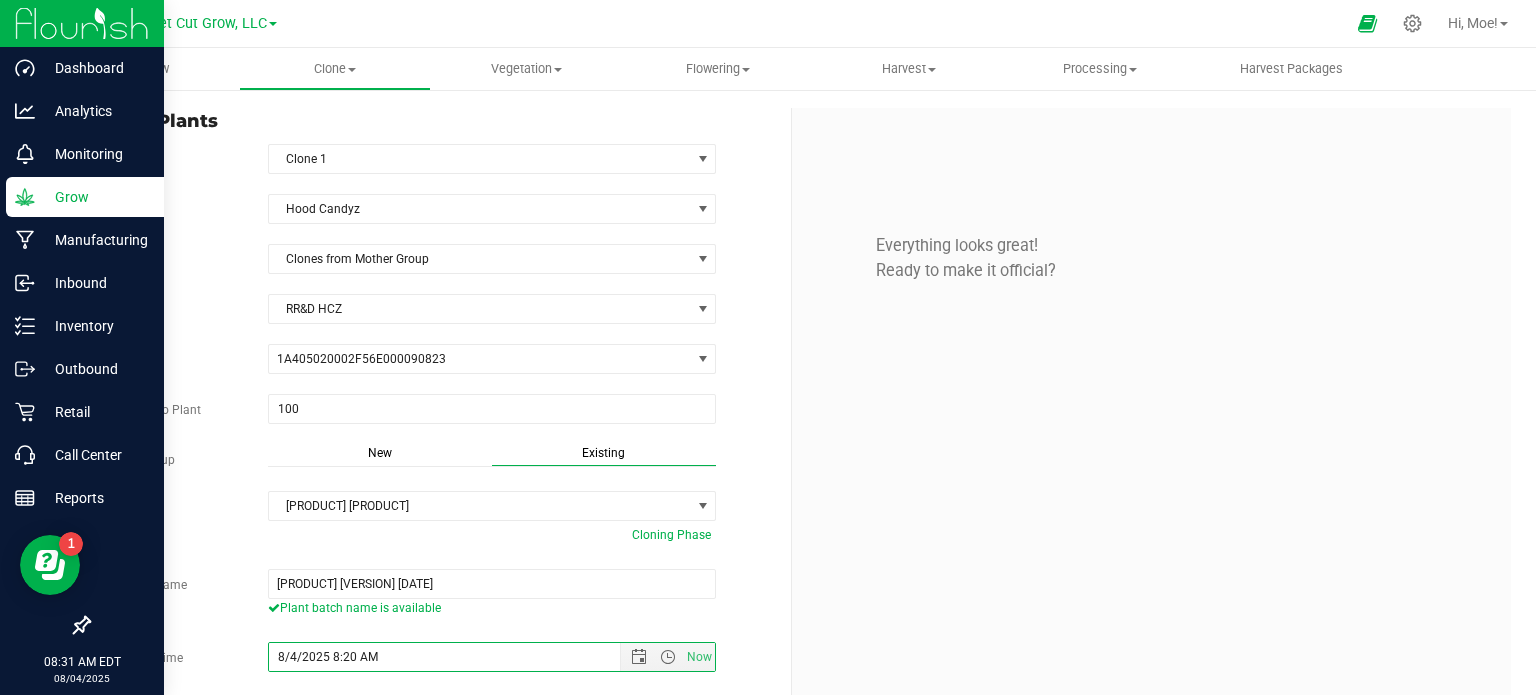 type on "8/4/2025 8:20 AM" 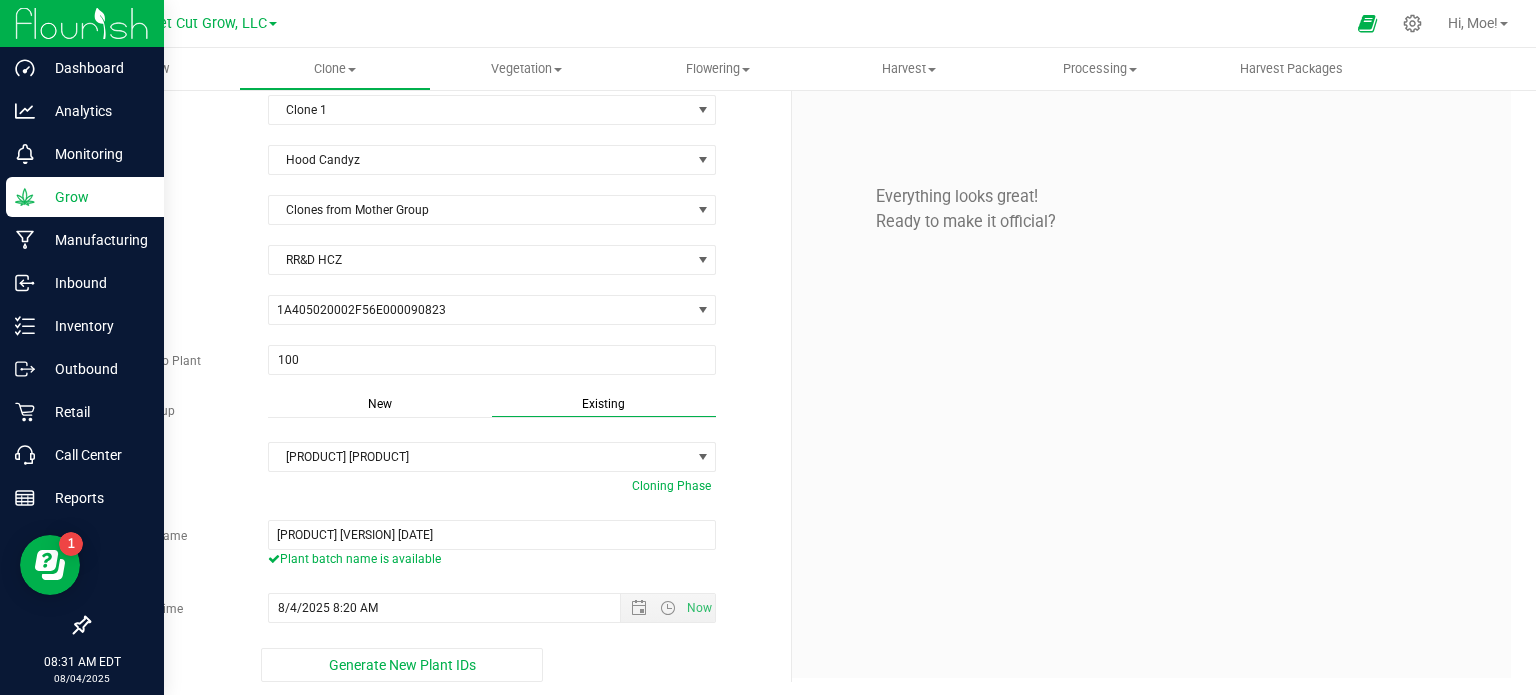 scroll, scrollTop: 52, scrollLeft: 0, axis: vertical 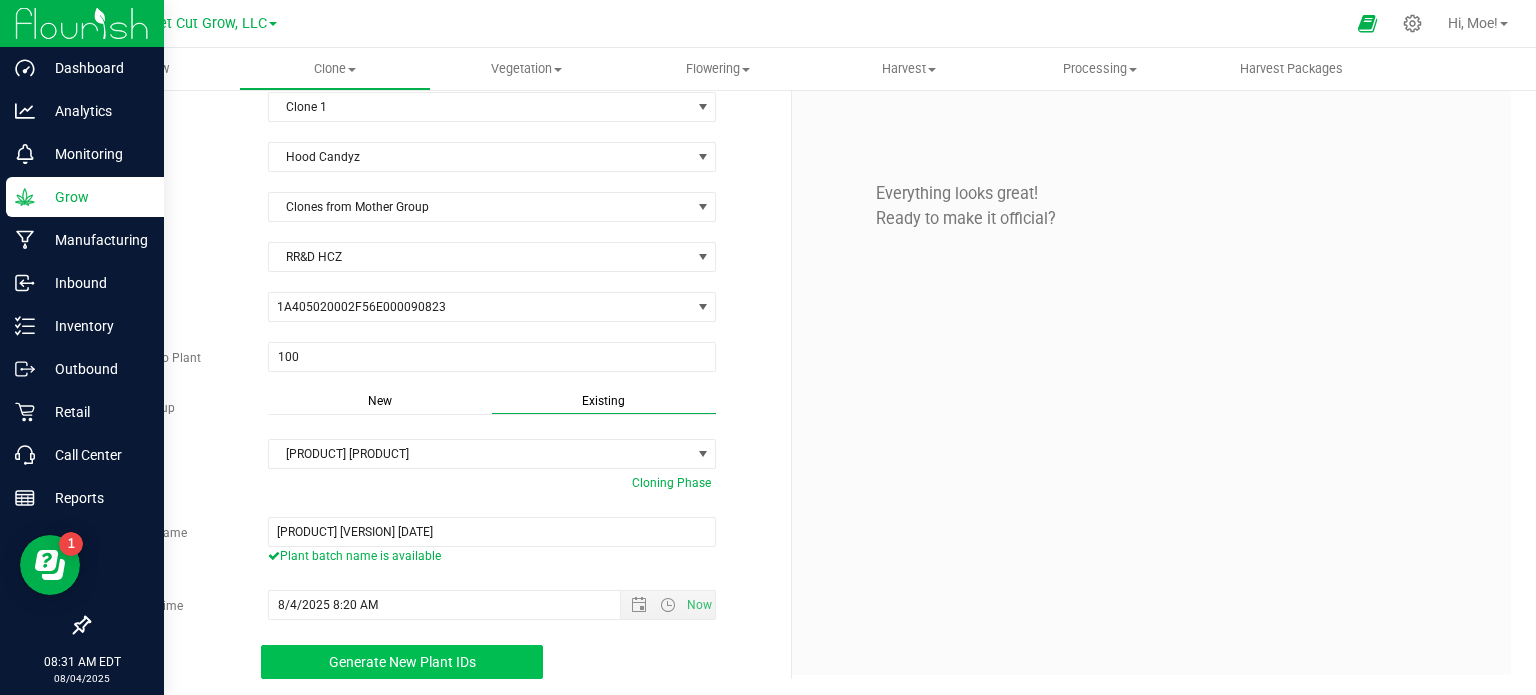 click on "Generate New Plant IDs" at bounding box center [402, 662] 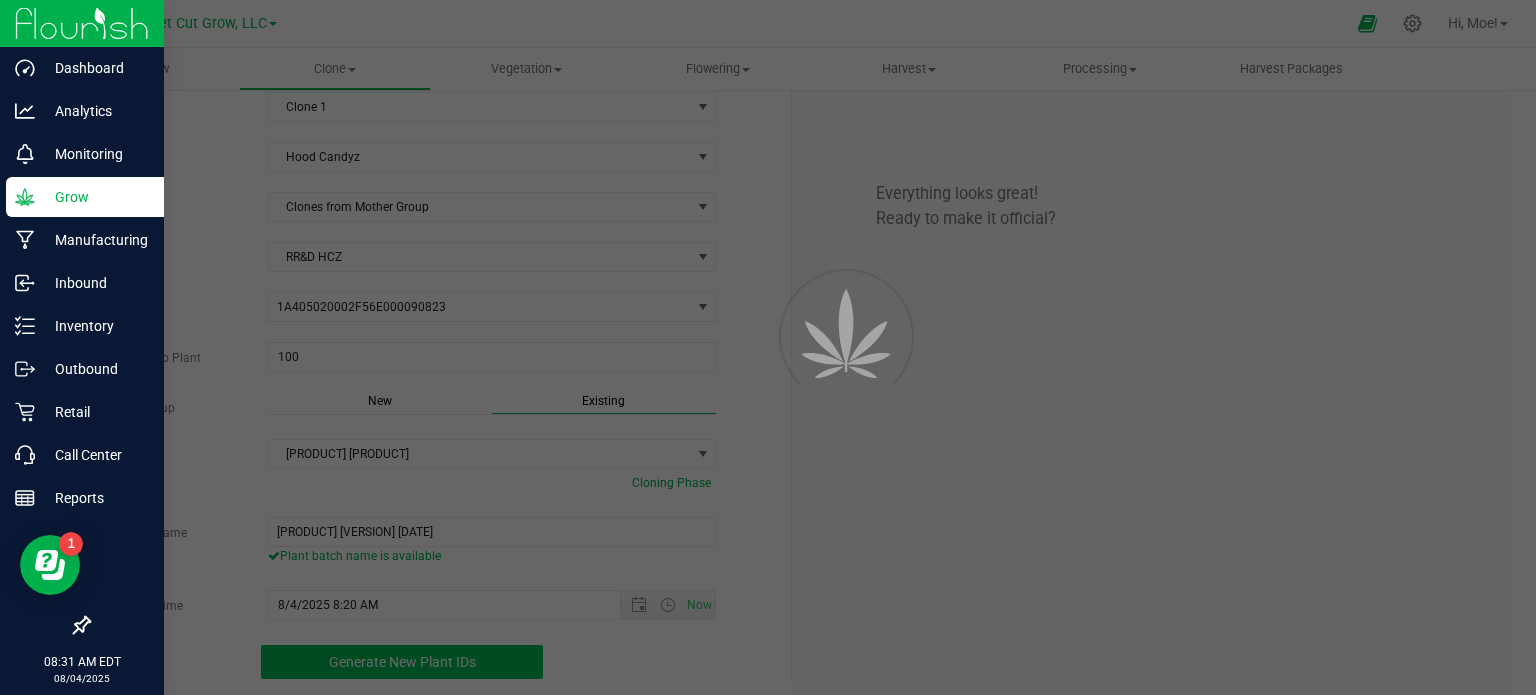 scroll, scrollTop: 60, scrollLeft: 0, axis: vertical 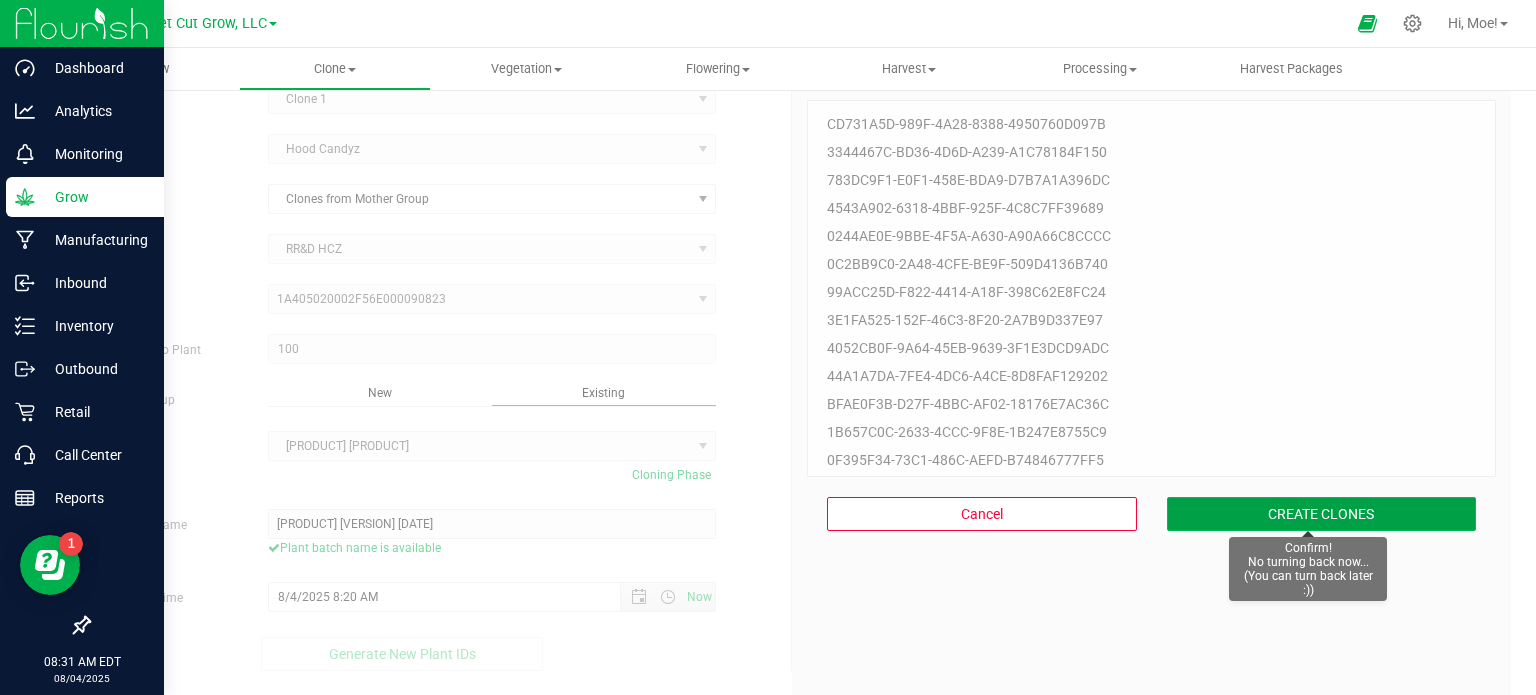 click on "CREATE CLONES" at bounding box center (1322, 514) 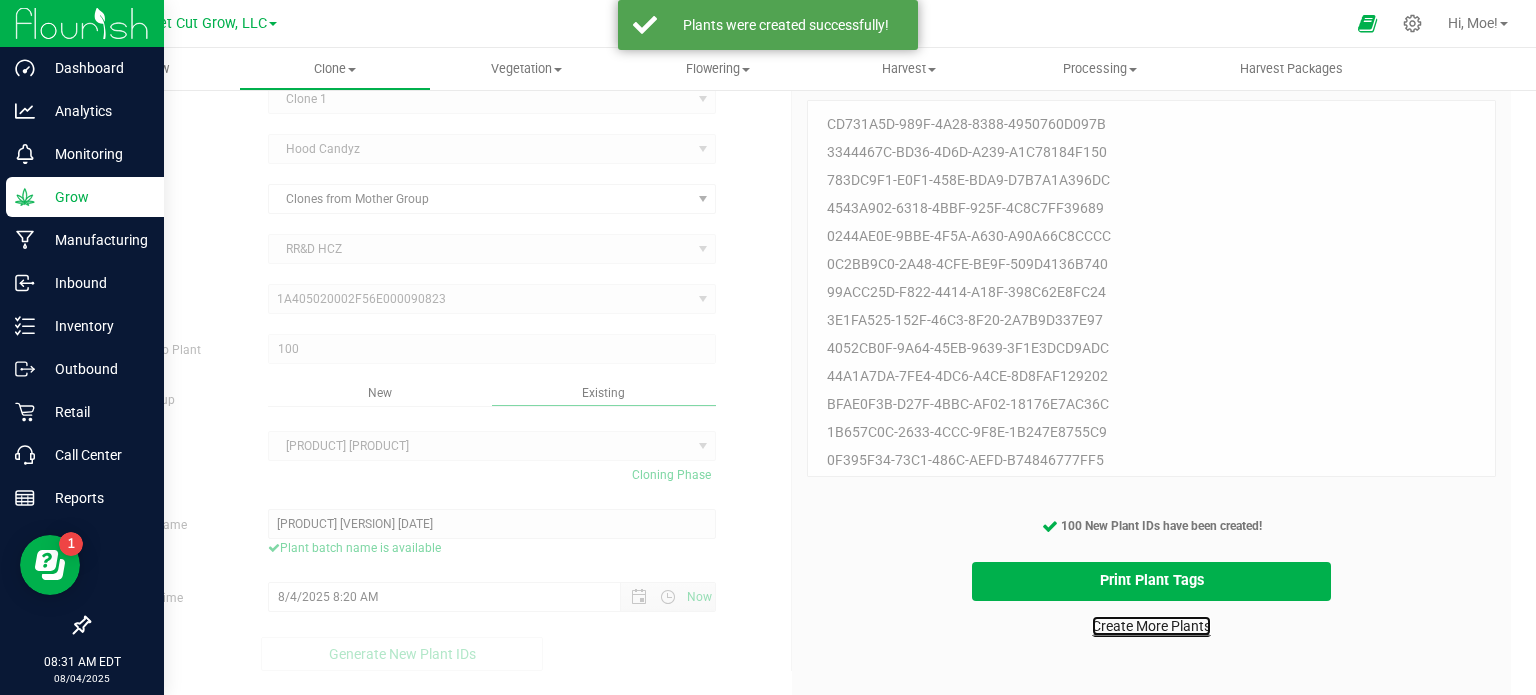click on "Create More Plants" at bounding box center [1151, 626] 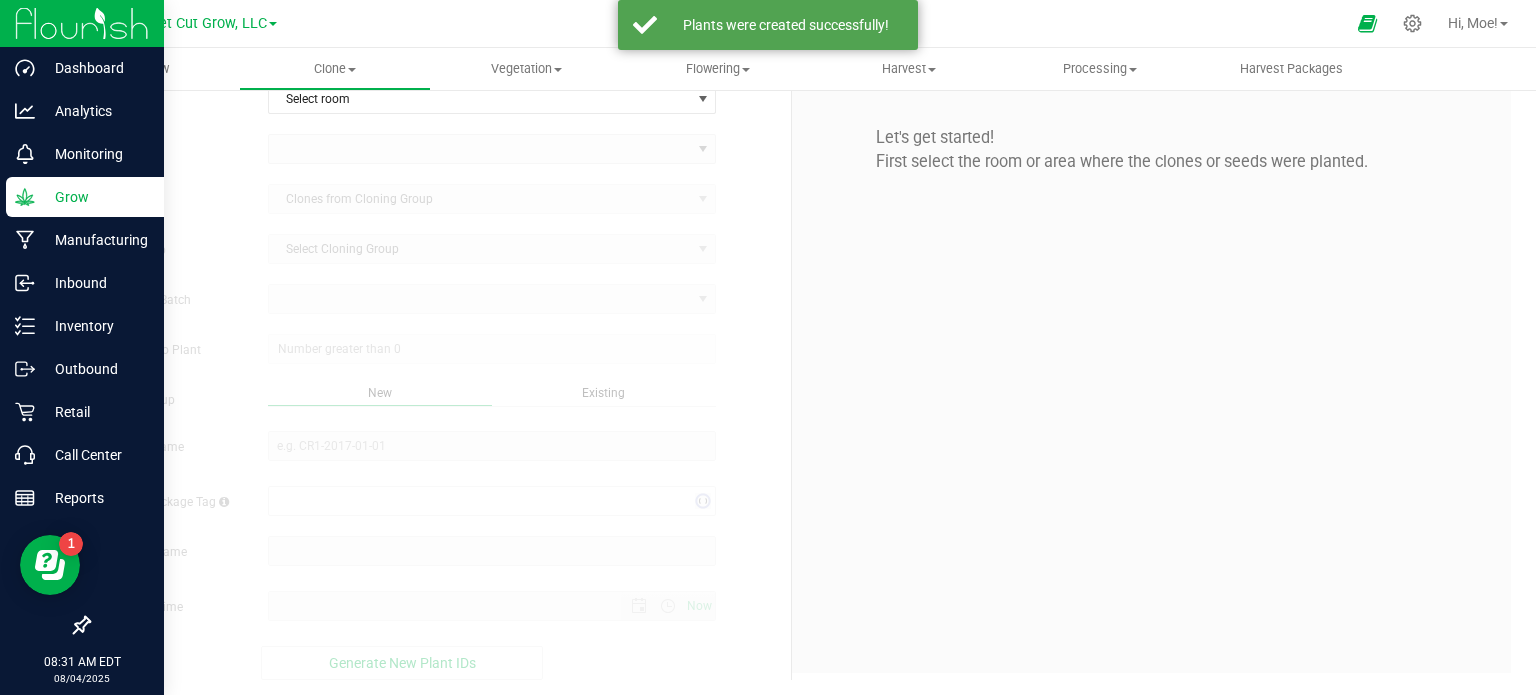 scroll, scrollTop: 0, scrollLeft: 0, axis: both 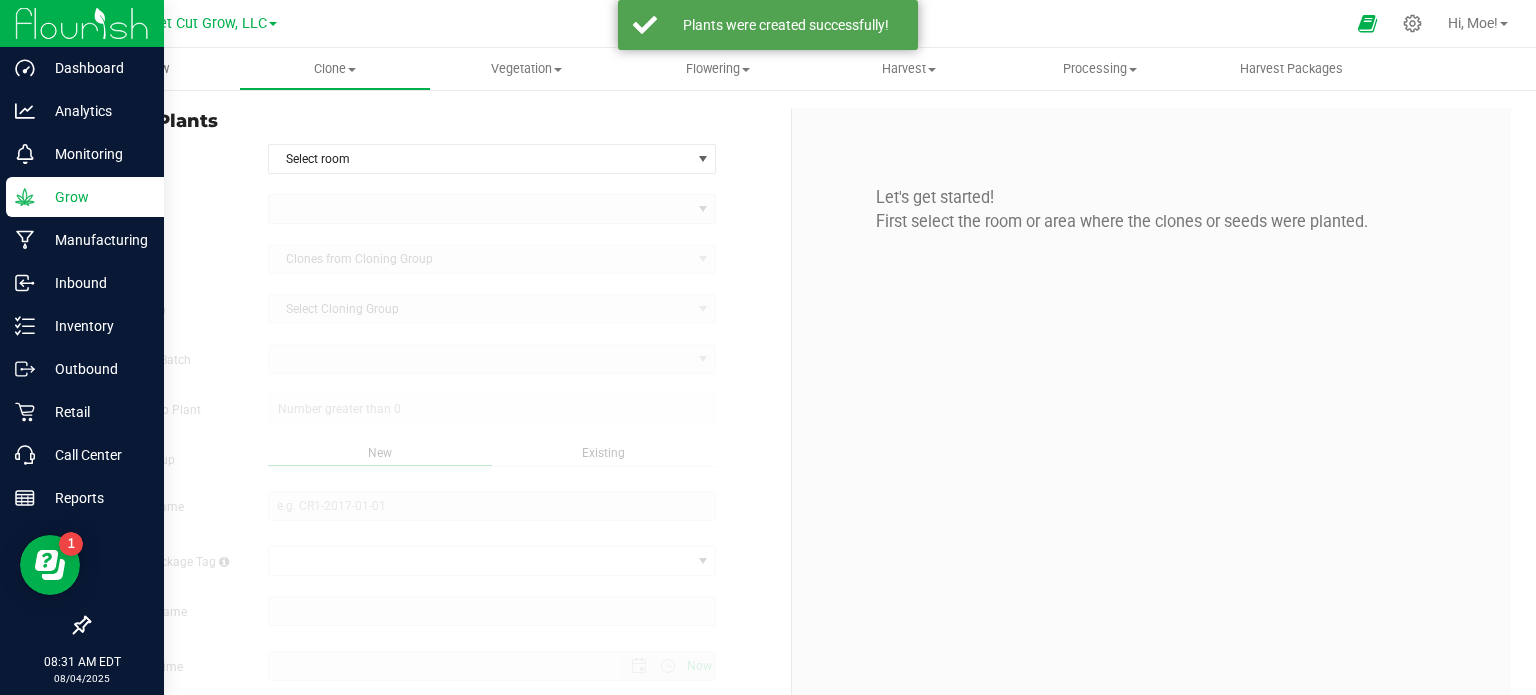 type on "8/4/2025 8:31 AM" 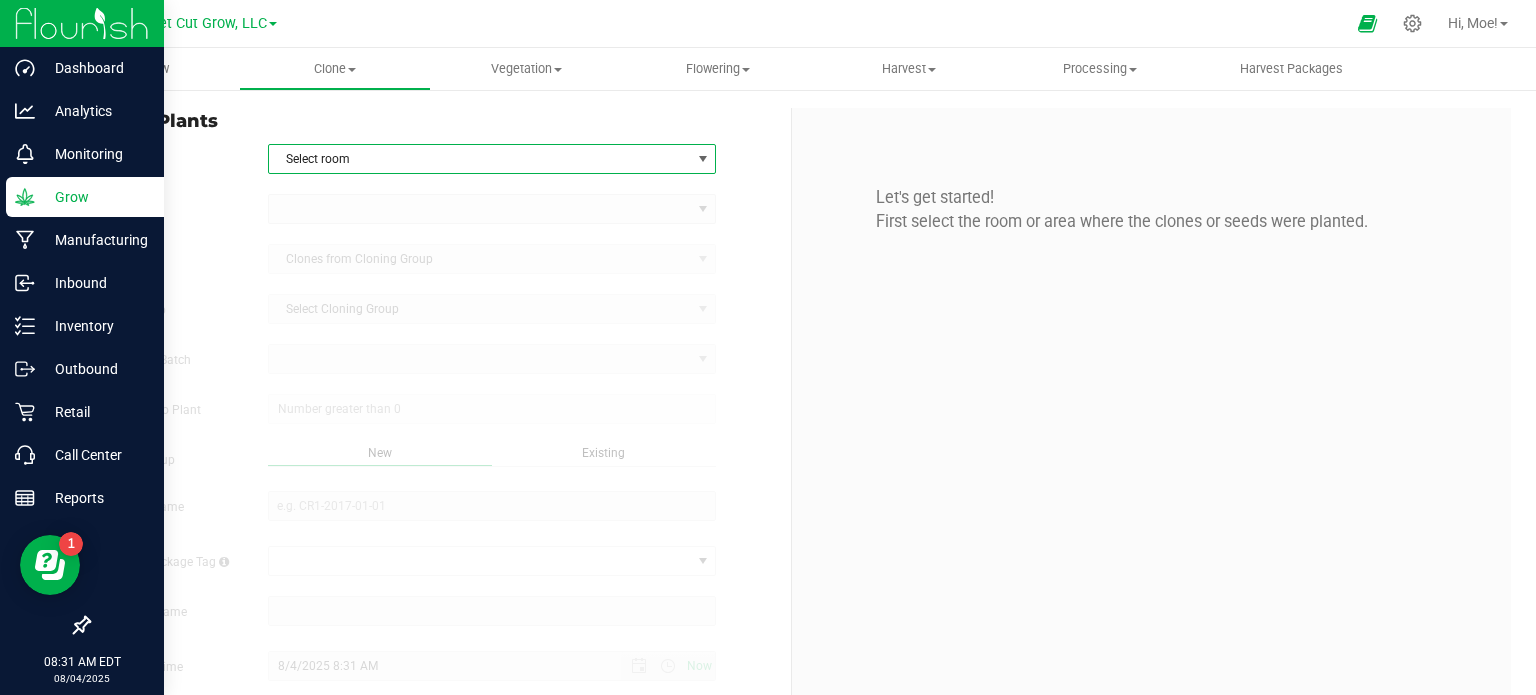 click at bounding box center (703, 159) 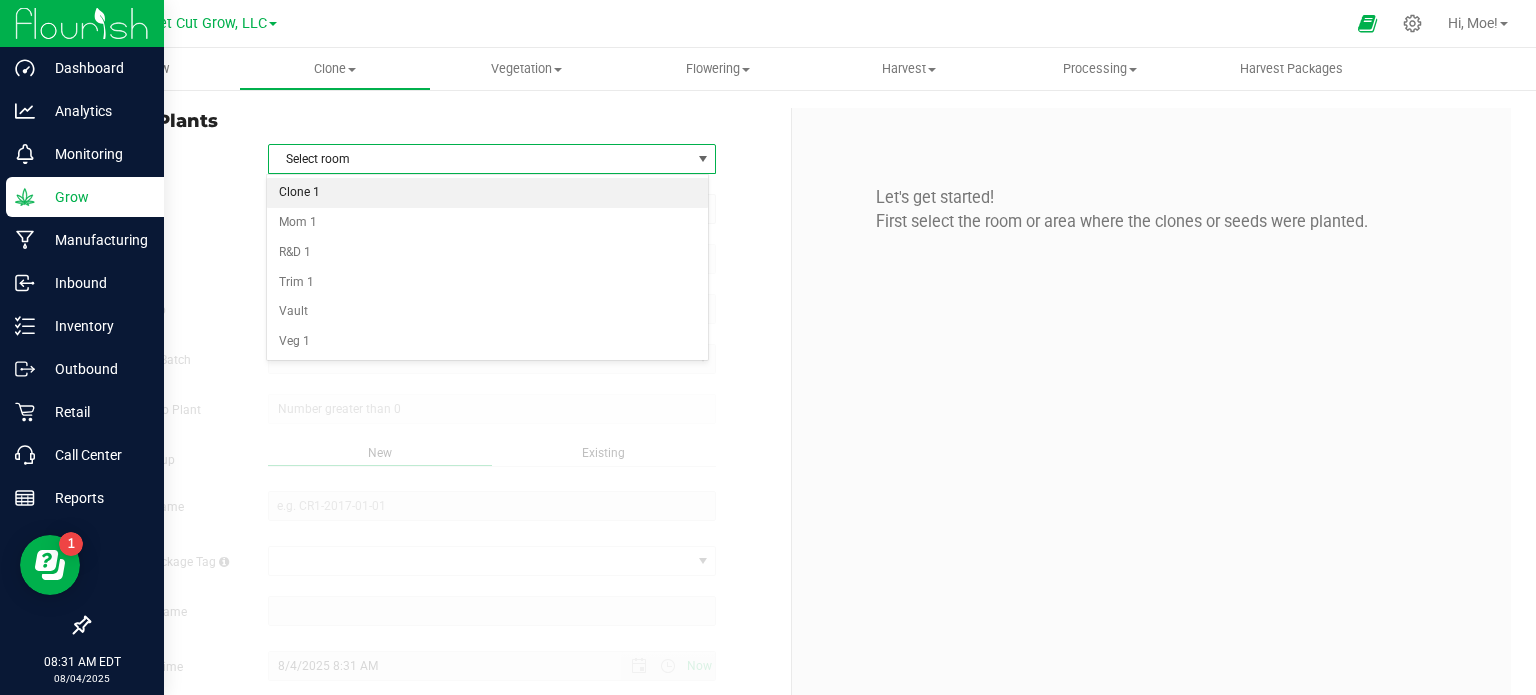 click on "Clone 1" at bounding box center [488, 193] 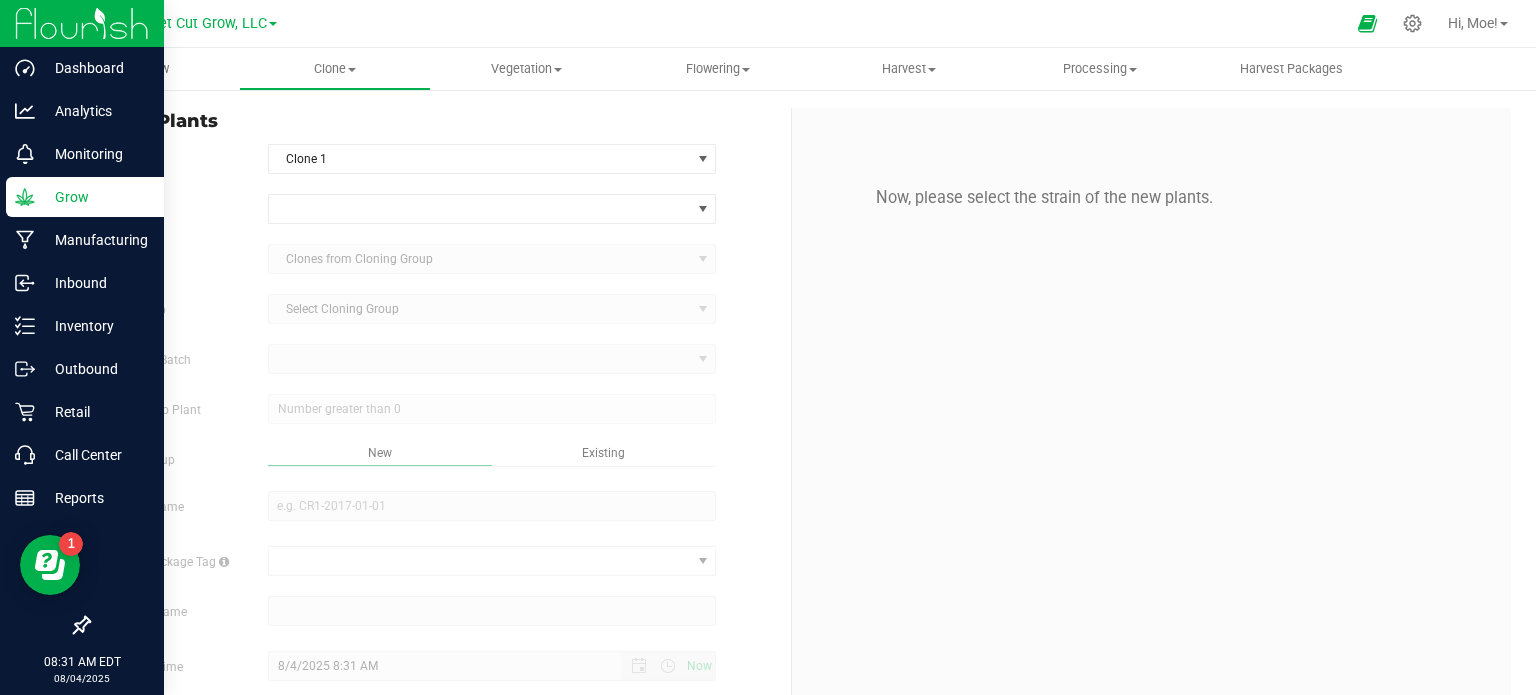 click at bounding box center (492, 209) 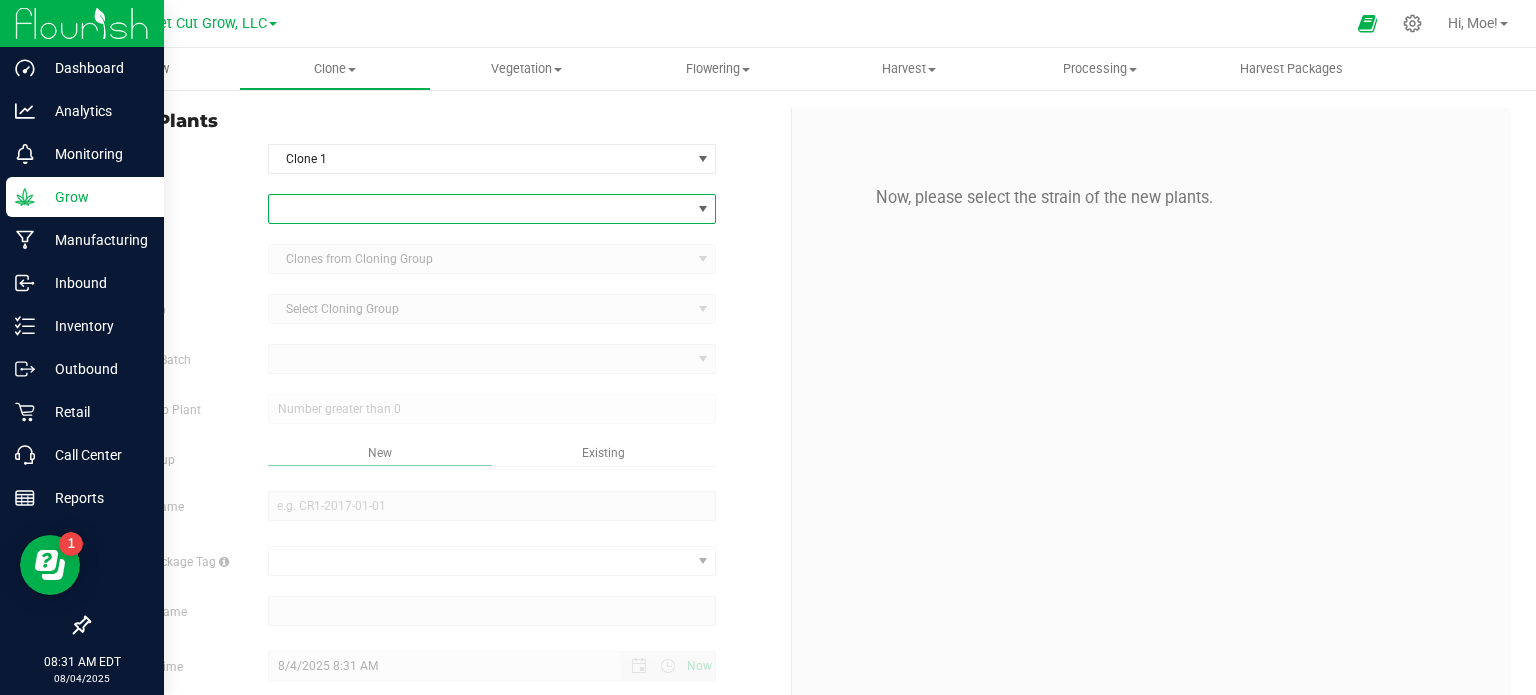click at bounding box center (703, 209) 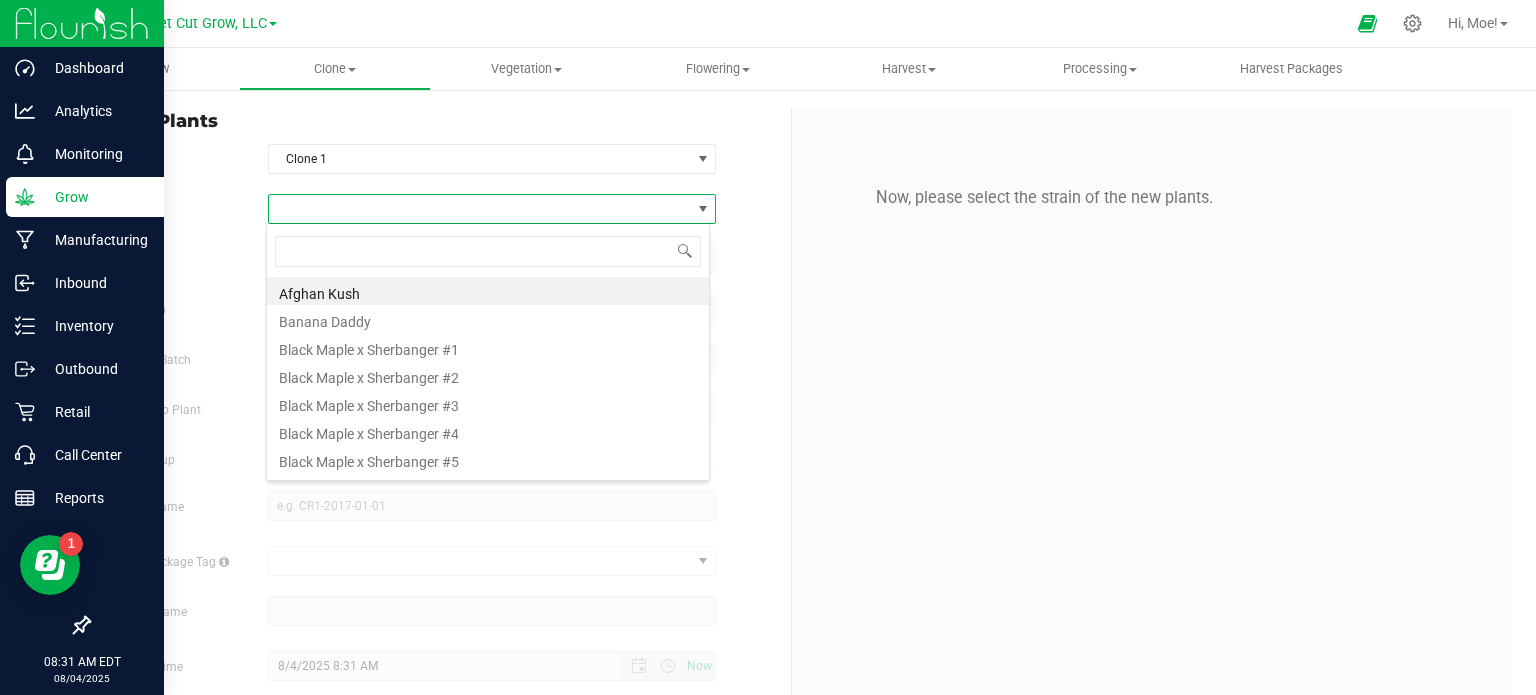 scroll, scrollTop: 99970, scrollLeft: 99556, axis: both 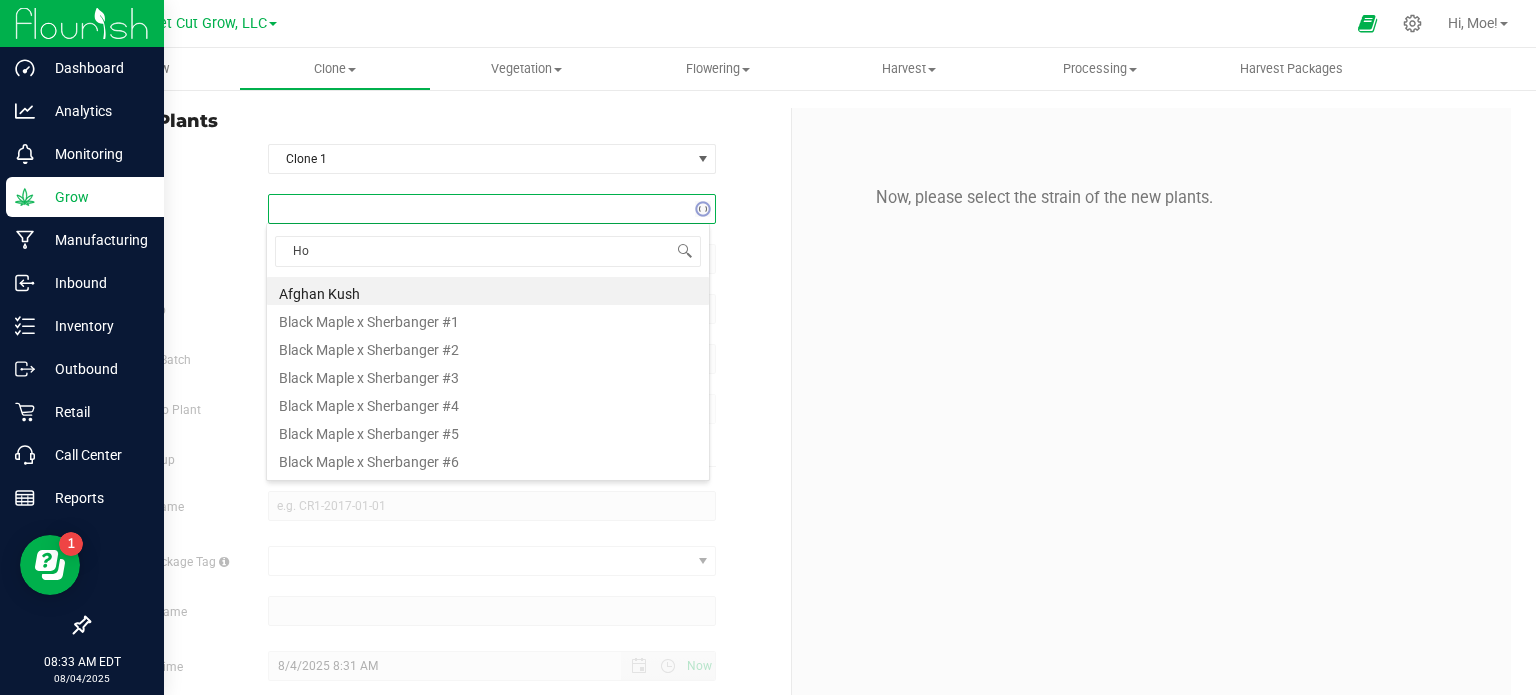 type on "Hoo" 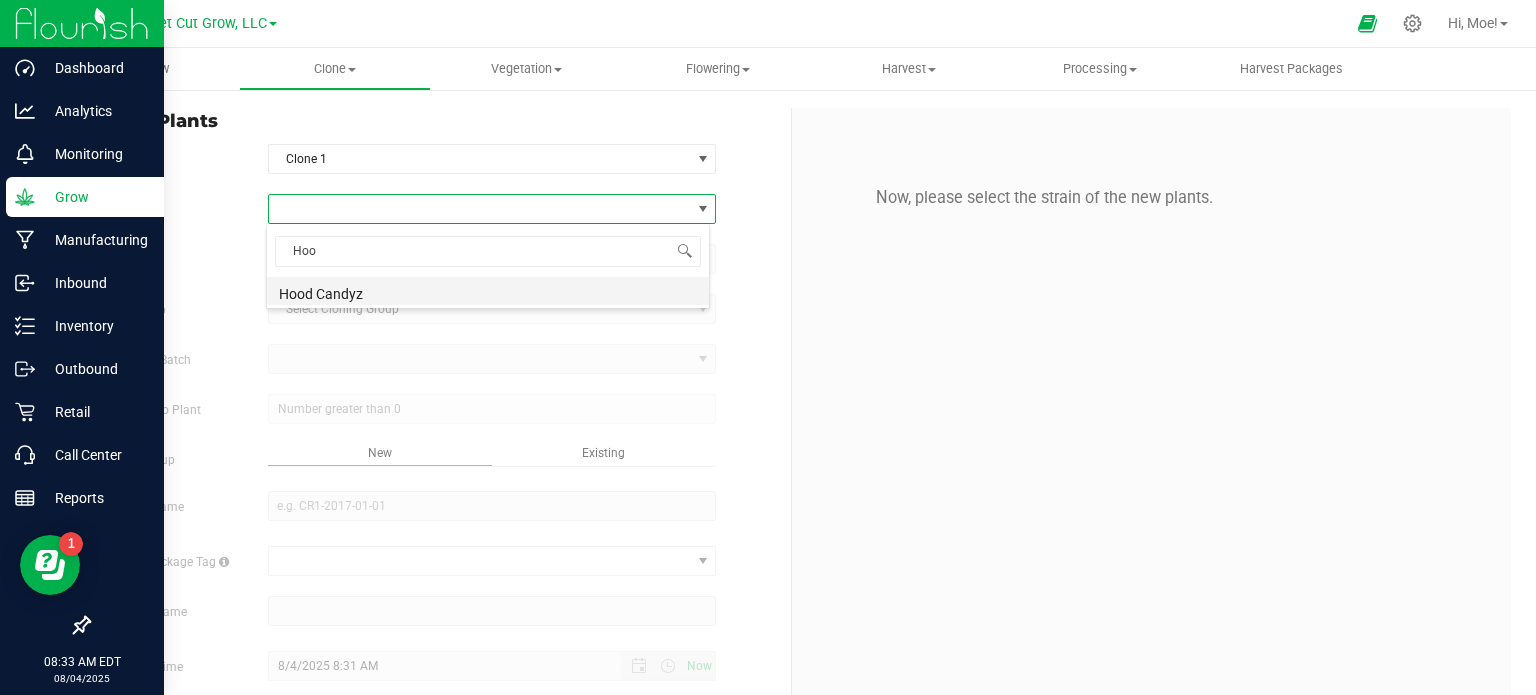 click on "Hood Candyz" at bounding box center (488, 291) 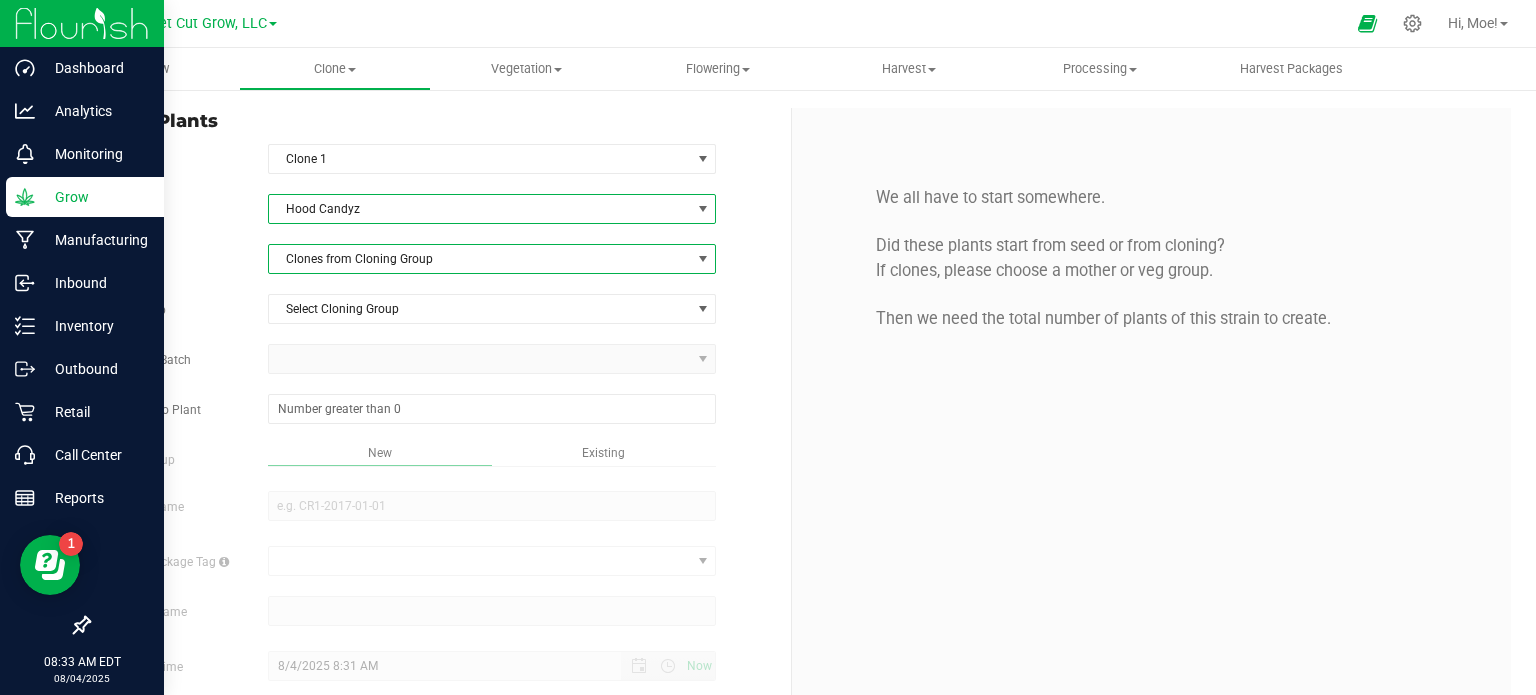 click at bounding box center (703, 259) 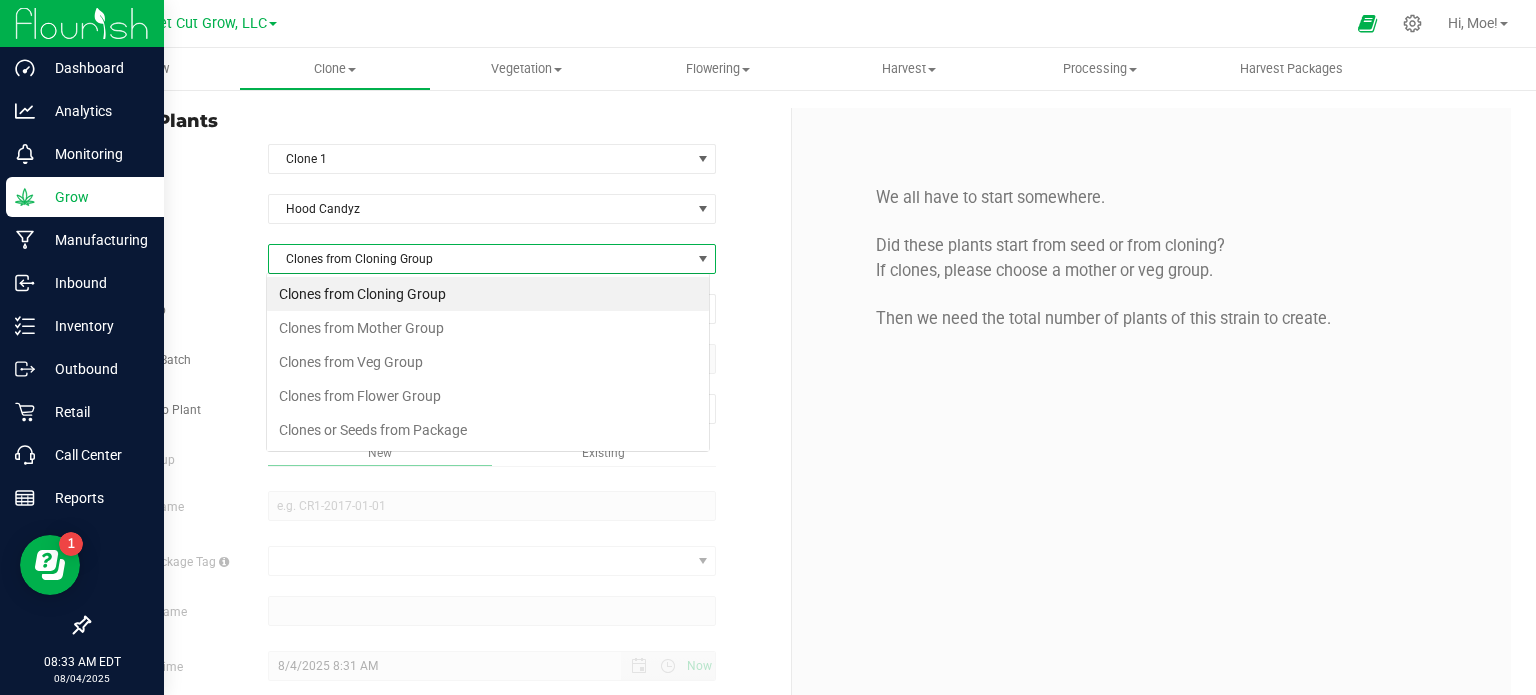 scroll, scrollTop: 99970, scrollLeft: 99556, axis: both 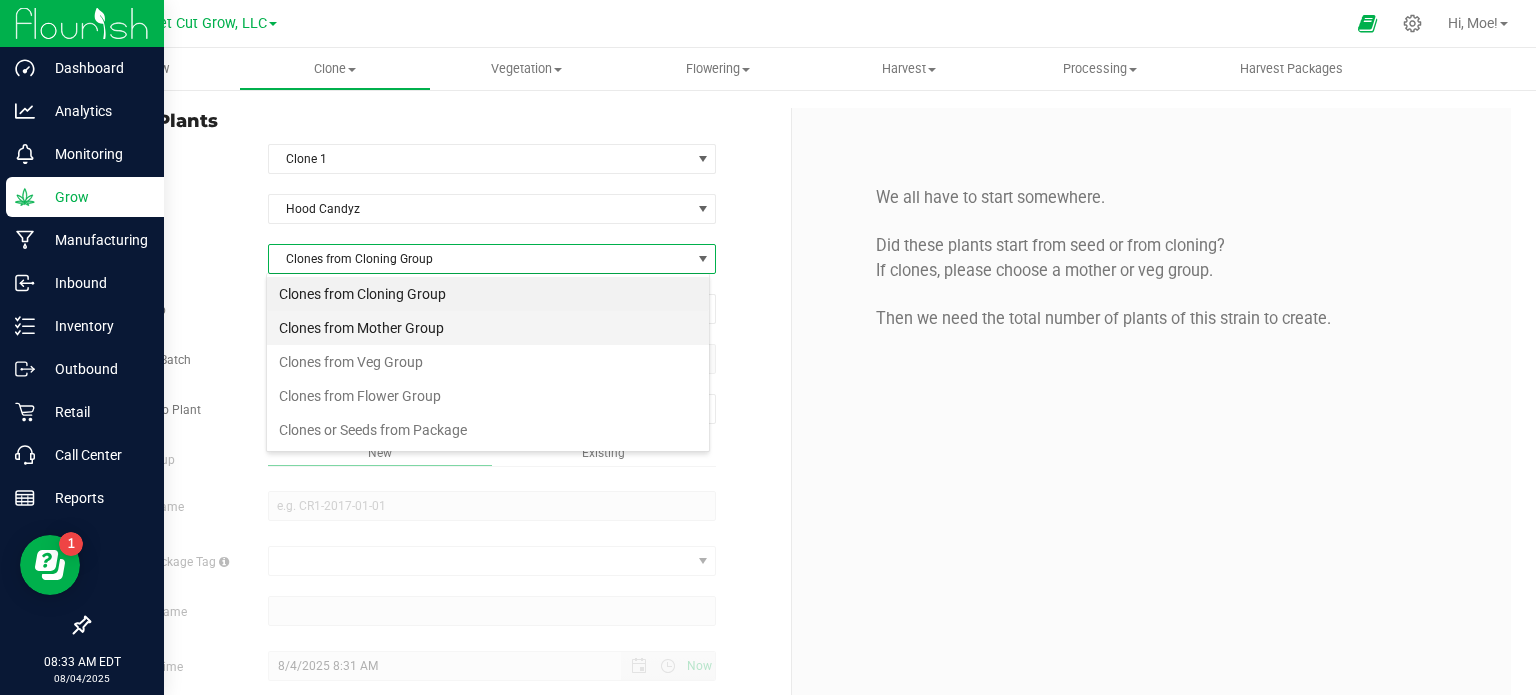 click on "Clones from Mother Group" at bounding box center [488, 328] 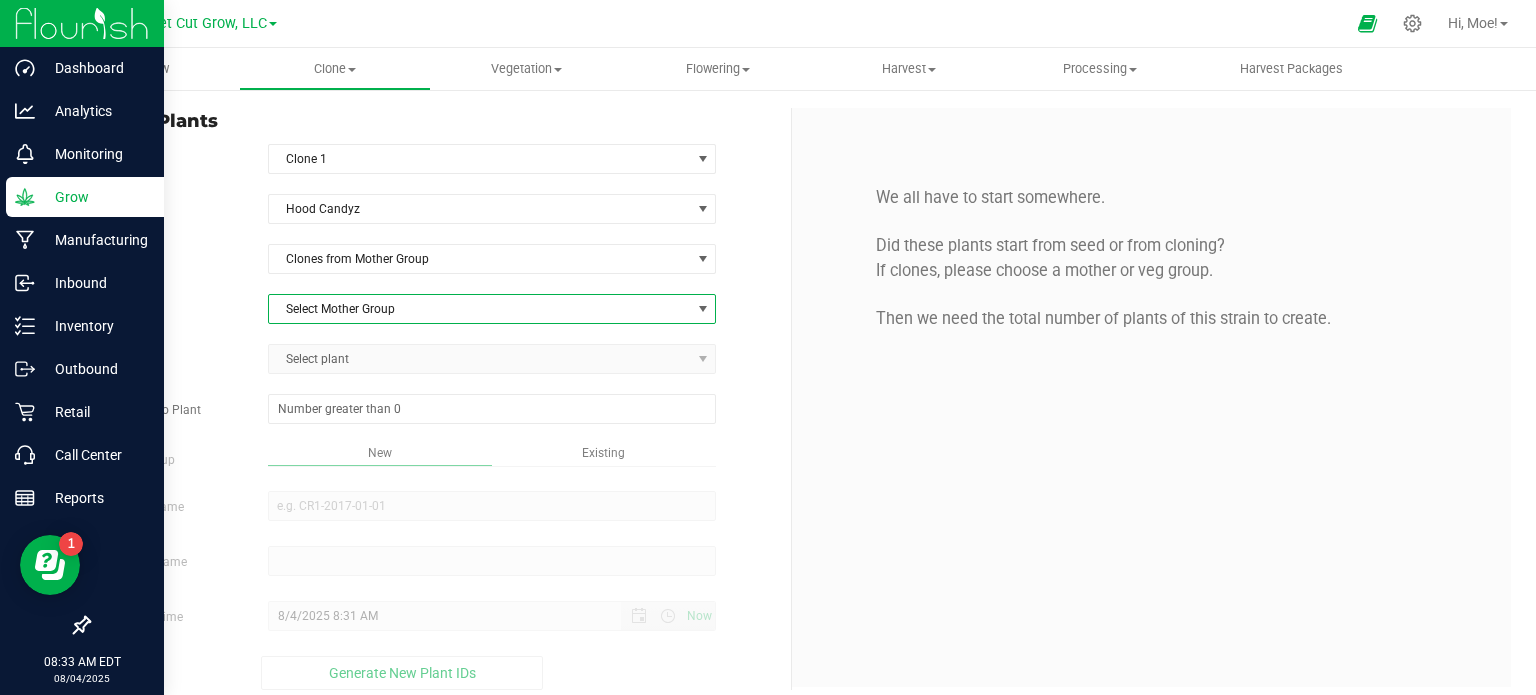 click at bounding box center (703, 309) 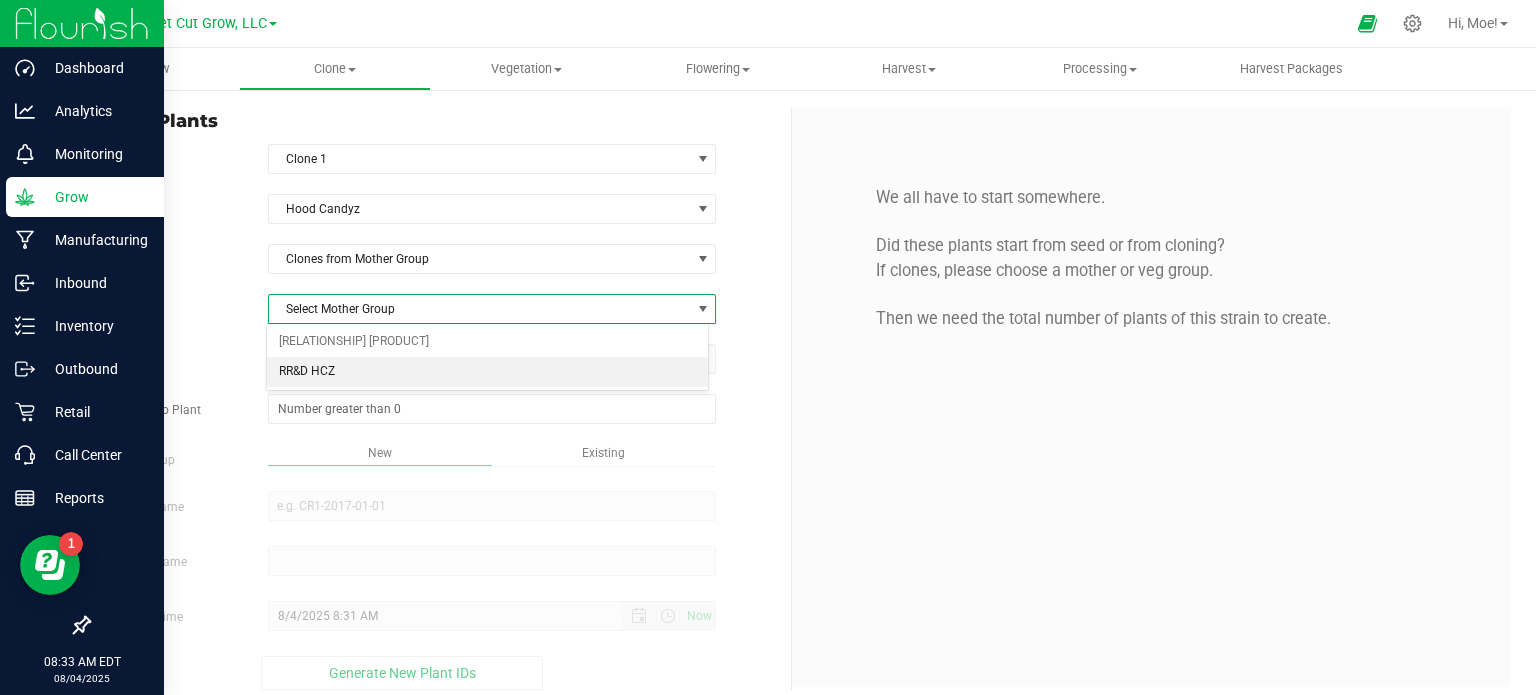click on "RR&D HCZ" at bounding box center [488, 372] 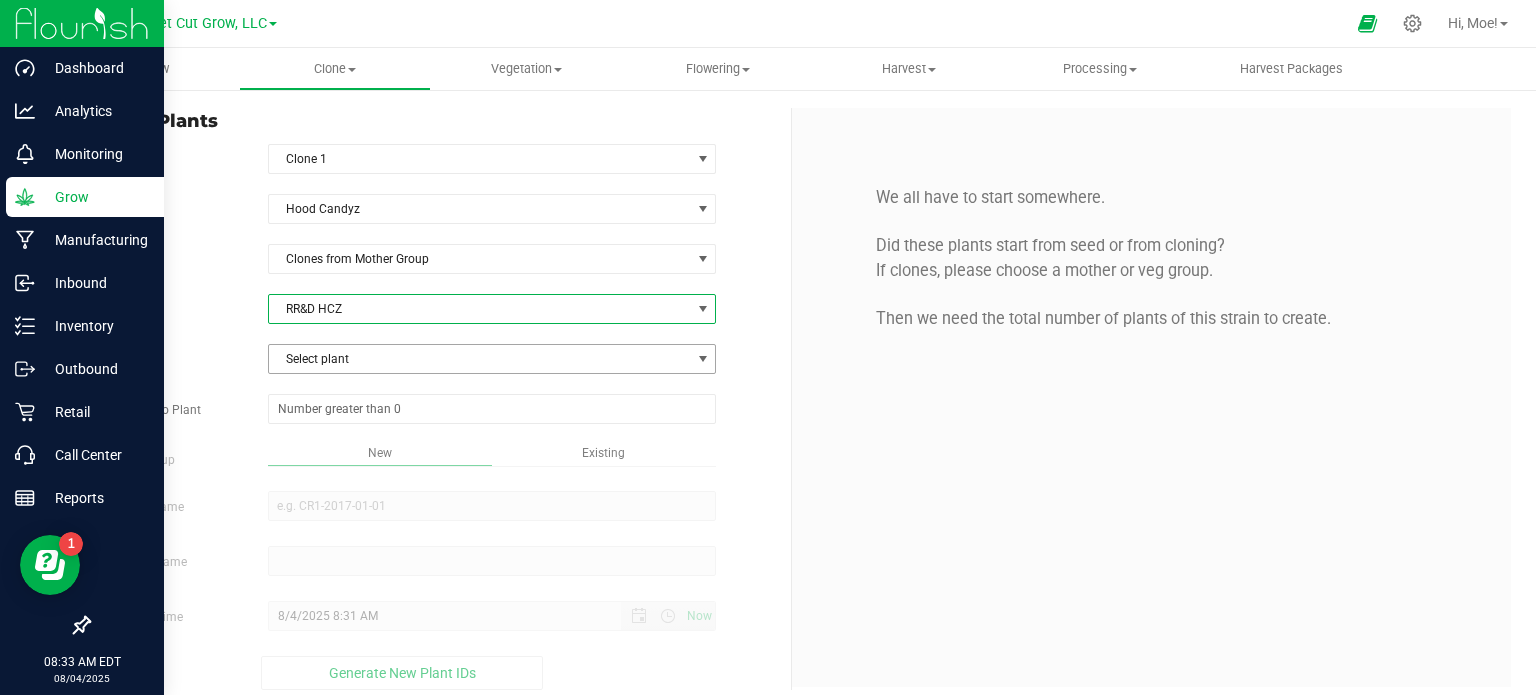 click at bounding box center [703, 359] 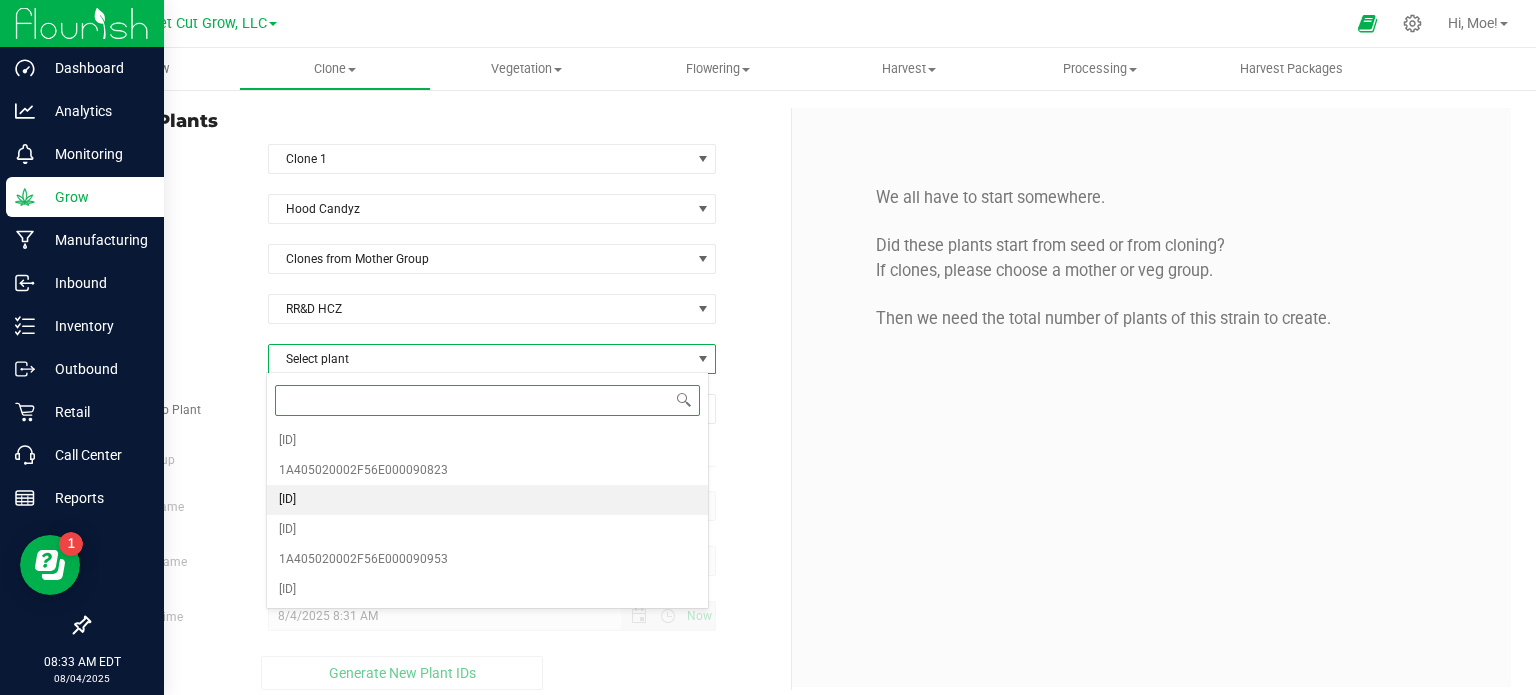 click on "[ID]" at bounding box center [488, 500] 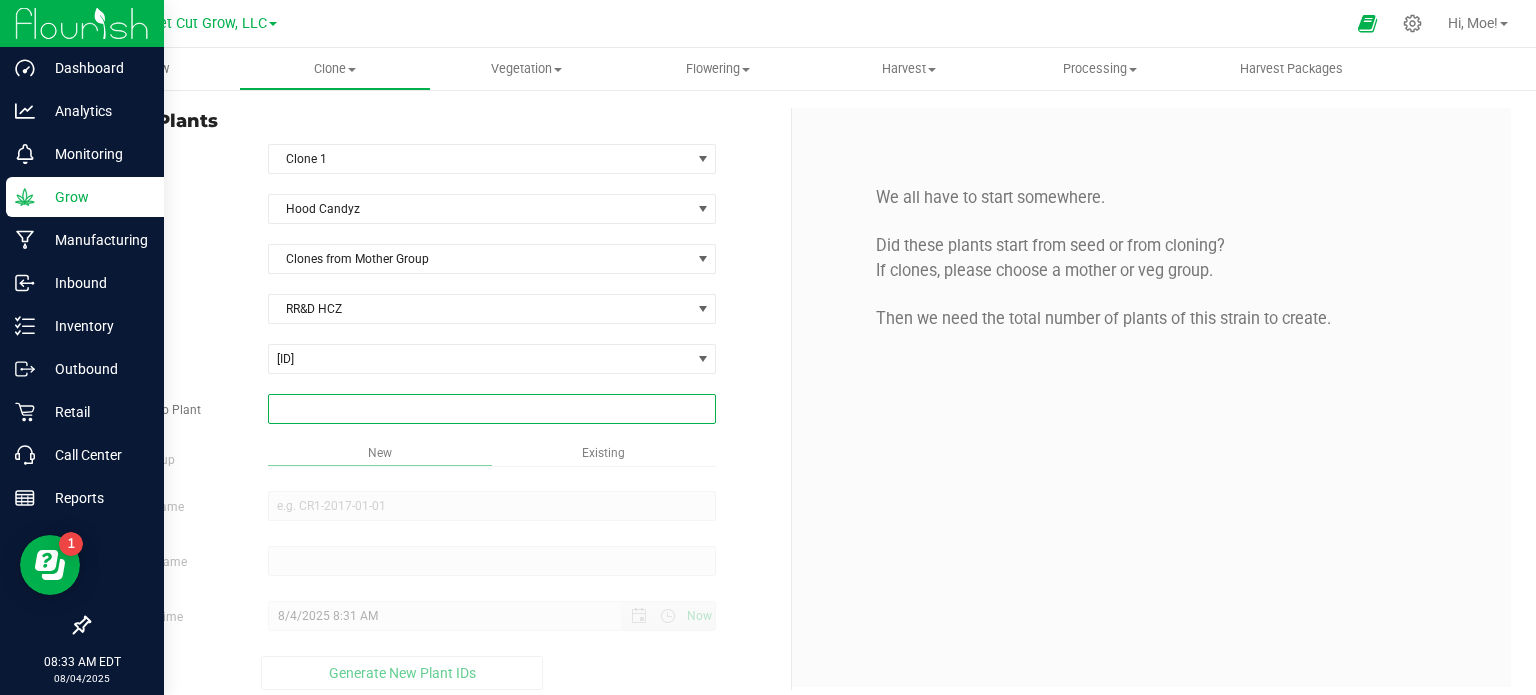 click at bounding box center (492, 409) 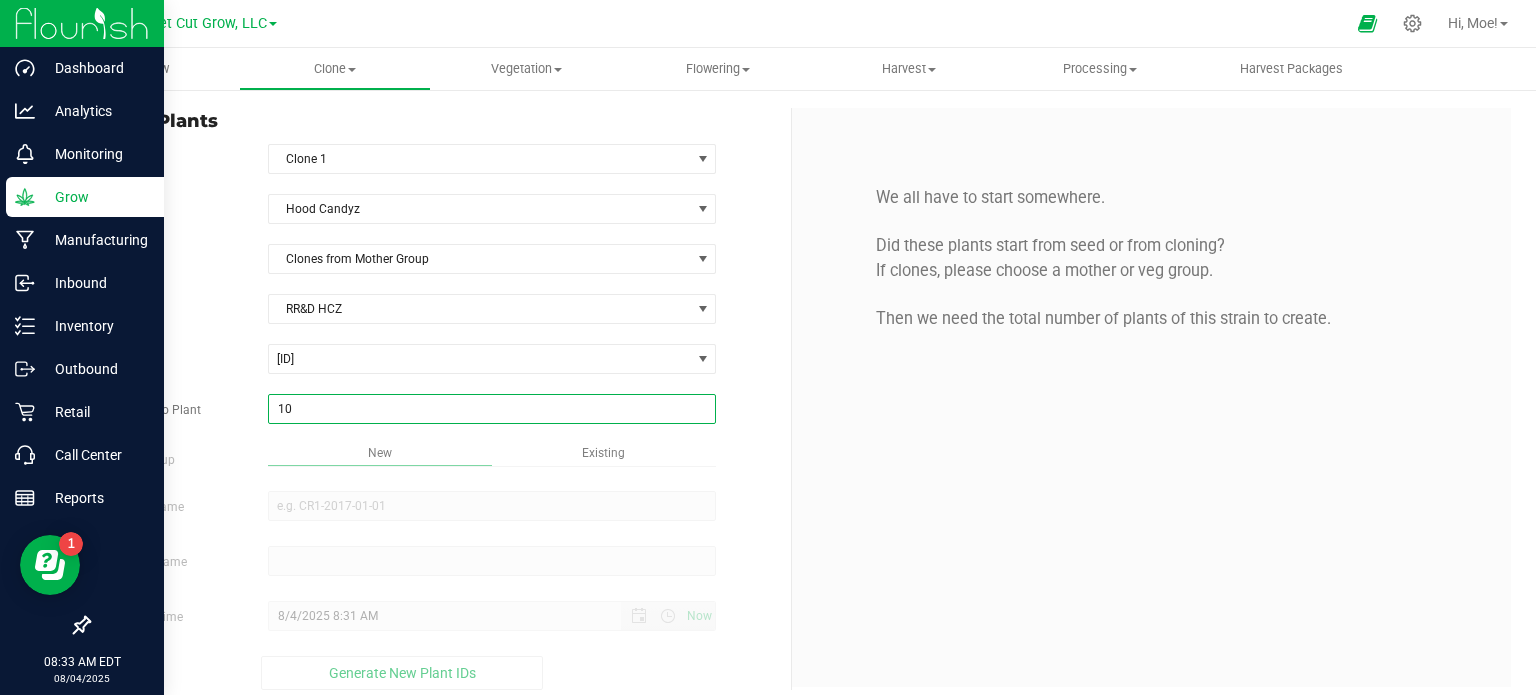 type on "100" 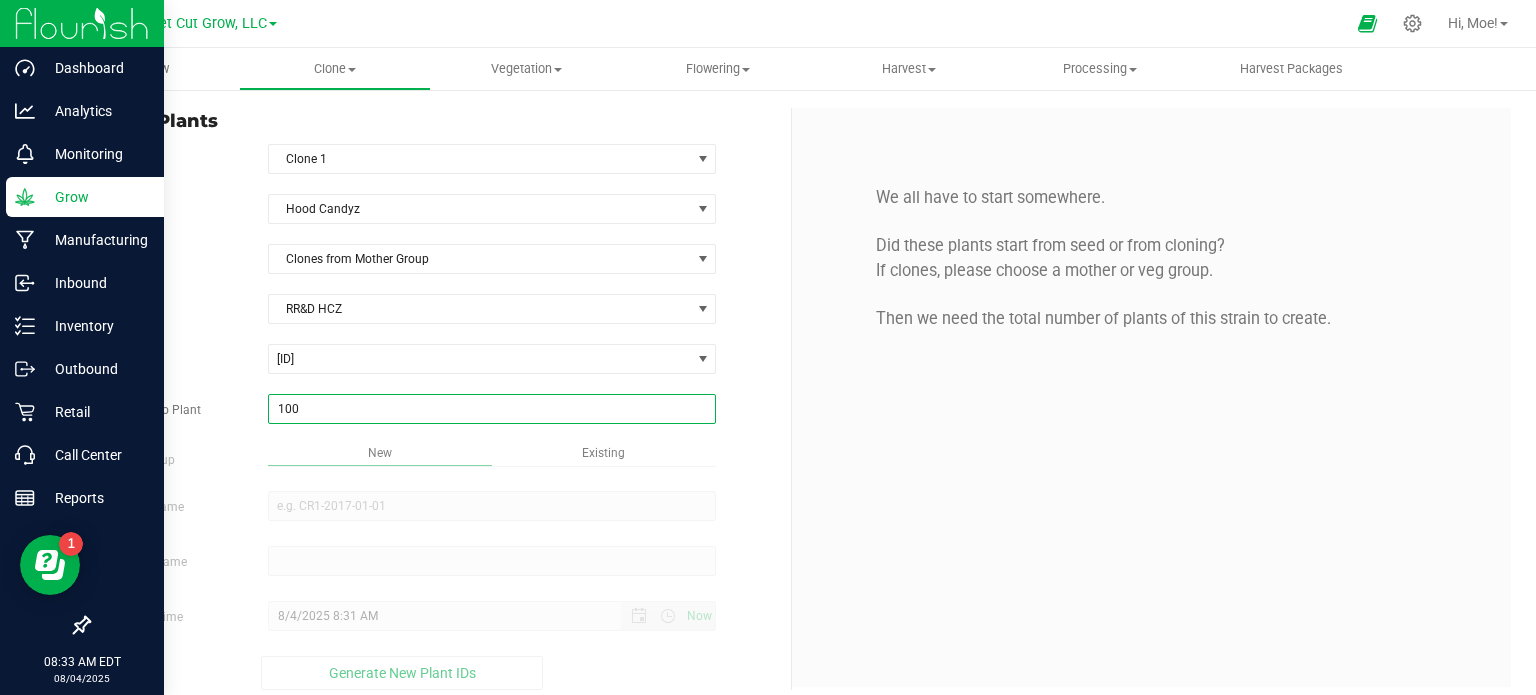 type on "100" 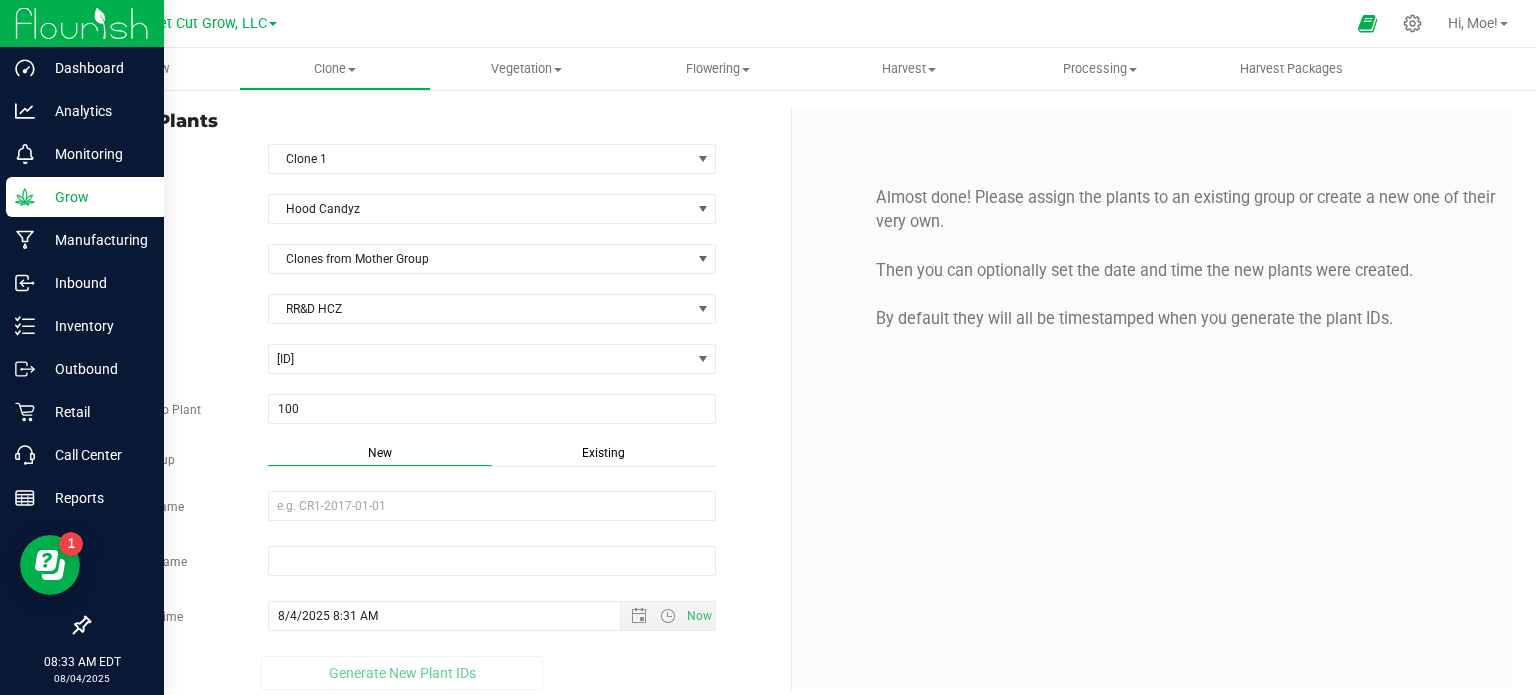 click on "Existing" at bounding box center [603, 453] 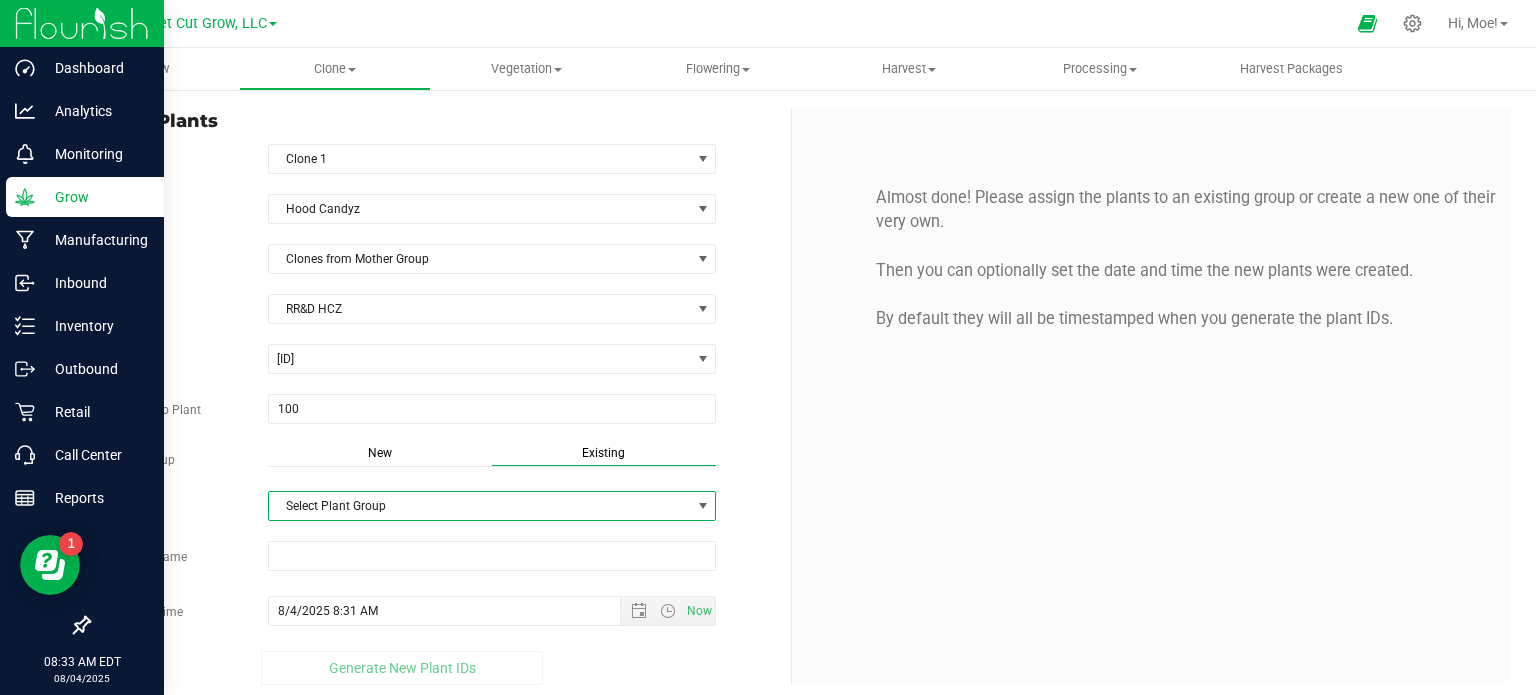 click at bounding box center (702, 506) 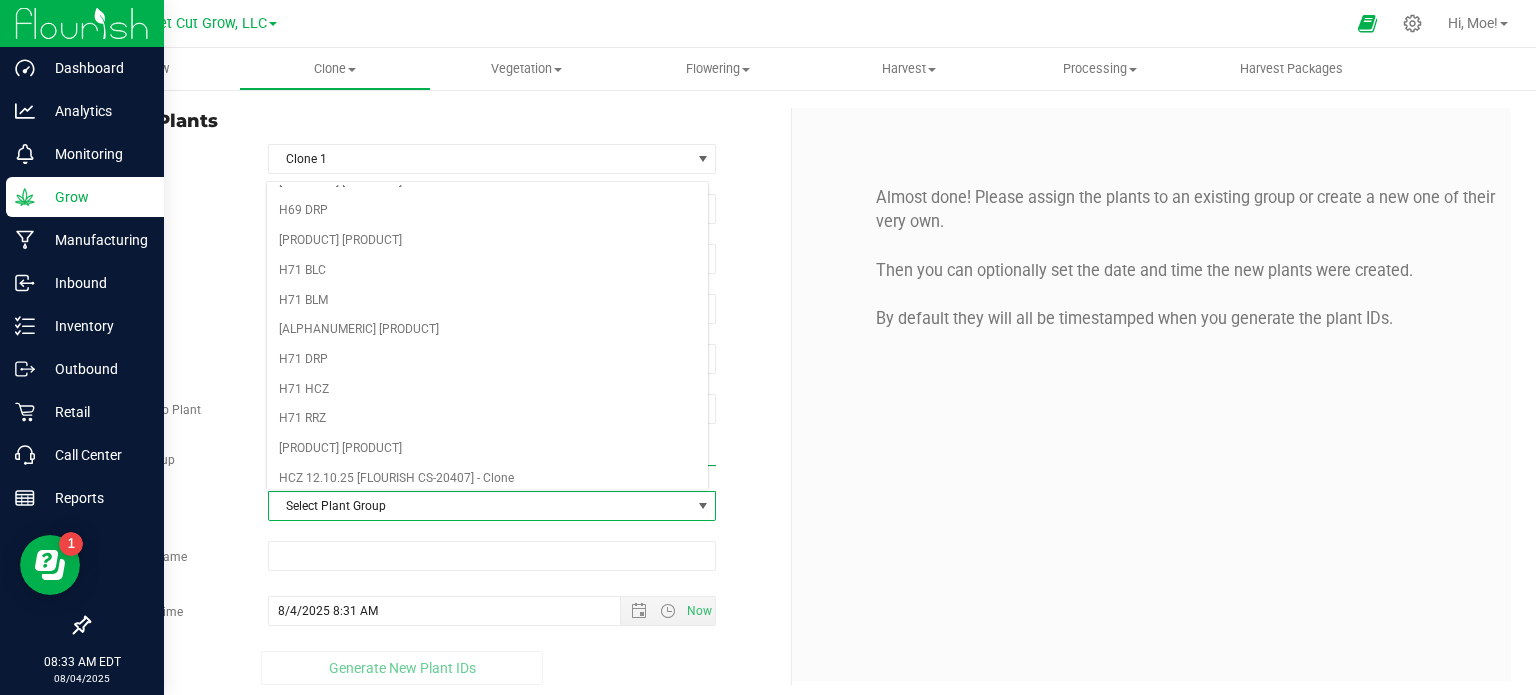 scroll, scrollTop: 52, scrollLeft: 0, axis: vertical 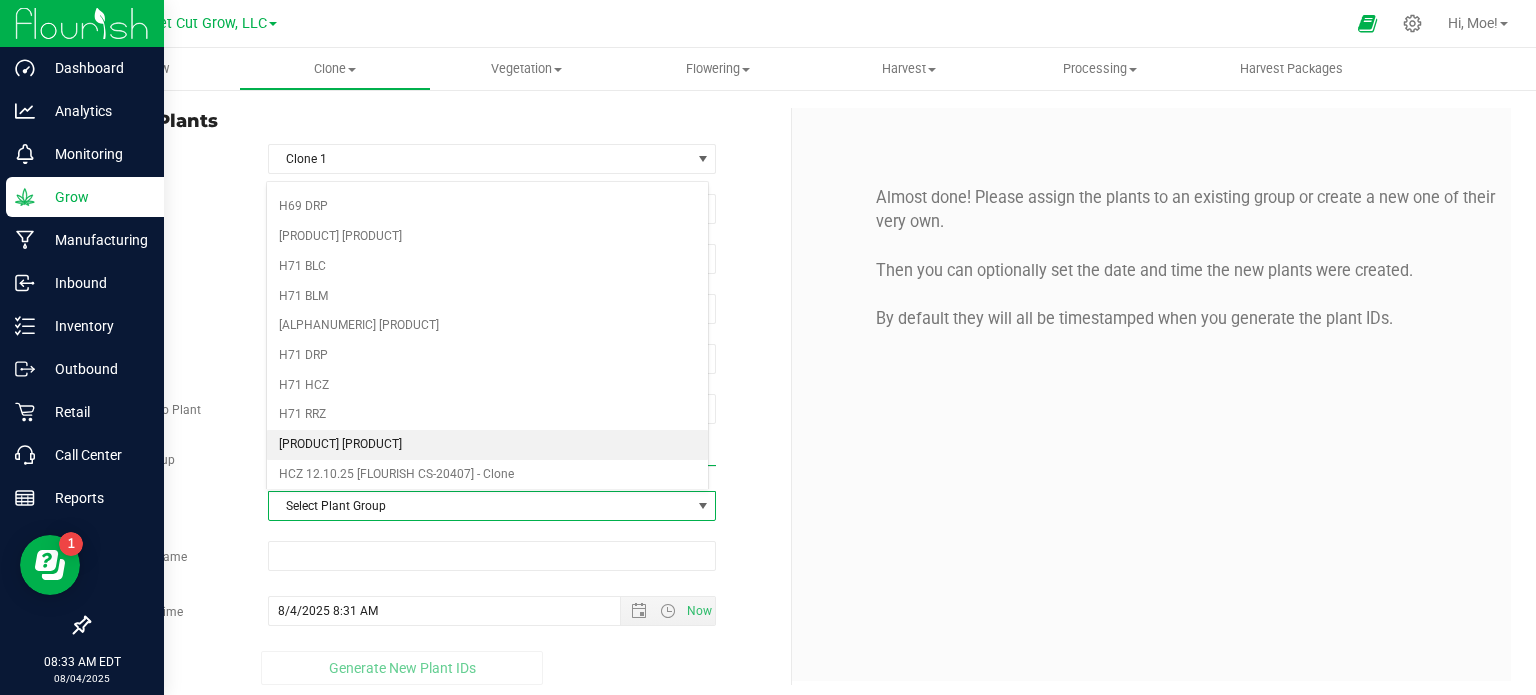 click on "[PRODUCT] [PRODUCT]" at bounding box center [488, 445] 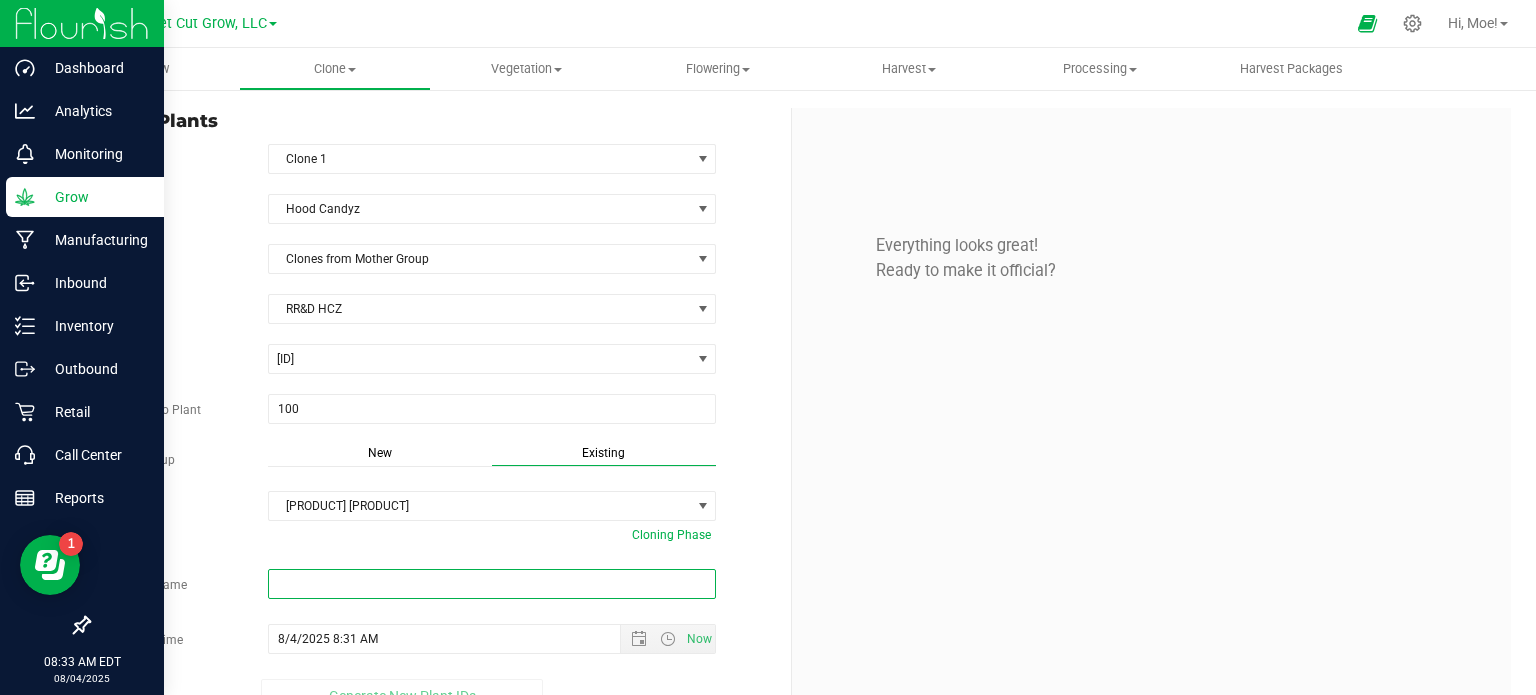 click at bounding box center (492, 584) 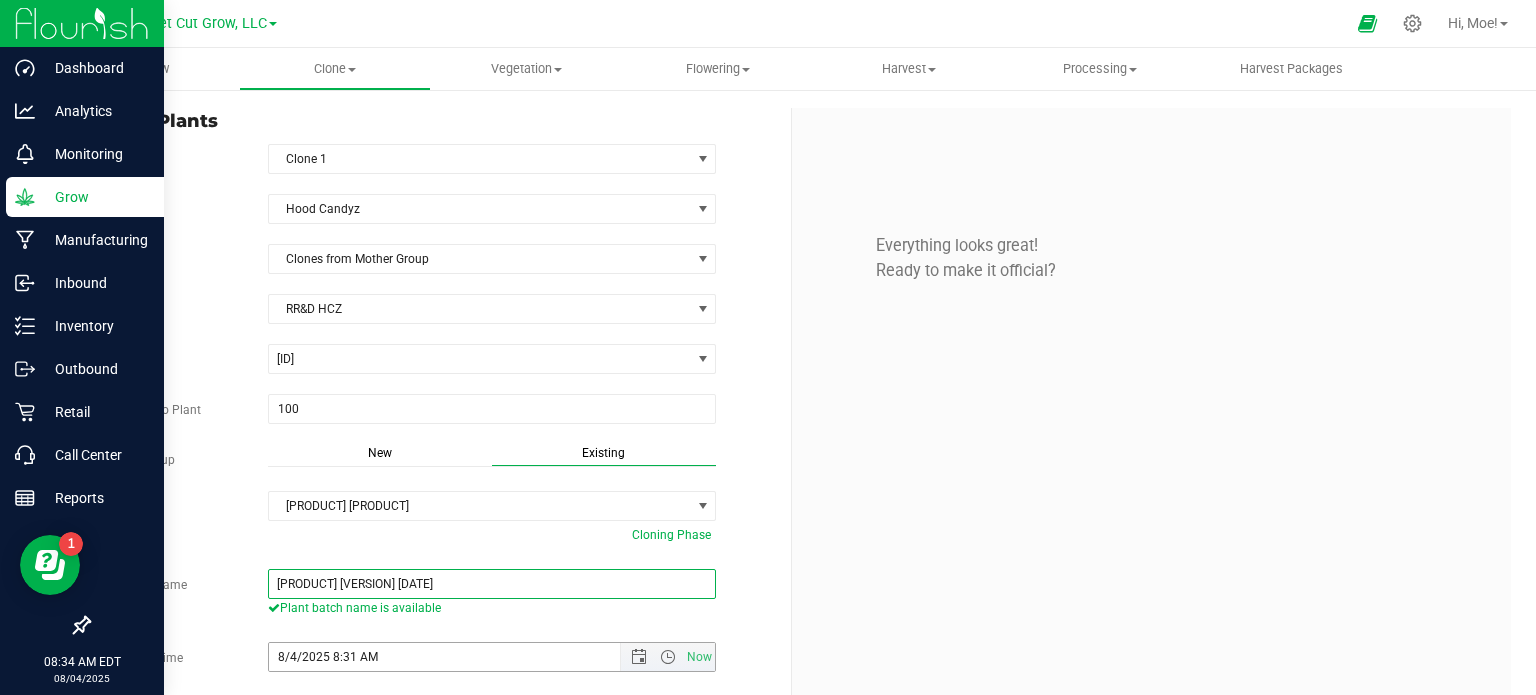 type on "[PRODUCT] [VERSION] [DATE]" 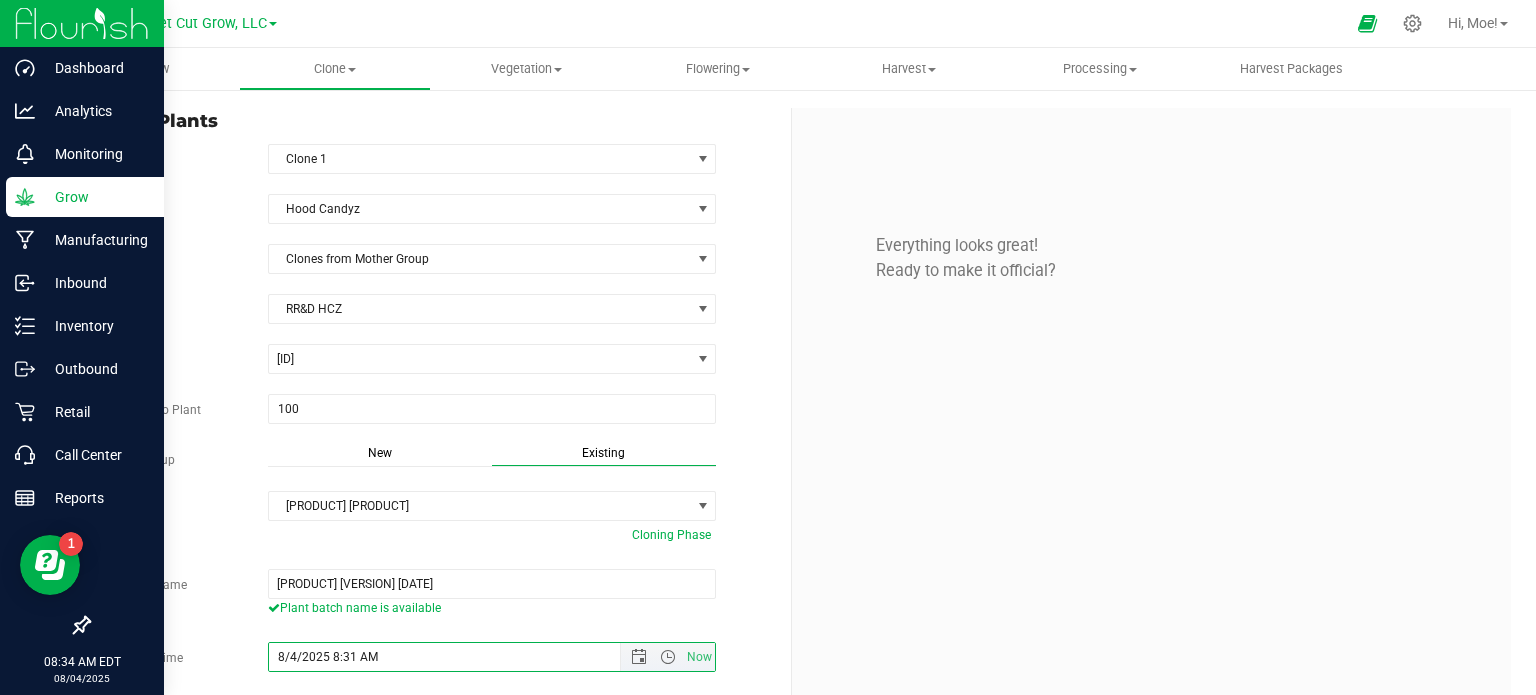 click on "8/4/2025 8:31 AM" at bounding box center [462, 657] 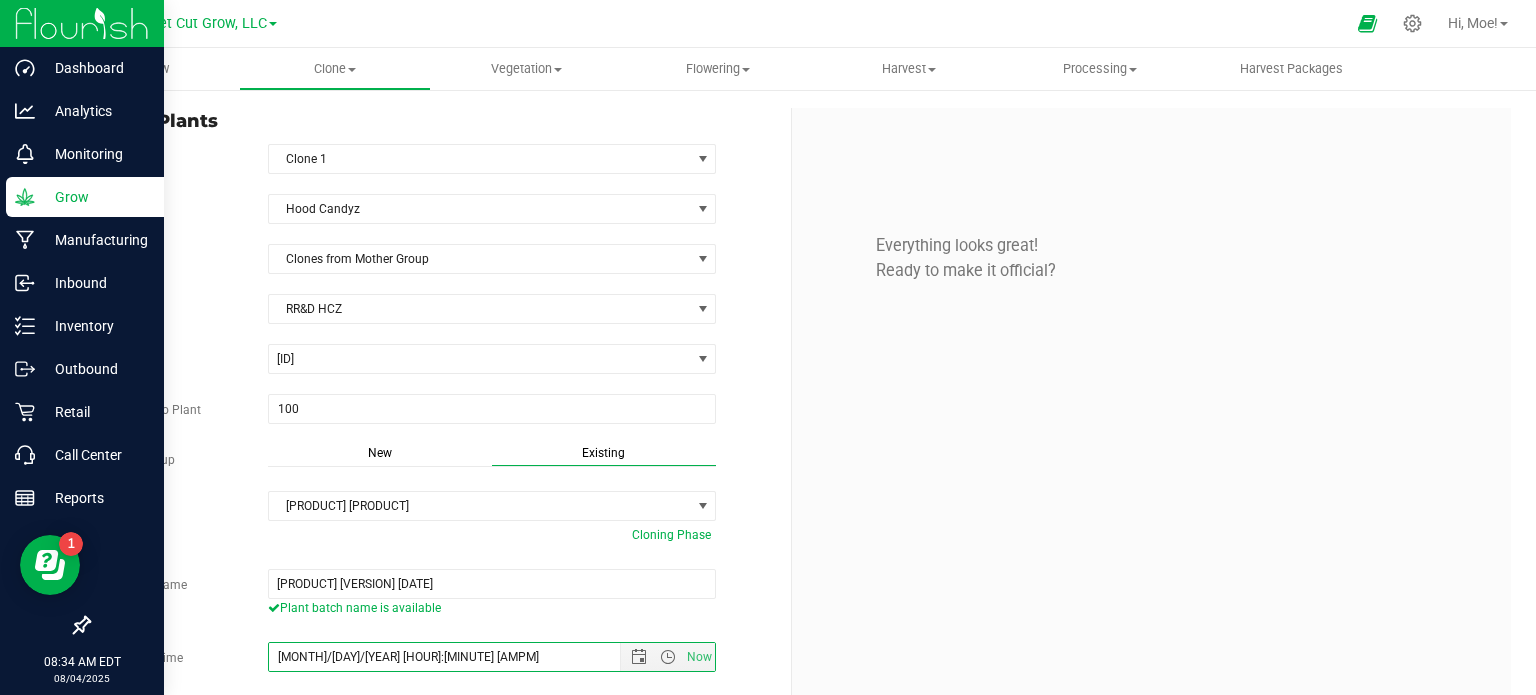 click on "Strain
[STRAIN]
Source
[SOURCE]
Mother Group
[MOTHER_GROUP]
Source Plant
[SOURCE_PLANT]
[NUMBER]" at bounding box center [432, 462] 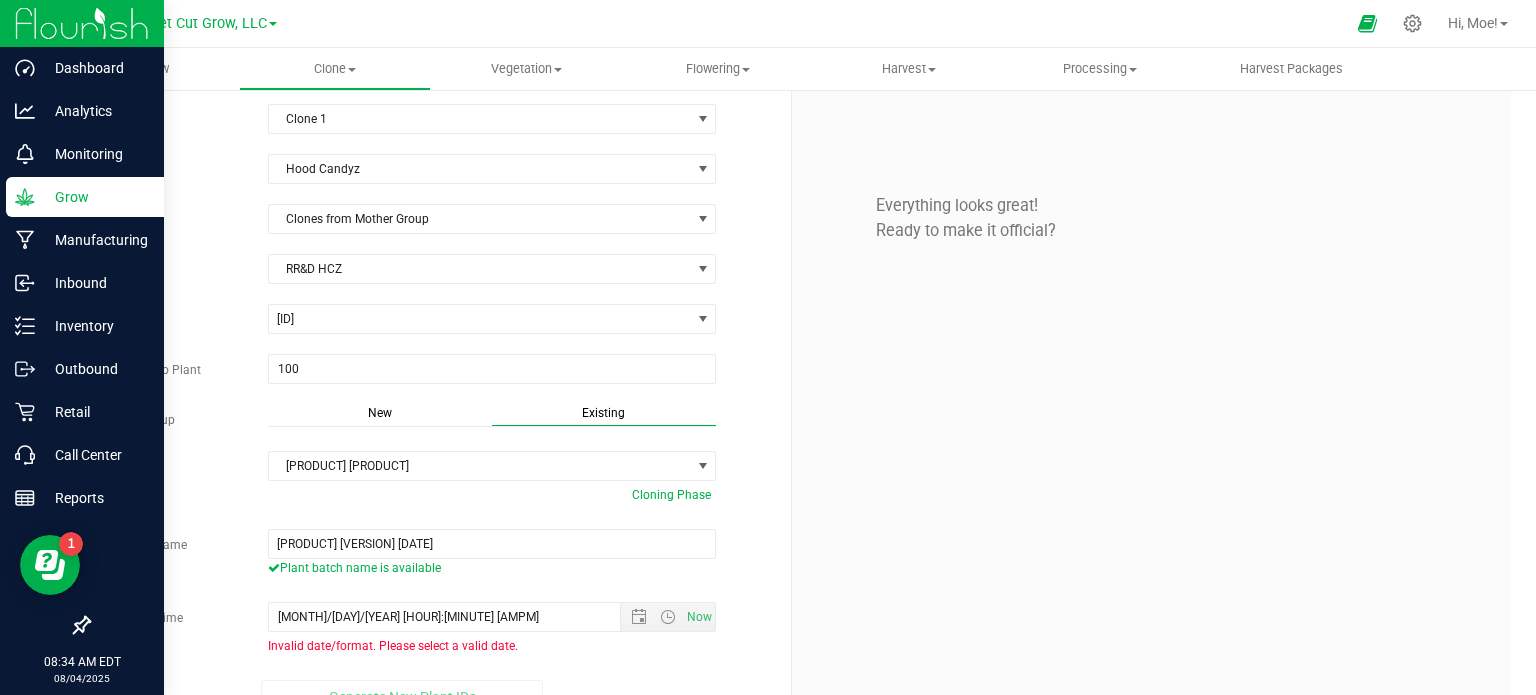 scroll, scrollTop: 75, scrollLeft: 0, axis: vertical 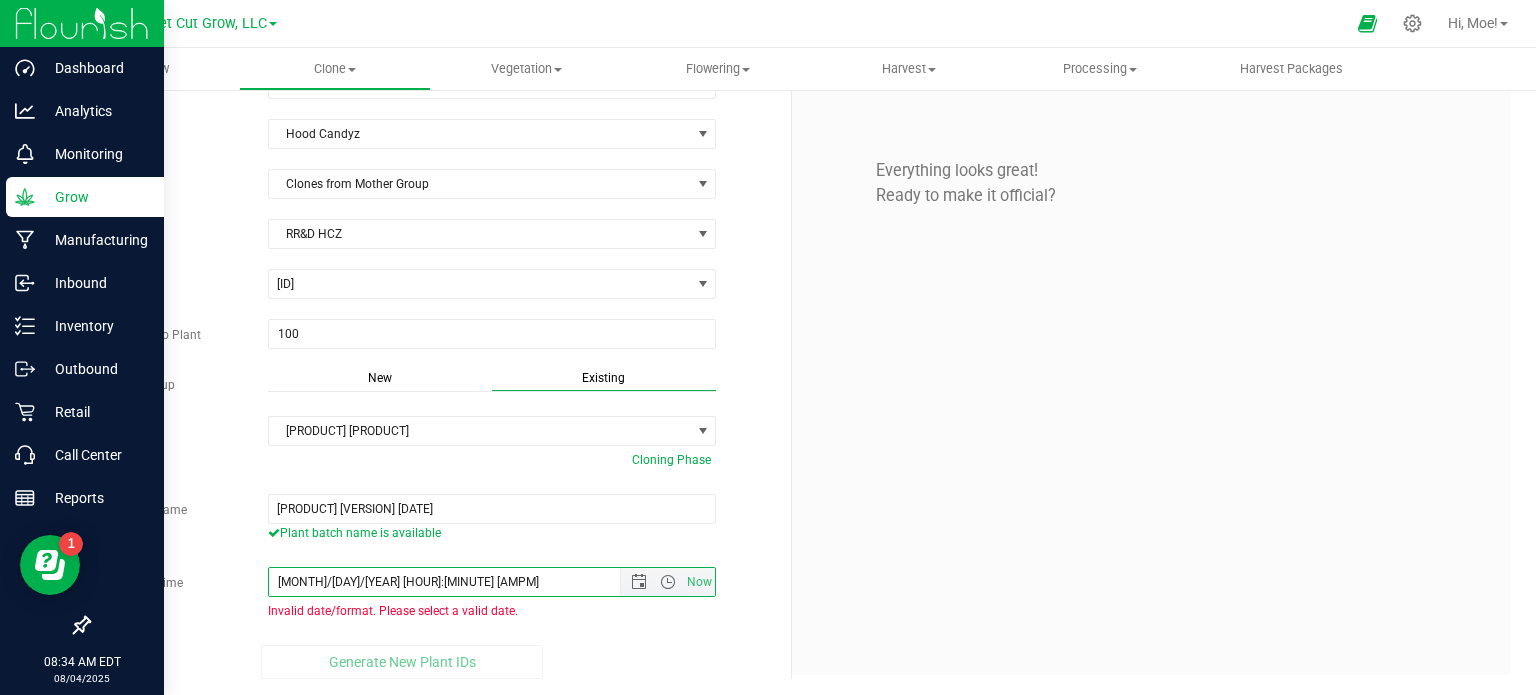 click on "[MONTH]/[DAY]/[YEAR] [HOUR]:[MINUTE] [AMPM]" at bounding box center (462, 582) 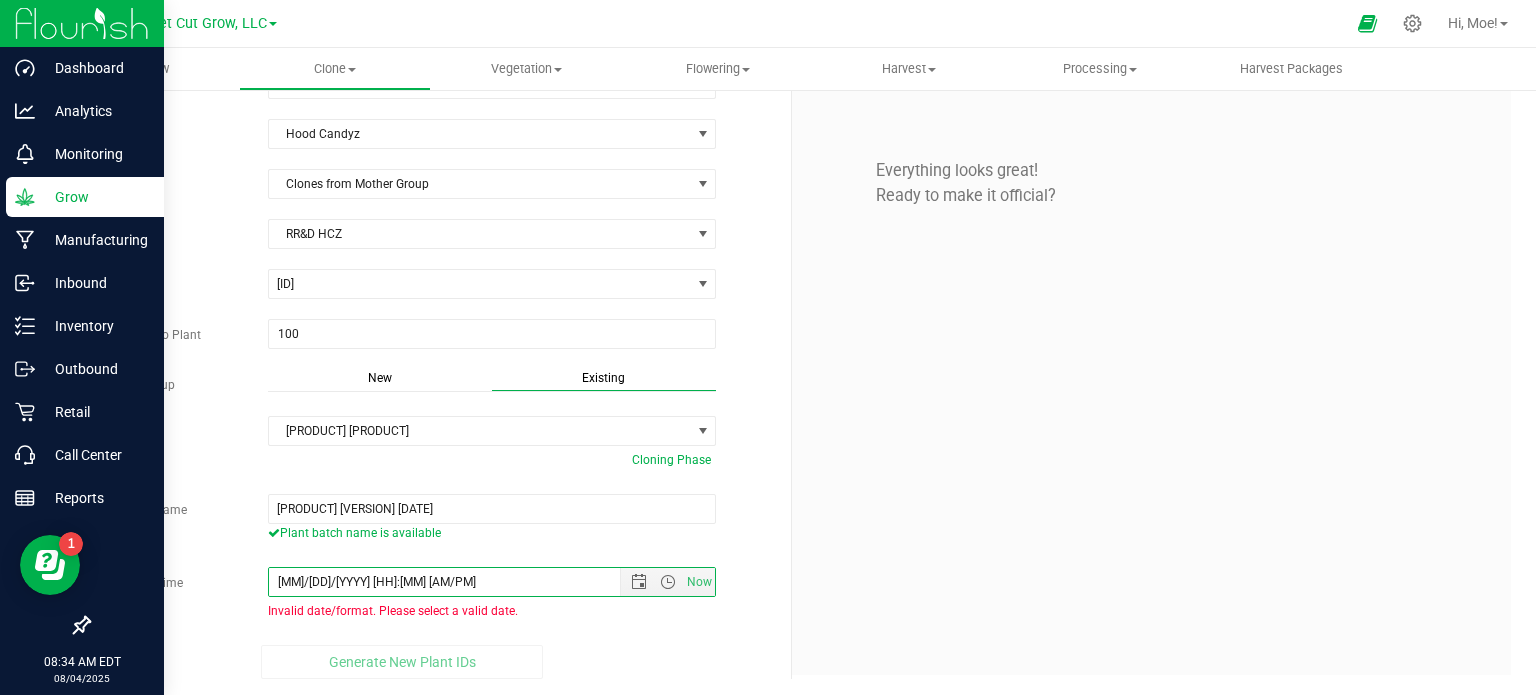 type on "[MM]/[DD]/[YYYY] [HH]:[MM] [AM/PM]" 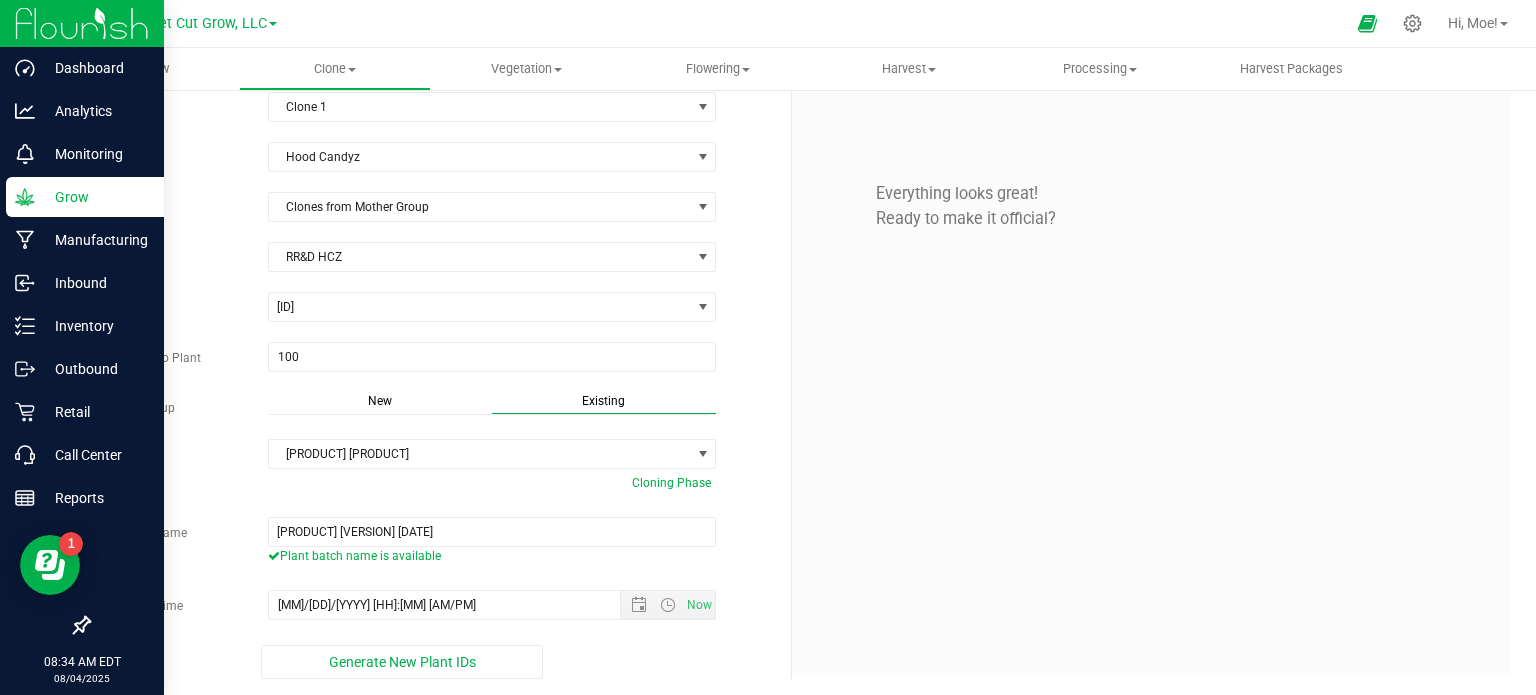 click on "Strain
[STRAIN]
Source
[SOURCE]
Mother Group
[MOTHER_GROUP]
Source Plant
[SOURCE_PLANT]
[NUMBER]" at bounding box center [432, 410] 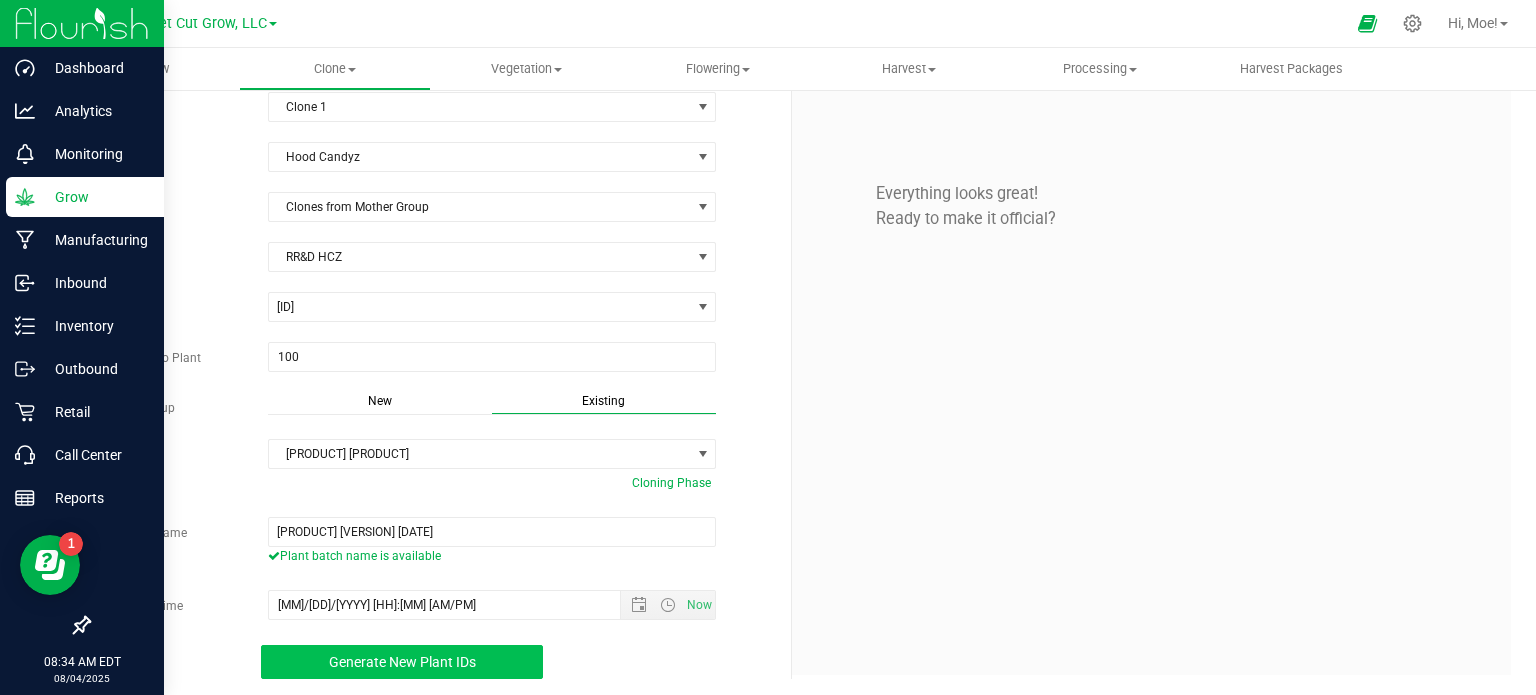 click on "Generate New Plant IDs" at bounding box center (402, 662) 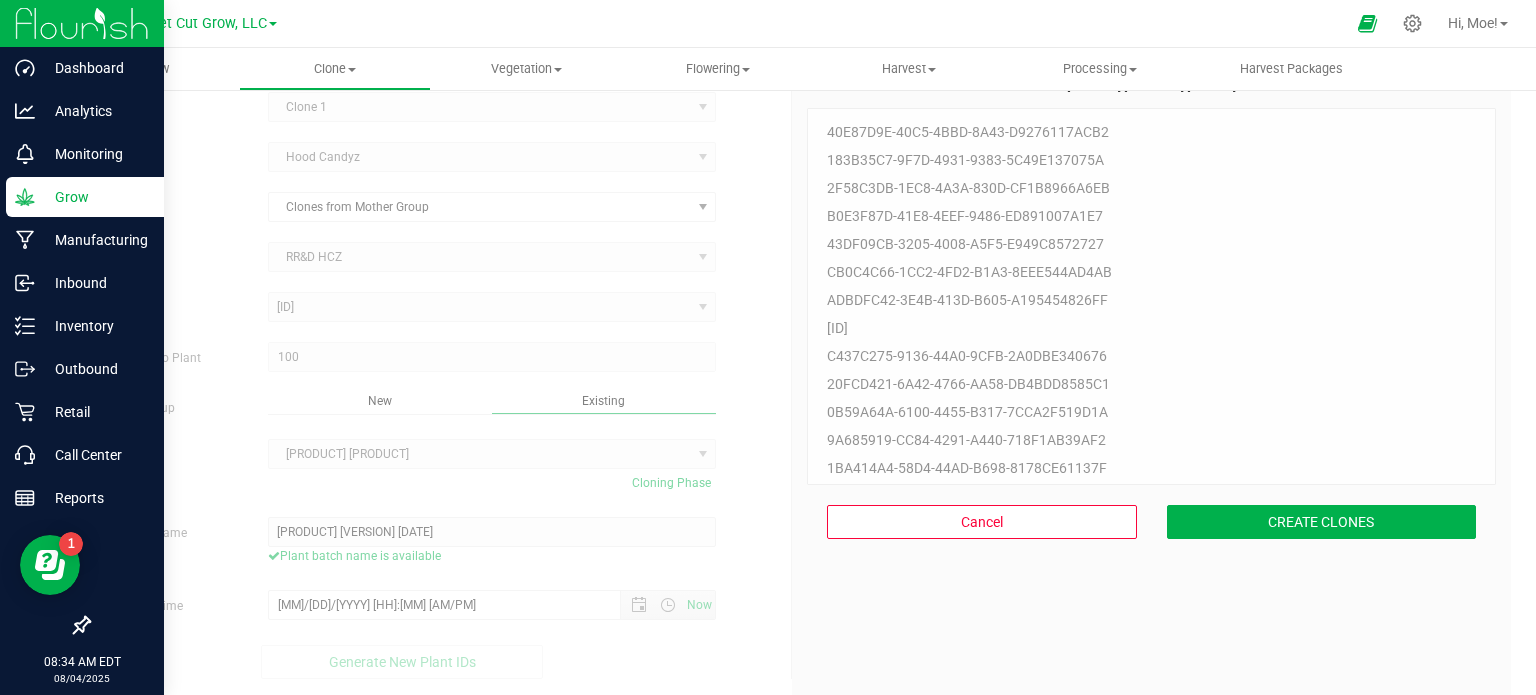 scroll, scrollTop: 60, scrollLeft: 0, axis: vertical 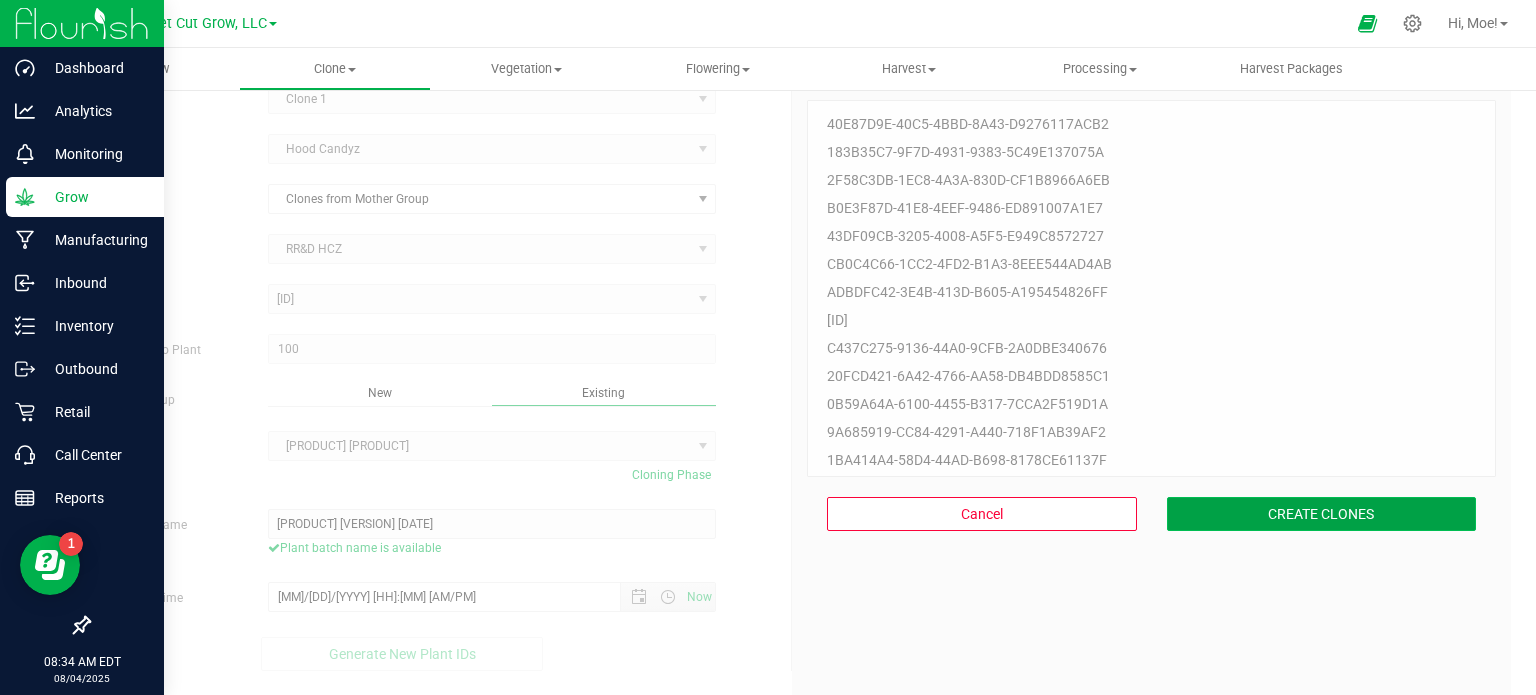 click on "CREATE CLONES" at bounding box center [1322, 514] 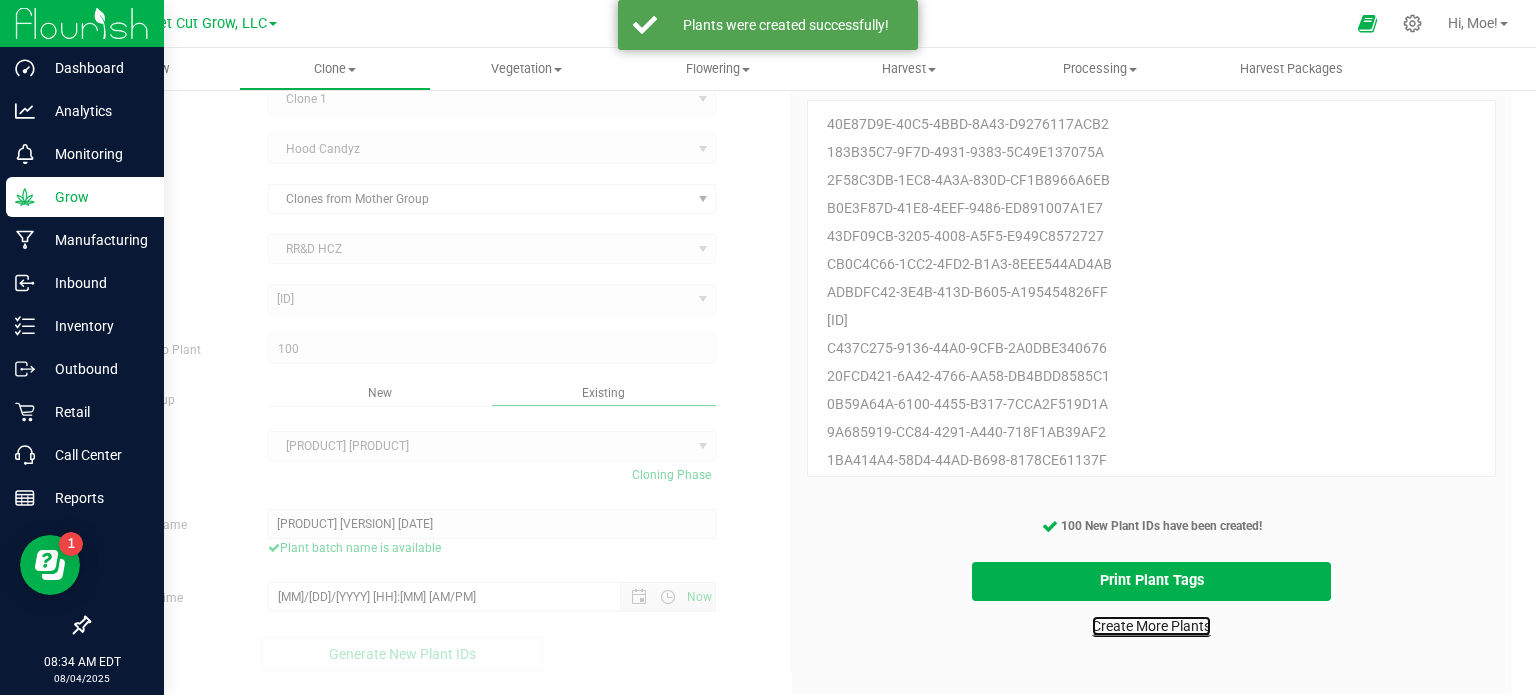 click on "Create More Plants" at bounding box center [1151, 626] 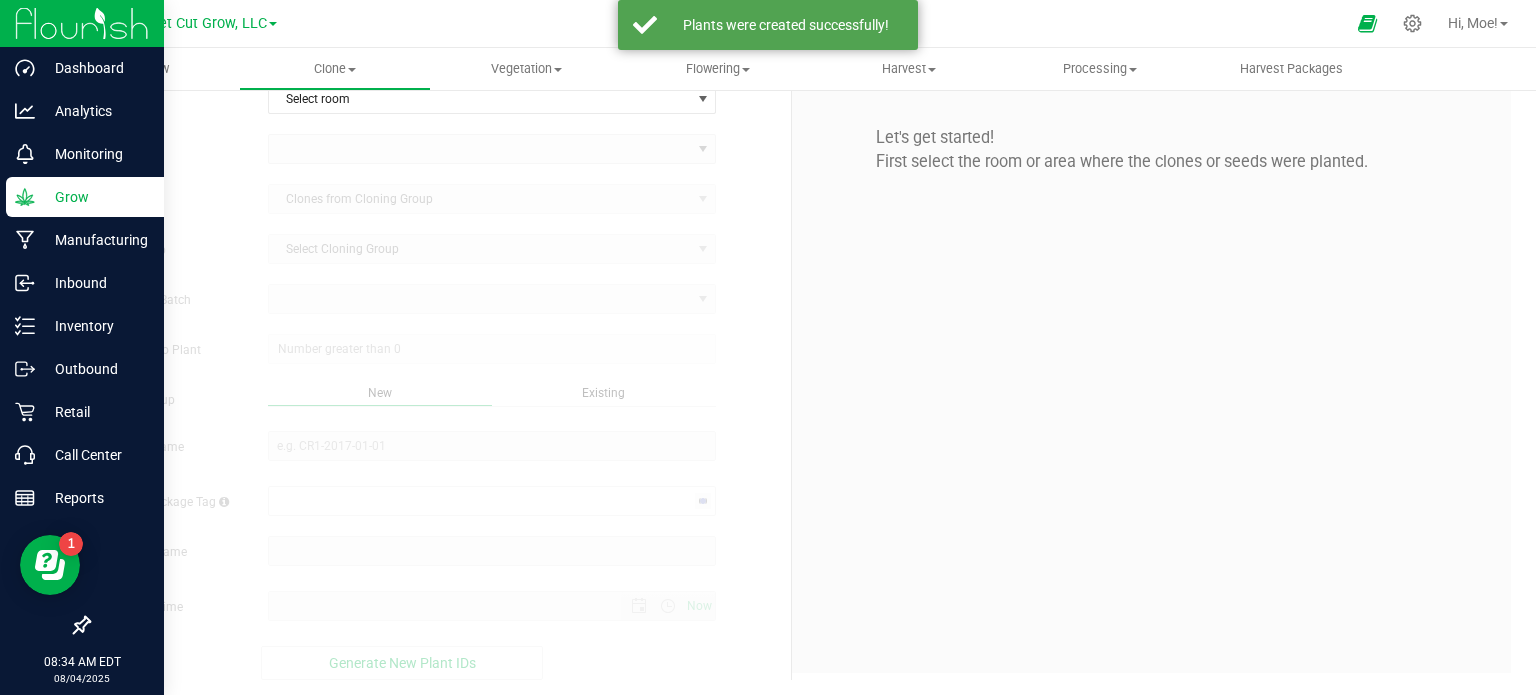 scroll, scrollTop: 0, scrollLeft: 0, axis: both 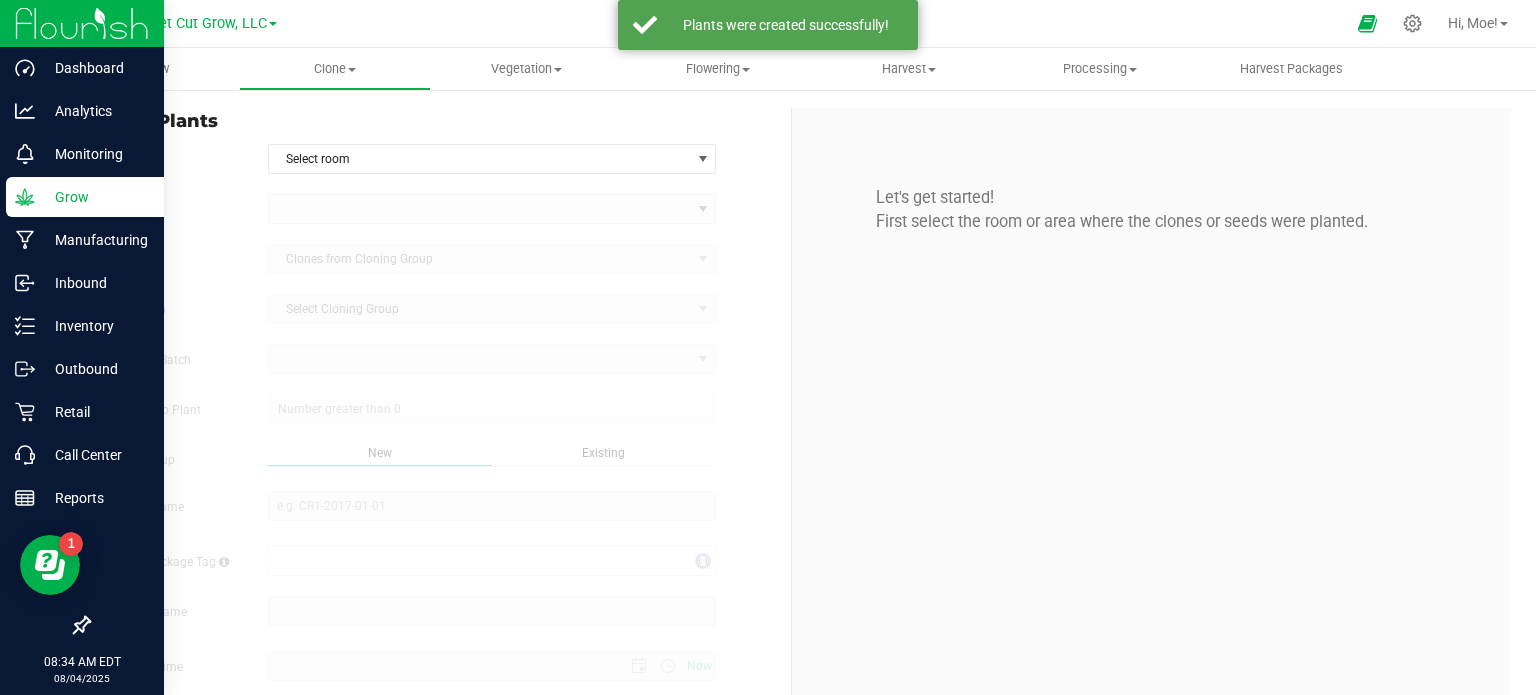 type on "[DATE] [TIME]" 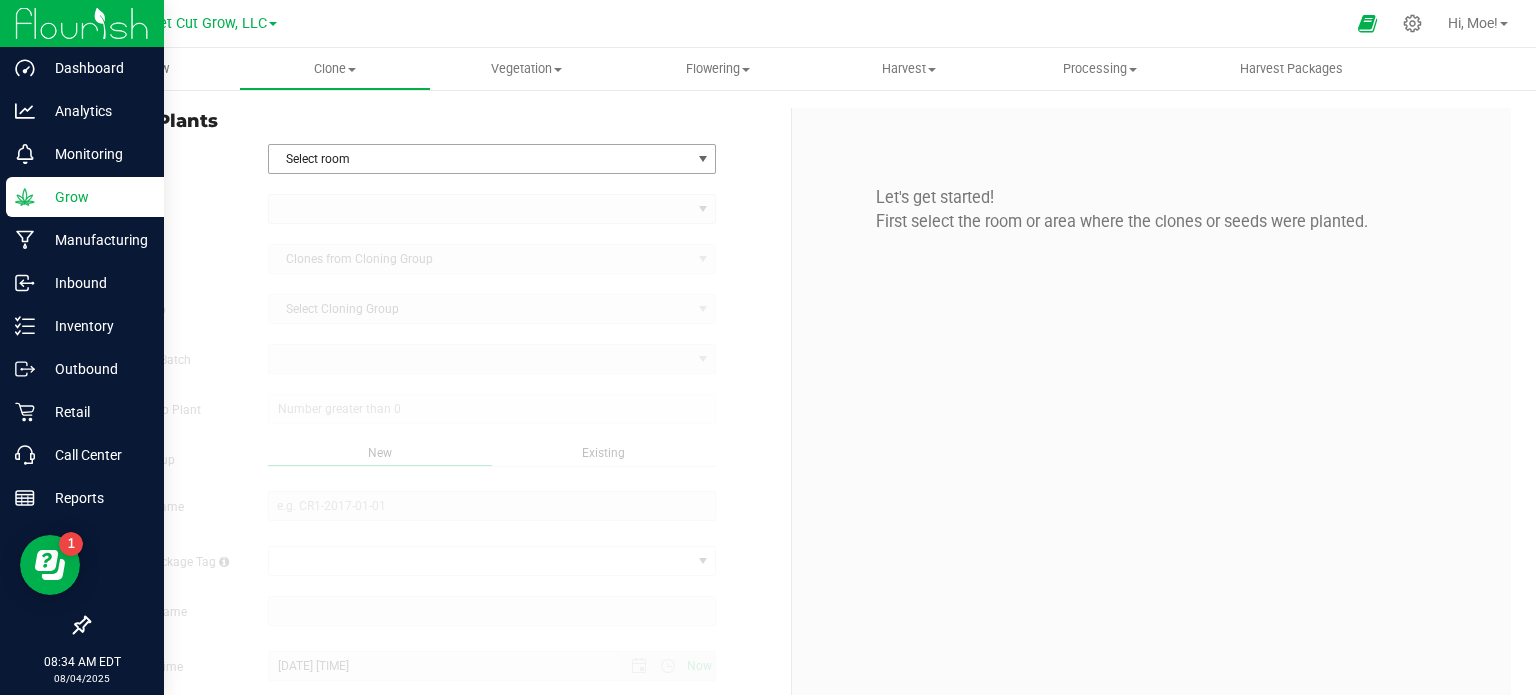 click at bounding box center [703, 159] 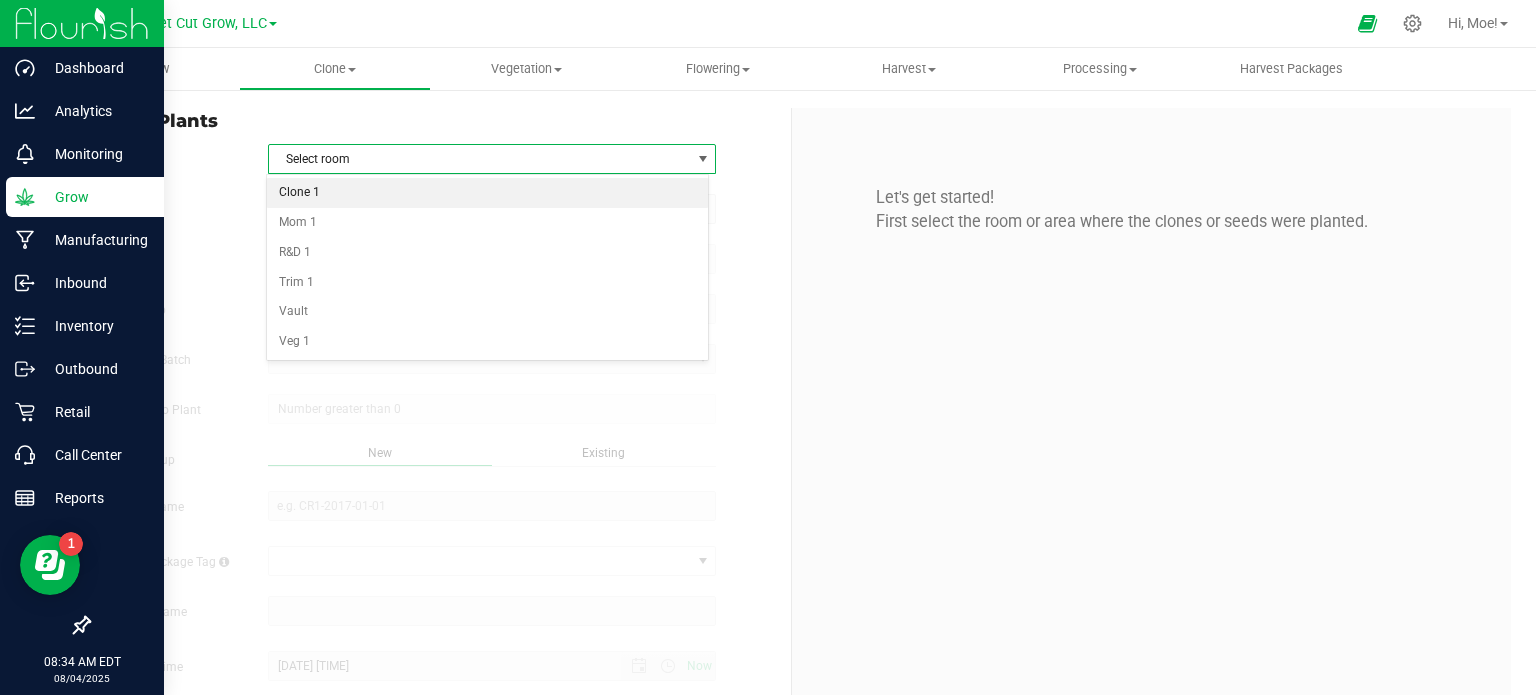 click on "Clone 1" at bounding box center [488, 193] 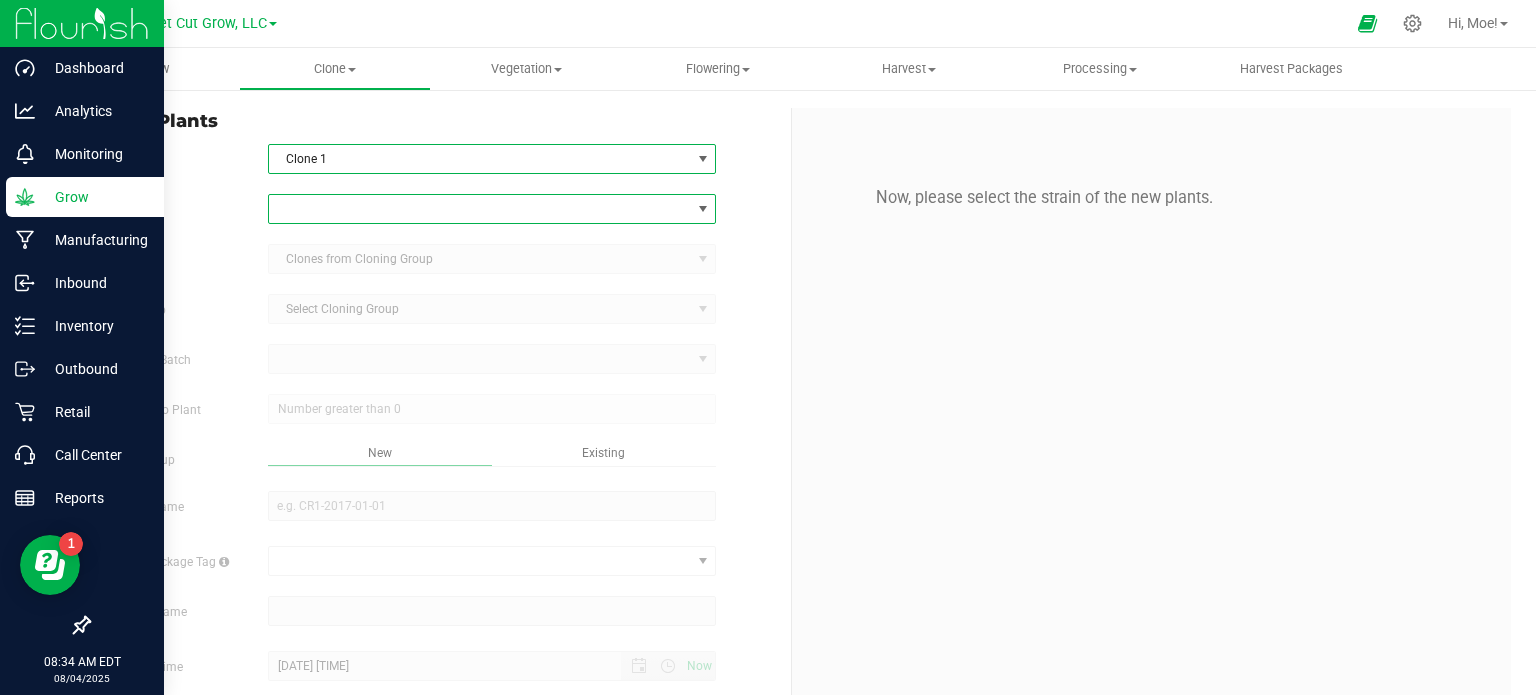 click at bounding box center (703, 209) 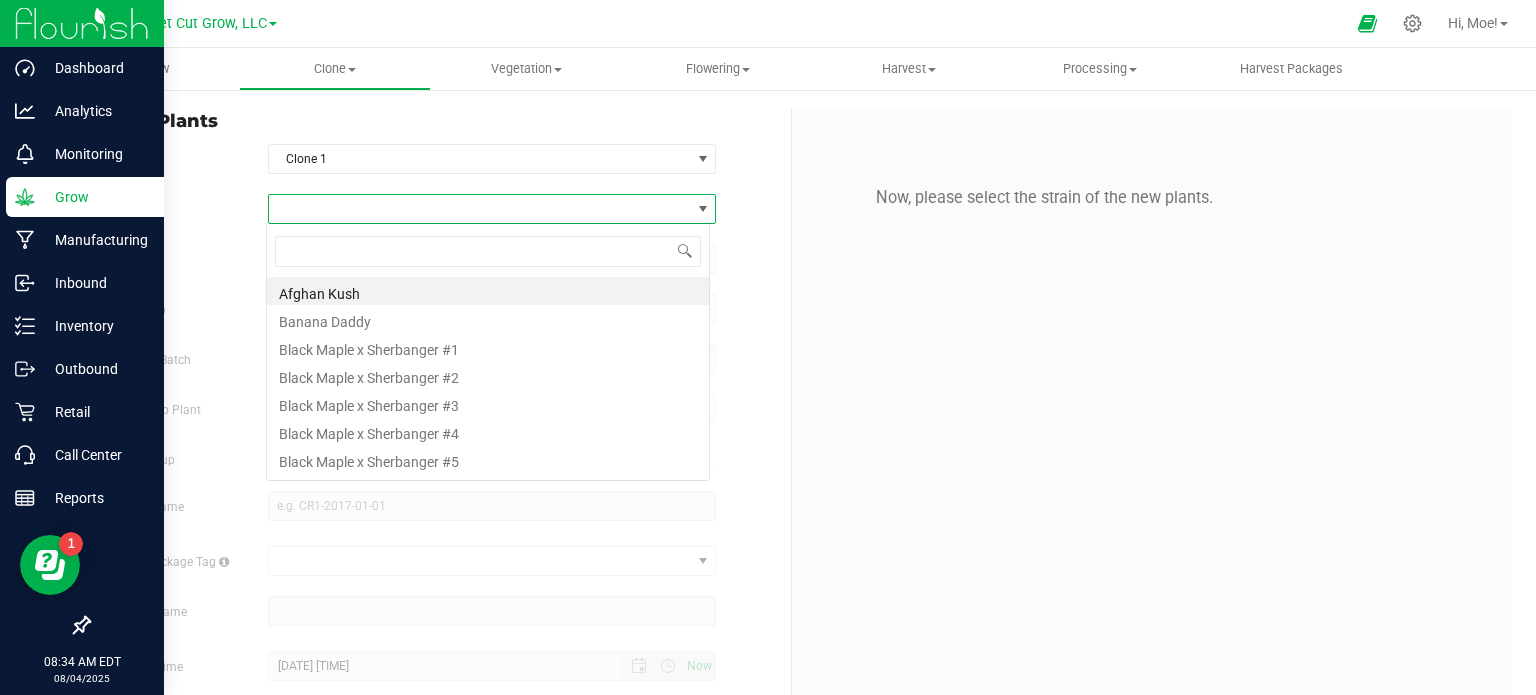 scroll, scrollTop: 99970, scrollLeft: 99556, axis: both 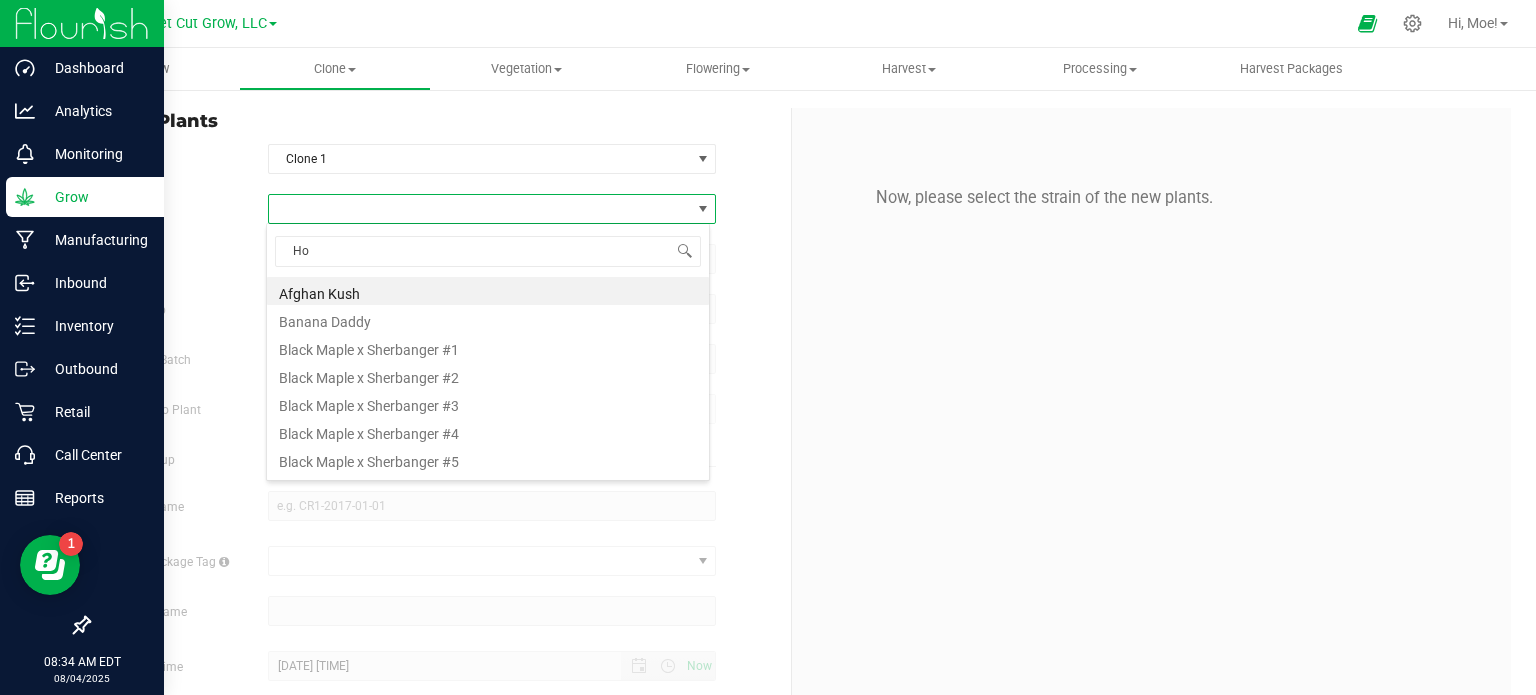 type on "Hoo" 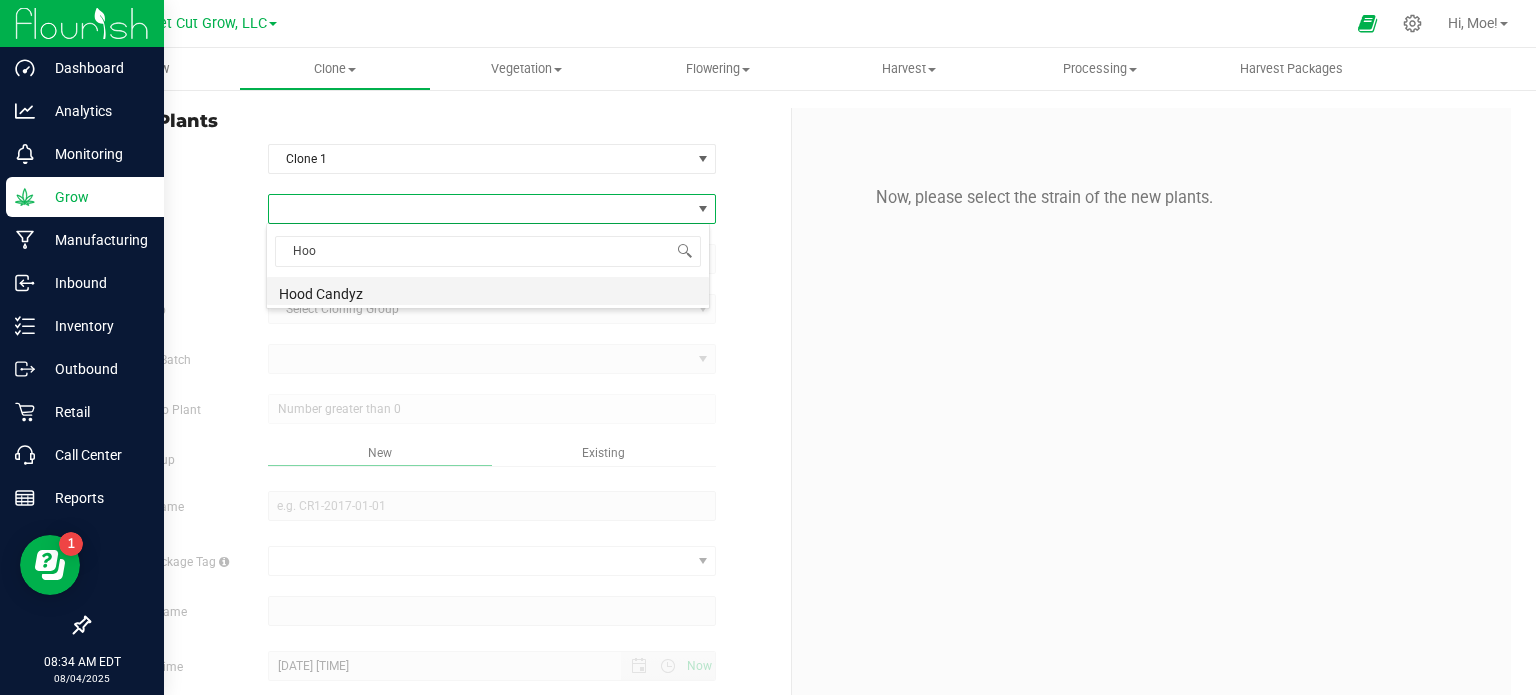 click on "Hood Candyz" at bounding box center (488, 291) 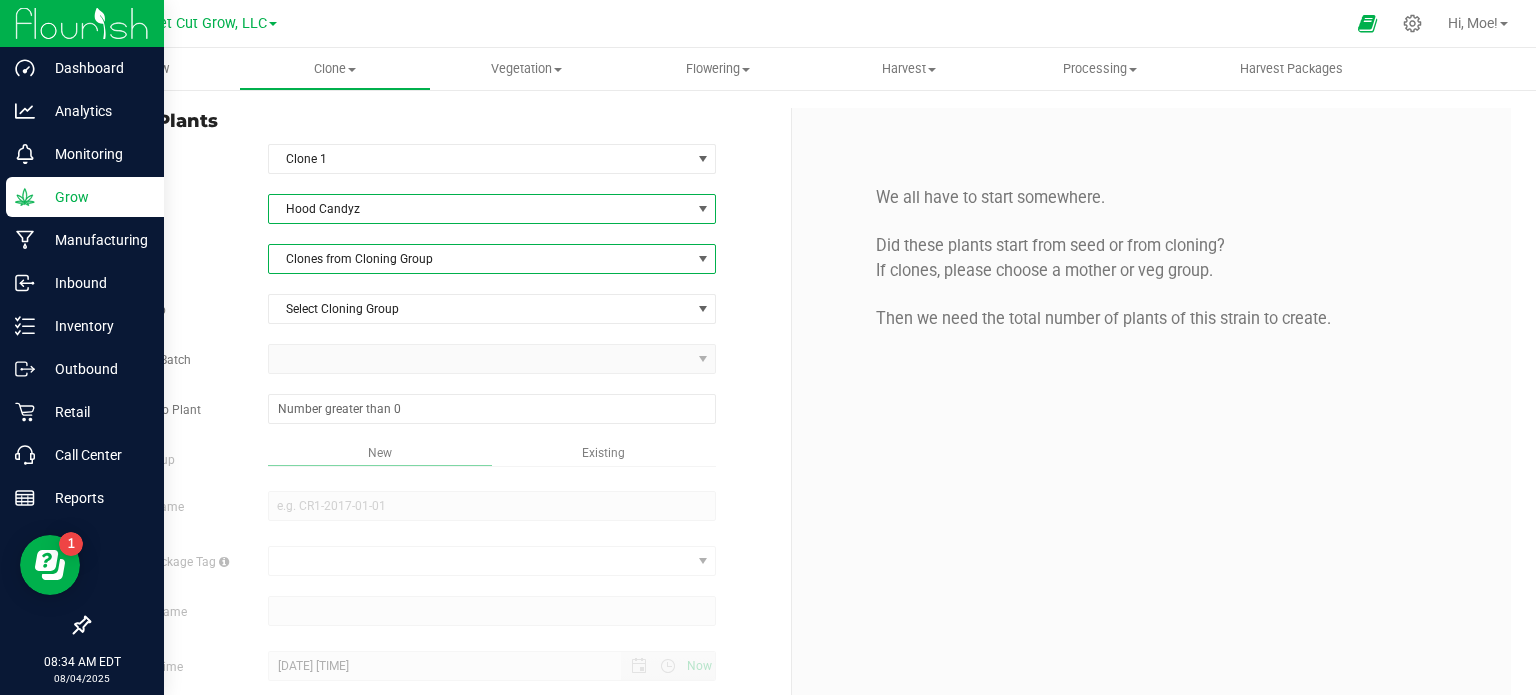 click at bounding box center (703, 259) 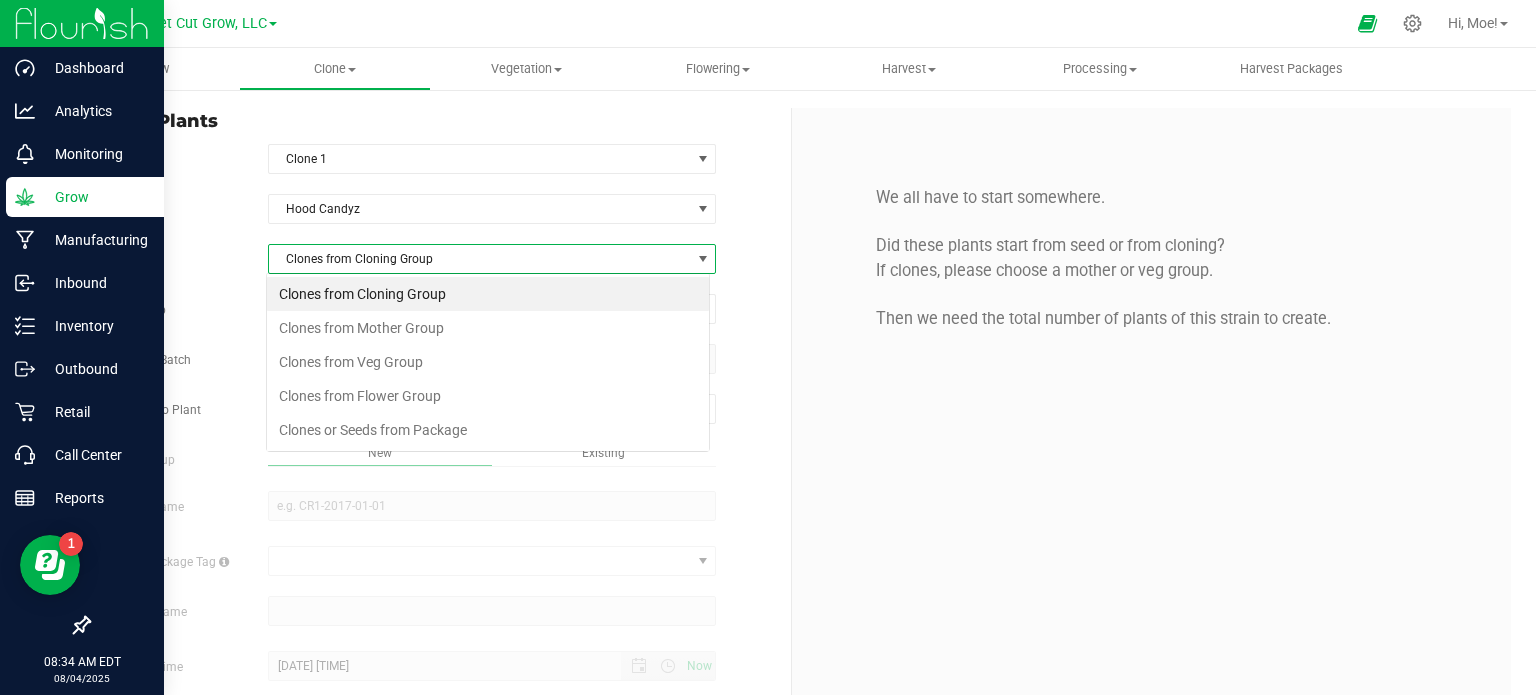 scroll, scrollTop: 99970, scrollLeft: 99556, axis: both 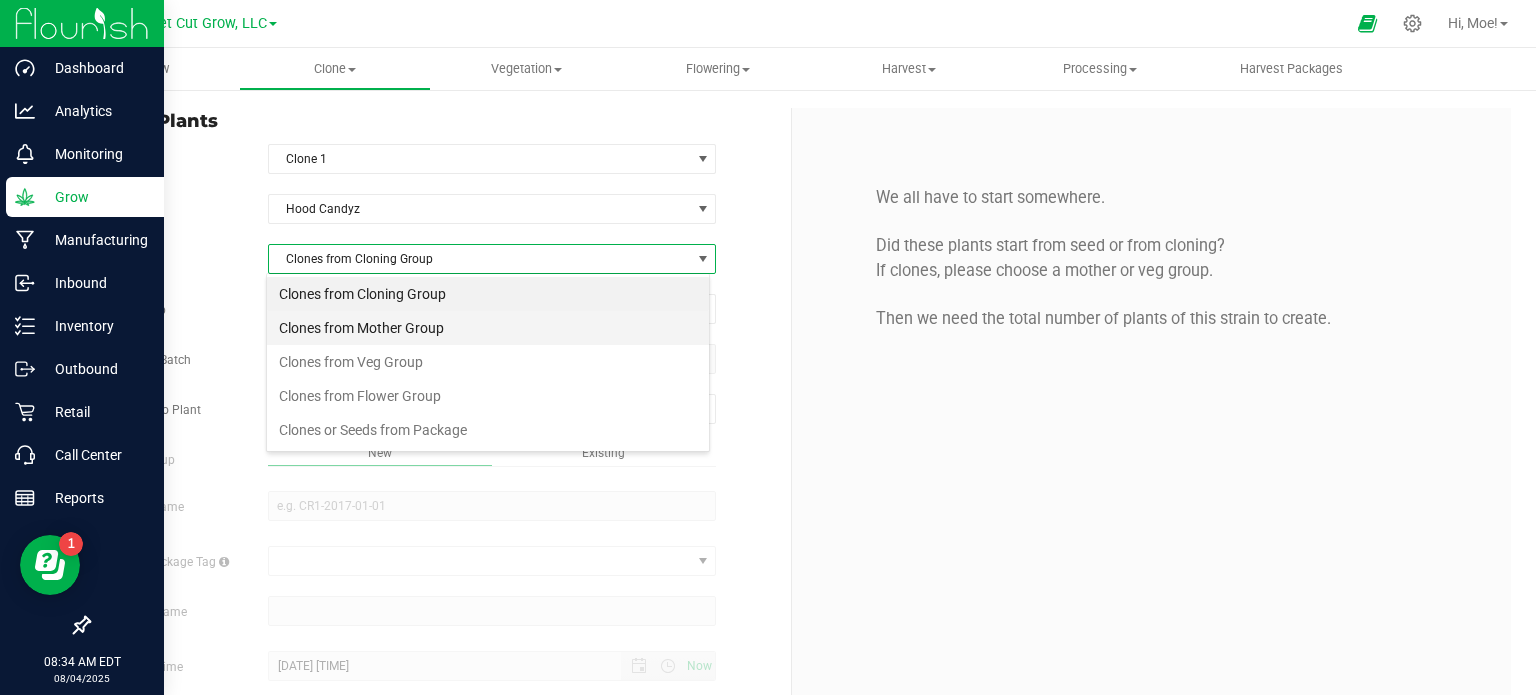 click on "Clones from Mother Group" at bounding box center [488, 328] 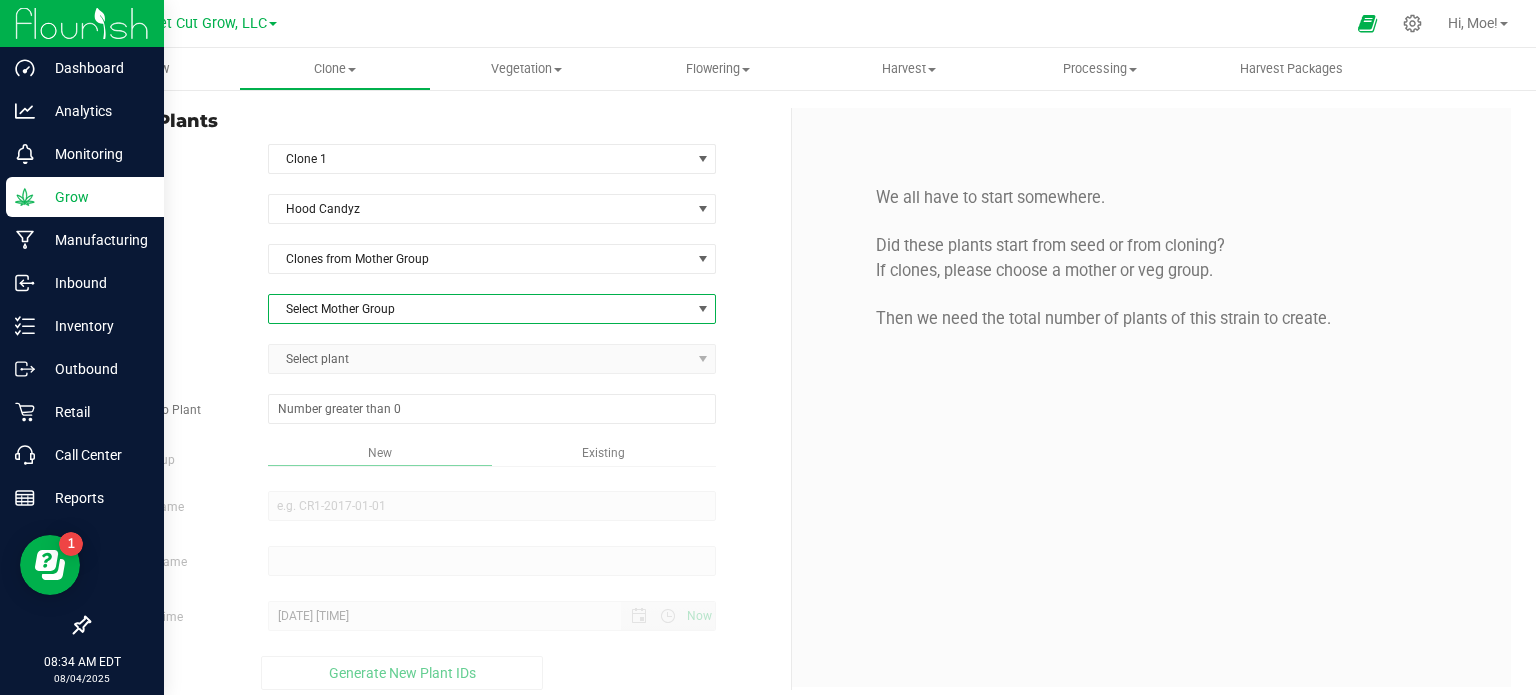 click at bounding box center (703, 309) 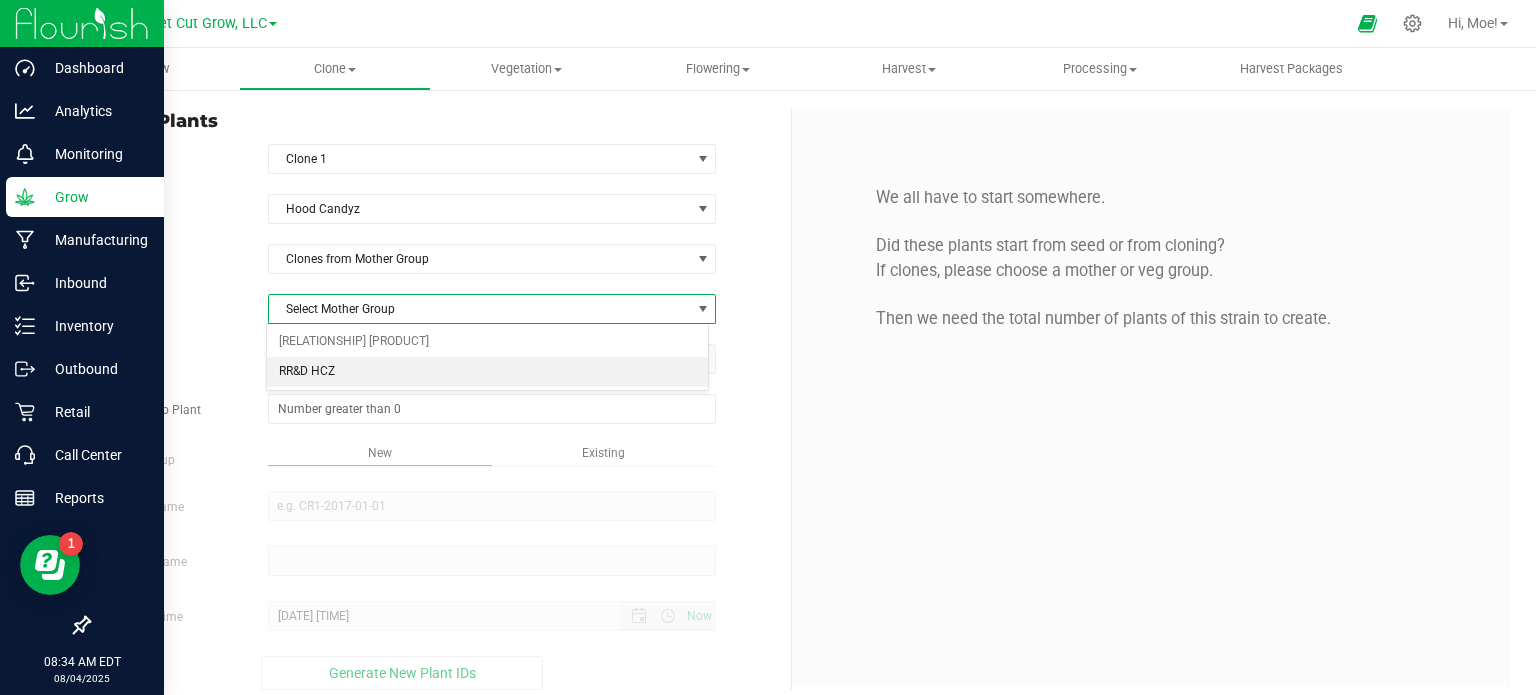 click on "RR&D HCZ" at bounding box center [488, 372] 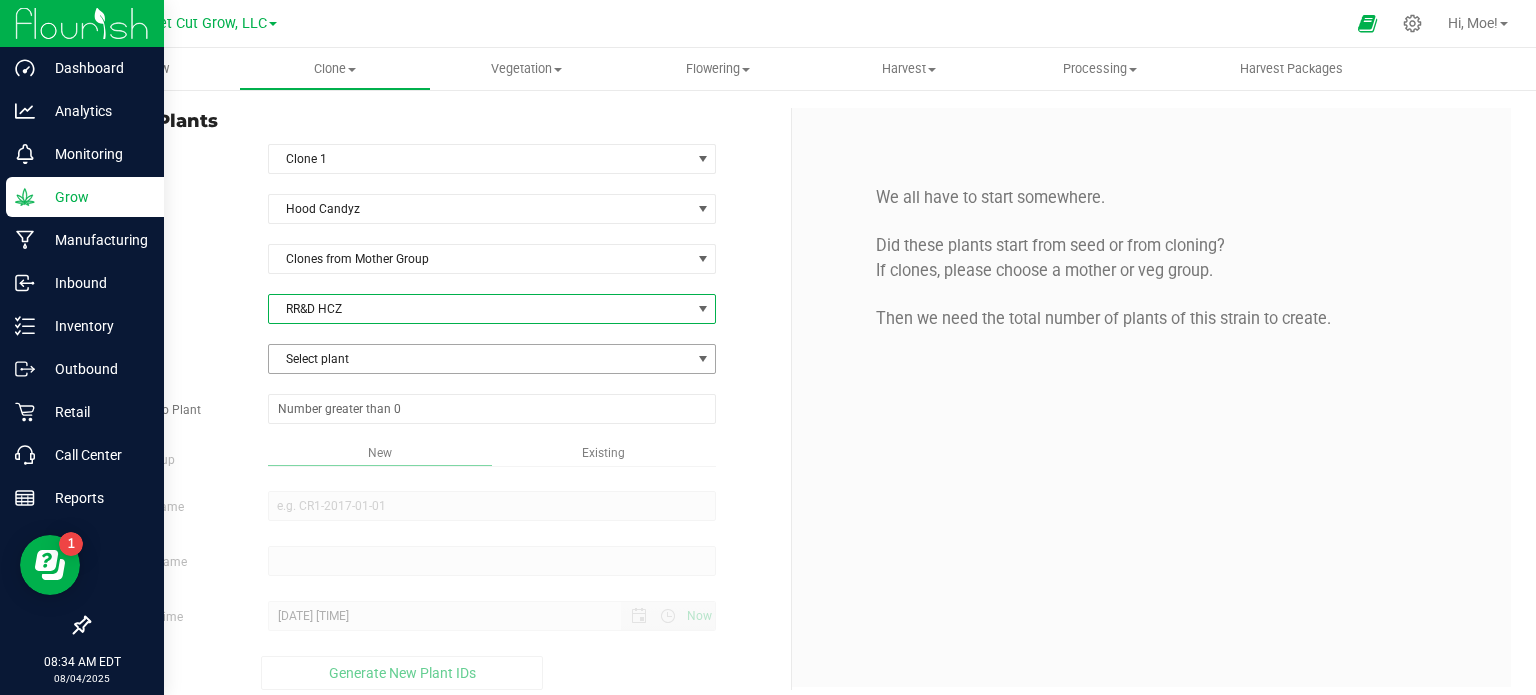 click at bounding box center [703, 359] 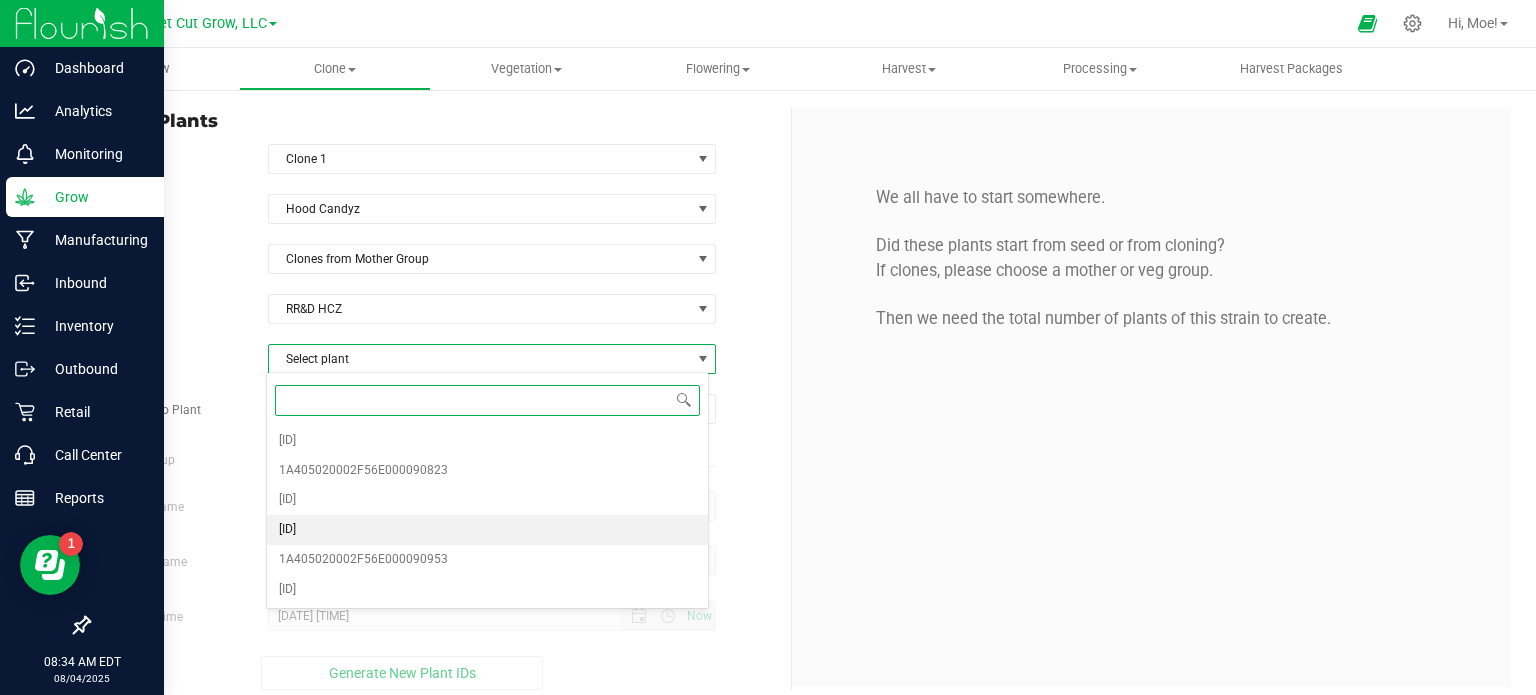 click on "[ID]" at bounding box center [488, 530] 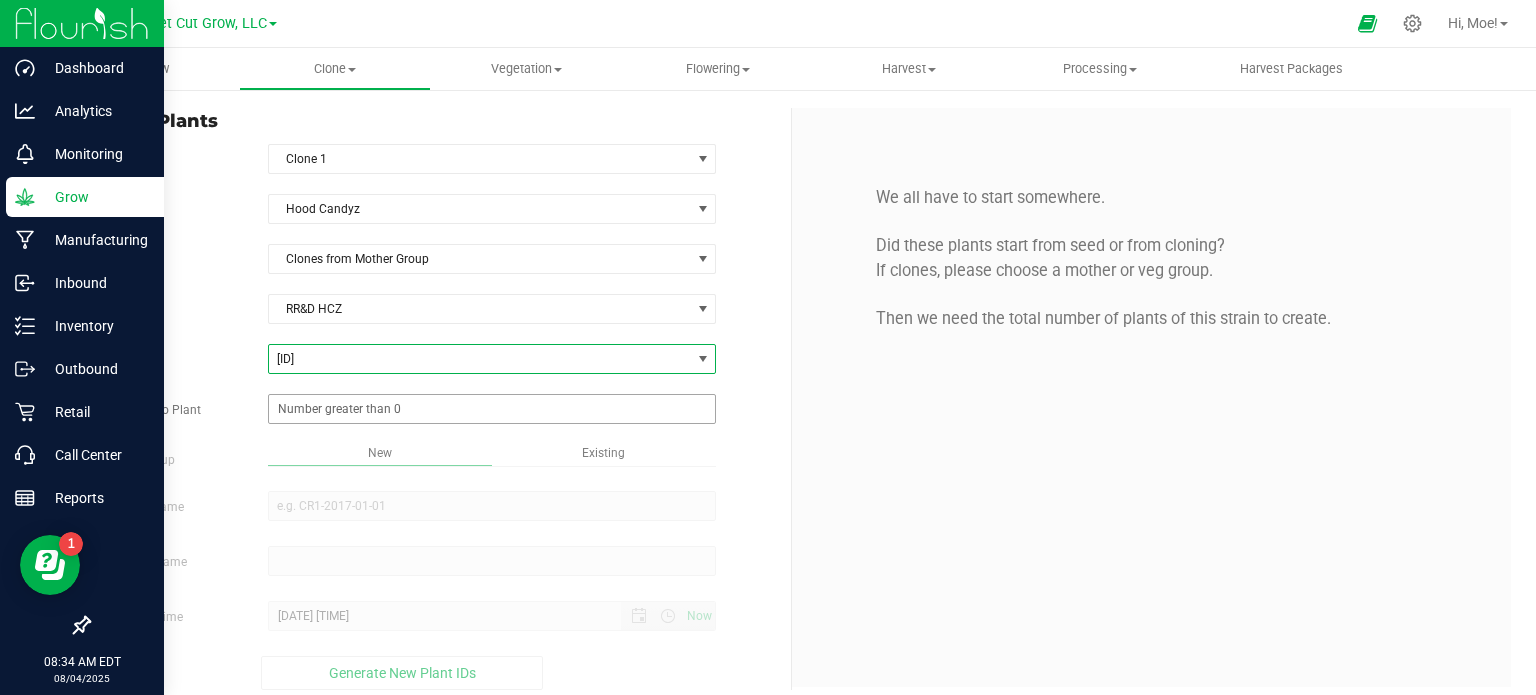 click at bounding box center (492, 409) 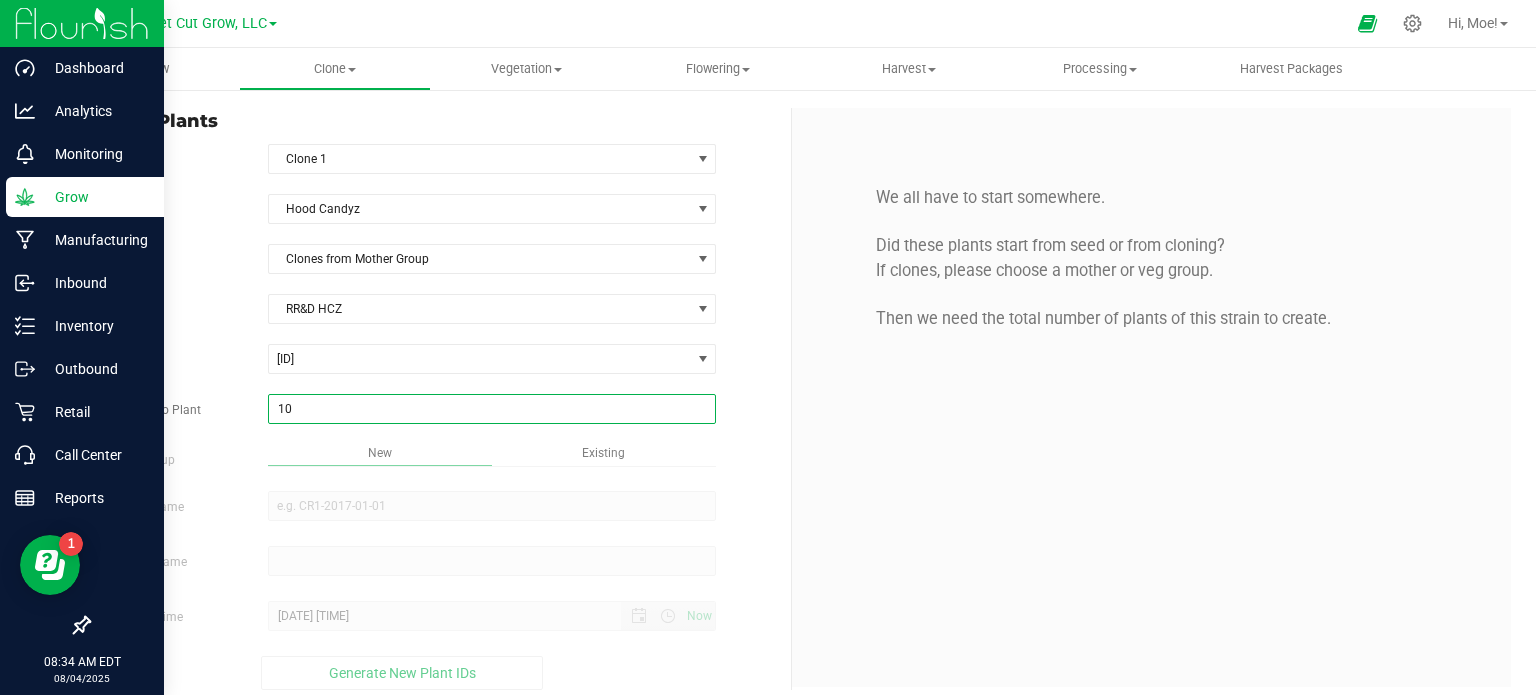 type on "100" 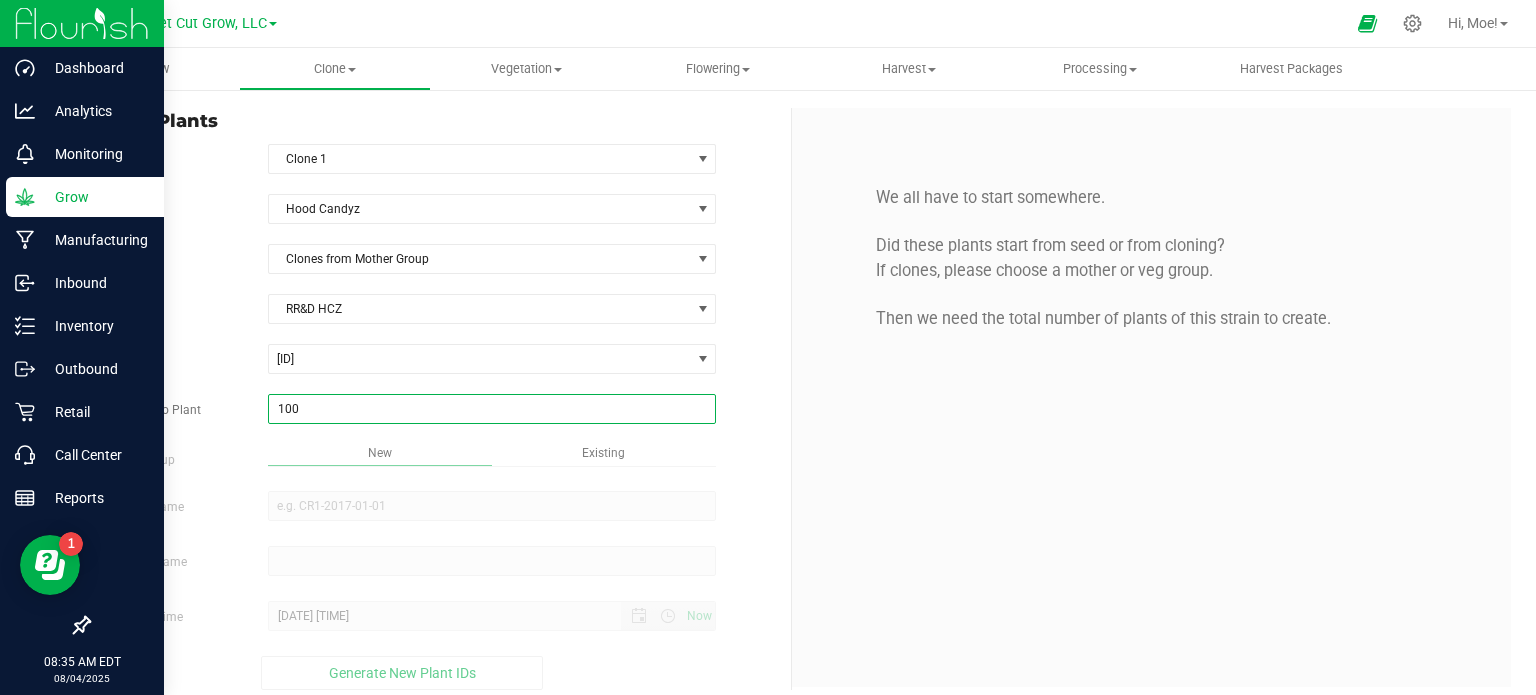 type on "100" 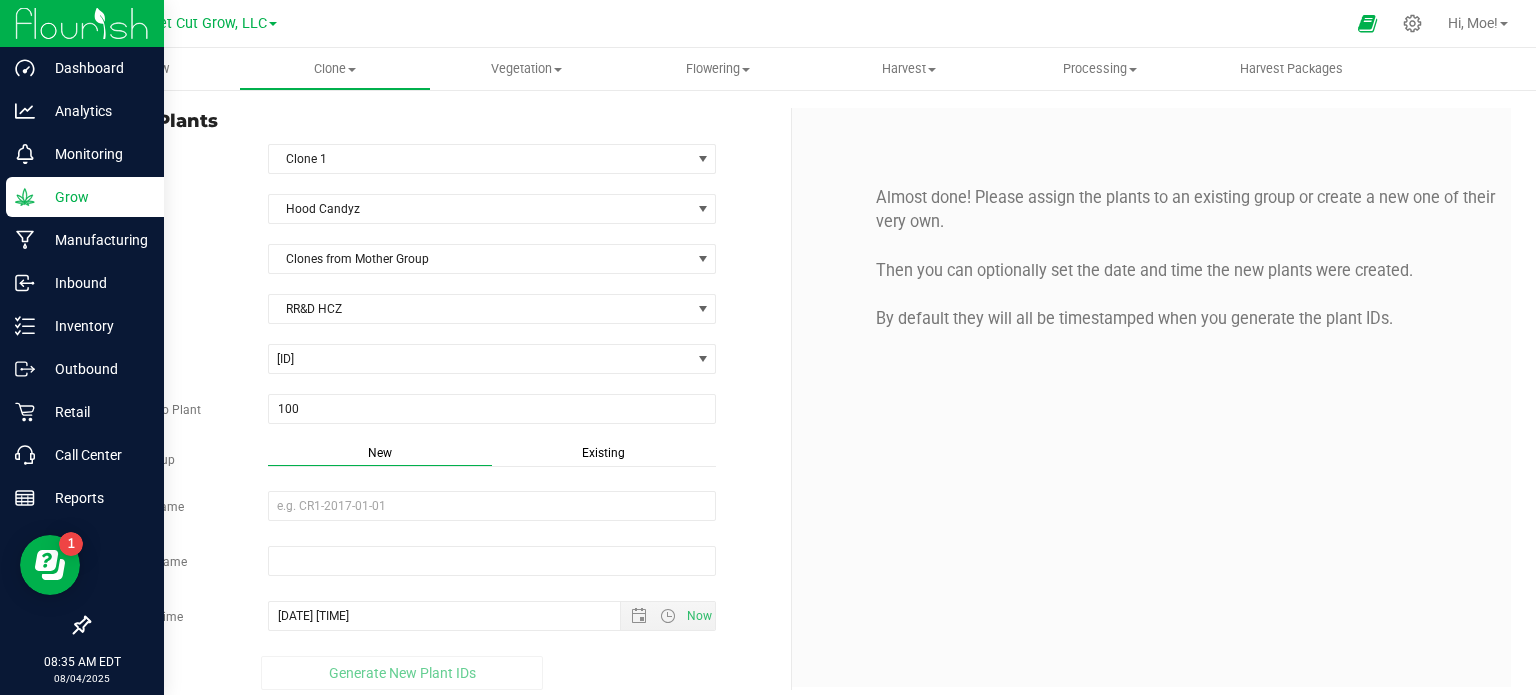 click on "Existing" at bounding box center (603, 453) 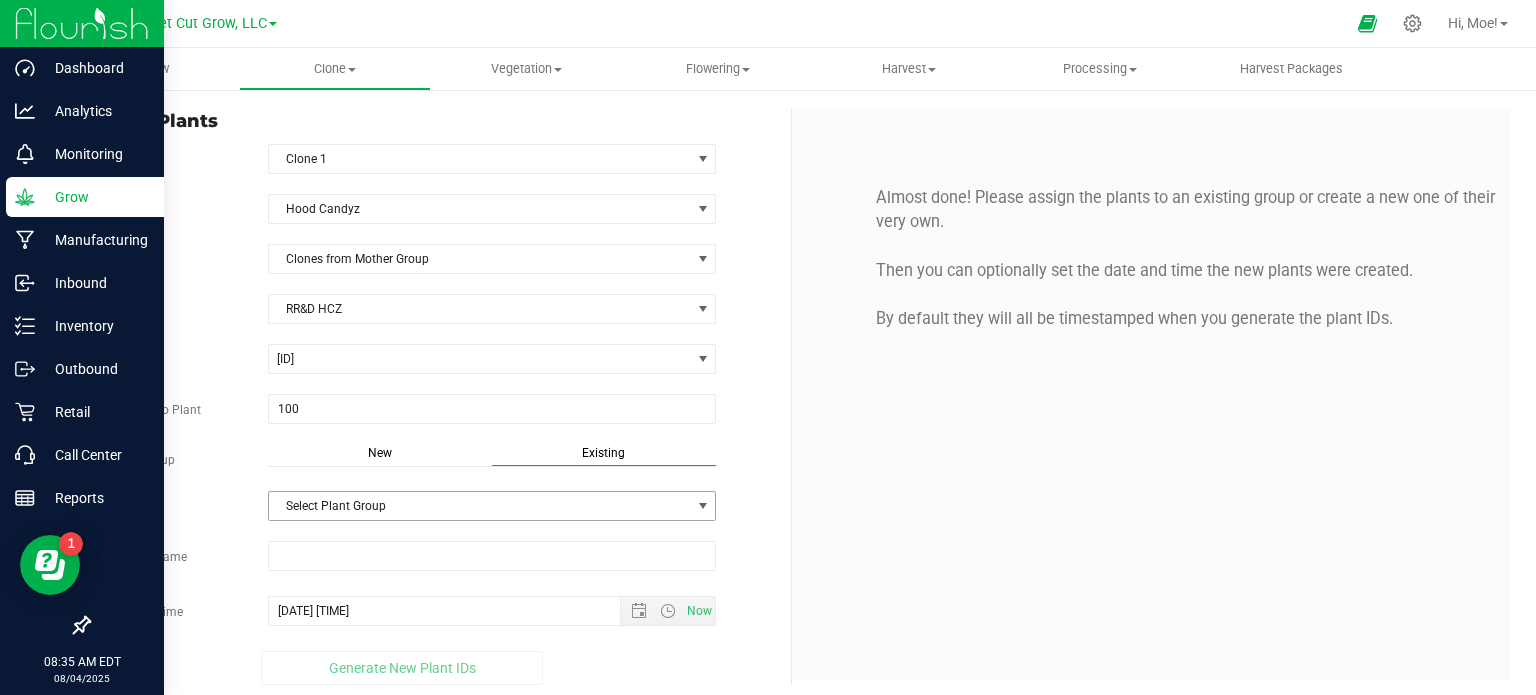 click at bounding box center (703, 506) 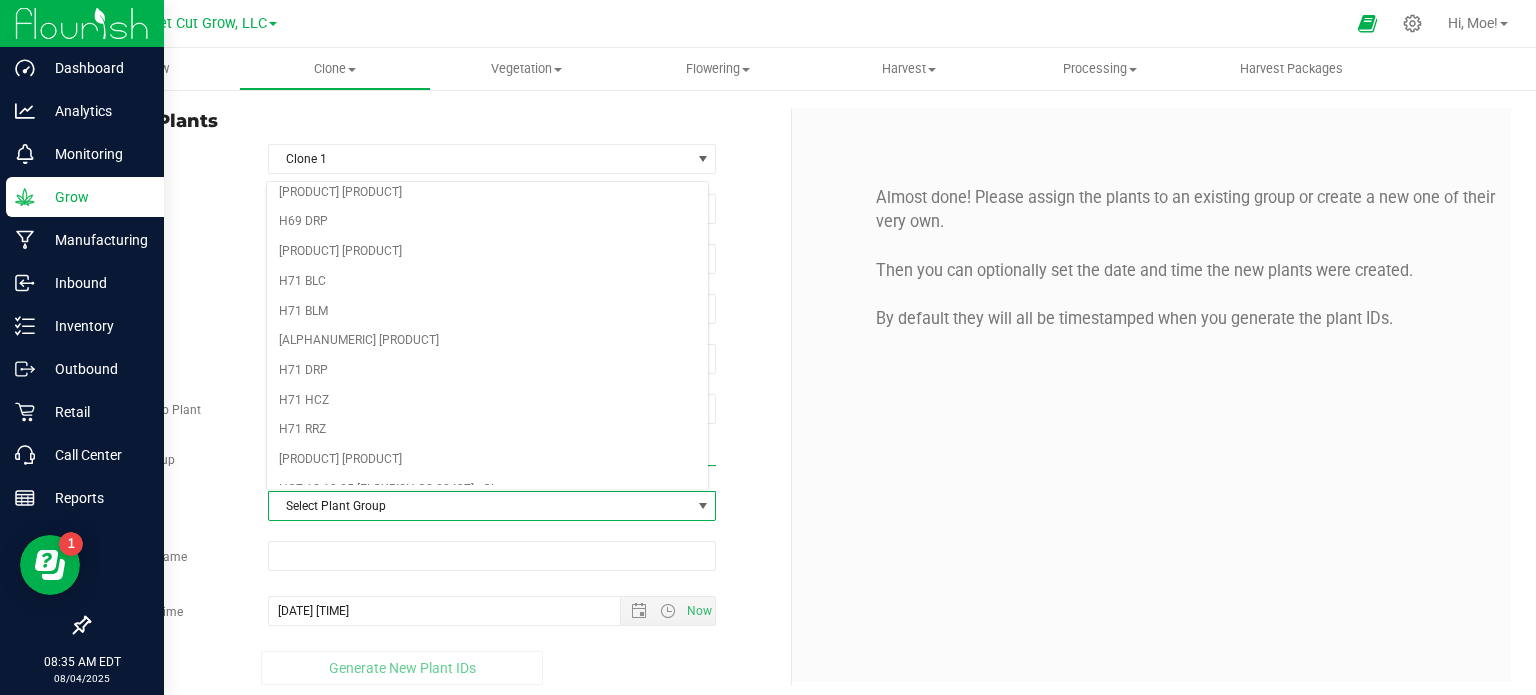 scroll, scrollTop: 52, scrollLeft: 0, axis: vertical 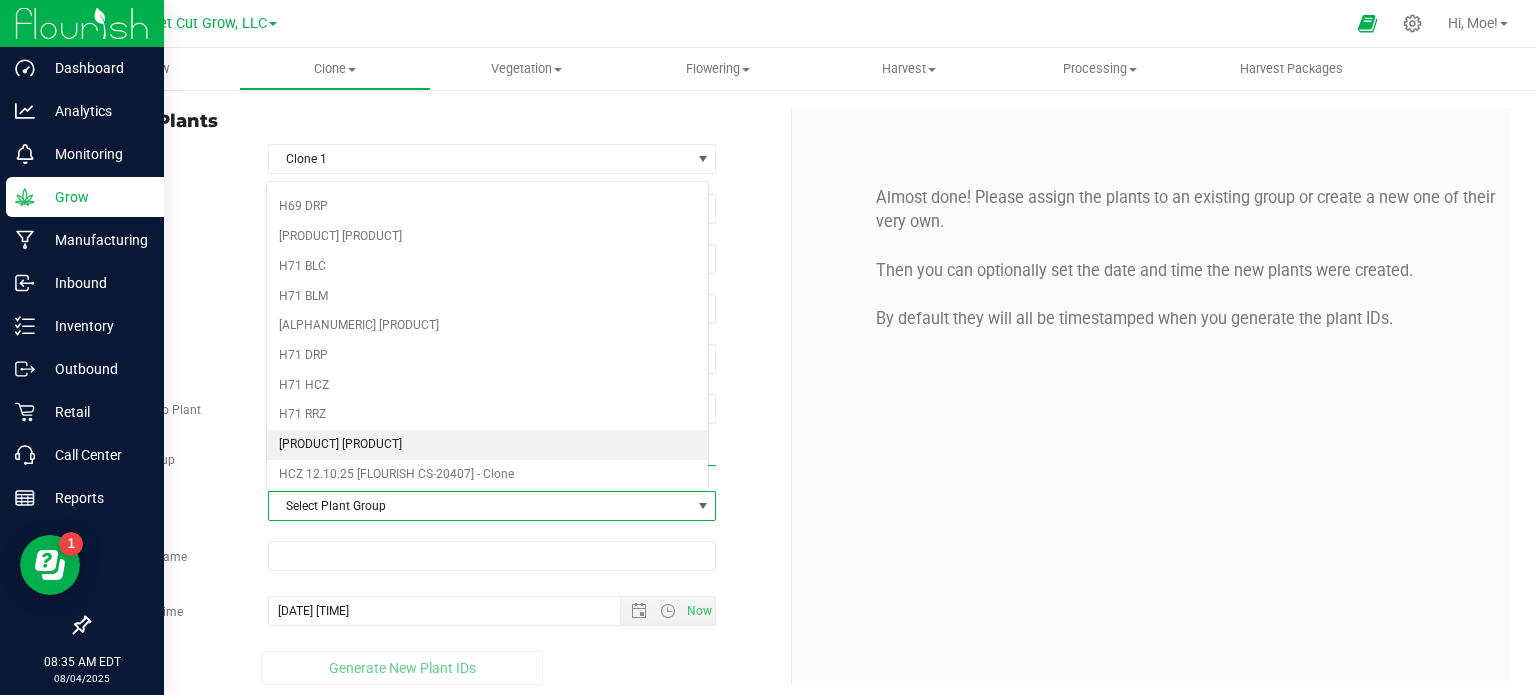 click on "[PRODUCT] [PRODUCT]" at bounding box center [488, 445] 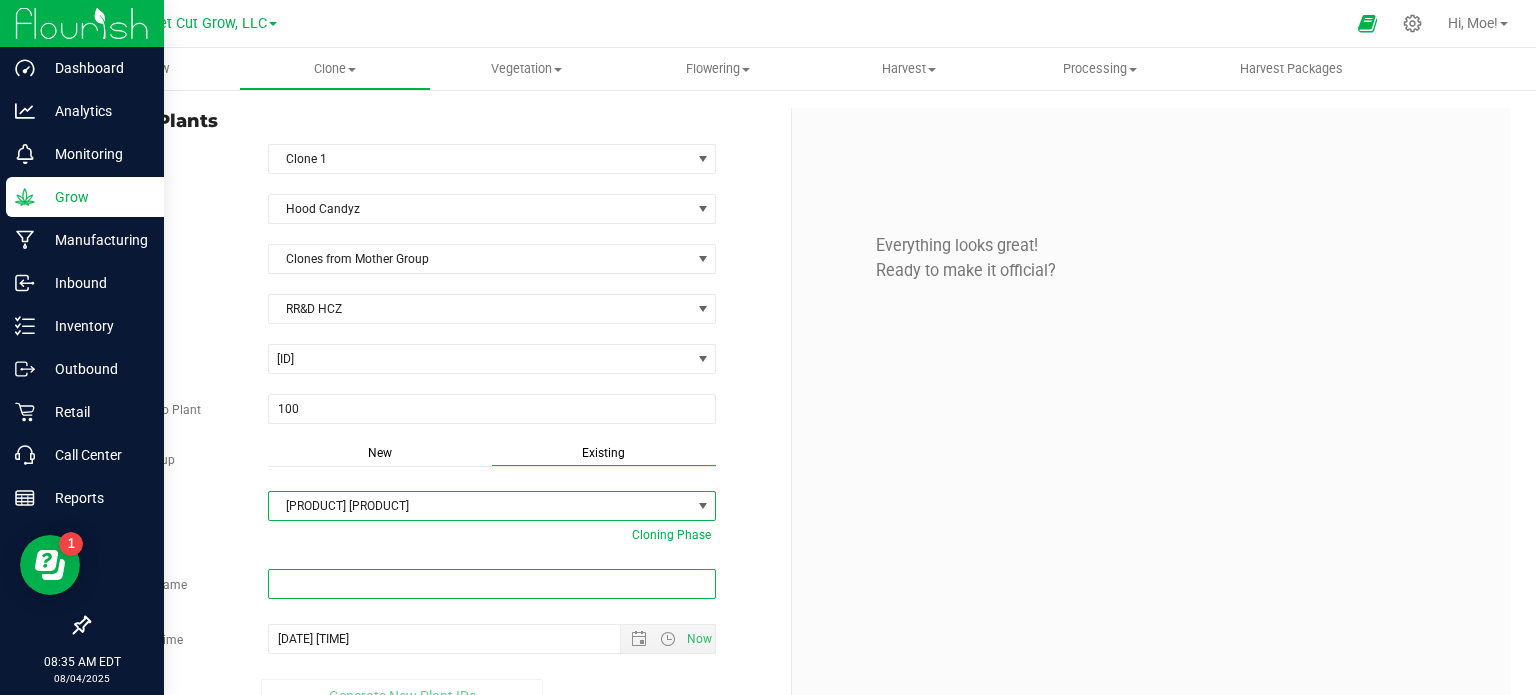 click at bounding box center [492, 584] 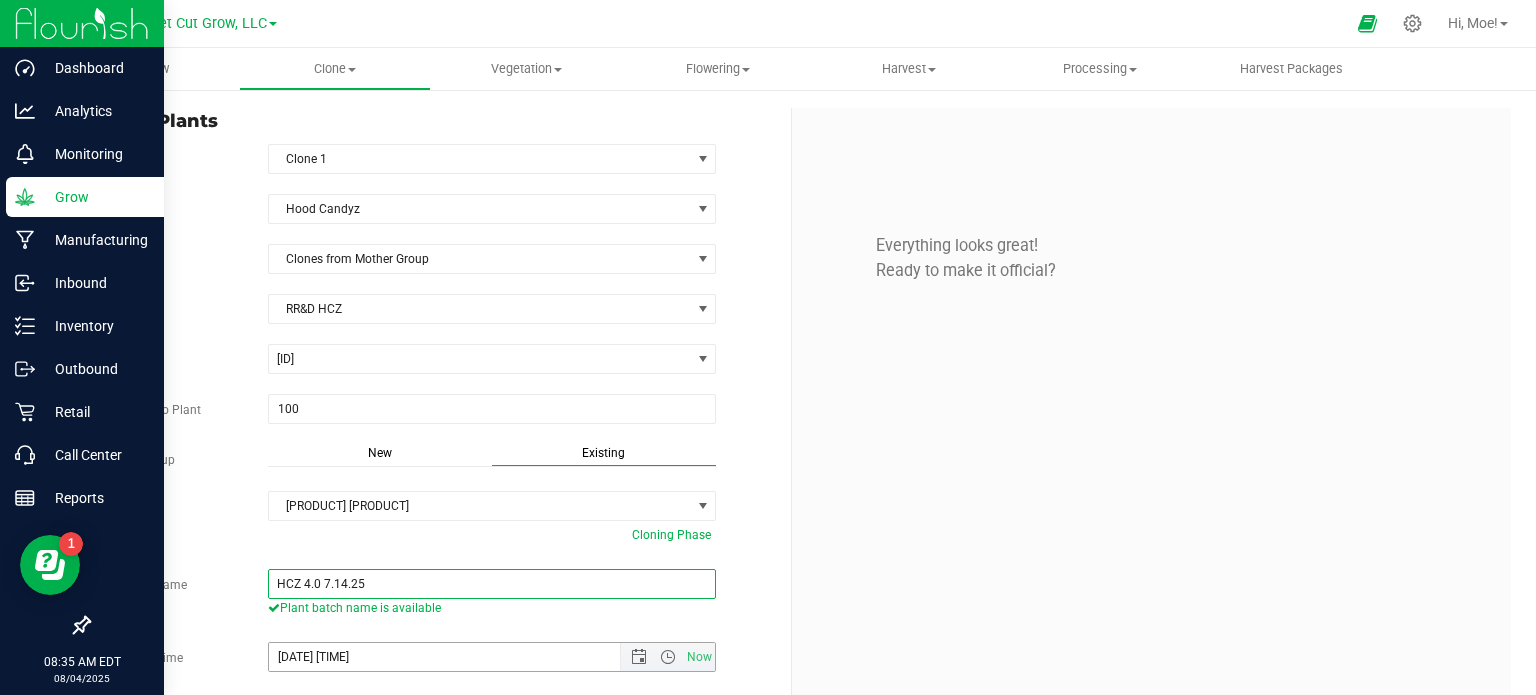 type on "HCZ 4.0 7.14.25" 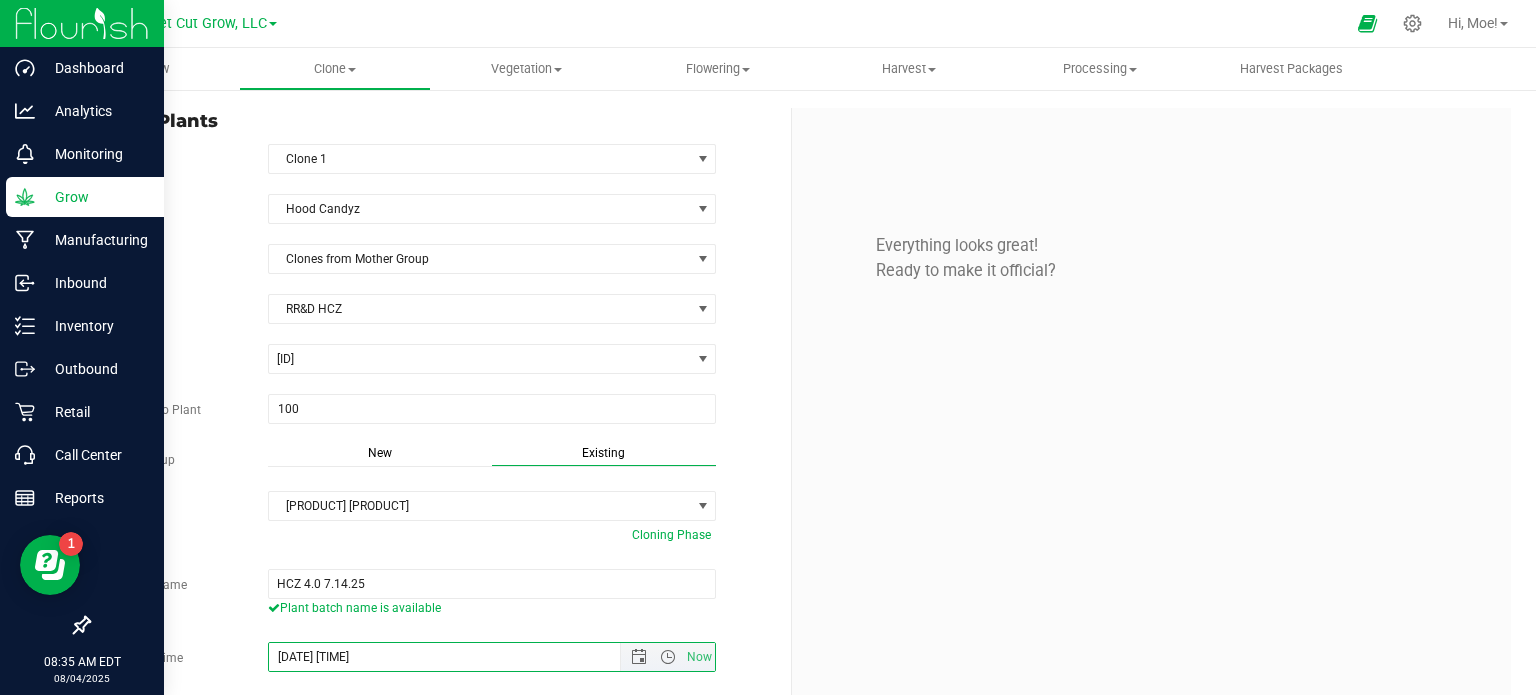 click on "[DATE] [TIME]" at bounding box center (462, 657) 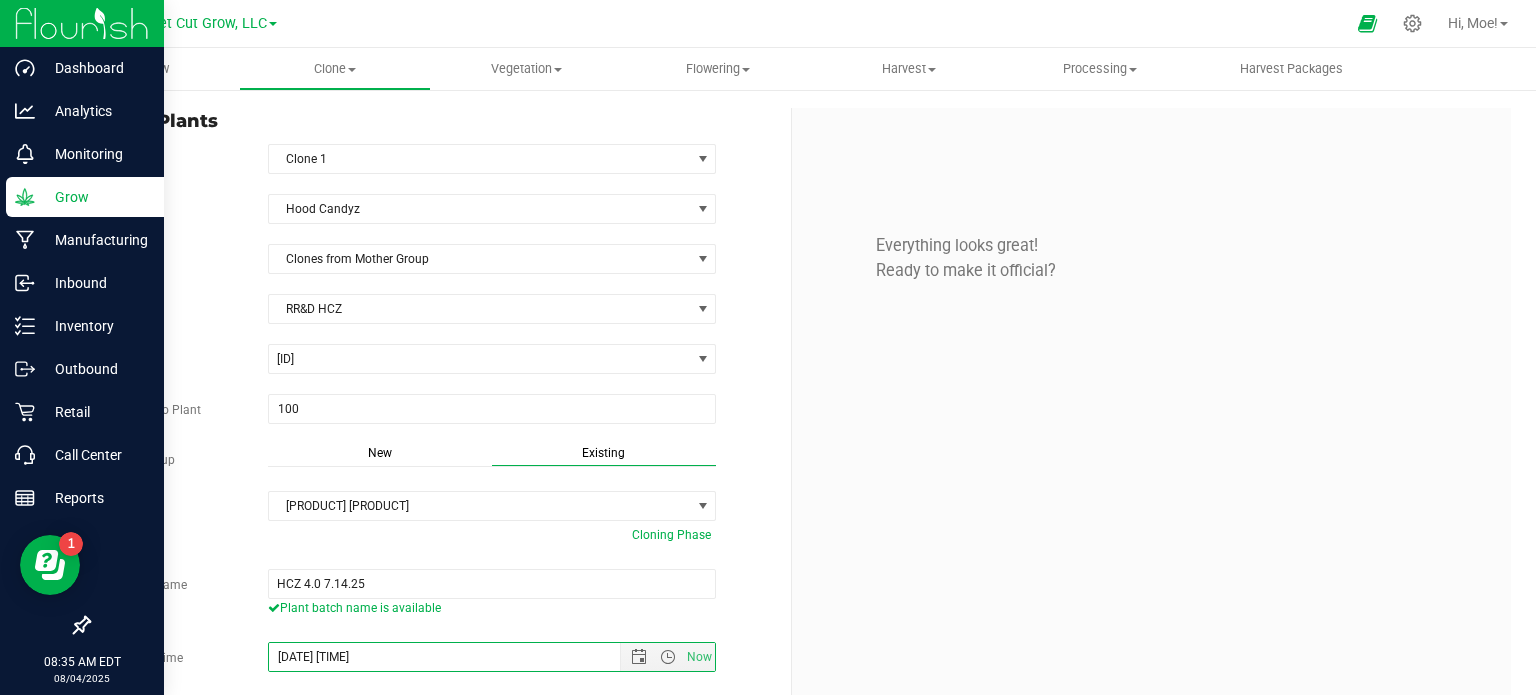 type on "[DATE] [TIME]" 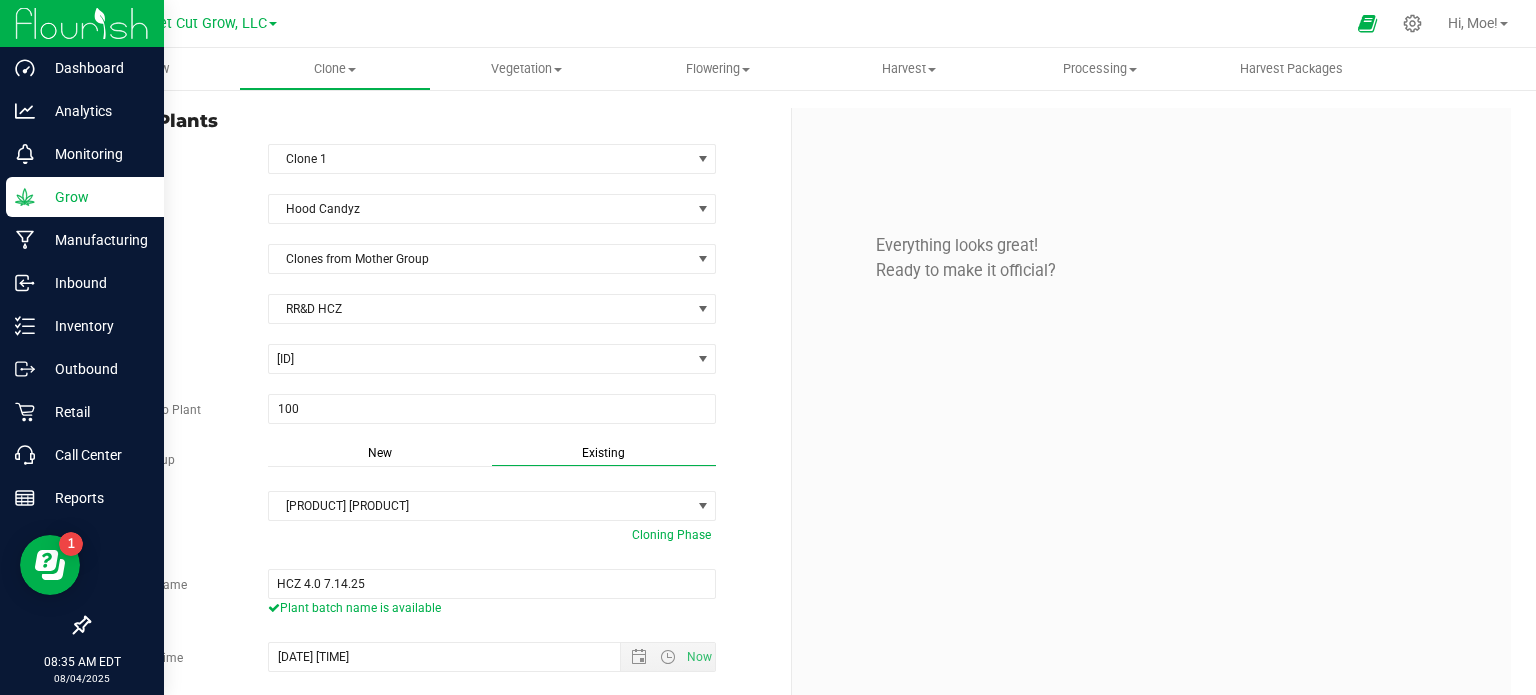 click on "Plant Batch Name
[PRODUCT] [VERSION] [MONTH].[DAY].[YEAR]
Plant batch name is available" at bounding box center (432, 595) 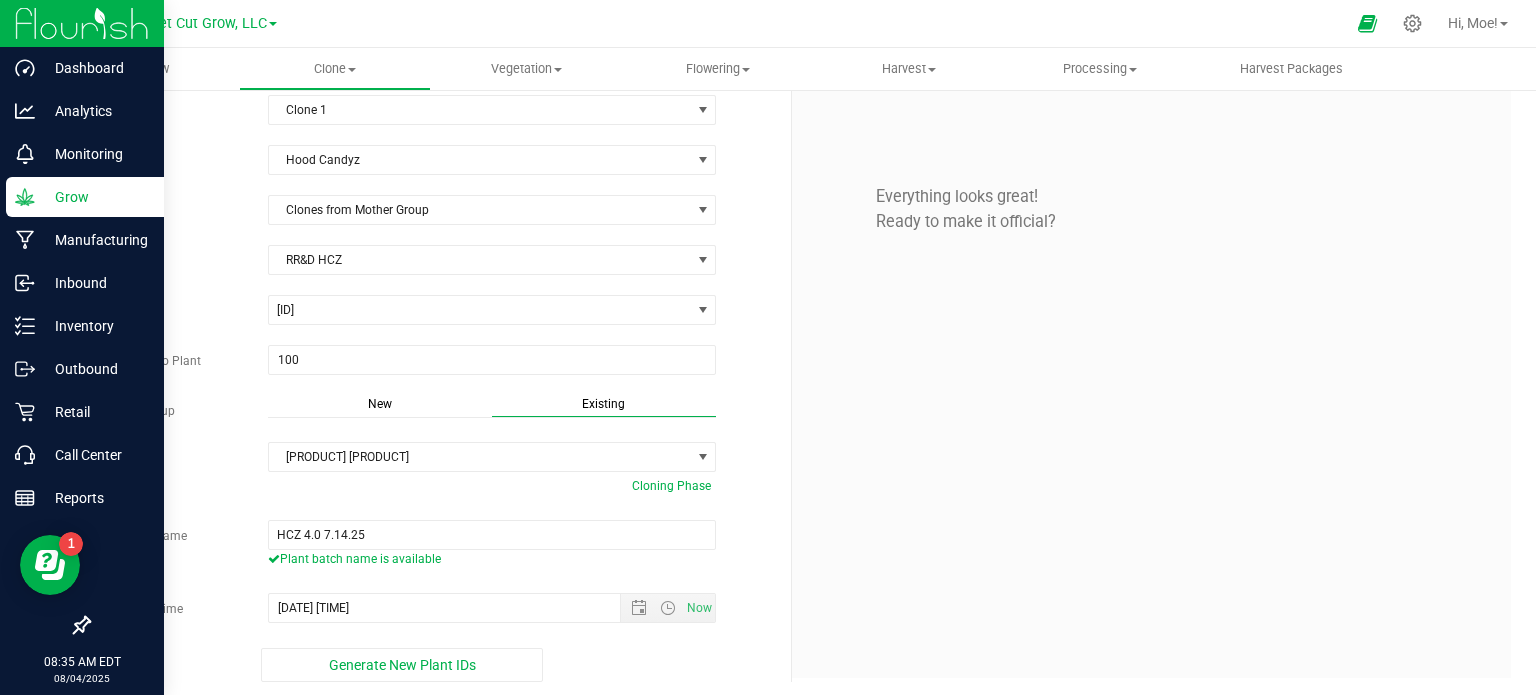 scroll, scrollTop: 52, scrollLeft: 0, axis: vertical 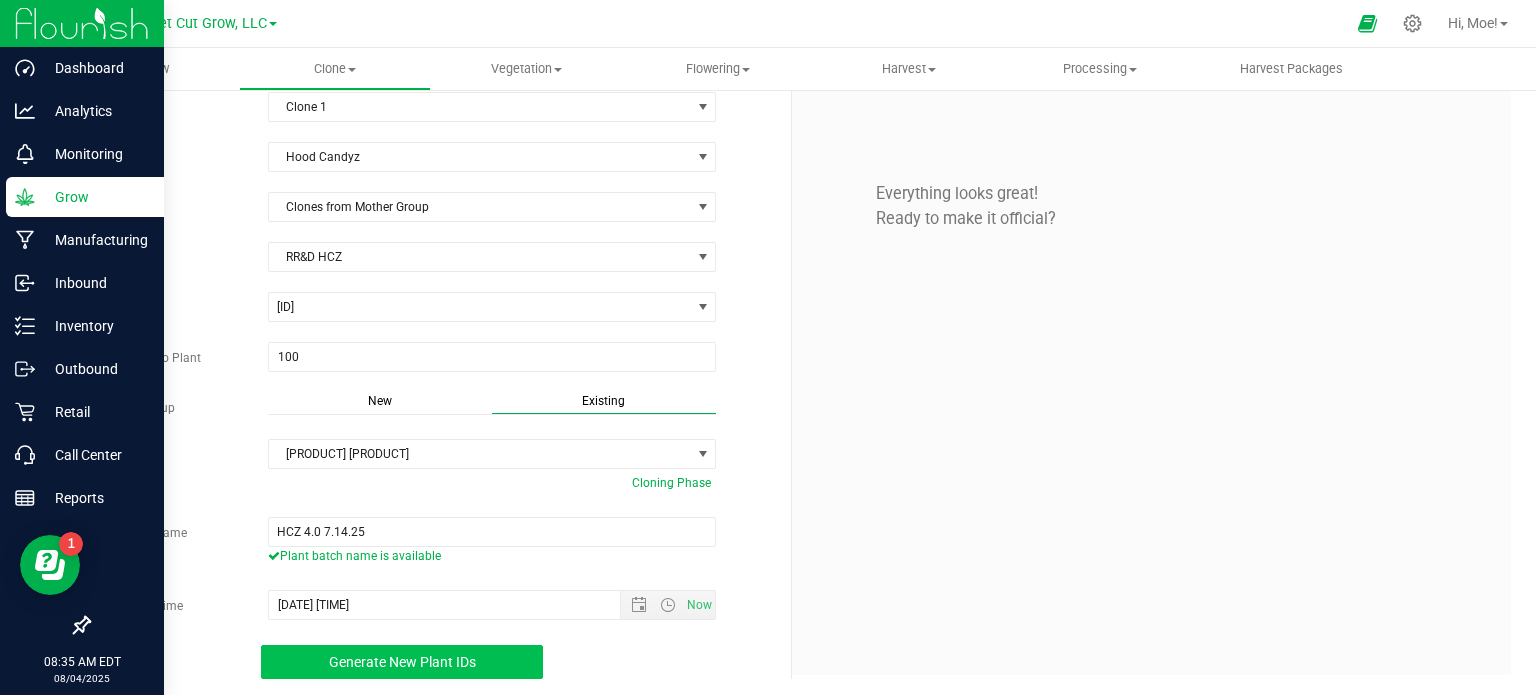 click on "Generate New Plant IDs" at bounding box center [402, 662] 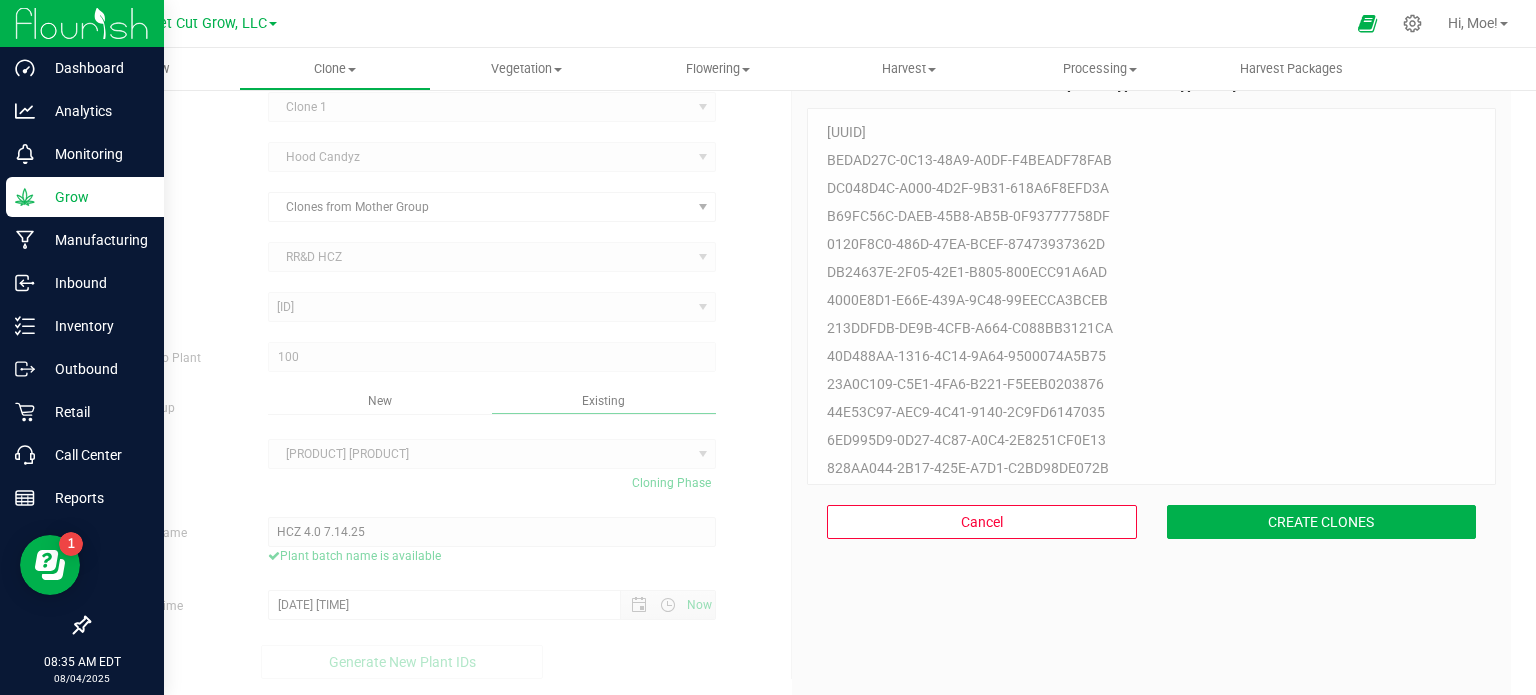 scroll, scrollTop: 60, scrollLeft: 0, axis: vertical 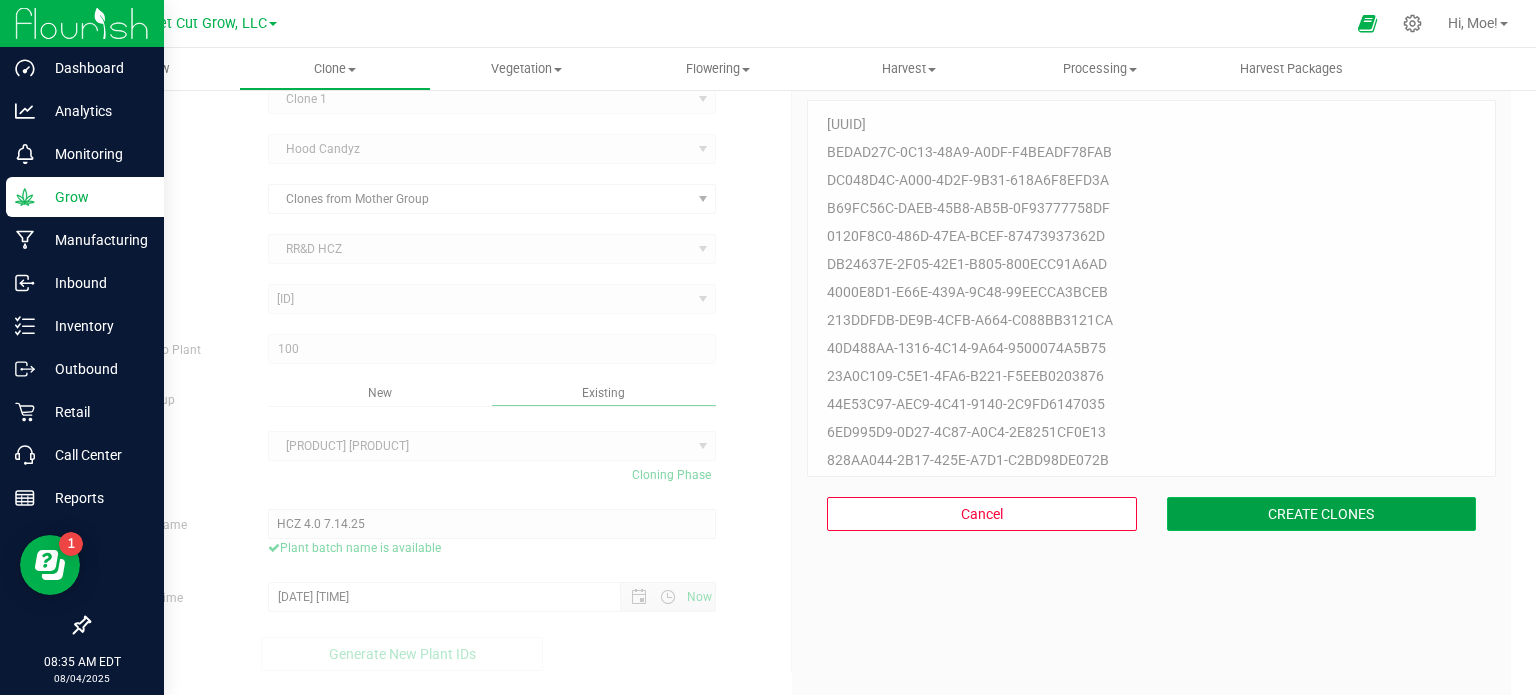 click on "CREATE CLONES" at bounding box center (1322, 514) 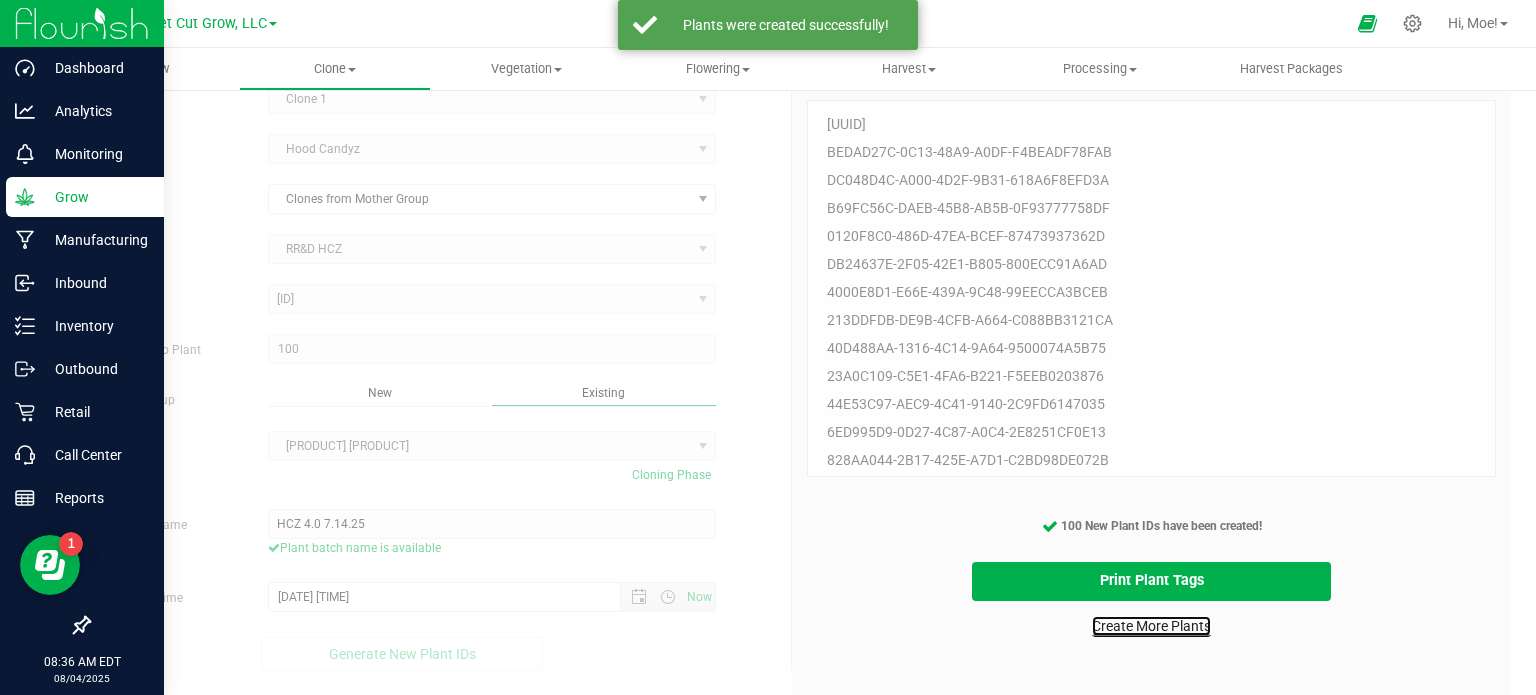 click on "Create More Plants" at bounding box center [1151, 626] 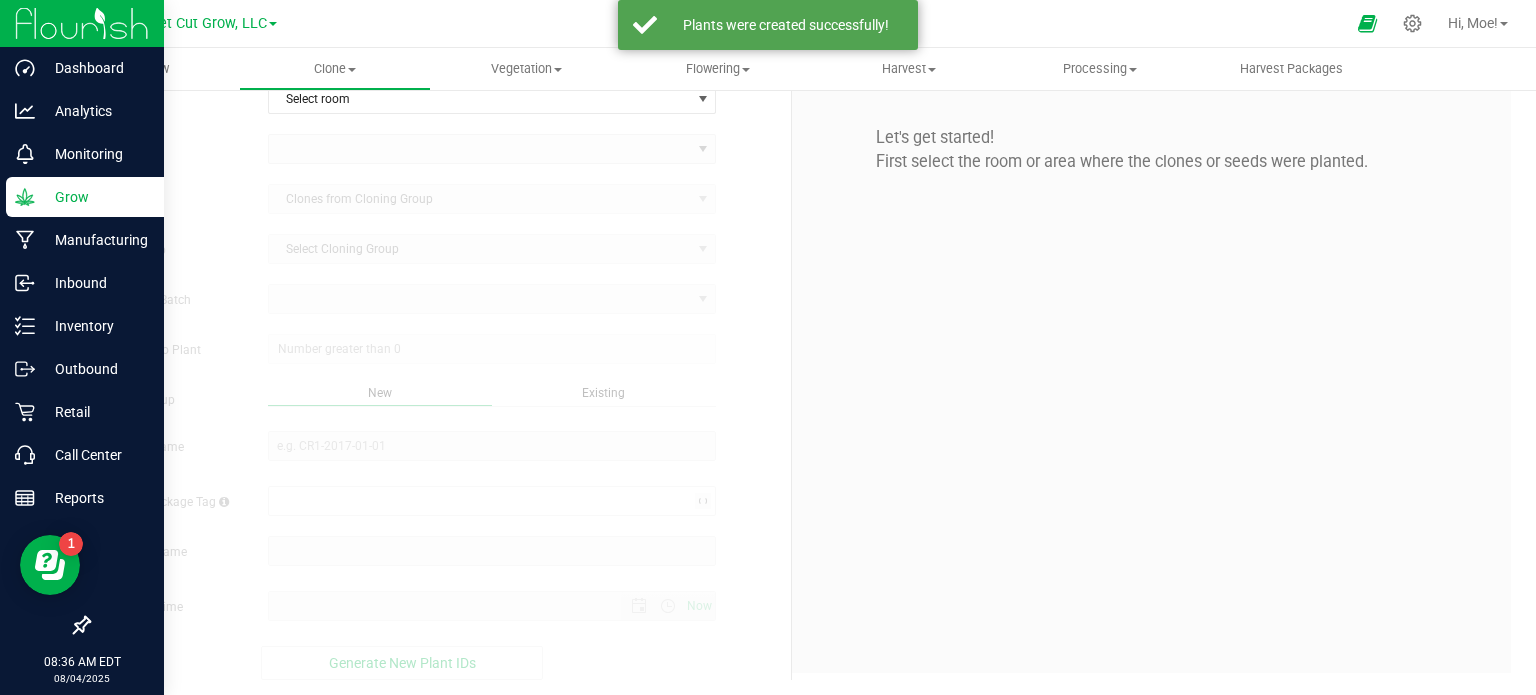 scroll, scrollTop: 0, scrollLeft: 0, axis: both 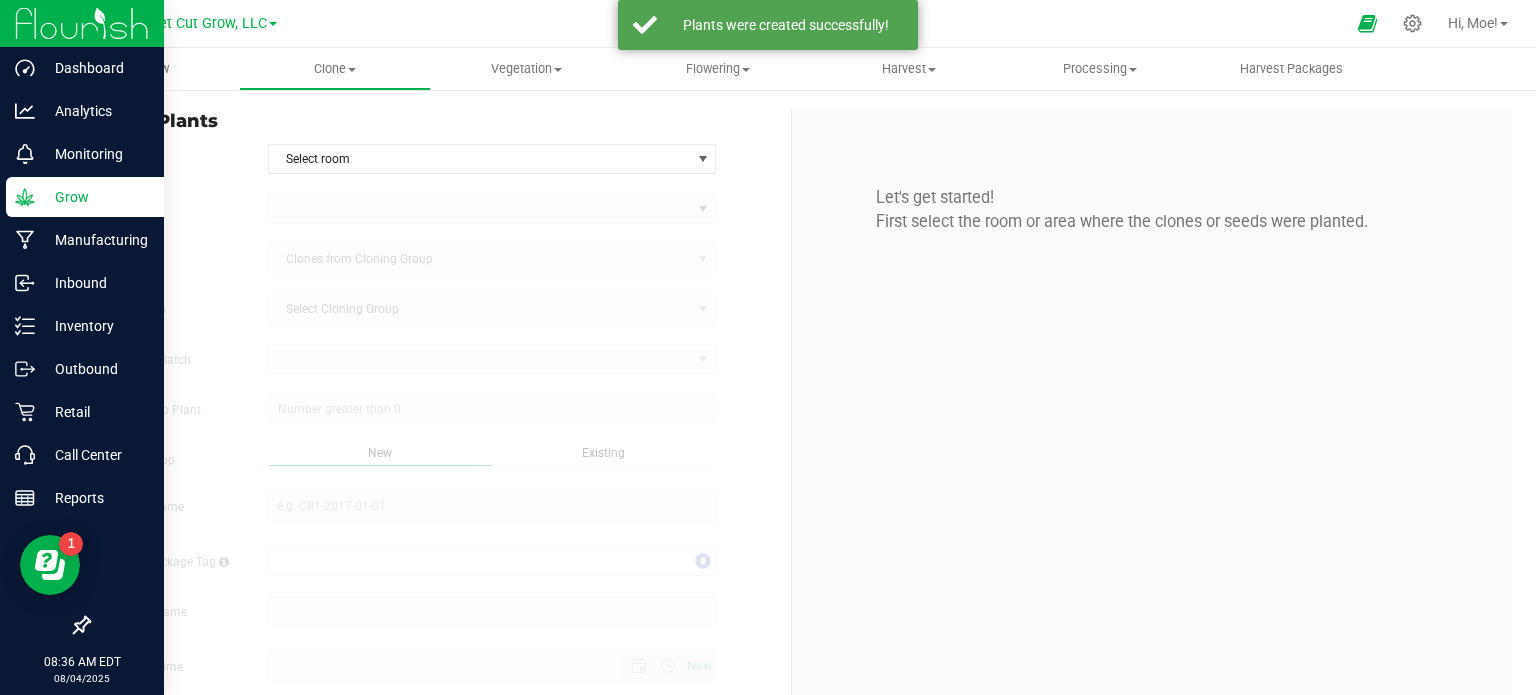 type on "8/4/2025 8:36 AM" 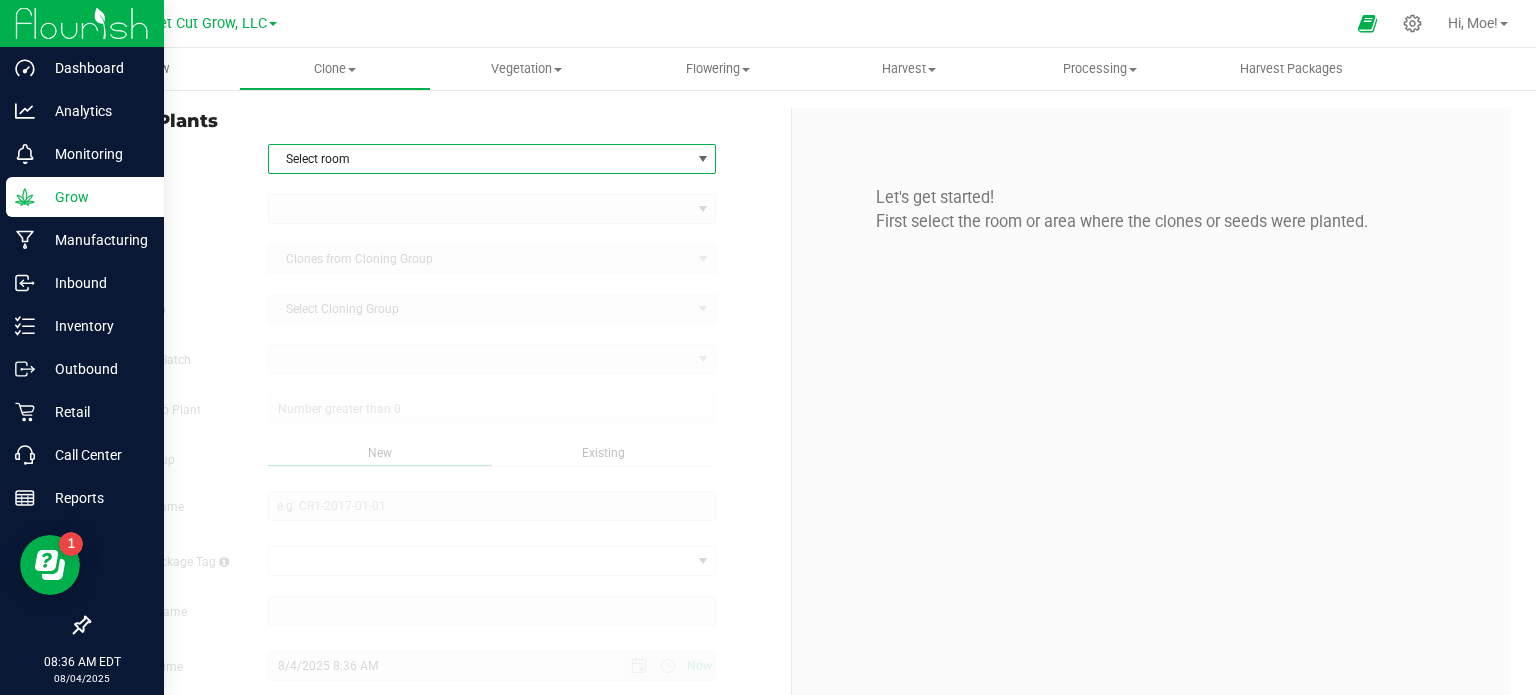 click at bounding box center [703, 159] 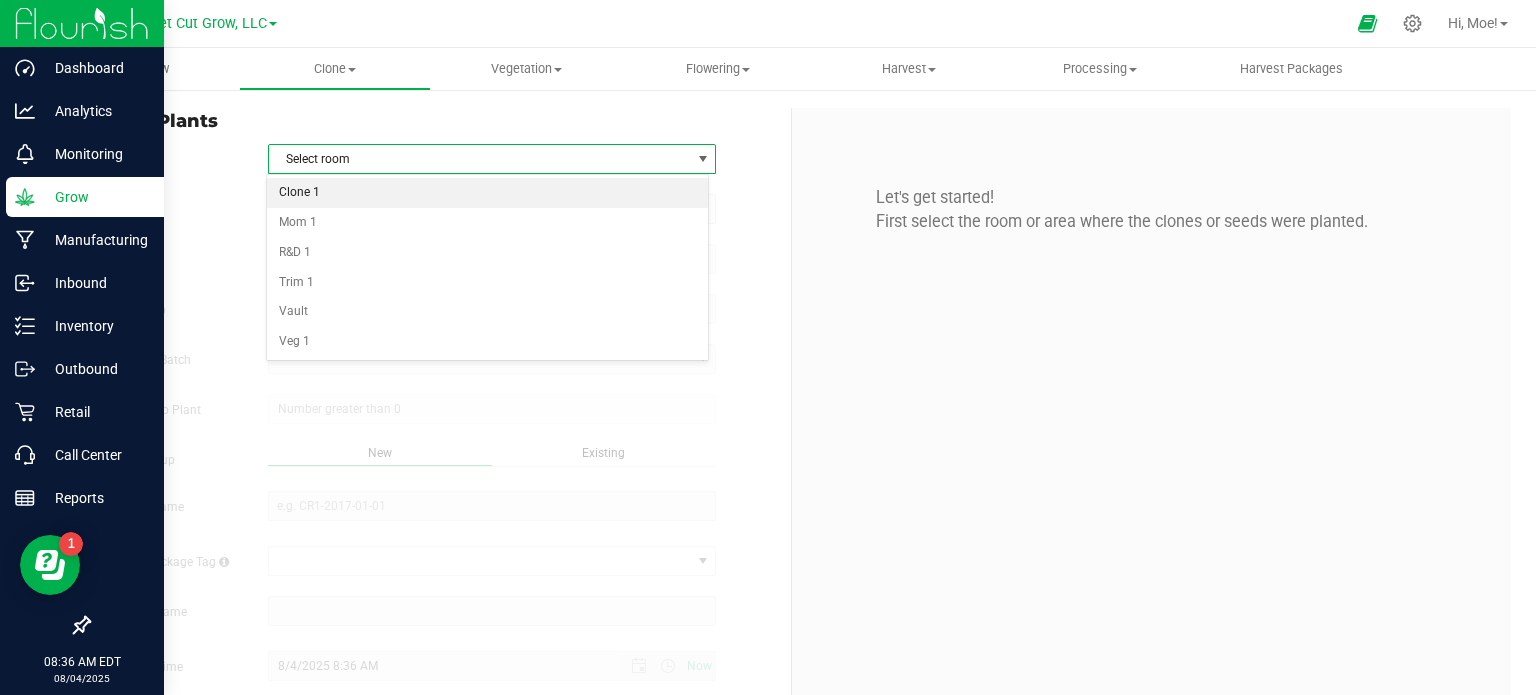 click on "Clone 1" at bounding box center [488, 193] 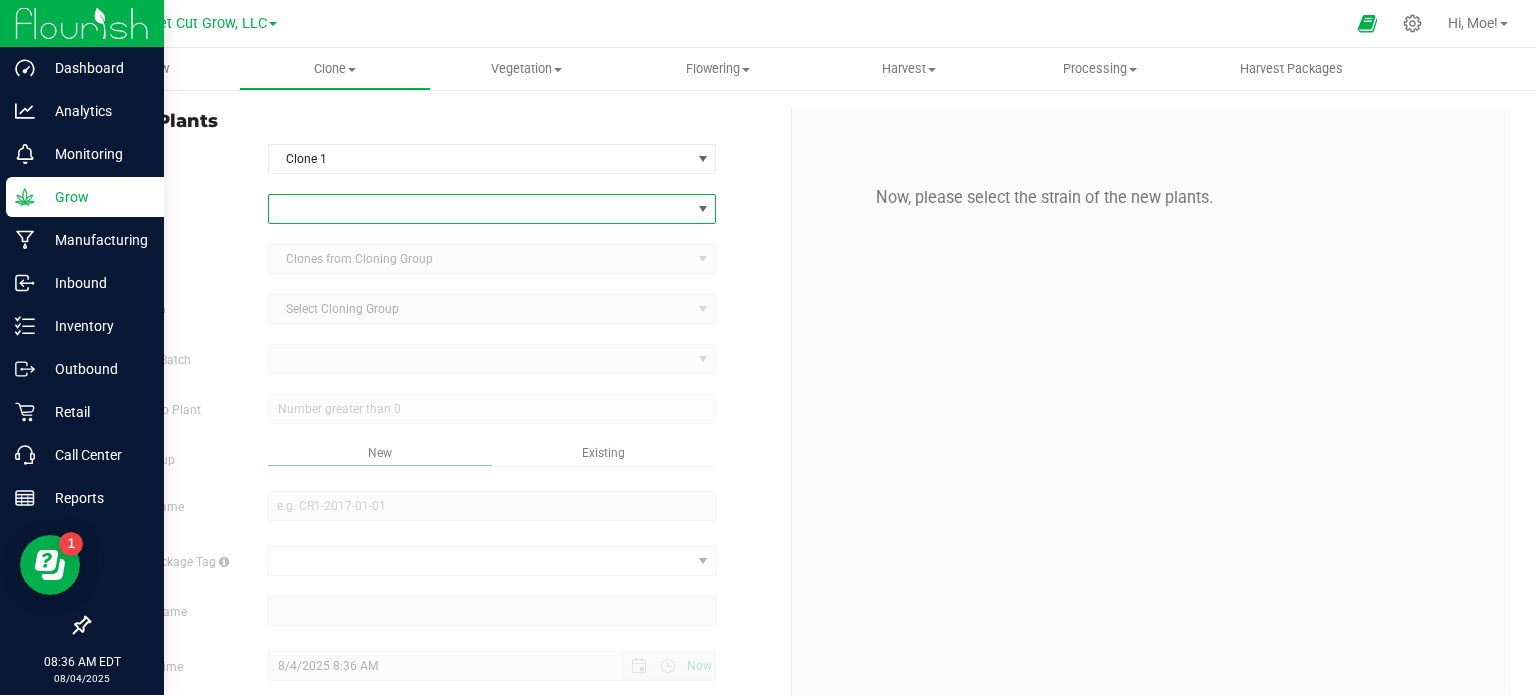 click at bounding box center [703, 209] 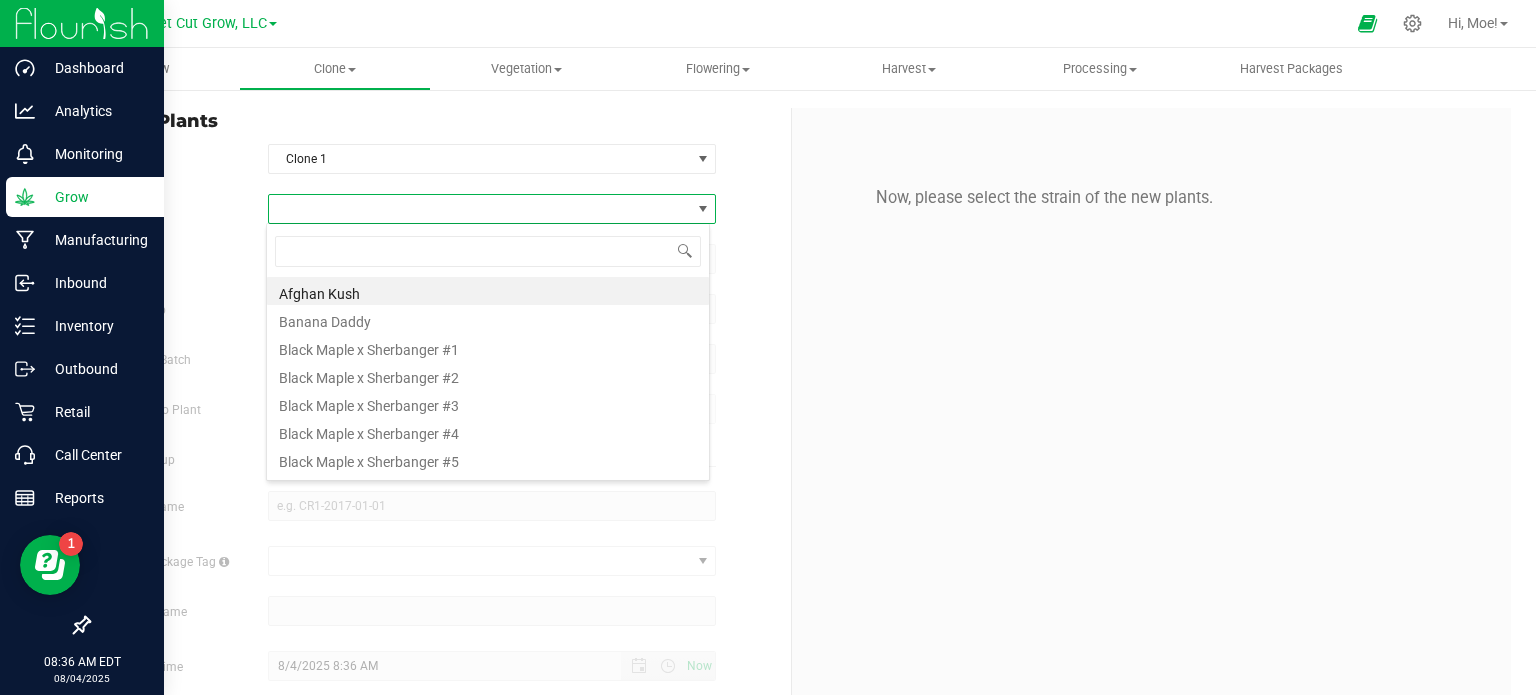 scroll, scrollTop: 99970, scrollLeft: 99556, axis: both 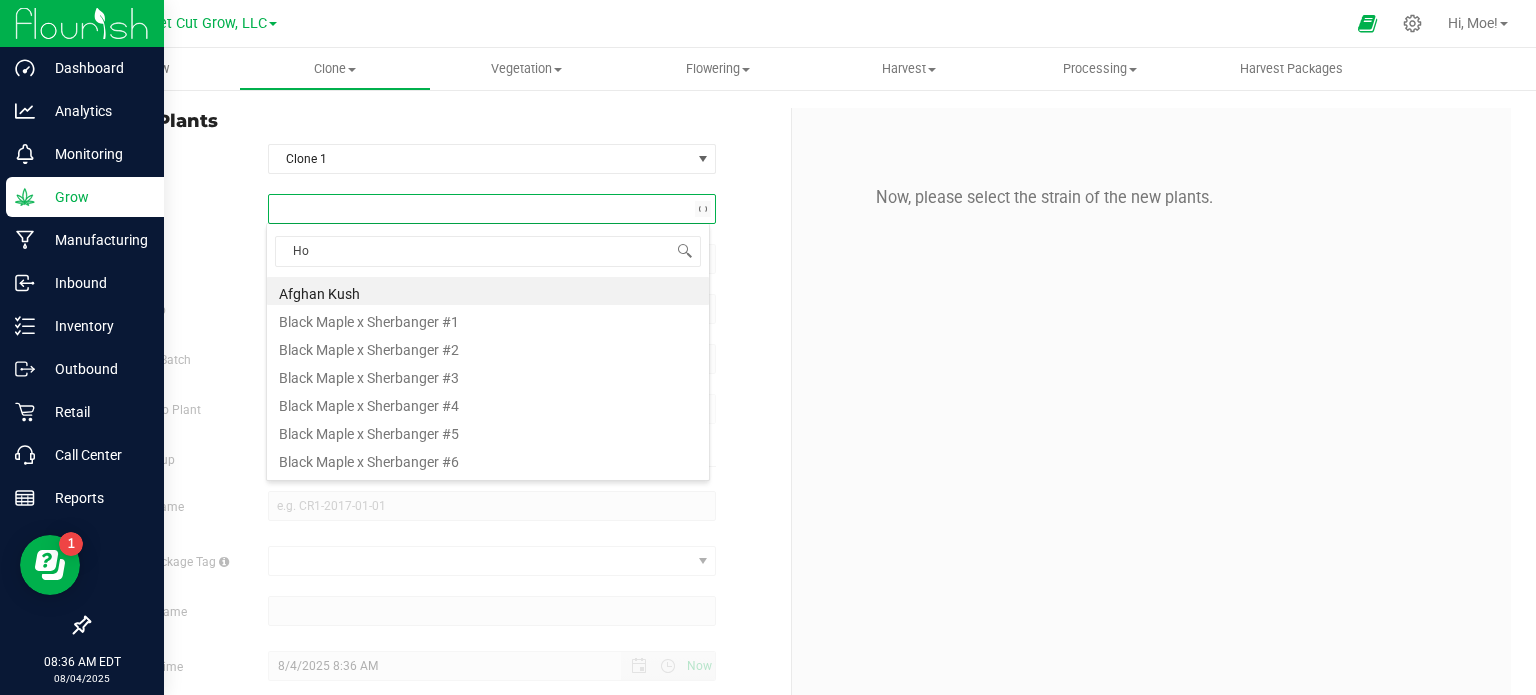 type on "Hoo" 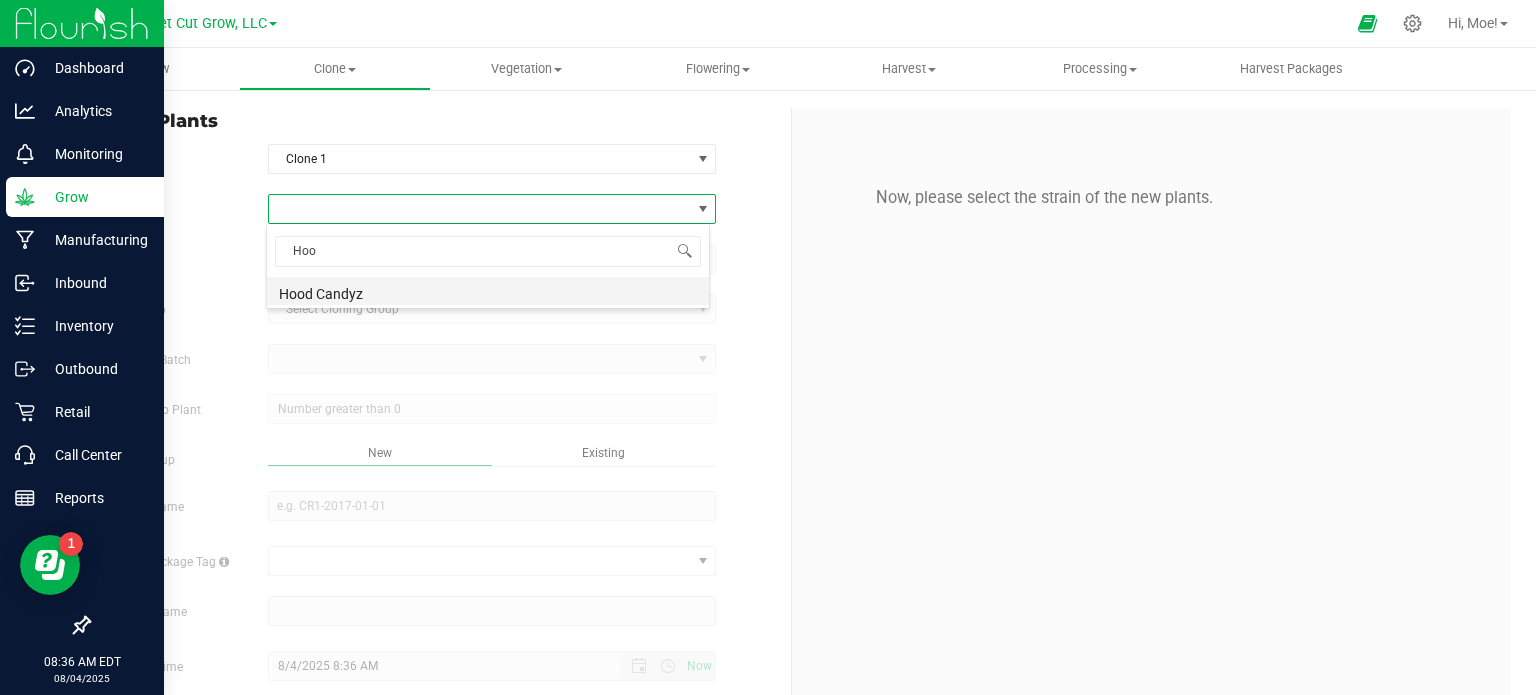 click on "Hood Candyz" at bounding box center (488, 291) 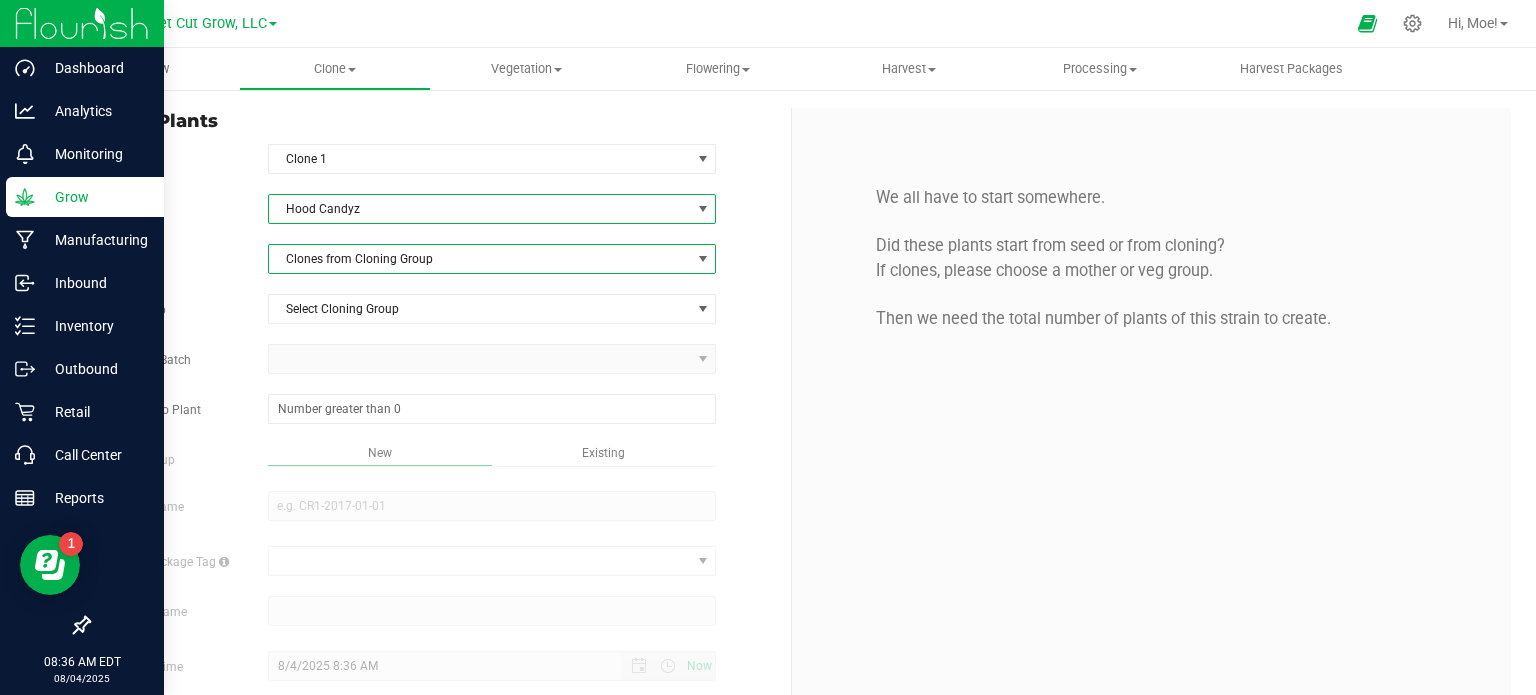 click at bounding box center [703, 259] 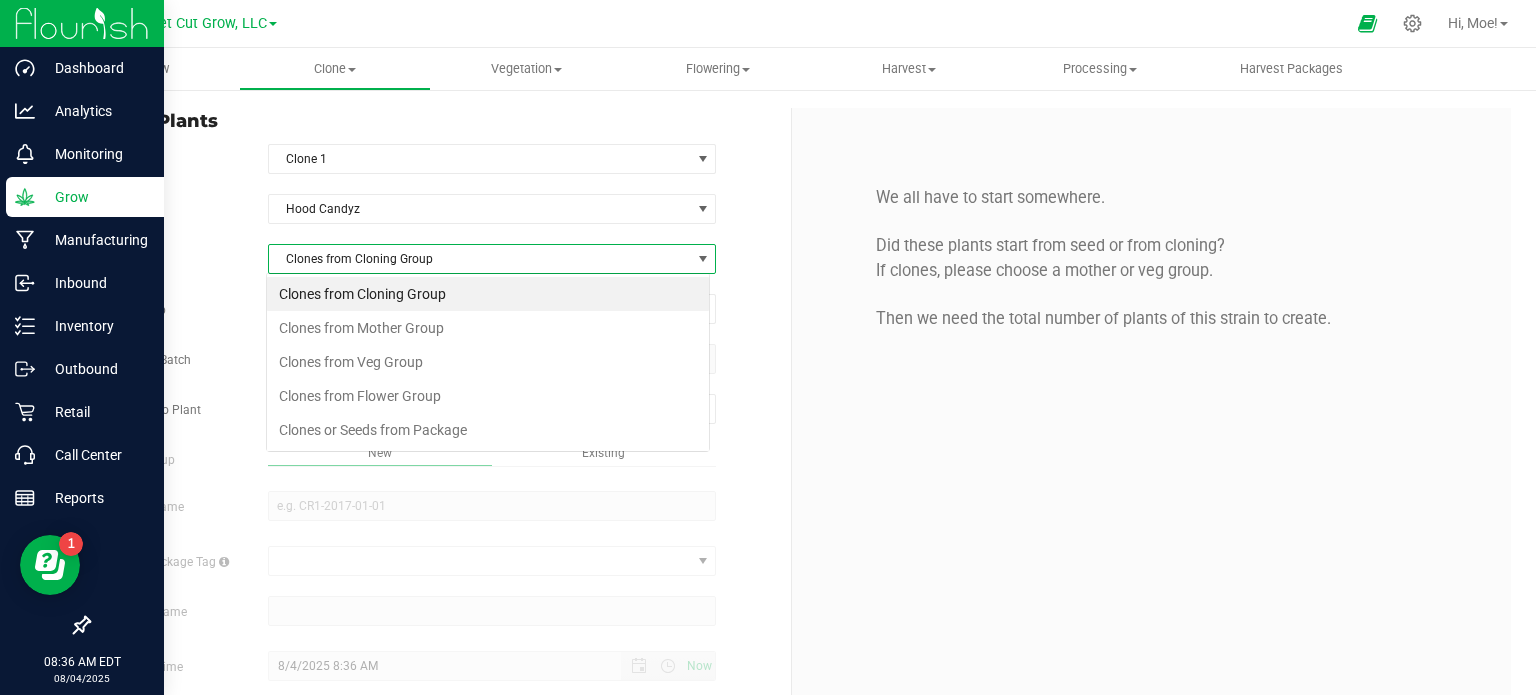 scroll, scrollTop: 99970, scrollLeft: 99556, axis: both 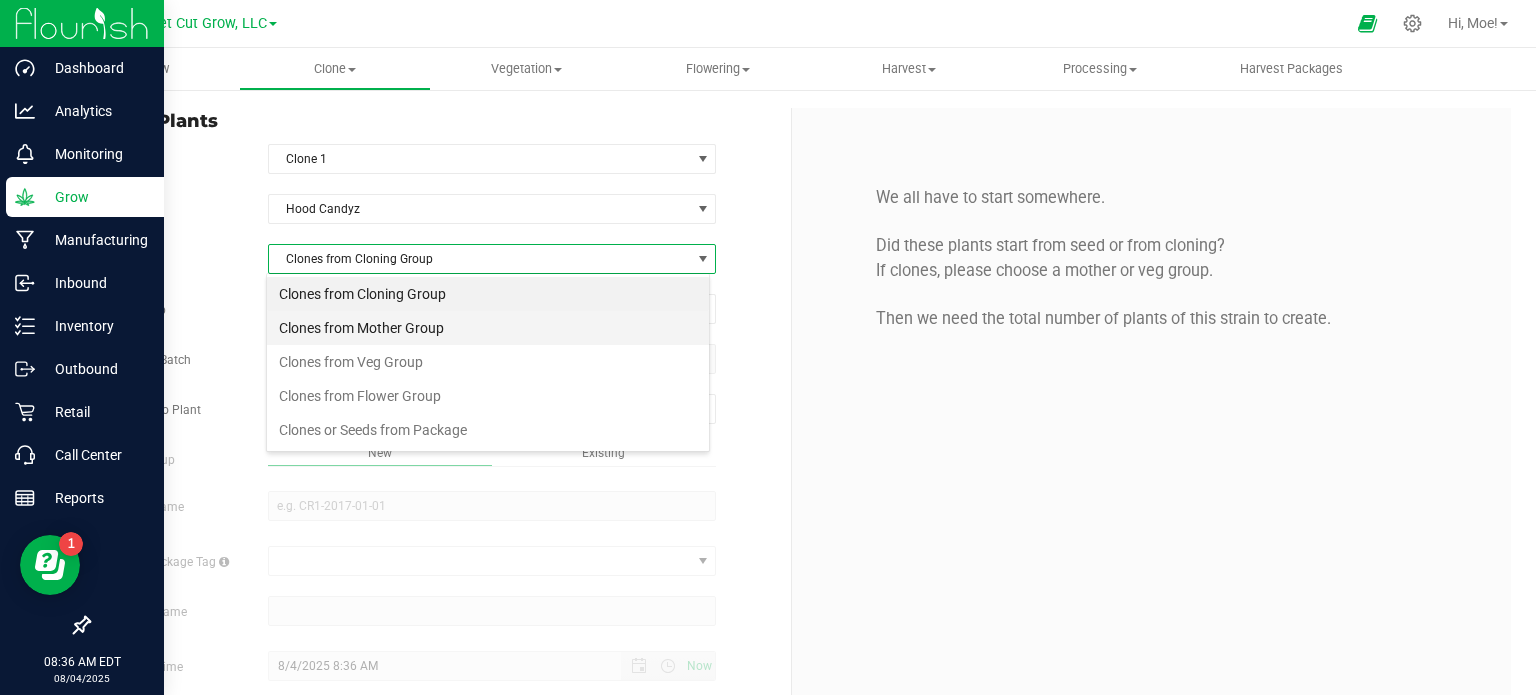 click on "Clones from Mother Group" at bounding box center (488, 328) 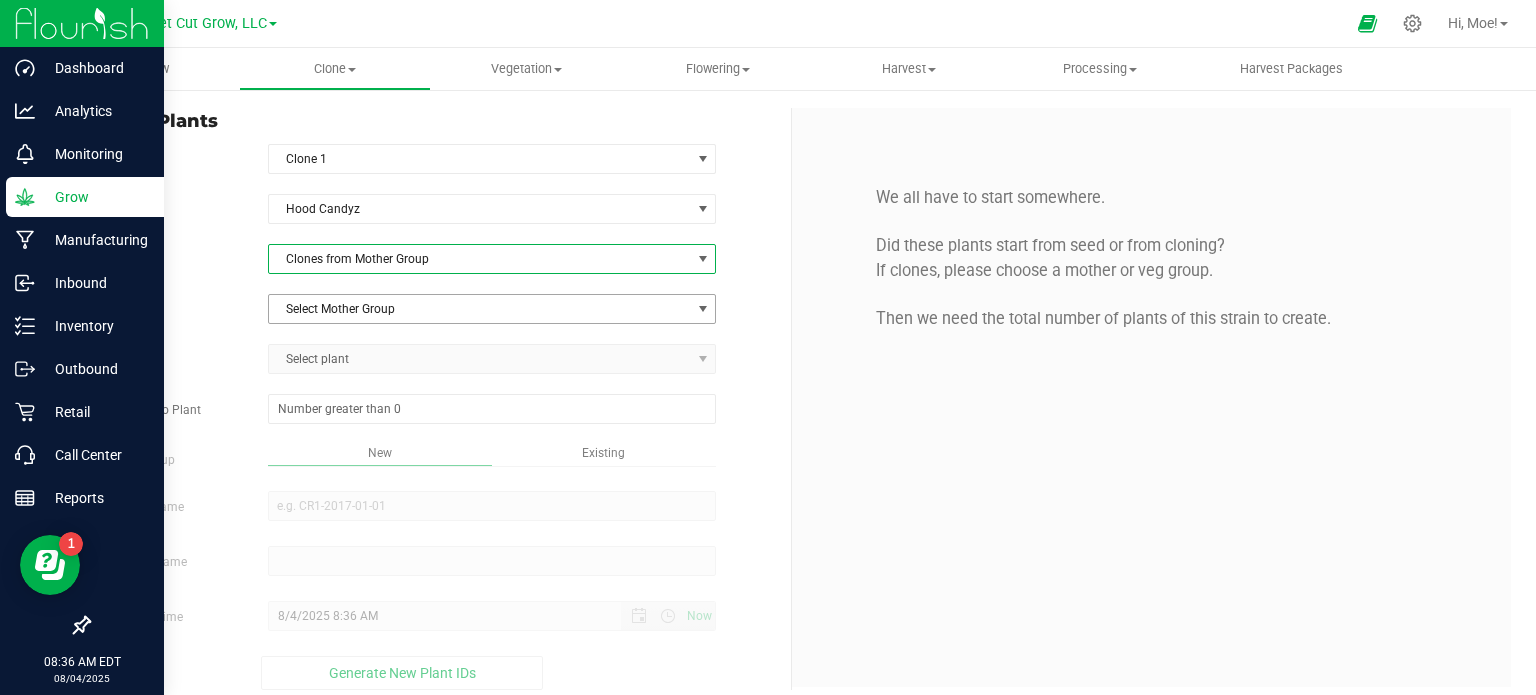 click at bounding box center (703, 309) 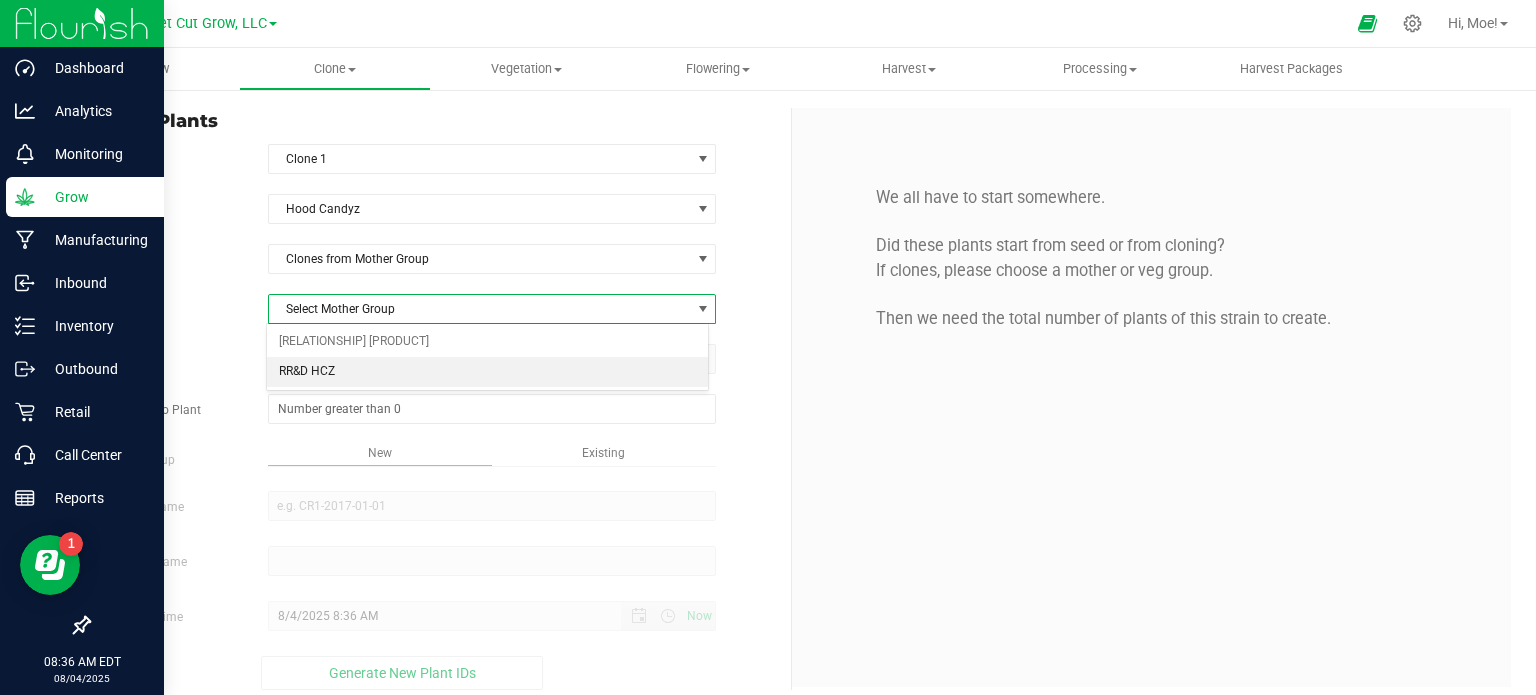 click on "RR&D HCZ" at bounding box center [488, 372] 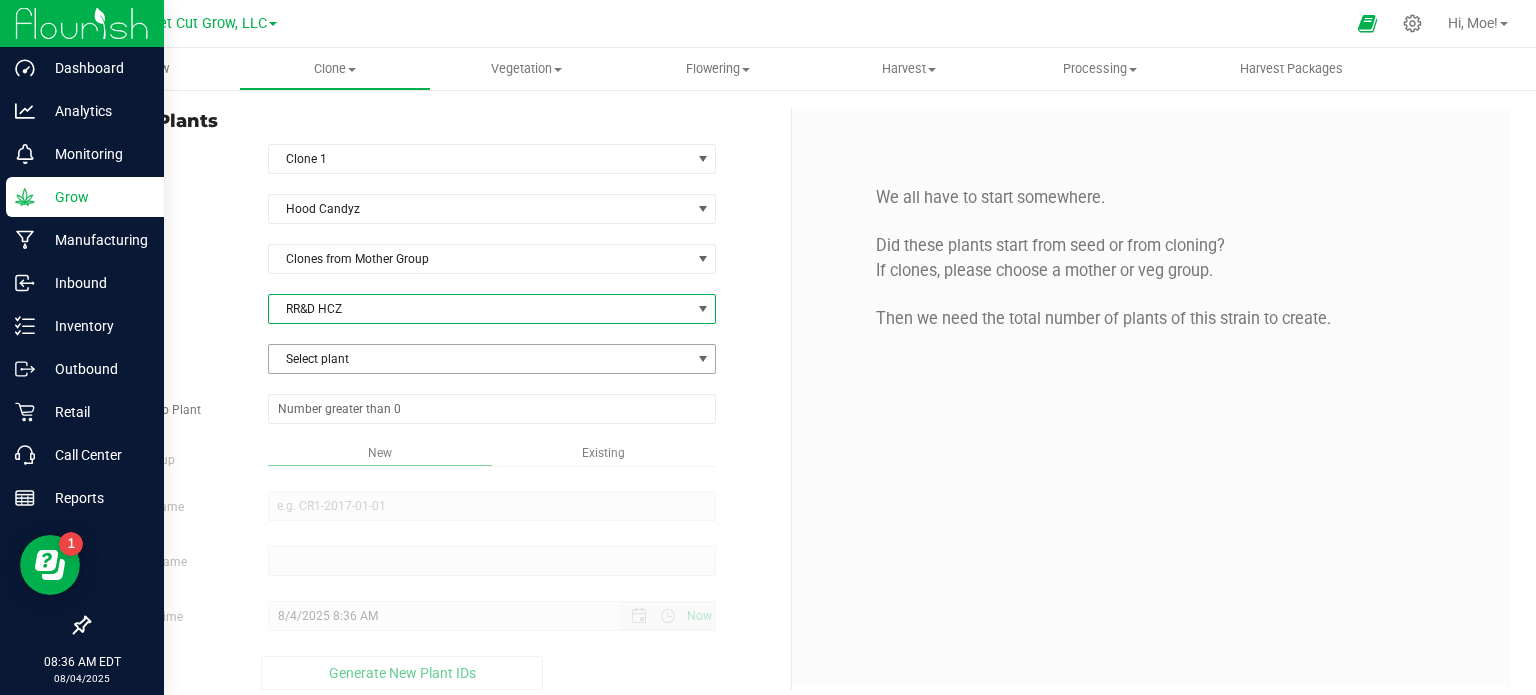 click at bounding box center (703, 359) 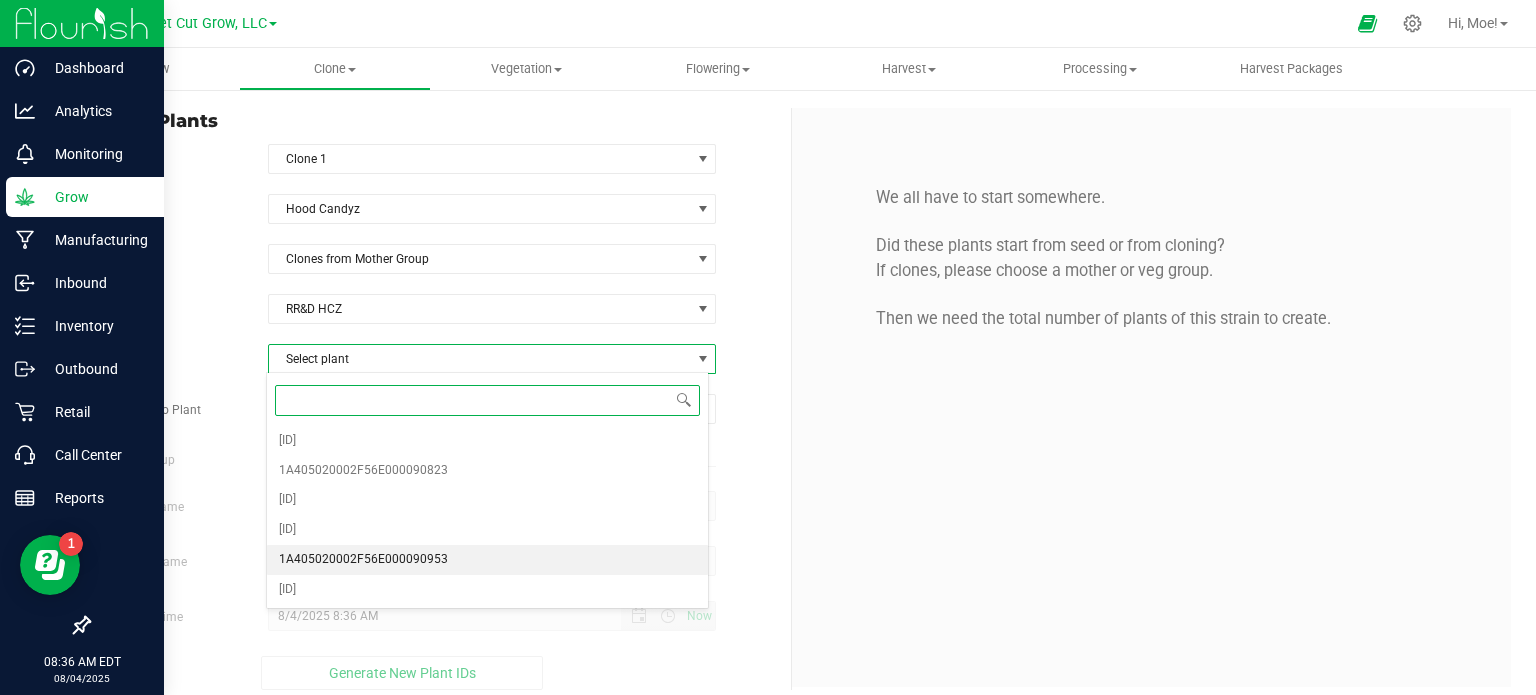 click on "1A405020002F56E000090953" at bounding box center (488, 560) 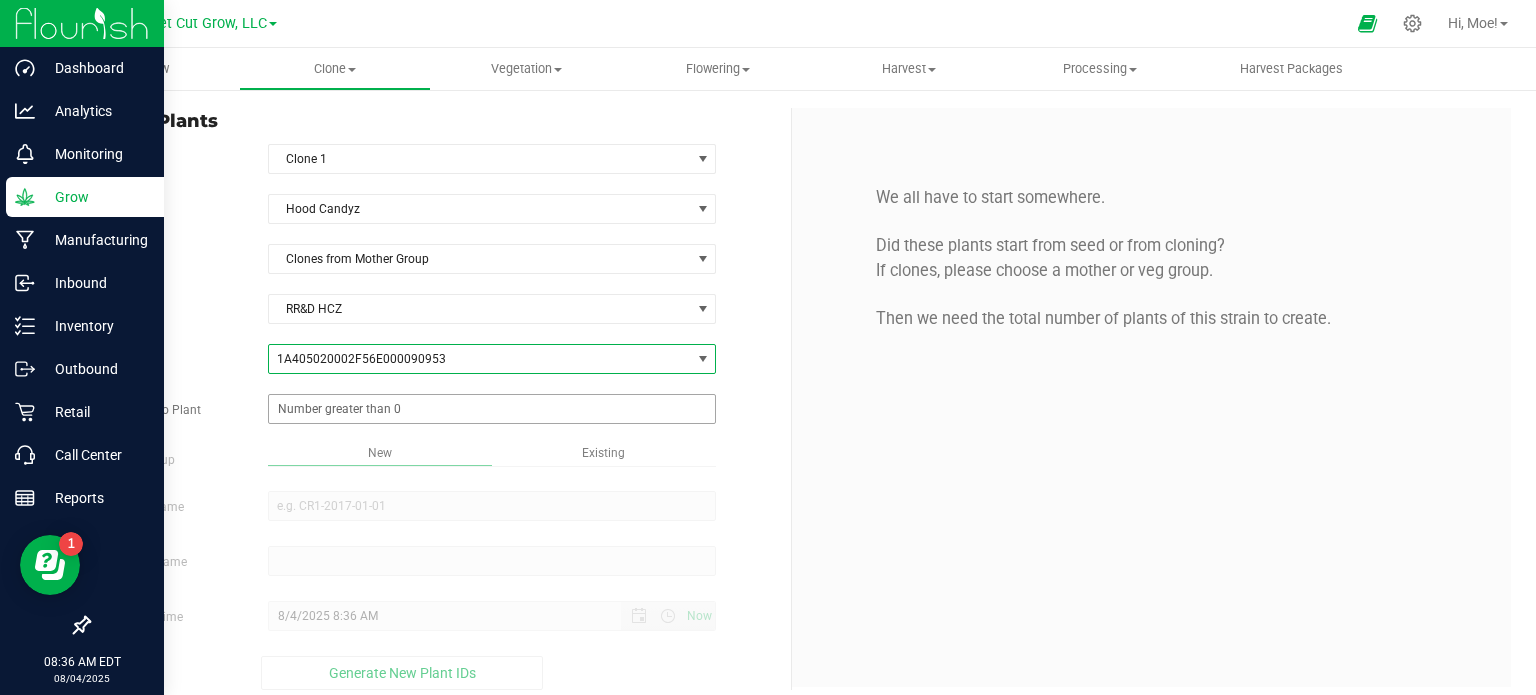 click at bounding box center (492, 409) 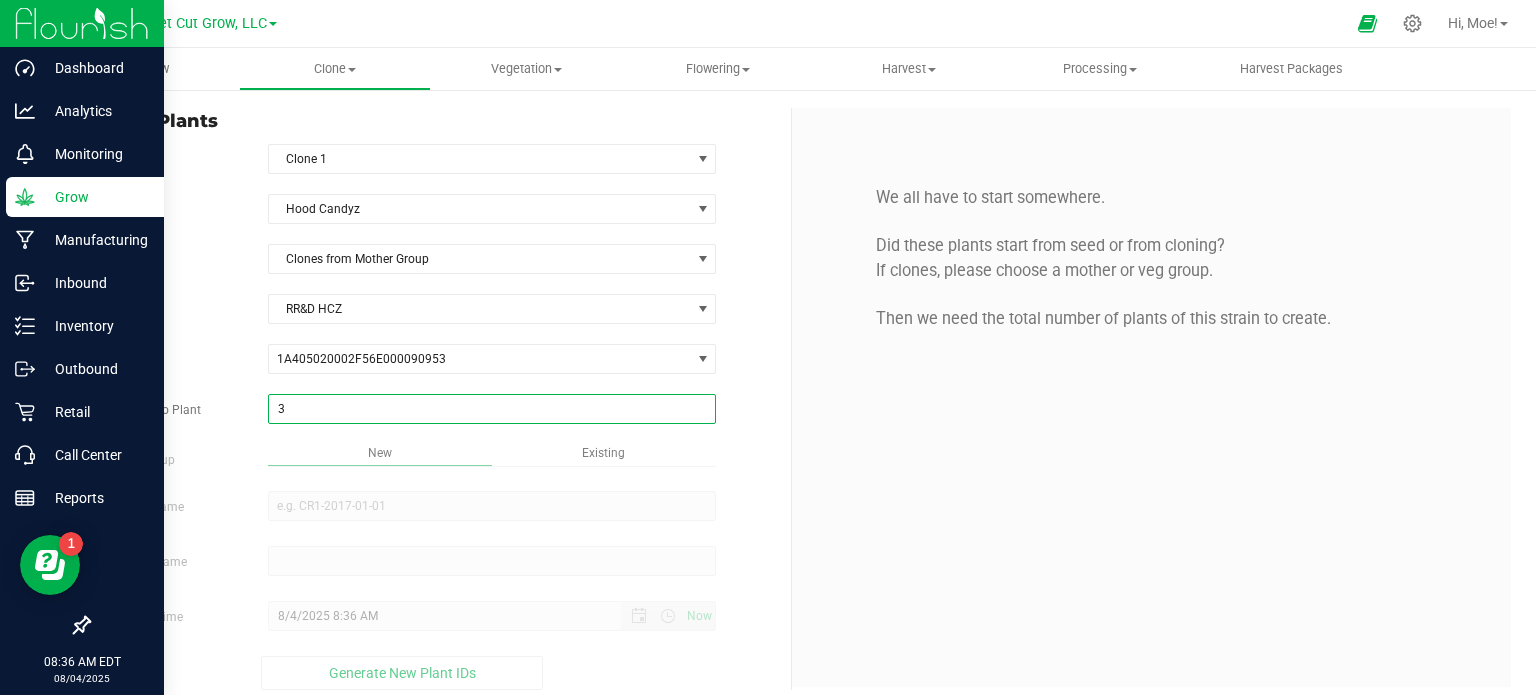 type on "32" 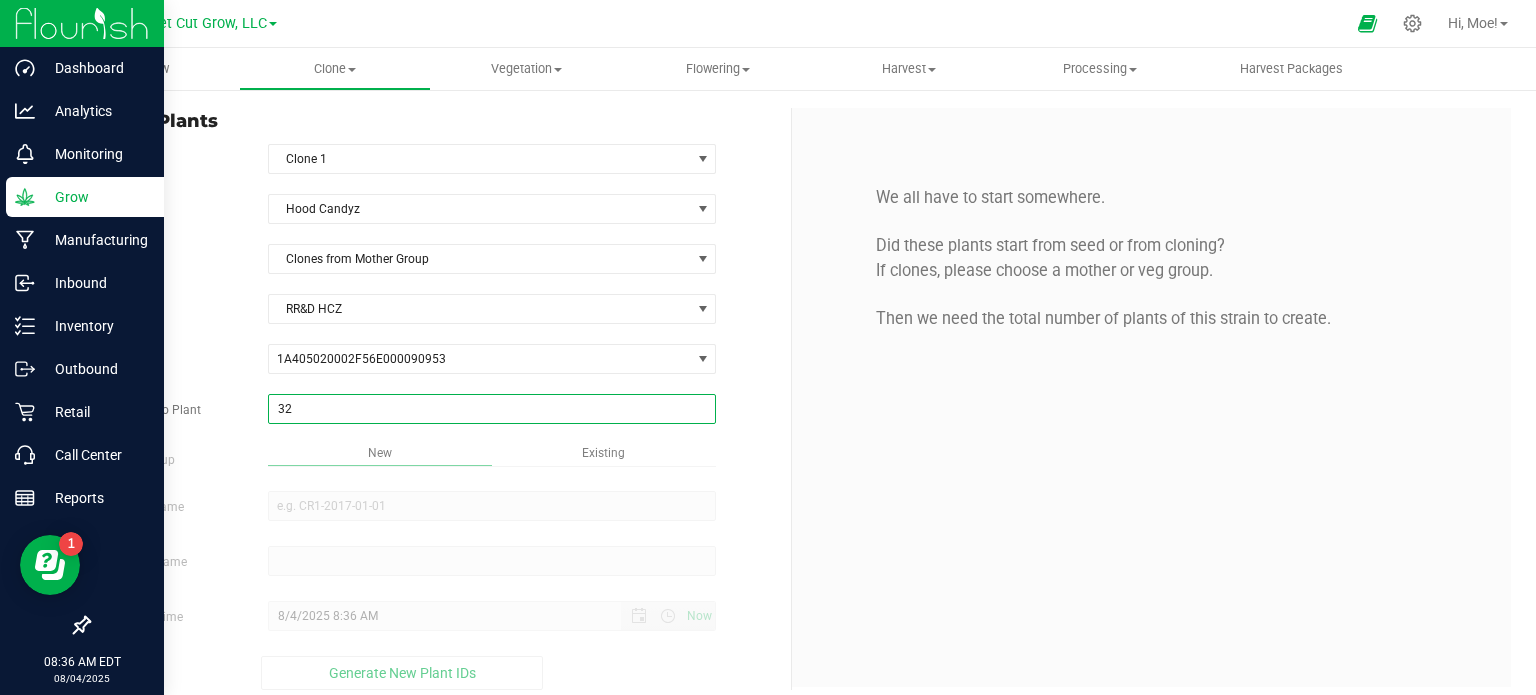 type on "32" 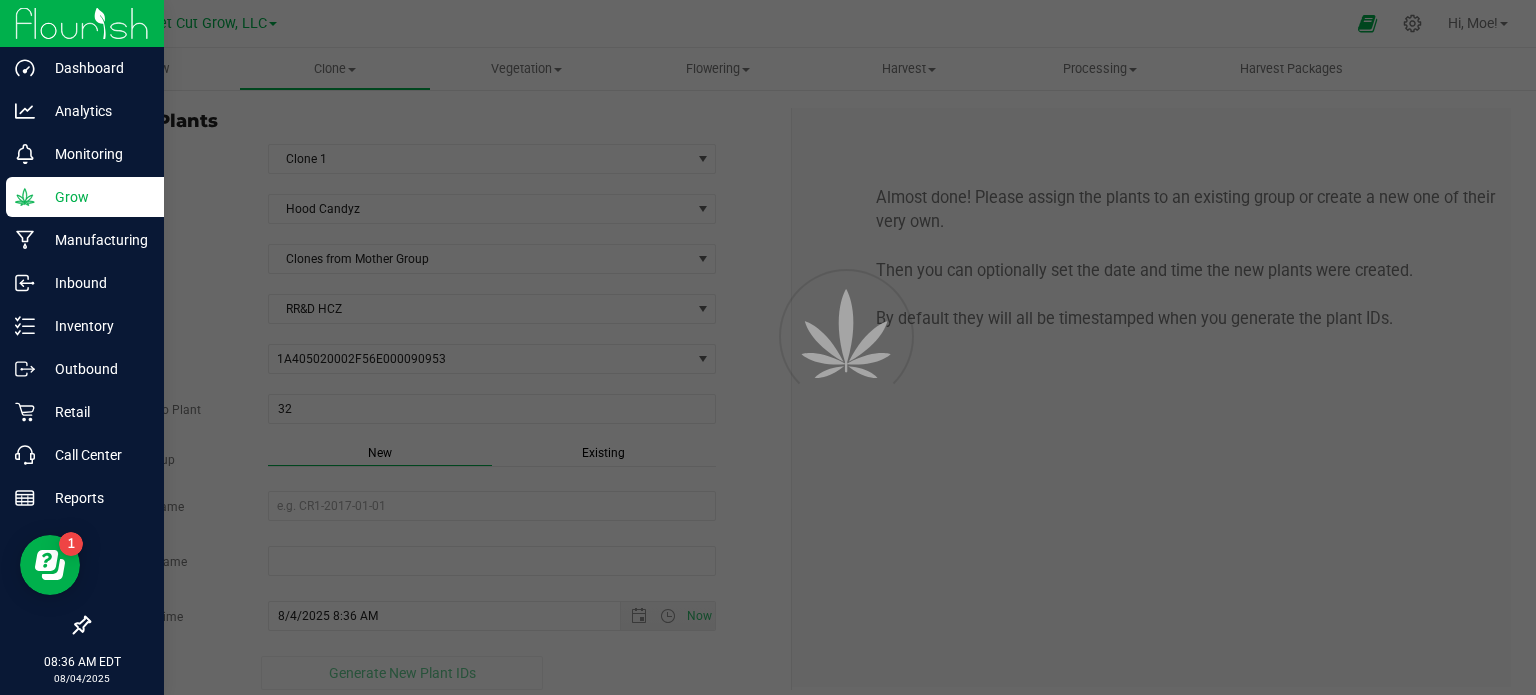 click on "Overview
Clone
Create plants
Cloning groups
Cloning plant batches
Apply to plants
Vegetation" at bounding box center (792, 371) 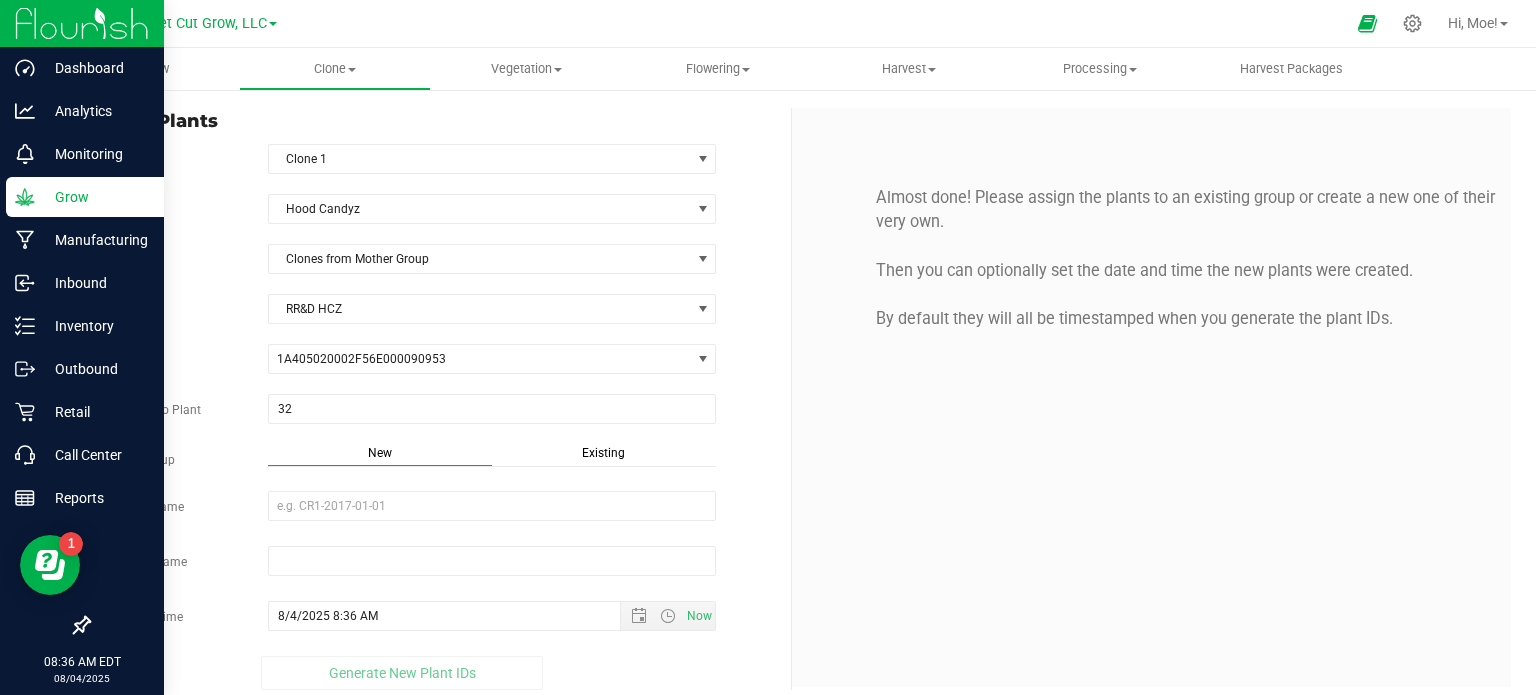 click on "Existing" at bounding box center (603, 453) 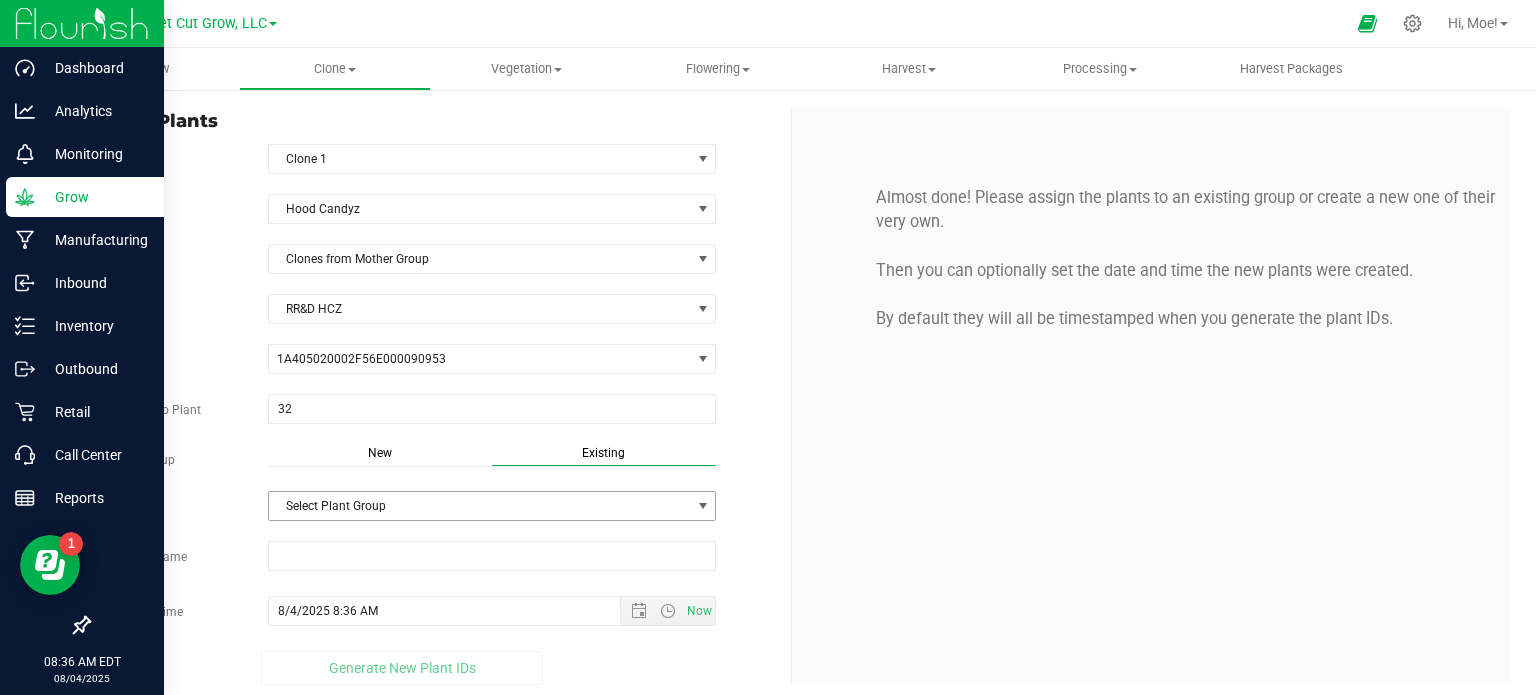 click at bounding box center (703, 506) 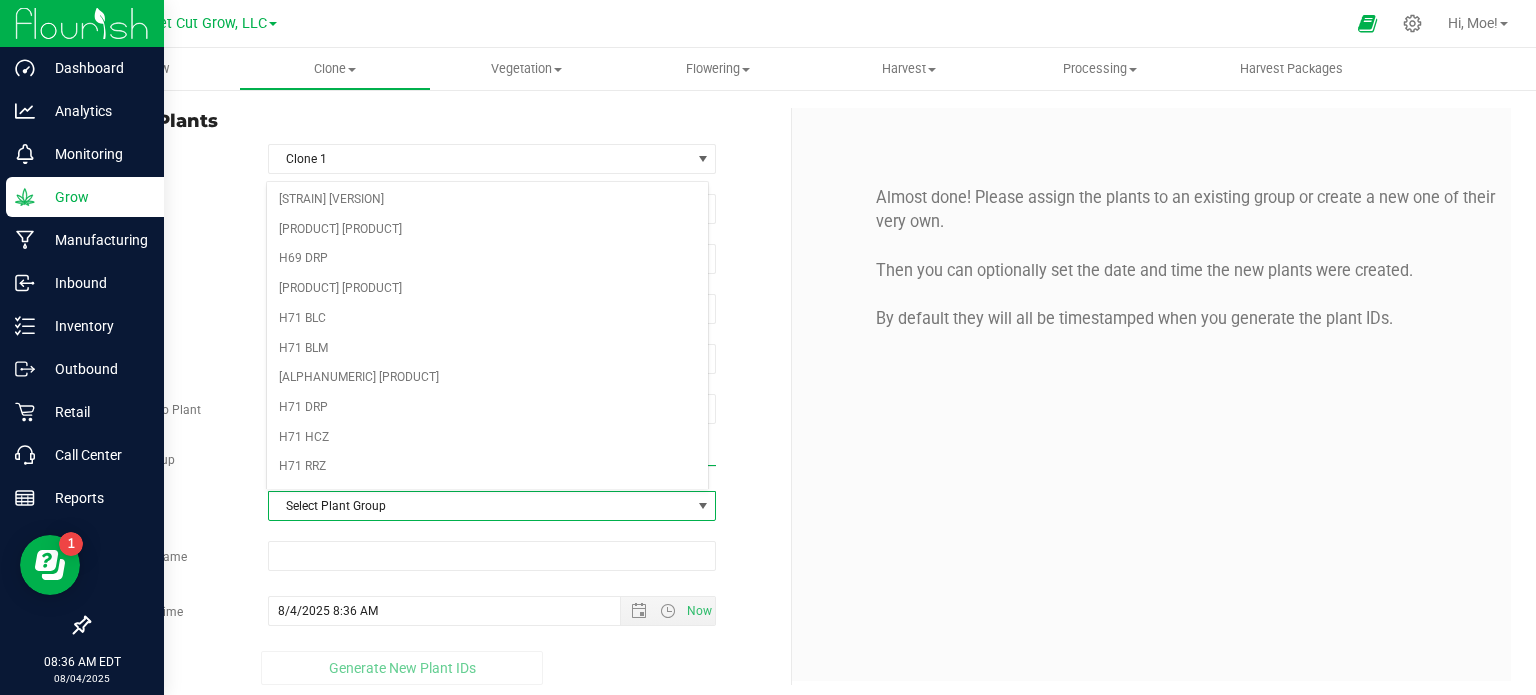 scroll, scrollTop: 52, scrollLeft: 0, axis: vertical 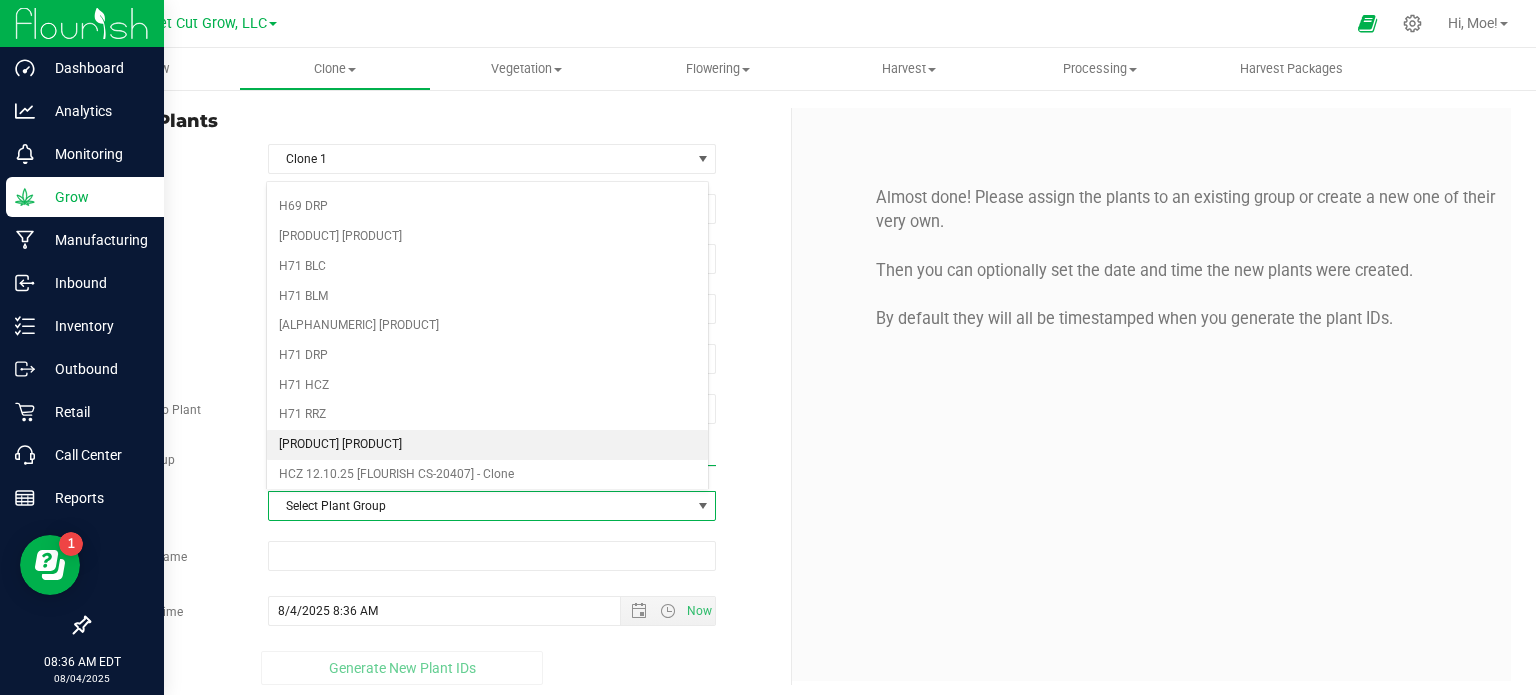 click on "[PRODUCT] [PRODUCT]" at bounding box center (488, 445) 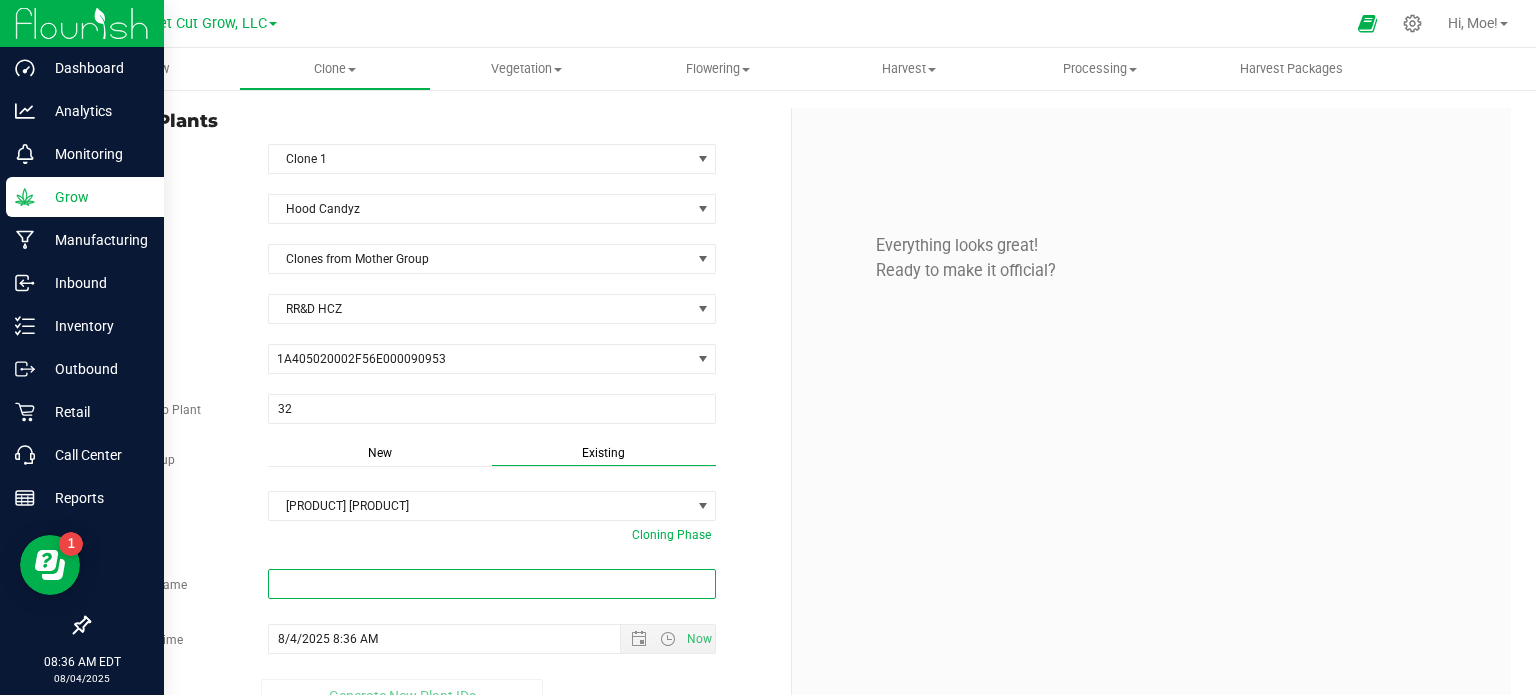 click at bounding box center (492, 584) 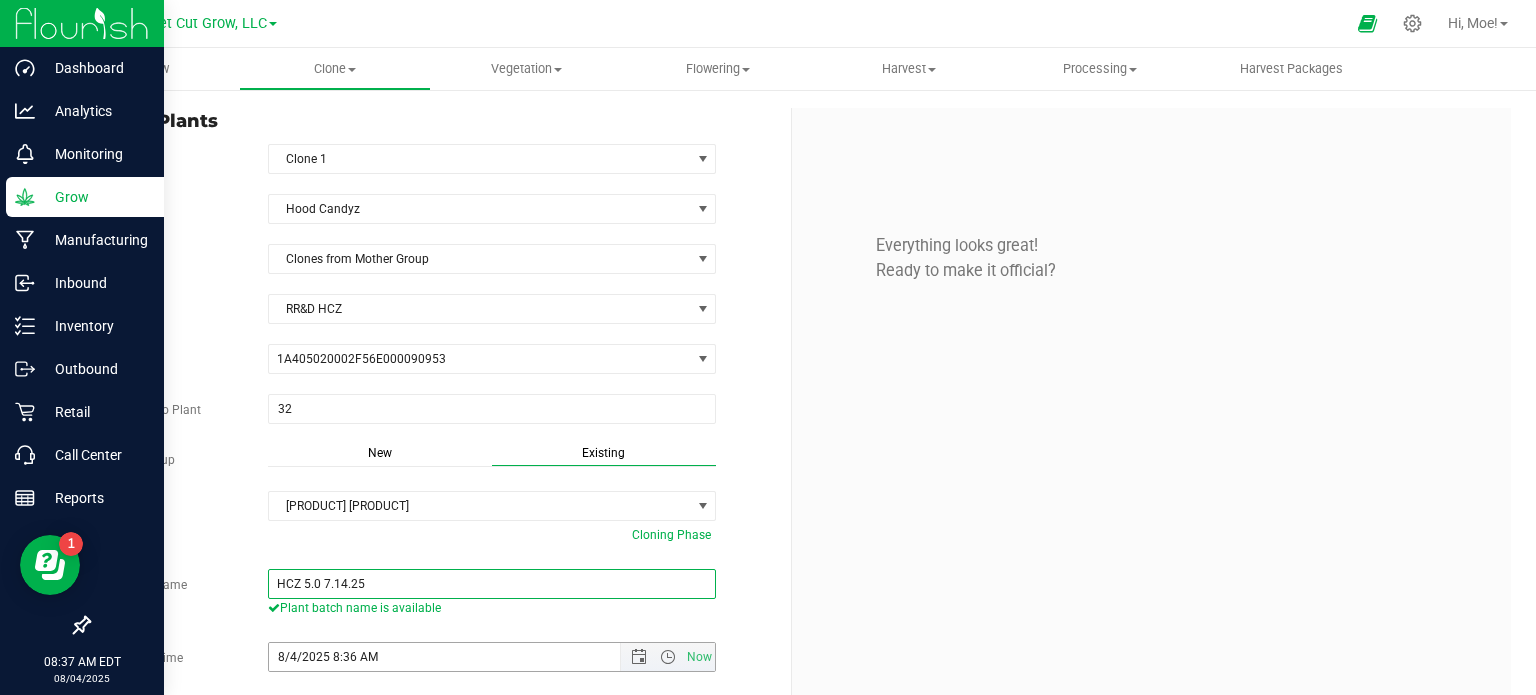 type on "HCZ 5.0 7.14.25" 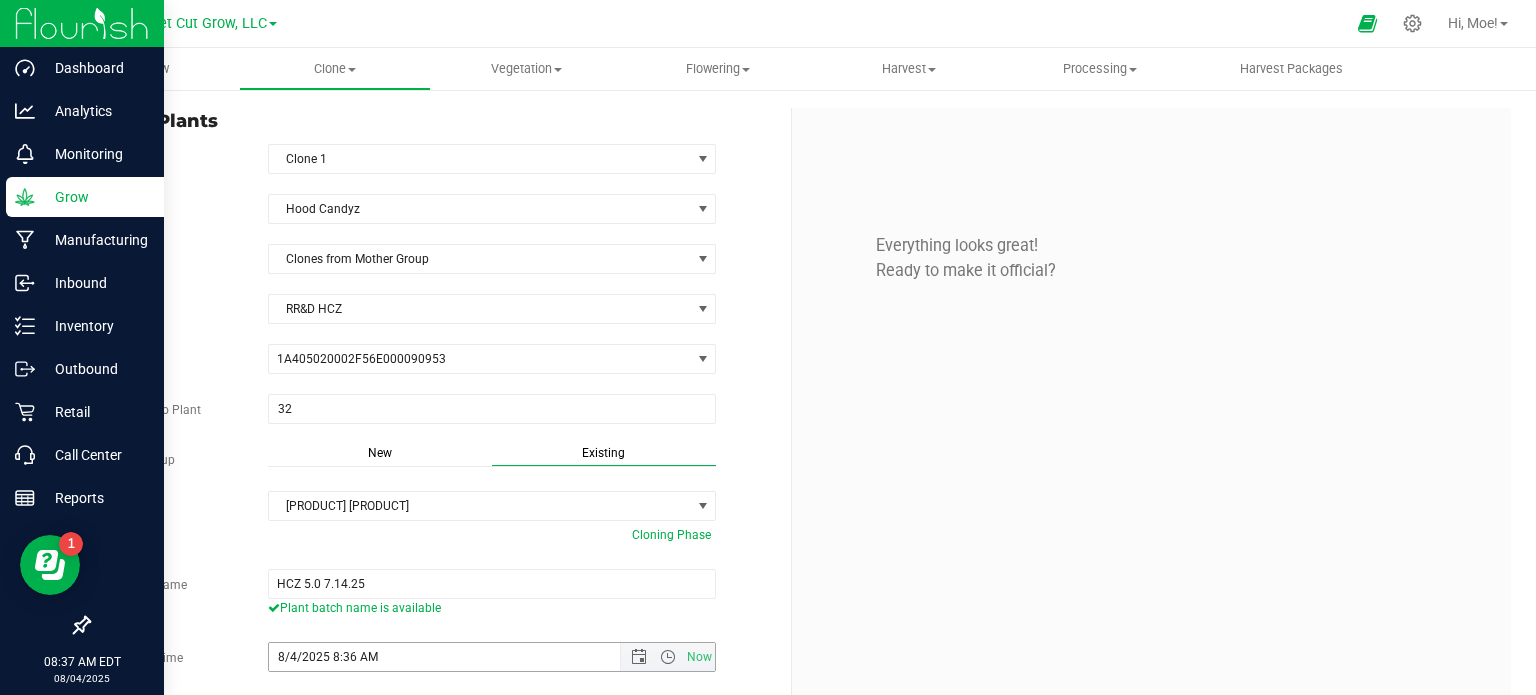 click on "8/4/2025 8:36 AM" at bounding box center (462, 657) 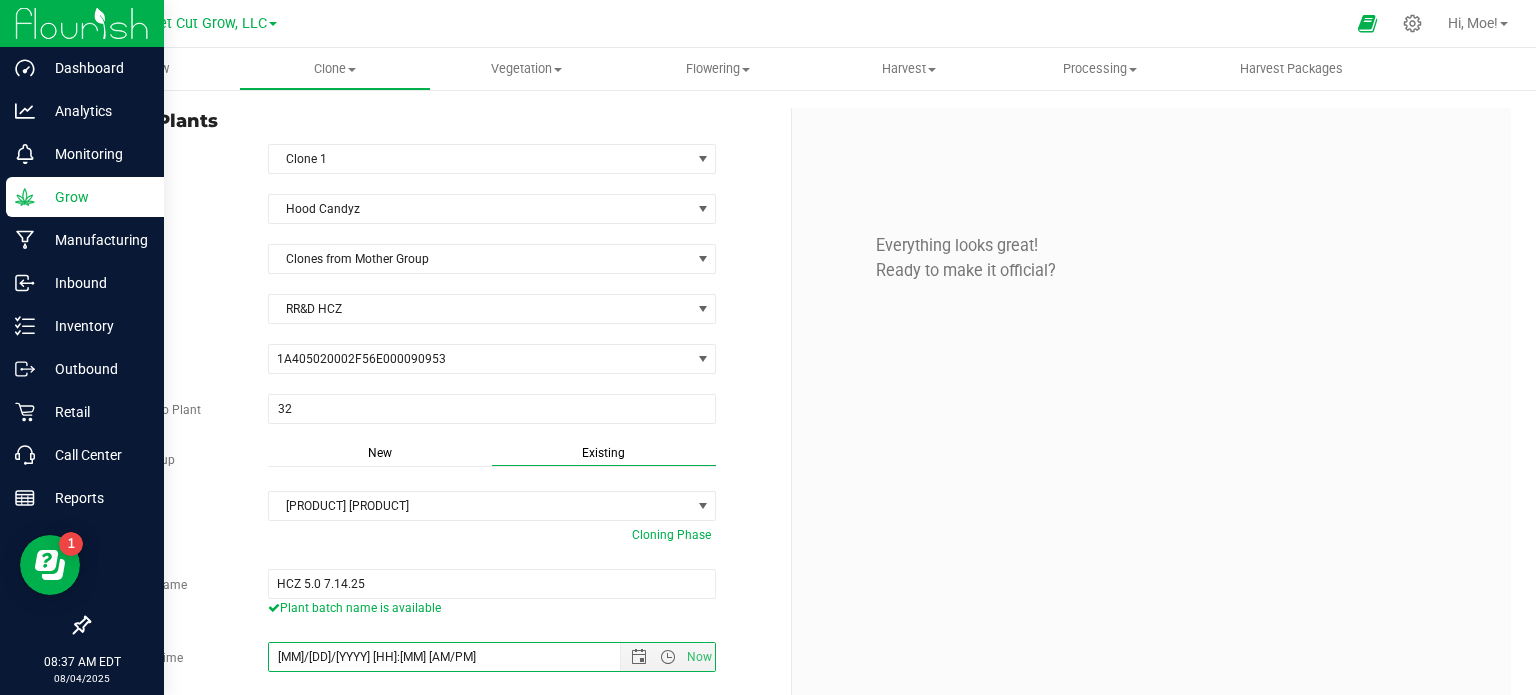 type on "[MM]/[DD]/[YYYY] [HH]:[MM] [AM/PM]" 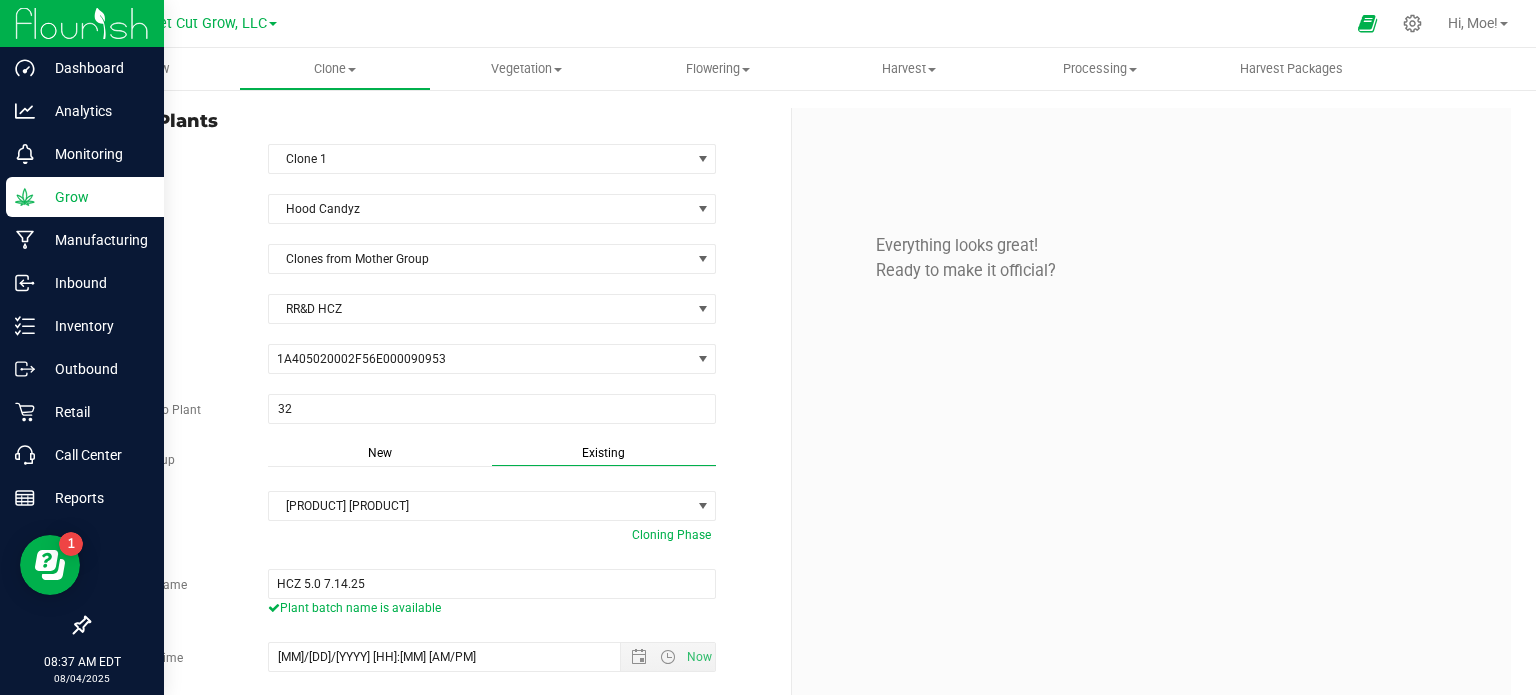 scroll, scrollTop: 40, scrollLeft: 0, axis: vertical 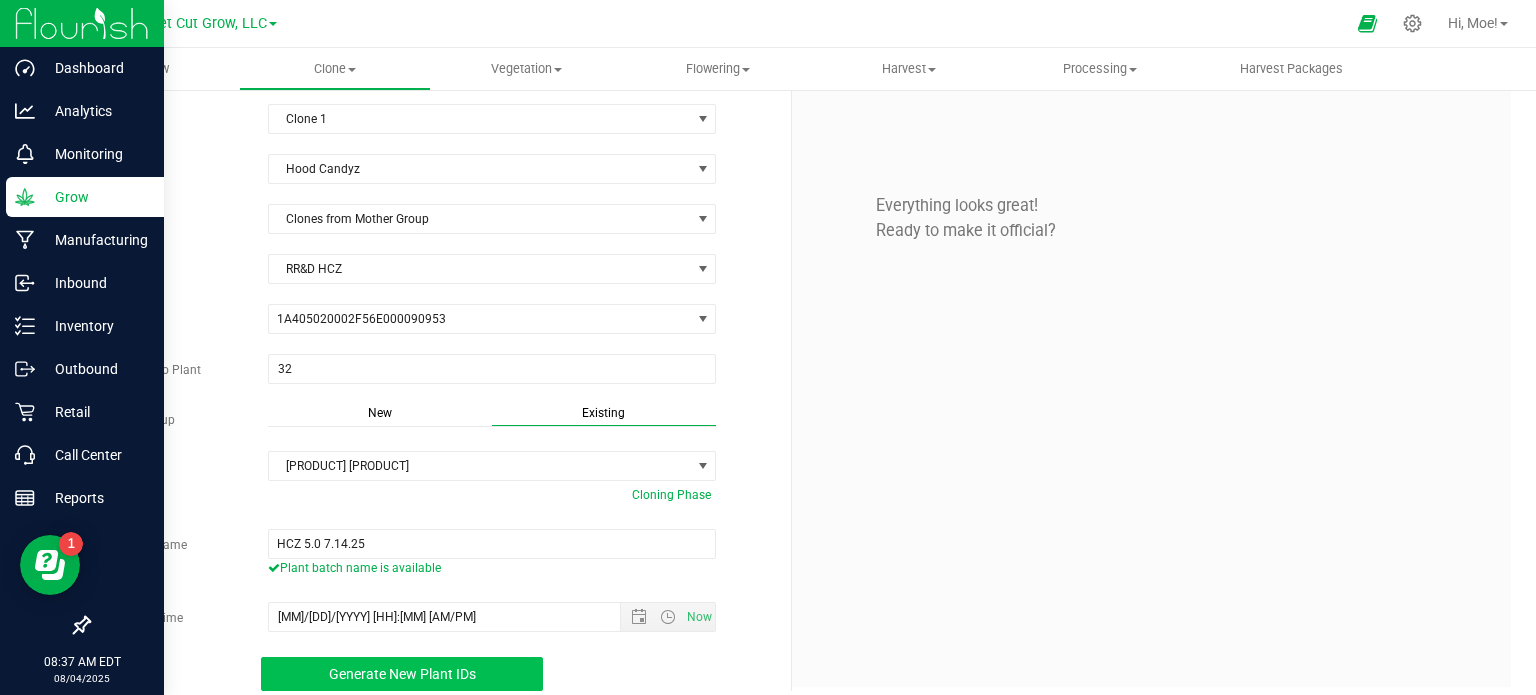 click on "Generate New Plant IDs" at bounding box center (402, 674) 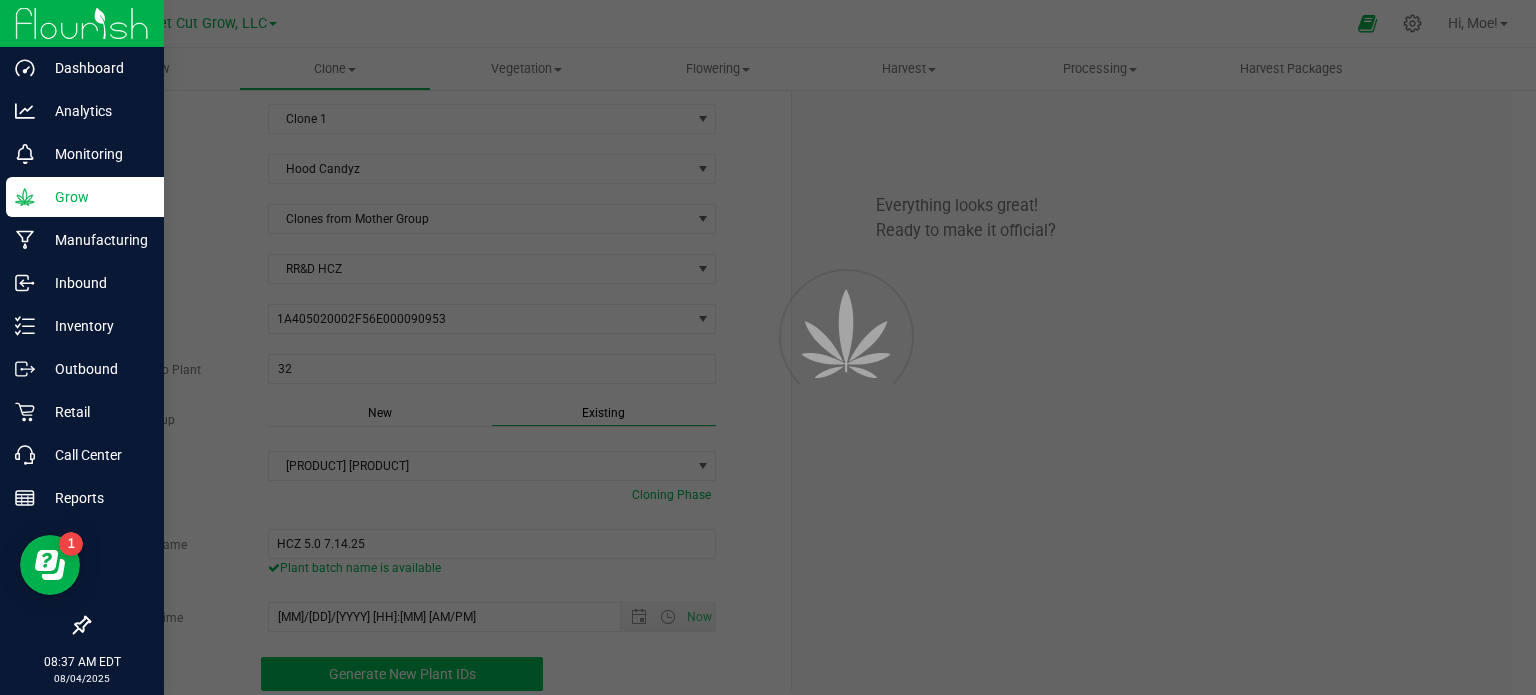 scroll, scrollTop: 60, scrollLeft: 0, axis: vertical 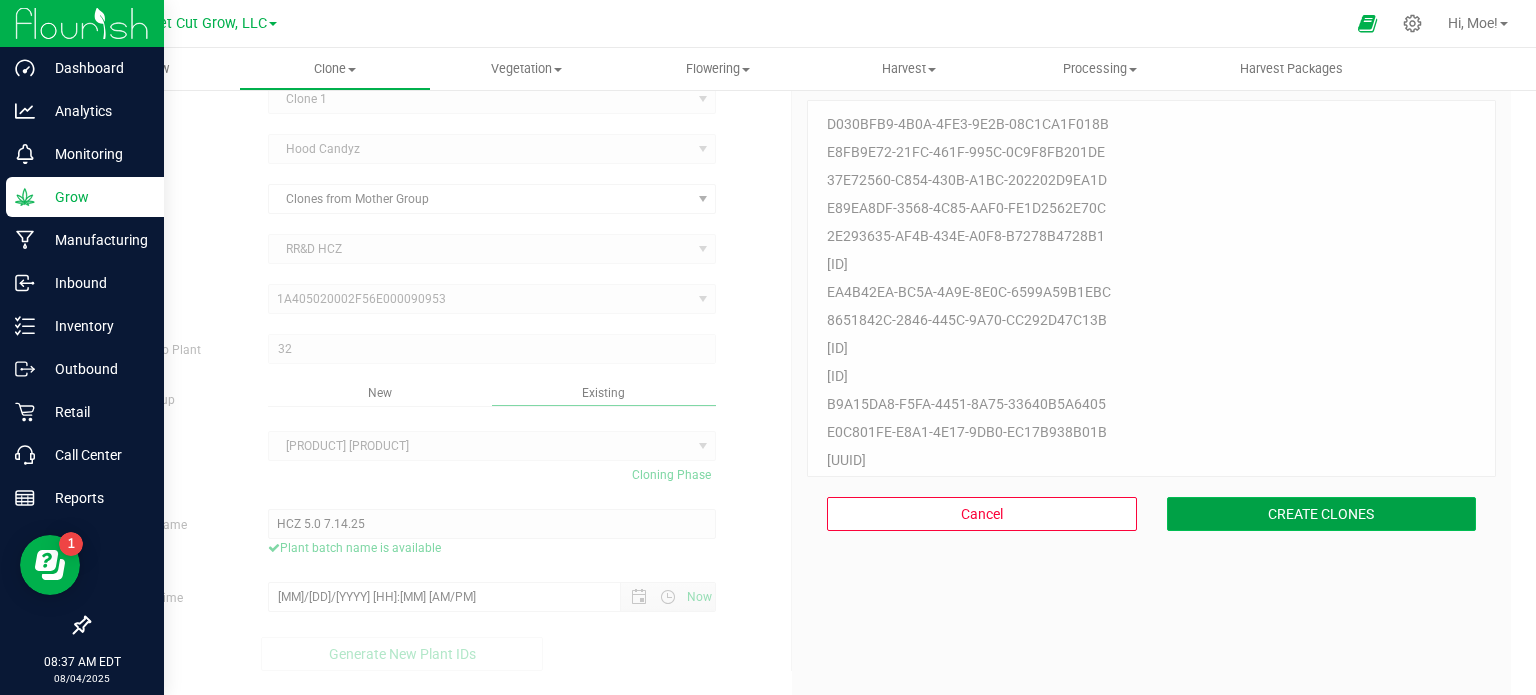 click on "CREATE CLONES" at bounding box center (1322, 514) 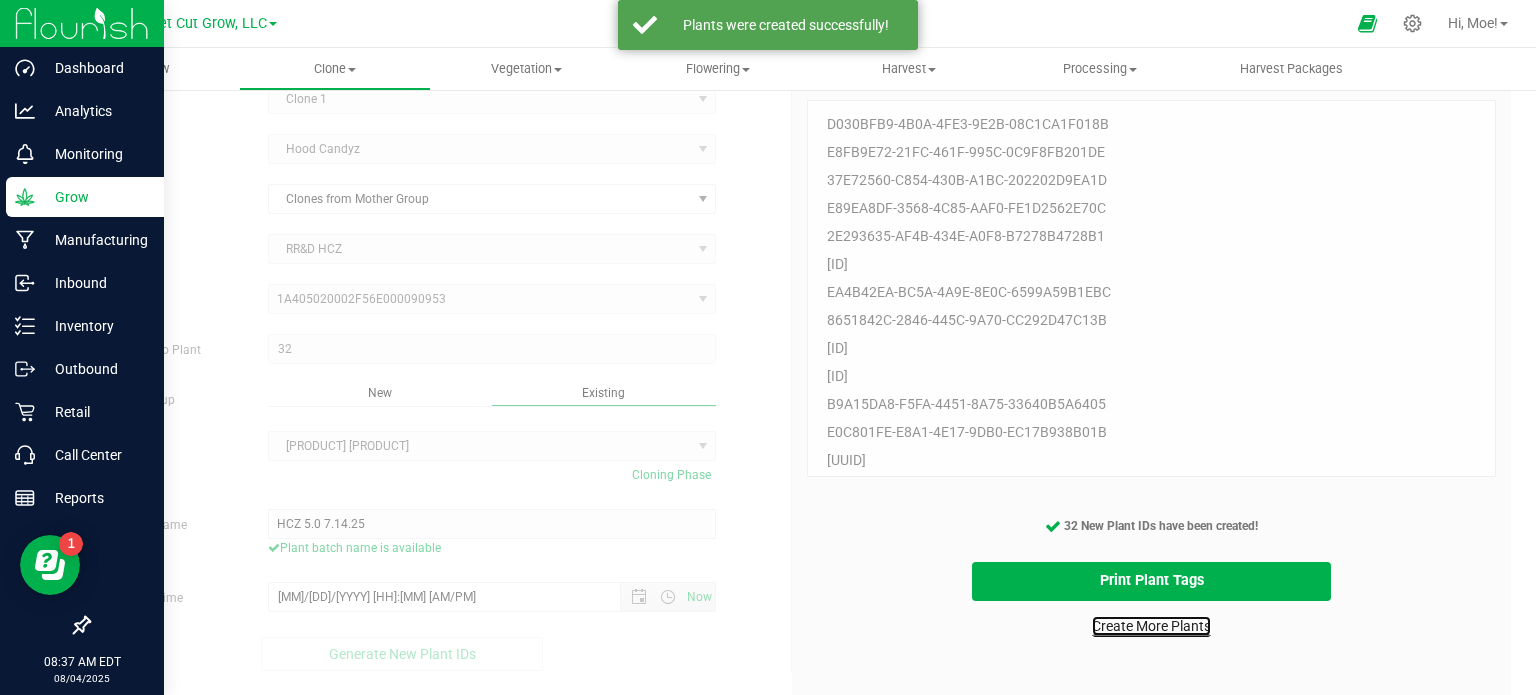 click on "Create More Plants" at bounding box center (1151, 626) 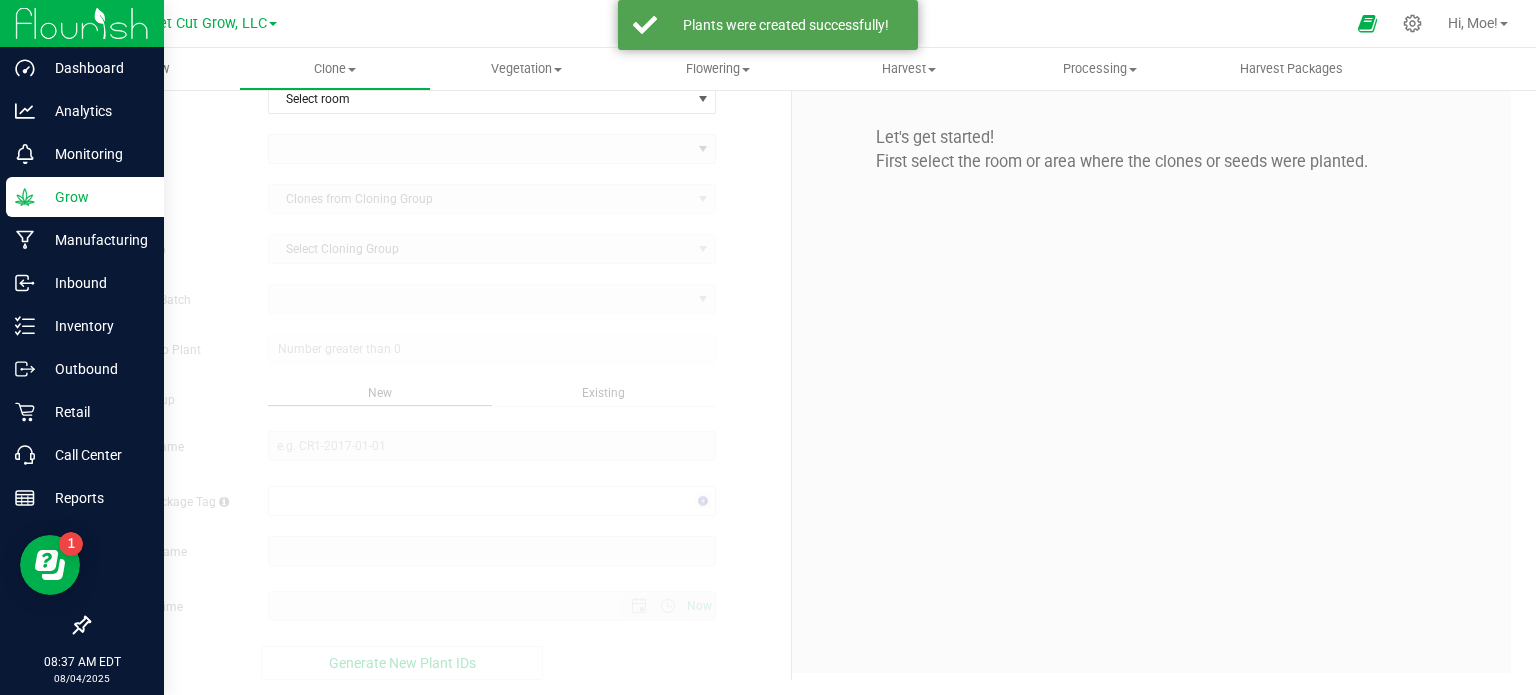scroll, scrollTop: 0, scrollLeft: 0, axis: both 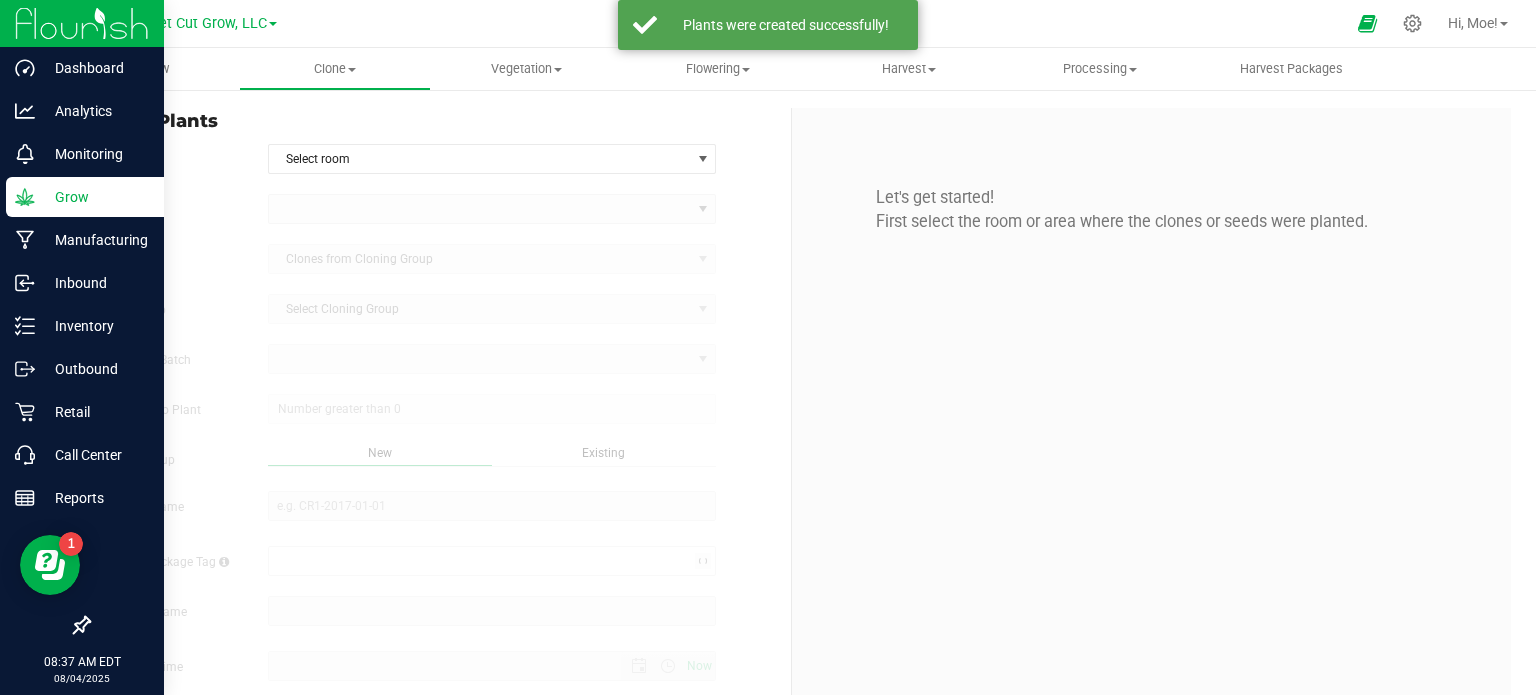 type on "[MONTH]/[DAY]/[YEAR] [HOUR]:[MINUTE] [AMPM]" 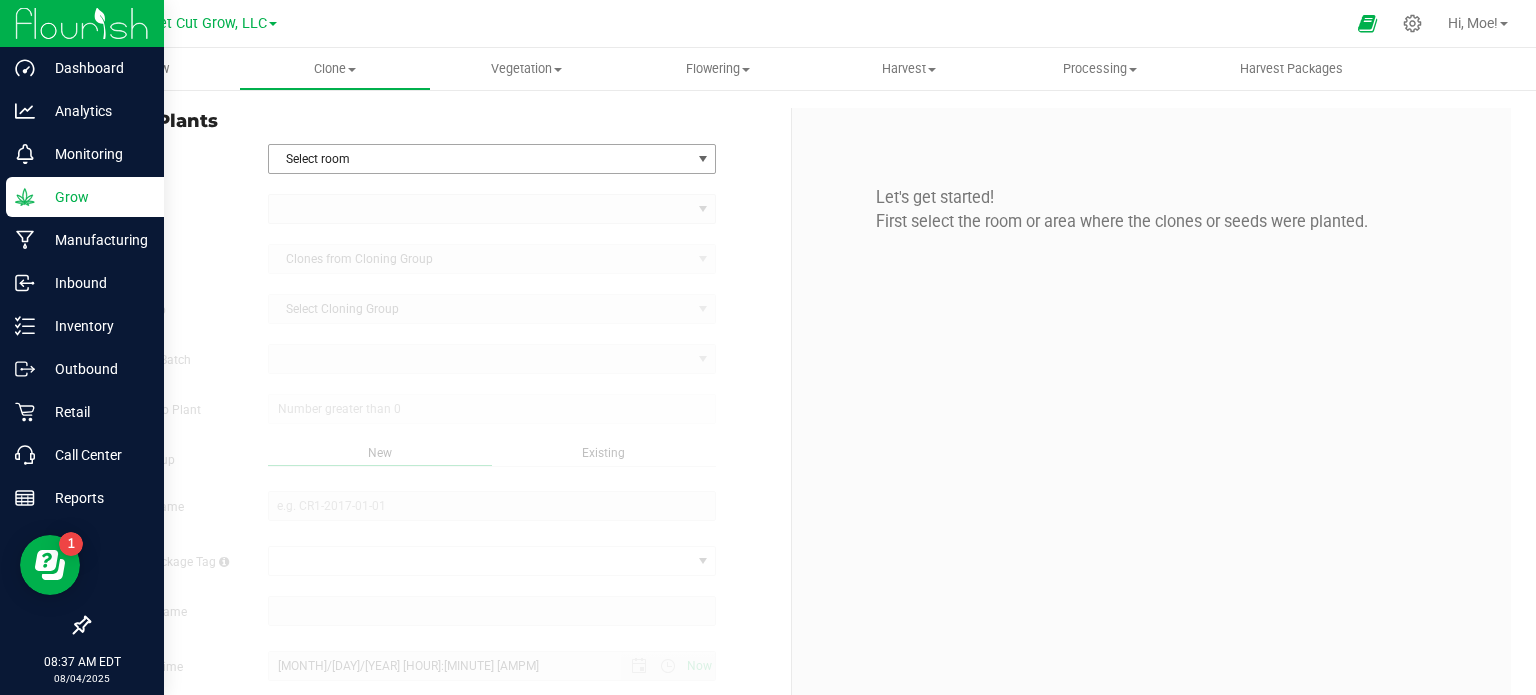 click at bounding box center (703, 159) 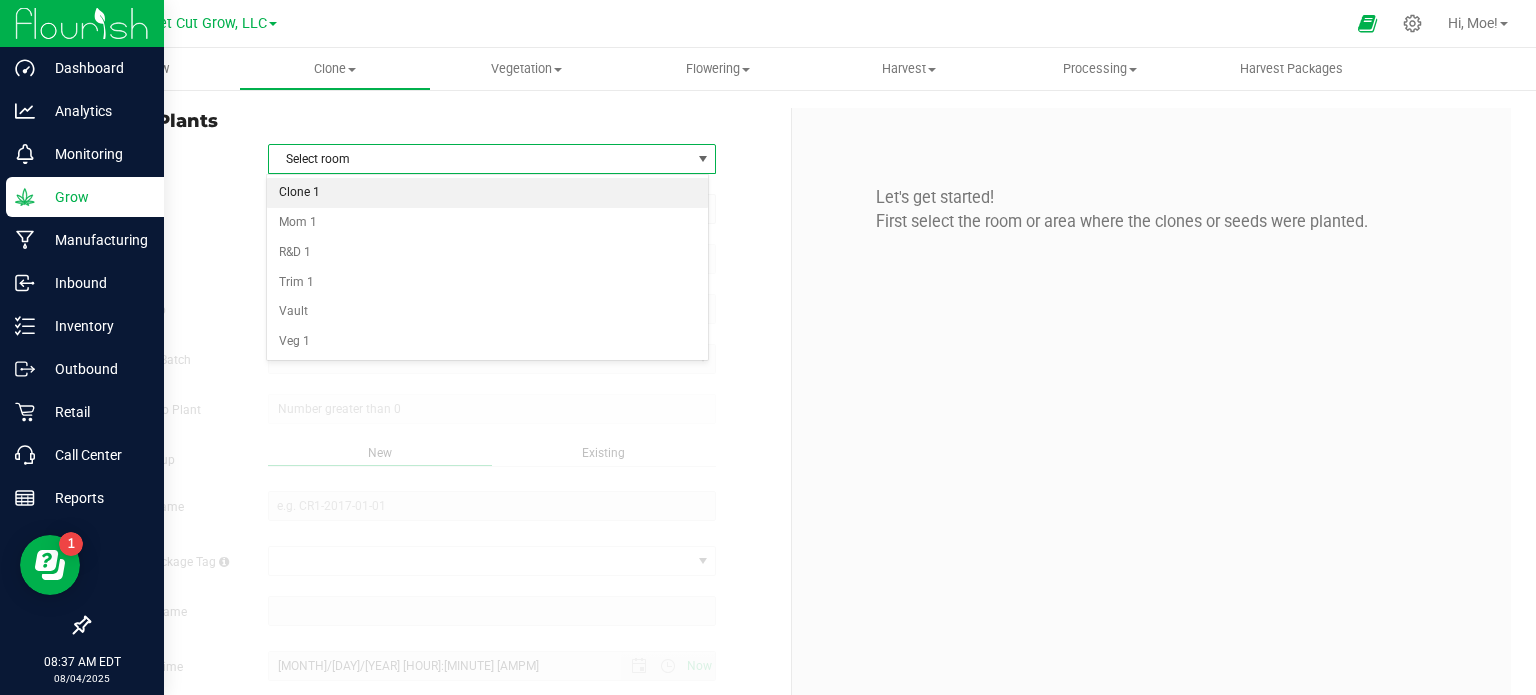 click on "Clone 1" at bounding box center [488, 193] 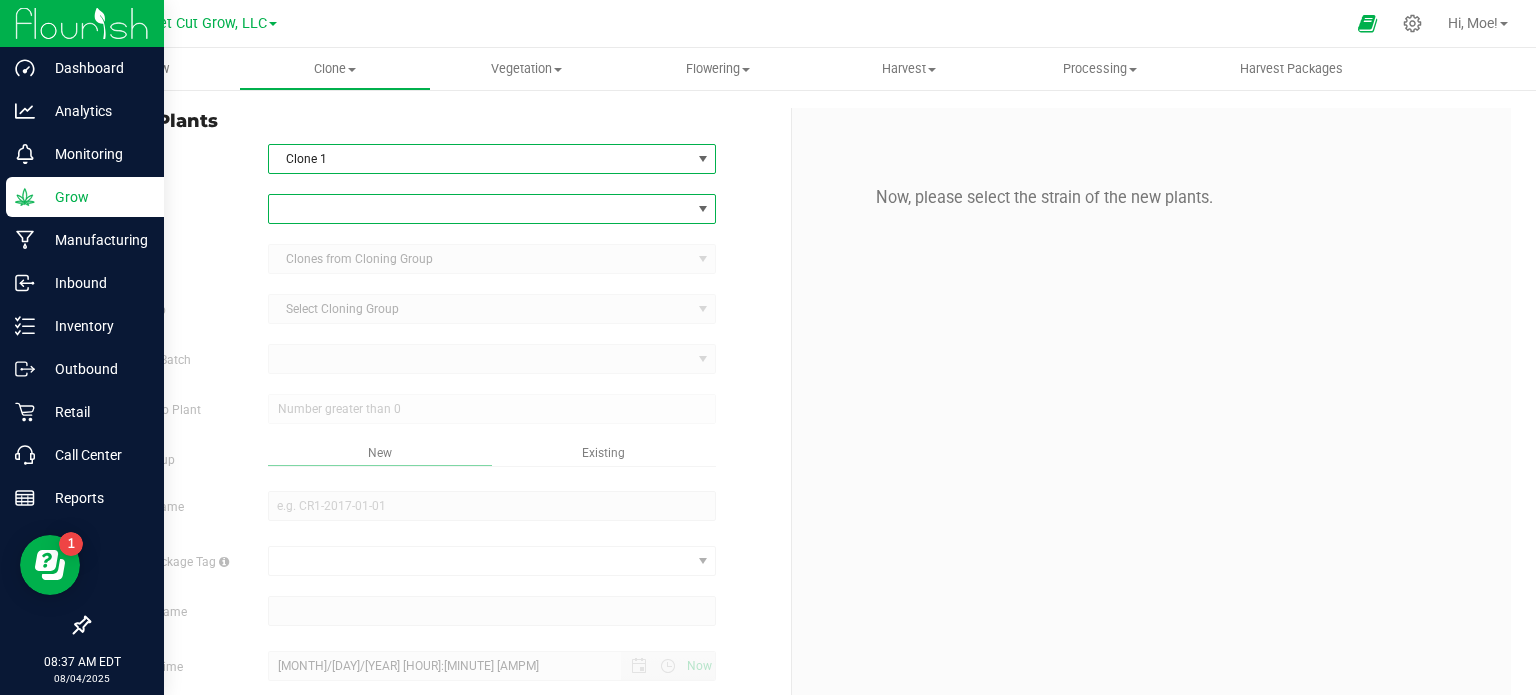 click at bounding box center (703, 209) 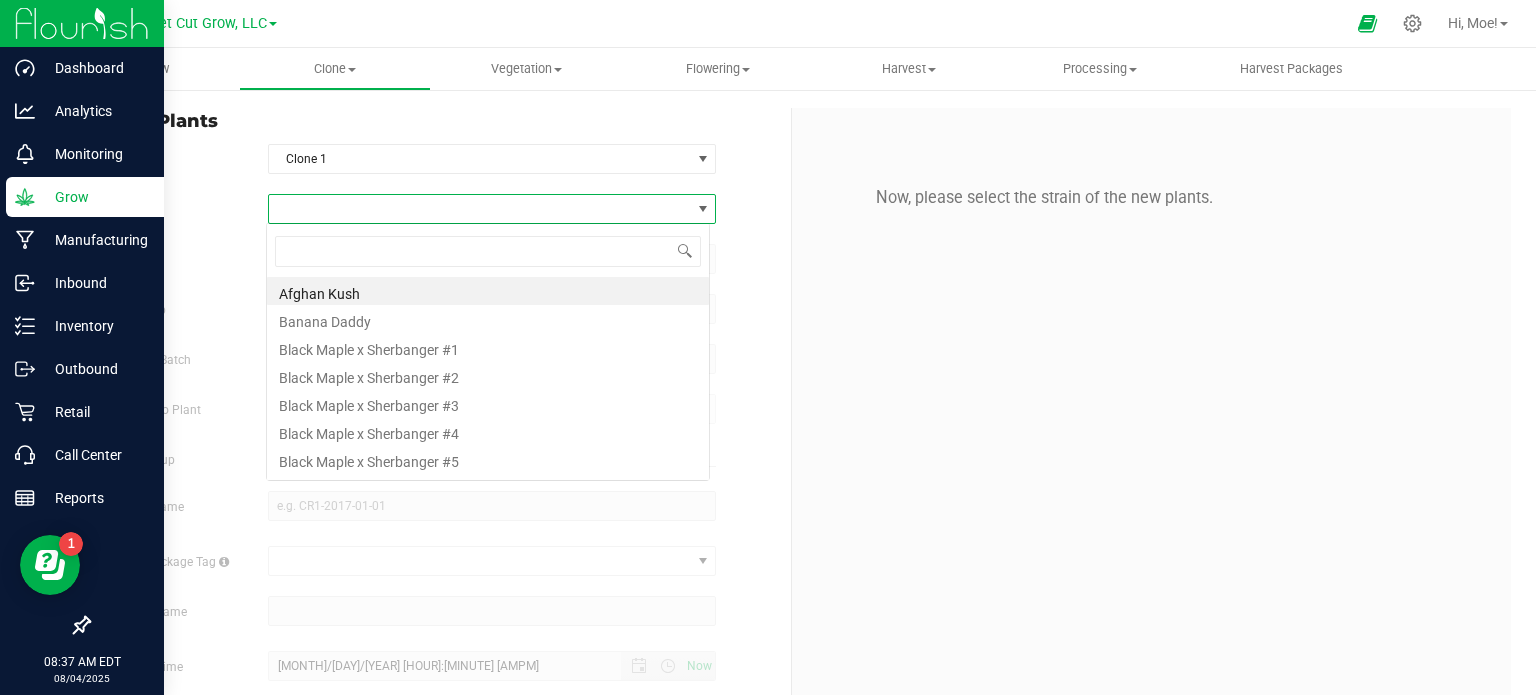 scroll, scrollTop: 99970, scrollLeft: 99556, axis: both 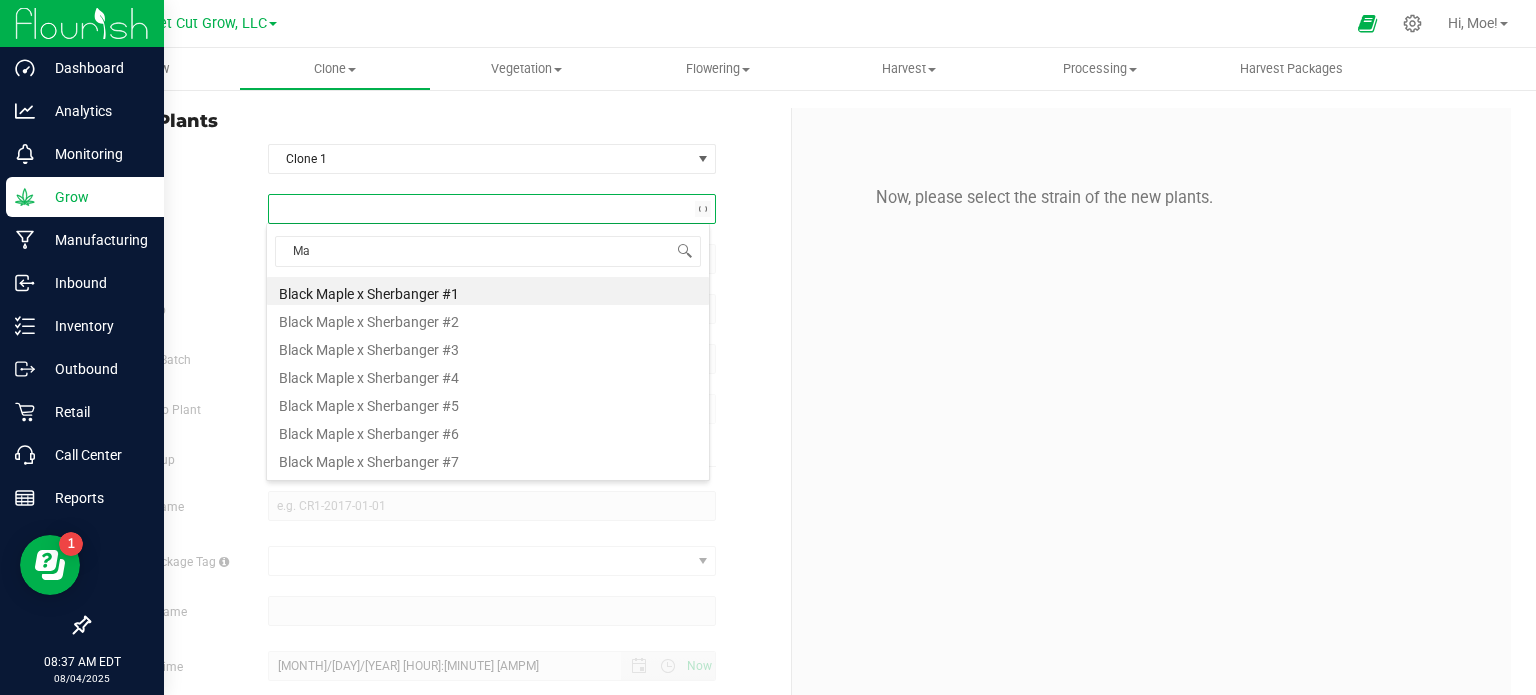 type on "Mar" 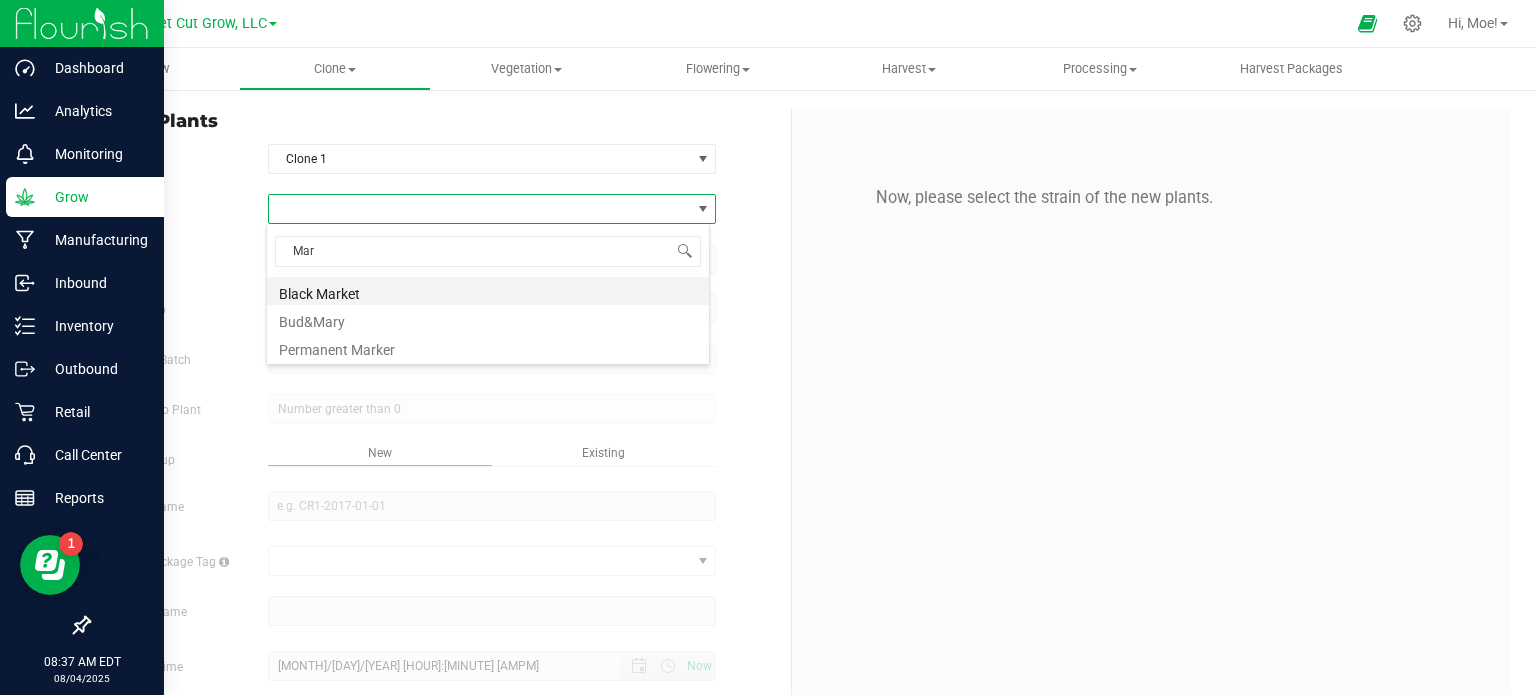 click on "Black Market" at bounding box center [488, 291] 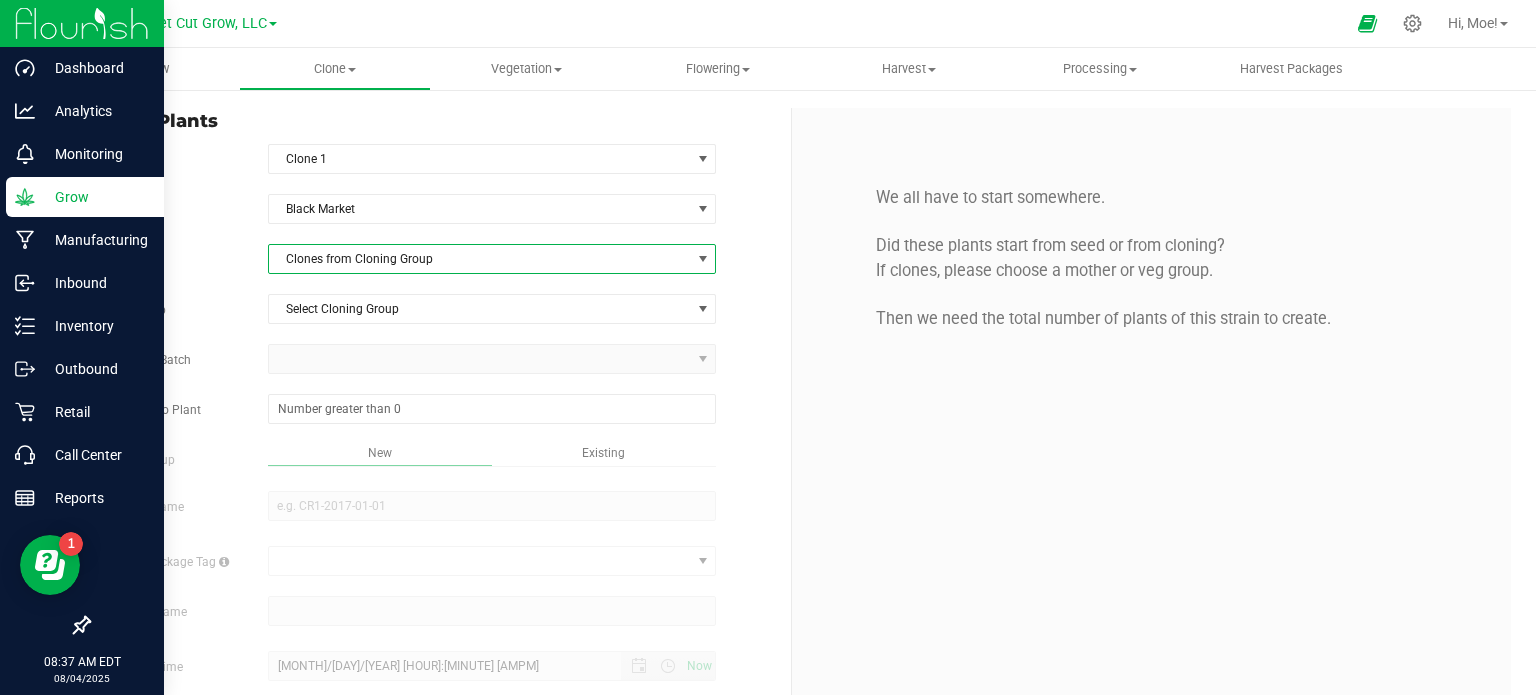 click at bounding box center [703, 259] 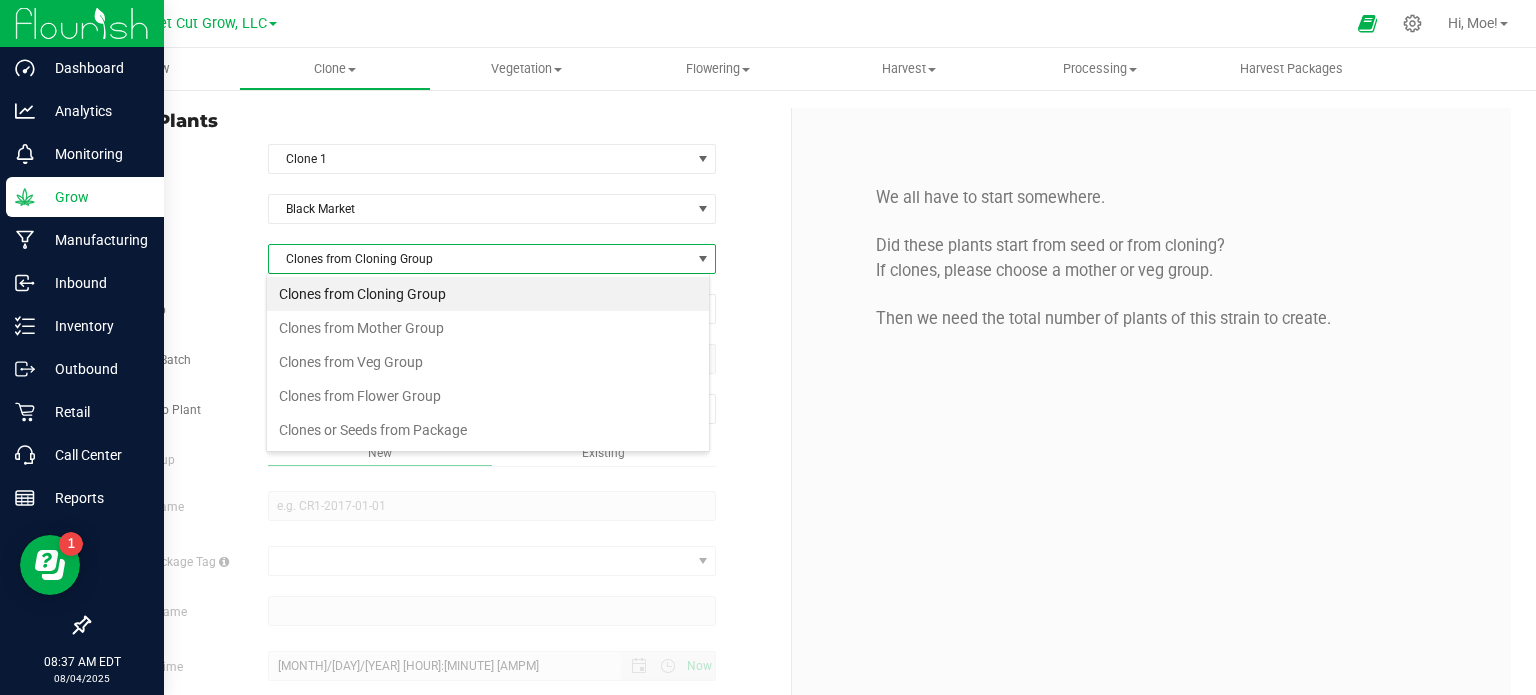 scroll, scrollTop: 99970, scrollLeft: 99556, axis: both 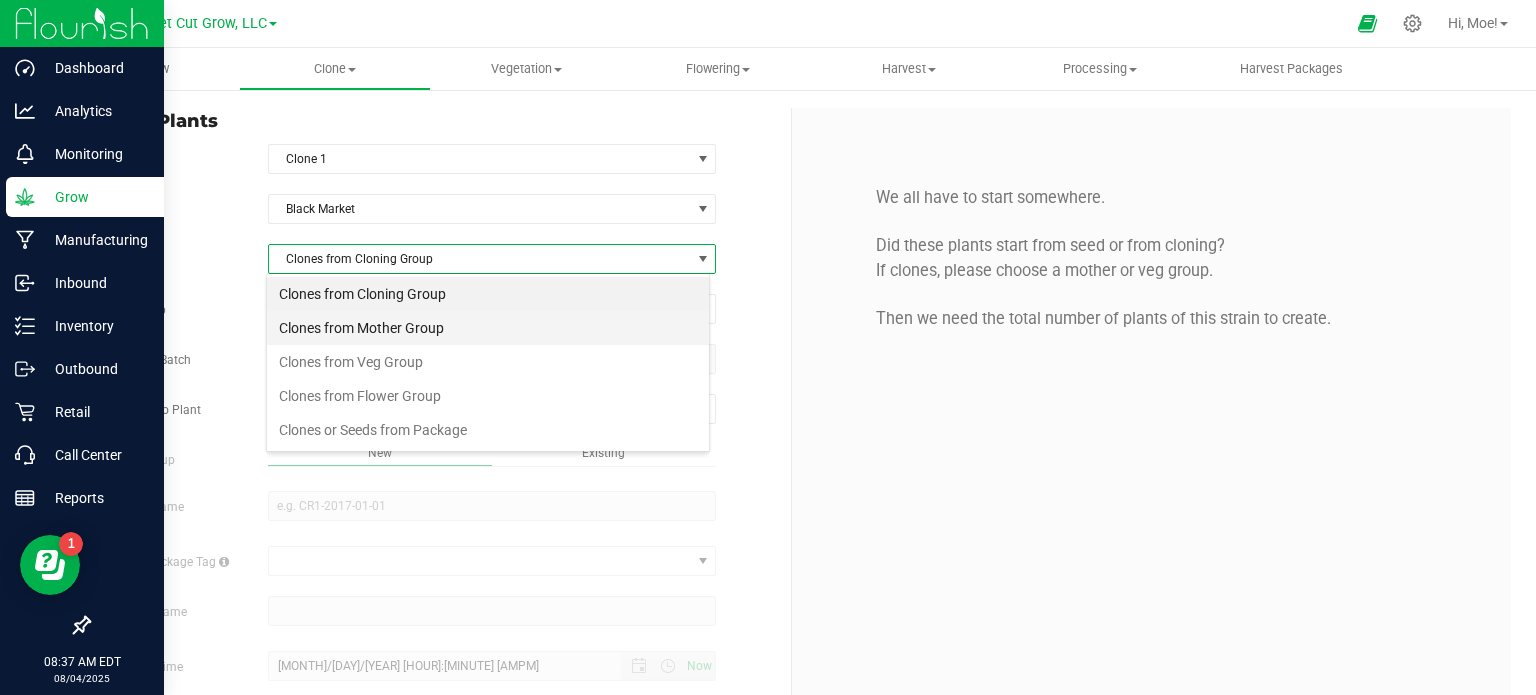 click on "Clones from Mother Group" at bounding box center (488, 328) 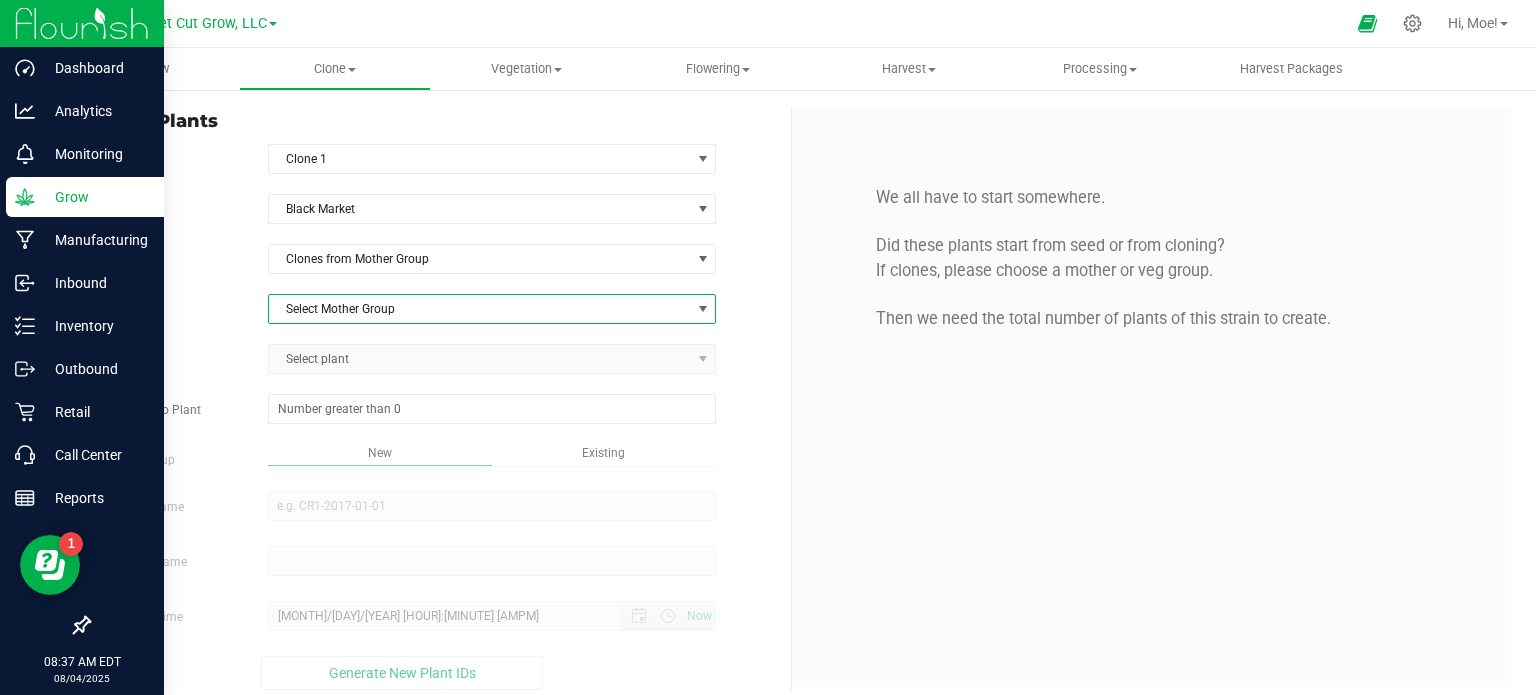 click at bounding box center [702, 309] 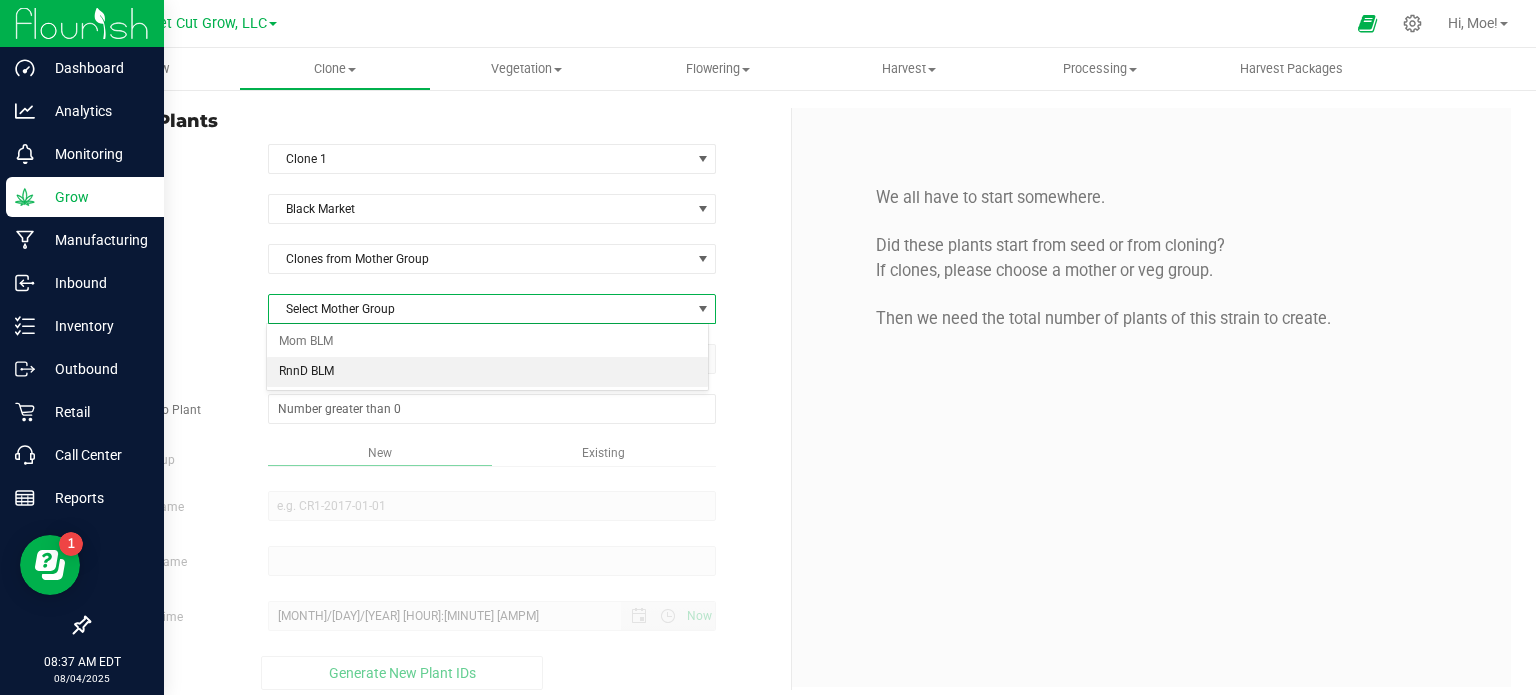 click on "RnnD BLM" at bounding box center [488, 372] 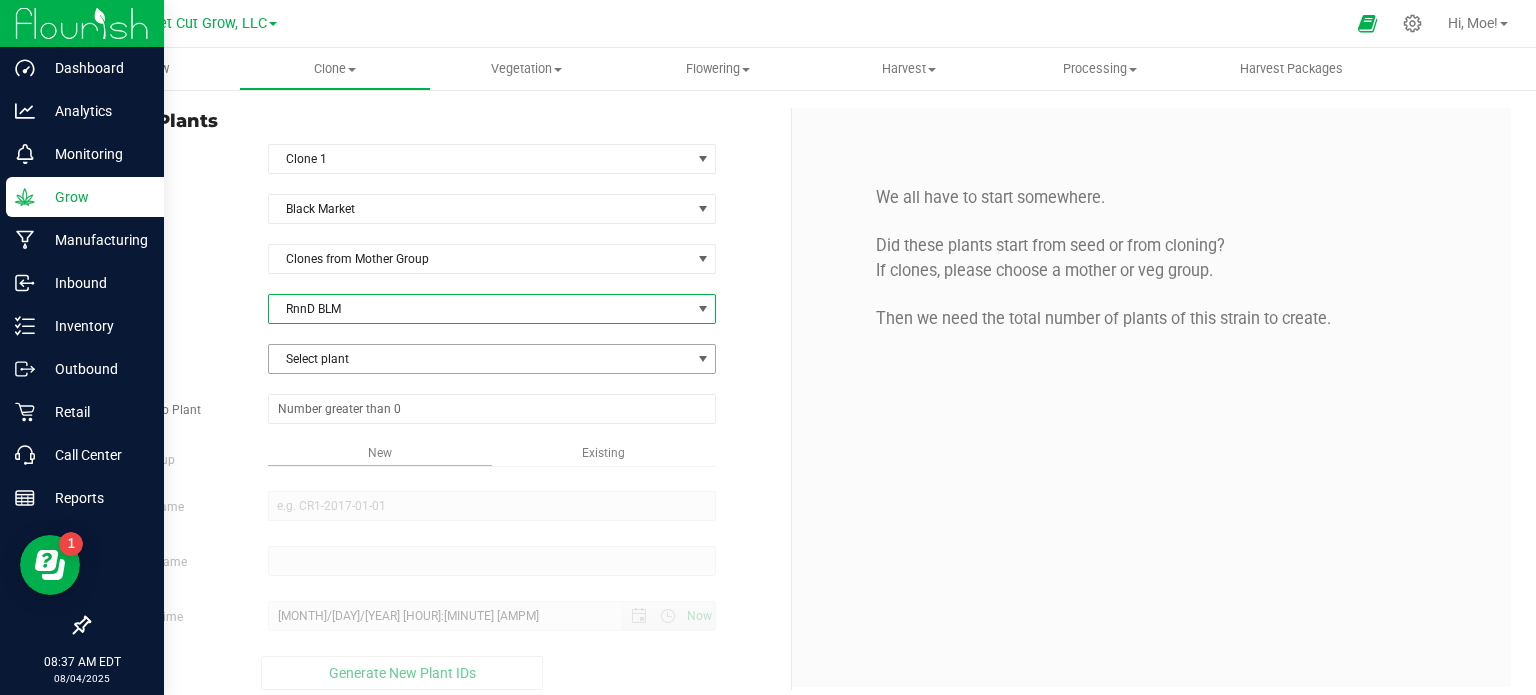 click at bounding box center [703, 359] 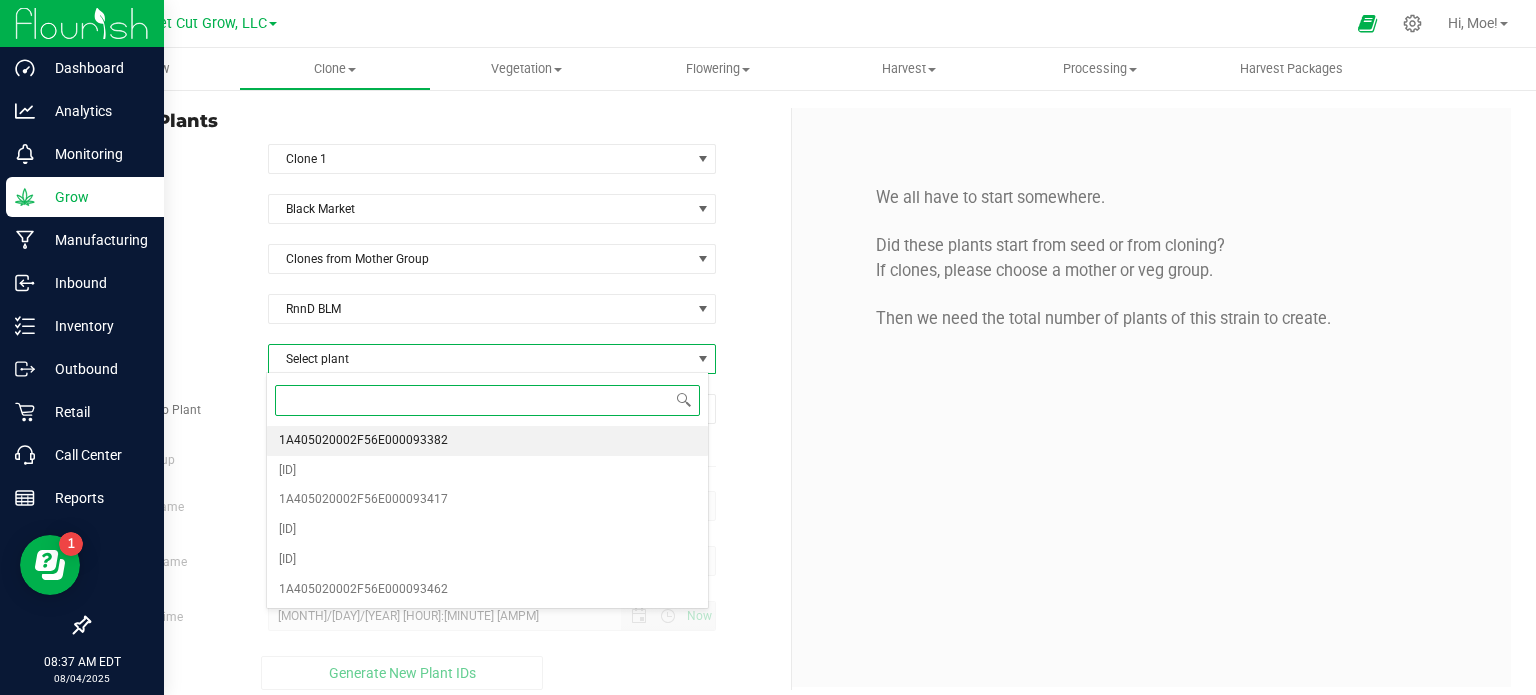 click on "1A405020002F56E000093382" at bounding box center (488, 441) 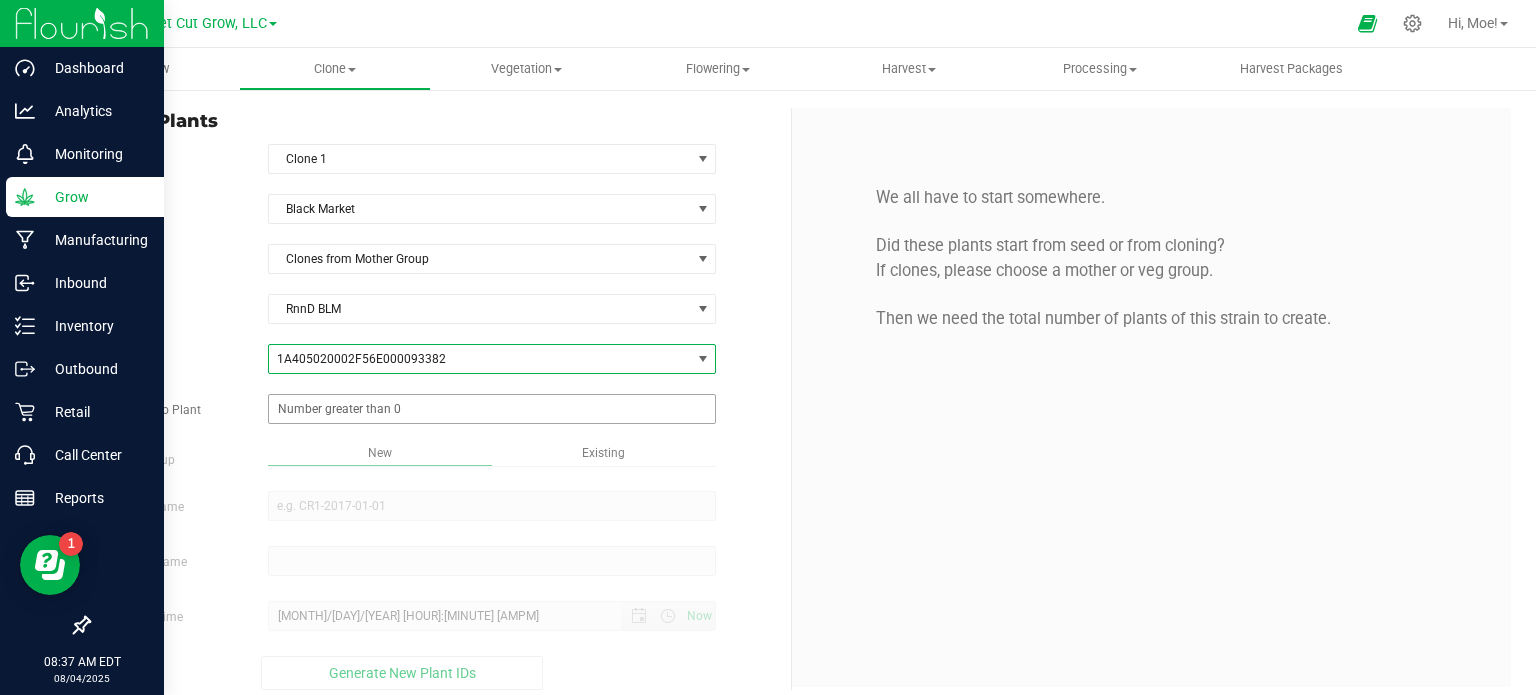 click at bounding box center [492, 409] 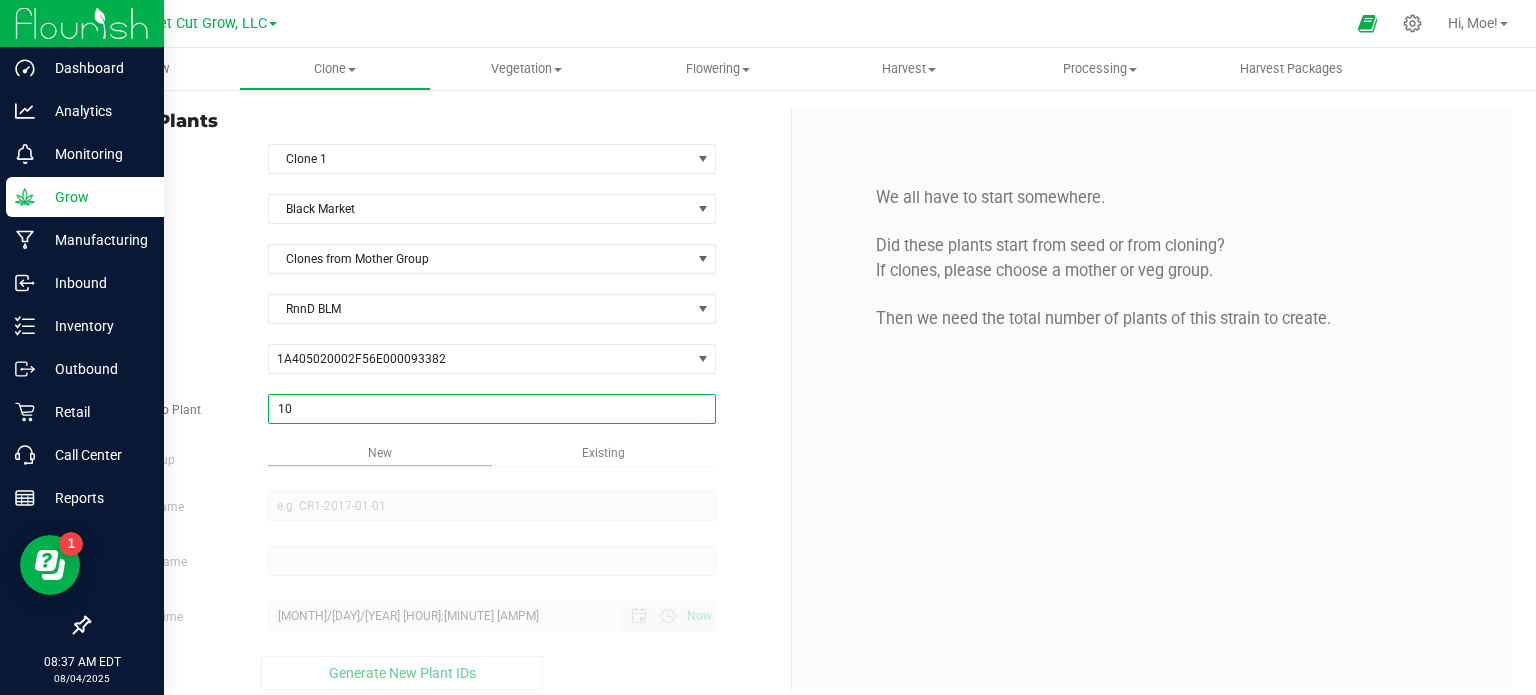 type on "100" 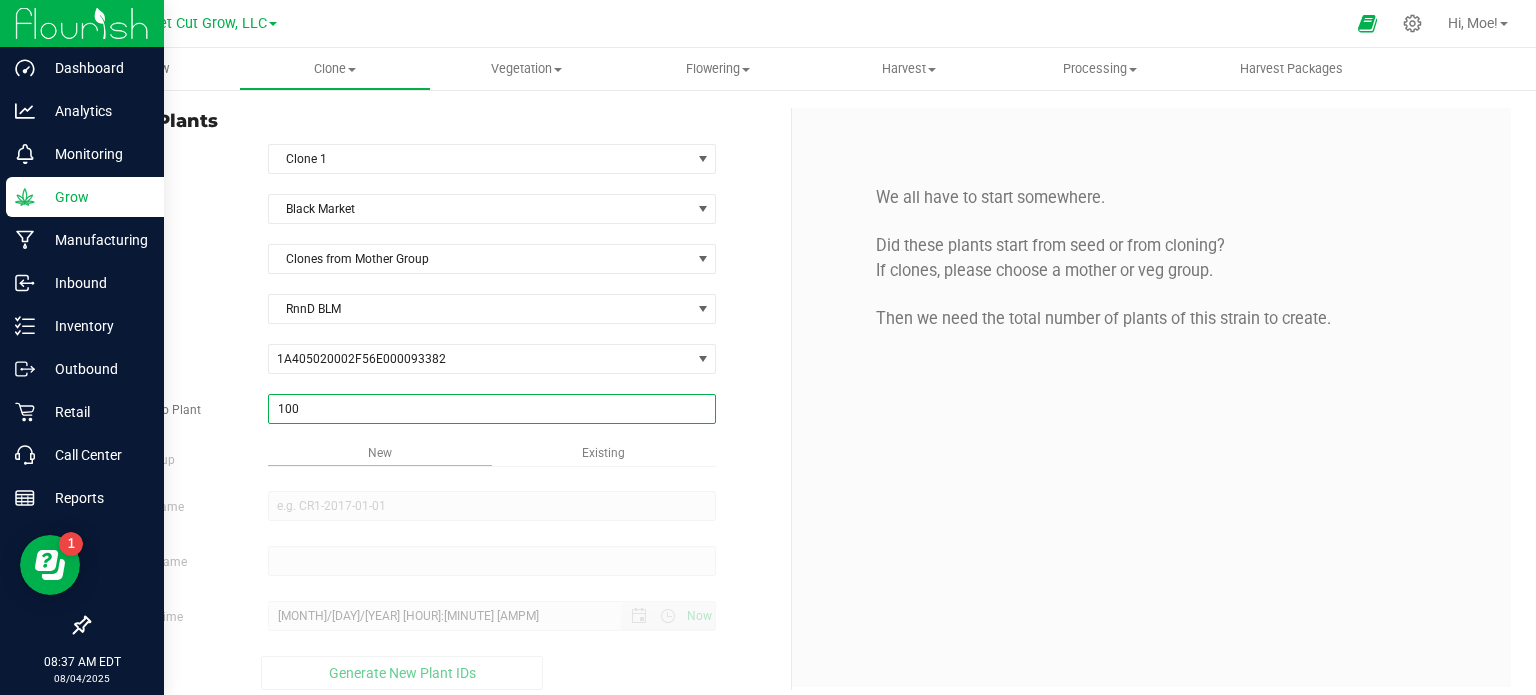 type on "100" 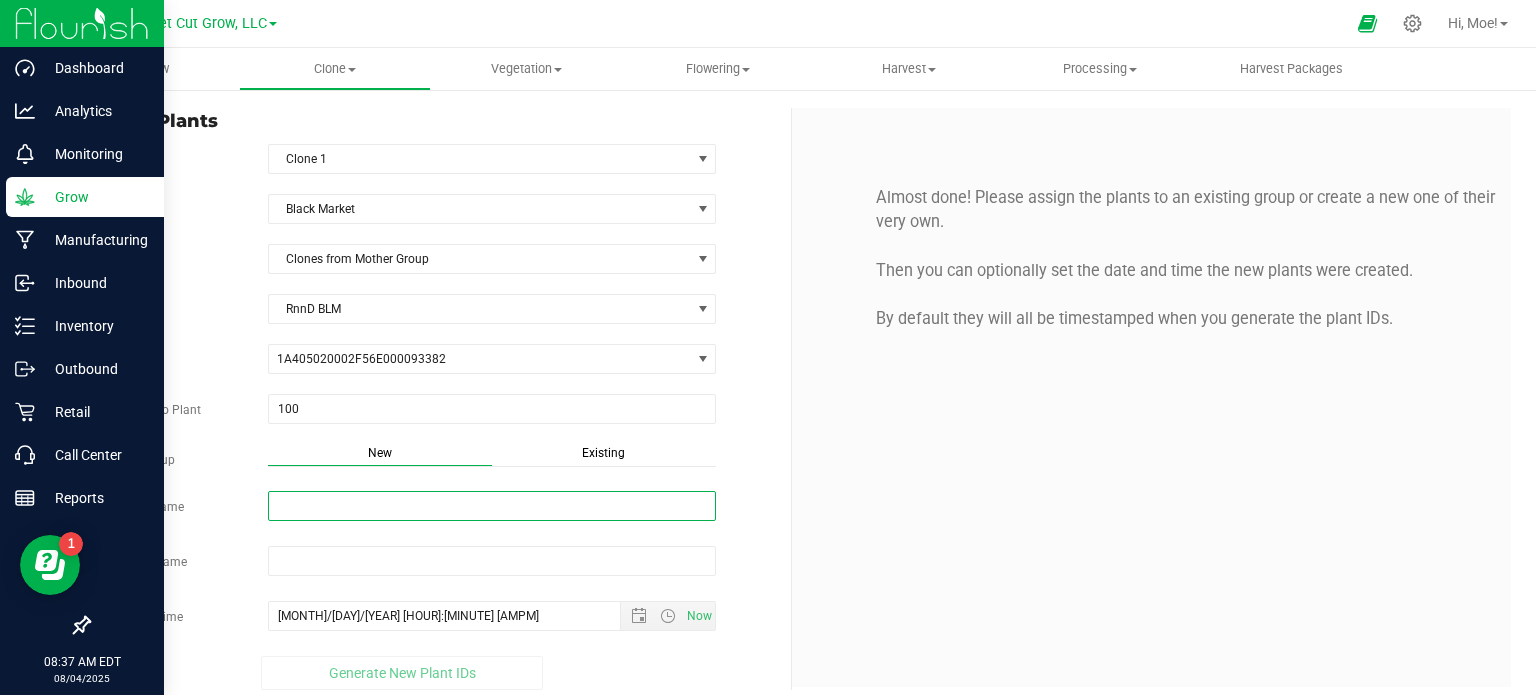 click on "New Group Name" at bounding box center (492, 506) 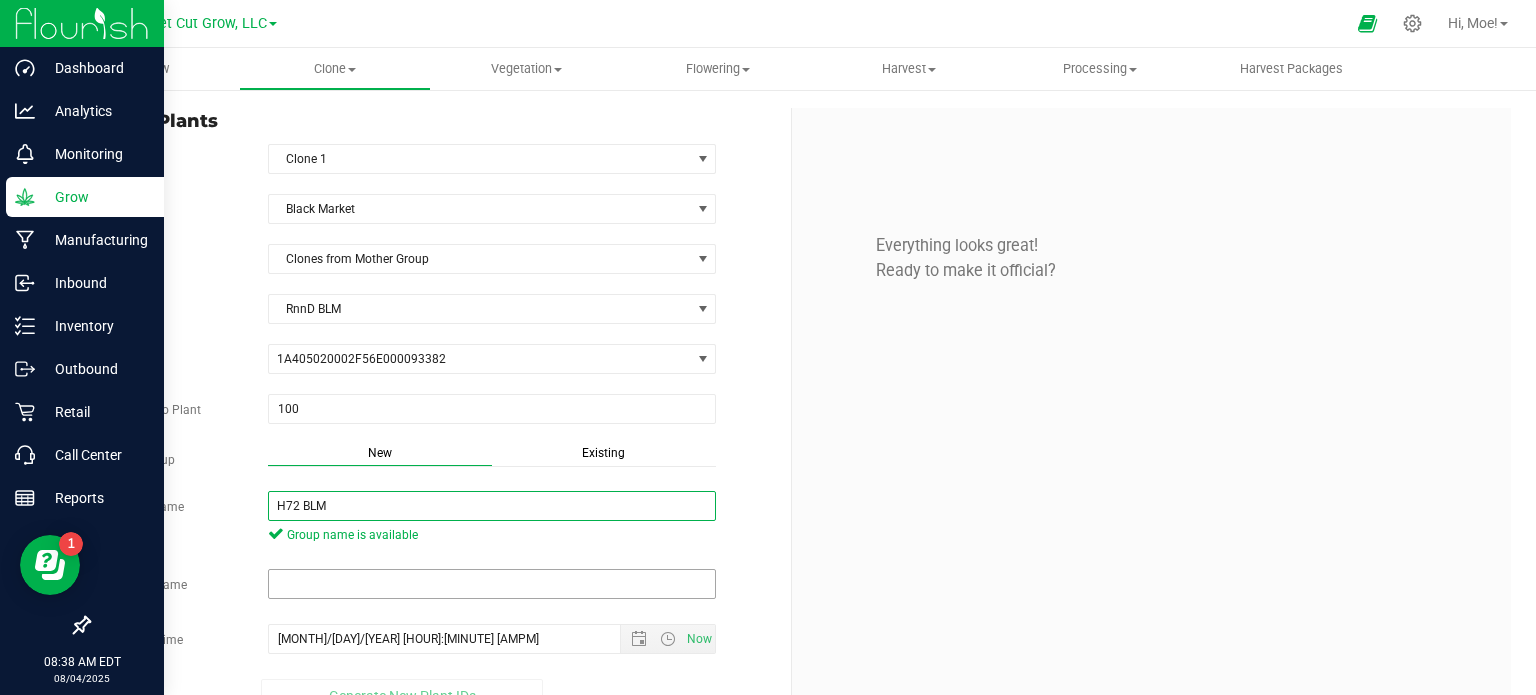 type on "H72 BLM" 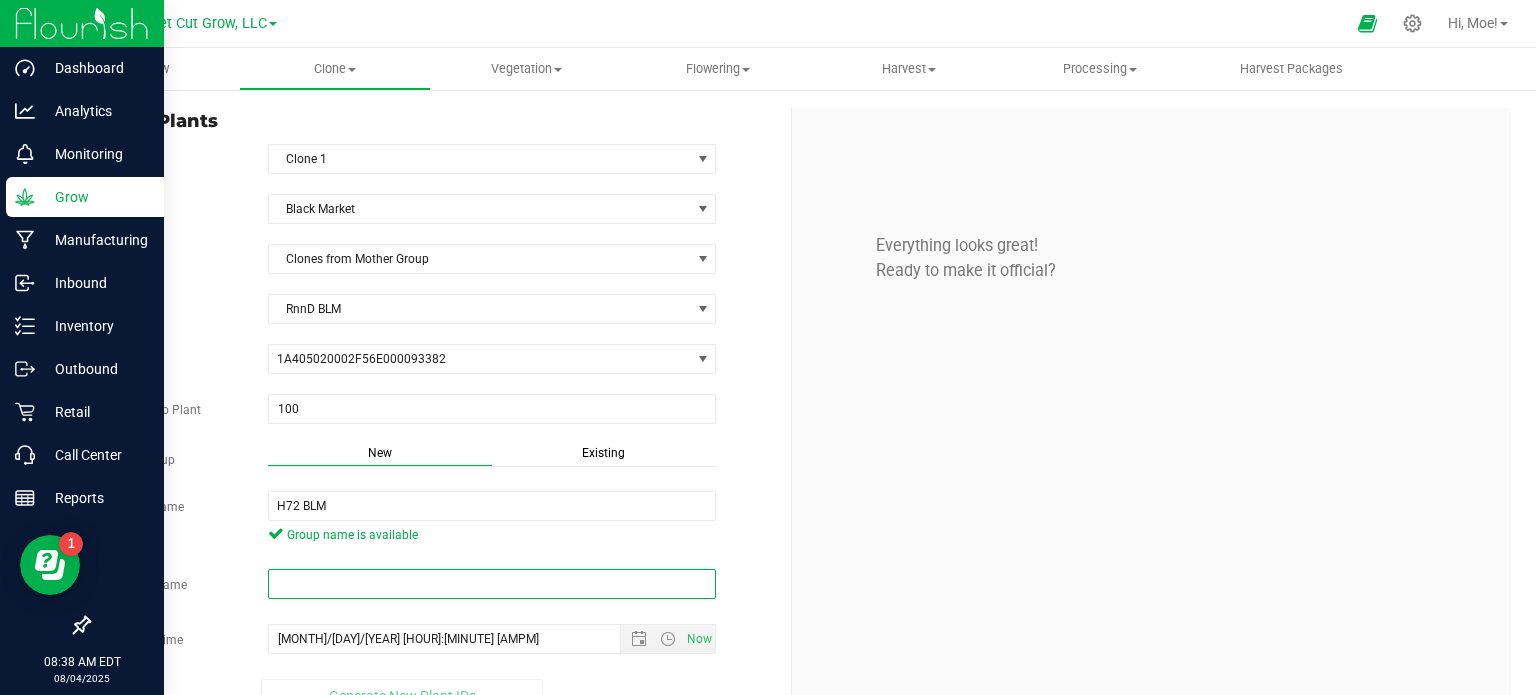 click at bounding box center [492, 584] 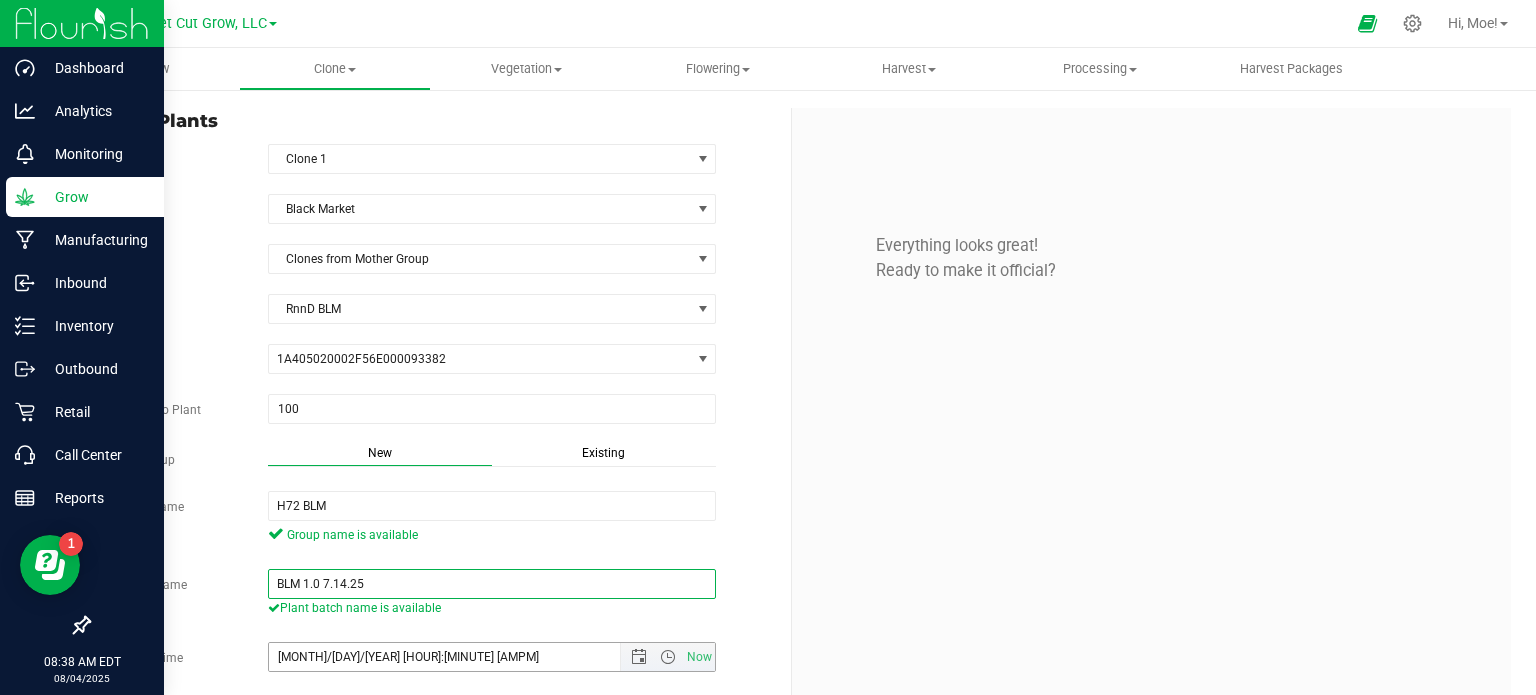 type on "BLM 1.0 7.14.25" 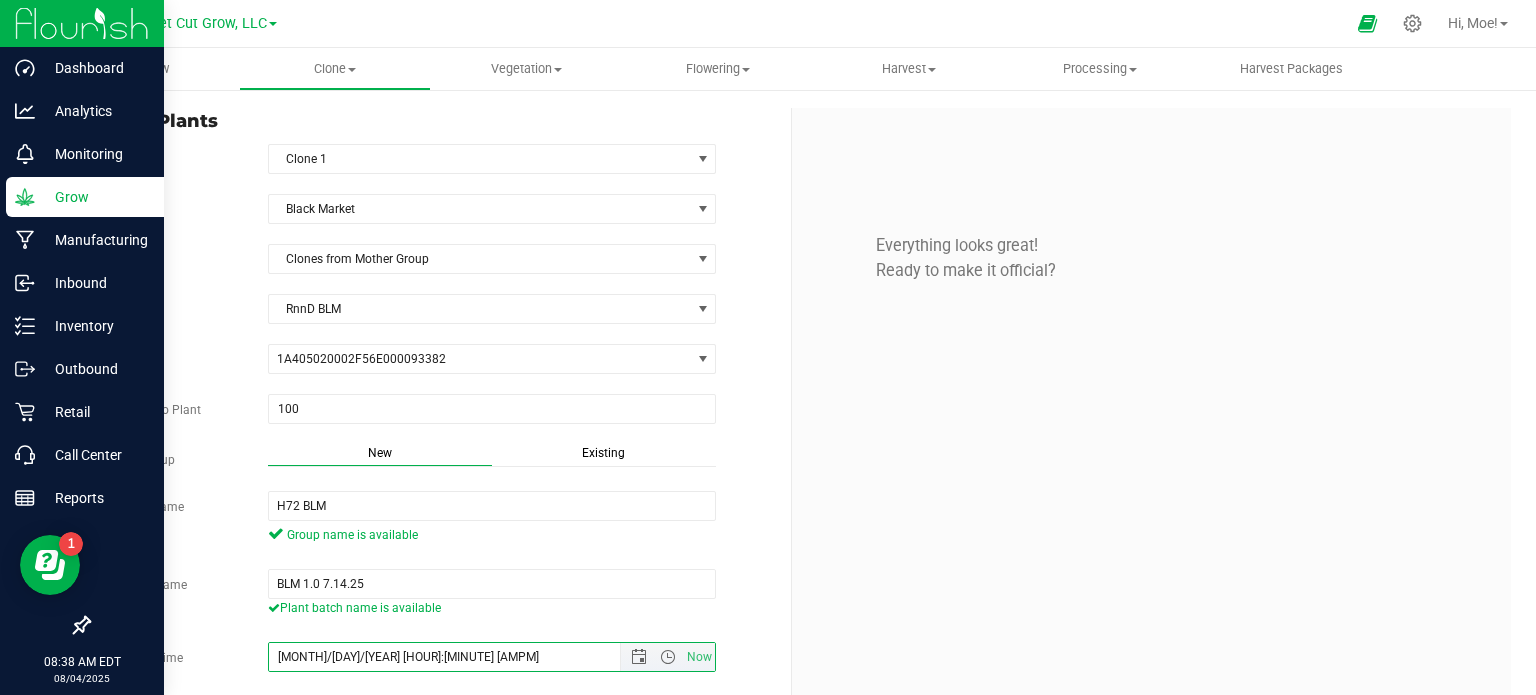 click on "[MONTH]/[DAY]/[YEAR] [HOUR]:[MINUTE] [AMPM]" at bounding box center (462, 657) 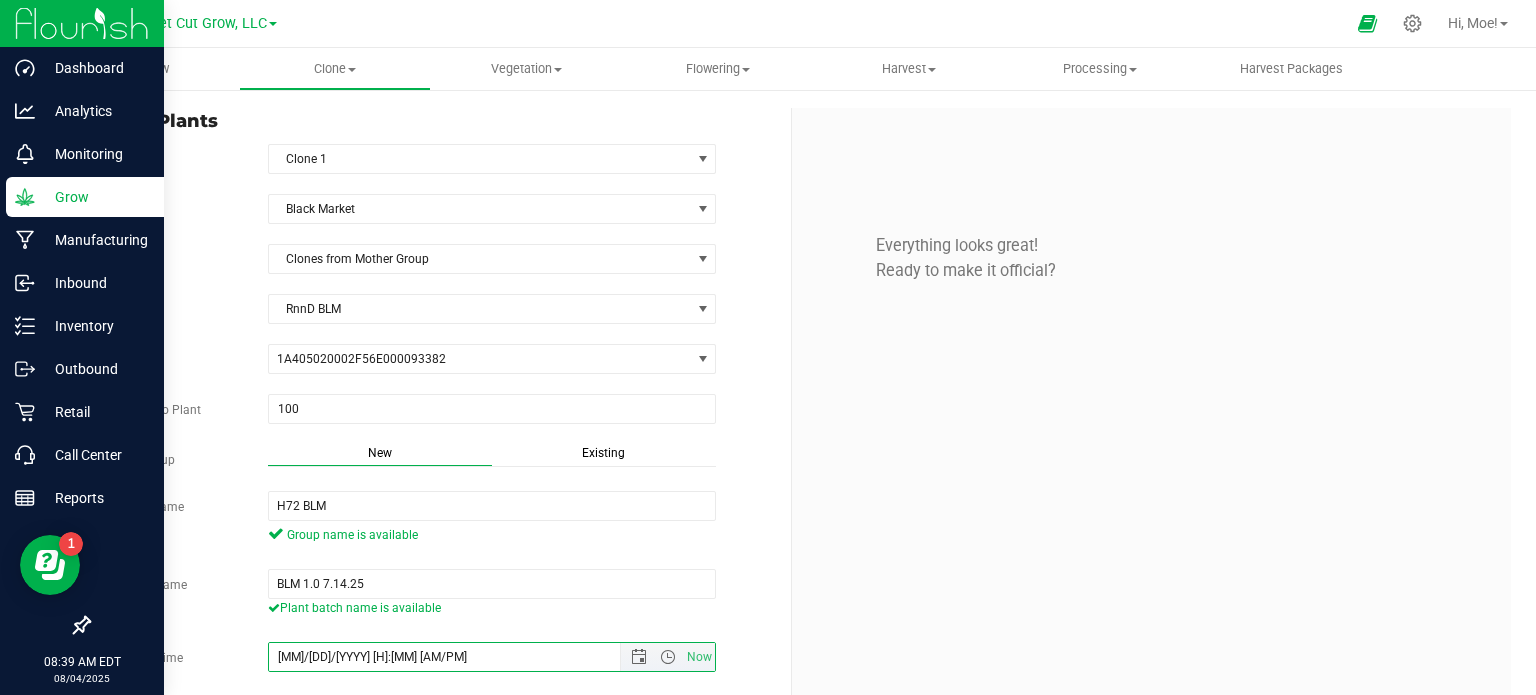 click on "[MM]/[DD]/[YYYY] [H]:[MM] [AM/PM]" at bounding box center (462, 657) 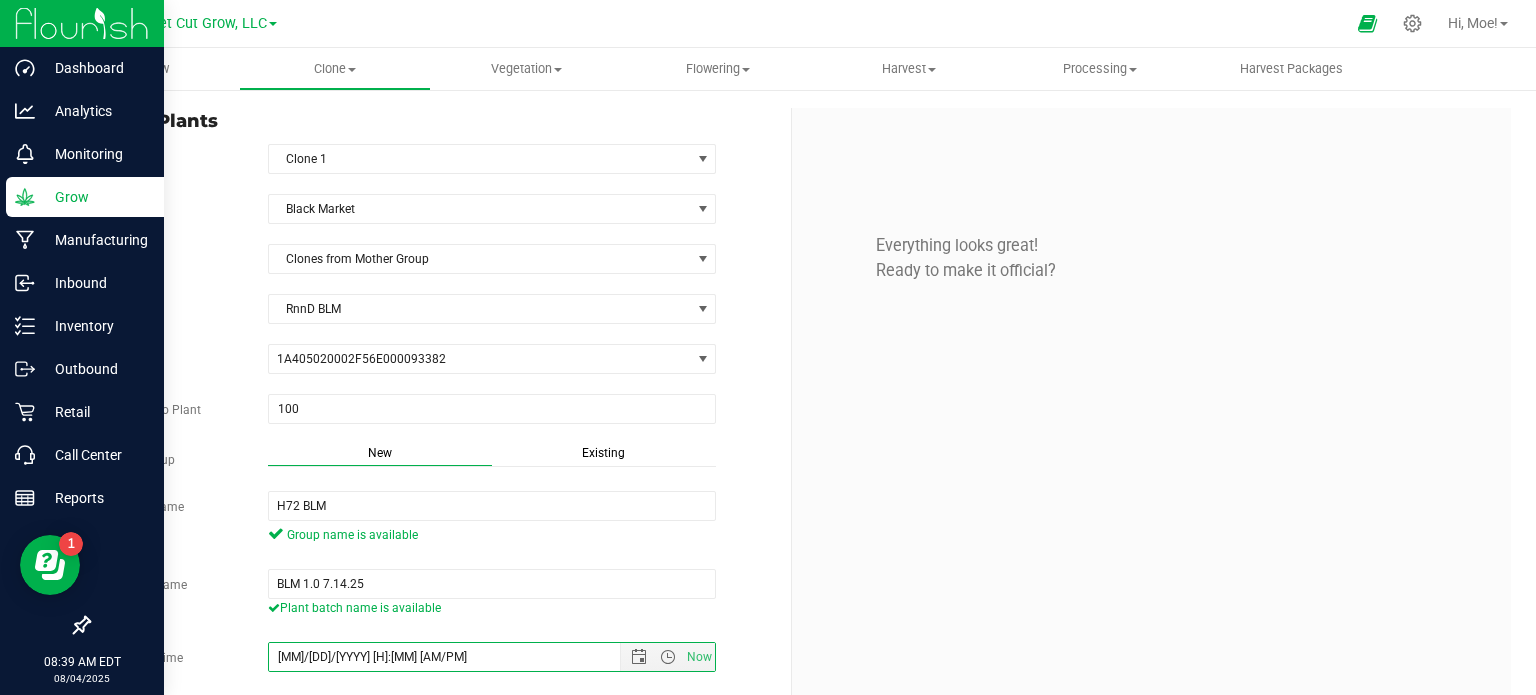 type on "[MM]/[DD]/[YYYY] [H]:[MM] [AM/PM]" 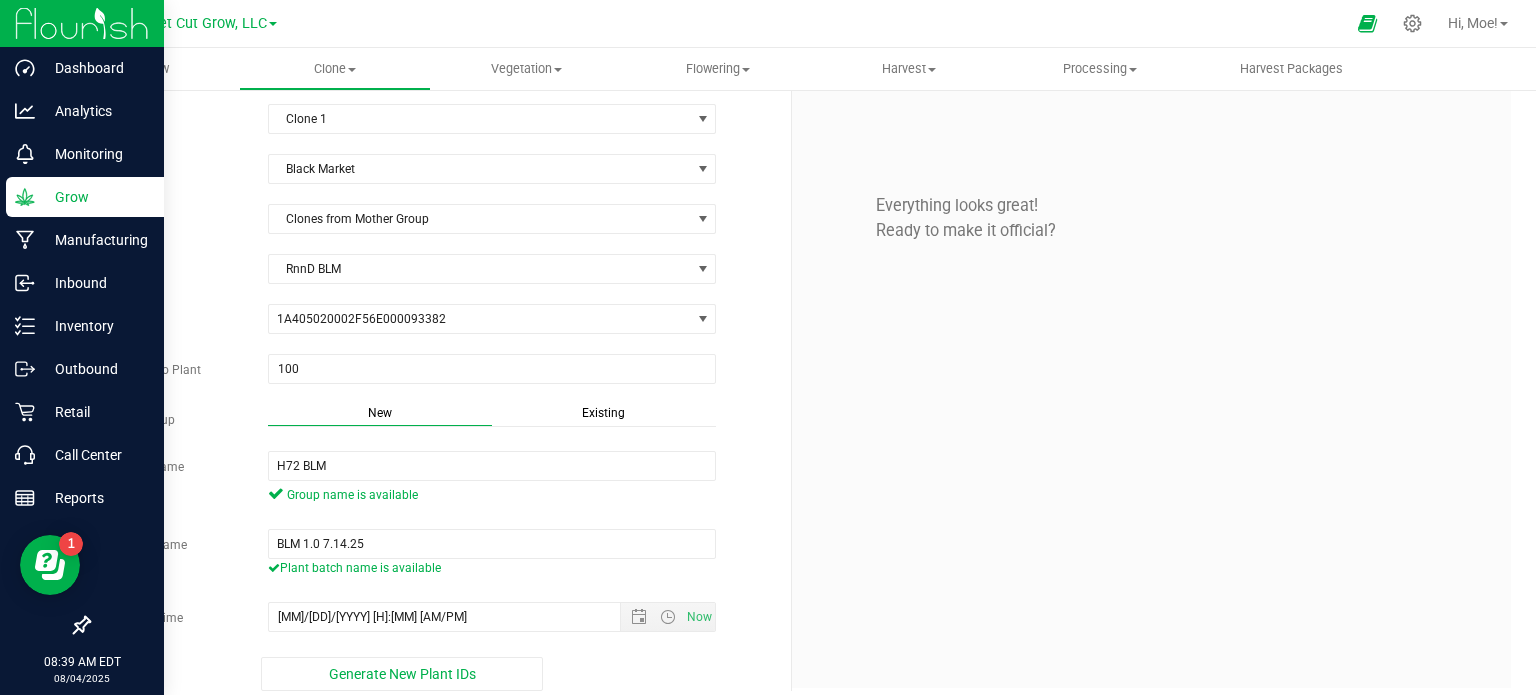 scroll, scrollTop: 52, scrollLeft: 0, axis: vertical 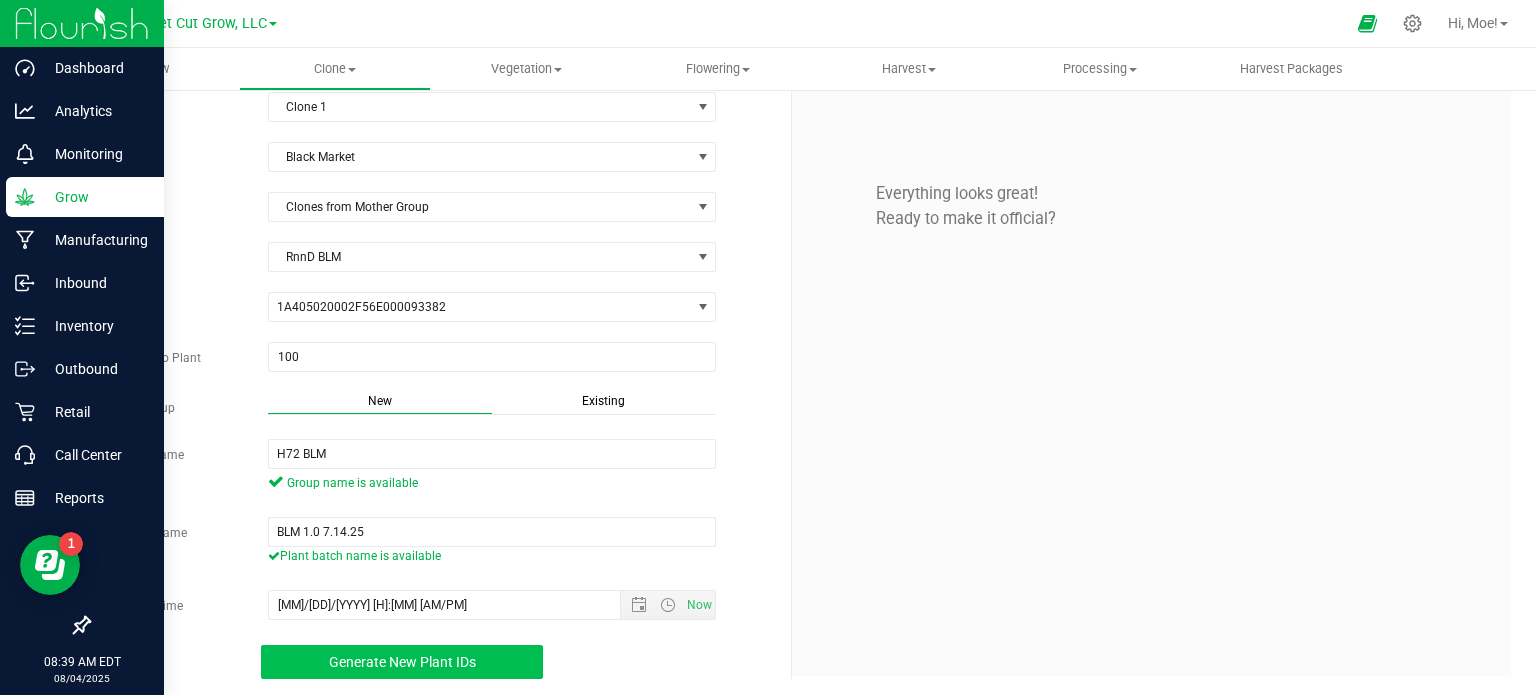 click on "Generate New Plant IDs" at bounding box center [402, 662] 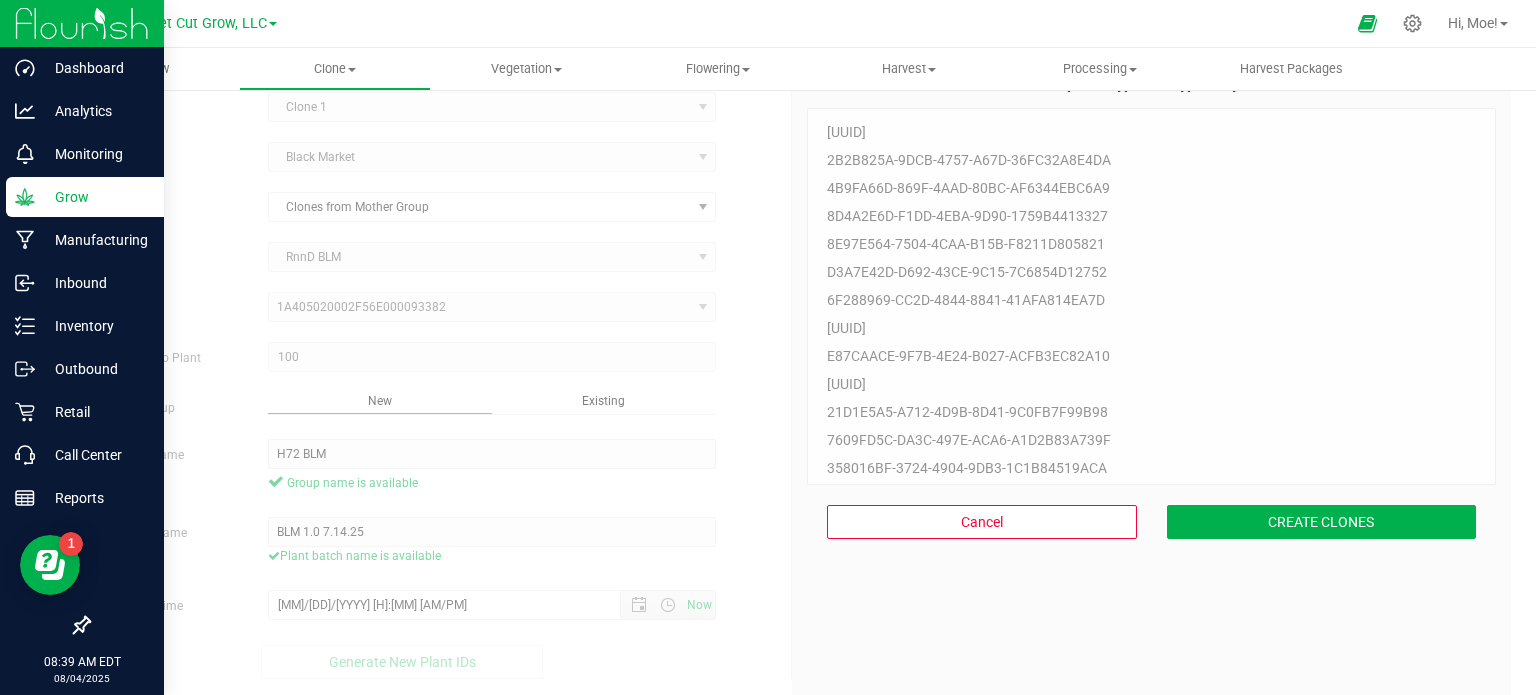 scroll, scrollTop: 60, scrollLeft: 0, axis: vertical 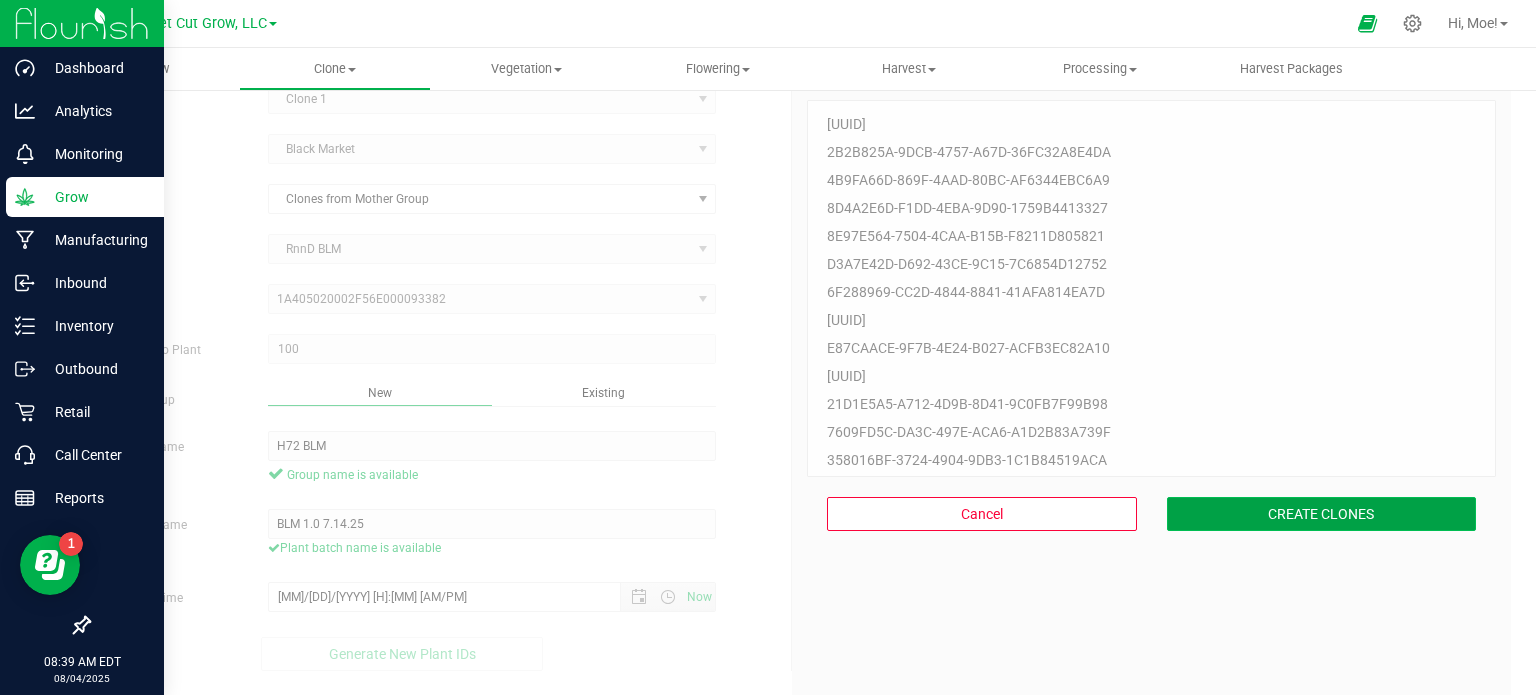 click on "CREATE CLONES" at bounding box center [1322, 514] 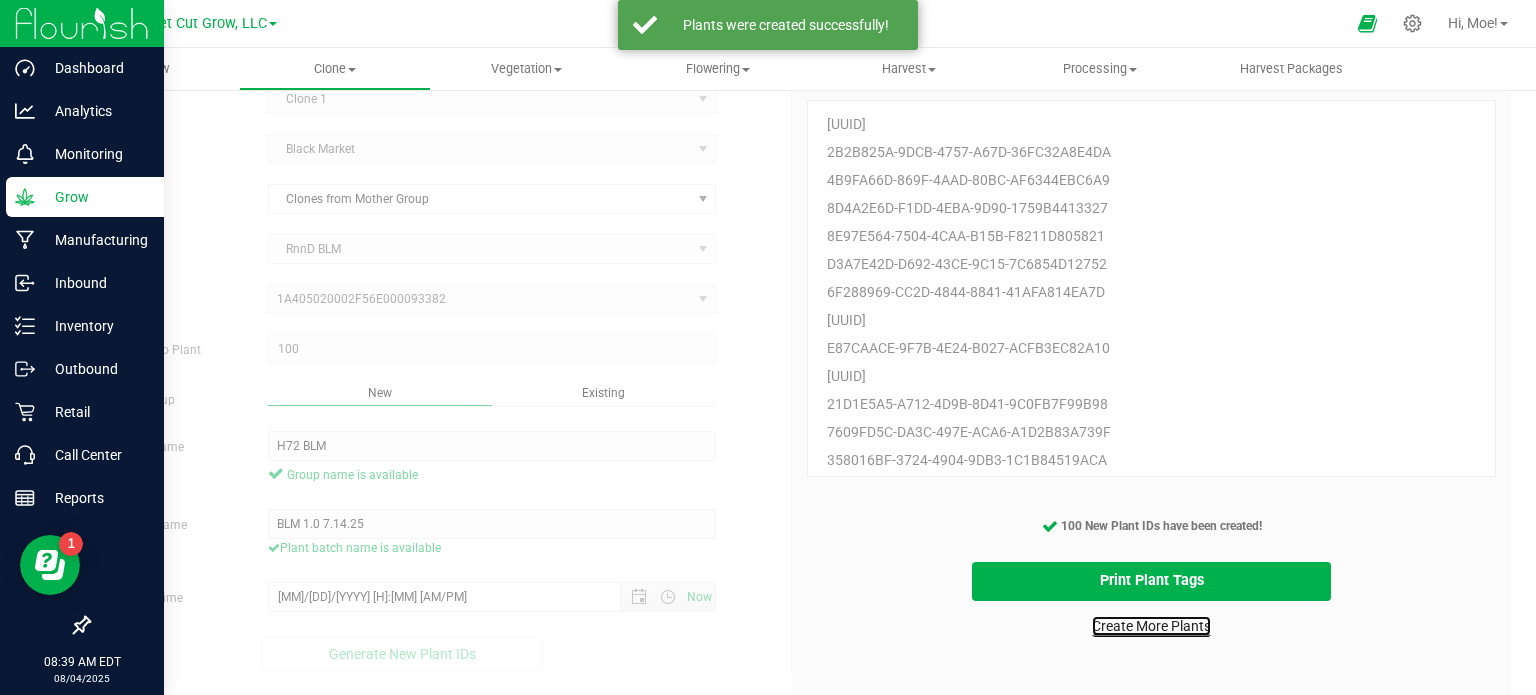 click on "Create More Plants" at bounding box center (1151, 626) 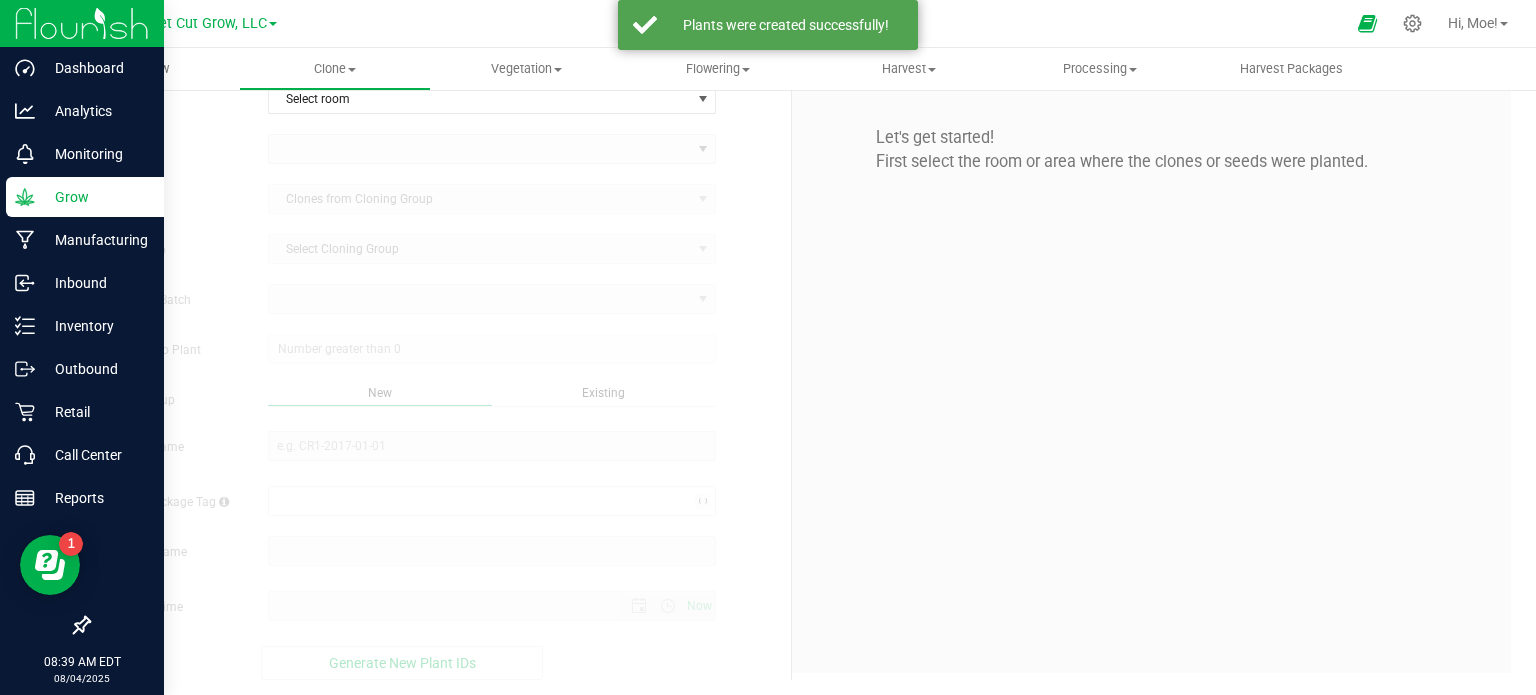 scroll, scrollTop: 0, scrollLeft: 0, axis: both 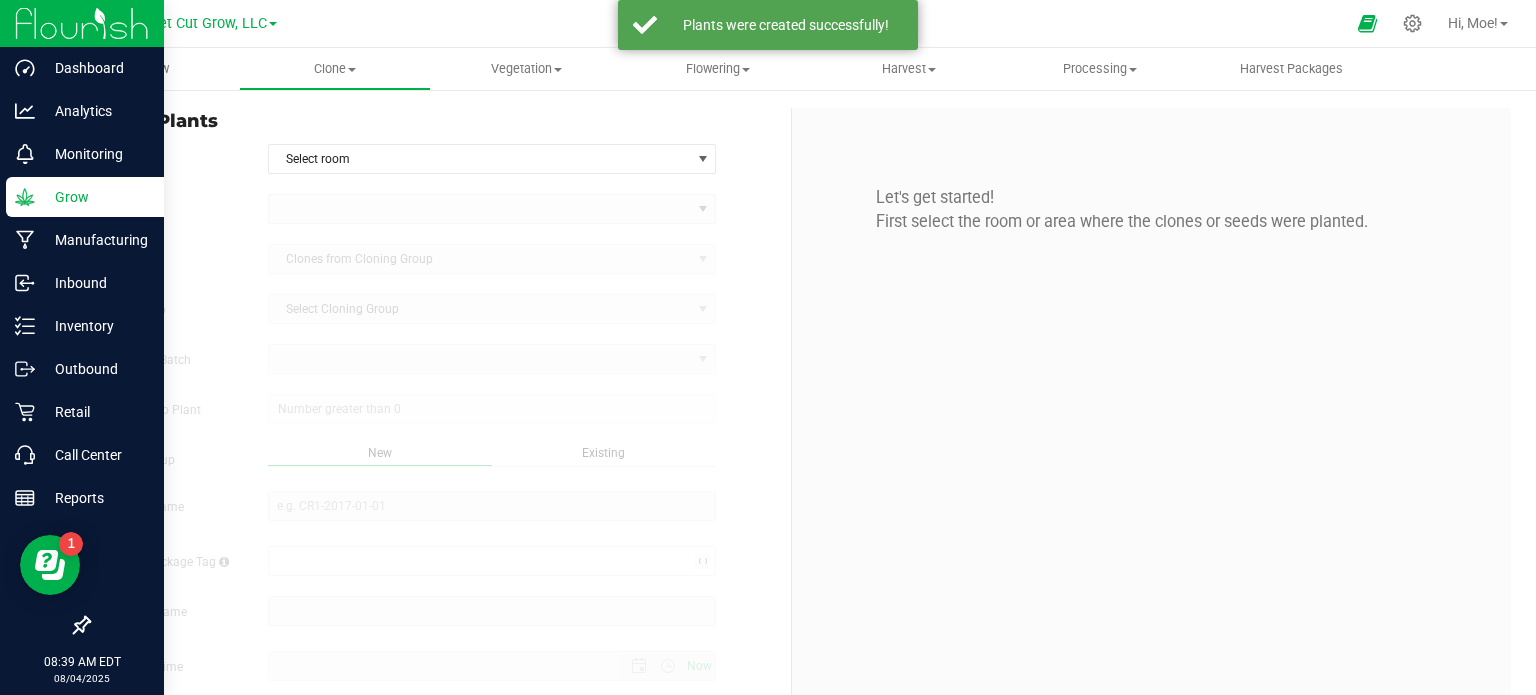 type on "8/4/2025 8:39 AM" 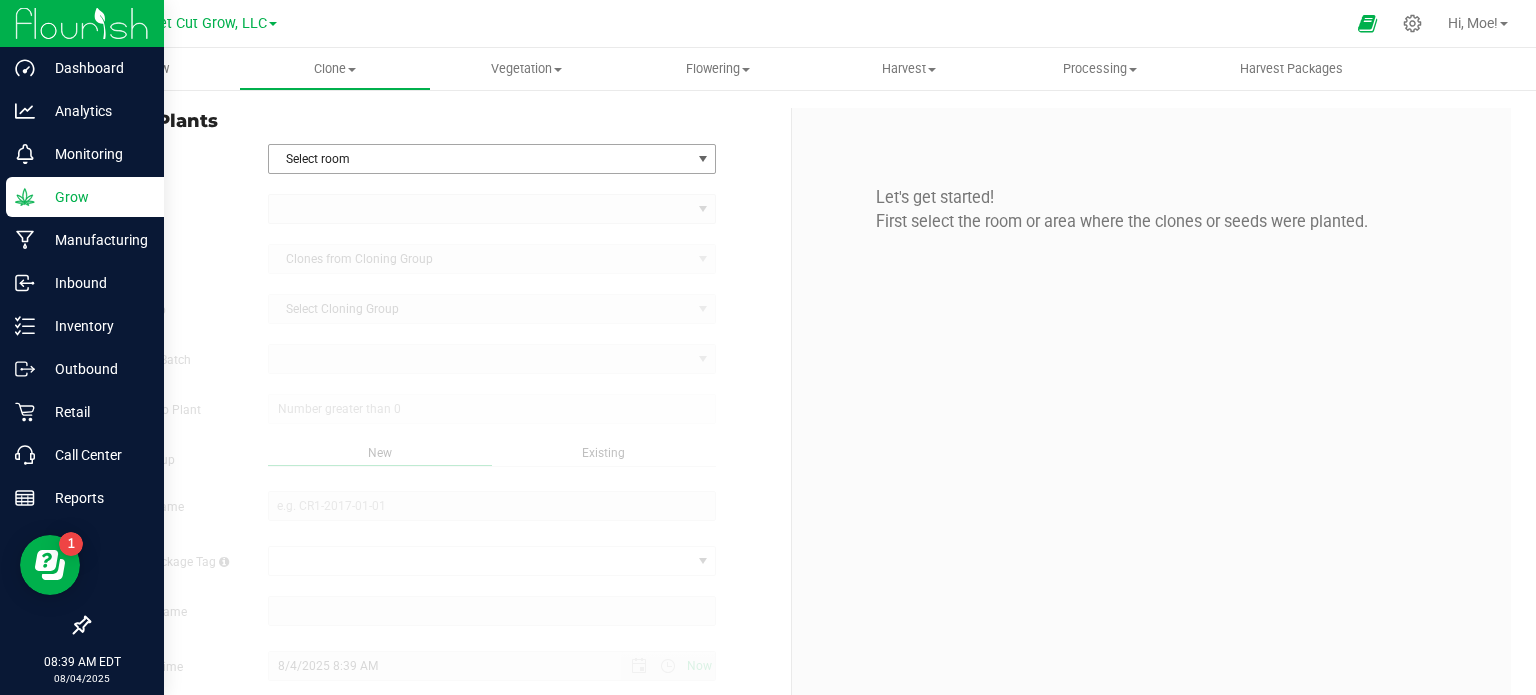 click at bounding box center [702, 159] 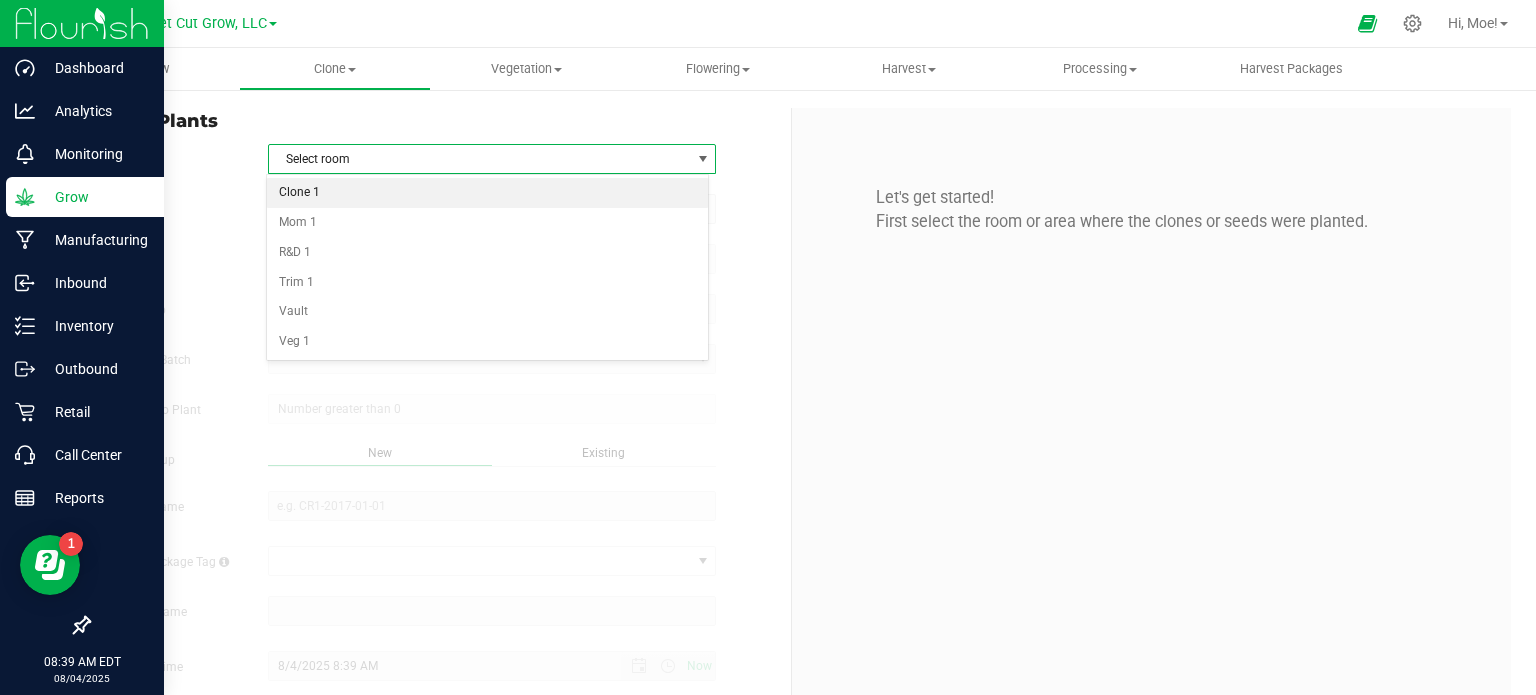 click on "Clone 1" at bounding box center (488, 193) 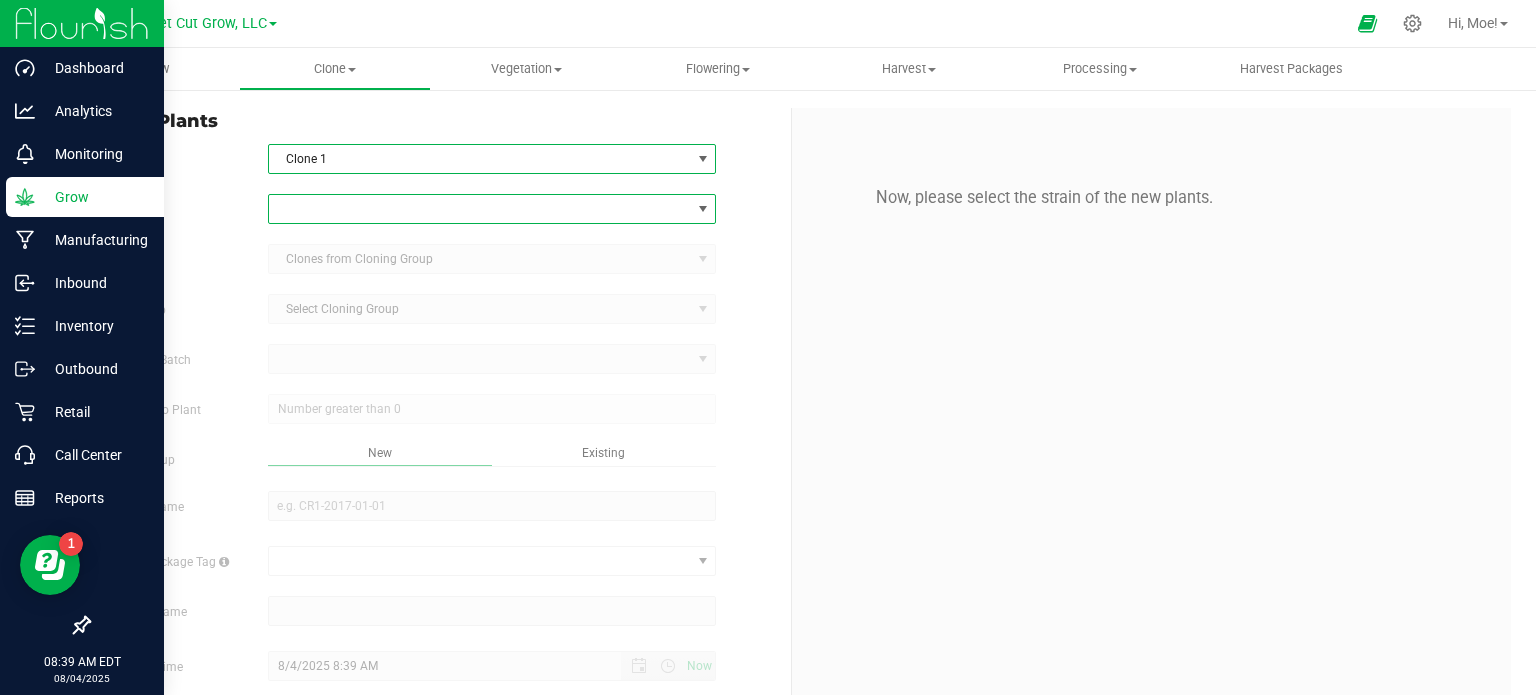 click at bounding box center (703, 209) 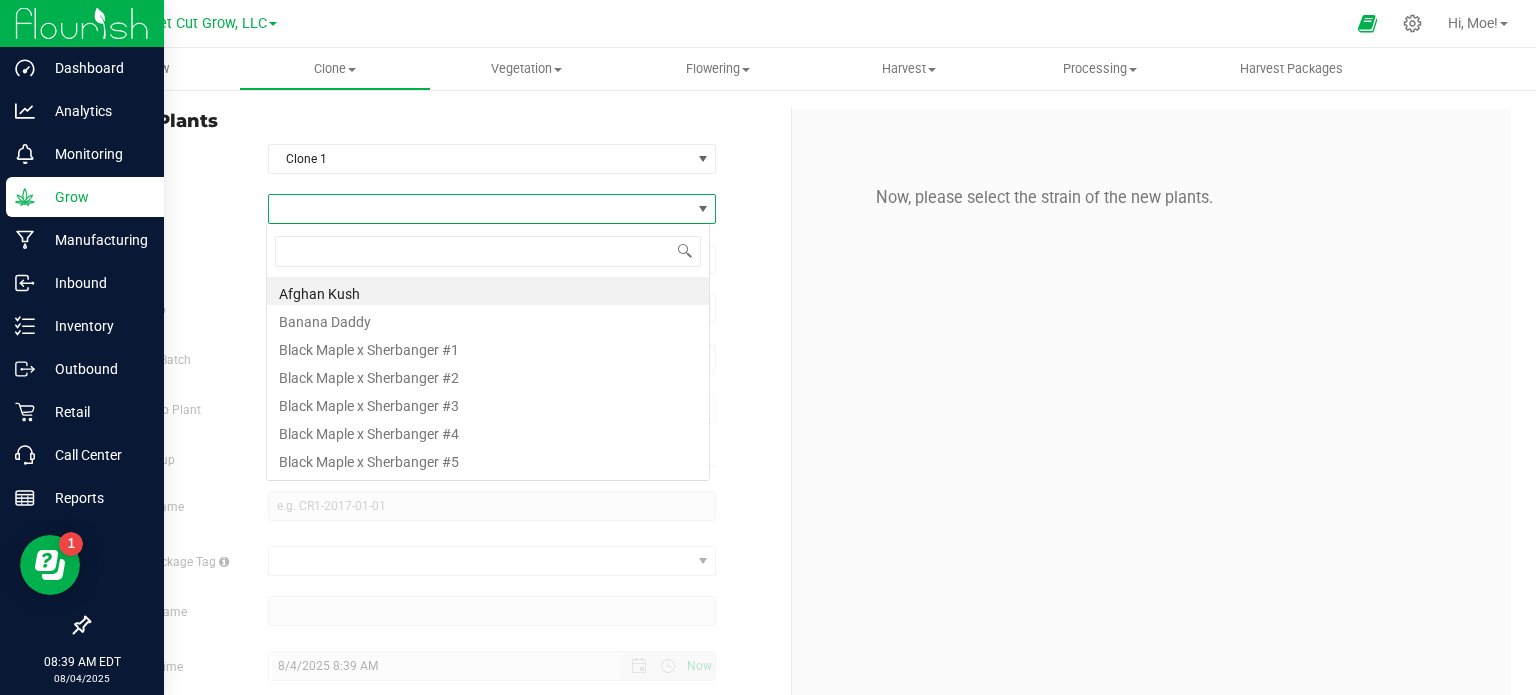 scroll, scrollTop: 99970, scrollLeft: 99556, axis: both 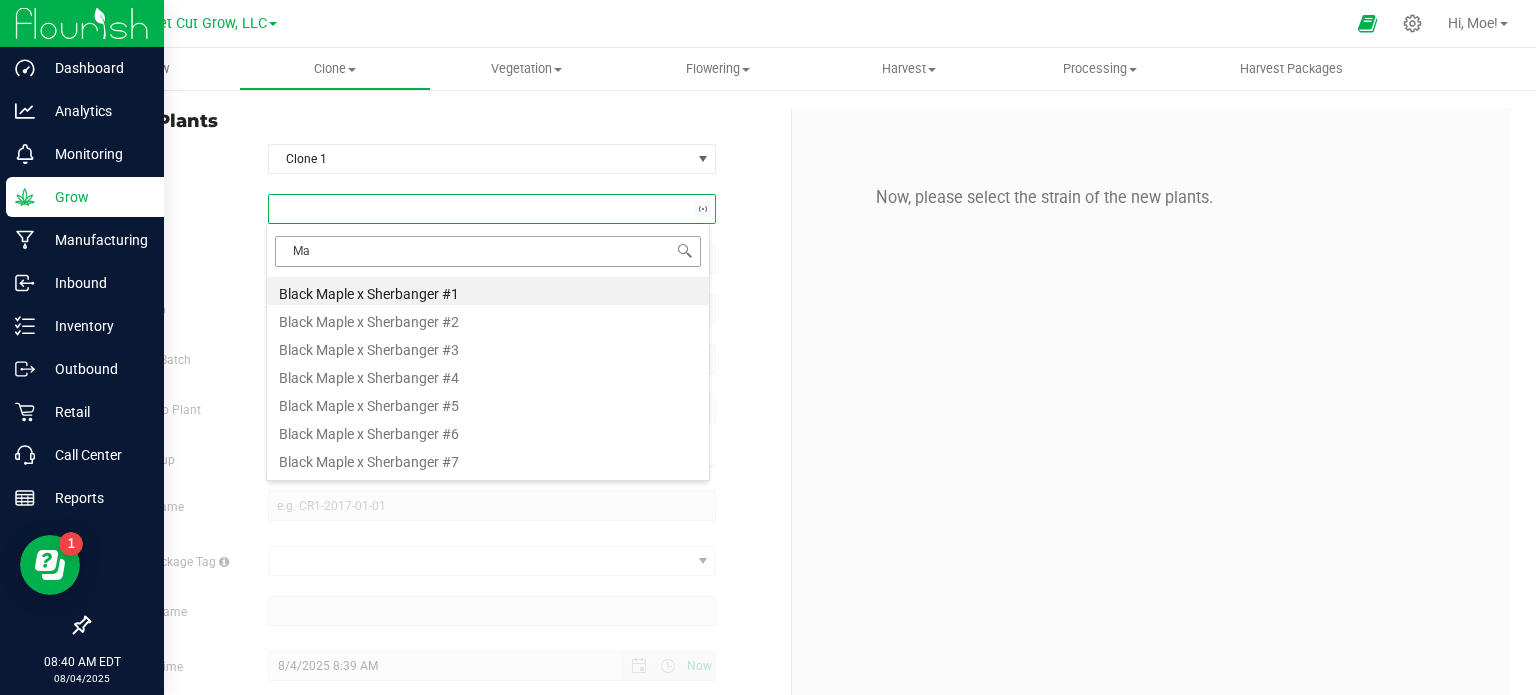 type on "Mar" 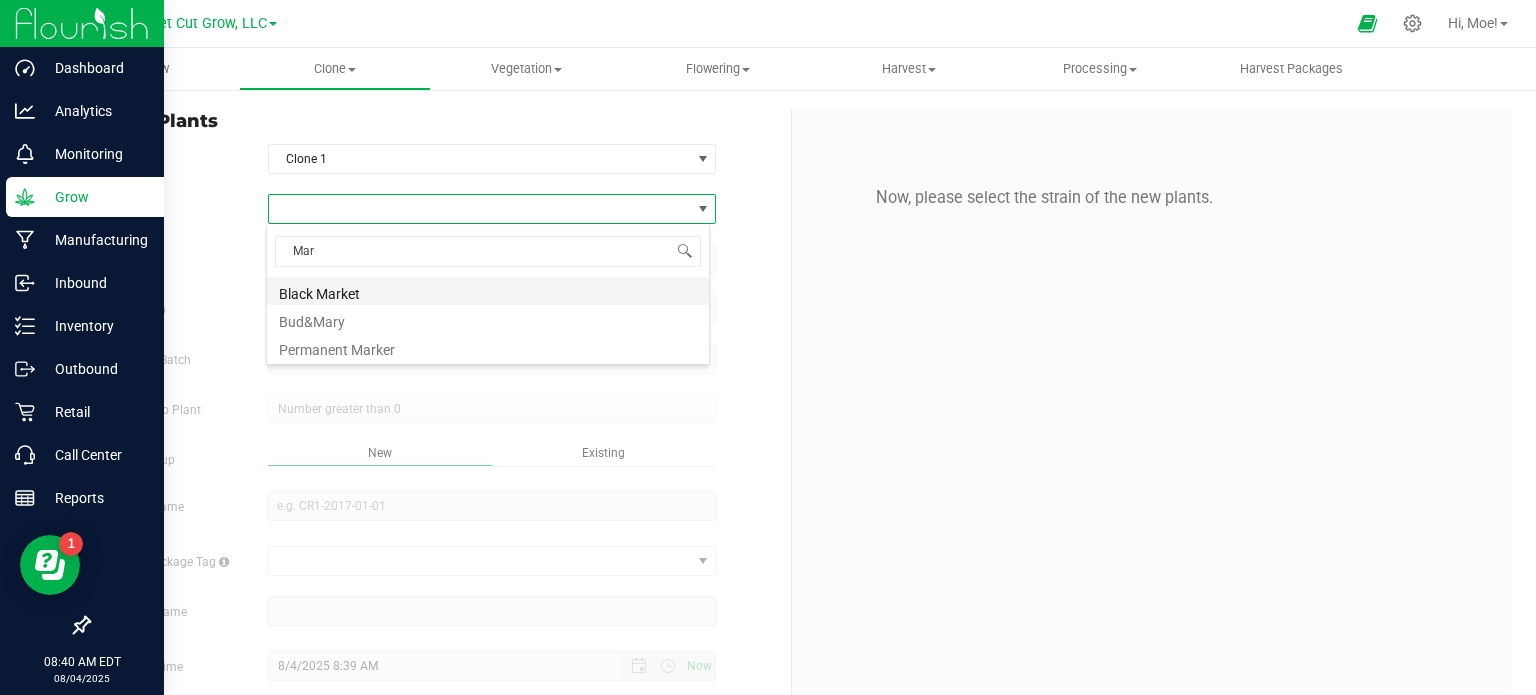 click on "Black Market" at bounding box center [488, 291] 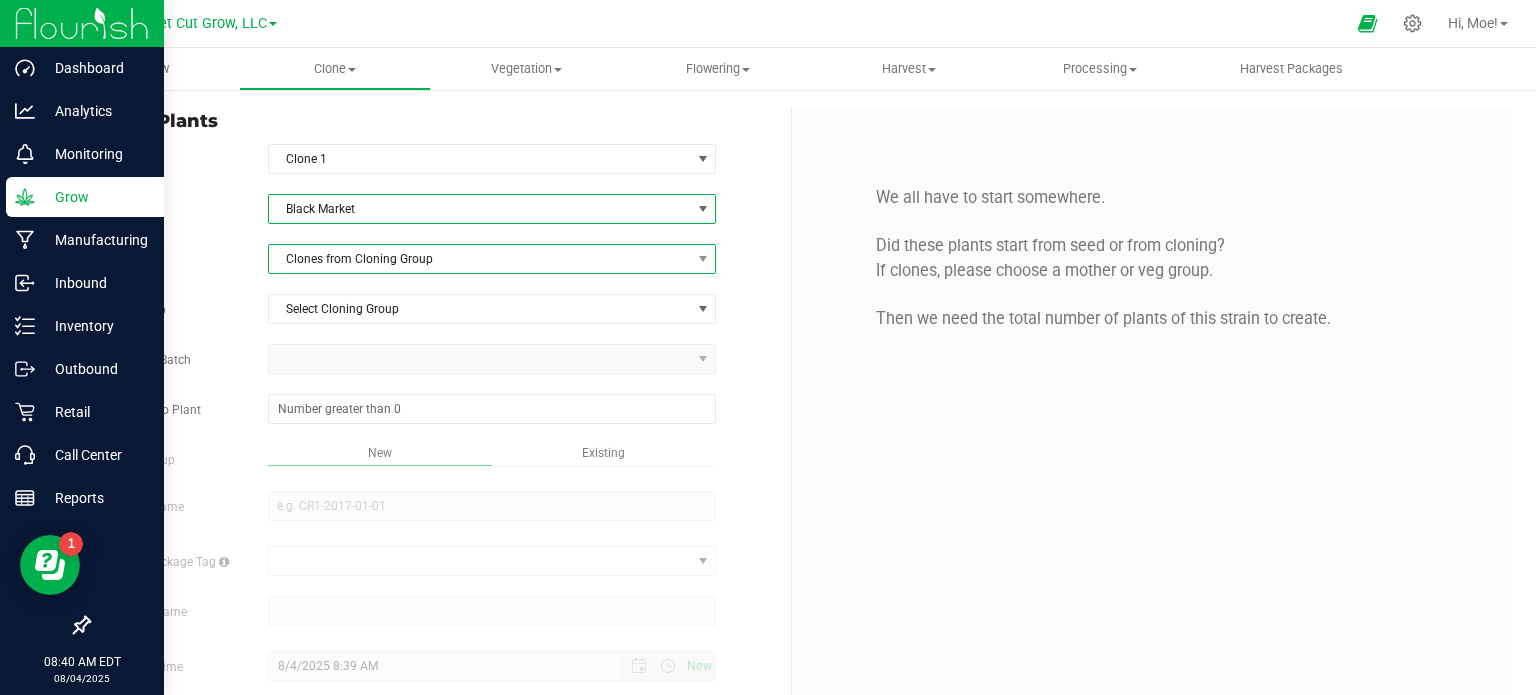 click on "Clones from Cloning Group" at bounding box center [480, 259] 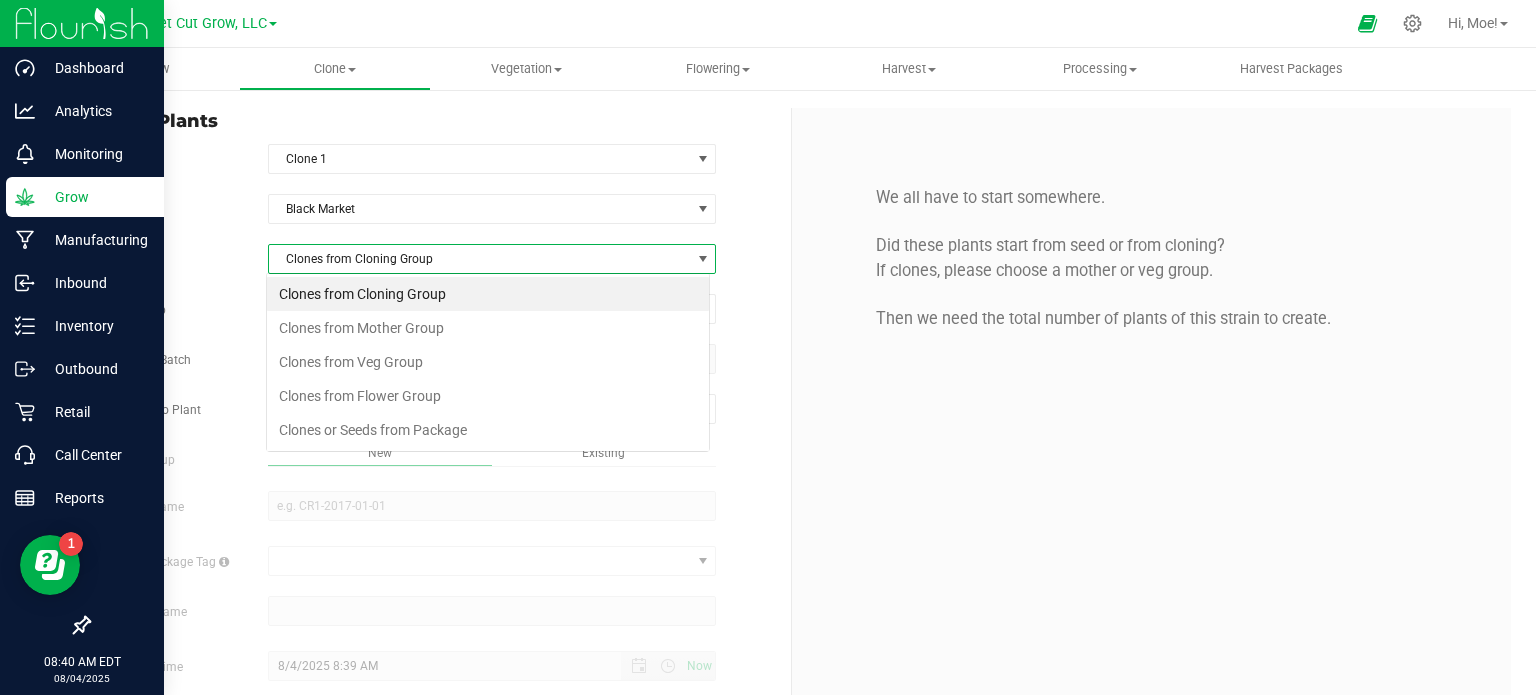 scroll, scrollTop: 99970, scrollLeft: 99556, axis: both 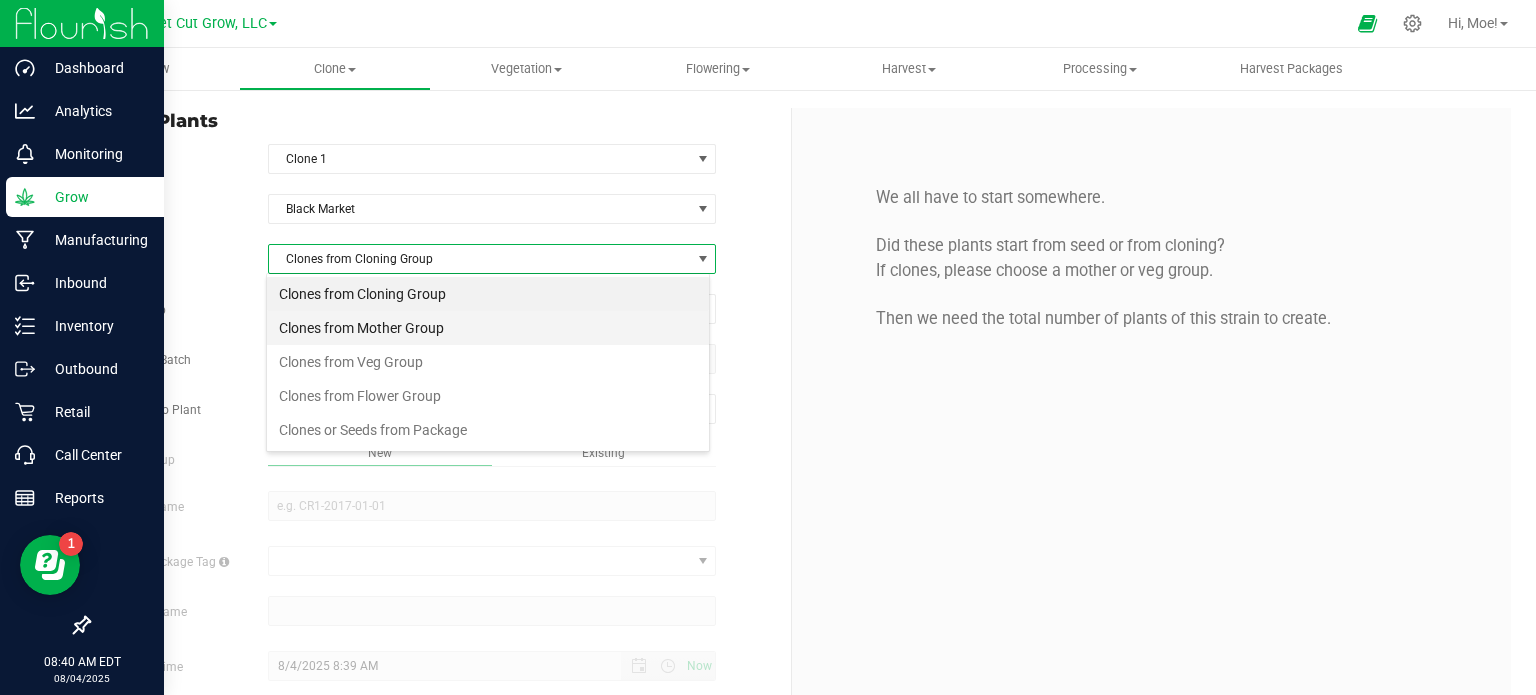 click on "Clones from Mother Group" at bounding box center [488, 328] 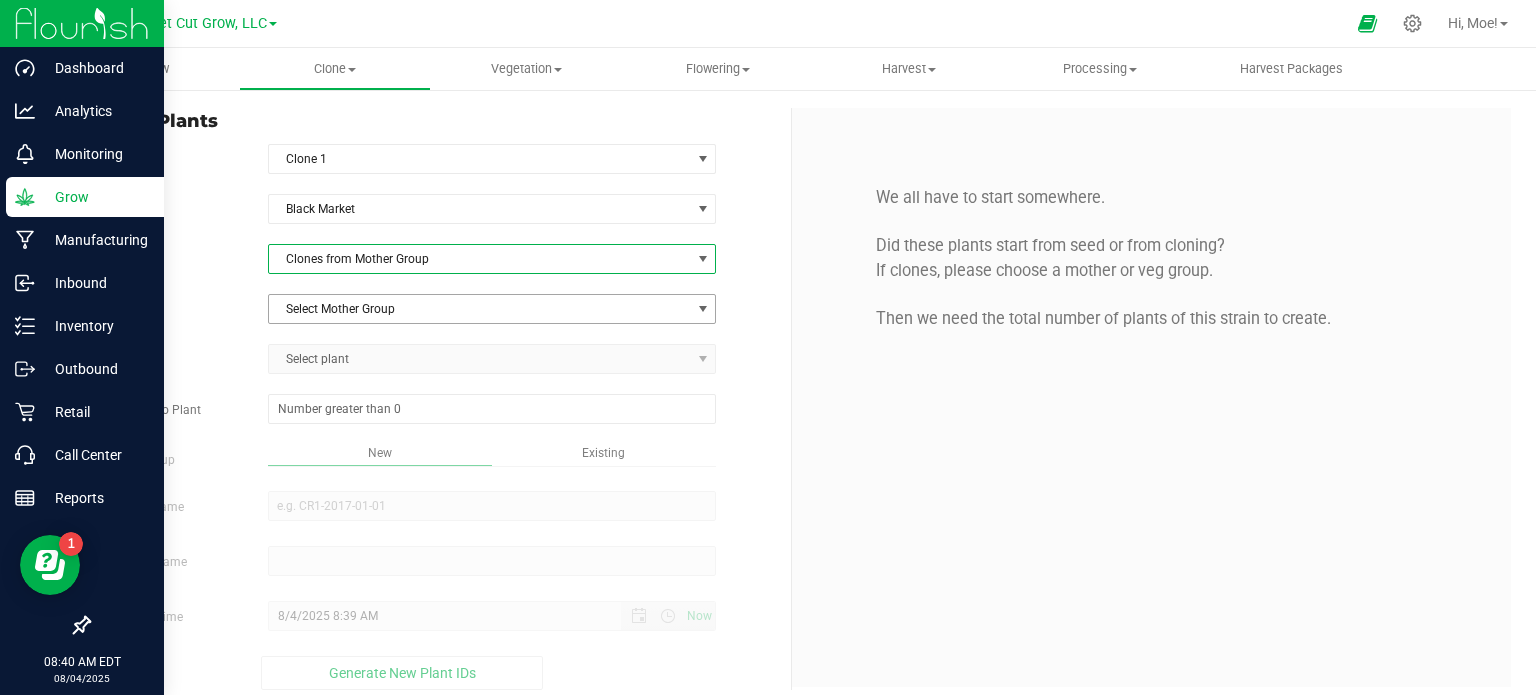 click at bounding box center (703, 309) 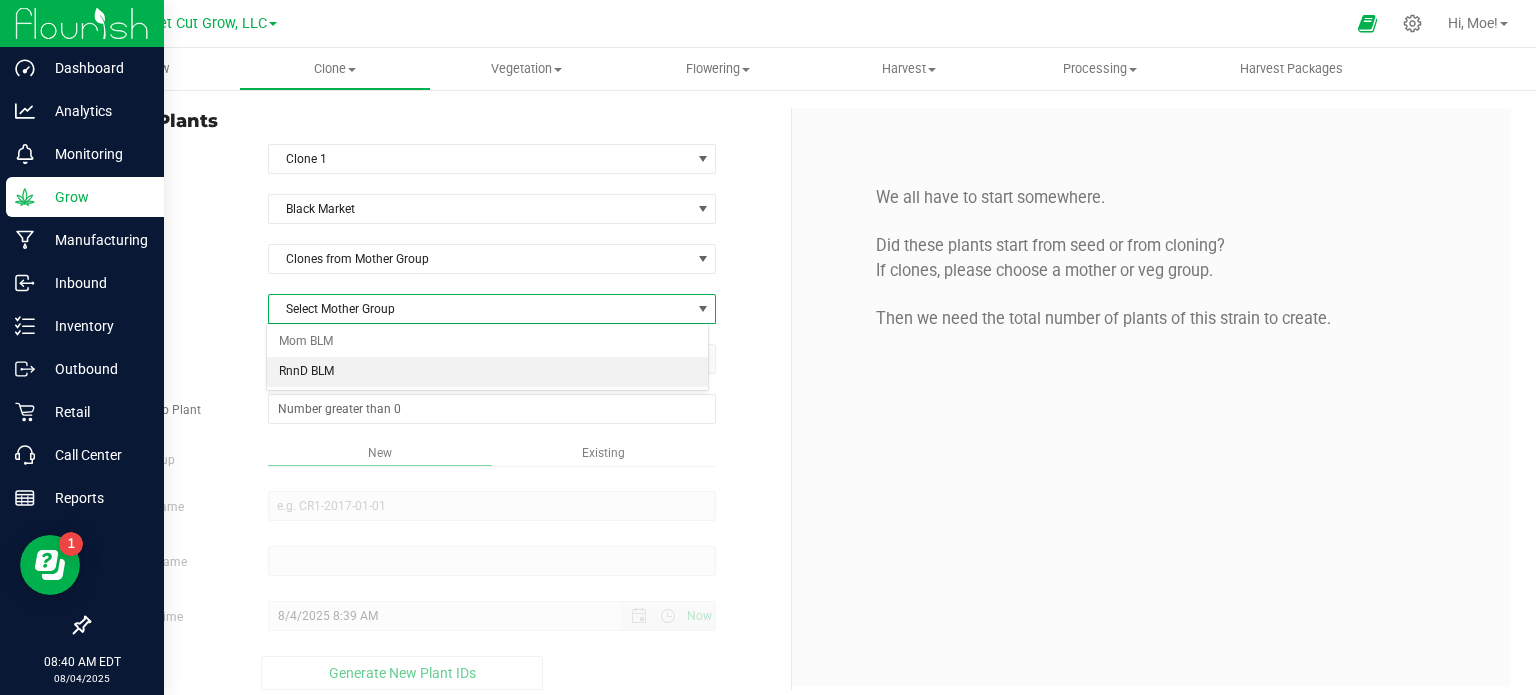 click on "RnnD BLM" at bounding box center [488, 372] 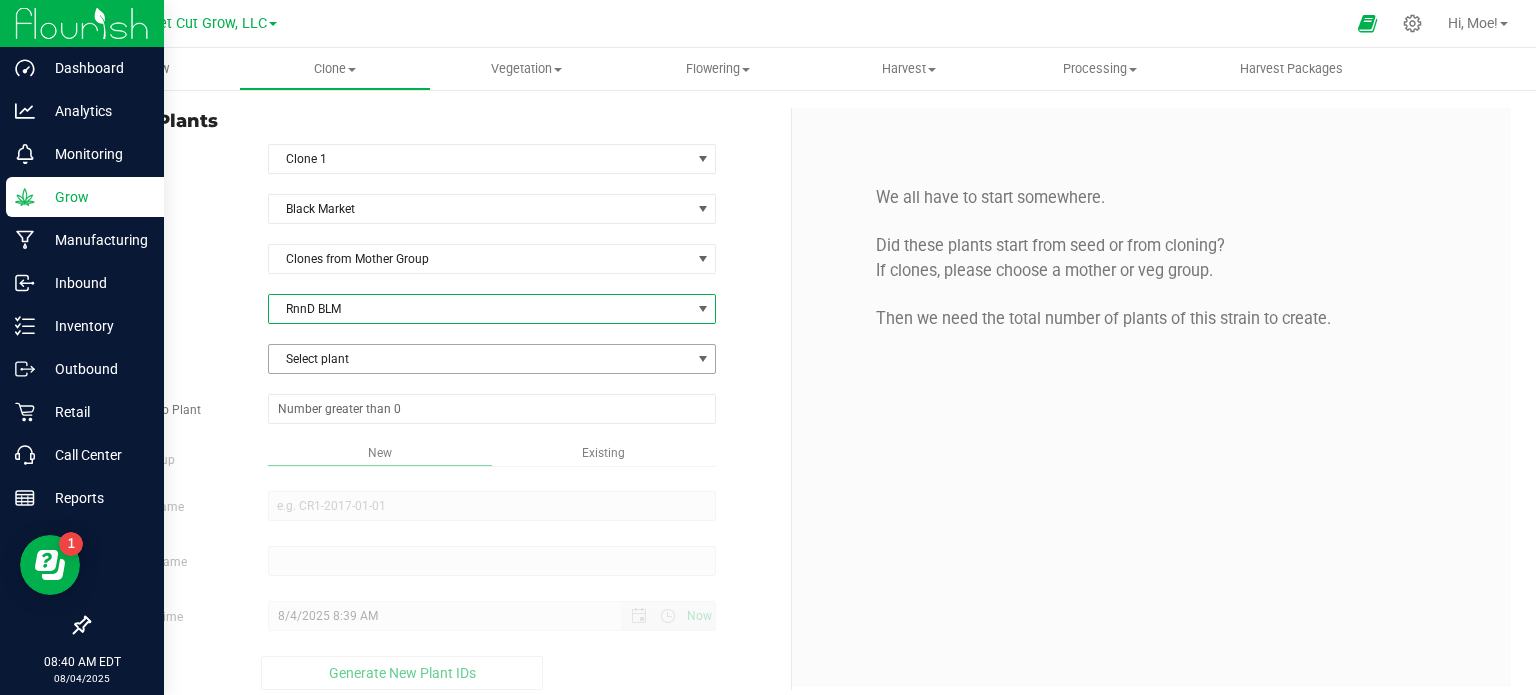 click at bounding box center [703, 359] 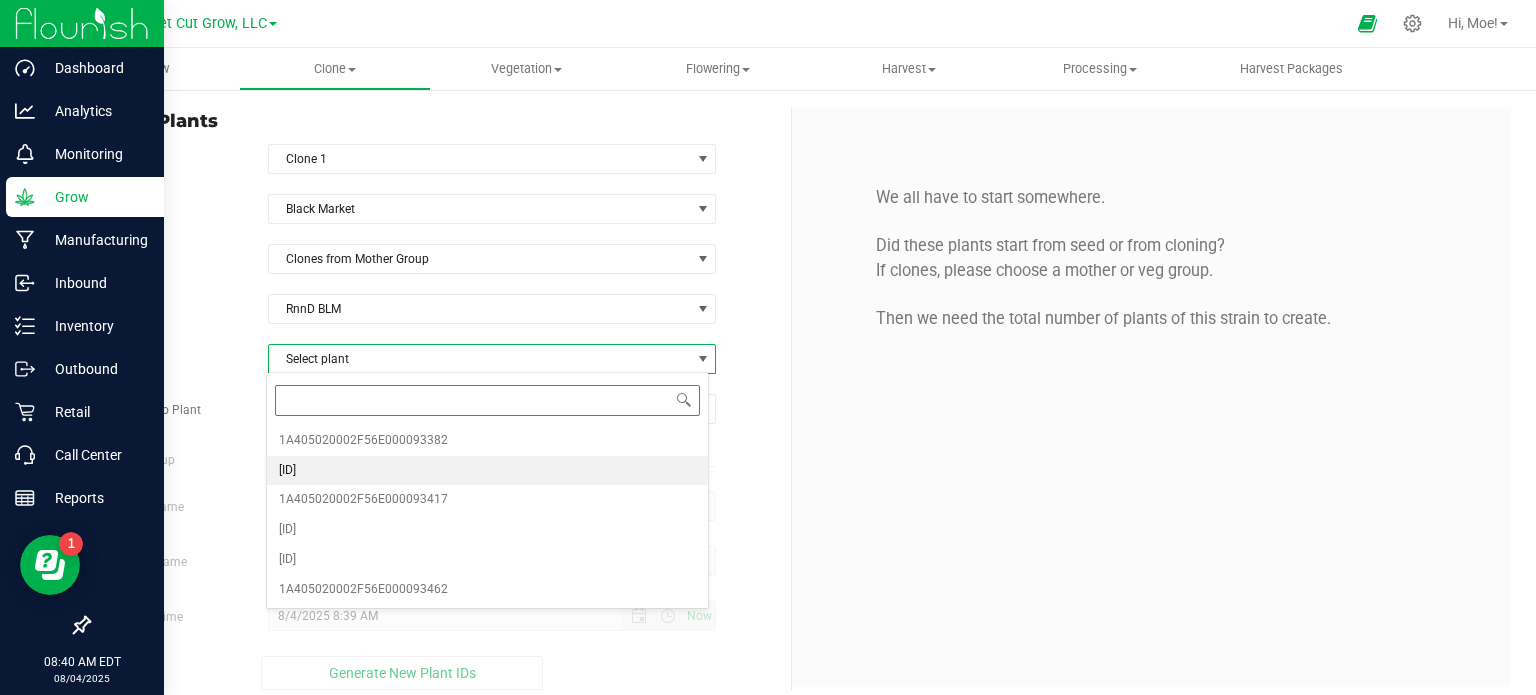 click on "[ID]" at bounding box center (488, 471) 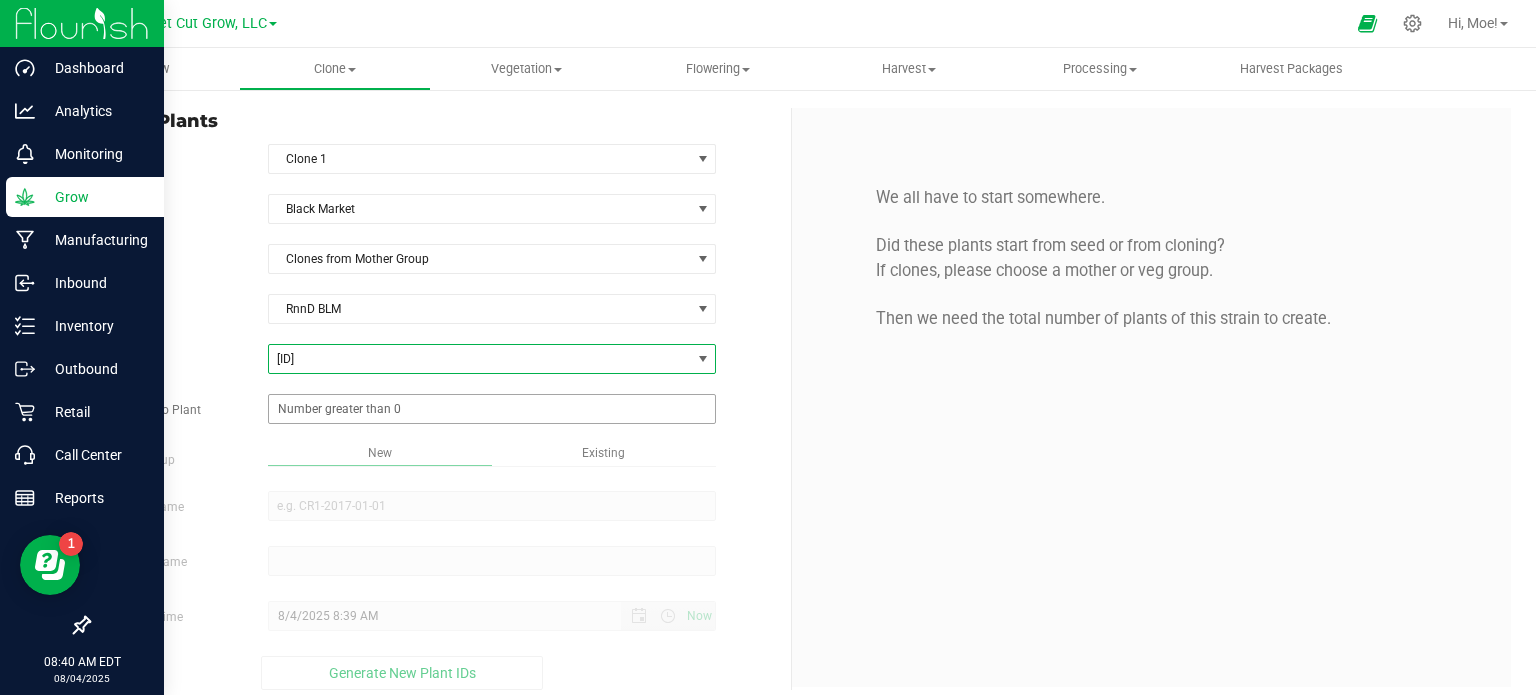 click at bounding box center (492, 409) 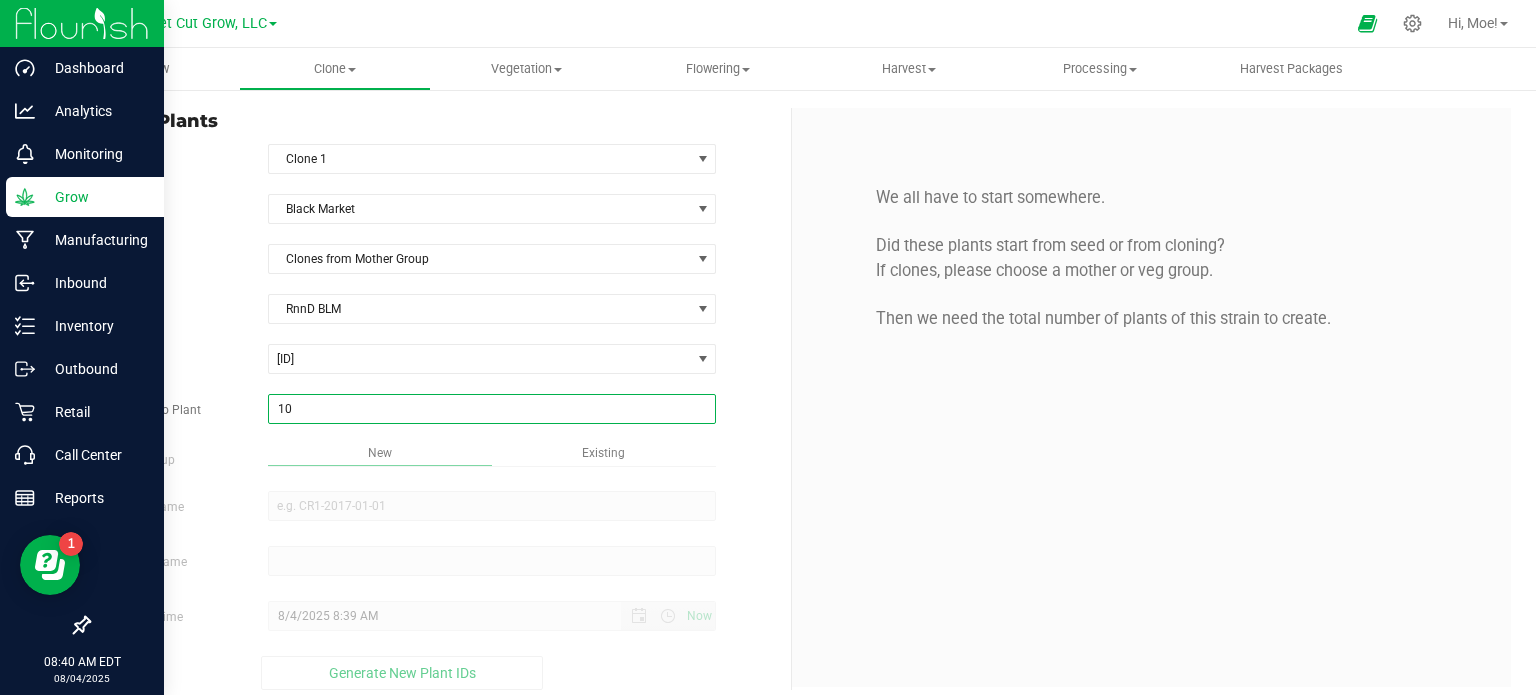 type on "100" 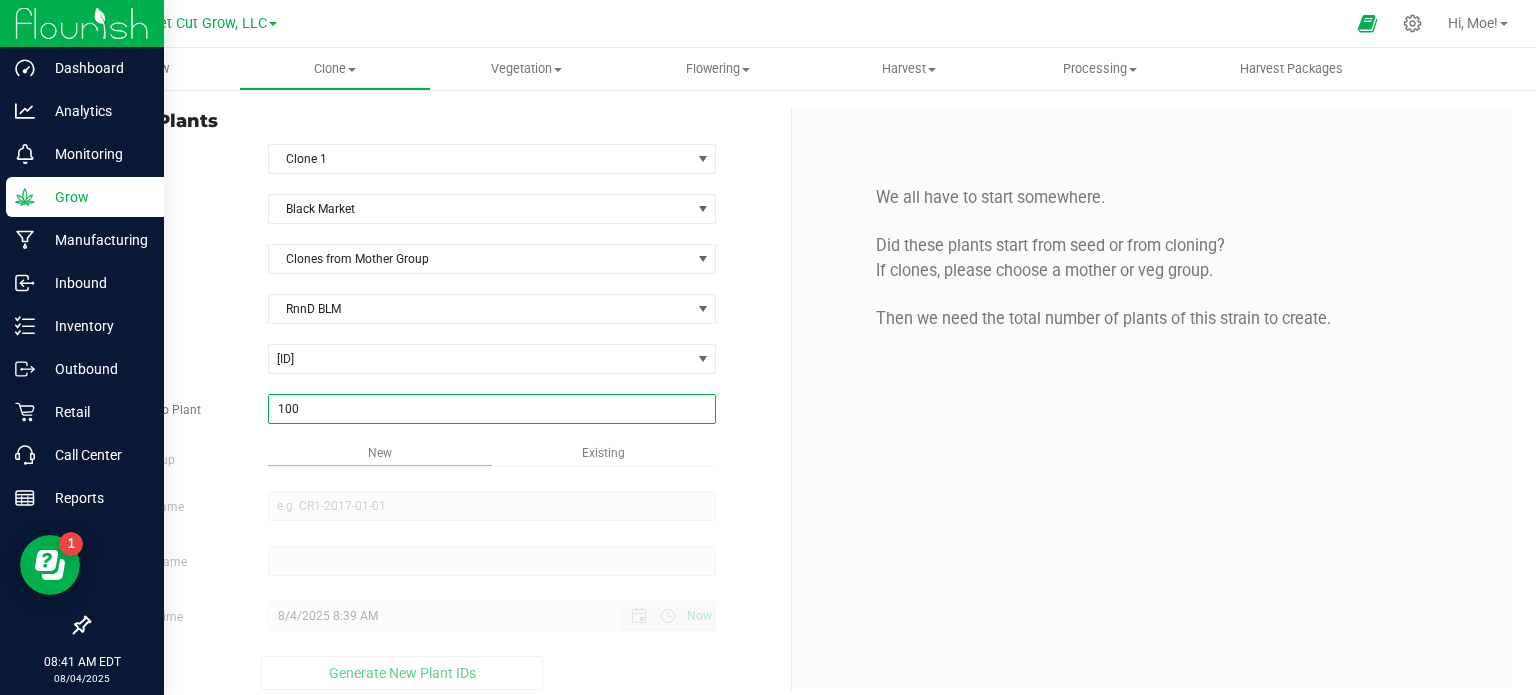 type on "100" 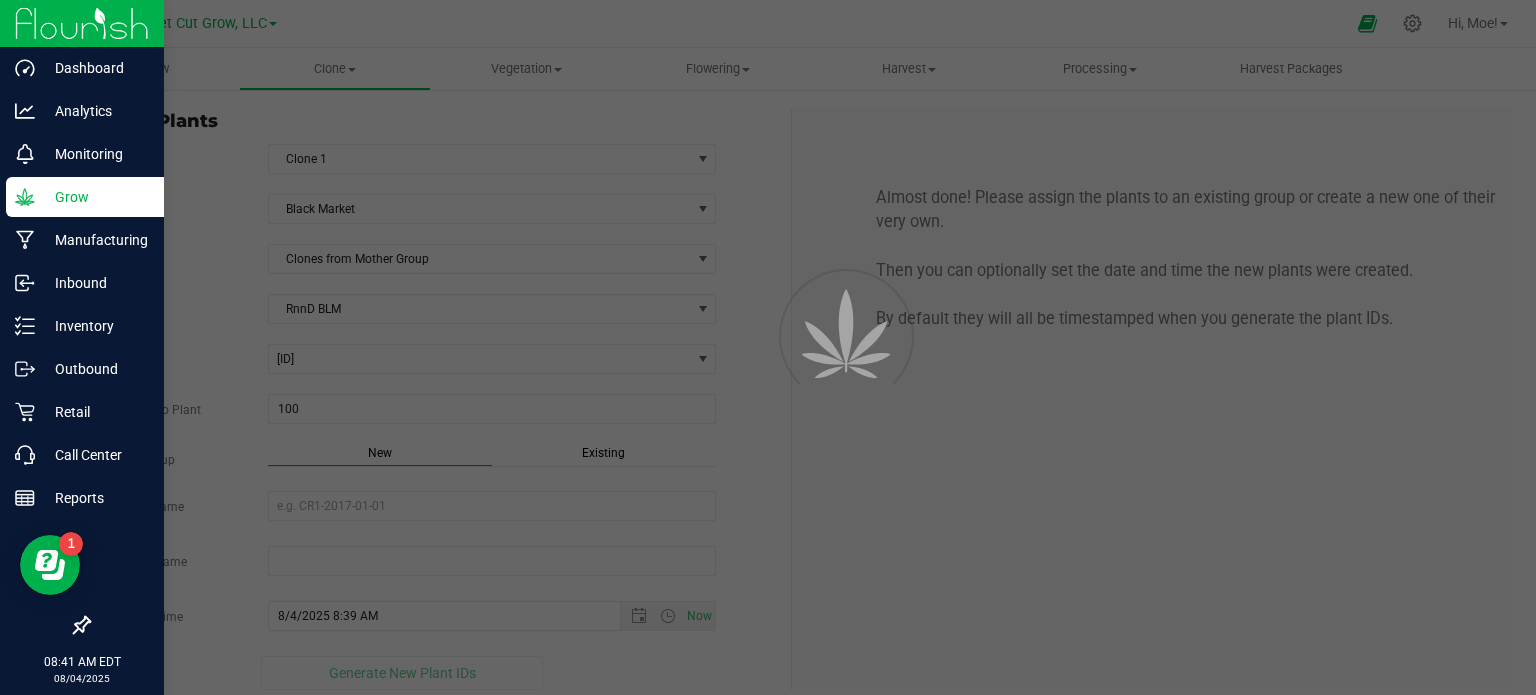 click on "Overview
Clone
Create plants
Cloning groups
Cloning plant batches
Apply to plants
Vegetation" at bounding box center (792, 371) 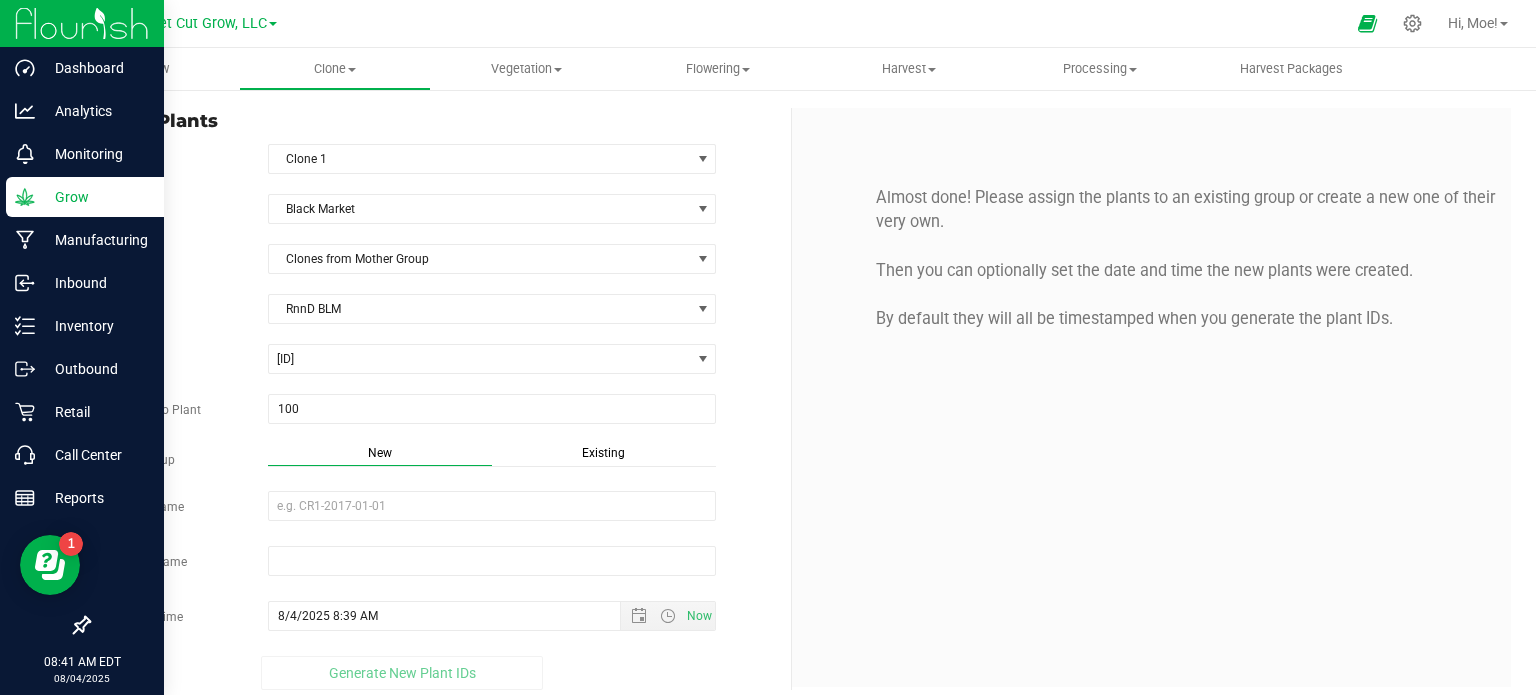 click on "Existing" at bounding box center [603, 453] 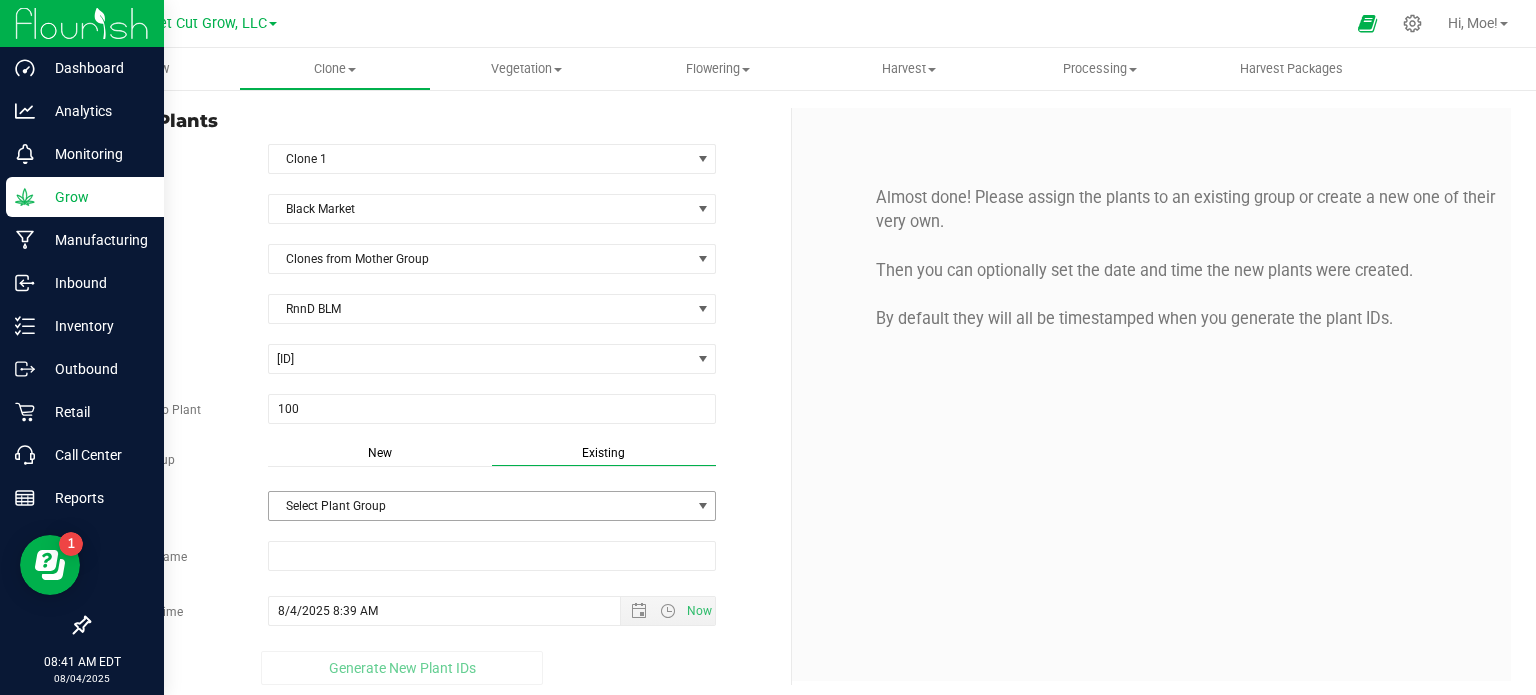 click at bounding box center (703, 506) 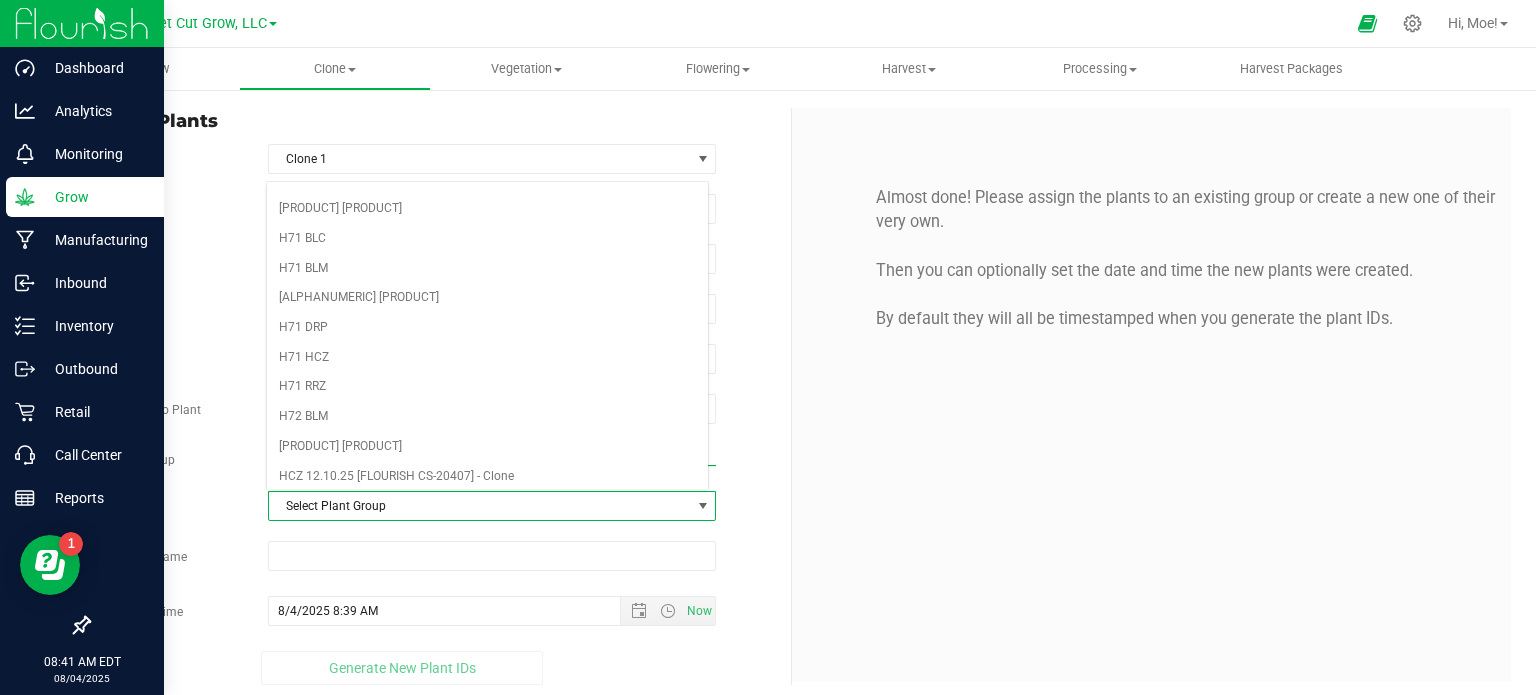 scroll, scrollTop: 80, scrollLeft: 0, axis: vertical 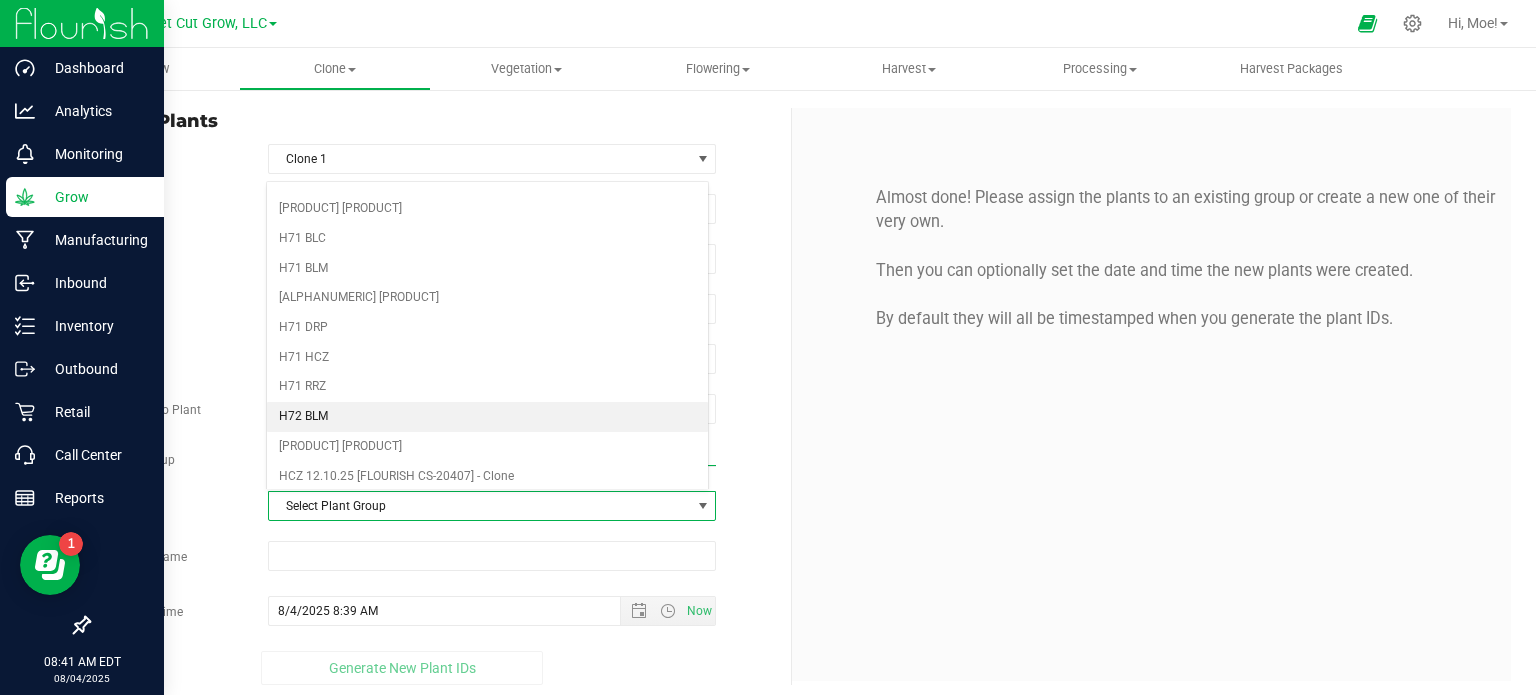 click on "H72 BLM" at bounding box center (488, 417) 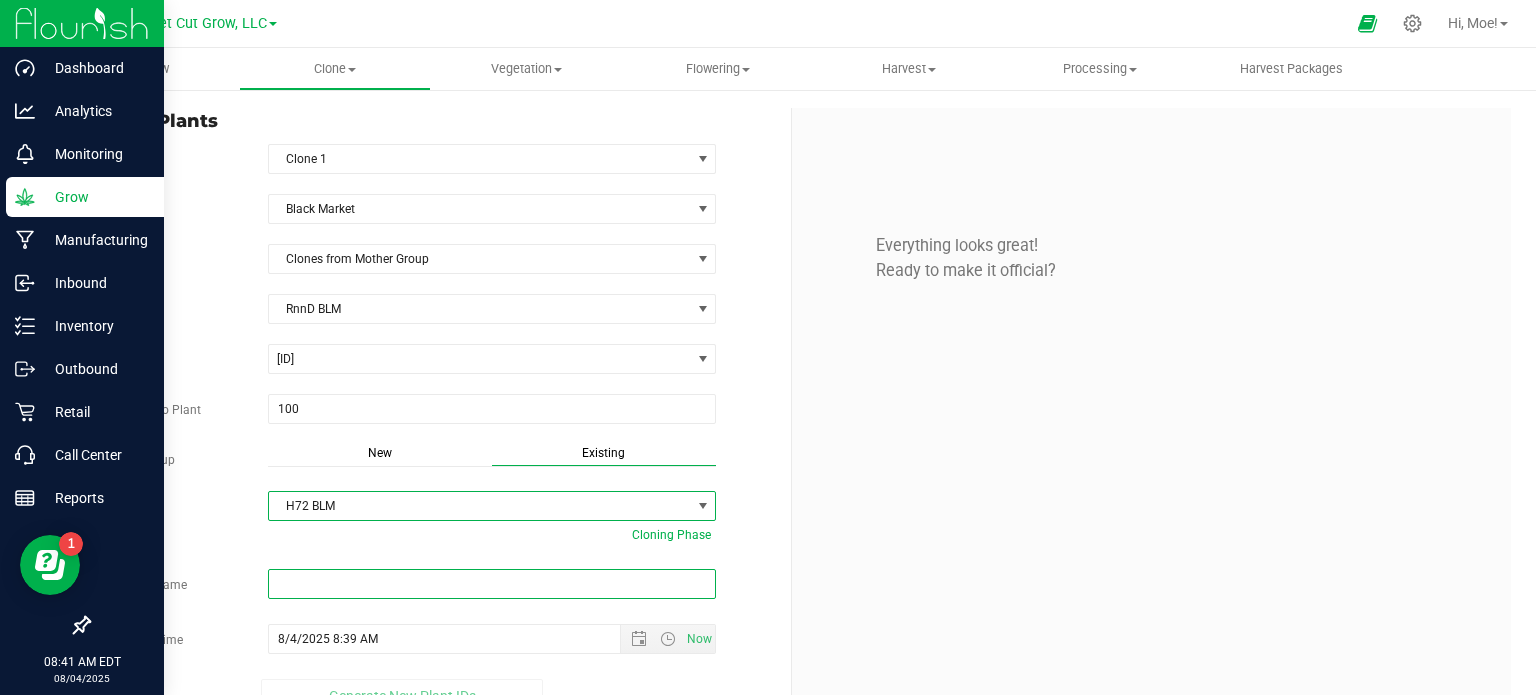click at bounding box center [492, 584] 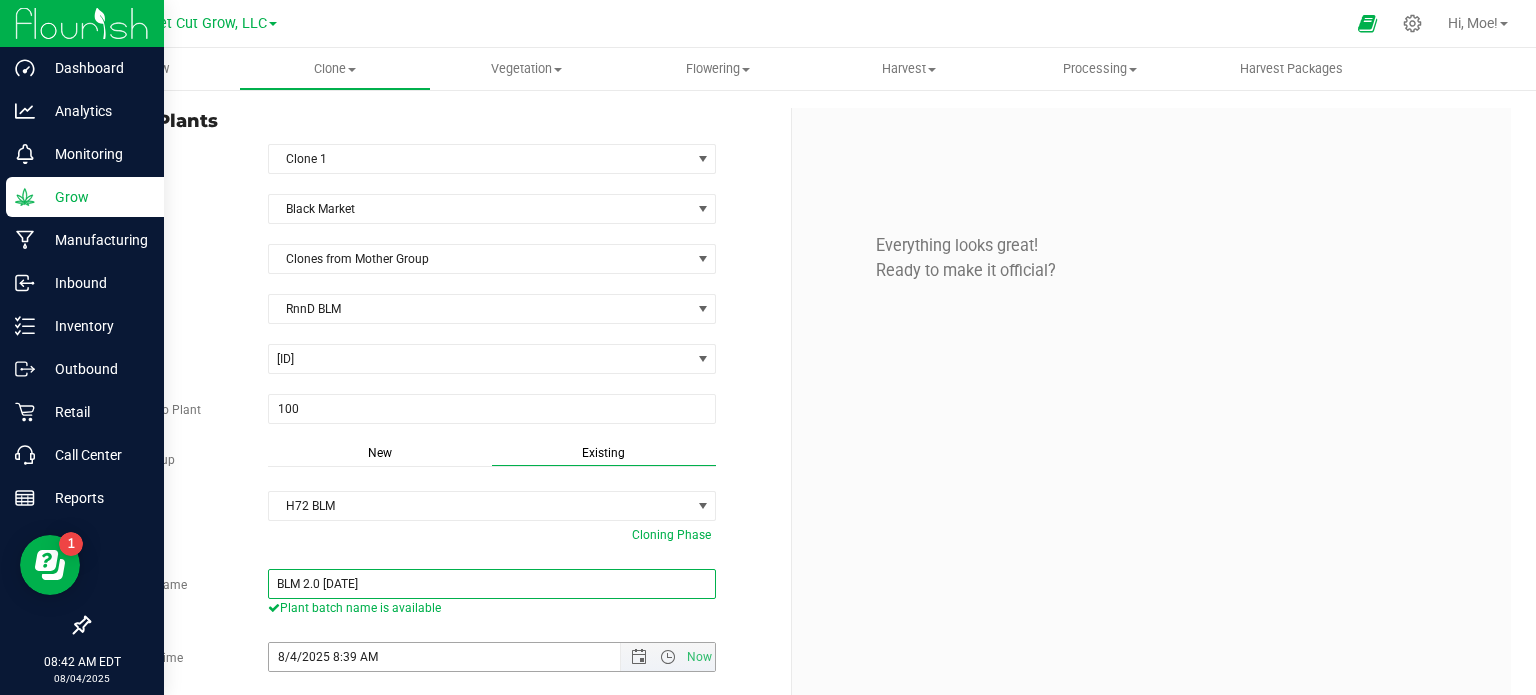 type on "BLM 2.0 [DATE]" 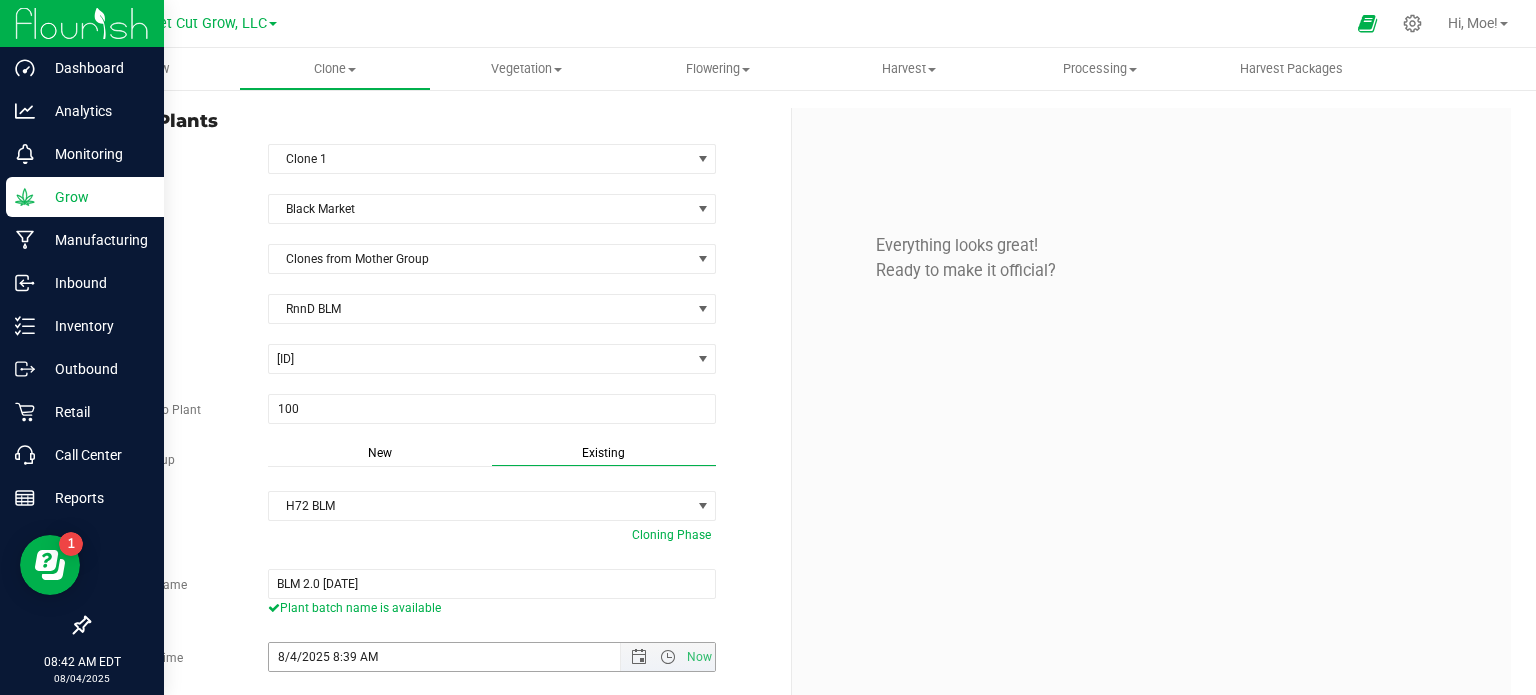 click on "8/4/2025 8:39 AM" at bounding box center (462, 657) 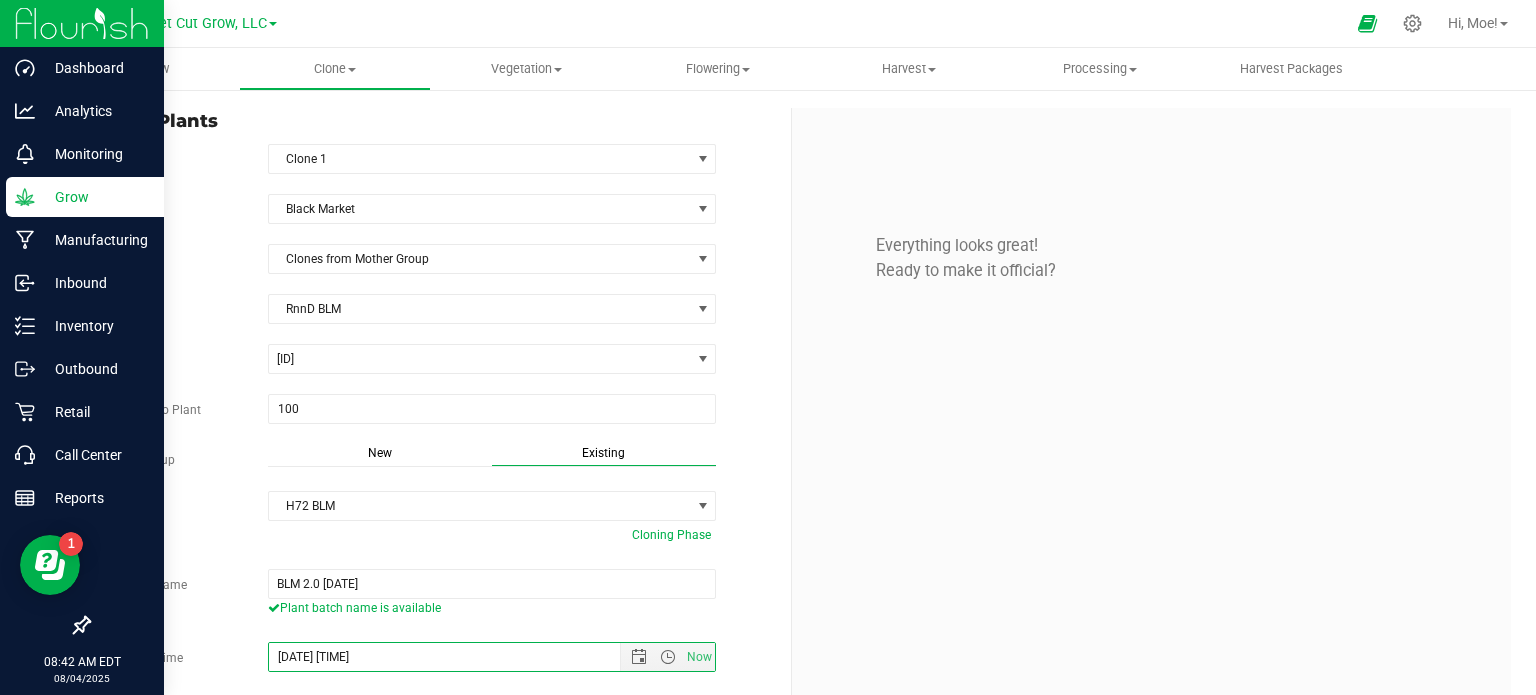 type on "[DATE] [TIME]" 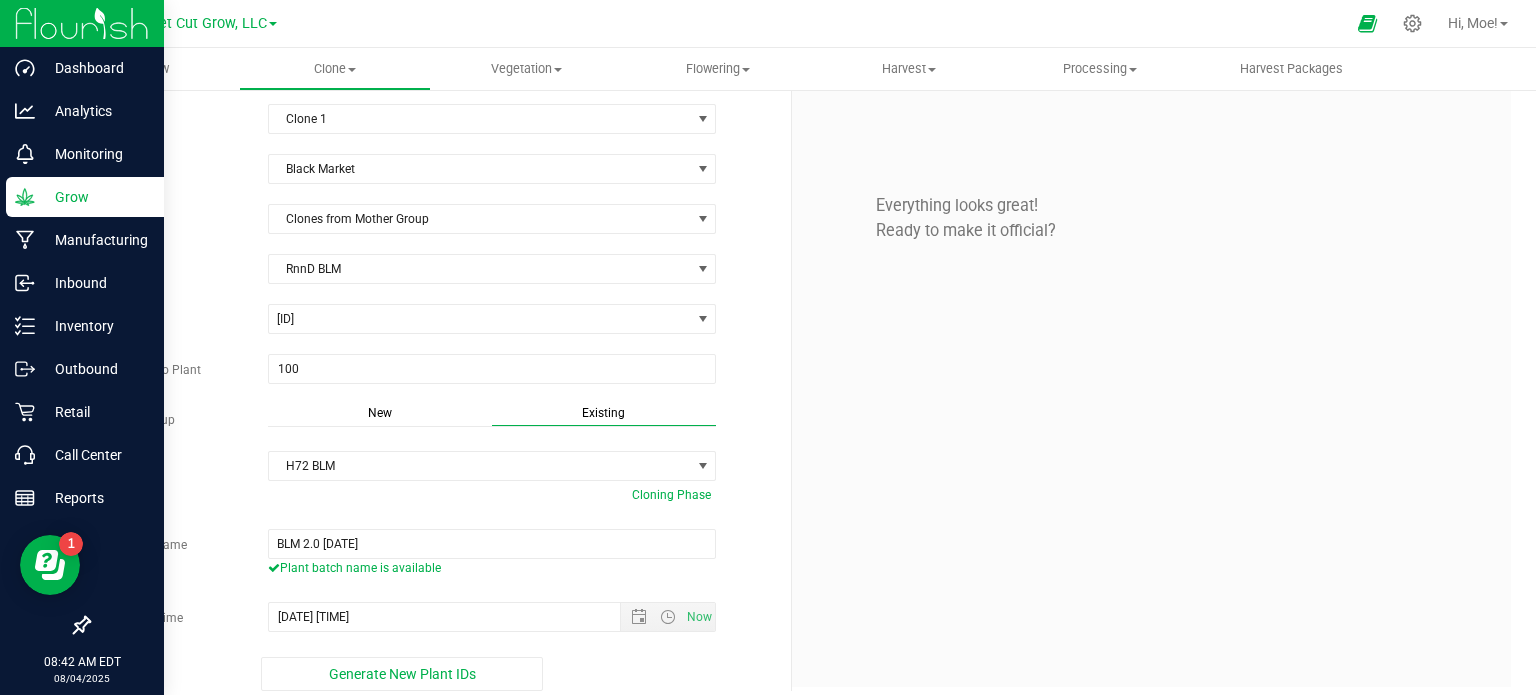 scroll, scrollTop: 52, scrollLeft: 0, axis: vertical 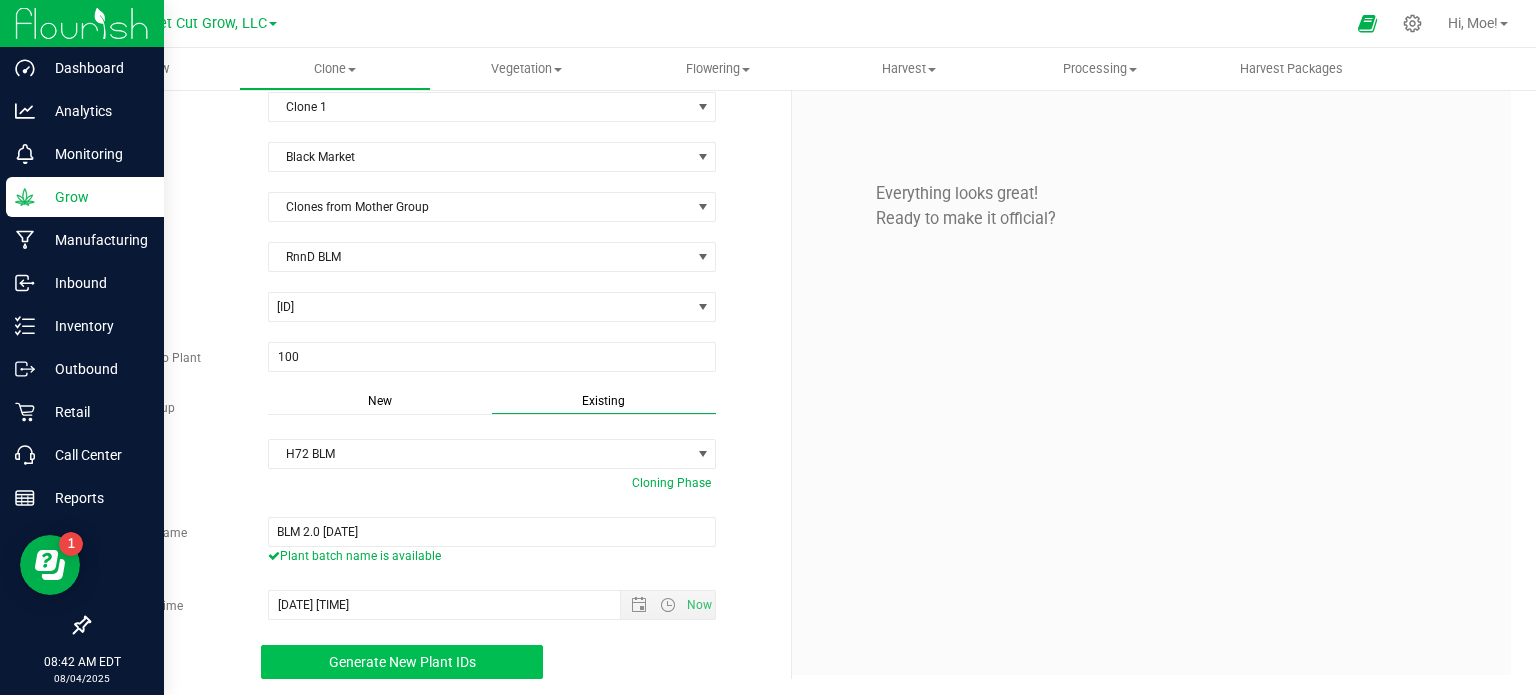 click on "Generate New Plant IDs" at bounding box center (402, 662) 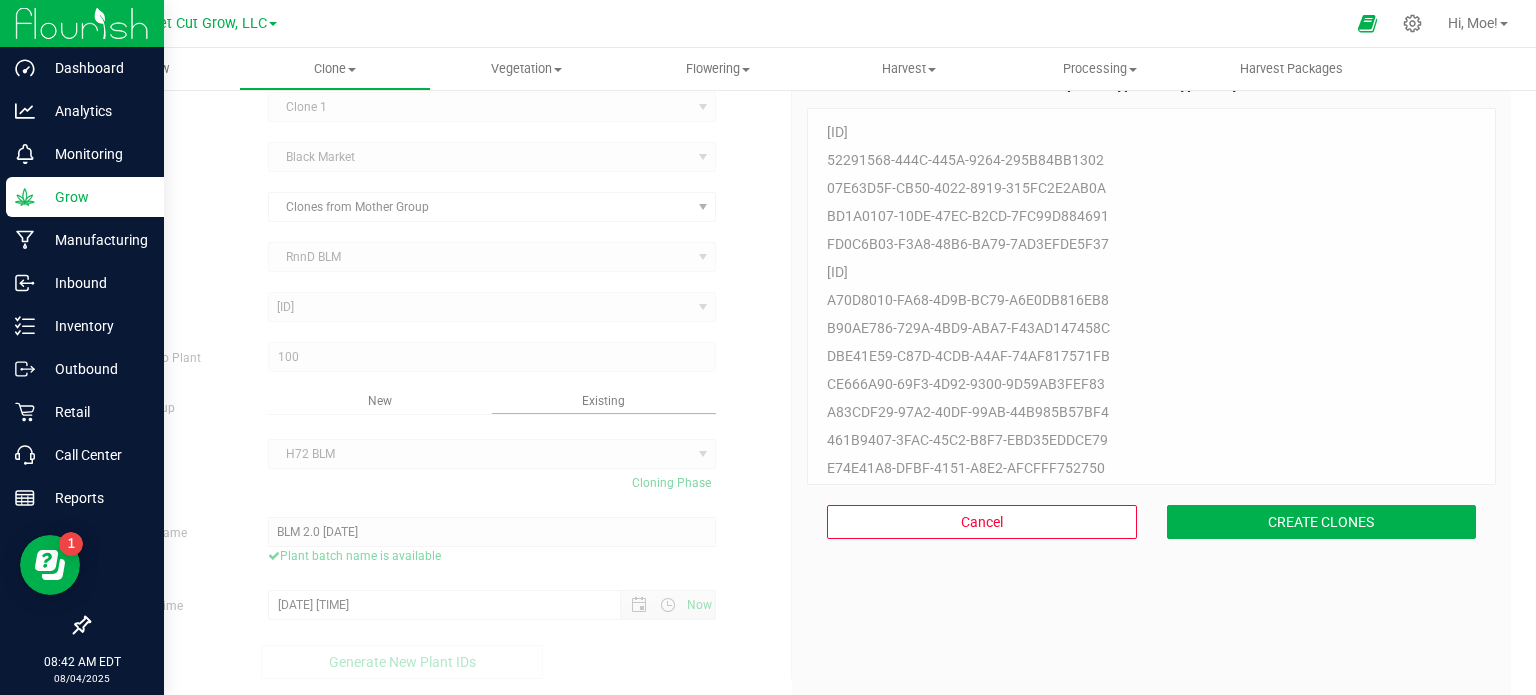 scroll, scrollTop: 60, scrollLeft: 0, axis: vertical 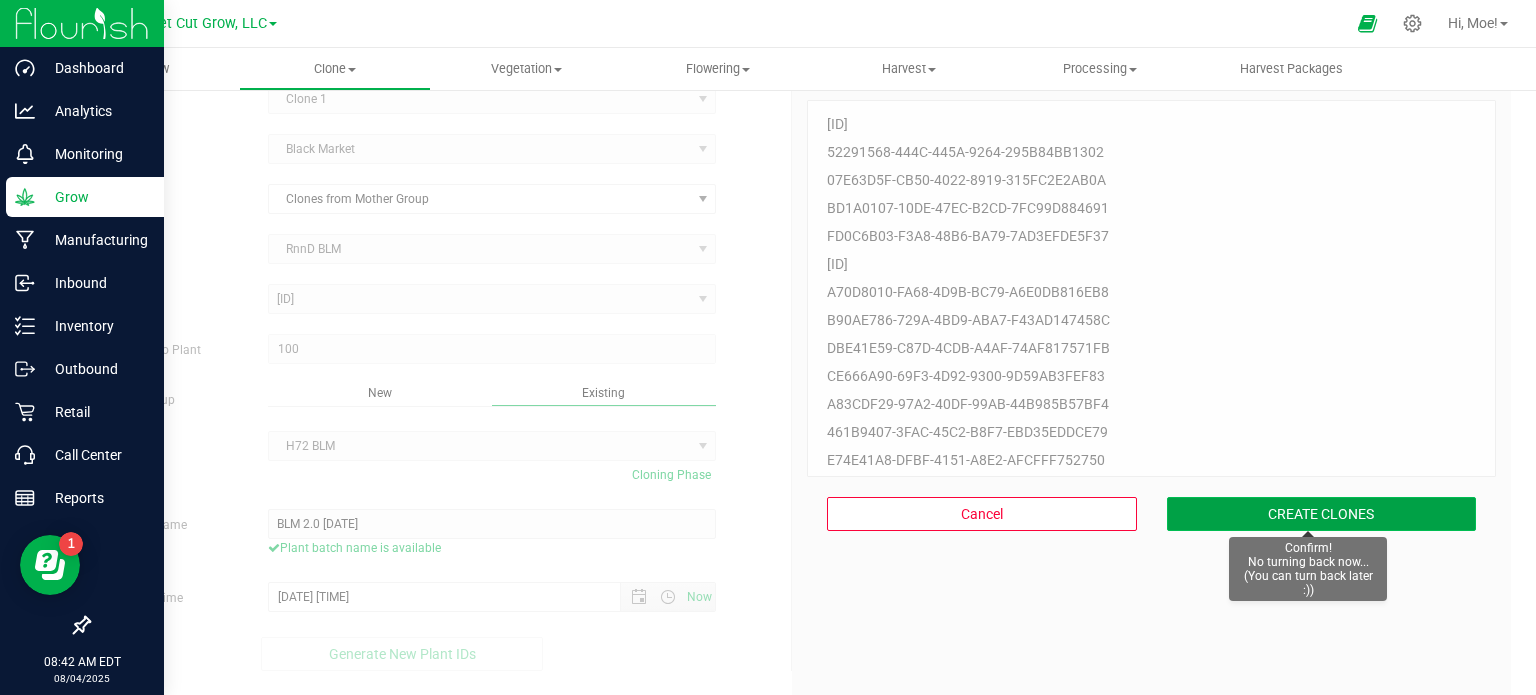 click on "CREATE CLONES" at bounding box center [1322, 514] 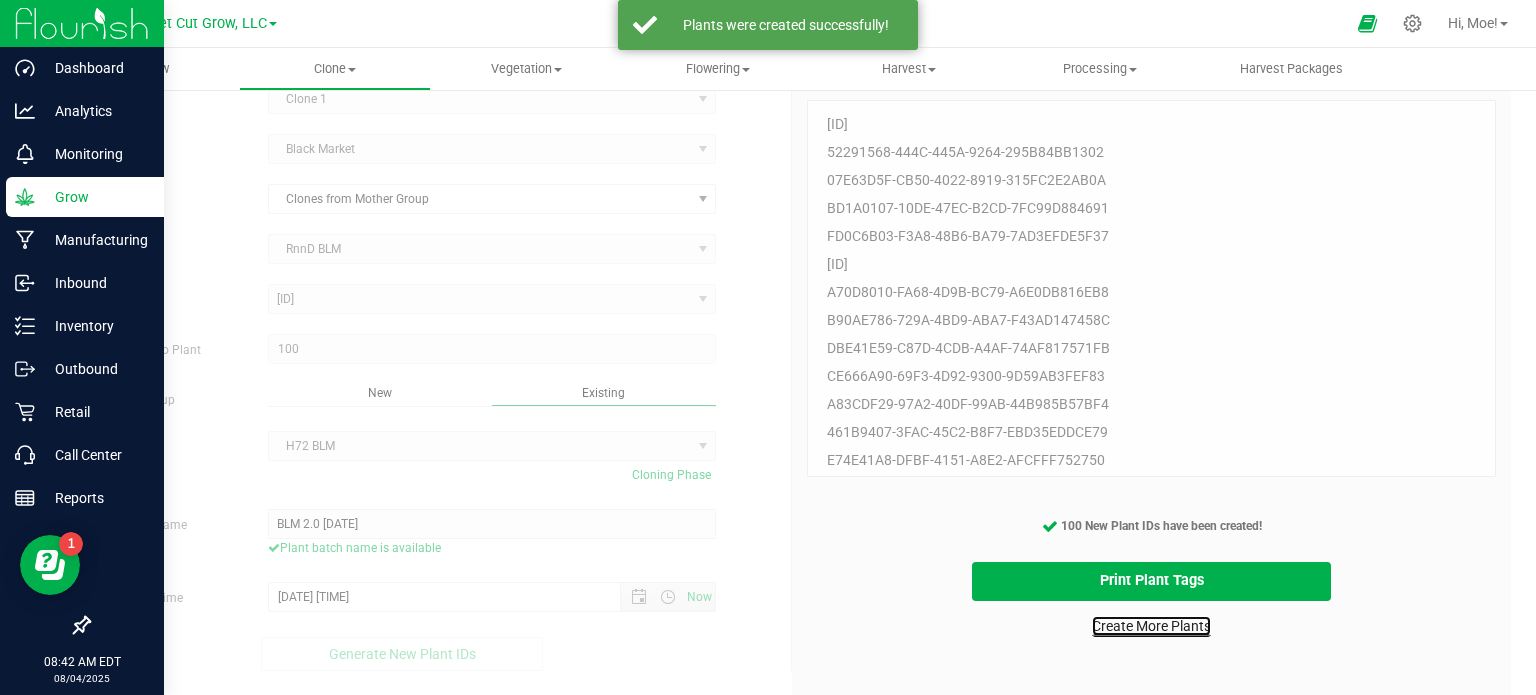click on "Create More Plants" at bounding box center [1151, 626] 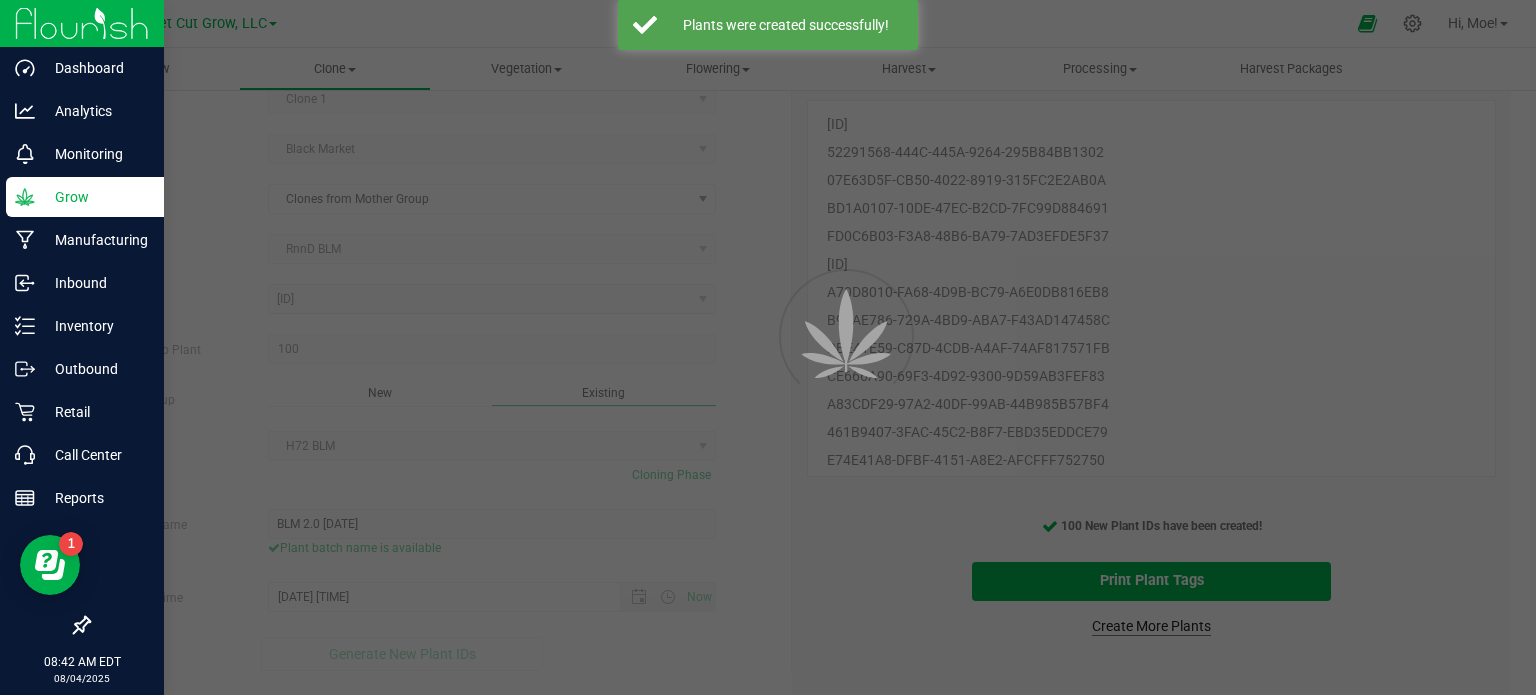 scroll, scrollTop: 0, scrollLeft: 0, axis: both 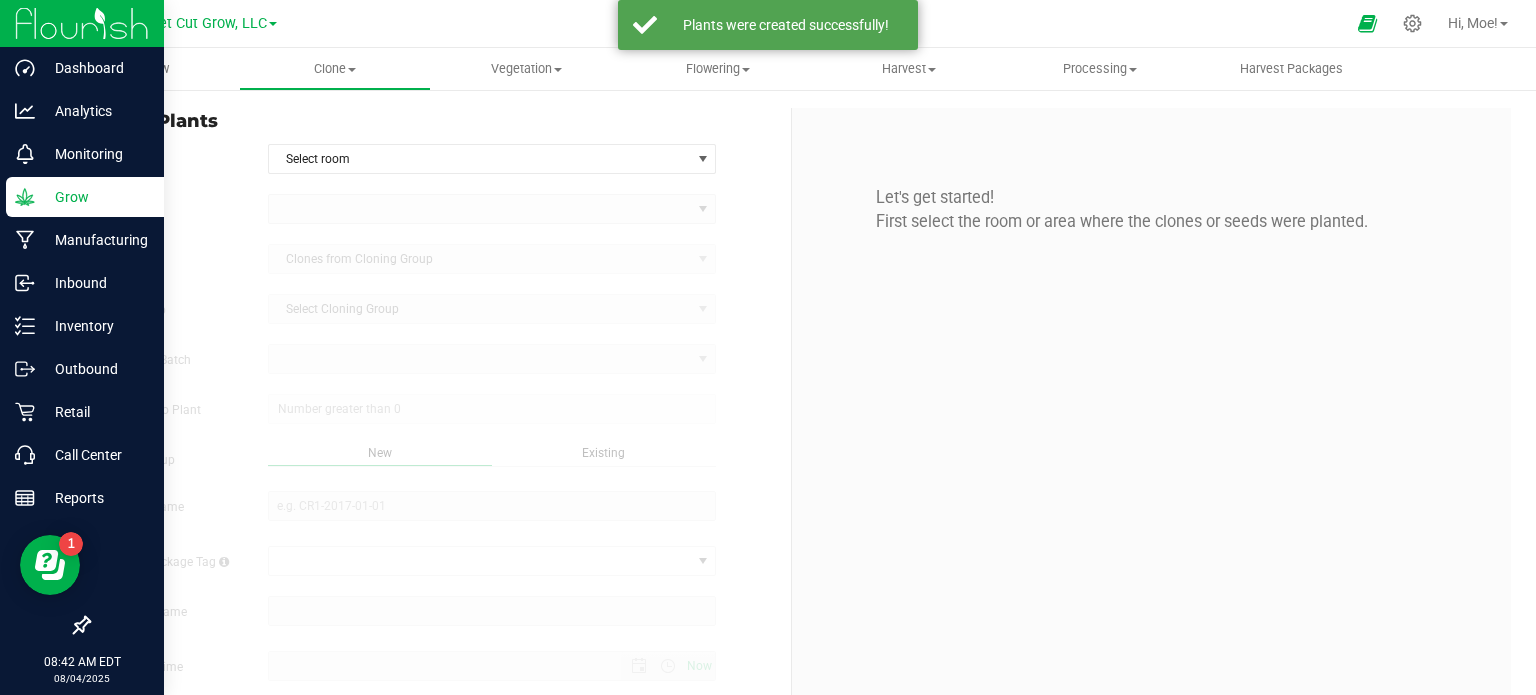 type on "8/4/2025 8:42 AM" 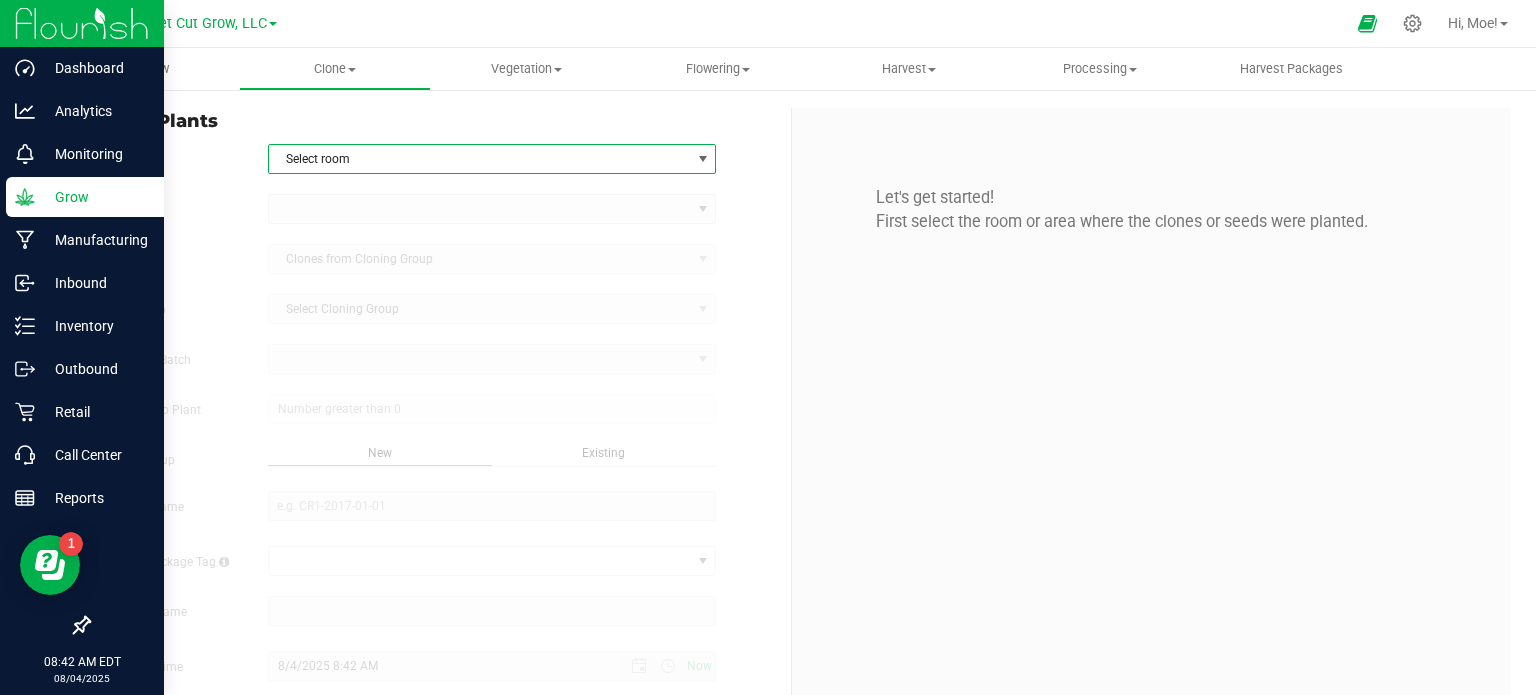 click at bounding box center [703, 159] 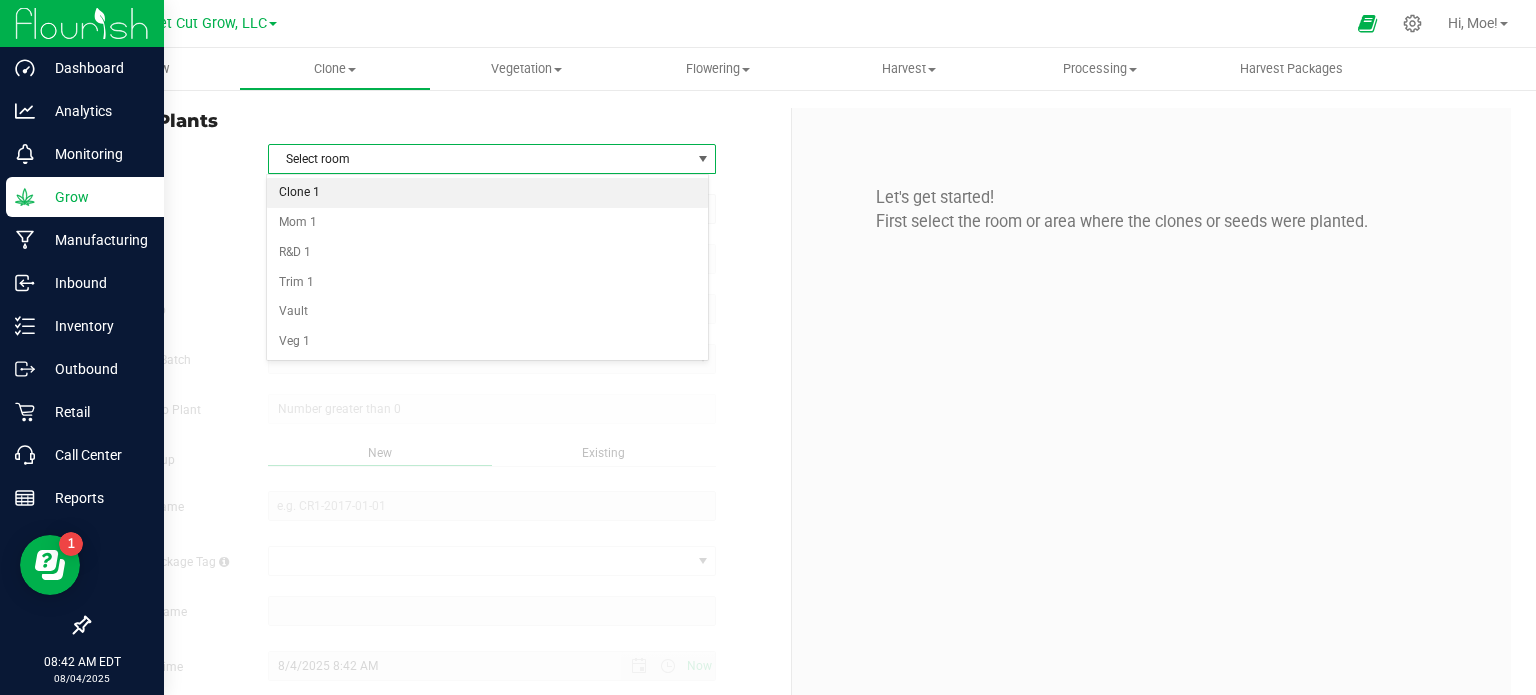 click on "Clone 1" at bounding box center (488, 193) 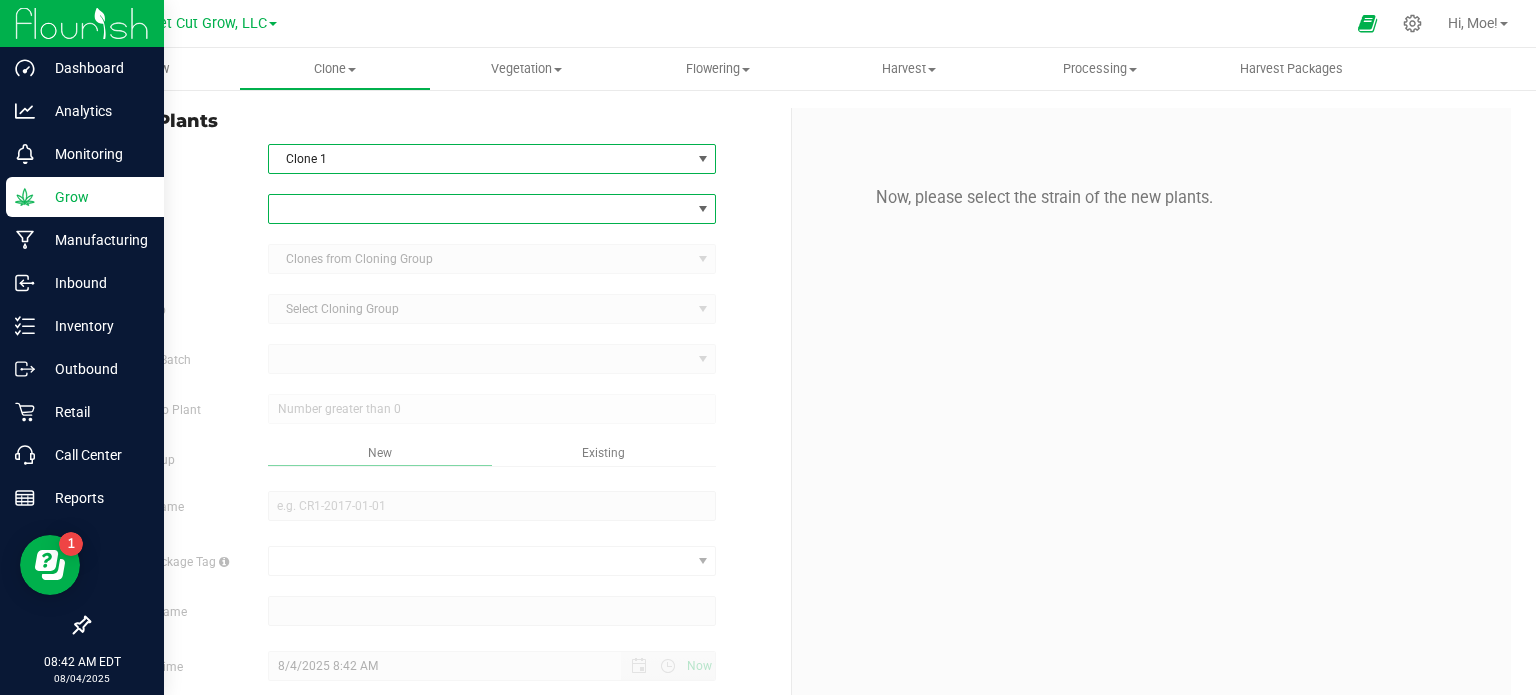 click at bounding box center (703, 209) 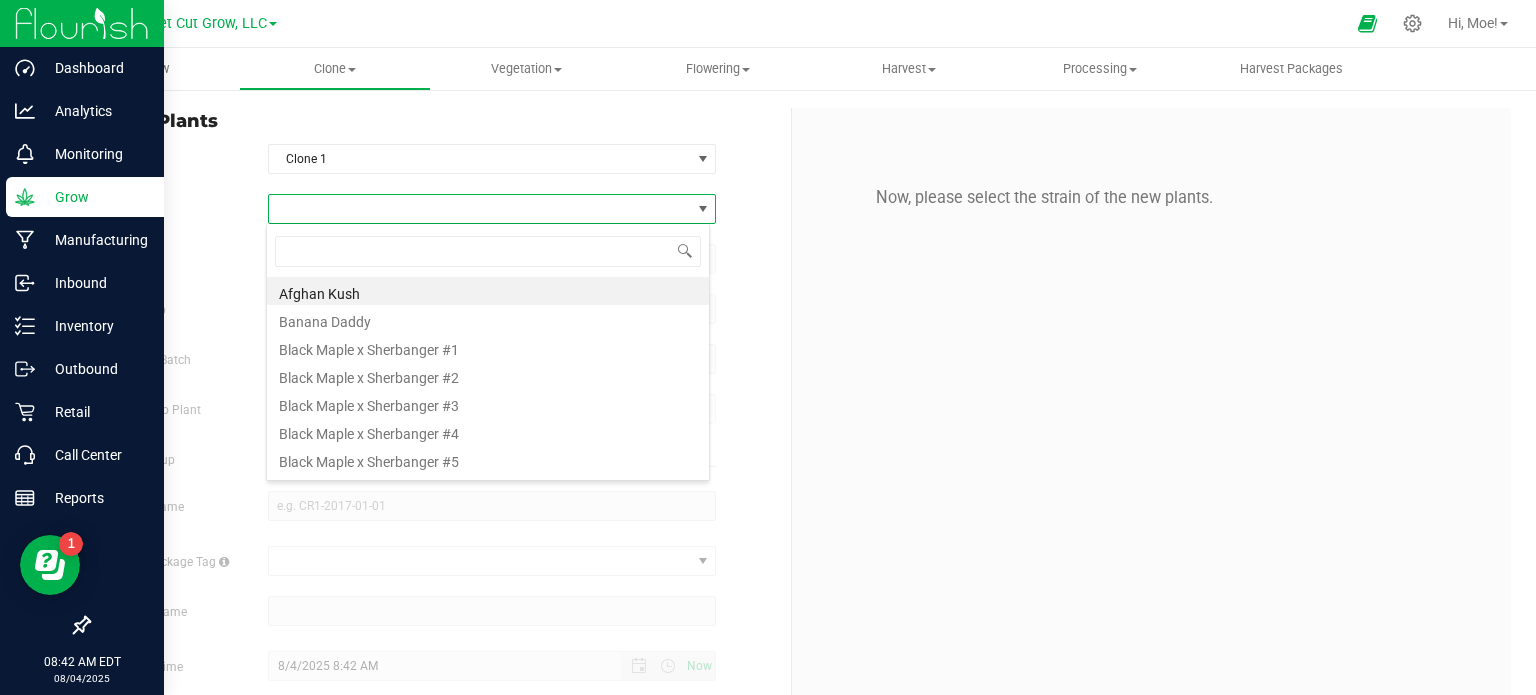scroll, scrollTop: 99970, scrollLeft: 99556, axis: both 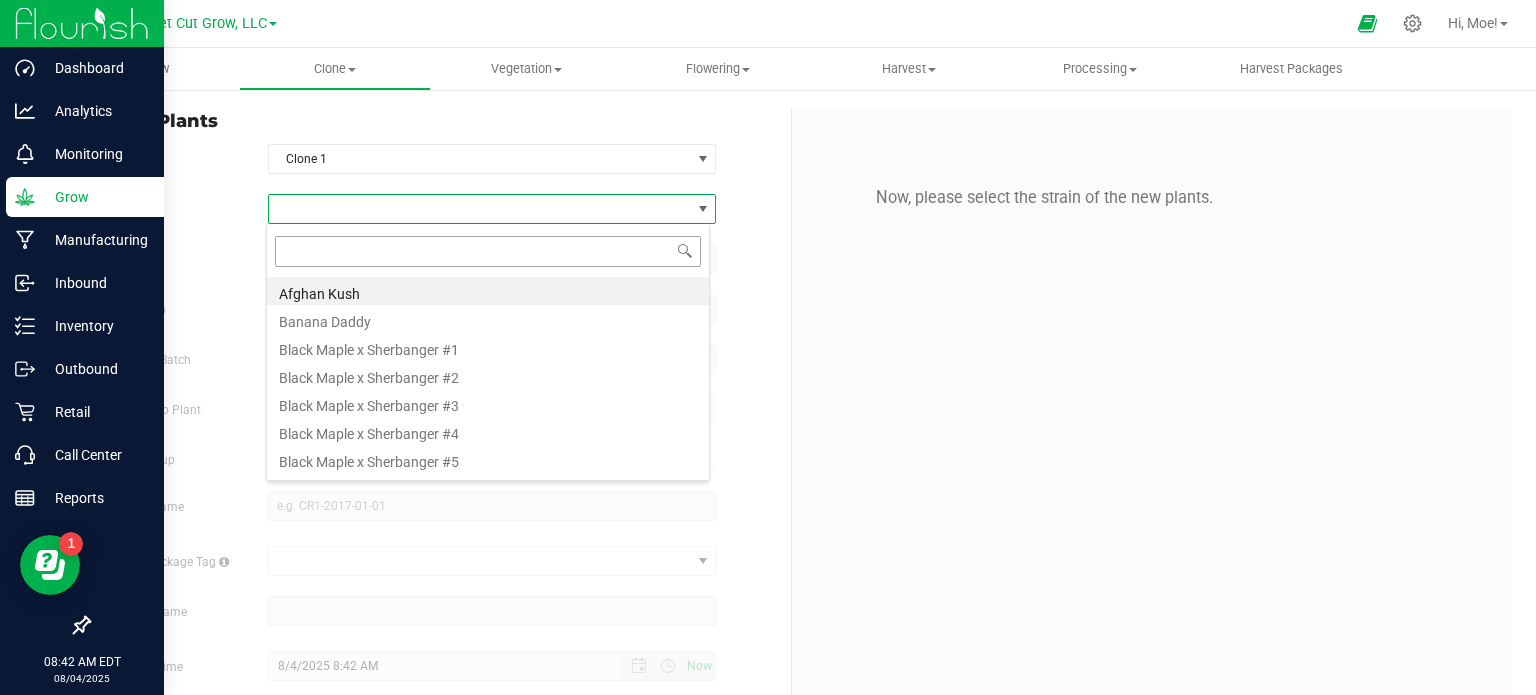 click at bounding box center [488, 251] 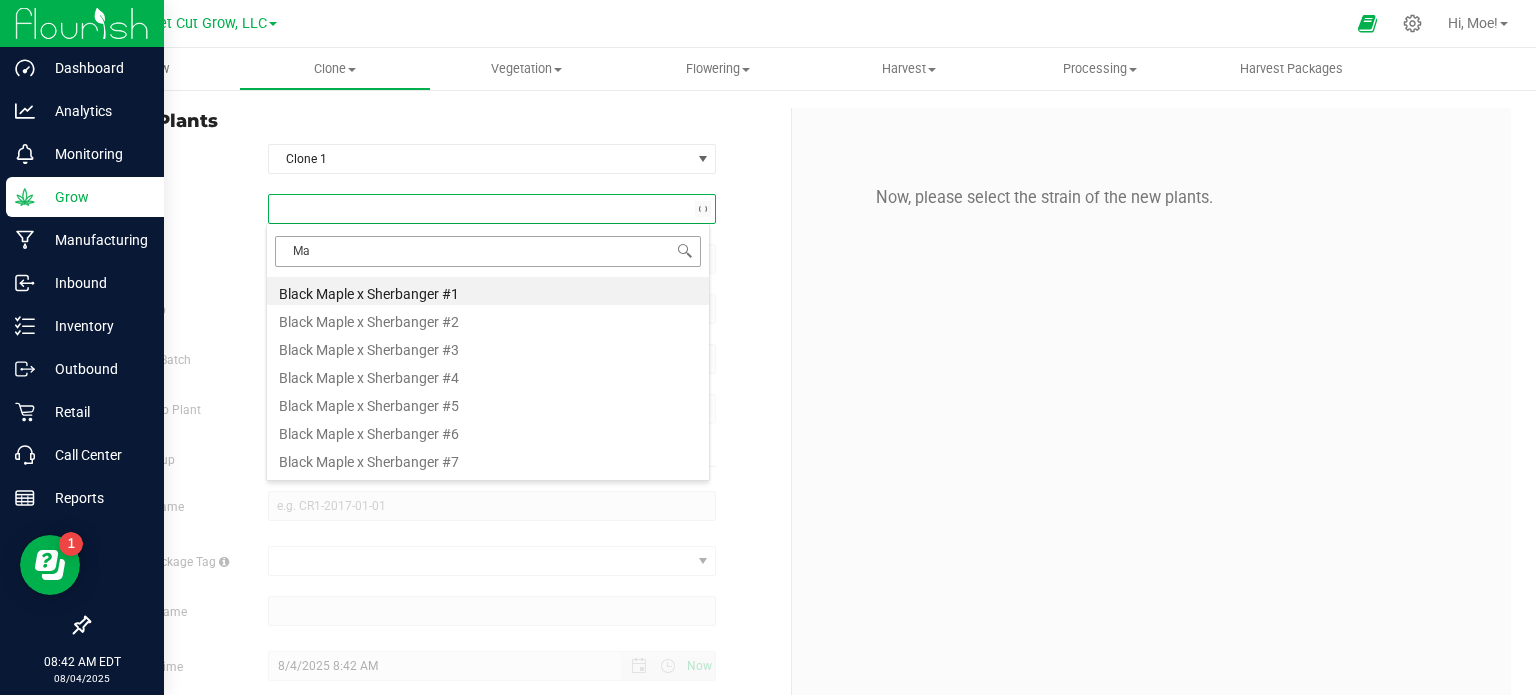 type on "Mar" 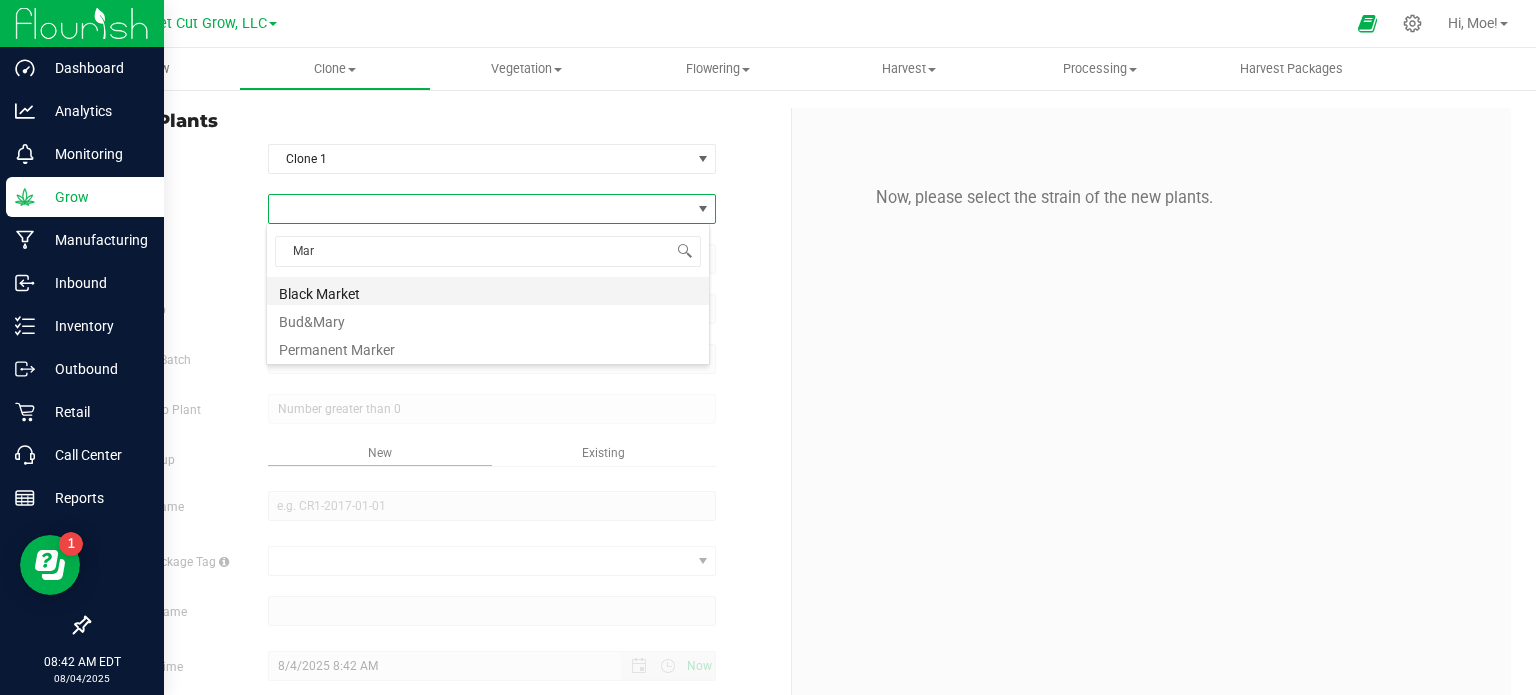 click on "Black Market" at bounding box center [488, 291] 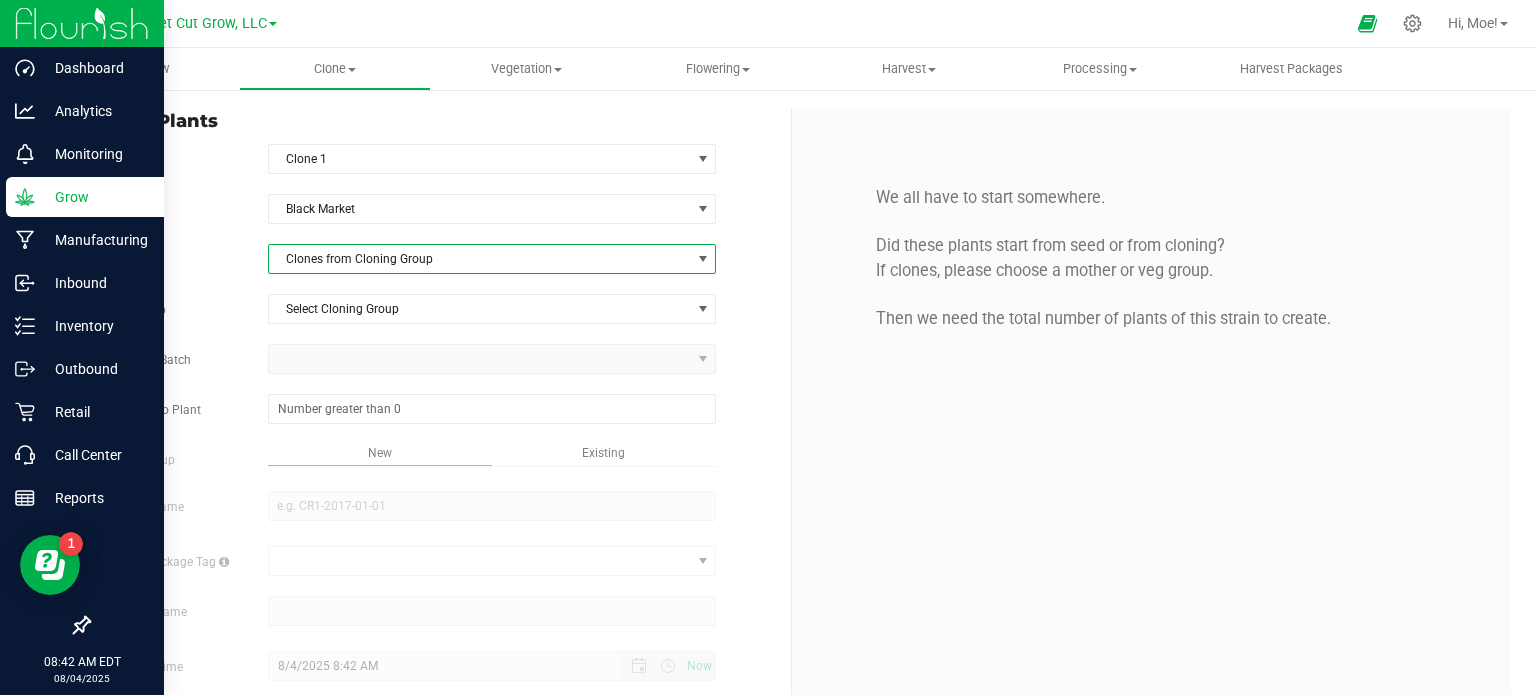click at bounding box center [703, 259] 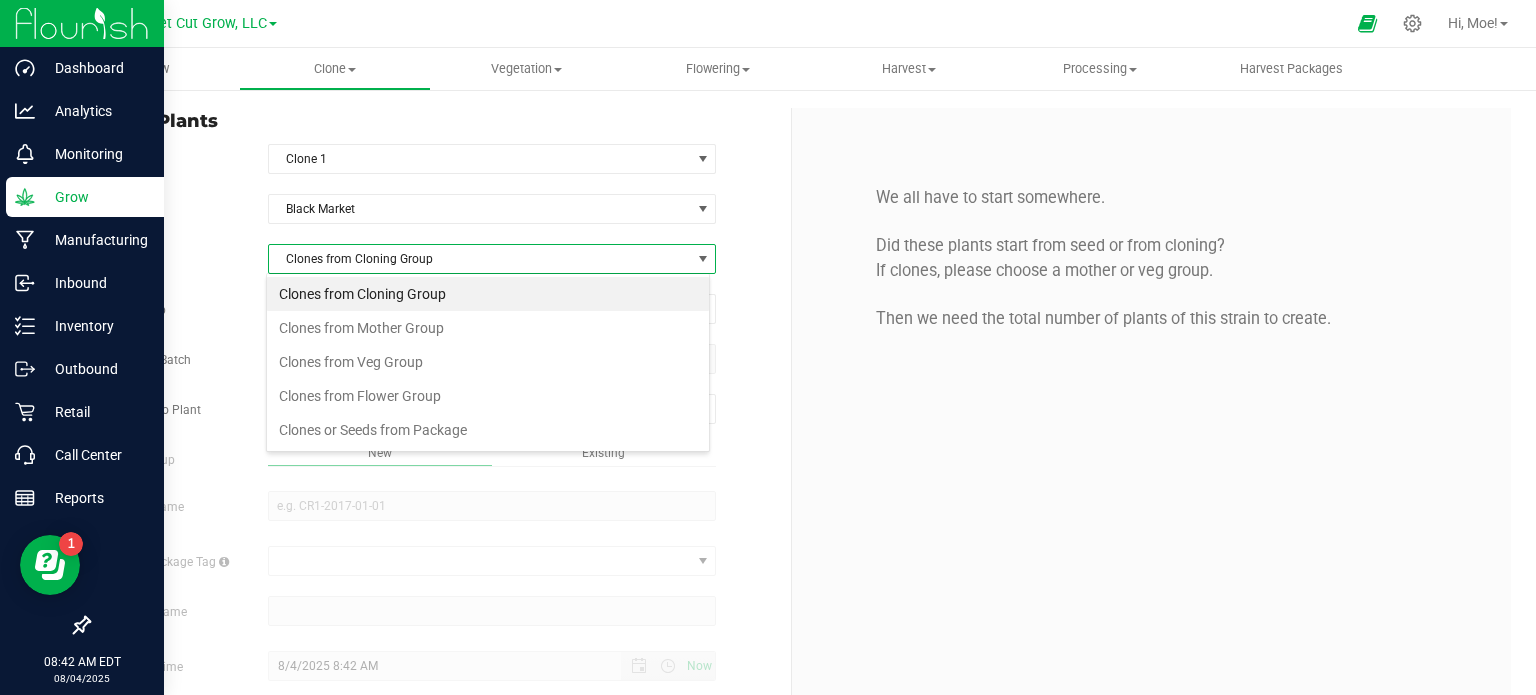 scroll, scrollTop: 99970, scrollLeft: 99556, axis: both 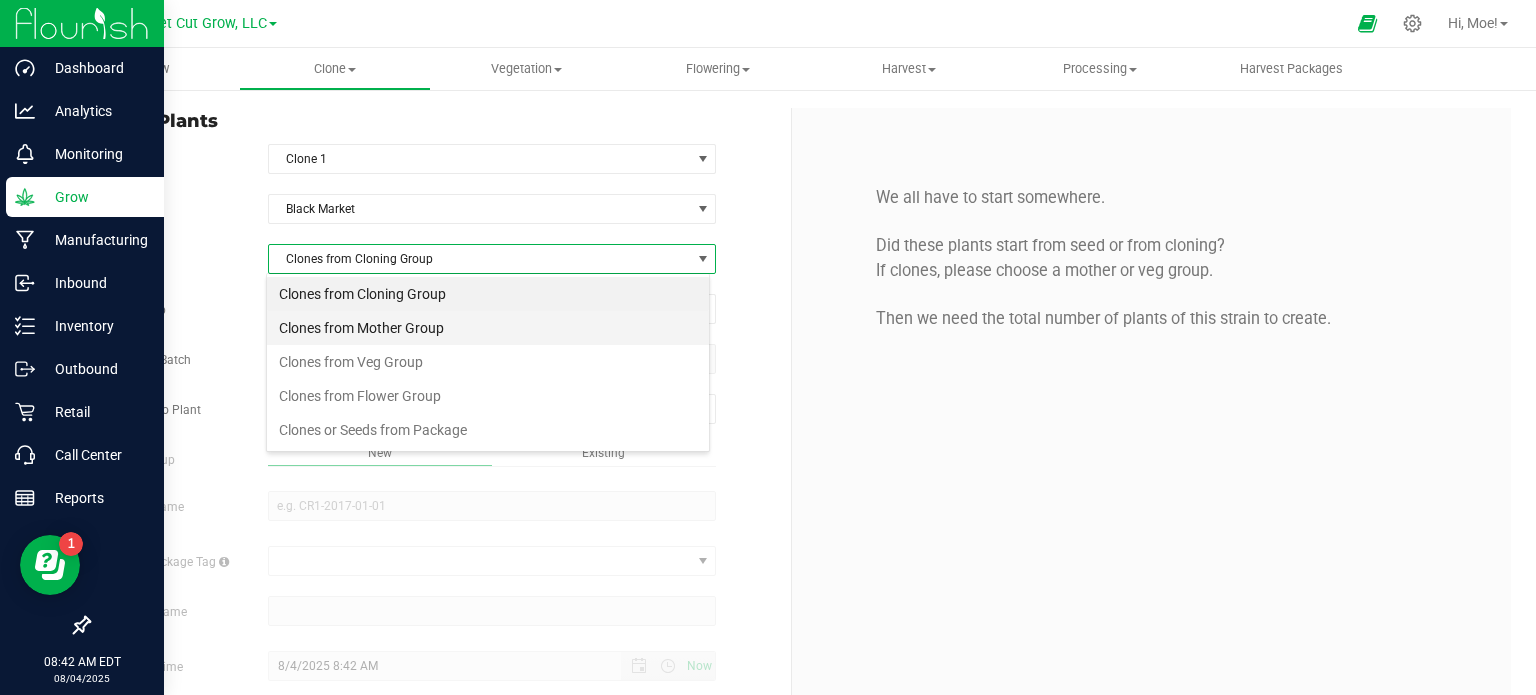 click on "Clones from Mother Group" at bounding box center (488, 328) 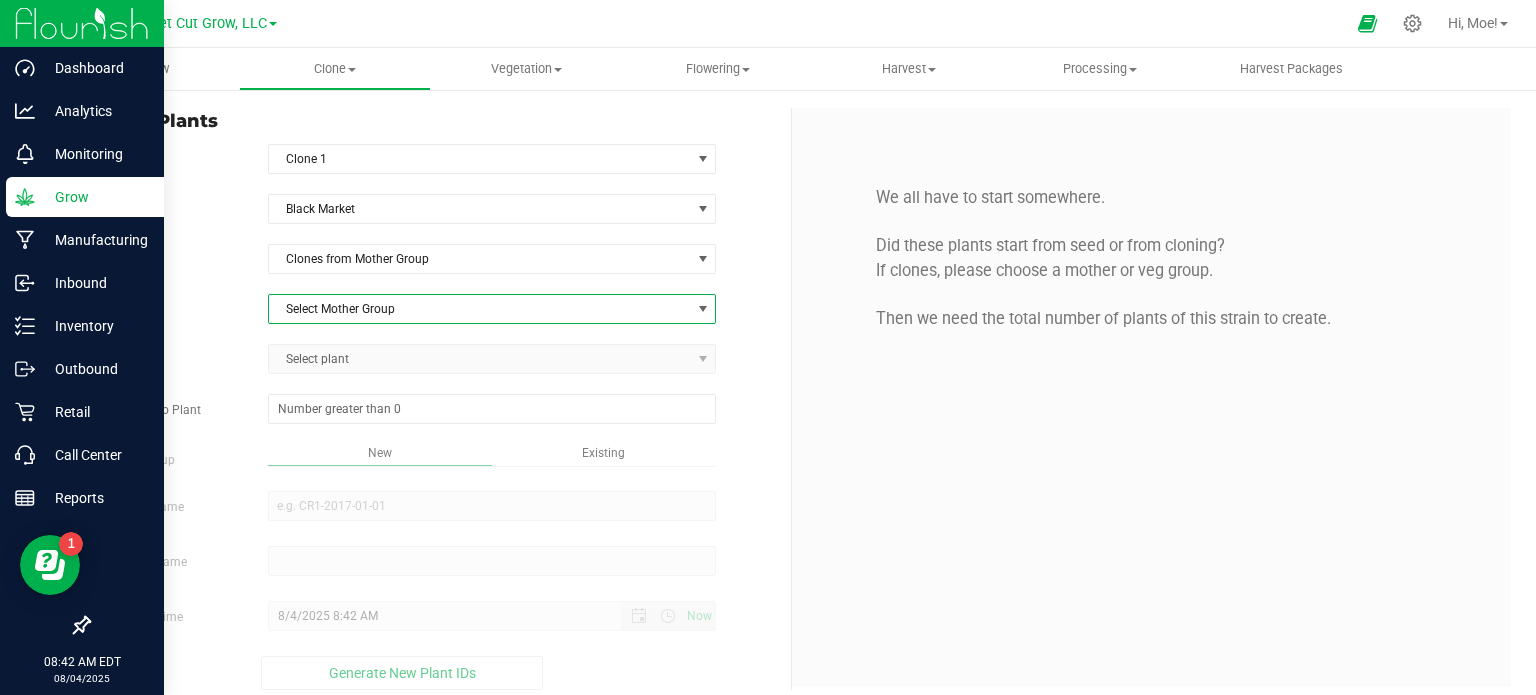 click at bounding box center (703, 309) 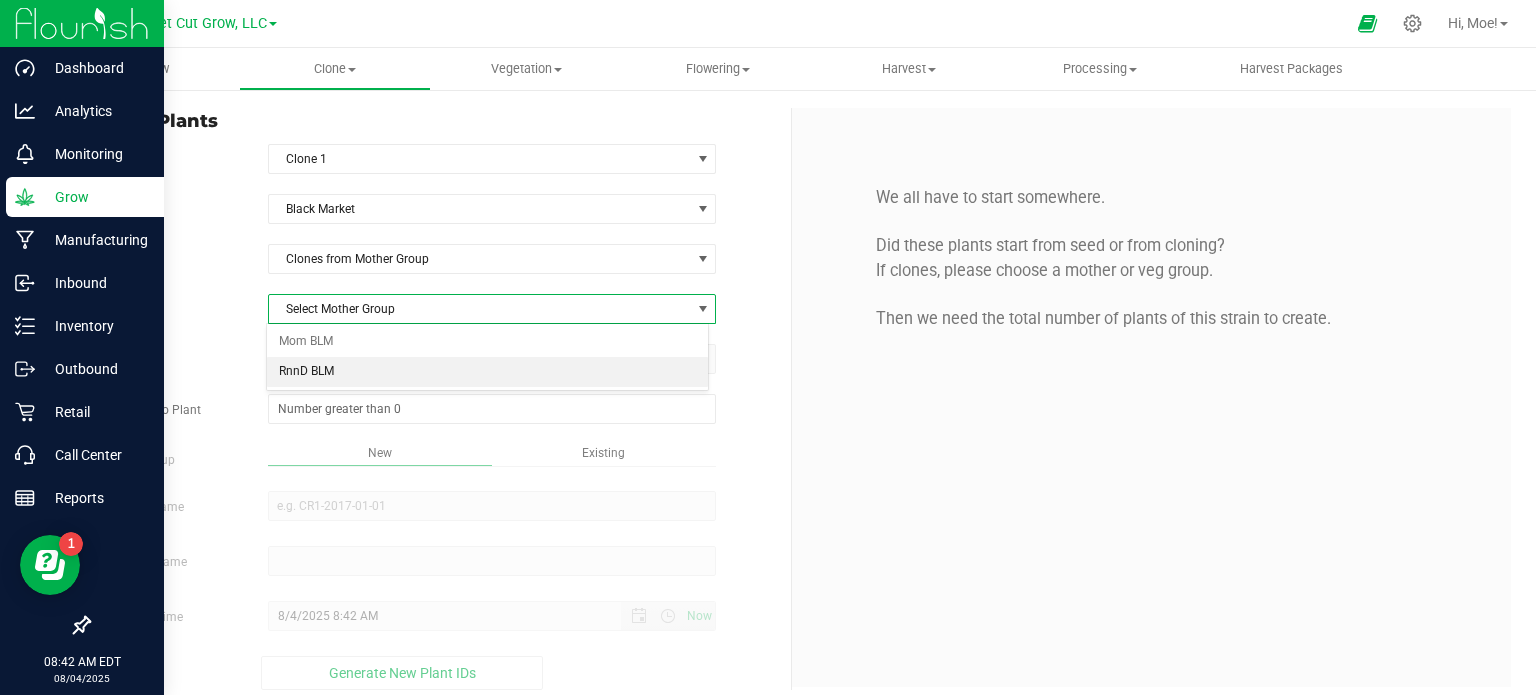 click on "RnnD BLM" at bounding box center [488, 372] 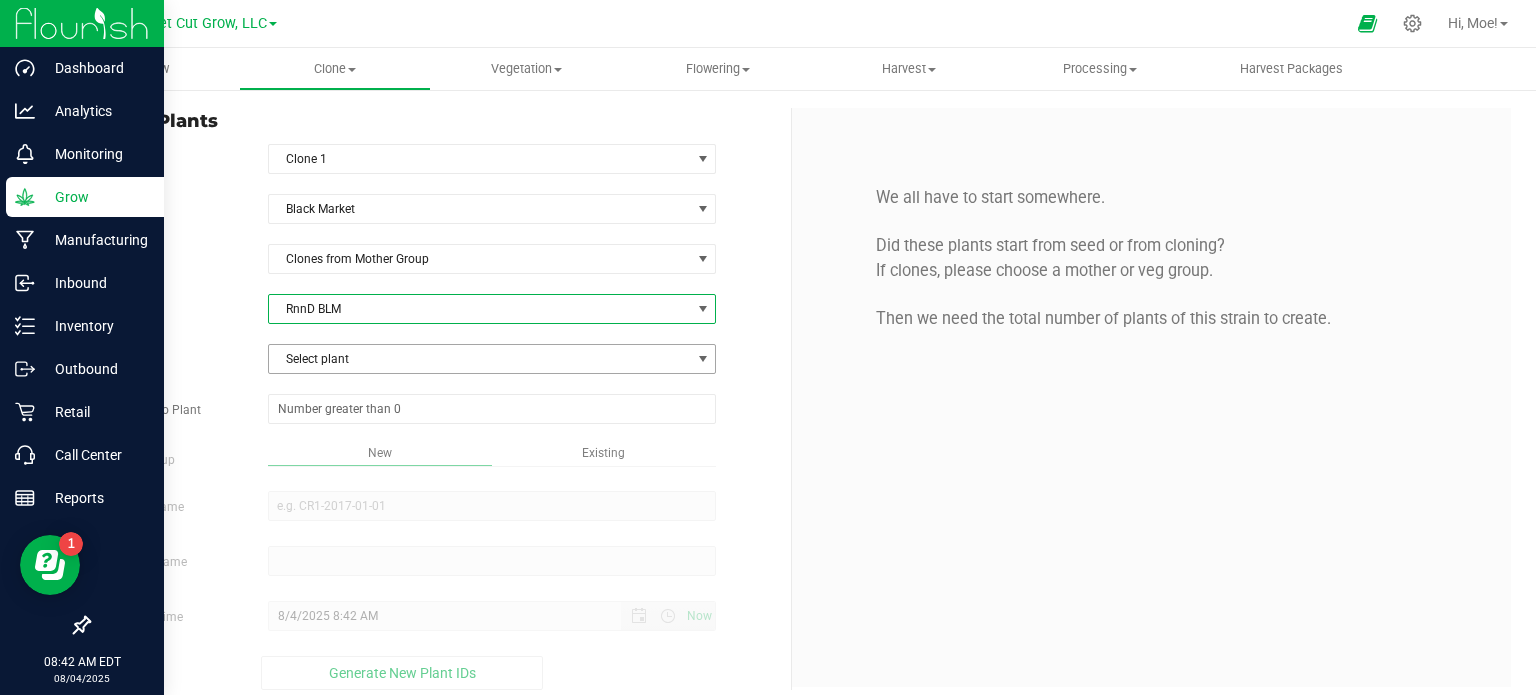 click at bounding box center (703, 359) 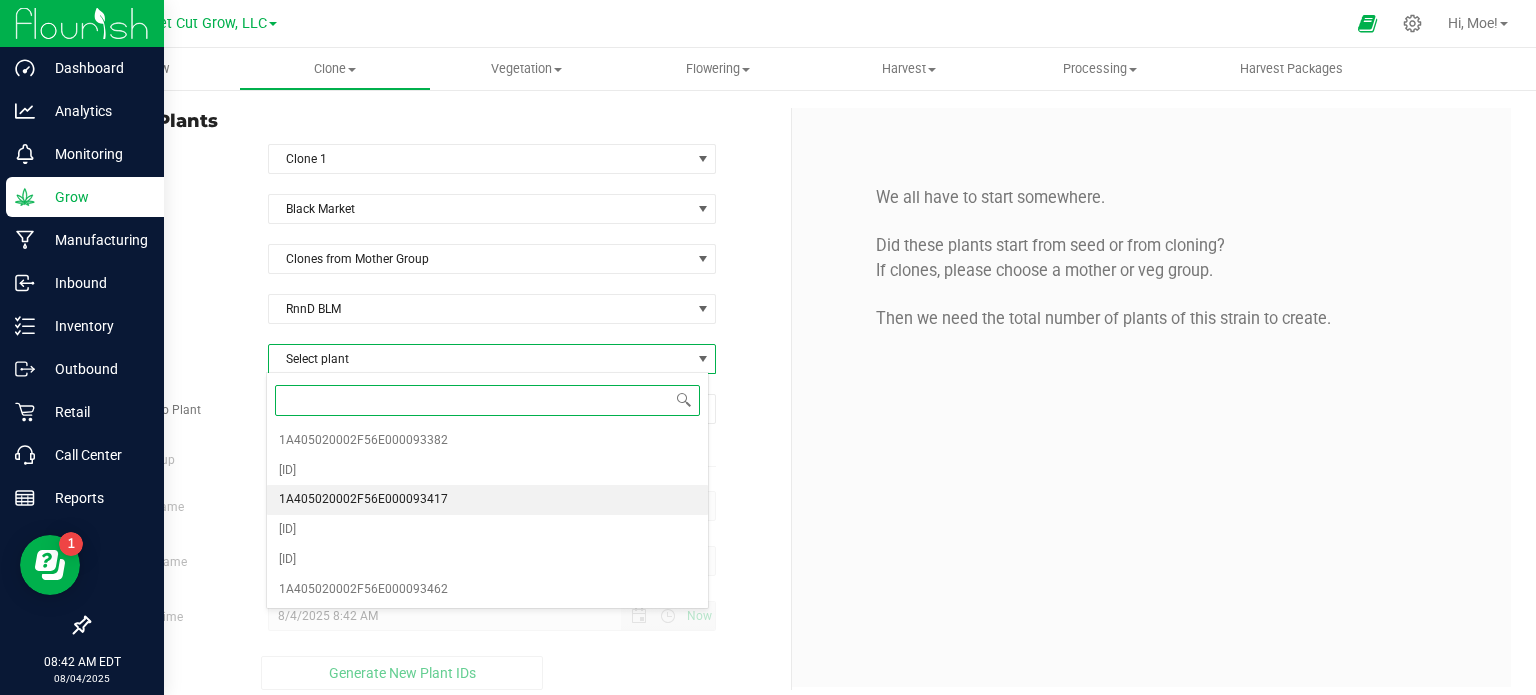 click on "1A405020002F56E000093417" at bounding box center (488, 500) 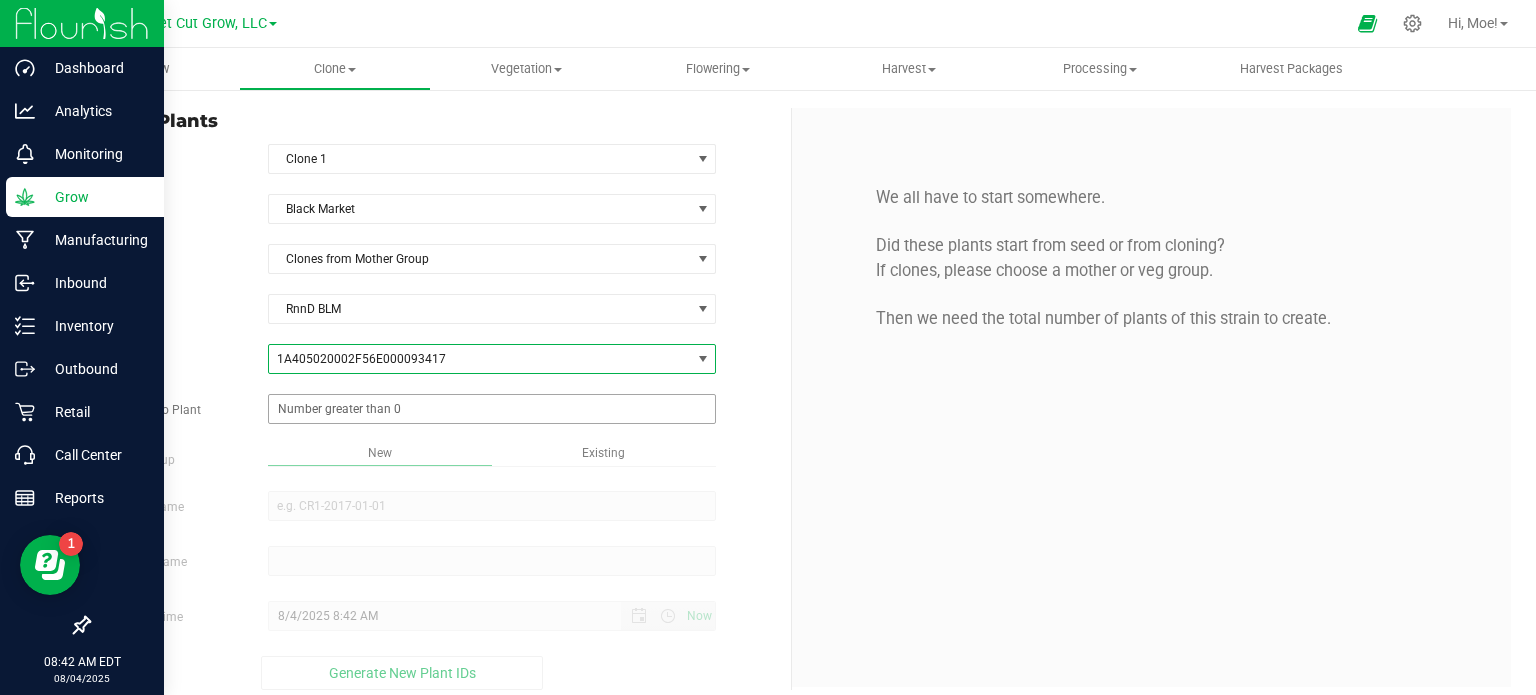 click at bounding box center (492, 409) 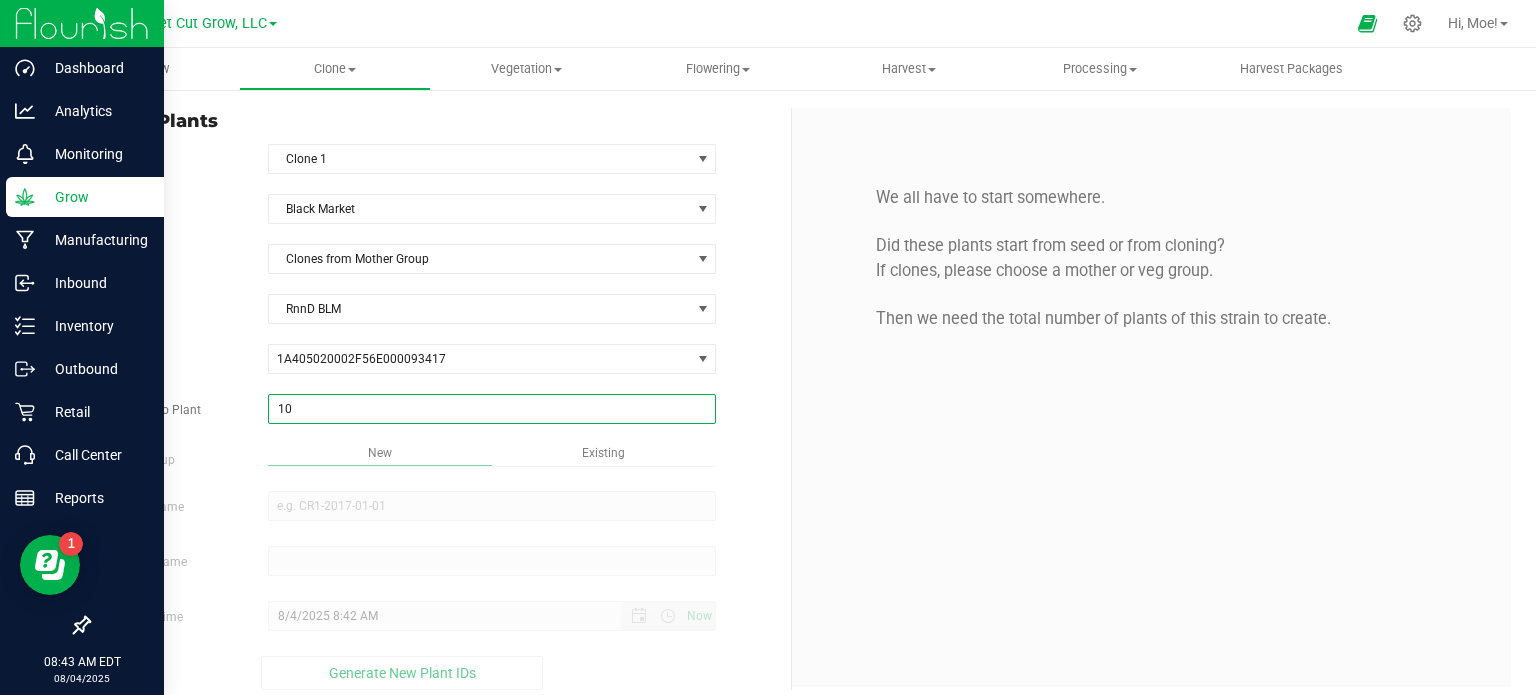 type on "100" 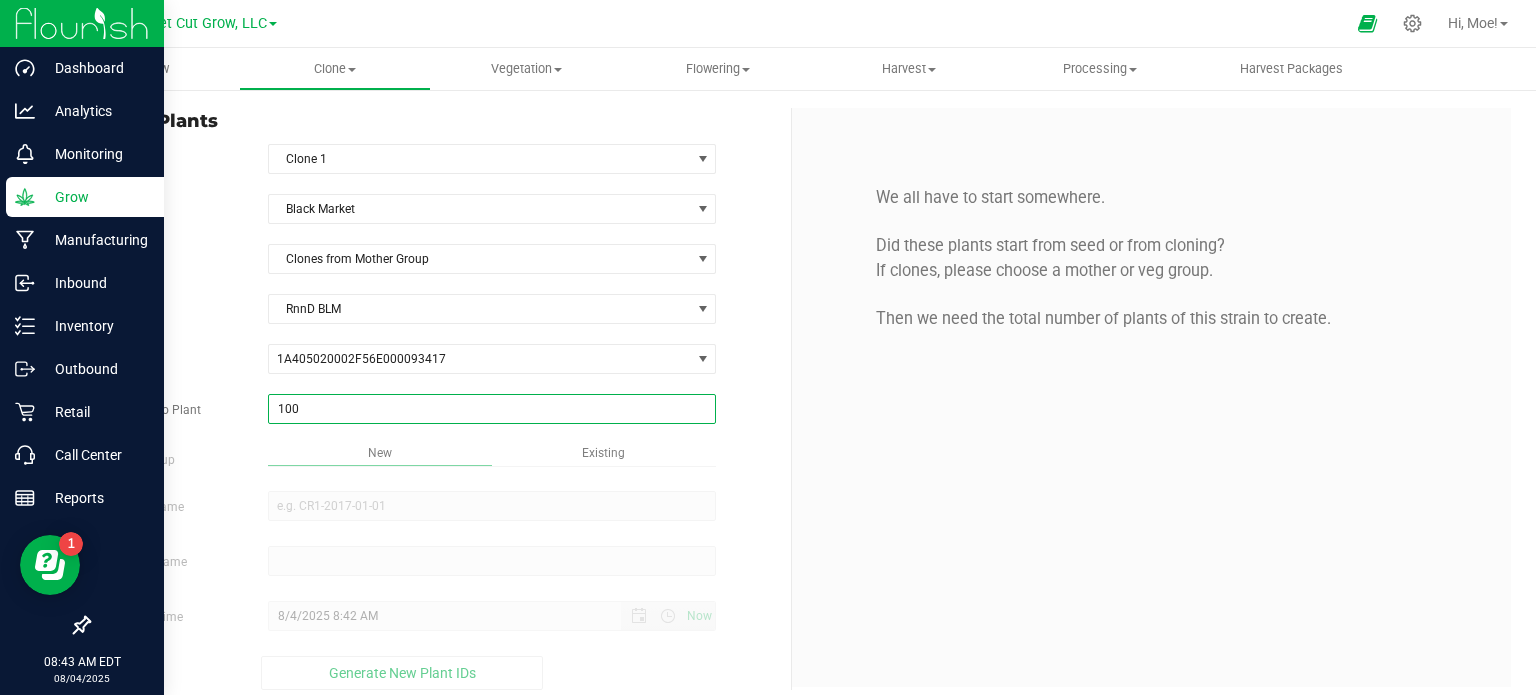 type on "100" 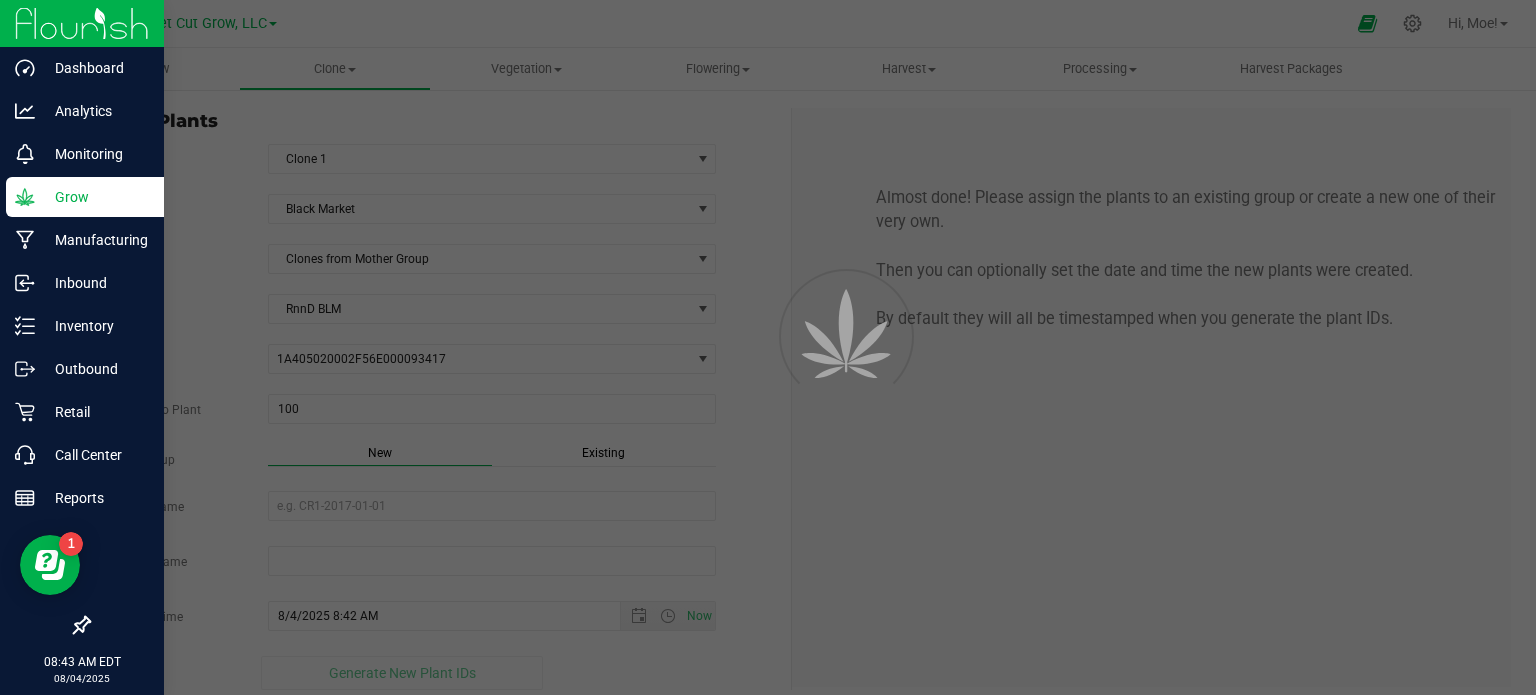 click on "Existing" at bounding box center [603, 453] 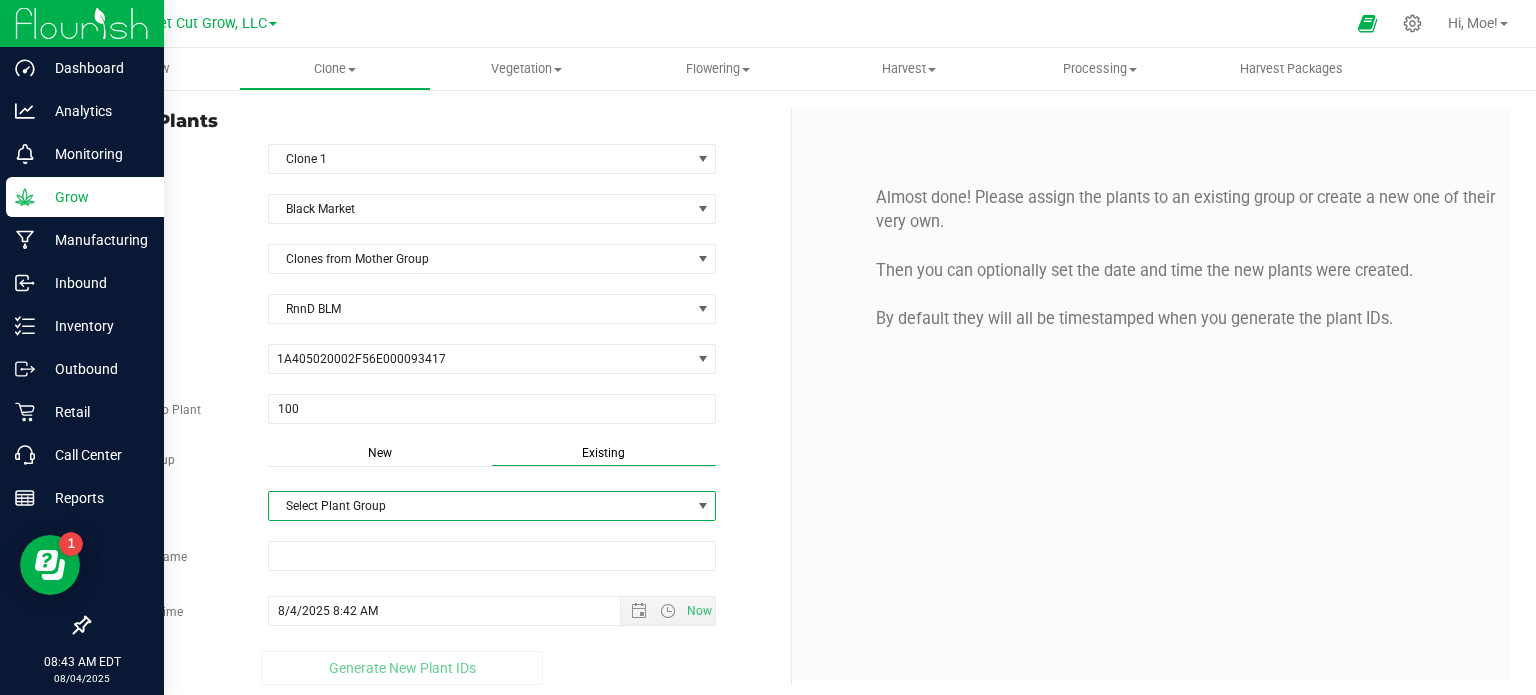 click at bounding box center [703, 506] 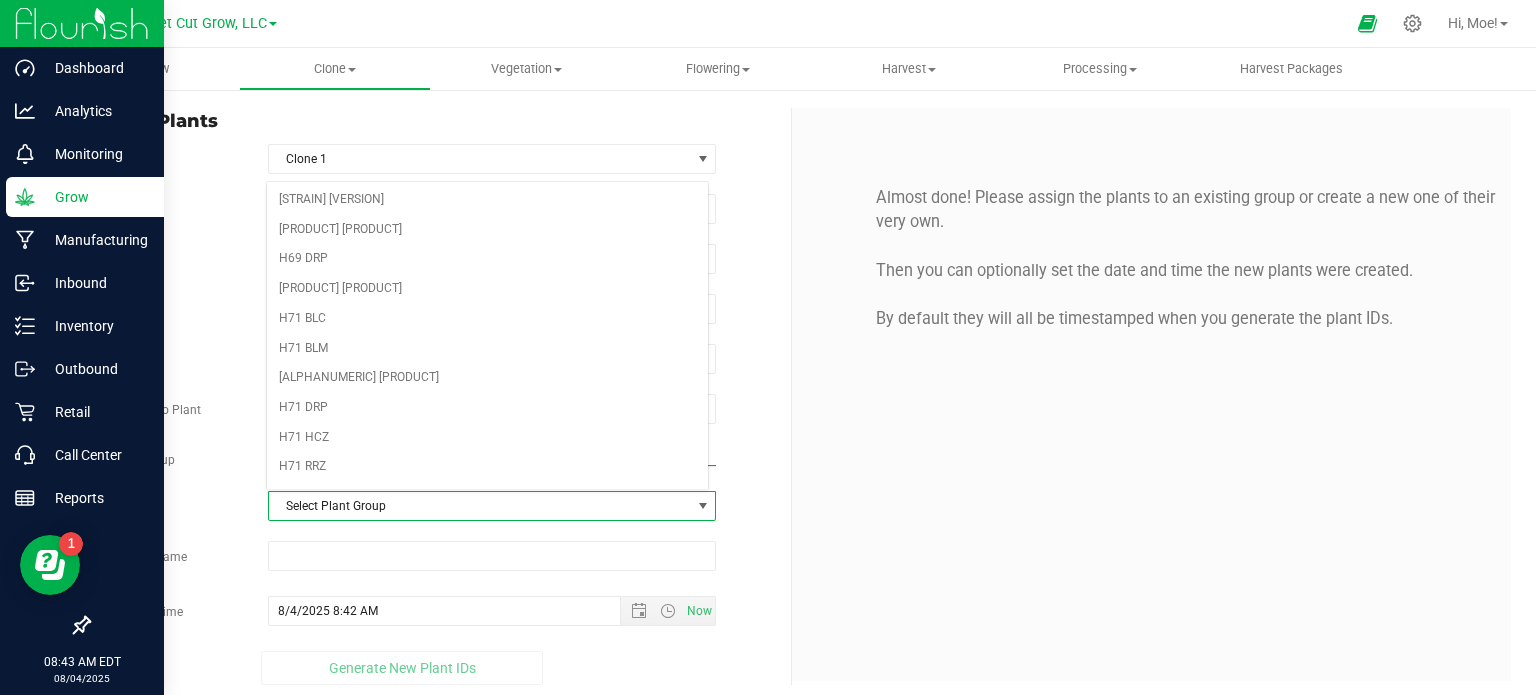 scroll, scrollTop: 80, scrollLeft: 0, axis: vertical 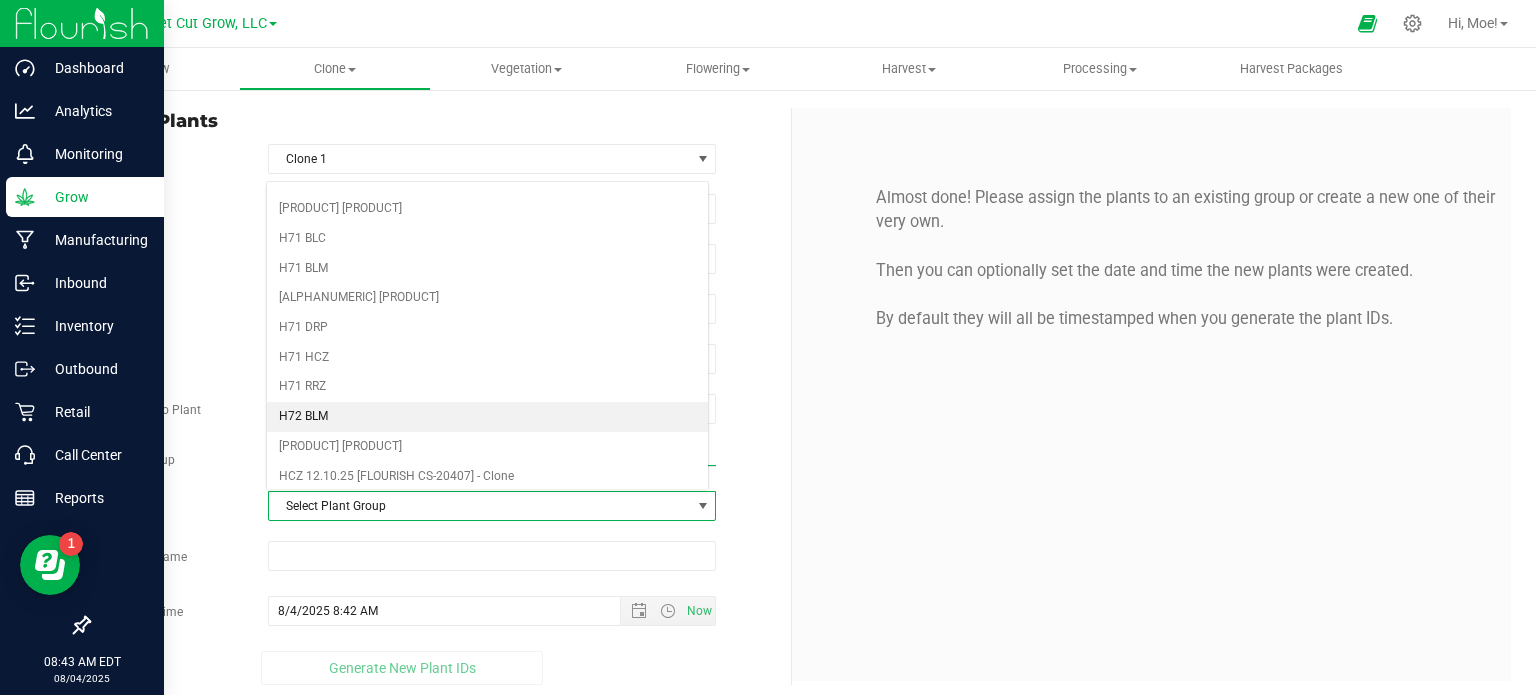 click on "H72 BLM" at bounding box center (488, 417) 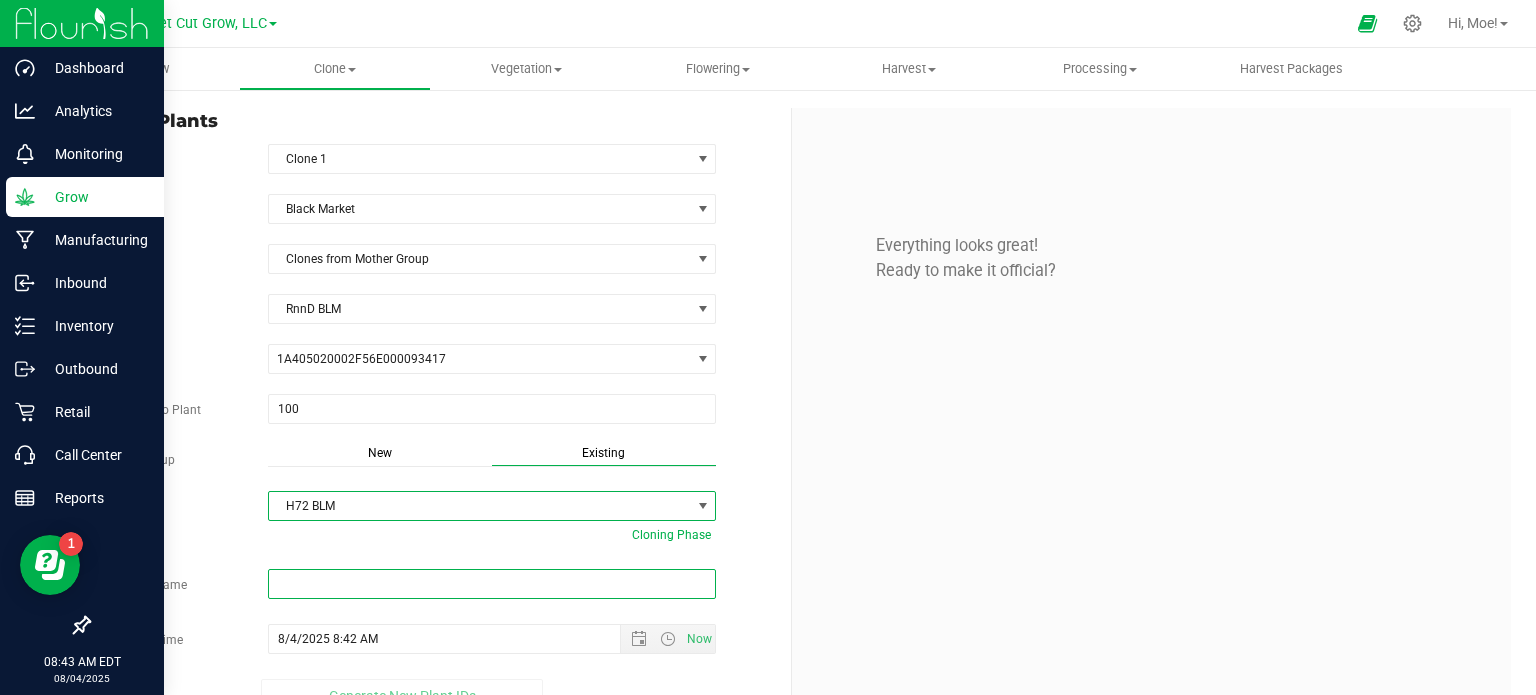 click at bounding box center (492, 584) 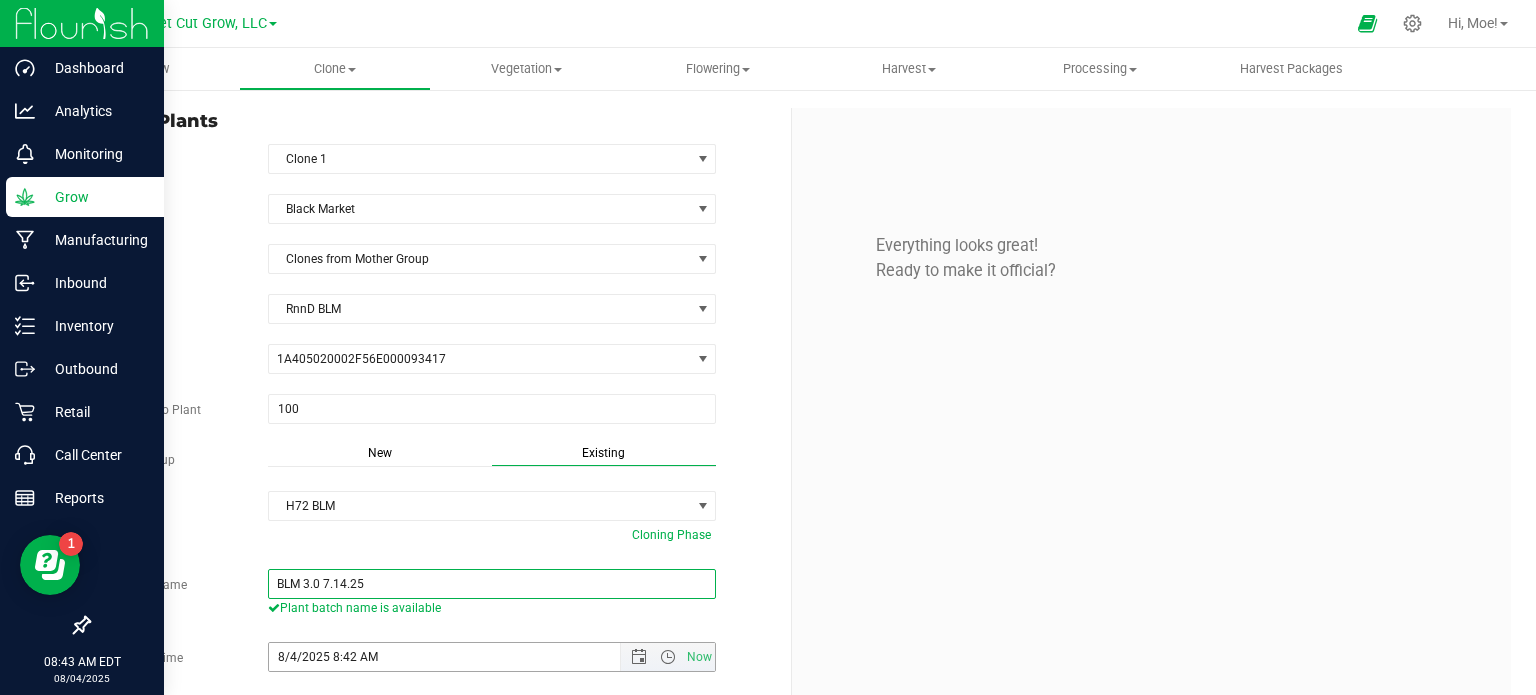 type on "BLM 3.0 7.14.25" 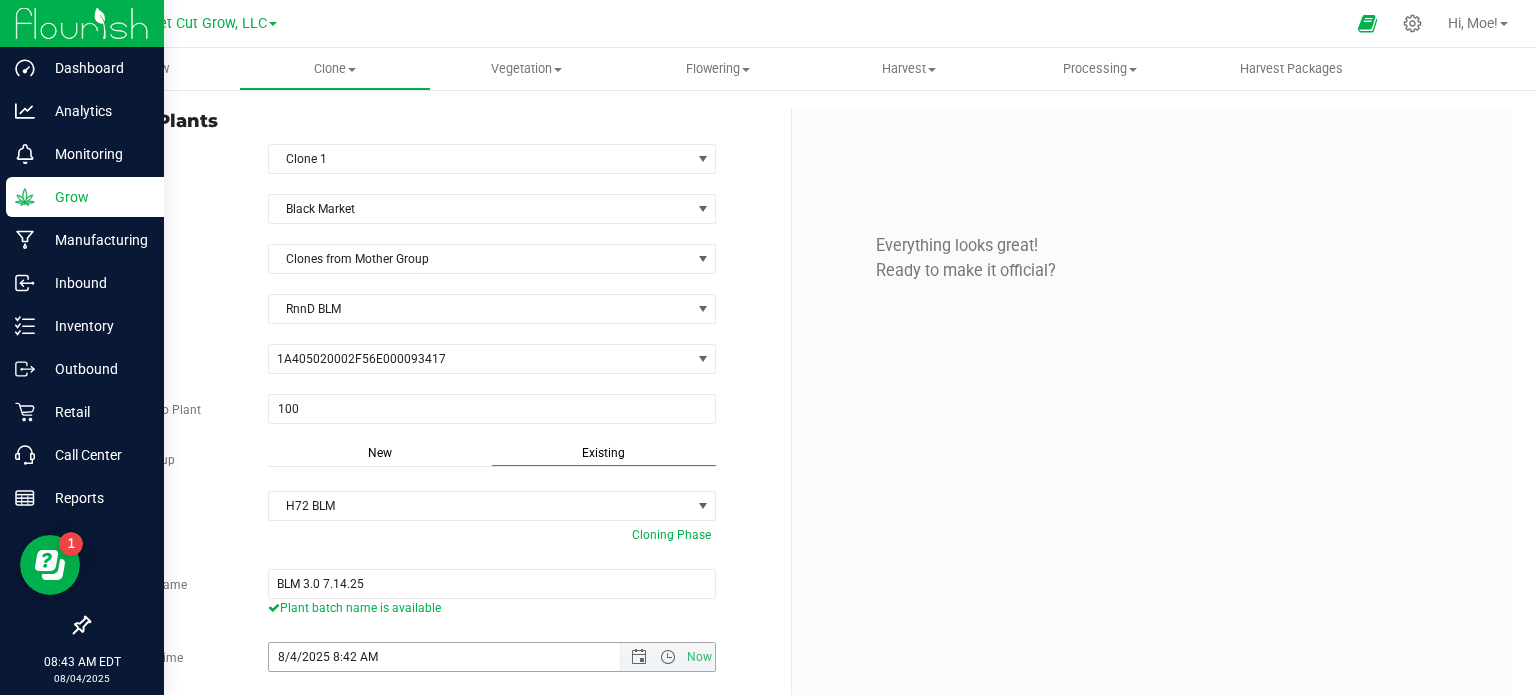 click on "8/4/2025 8:42 AM" at bounding box center [462, 657] 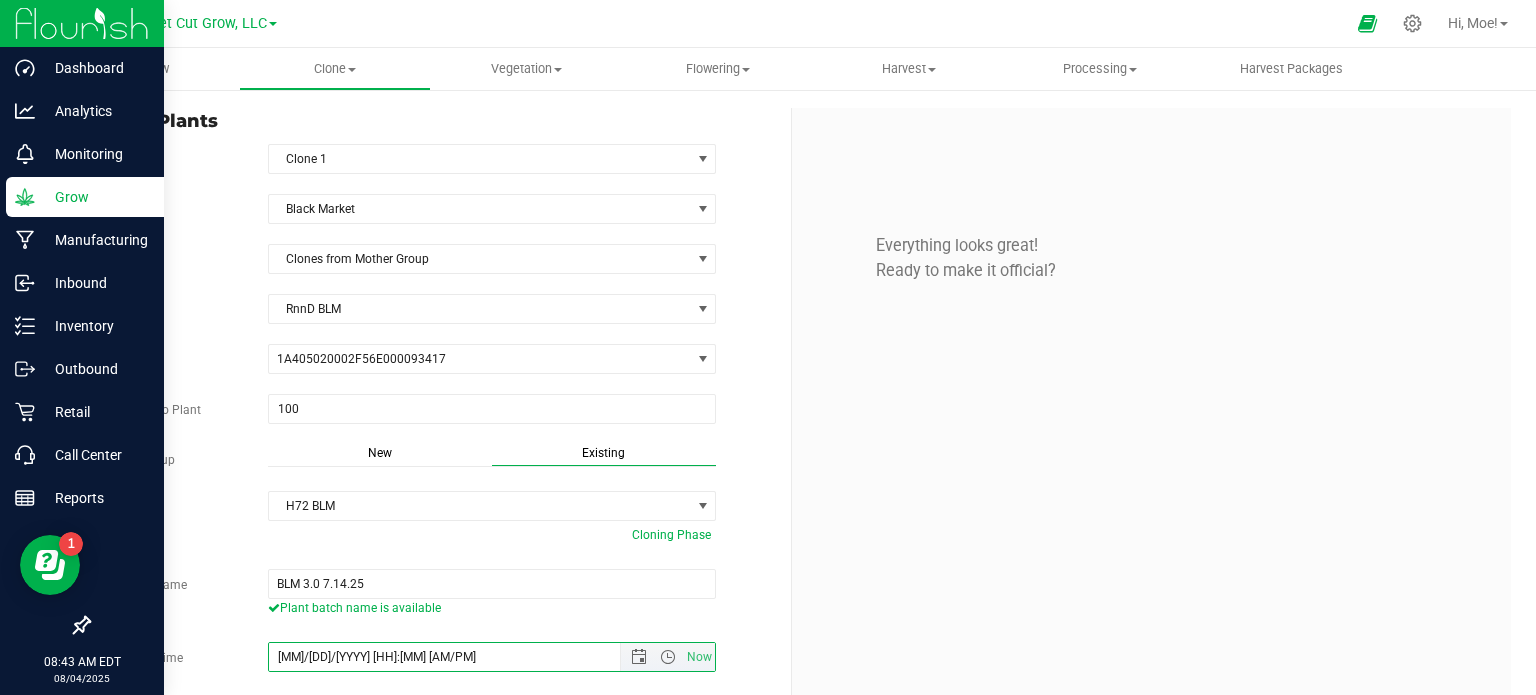 click on "[MM]/[DD]/[YYYY] [HH]:[MM] [AM/PM]" at bounding box center (462, 657) 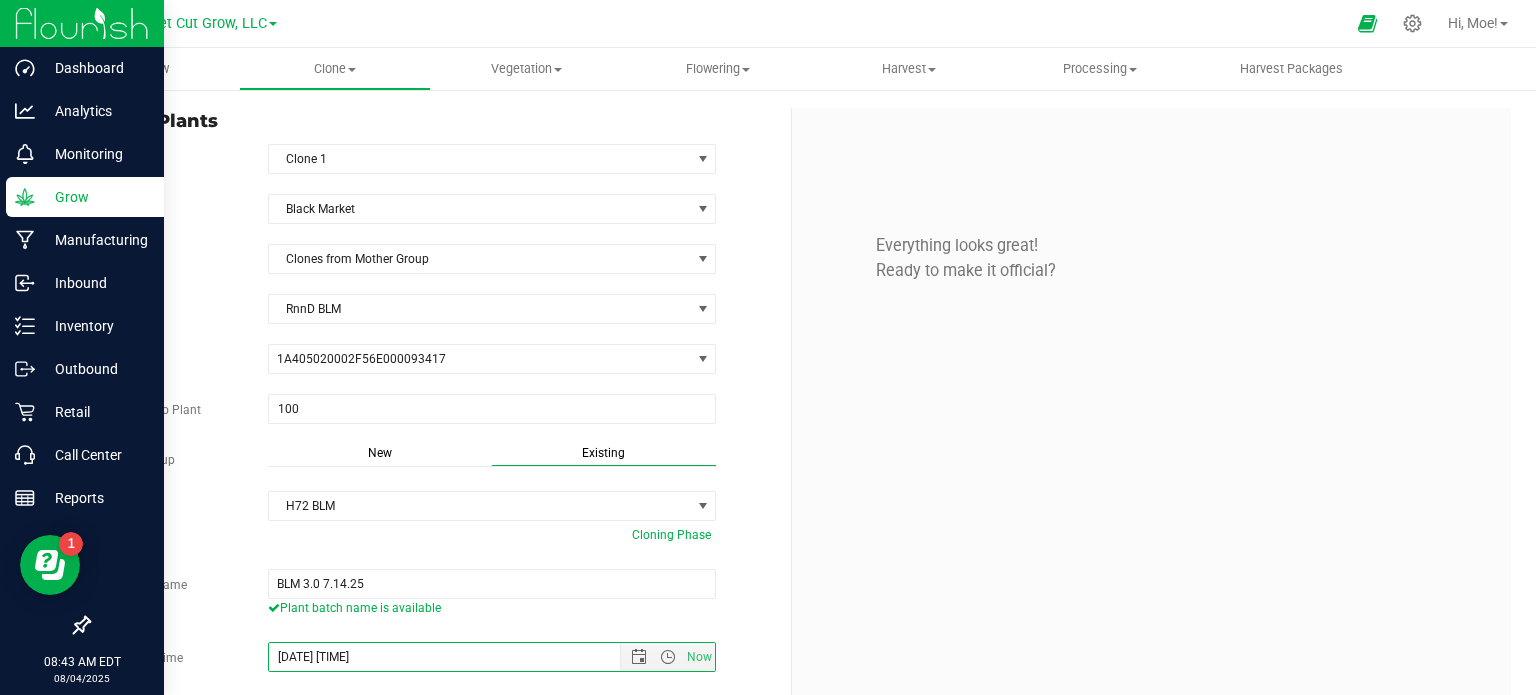 type on "[DATE] [TIME]" 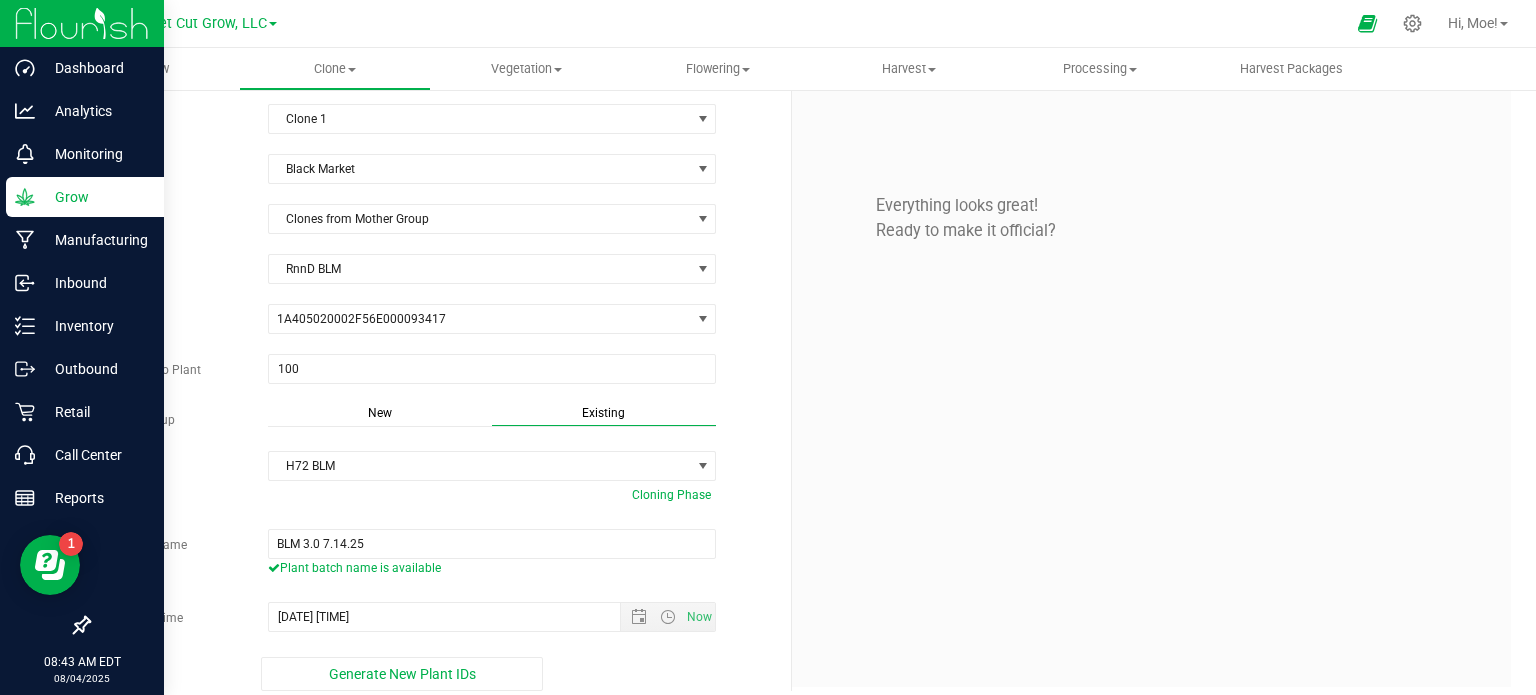 scroll, scrollTop: 52, scrollLeft: 0, axis: vertical 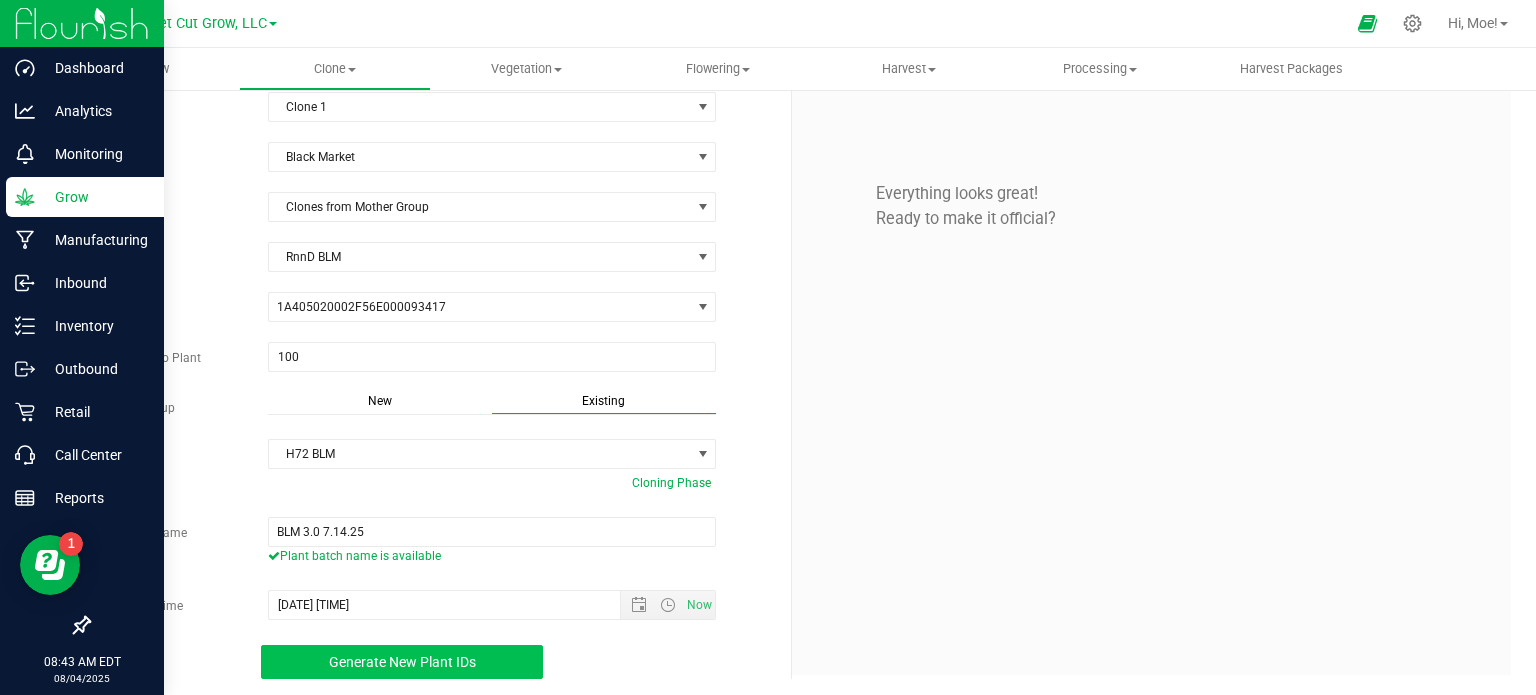 click on "Generate New Plant IDs" at bounding box center [402, 662] 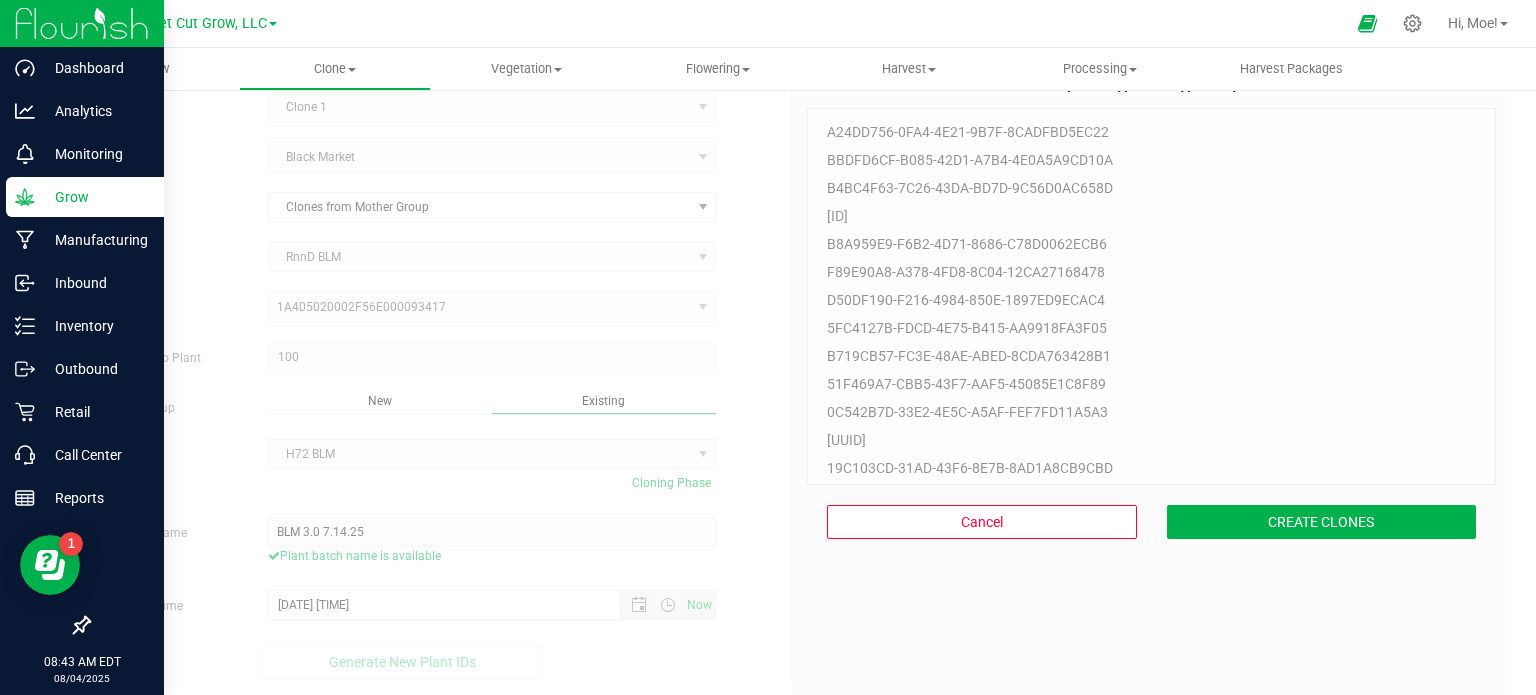 scroll, scrollTop: 60, scrollLeft: 0, axis: vertical 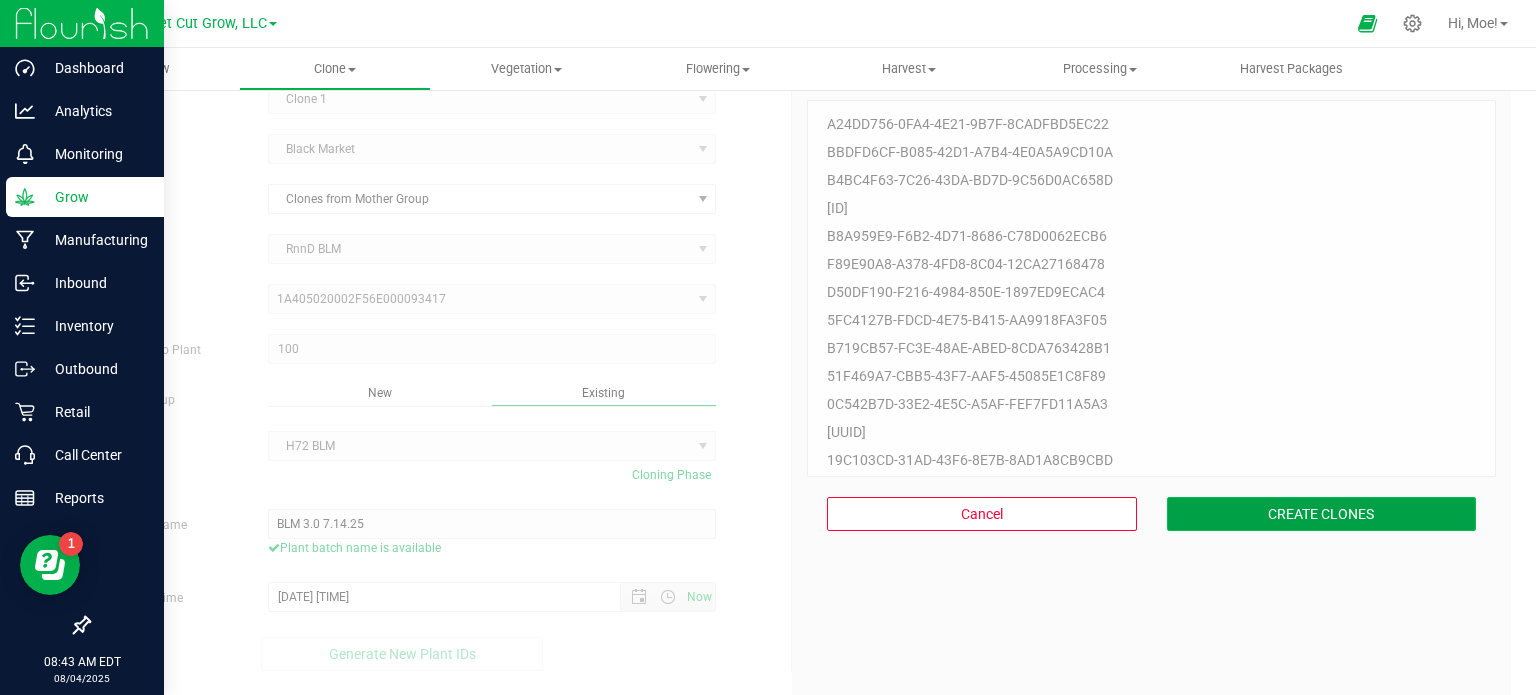click on "CREATE CLONES" at bounding box center [1322, 514] 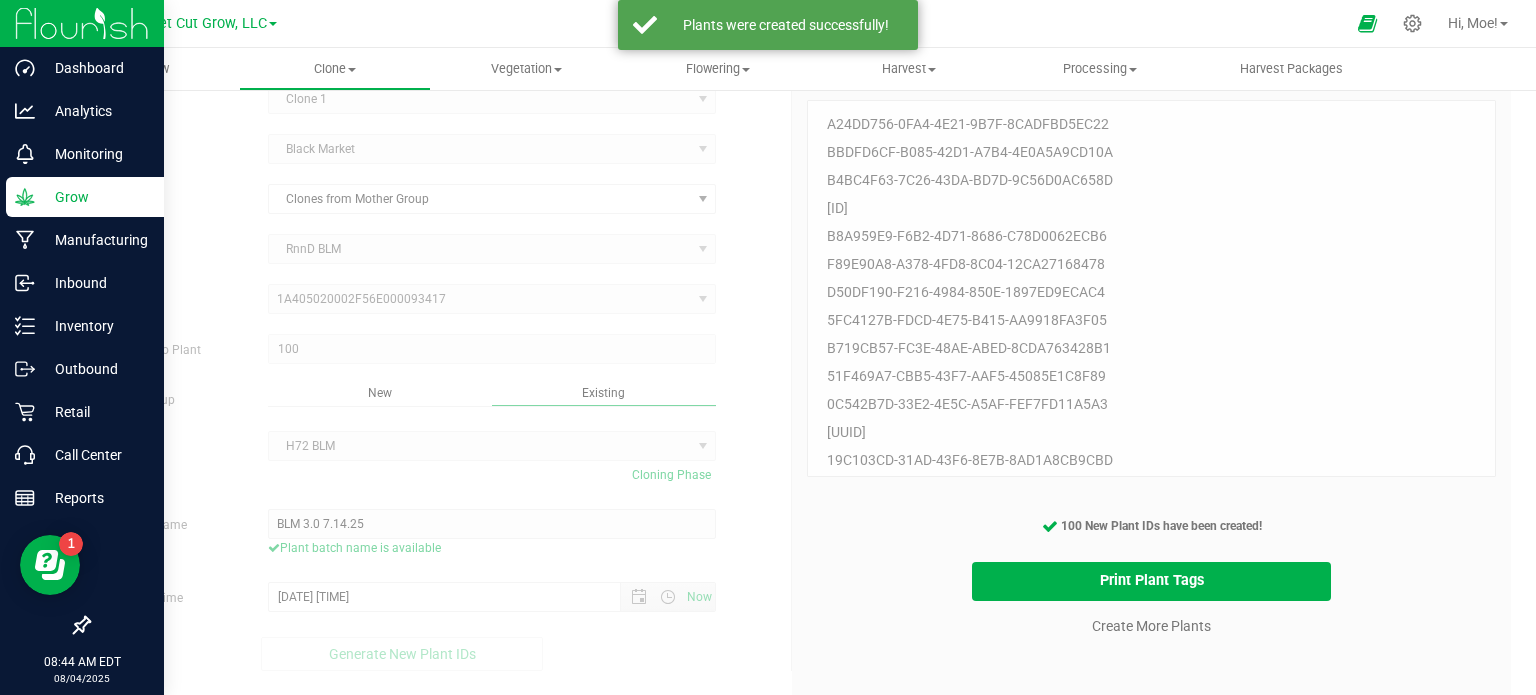click on "Create More Plants" at bounding box center (1151, 625) 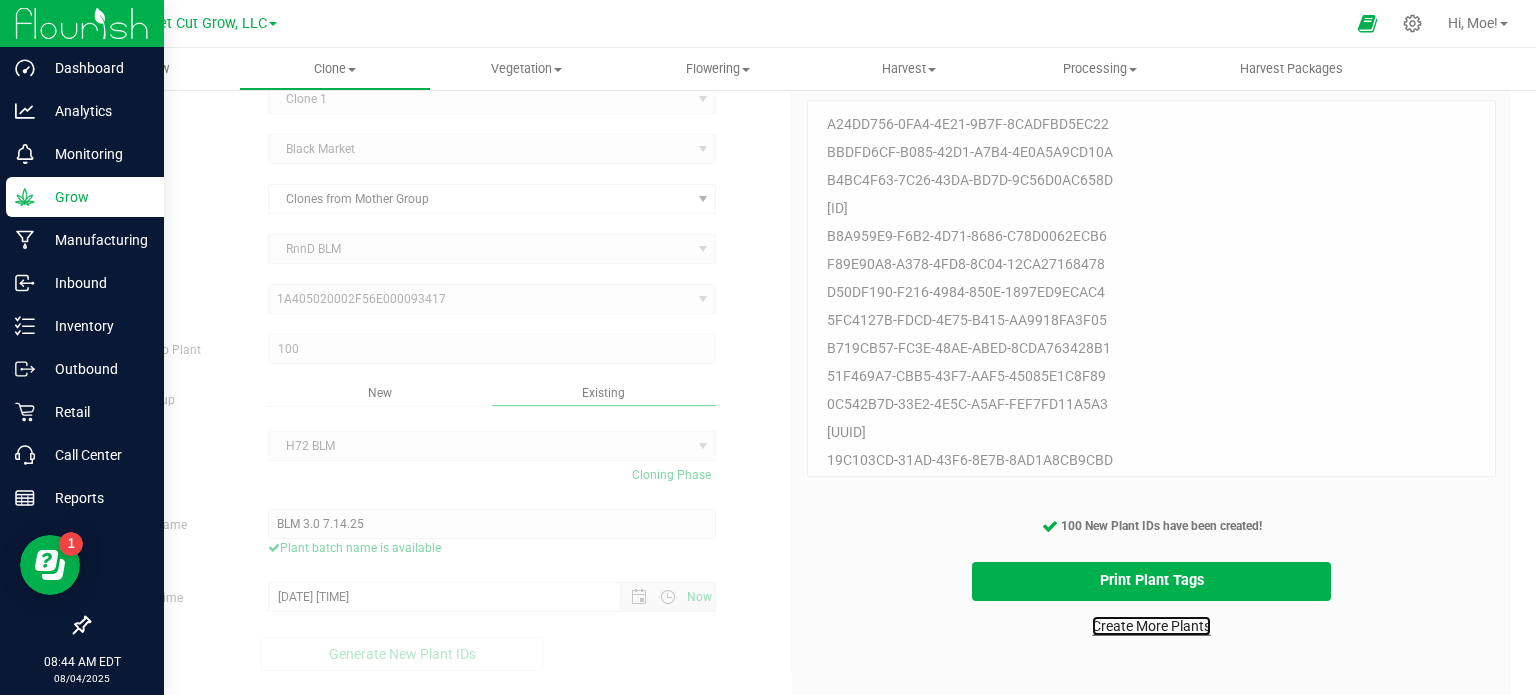 click on "Create More Plants" at bounding box center (1151, 626) 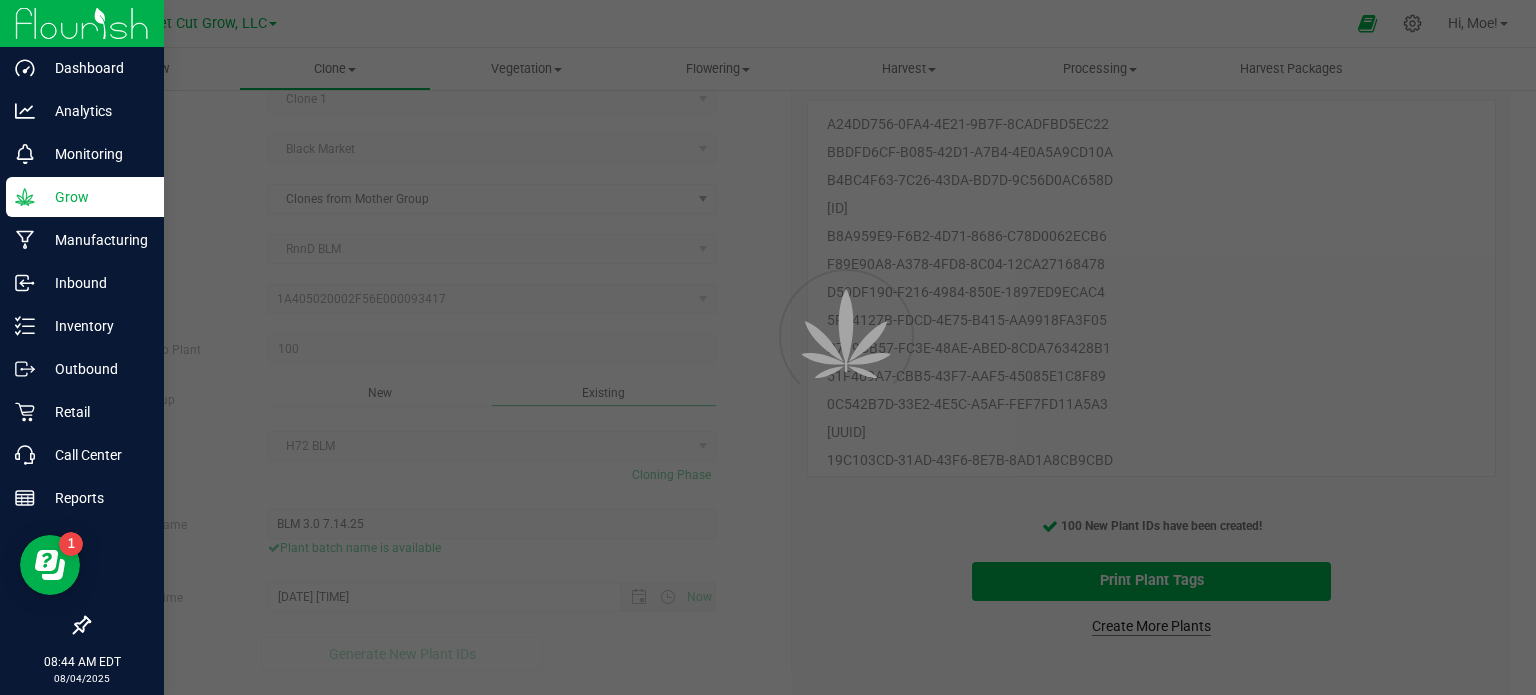 scroll, scrollTop: 0, scrollLeft: 0, axis: both 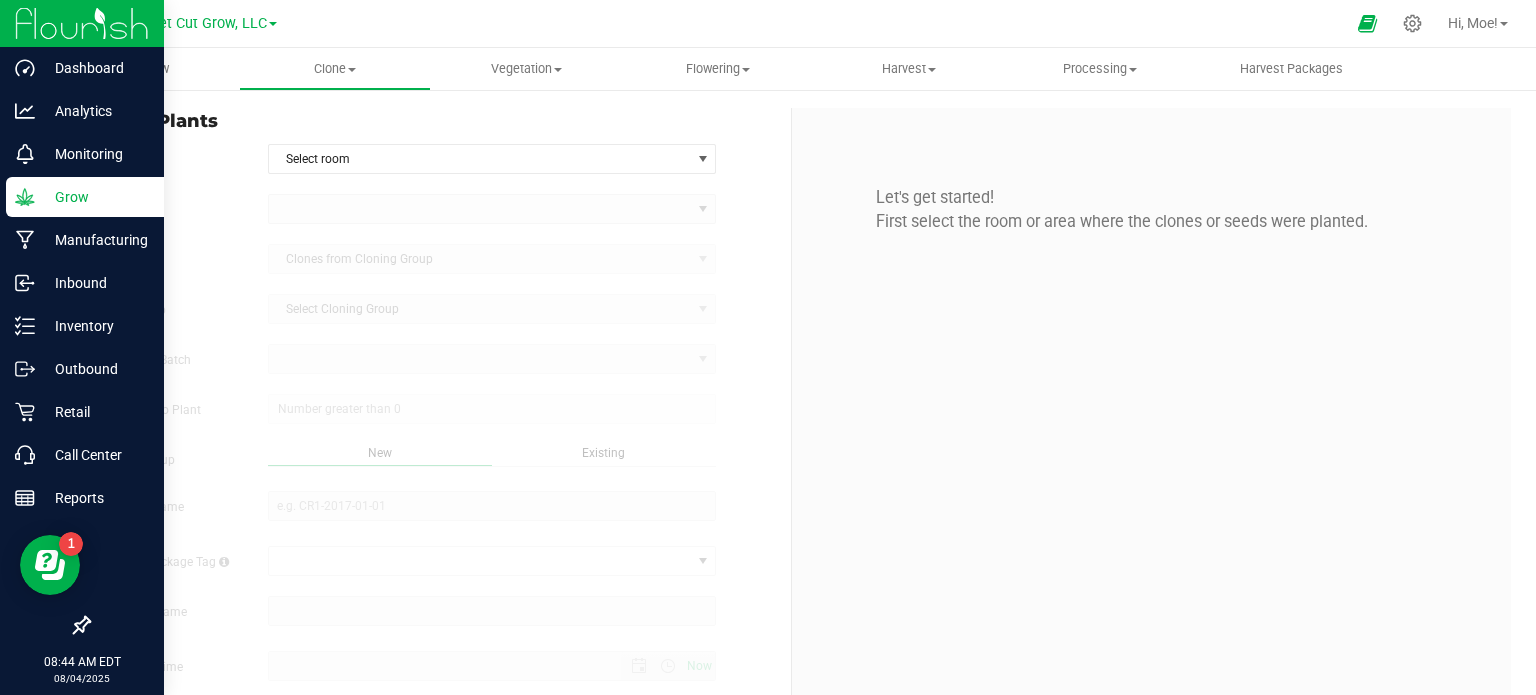 type on "8/4/2025 8:44 AM" 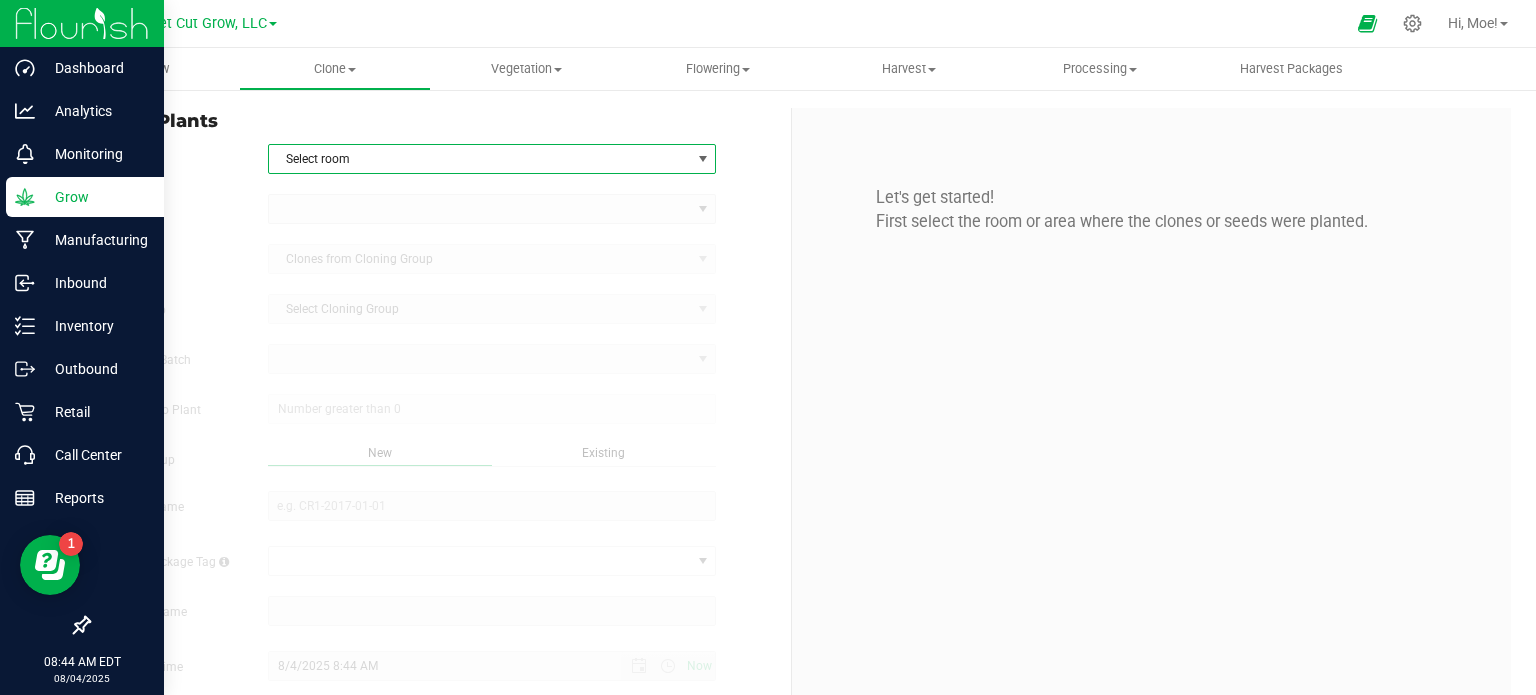 click at bounding box center [703, 159] 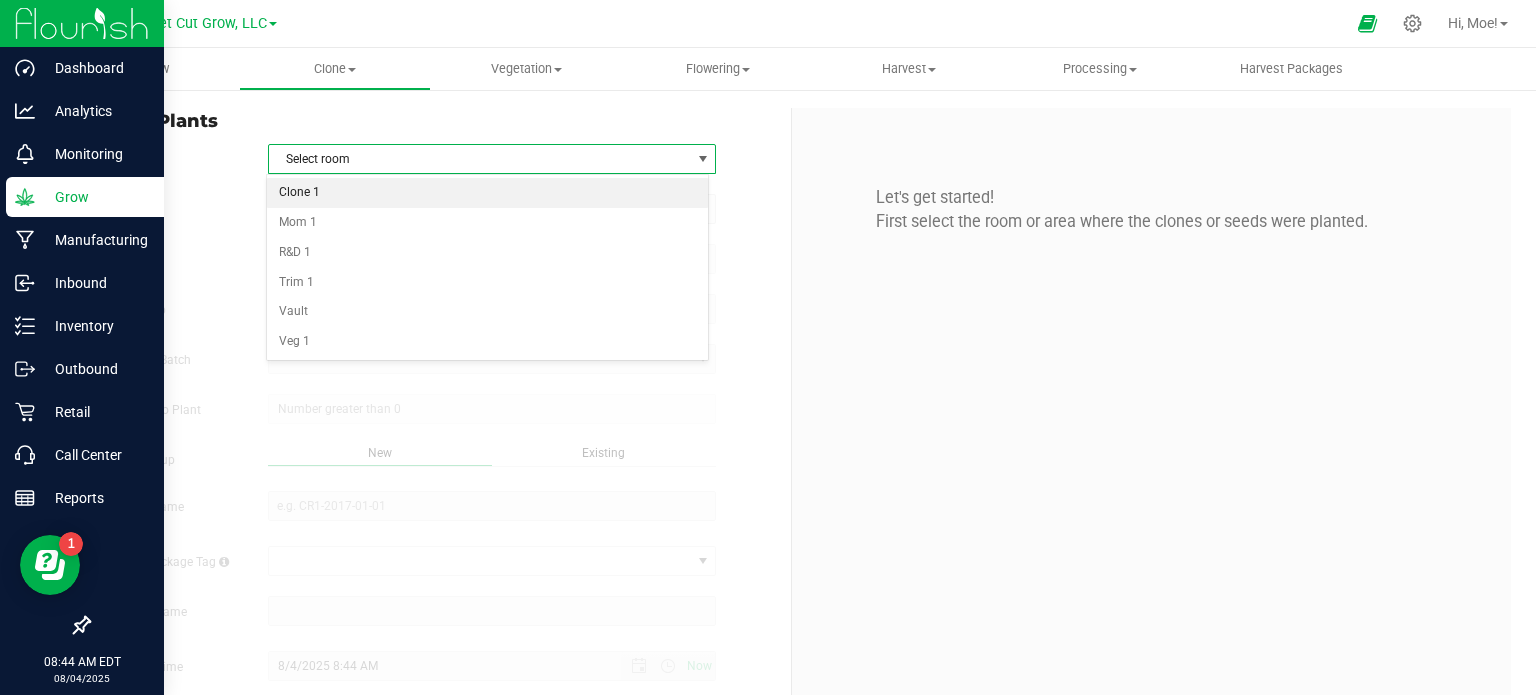 click on "Clone 1" at bounding box center [488, 193] 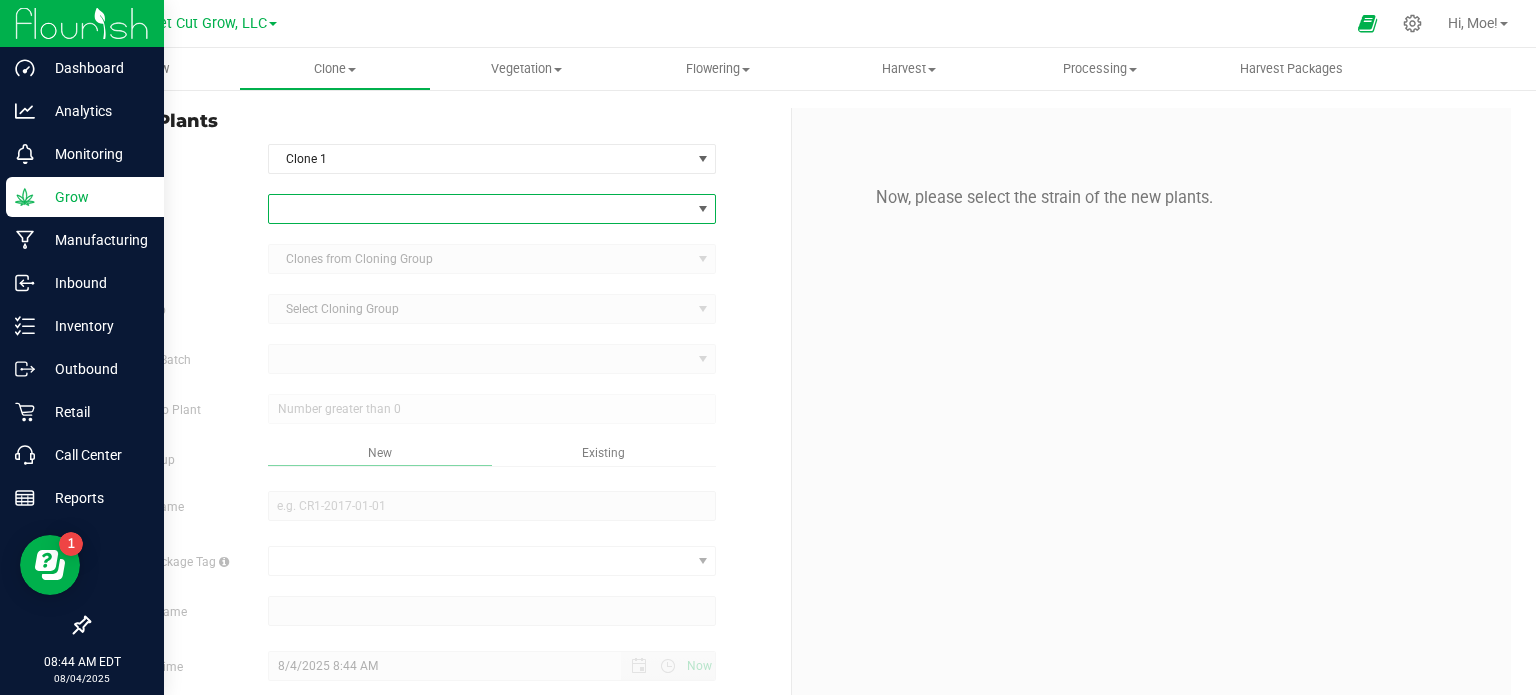 click at bounding box center (703, 209) 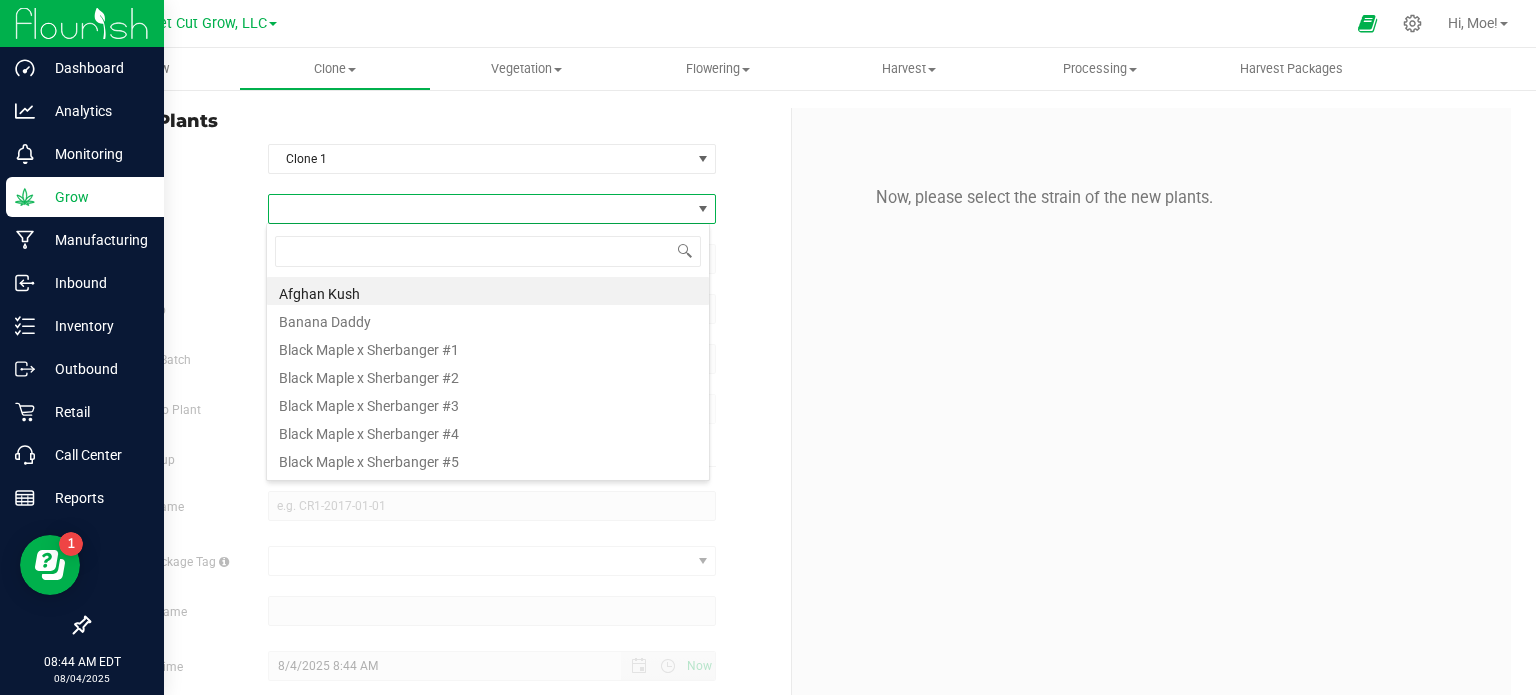 scroll, scrollTop: 99970, scrollLeft: 99556, axis: both 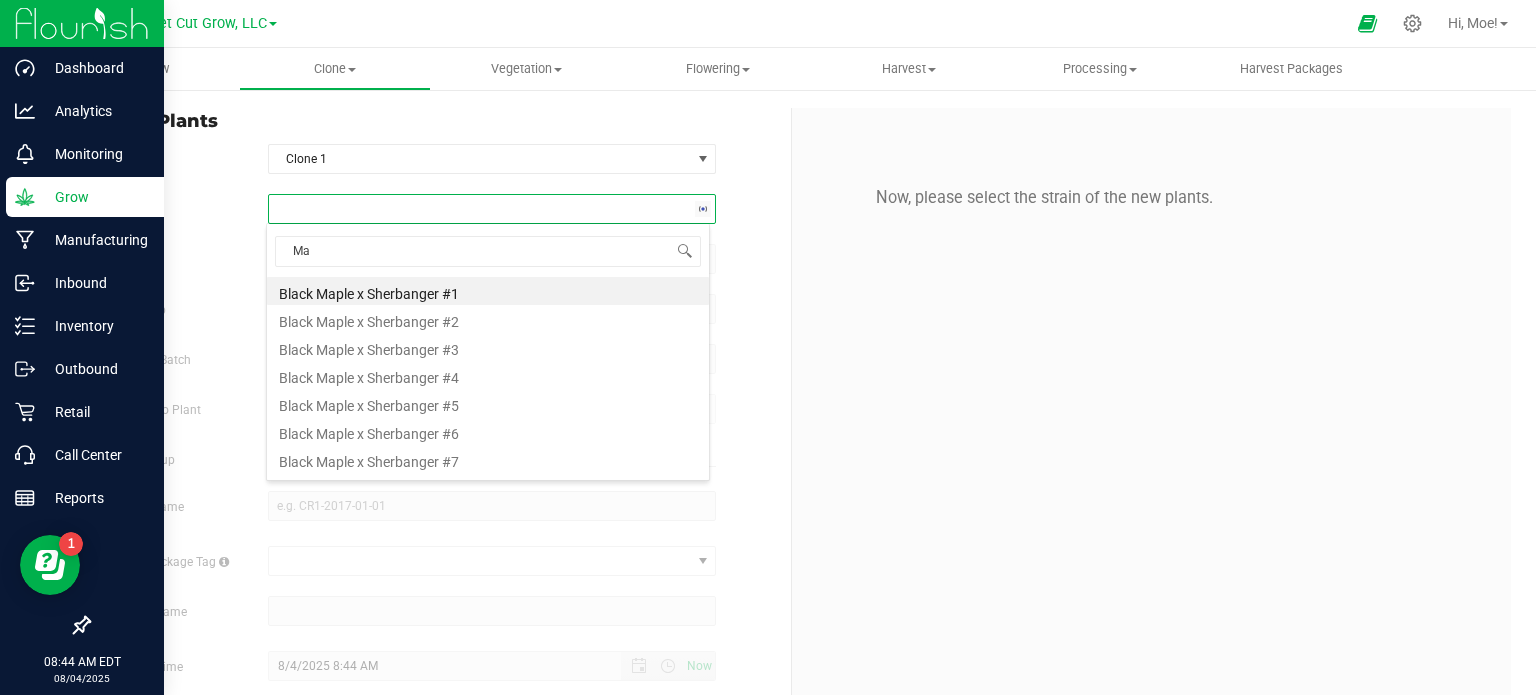 type on "Mar" 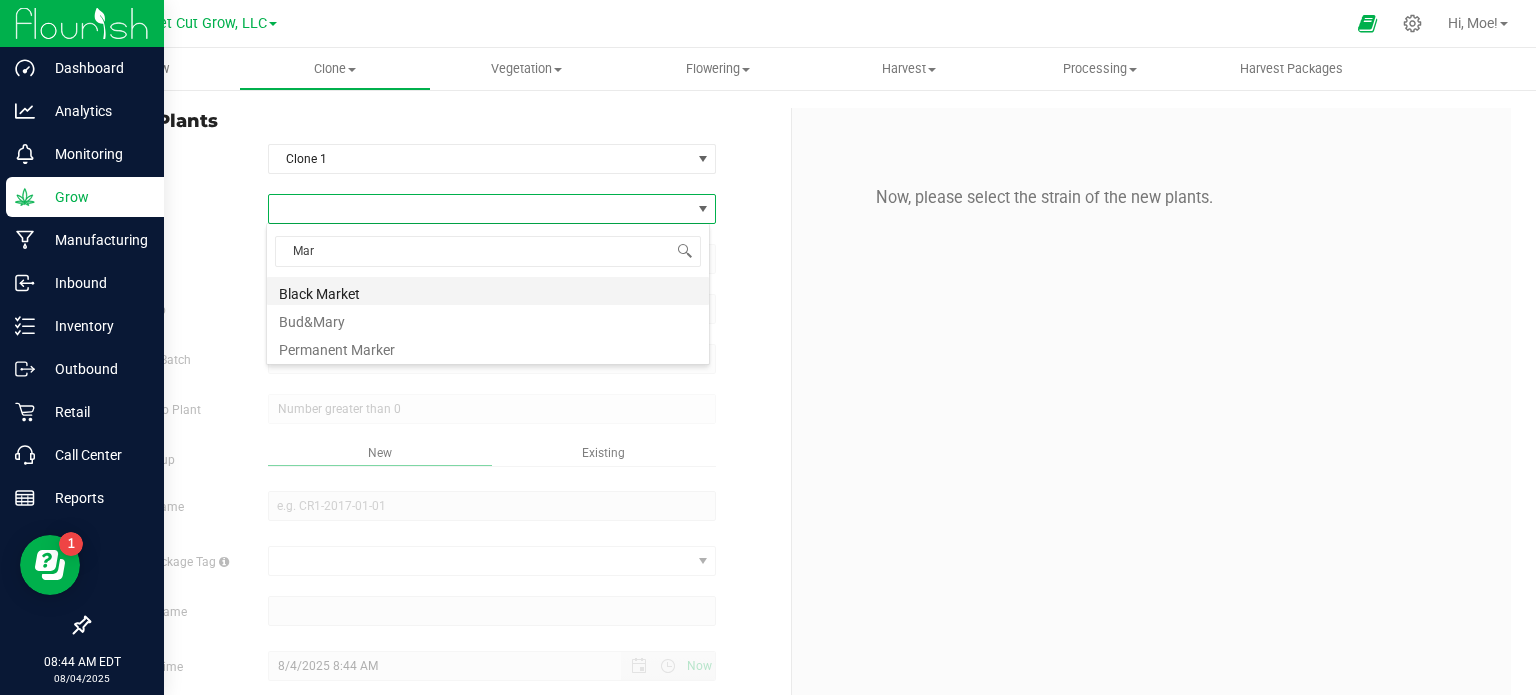 click on "Black Market" at bounding box center [488, 291] 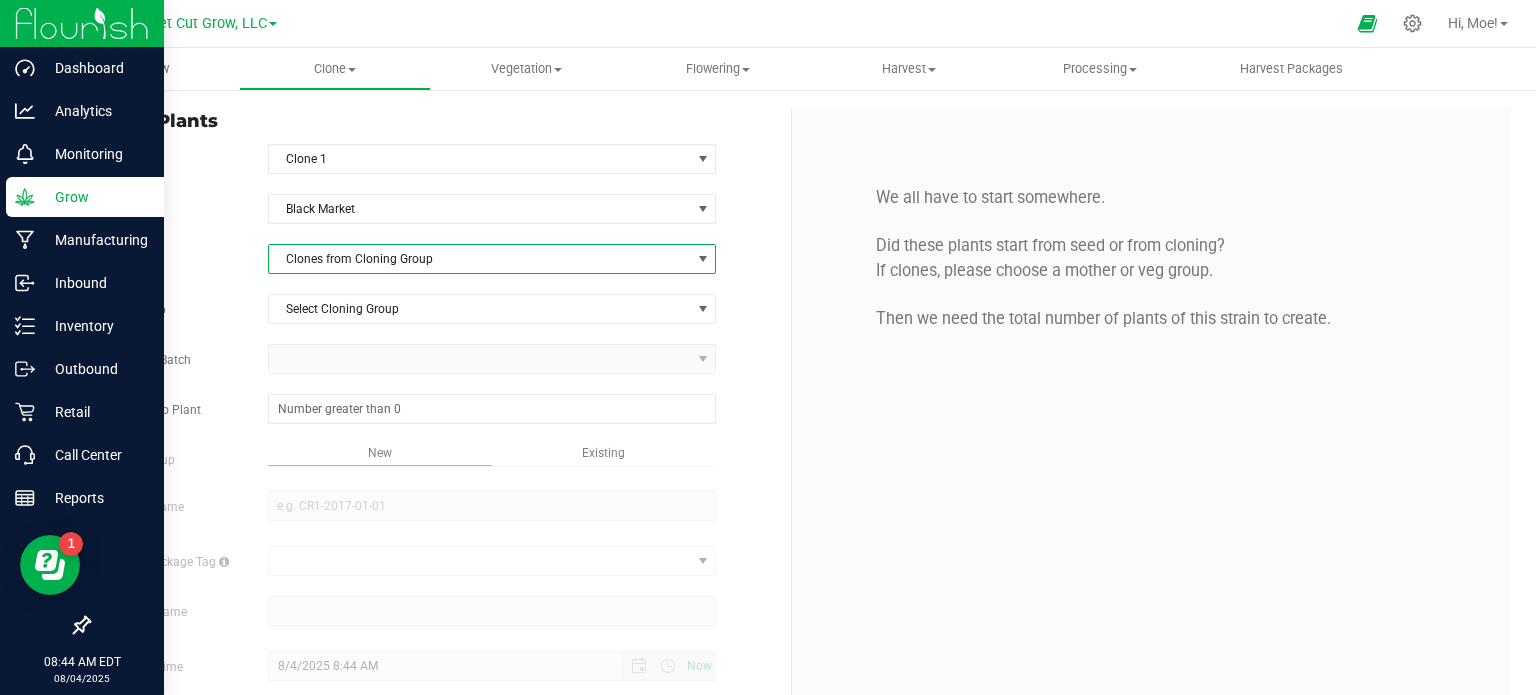 click at bounding box center (703, 259) 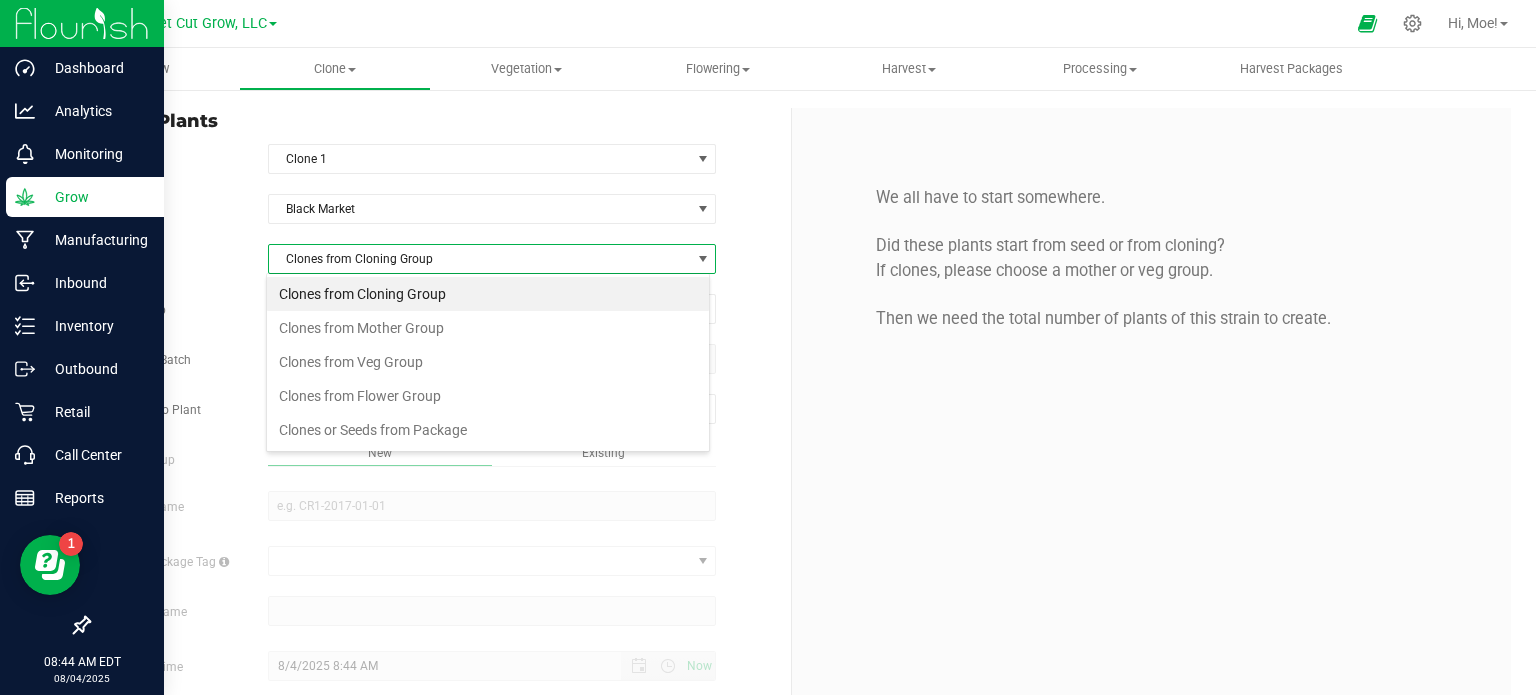scroll, scrollTop: 99970, scrollLeft: 99556, axis: both 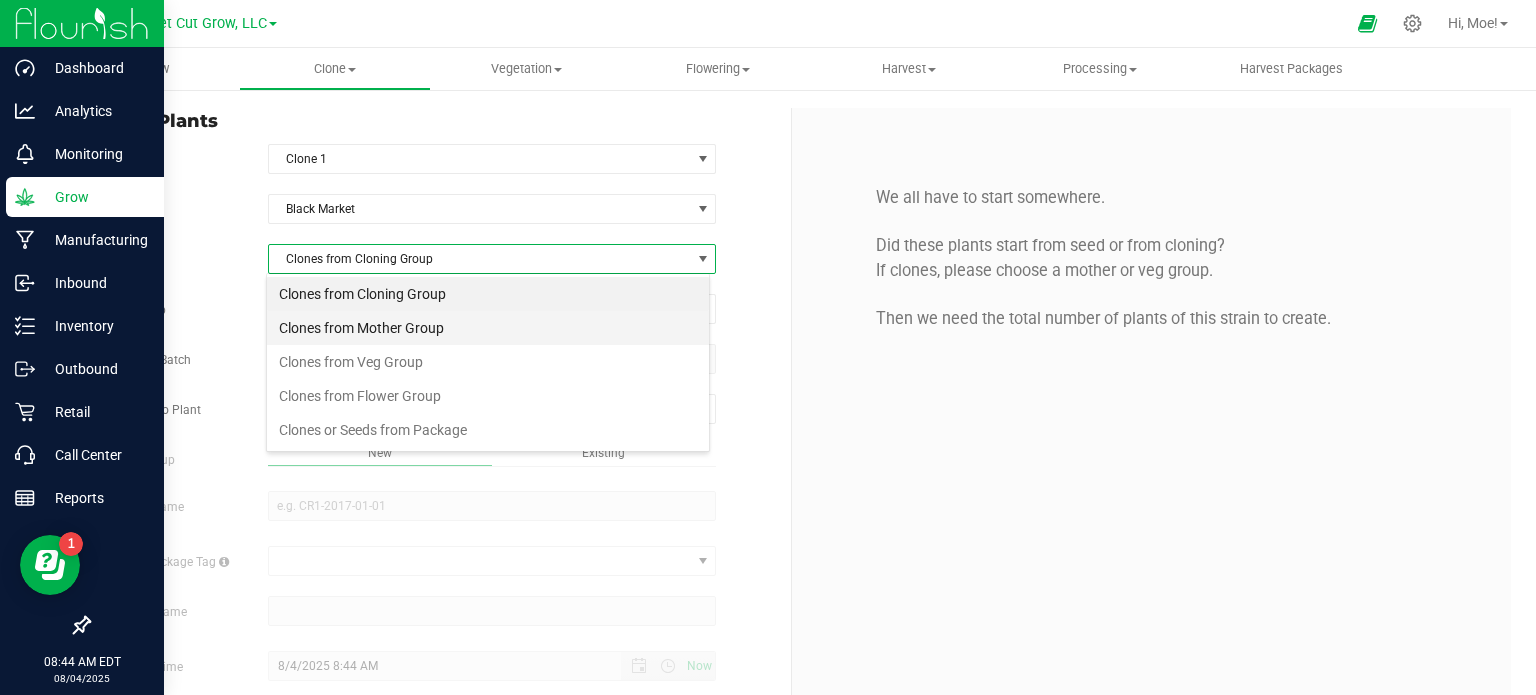 click on "Clones from Mother Group" at bounding box center (488, 328) 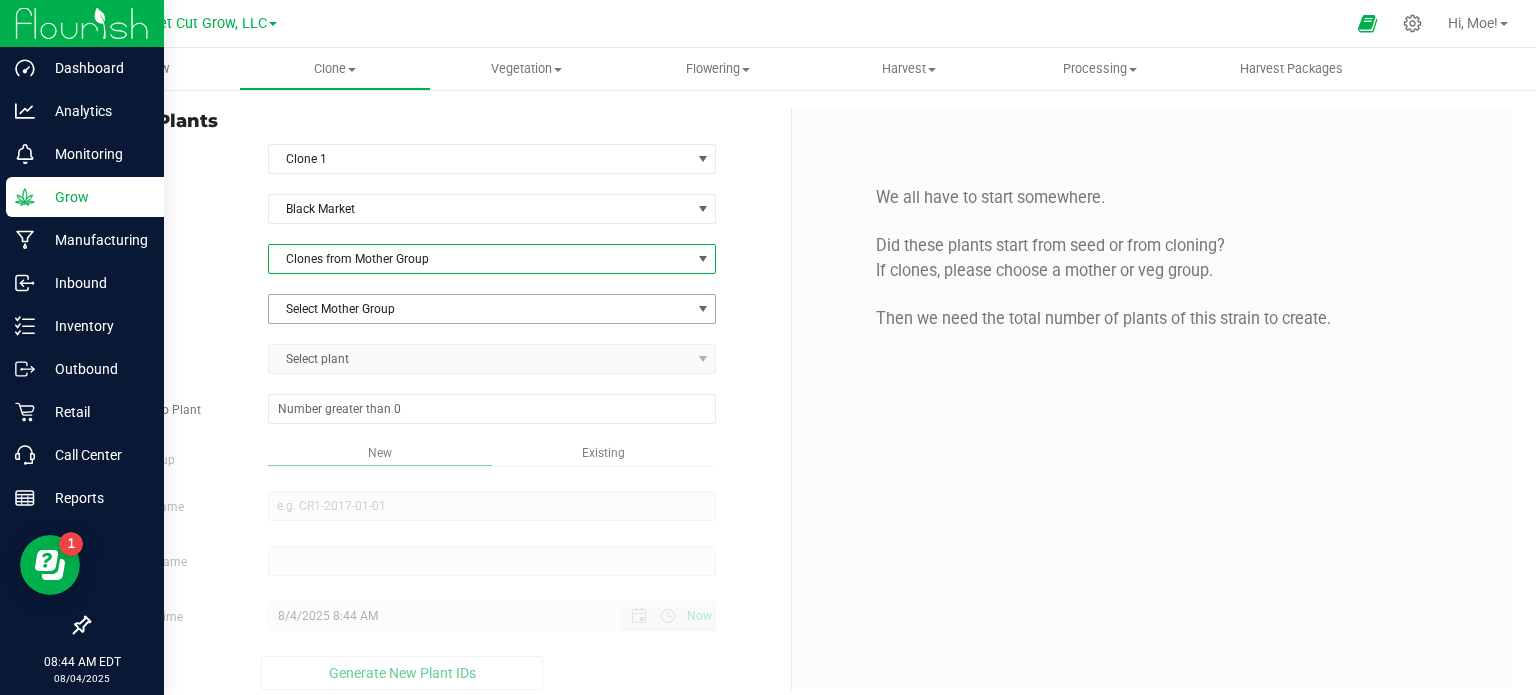 click at bounding box center (703, 309) 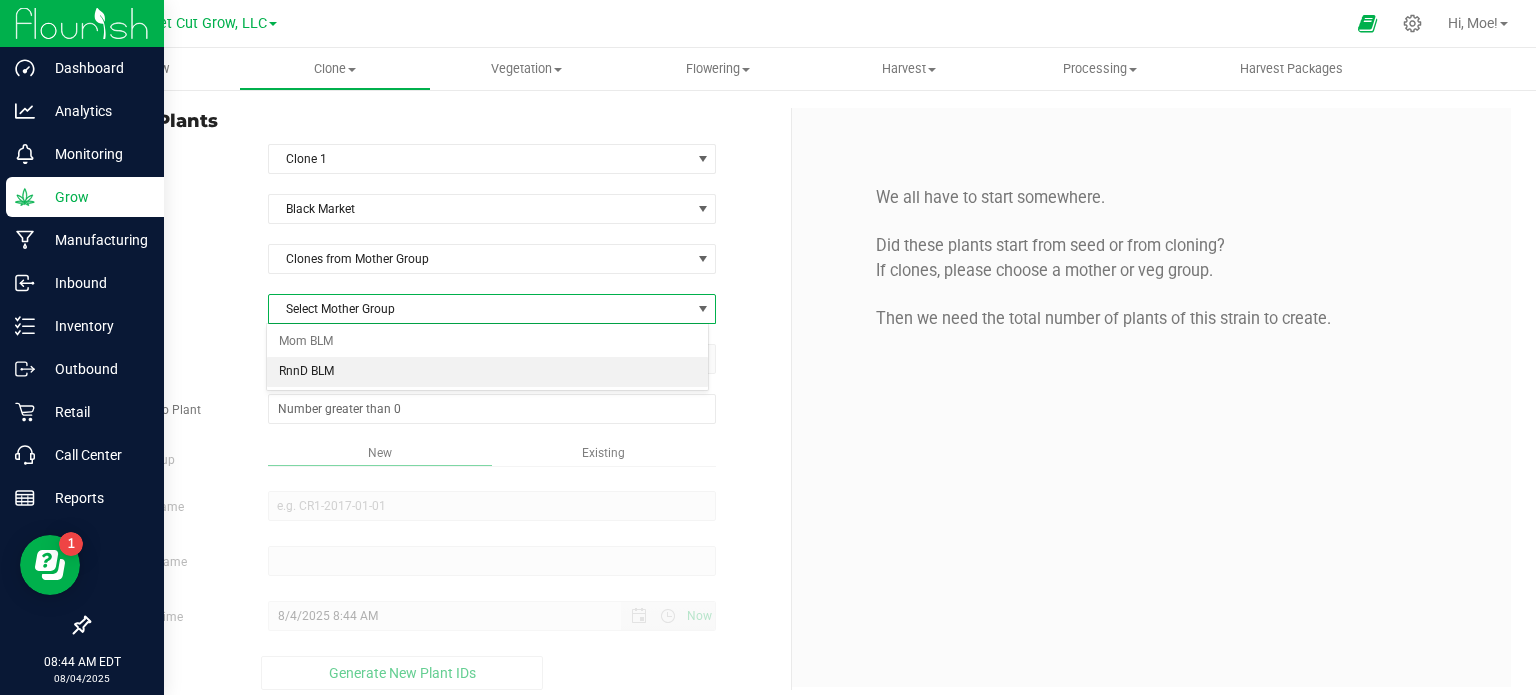 click on "RnnD BLM" at bounding box center (488, 372) 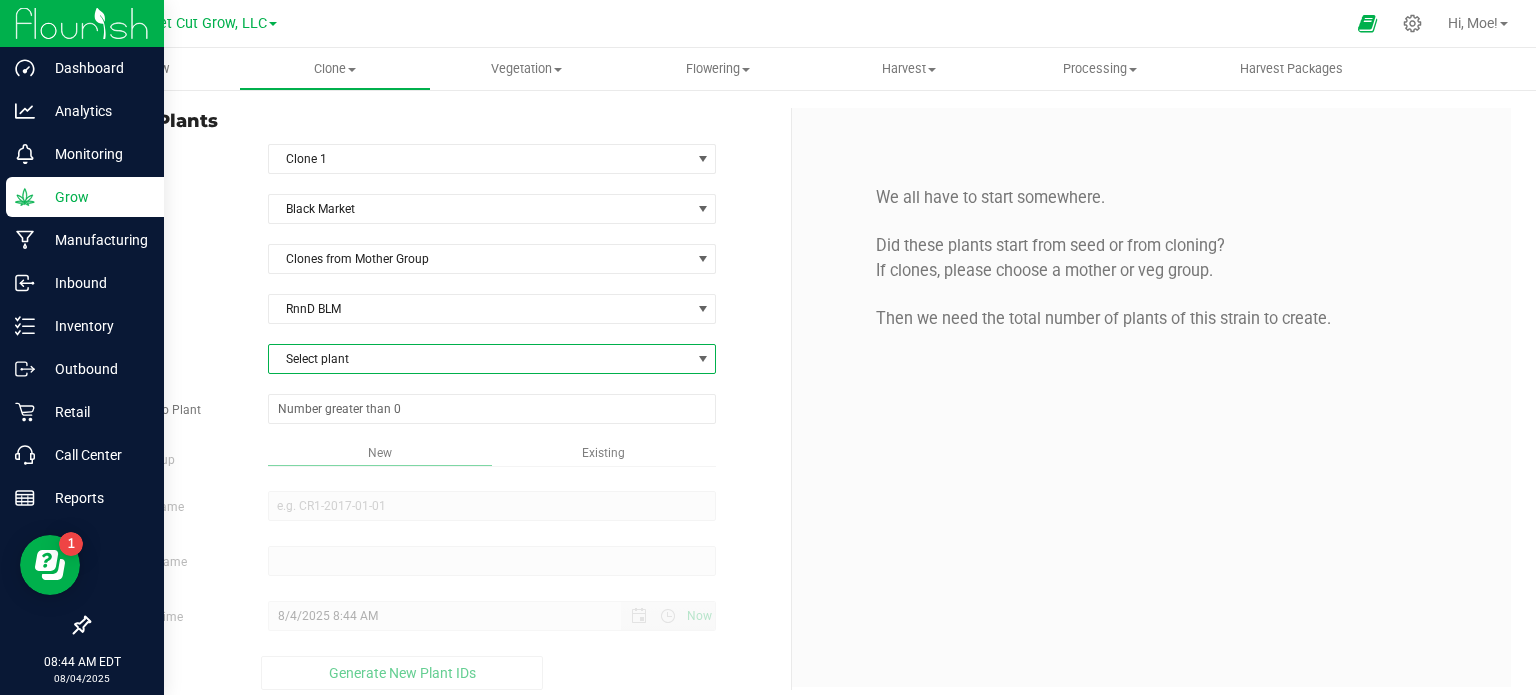 click at bounding box center [703, 359] 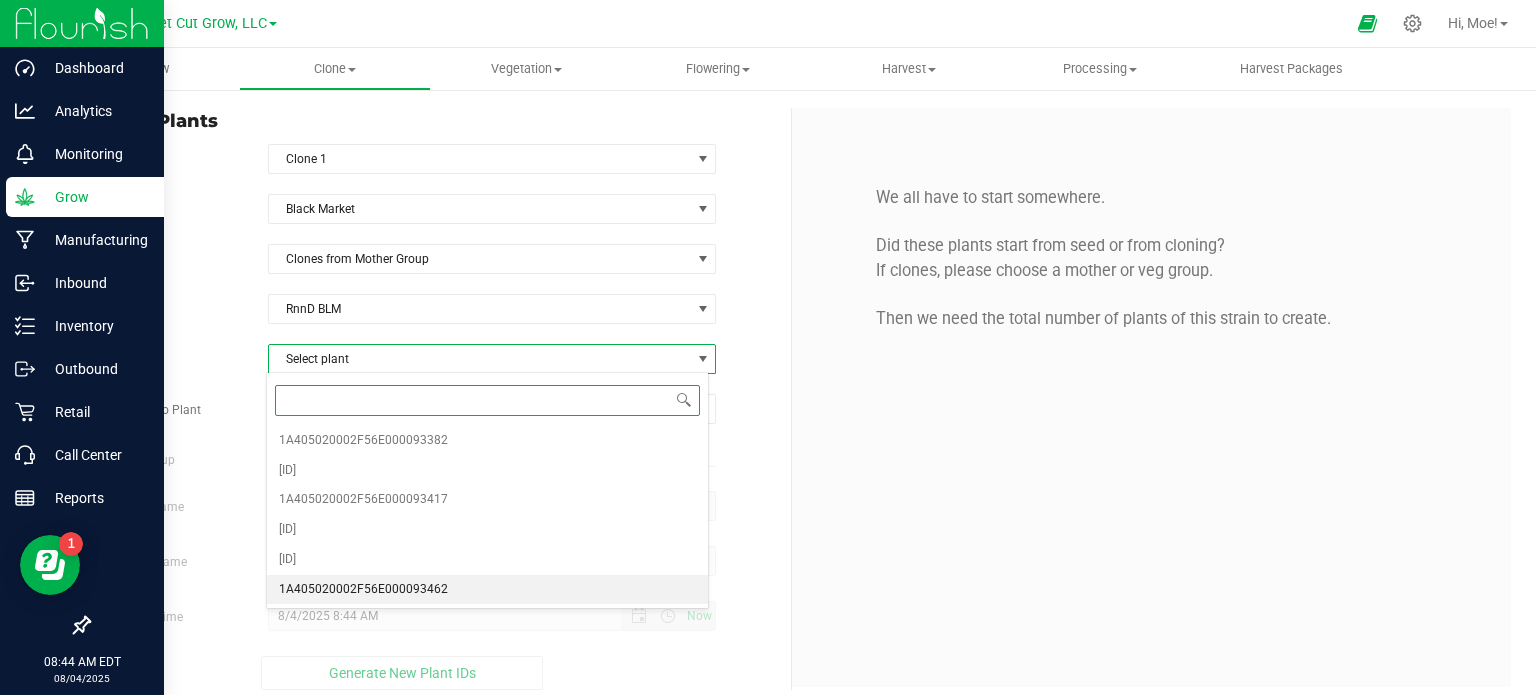 click on "1A405020002F56E000093462" at bounding box center (488, 590) 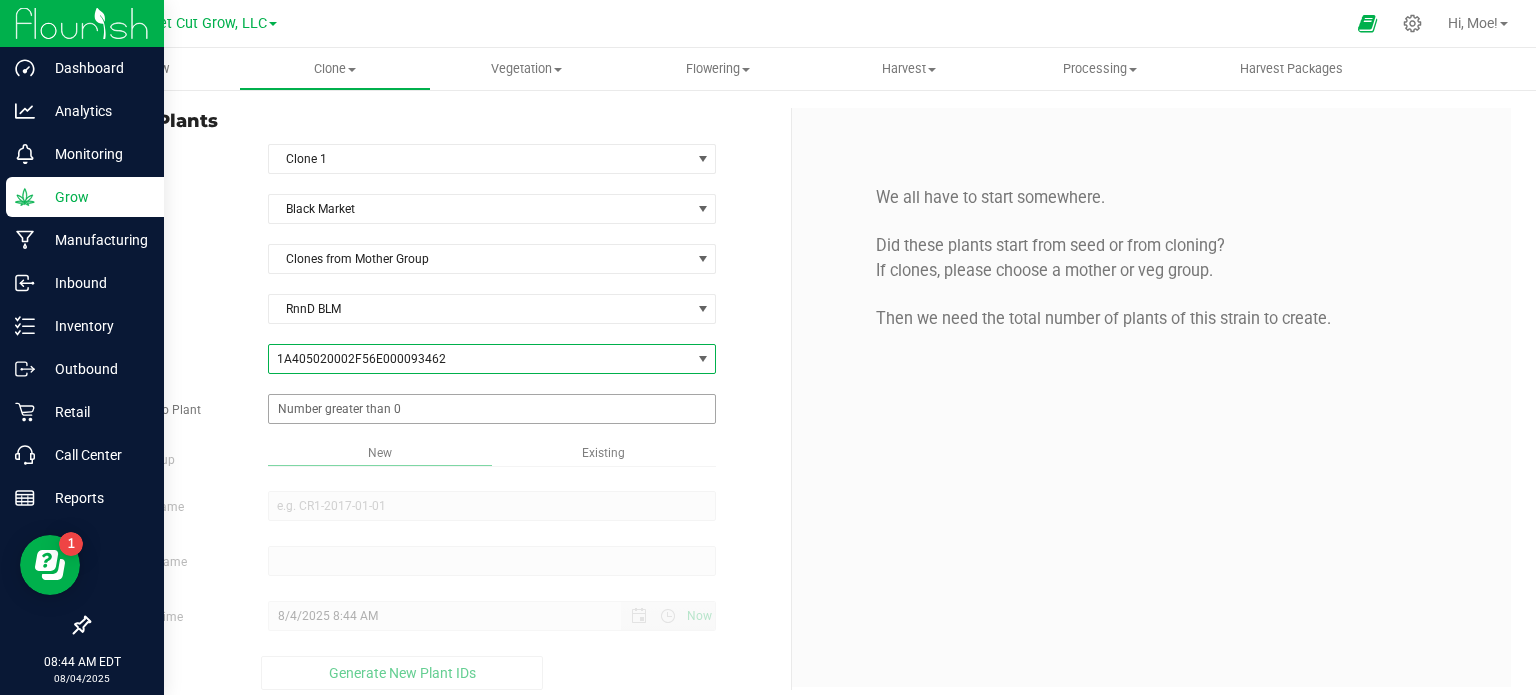 click at bounding box center (492, 409) 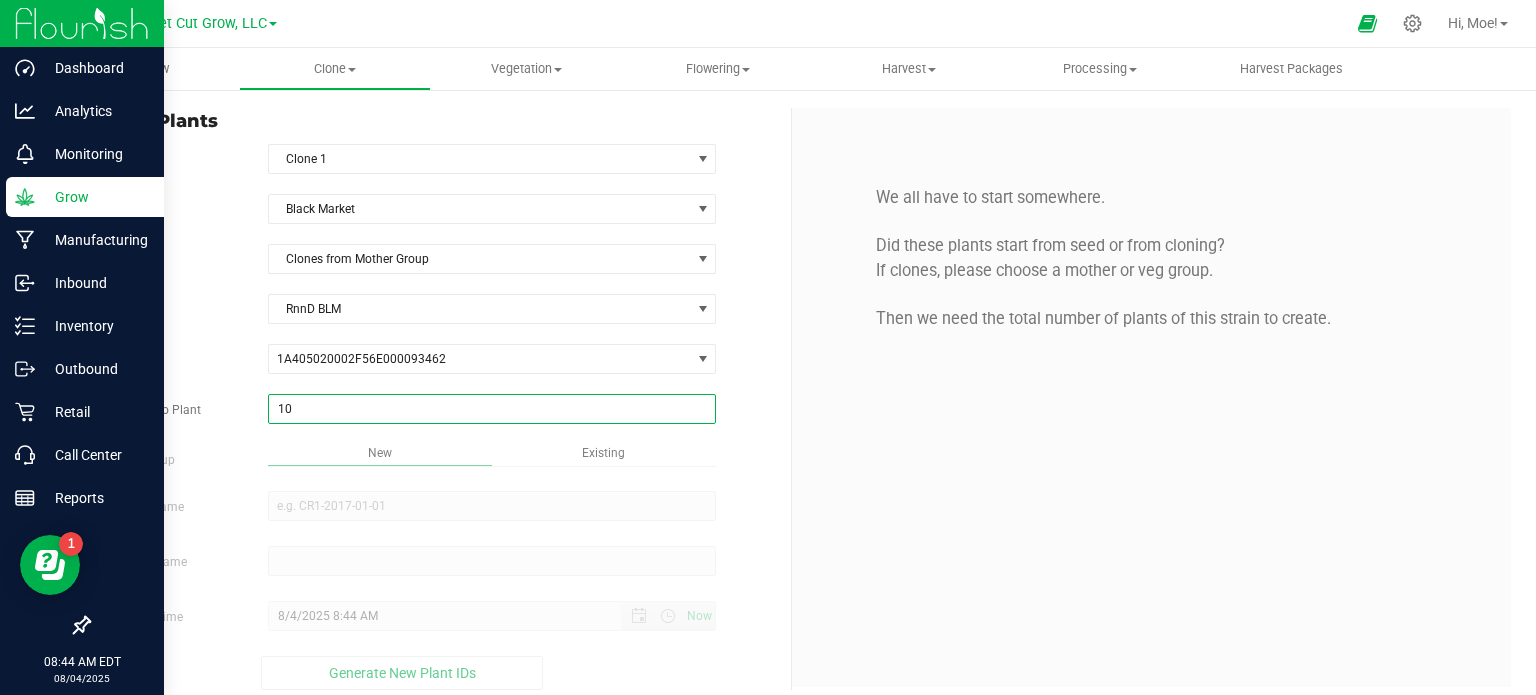 type on "100" 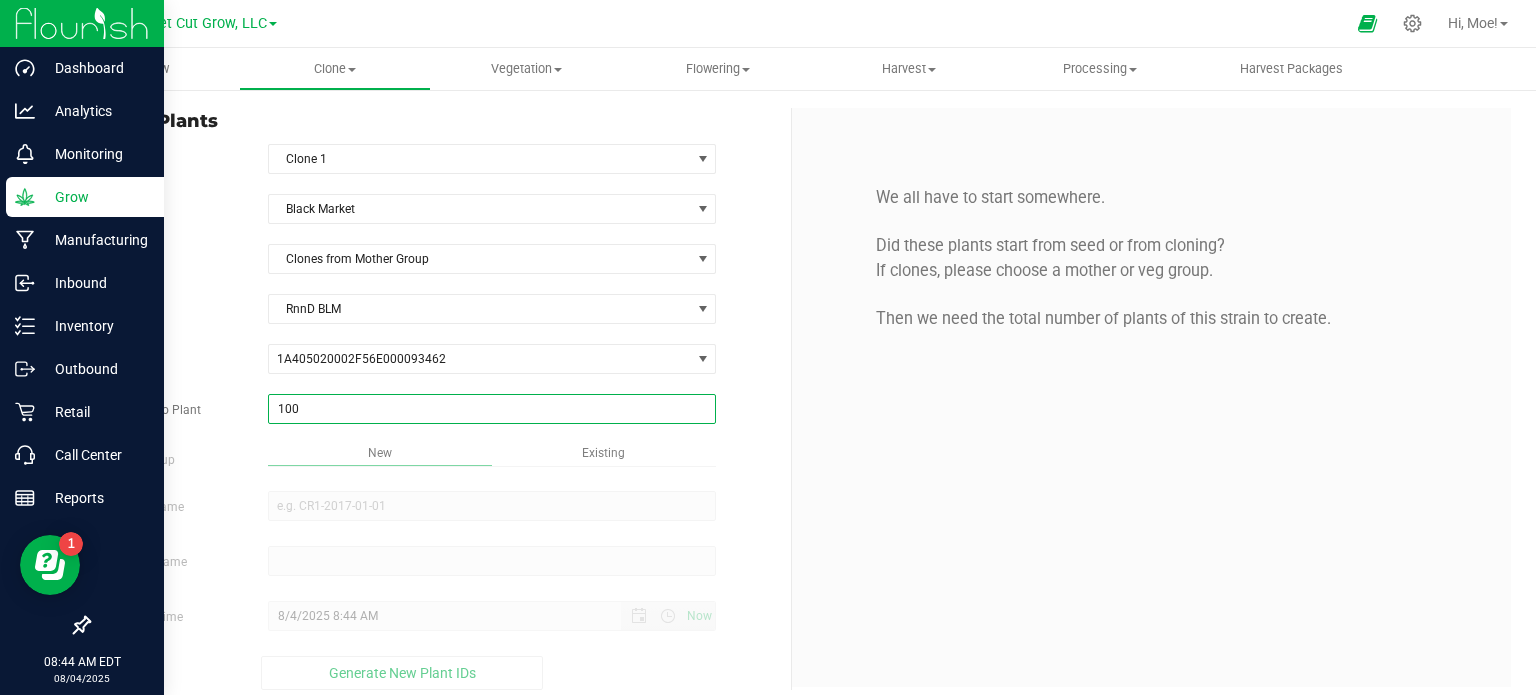 type on "100" 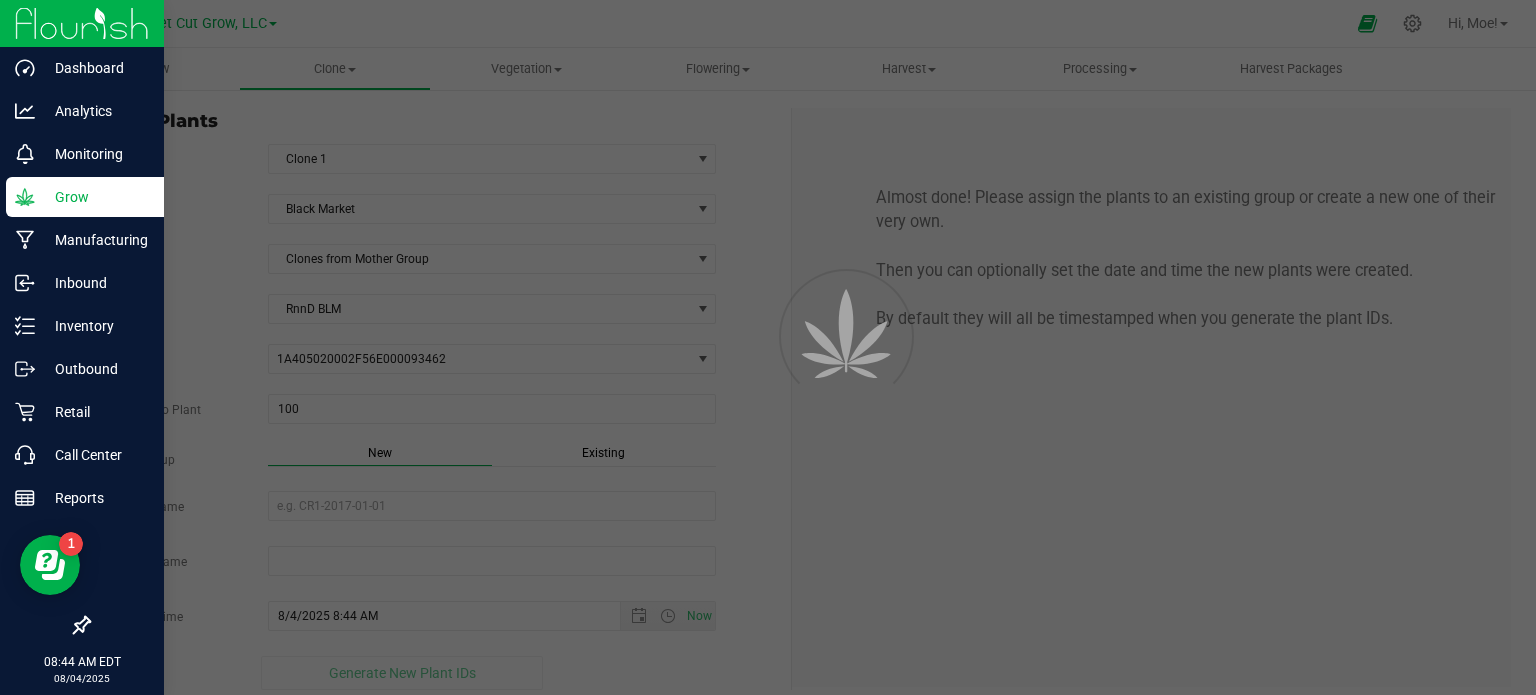 click on "Existing" at bounding box center [603, 453] 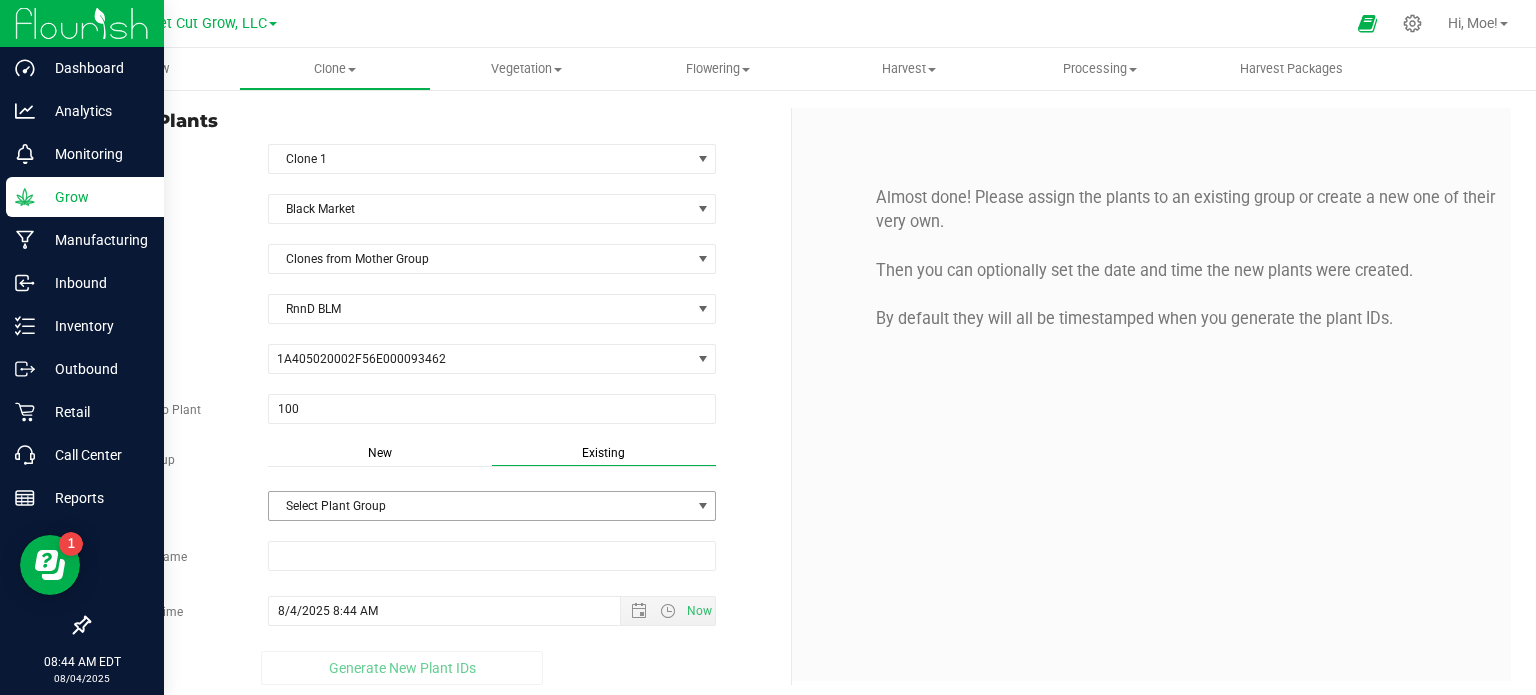click at bounding box center (703, 506) 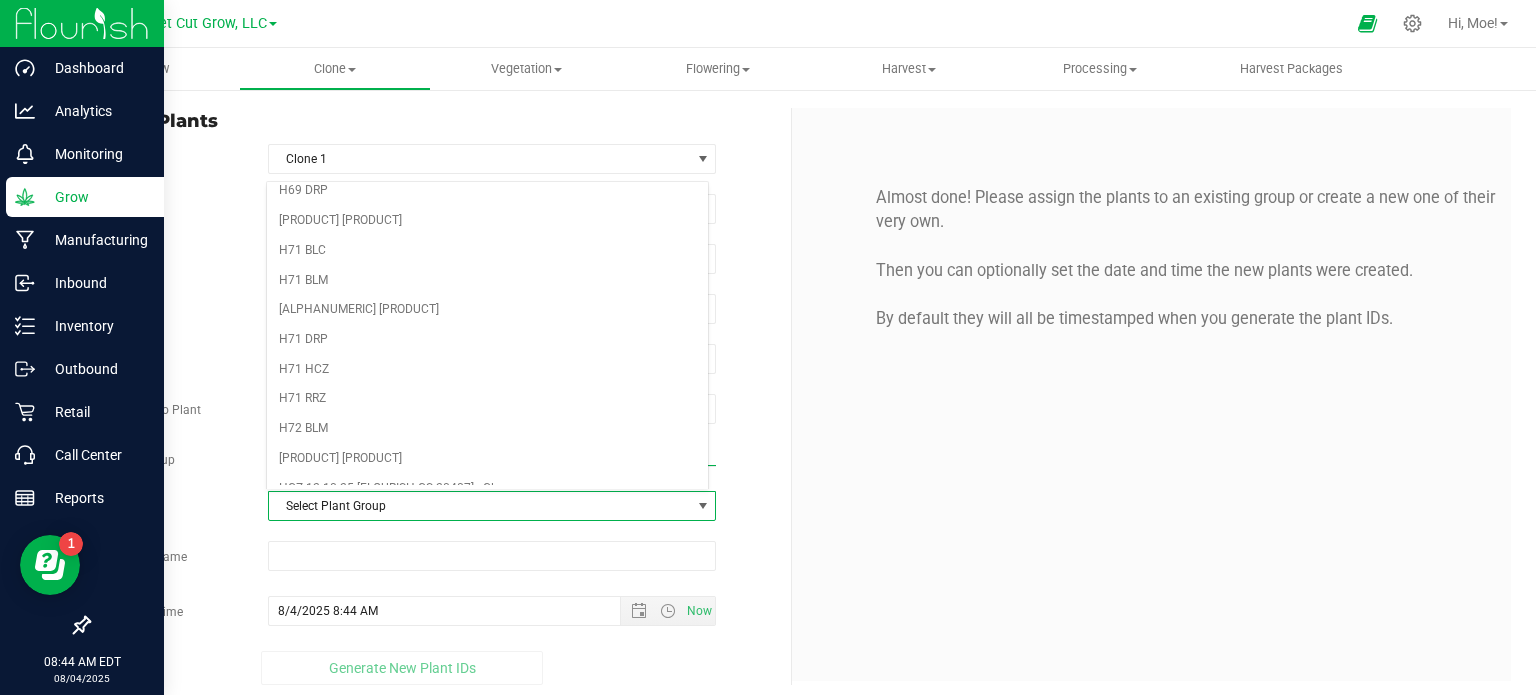 scroll, scrollTop: 75, scrollLeft: 0, axis: vertical 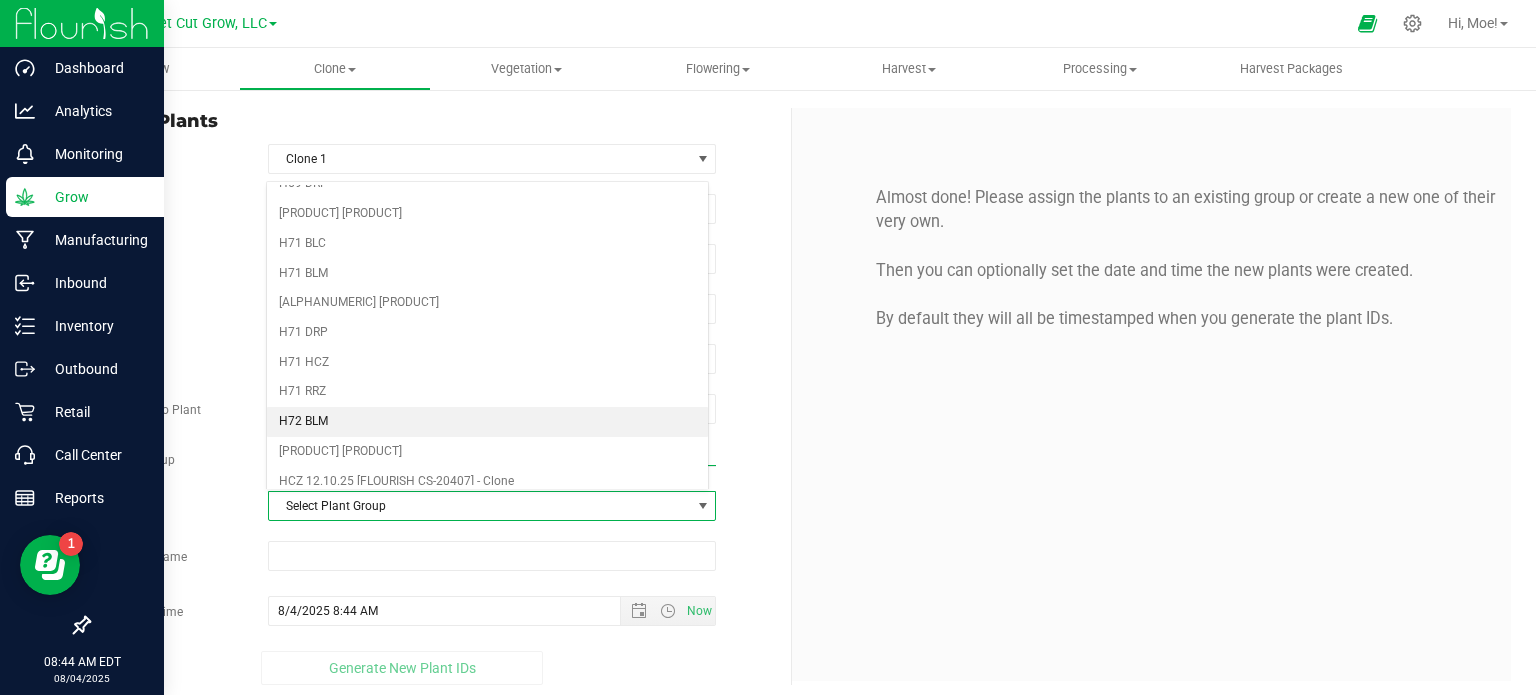 click on "H72 BLM" at bounding box center [488, 422] 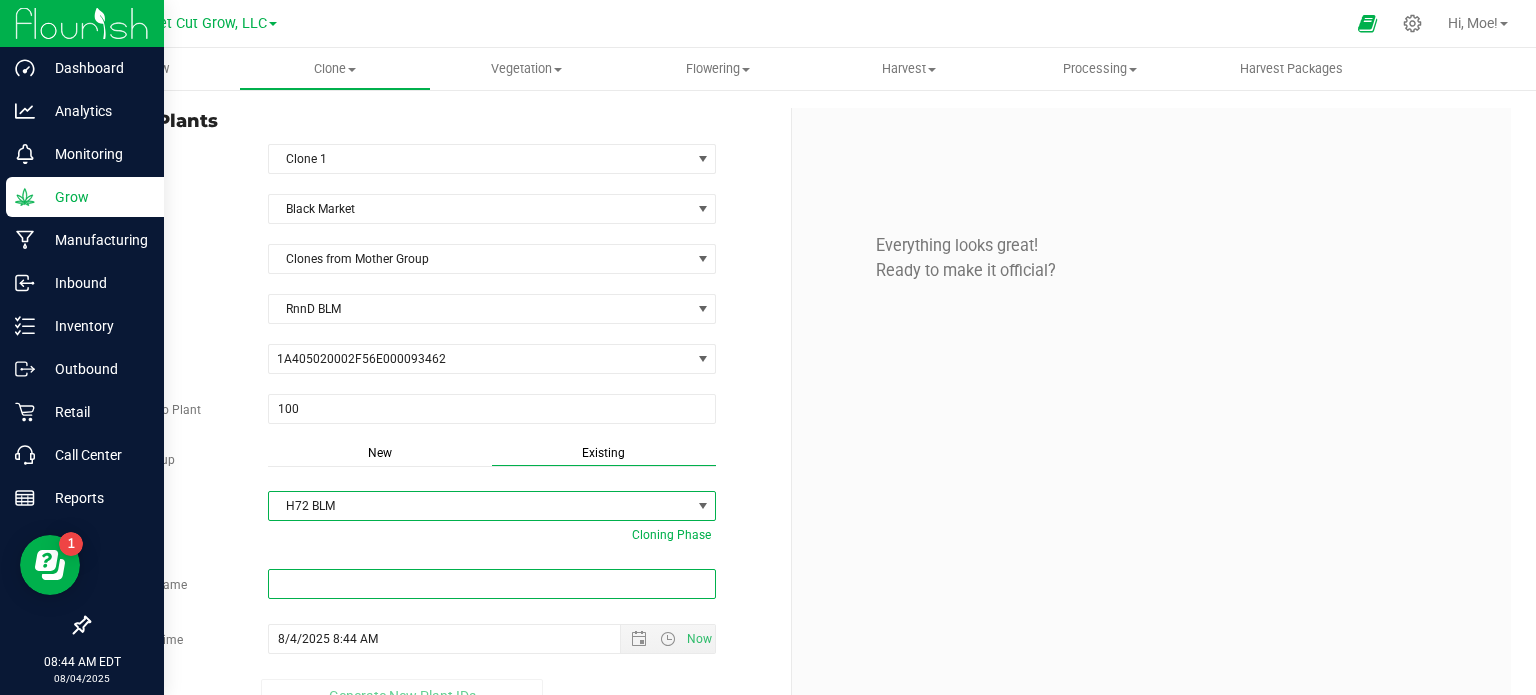 click at bounding box center [492, 584] 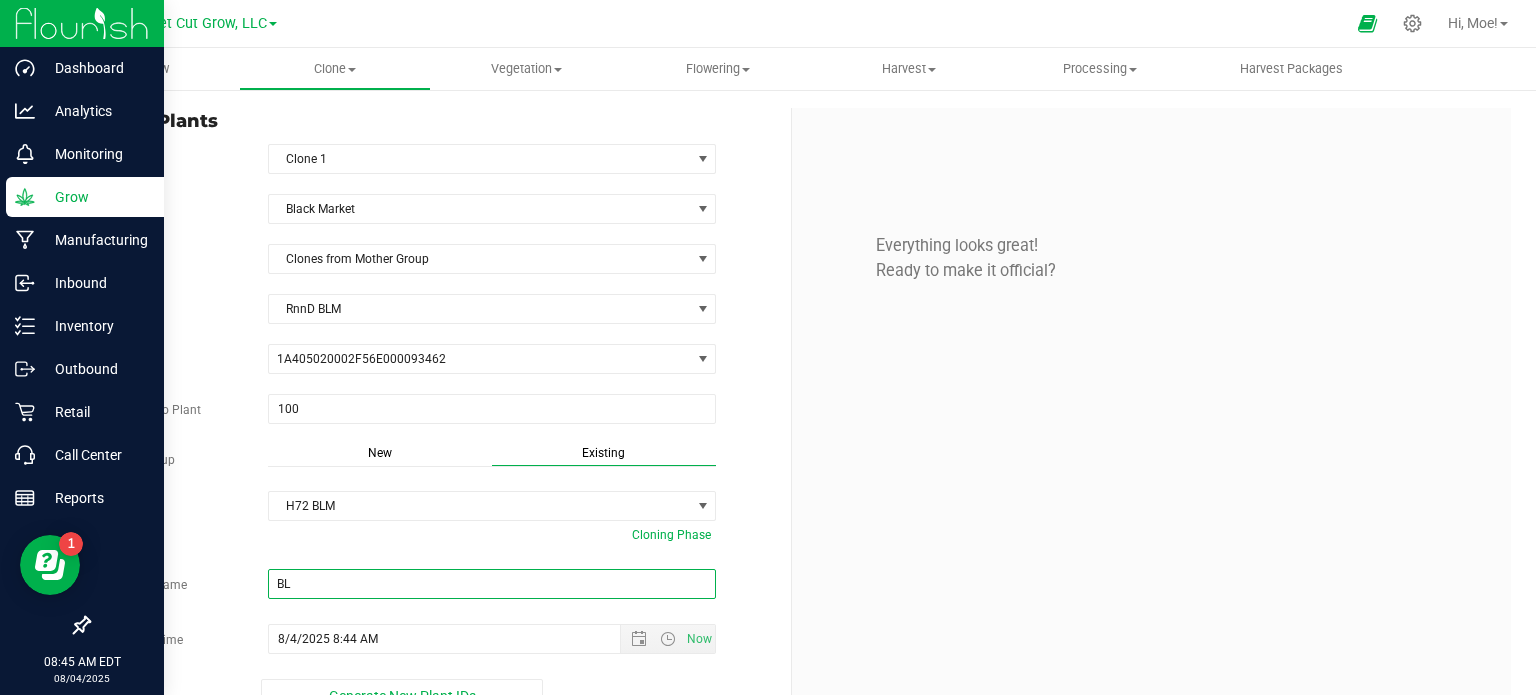 type on "B" 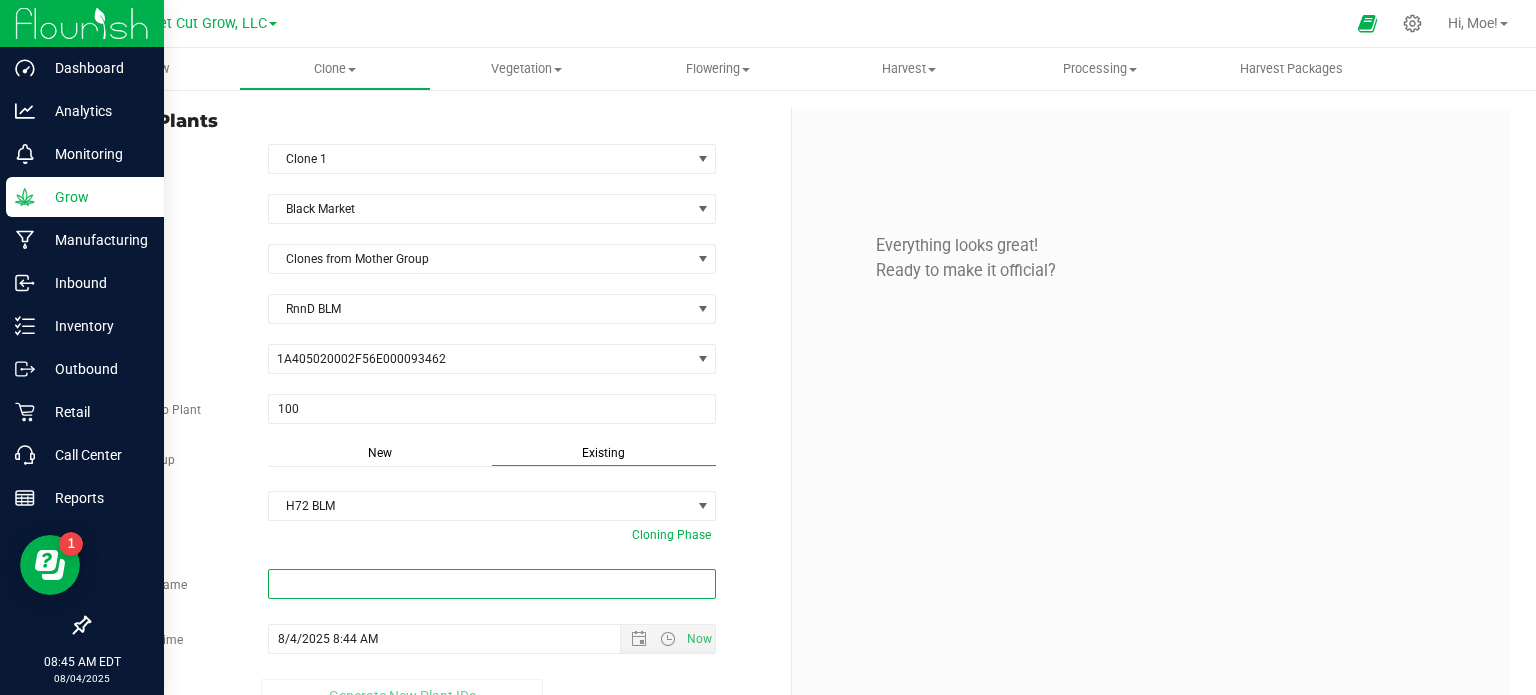 click at bounding box center (492, 584) 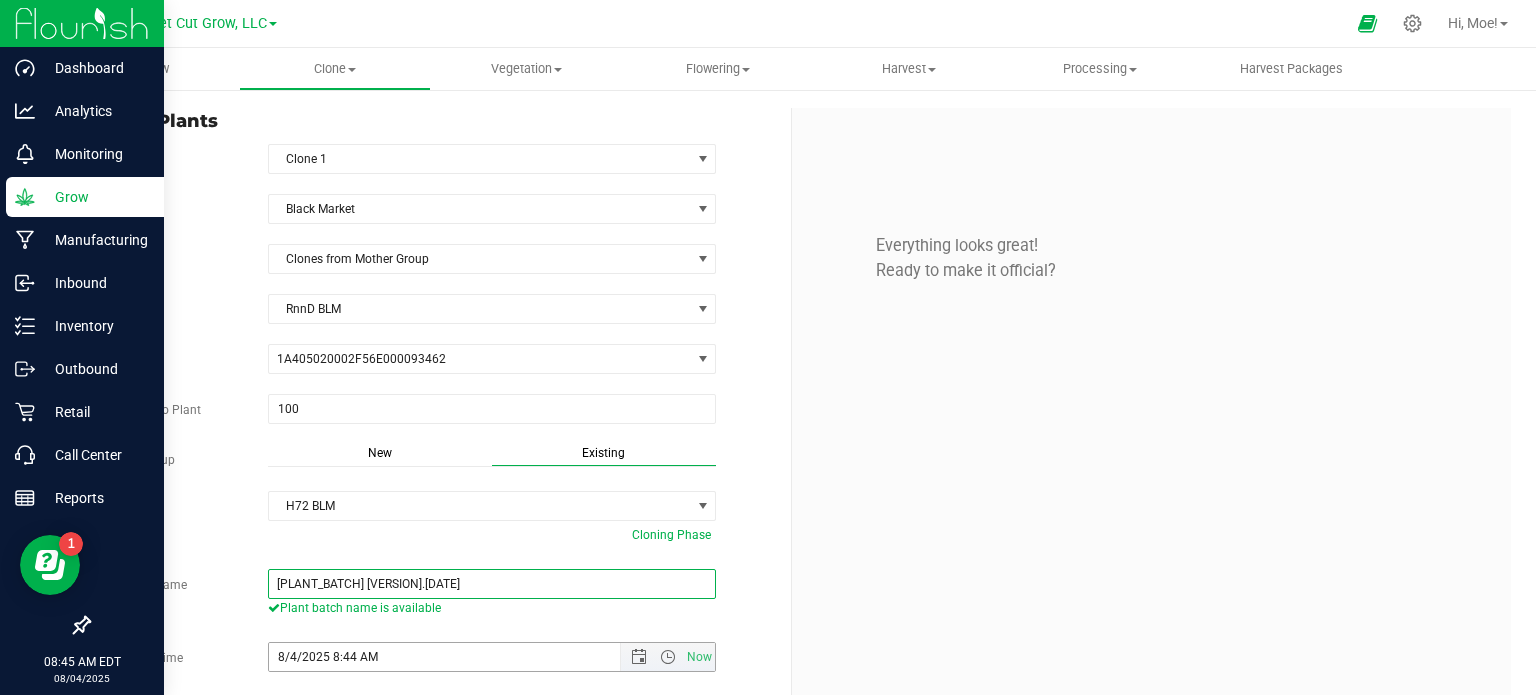 type on "[PLANT_BATCH] [VERSION].[DATE]" 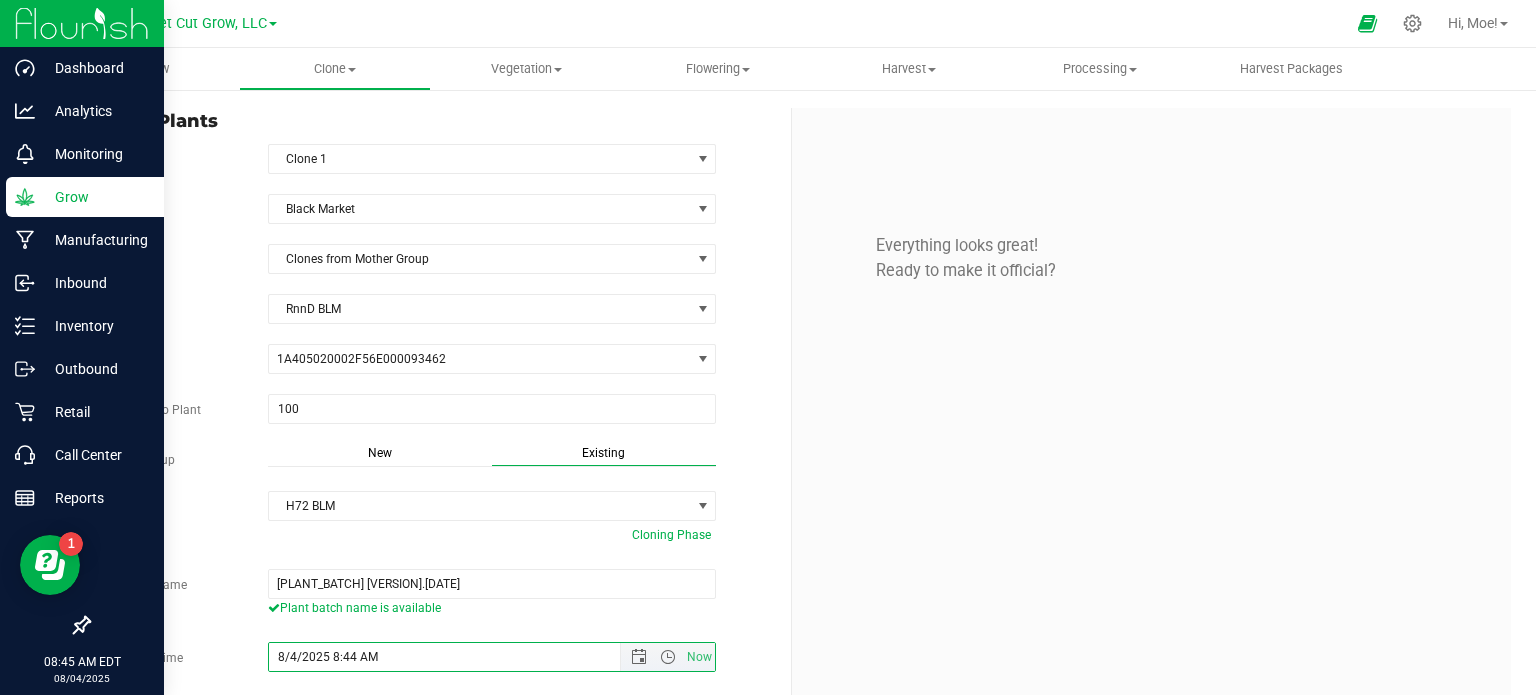 click on "8/4/2025 8:44 AM" at bounding box center [462, 657] 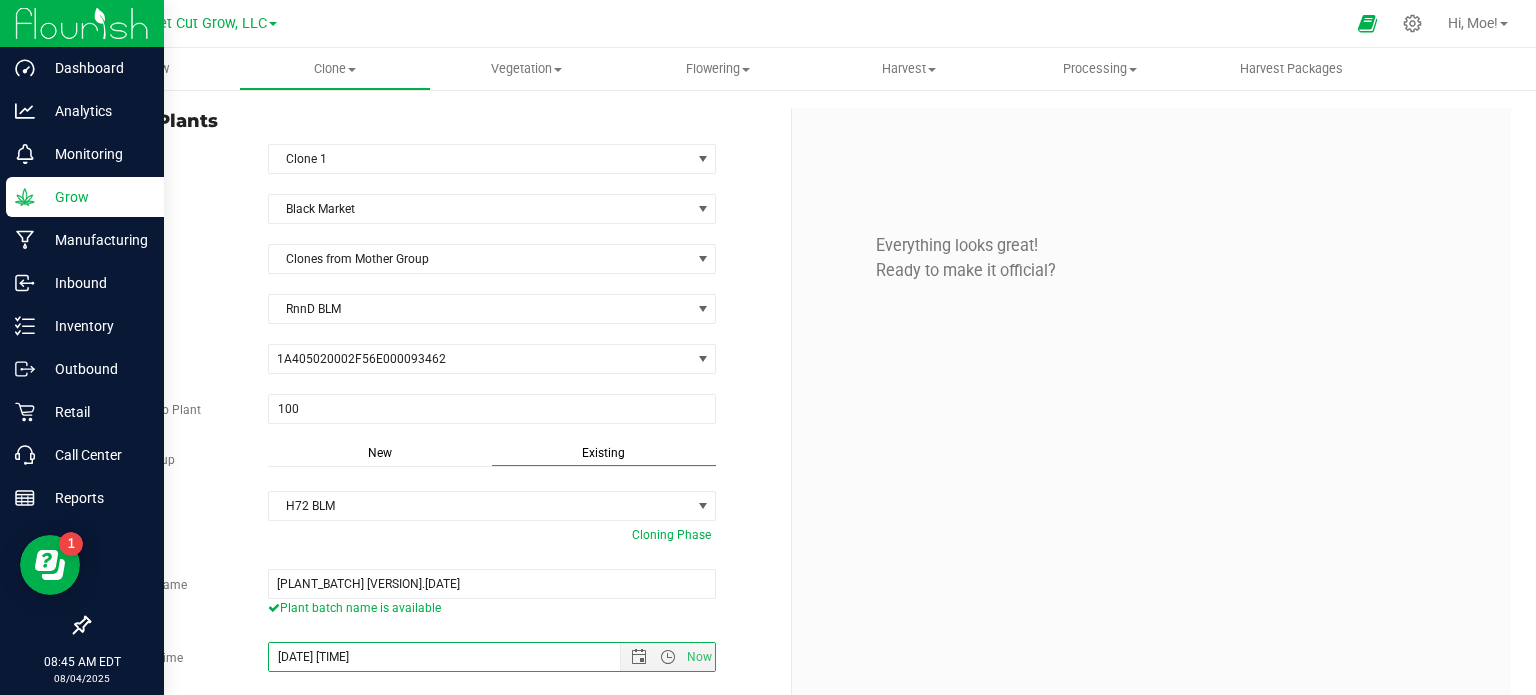 type on "[DATE] [TIME]" 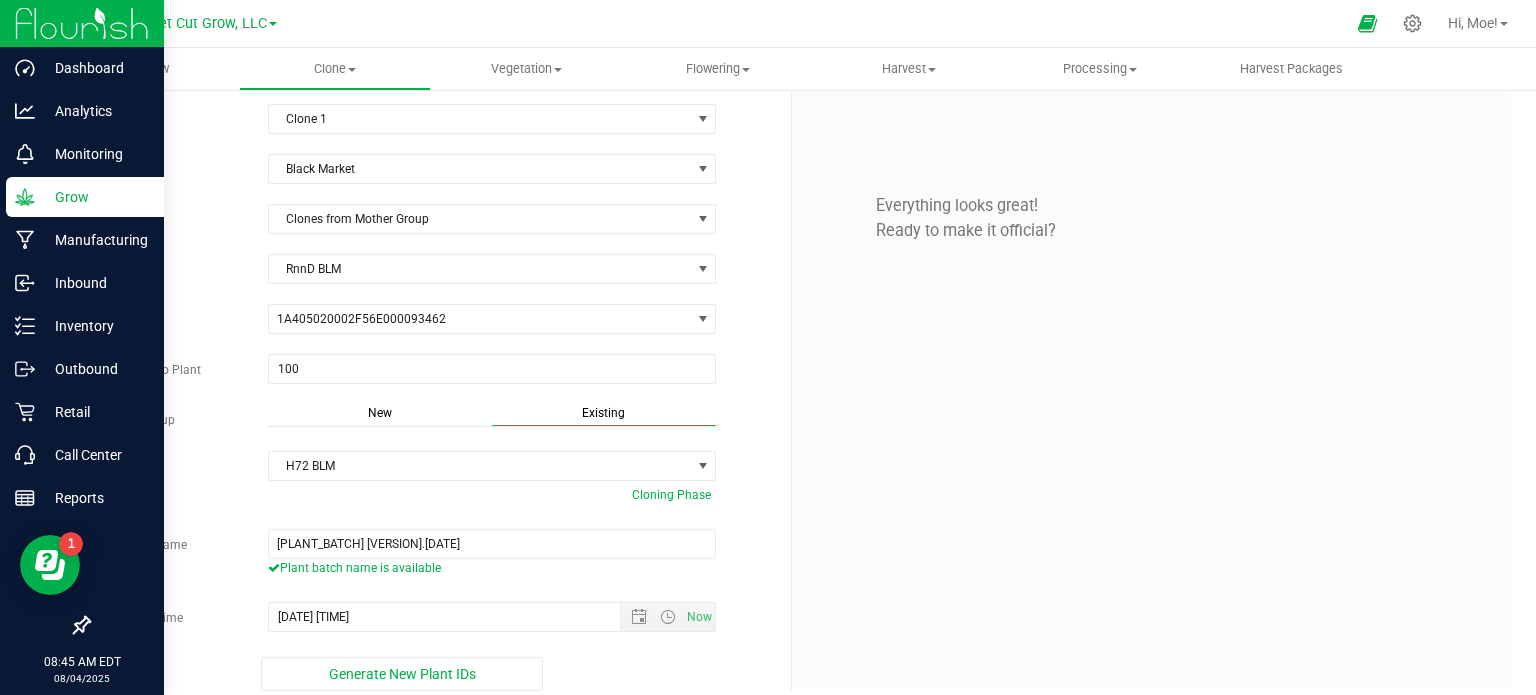 scroll, scrollTop: 52, scrollLeft: 0, axis: vertical 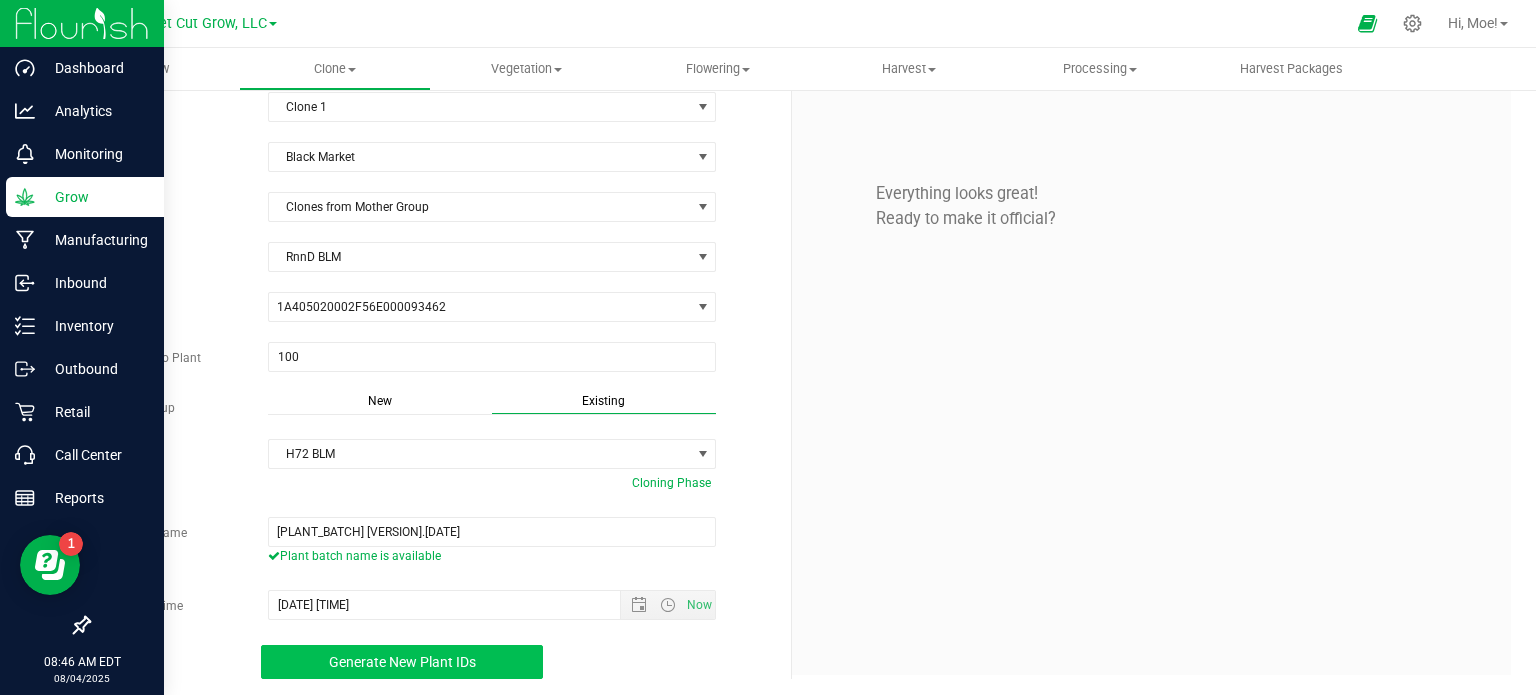 click on "Generate New Plant IDs" at bounding box center [402, 662] 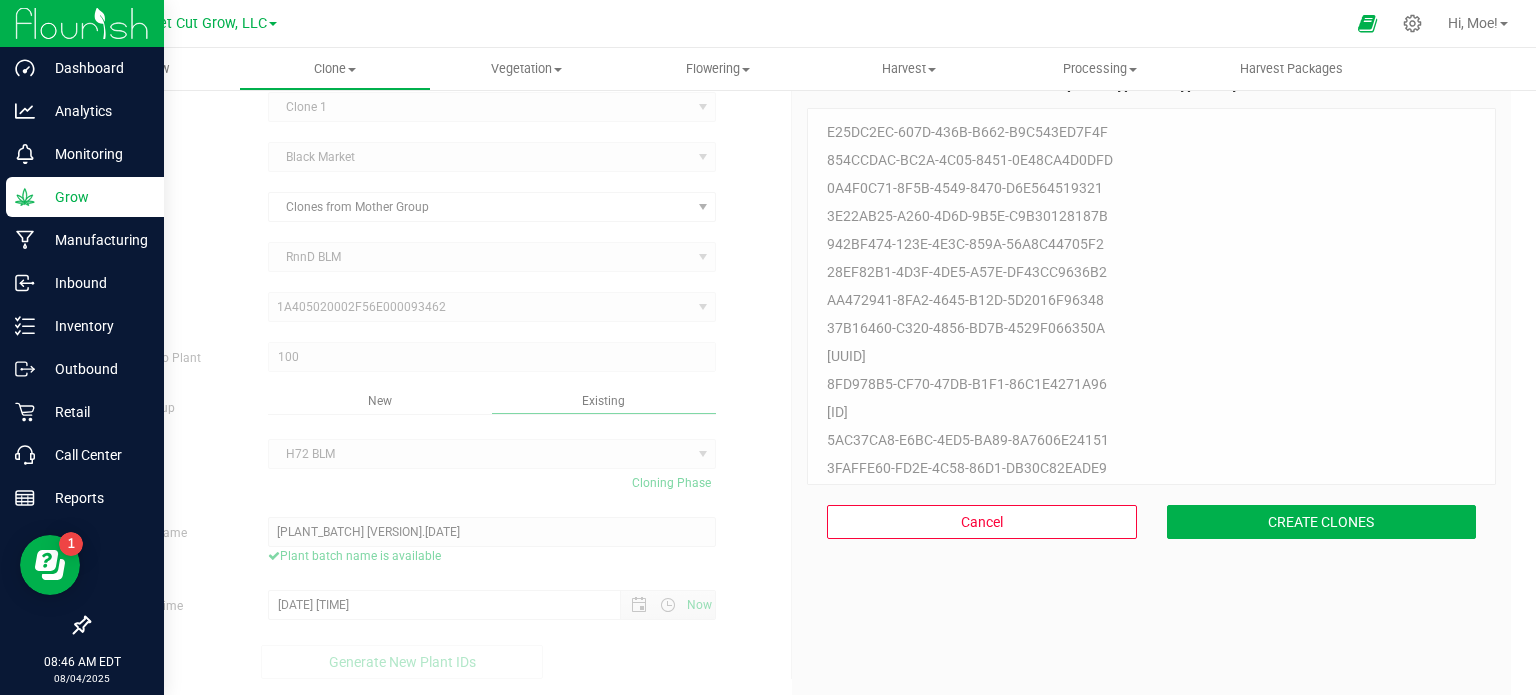 scroll, scrollTop: 60, scrollLeft: 0, axis: vertical 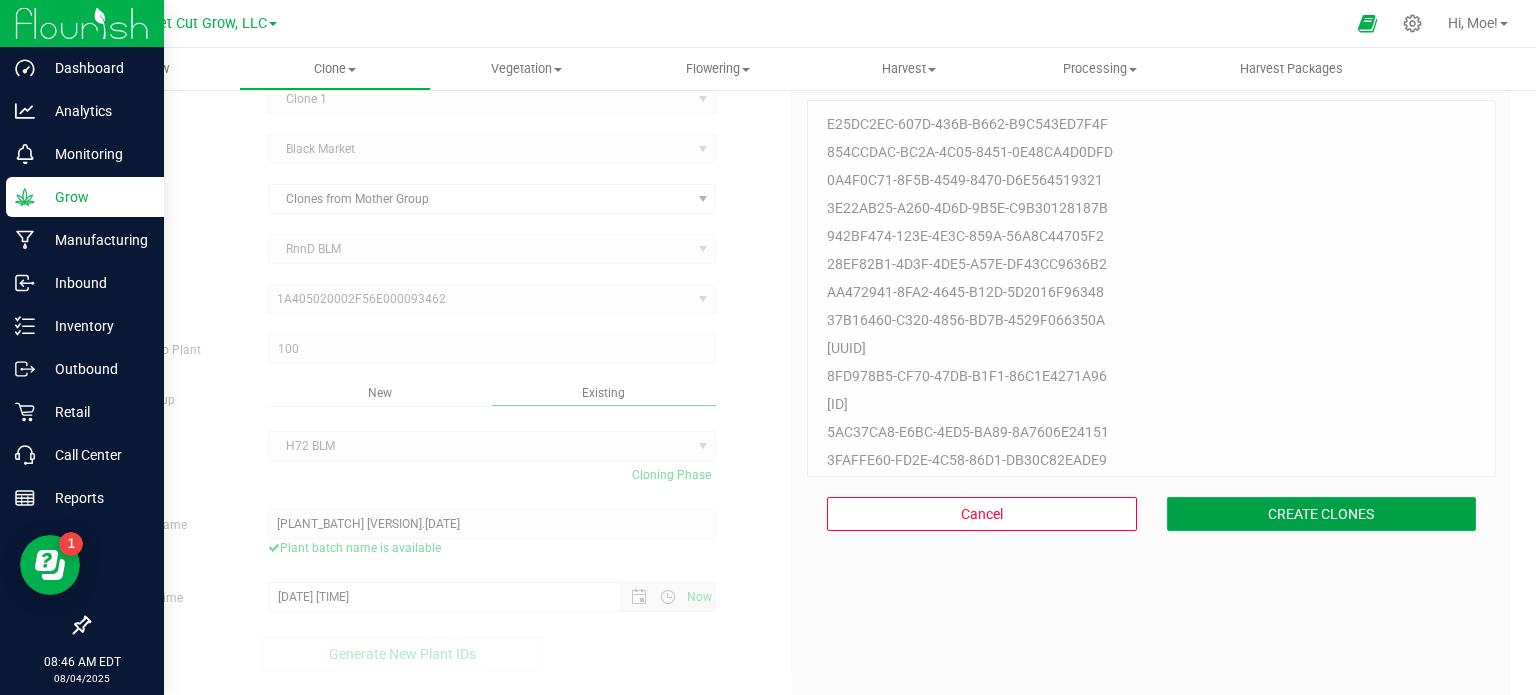 click on "CREATE CLONES" at bounding box center [1322, 514] 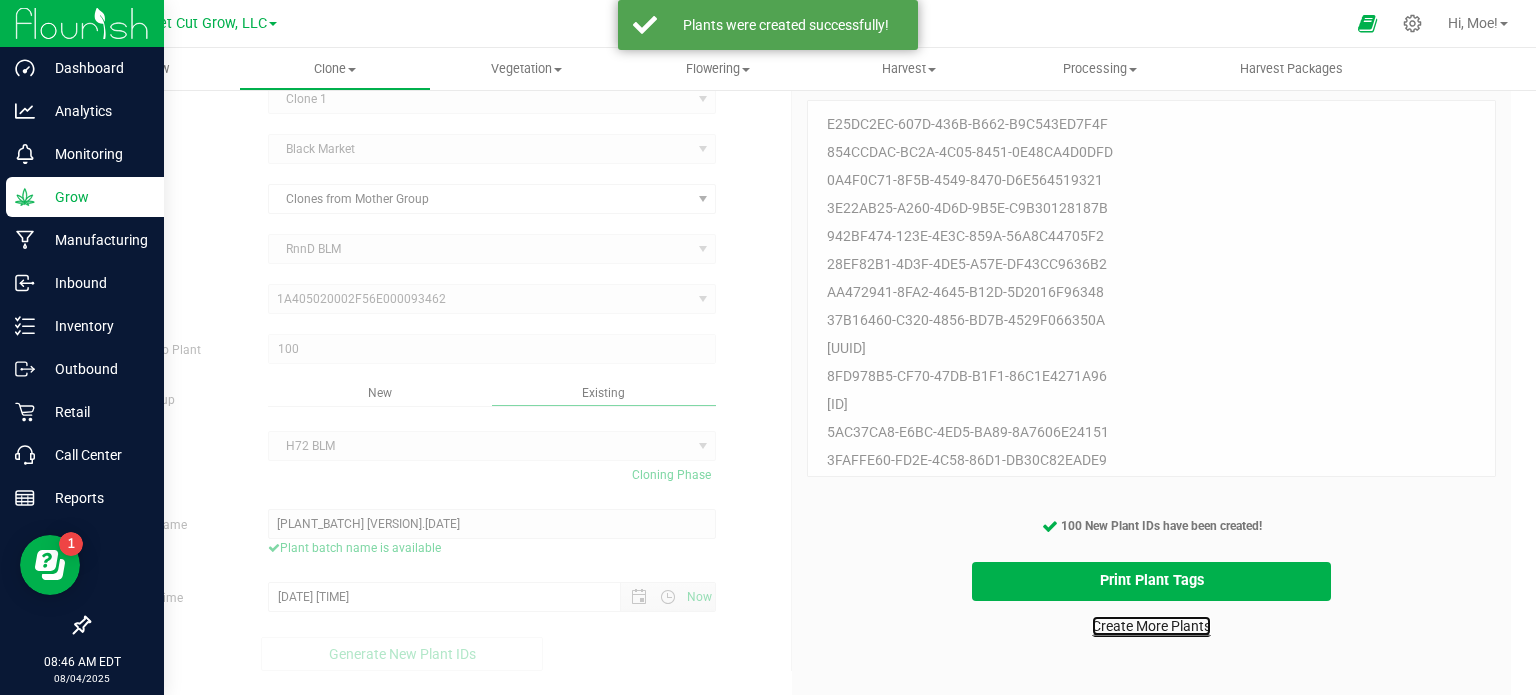 click on "Create More Plants" at bounding box center [1151, 626] 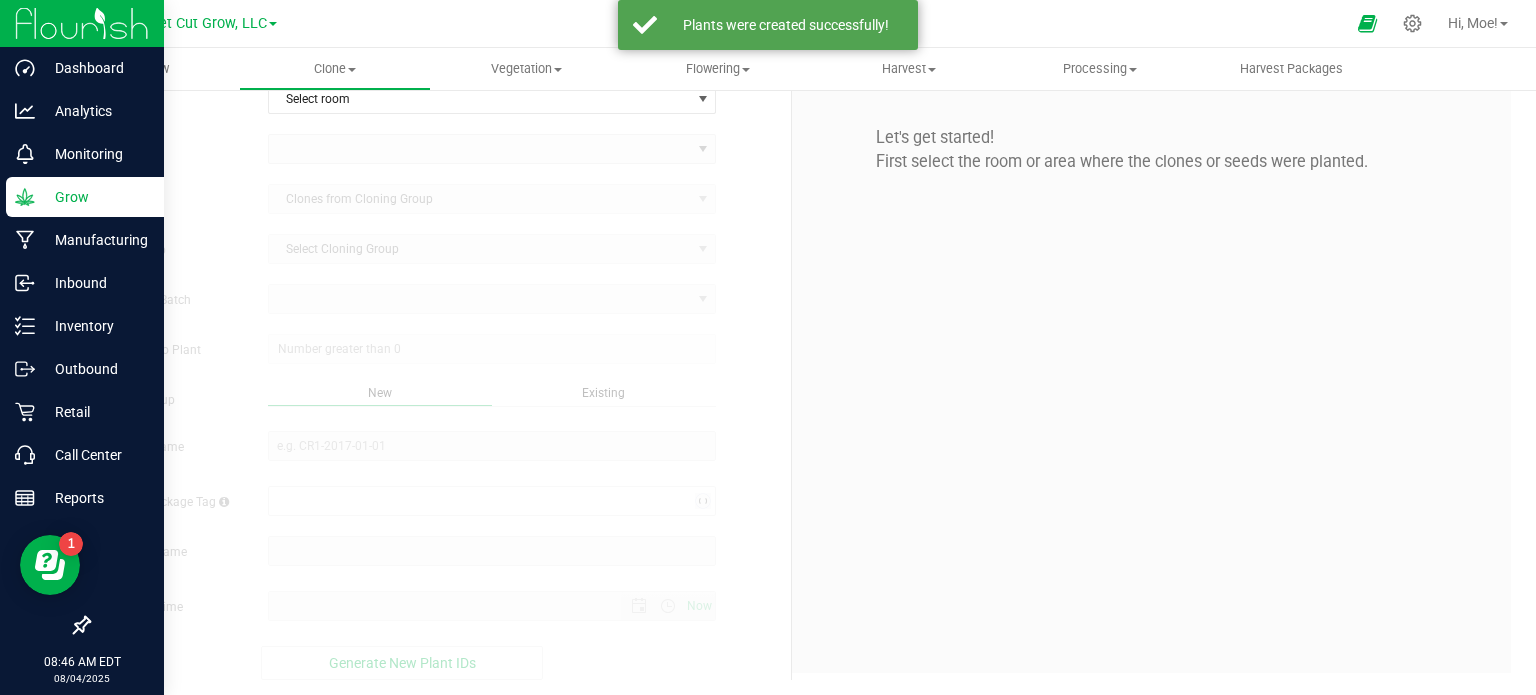 scroll, scrollTop: 0, scrollLeft: 0, axis: both 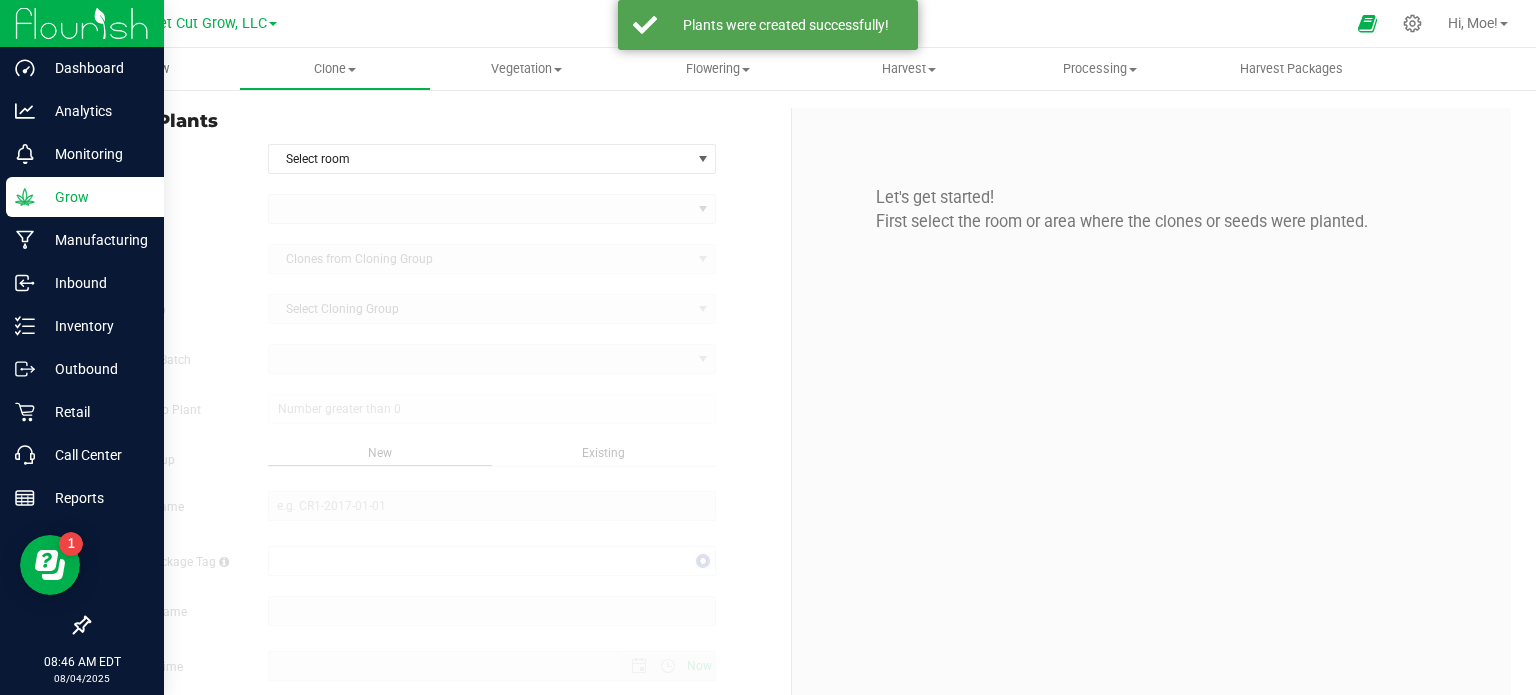 type on "[DATE] [TIME]" 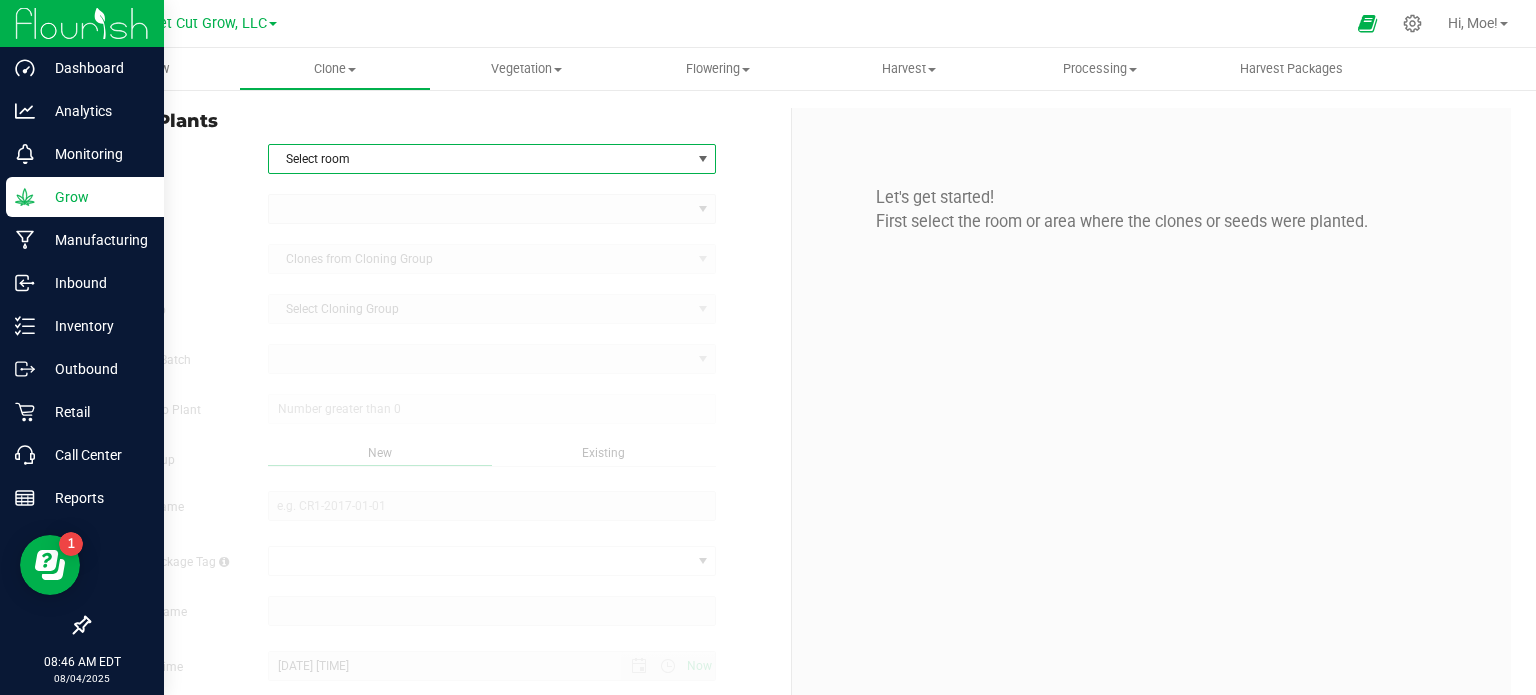 click at bounding box center (703, 159) 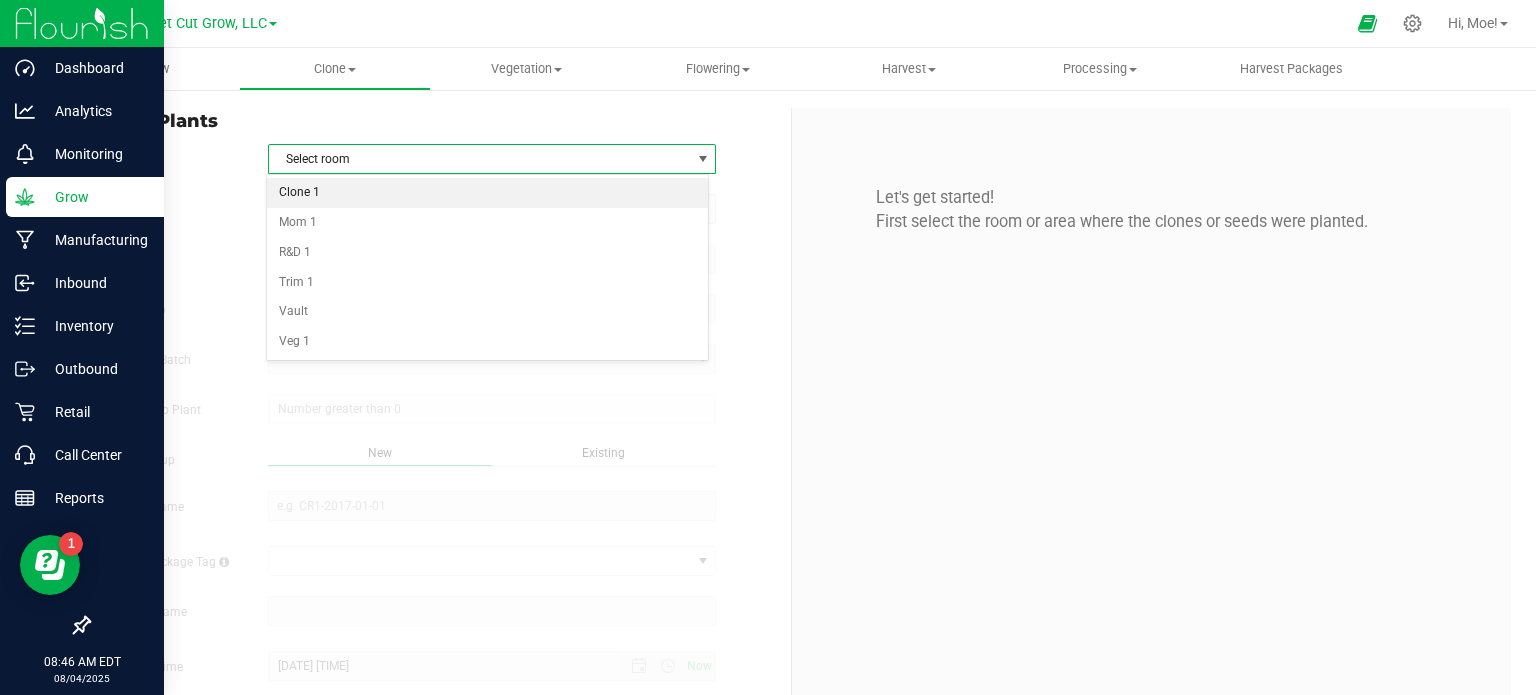 click on "Clone 1" at bounding box center (488, 193) 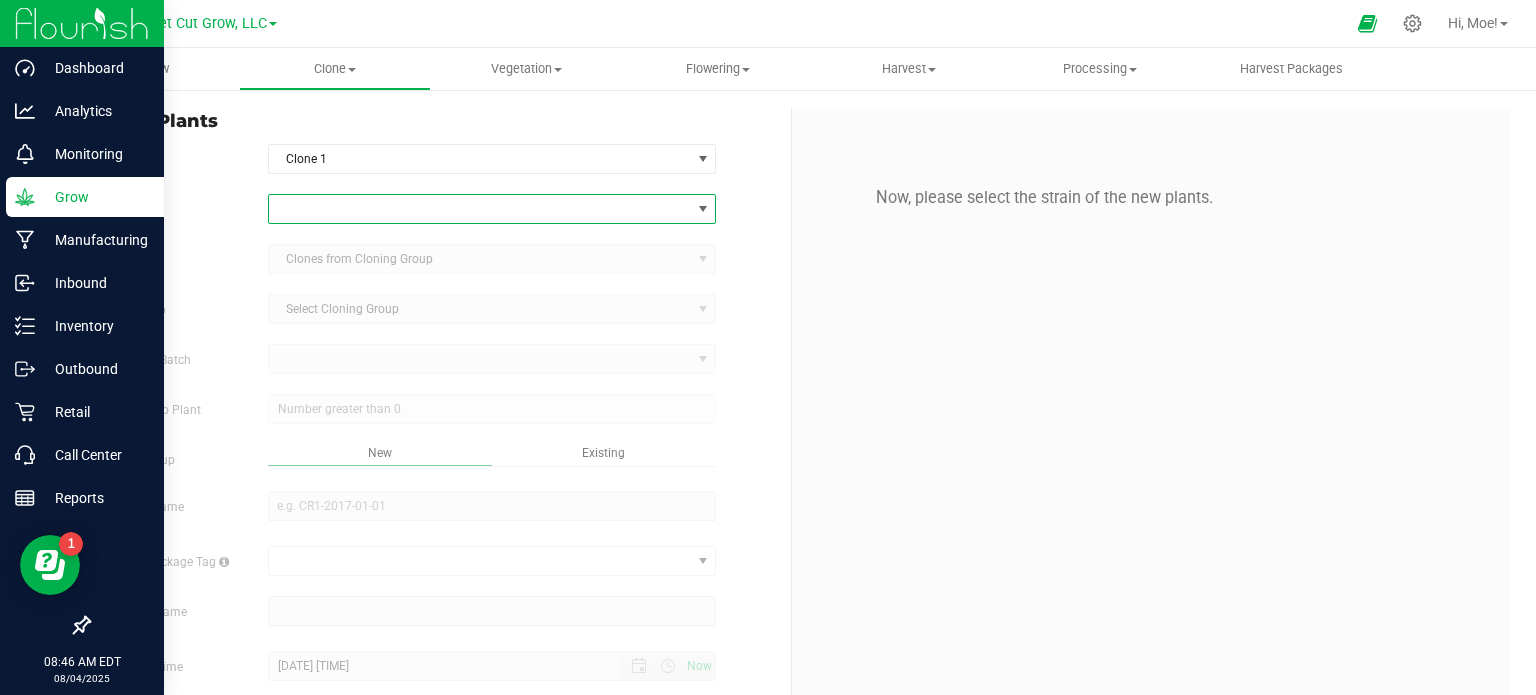 click at bounding box center [703, 209] 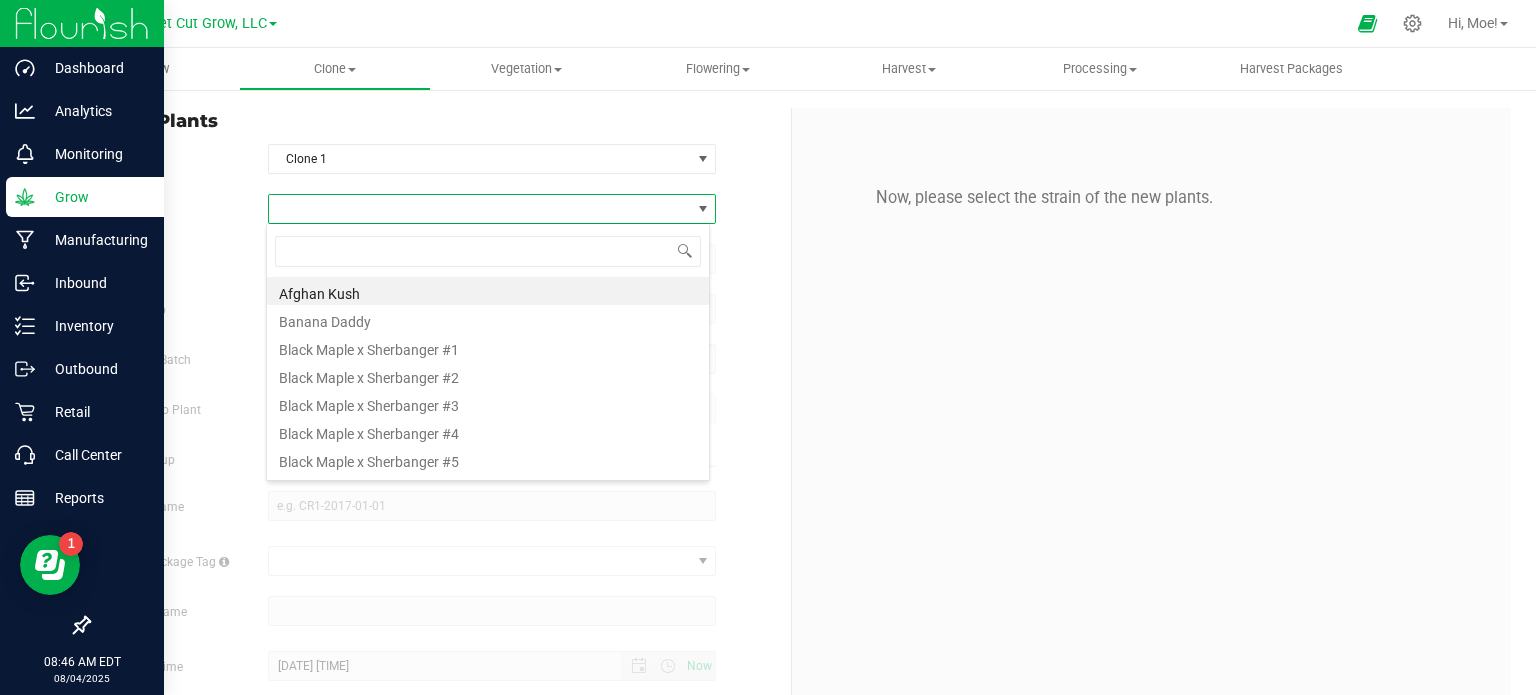 scroll, scrollTop: 99970, scrollLeft: 99556, axis: both 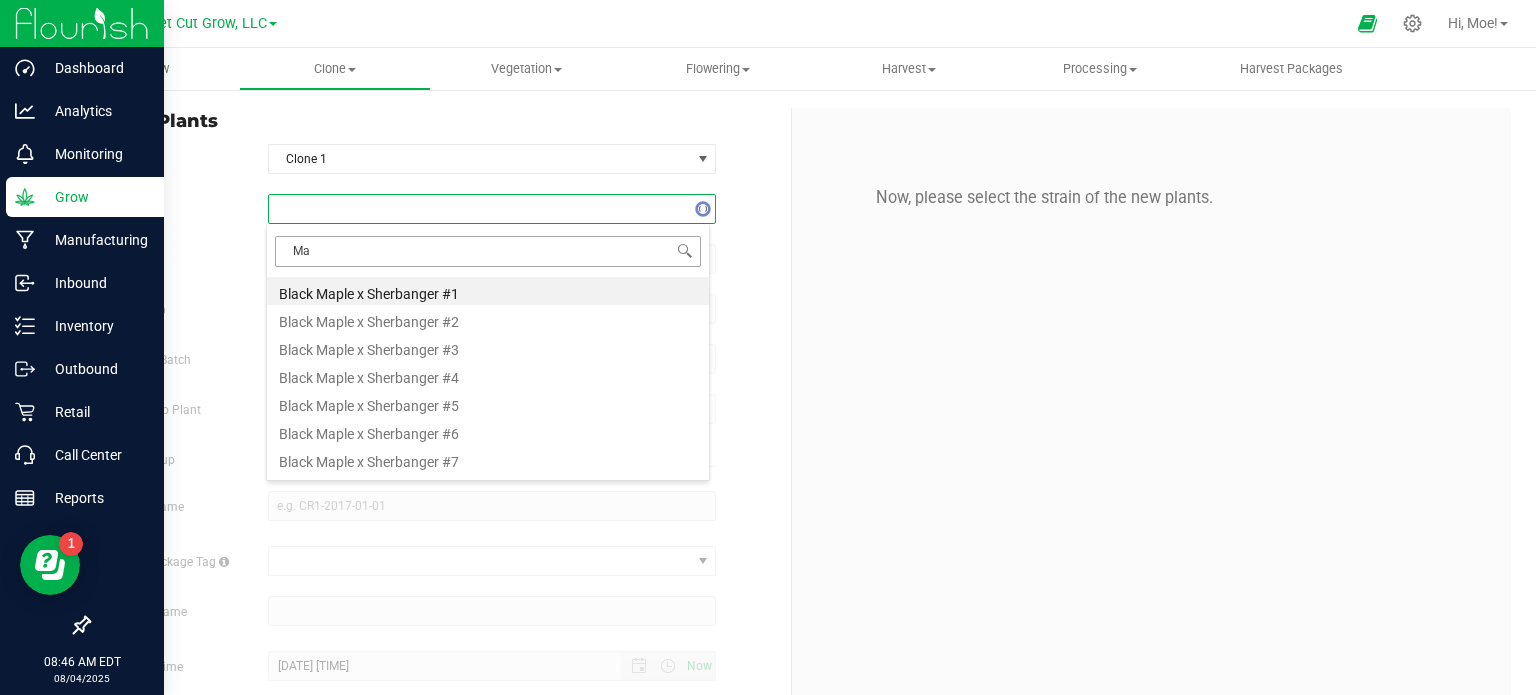 type on "Mar" 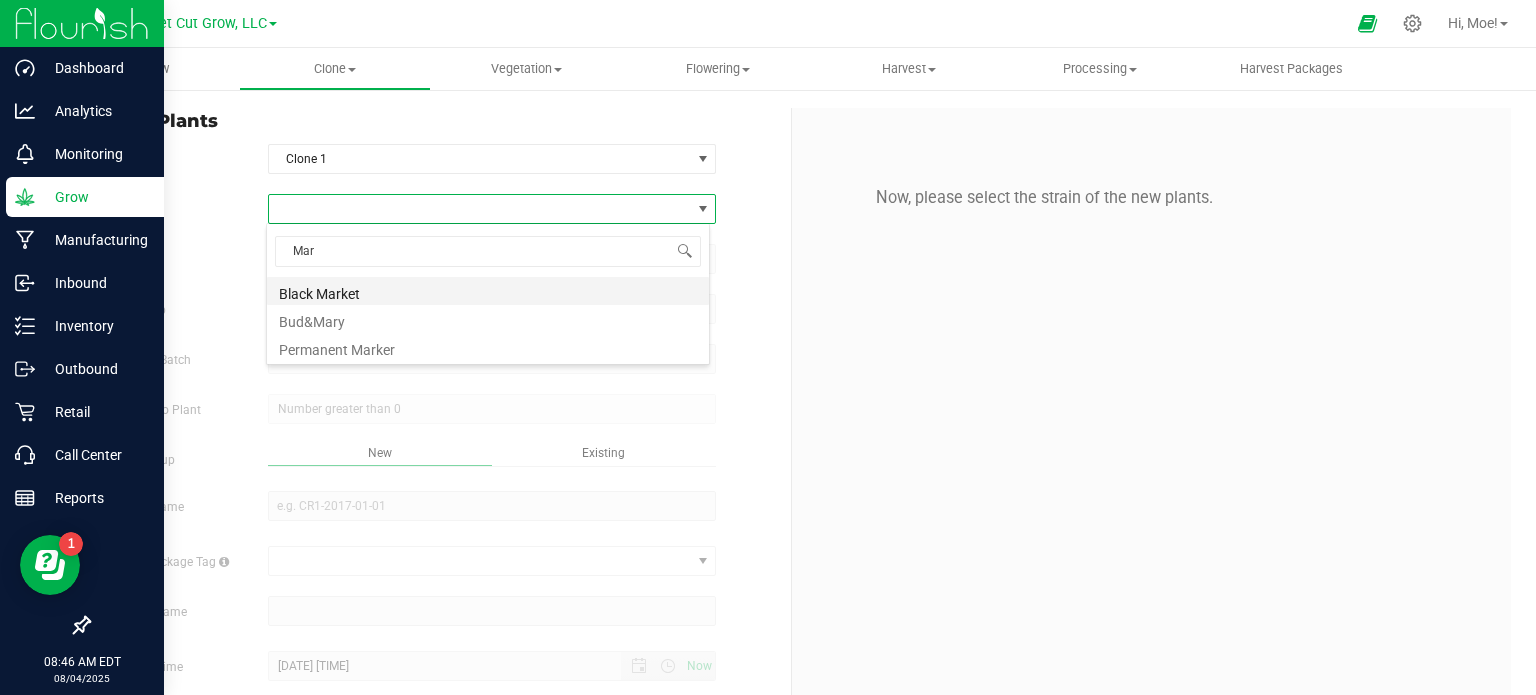 click on "Black Market" at bounding box center [488, 291] 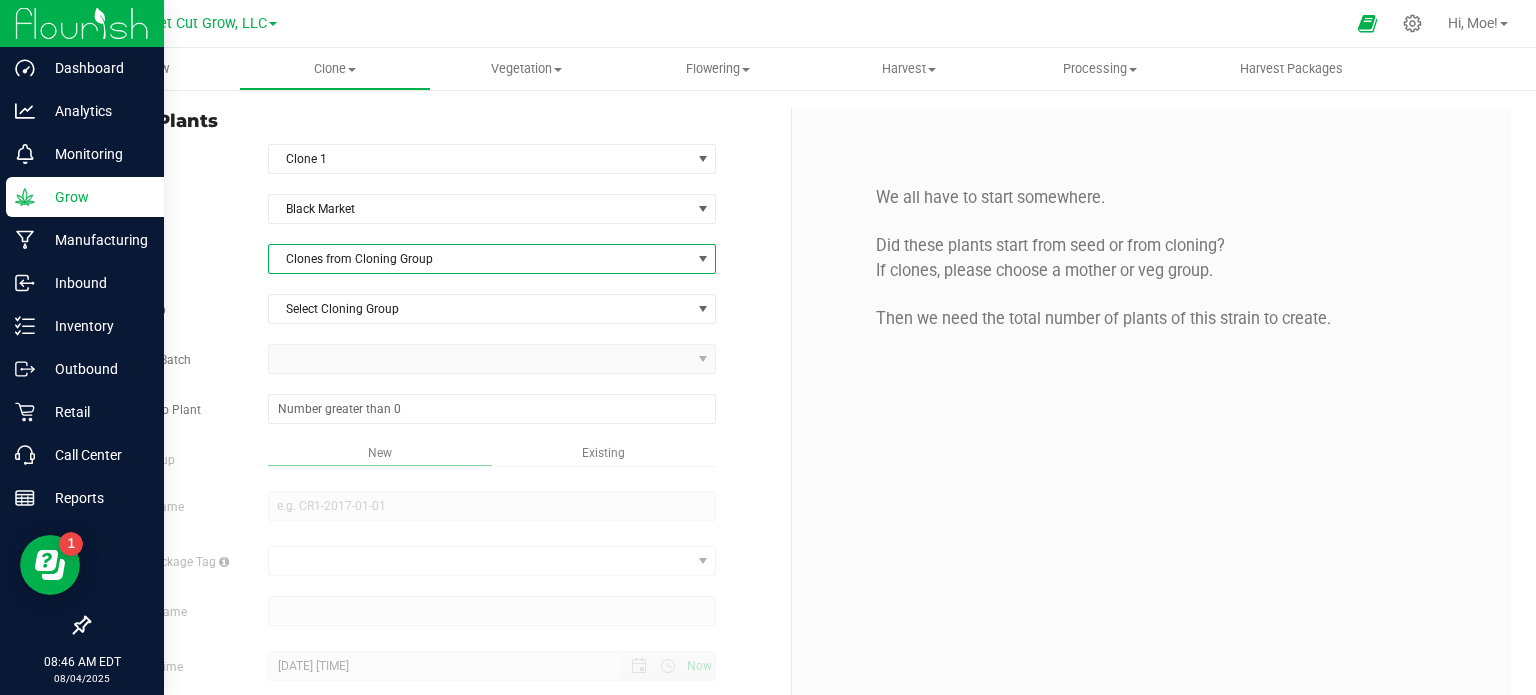 click at bounding box center [703, 259] 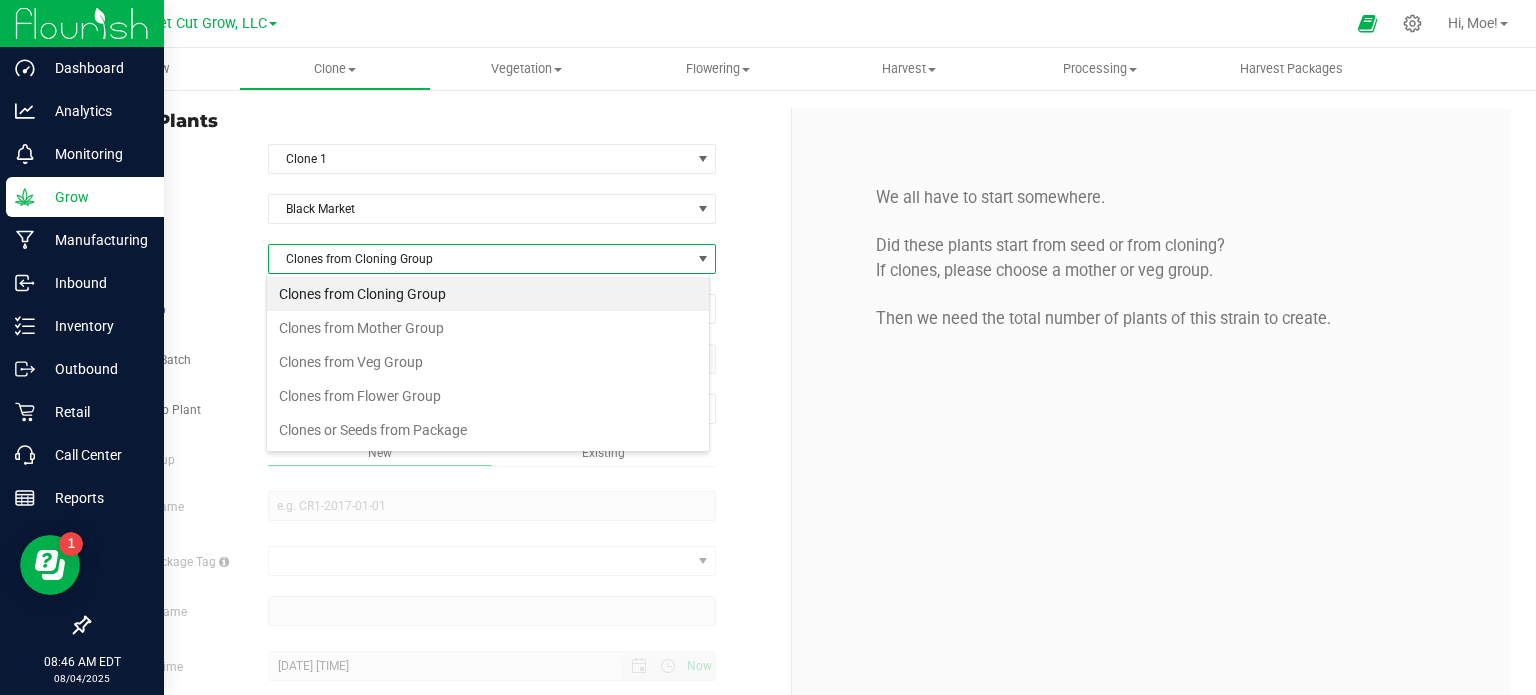 scroll, scrollTop: 99970, scrollLeft: 99556, axis: both 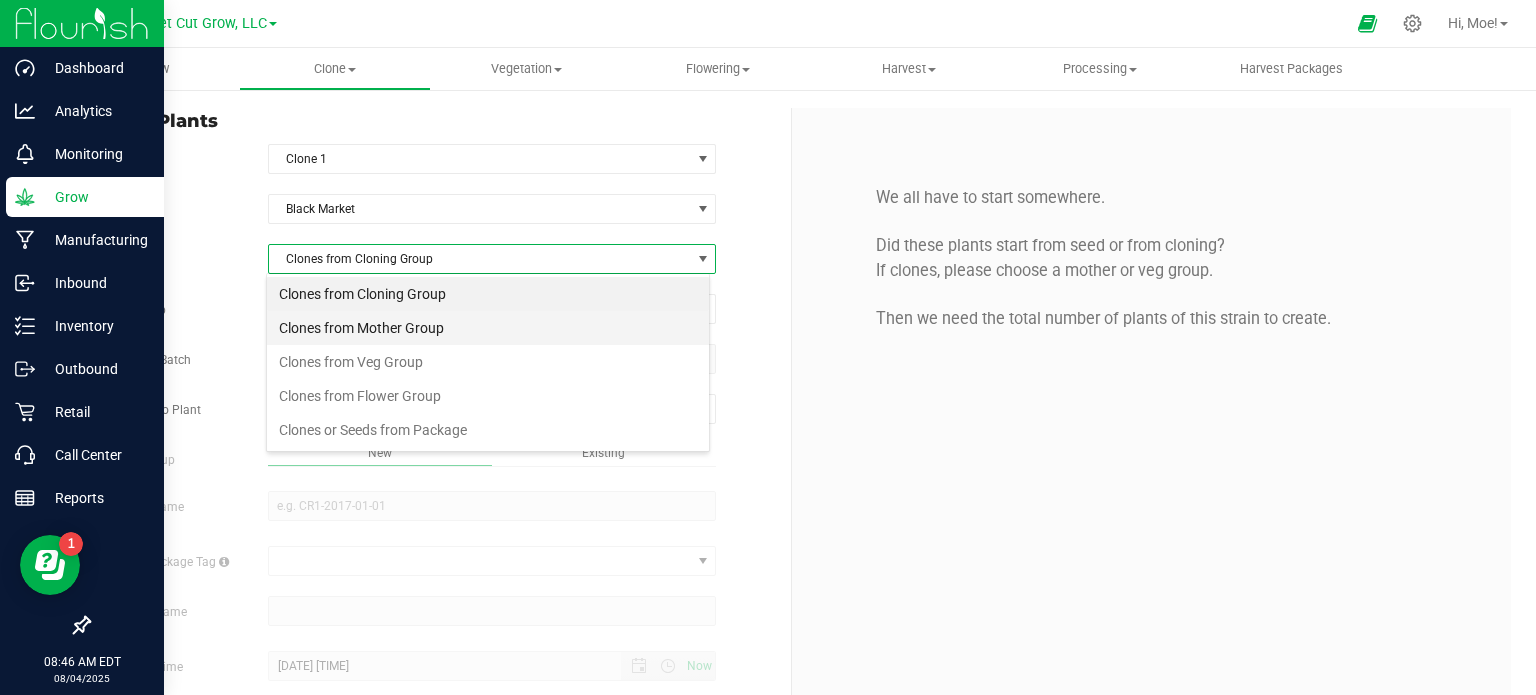 click on "Clones from Mother Group" at bounding box center (488, 328) 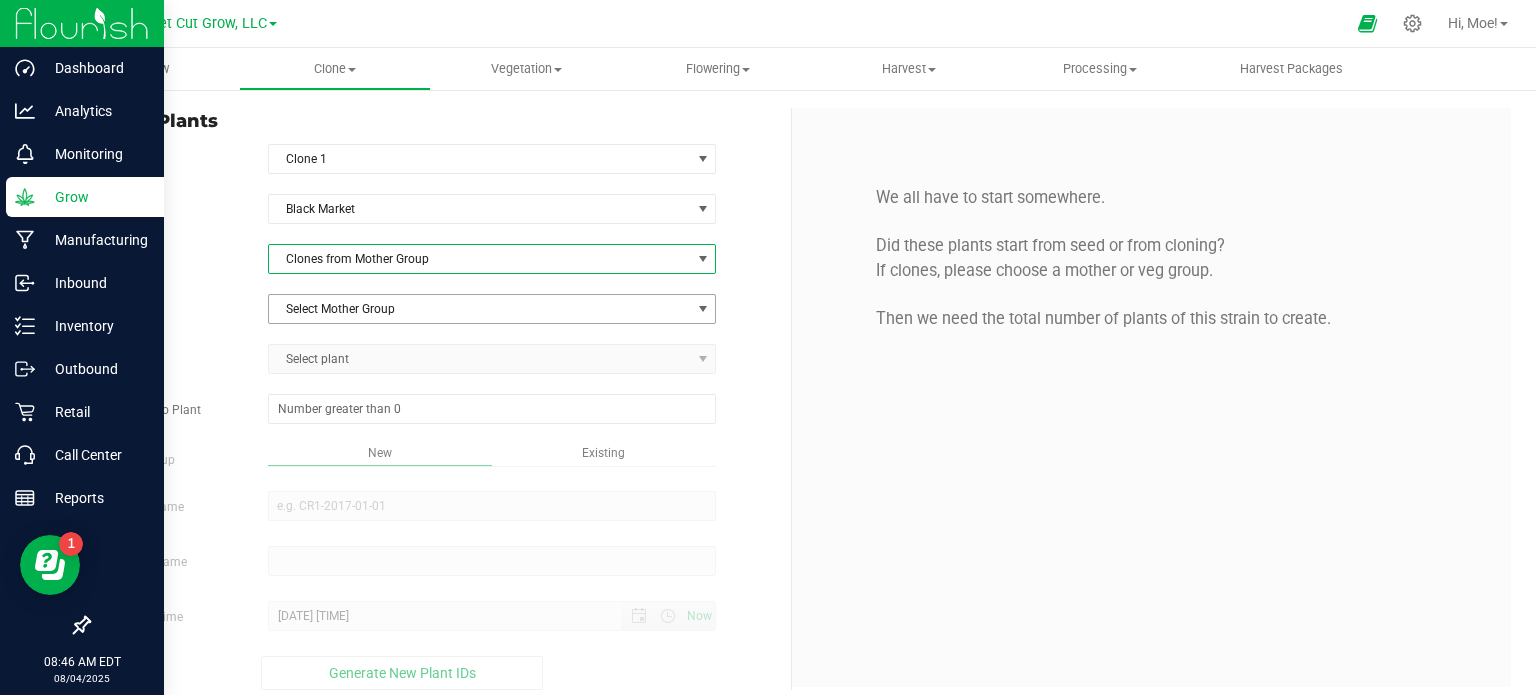 click at bounding box center [702, 309] 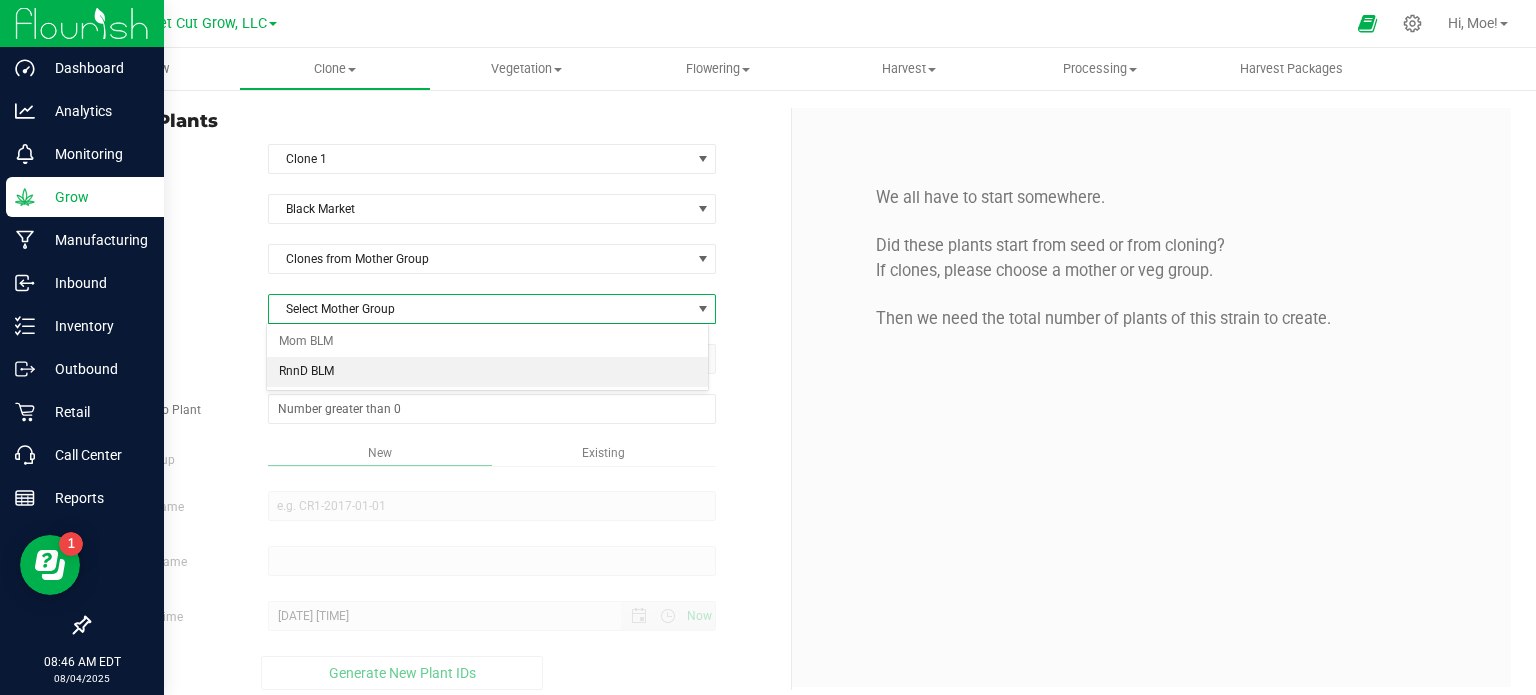 click on "RnnD BLM" at bounding box center (488, 372) 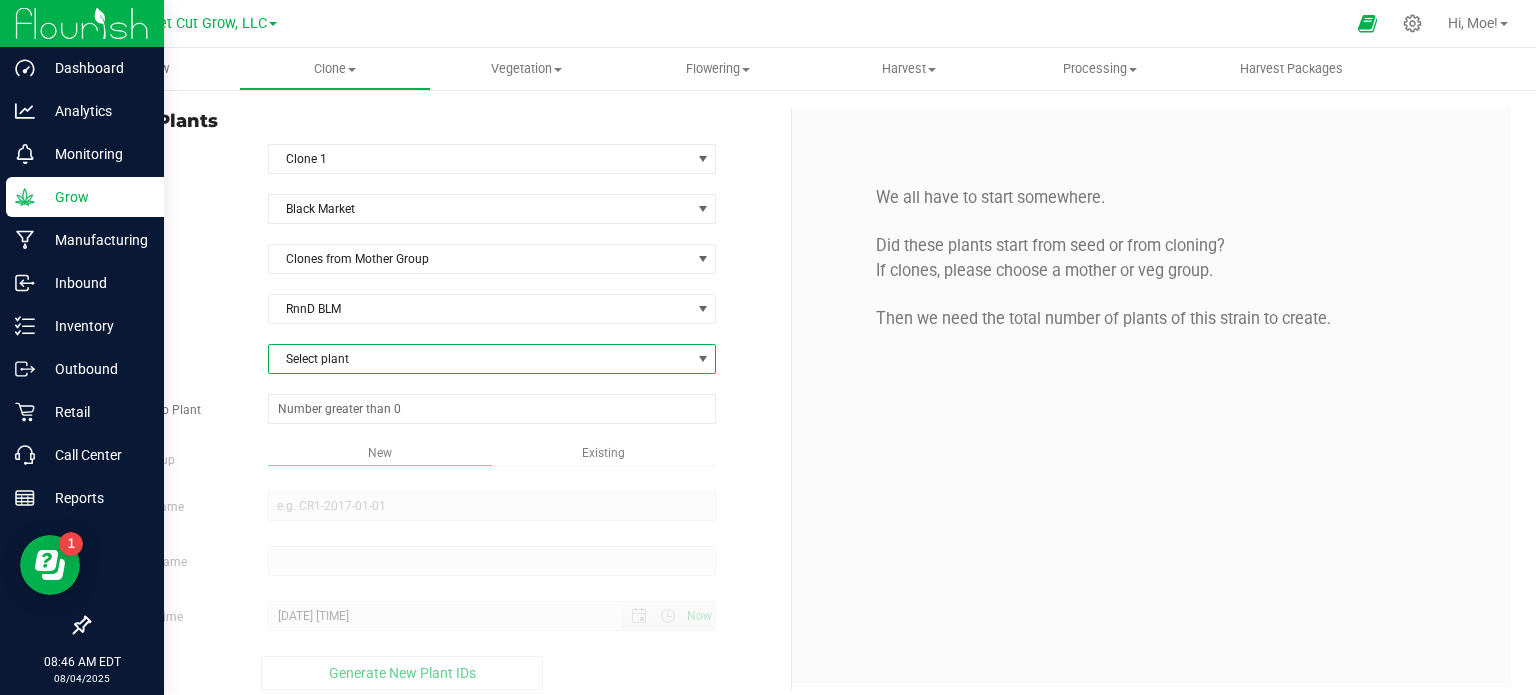 click at bounding box center (702, 359) 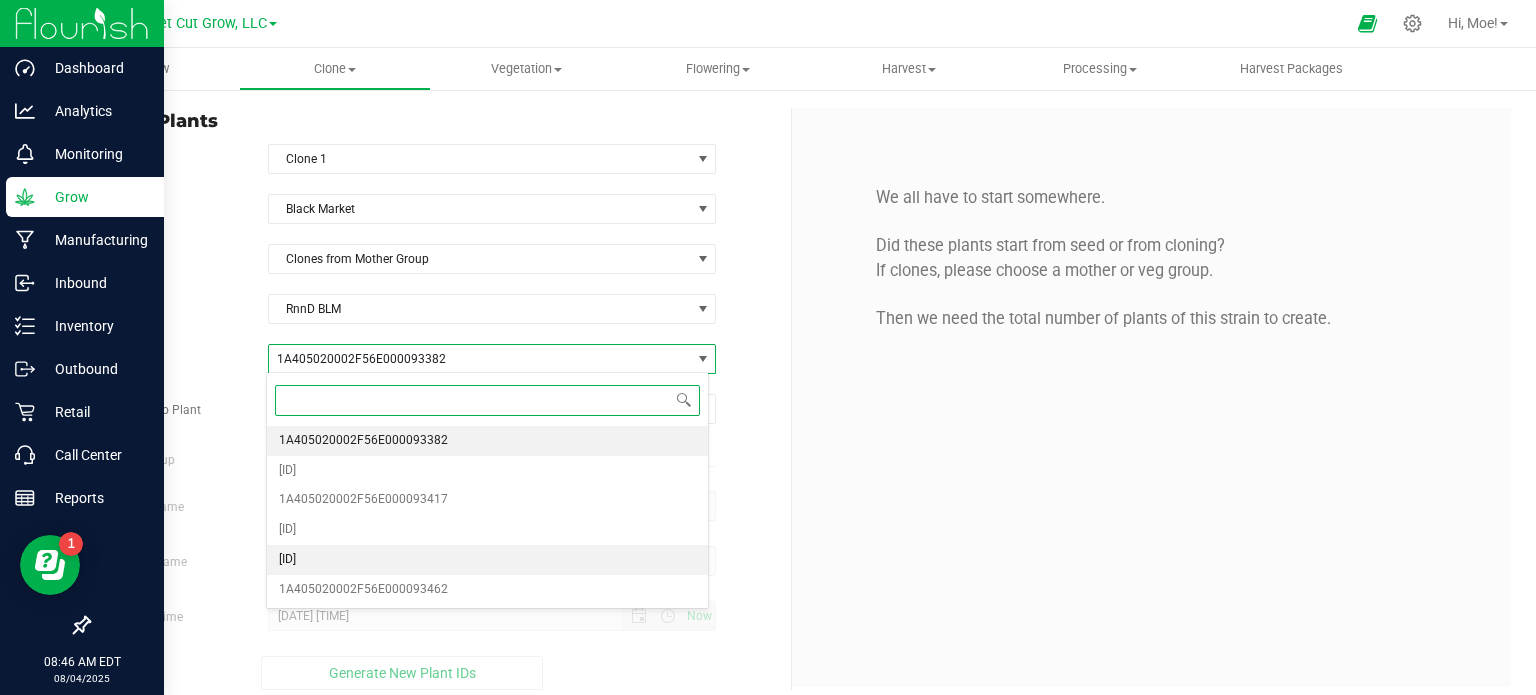 click on "[ID]" at bounding box center (488, 560) 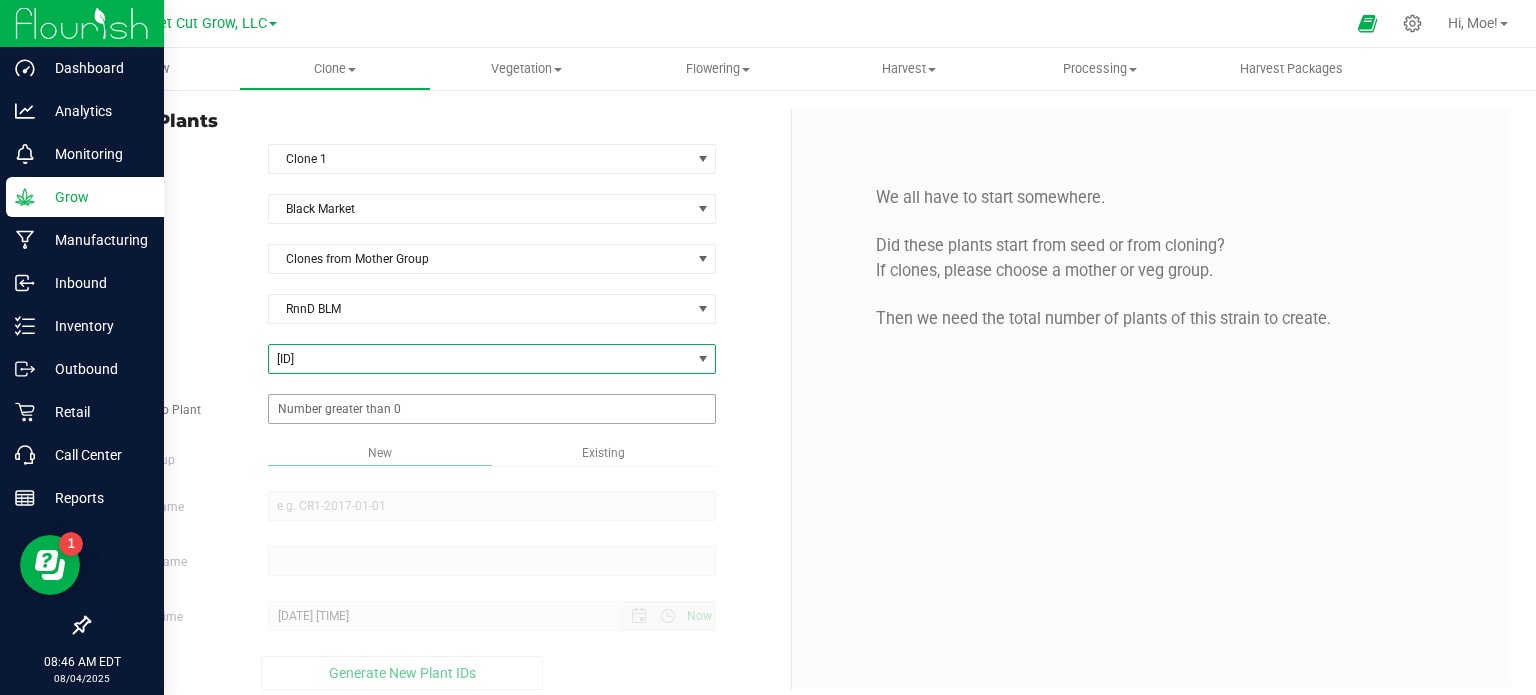 click at bounding box center [492, 409] 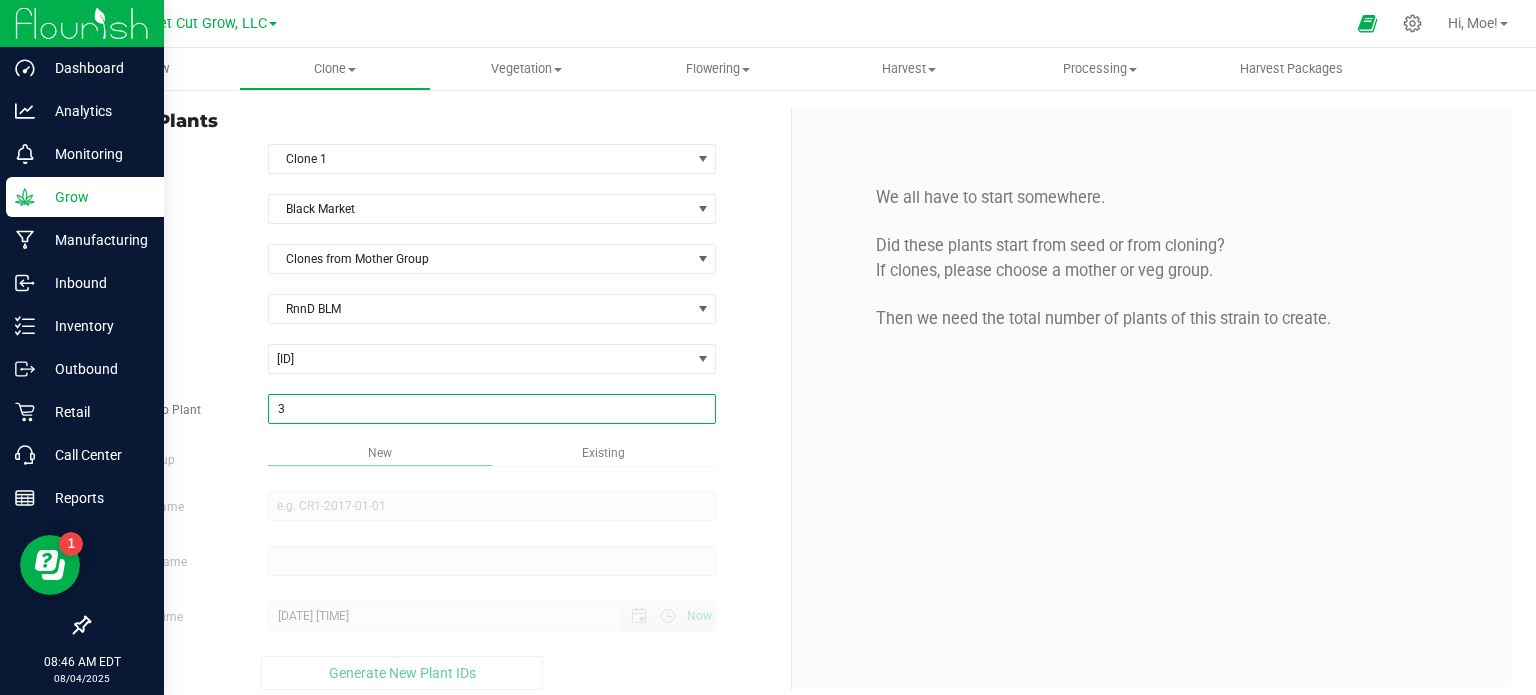type on "32" 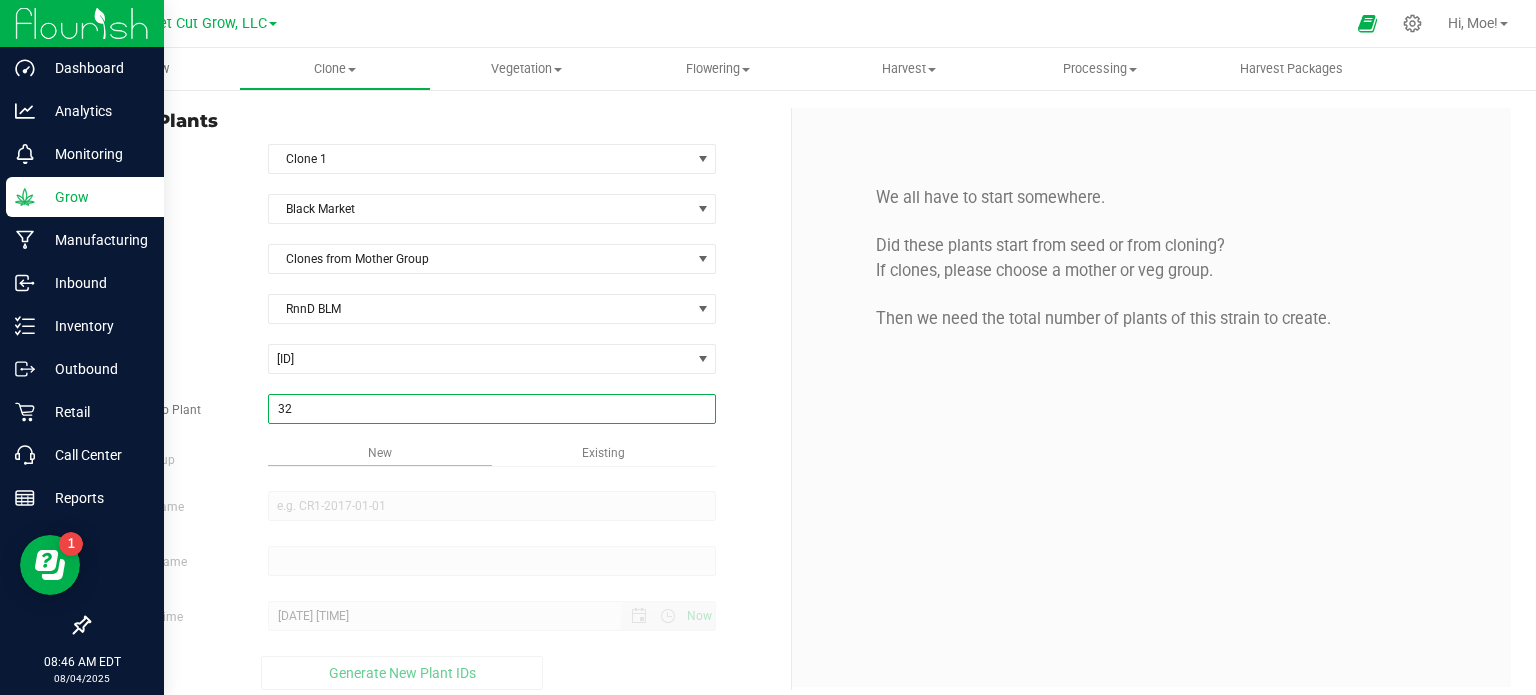 type on "32" 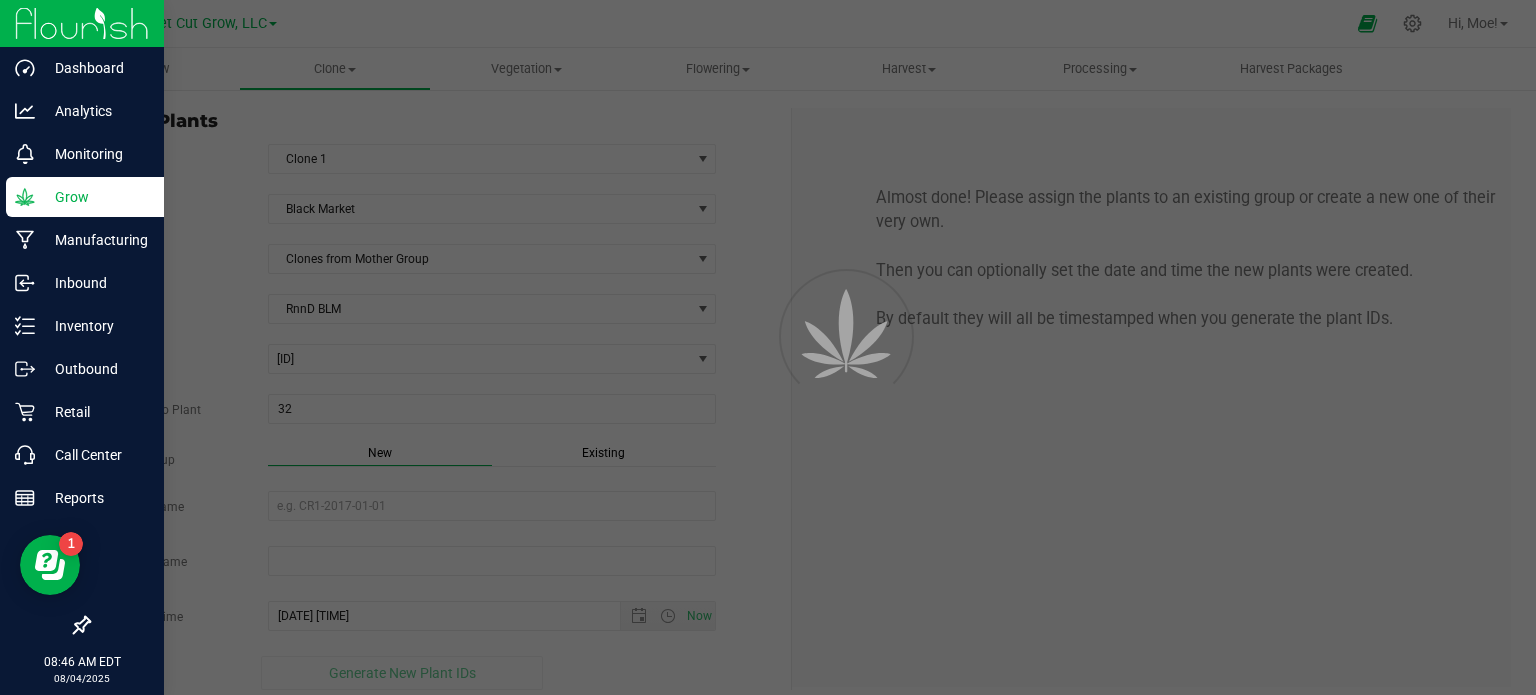 click on "Existing" at bounding box center [603, 453] 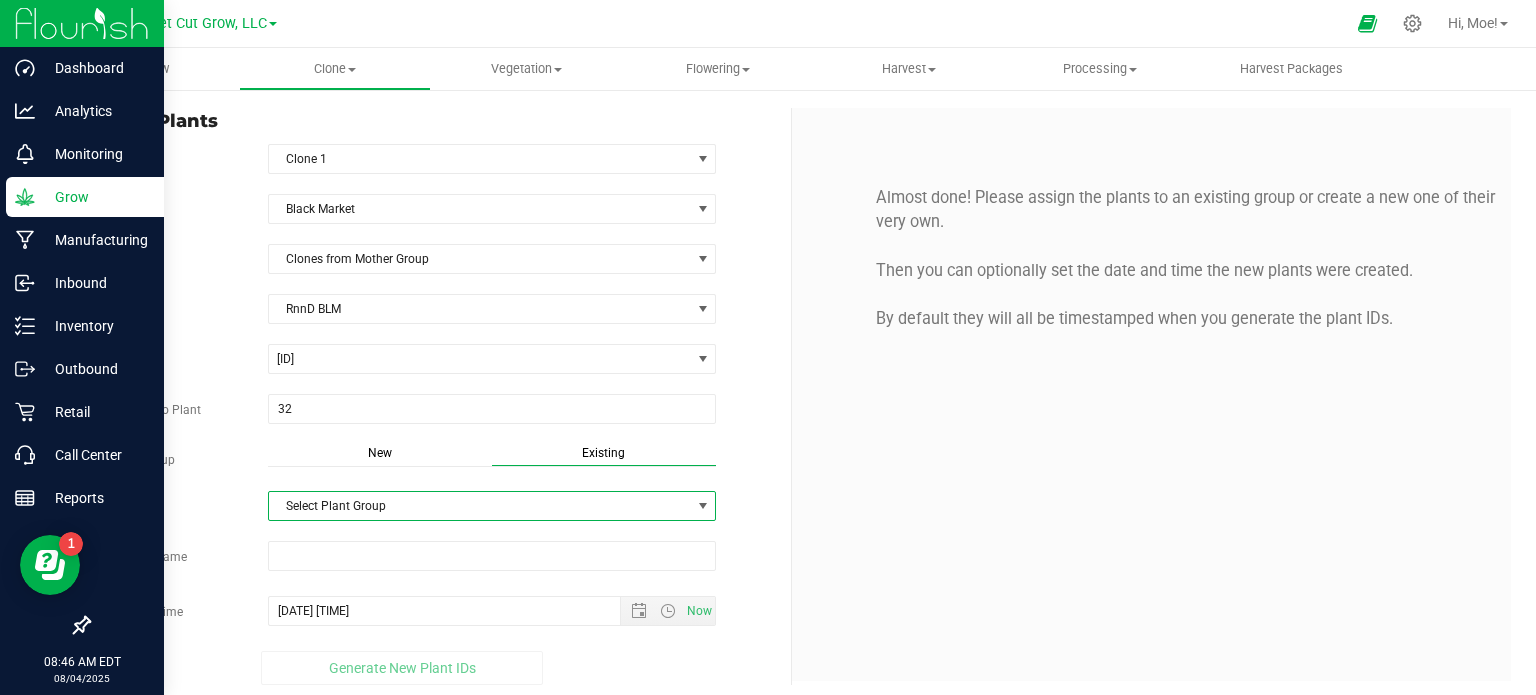 click at bounding box center (703, 506) 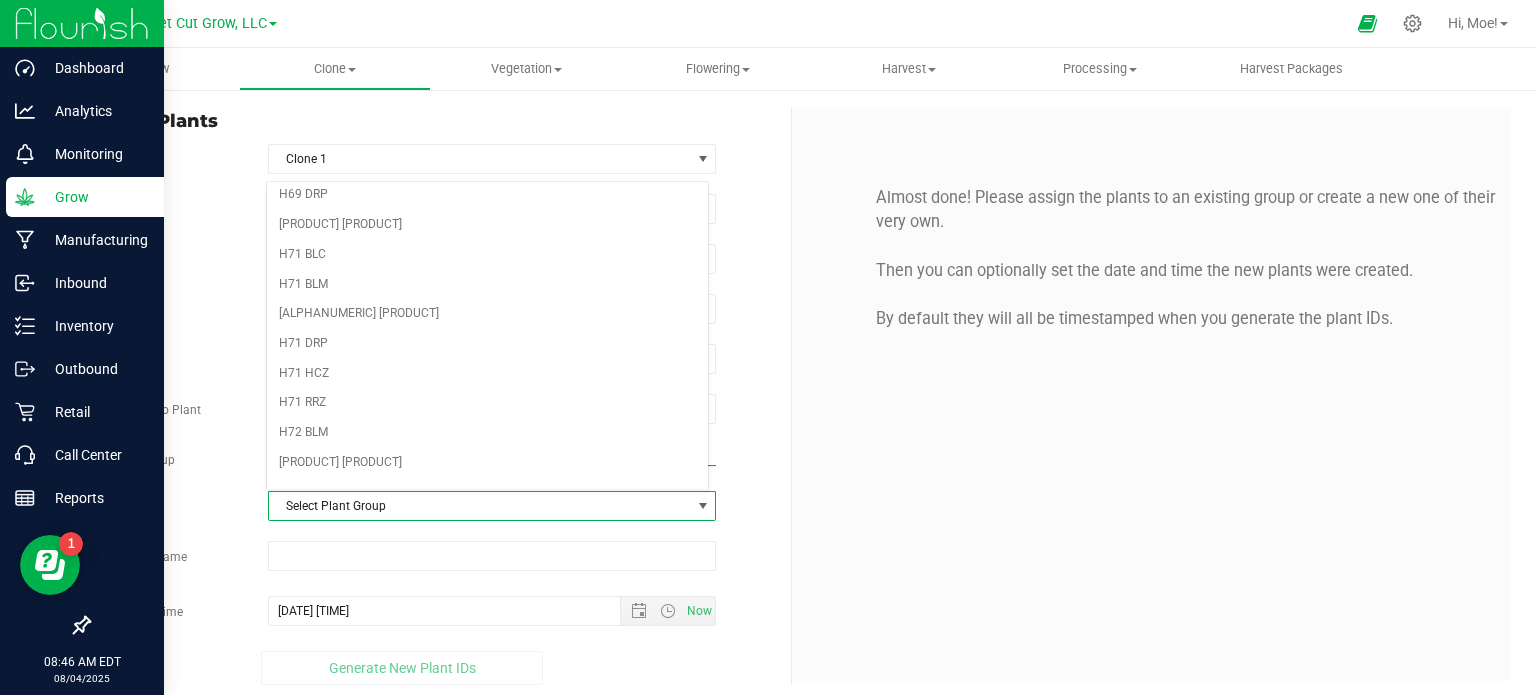 scroll, scrollTop: 72, scrollLeft: 0, axis: vertical 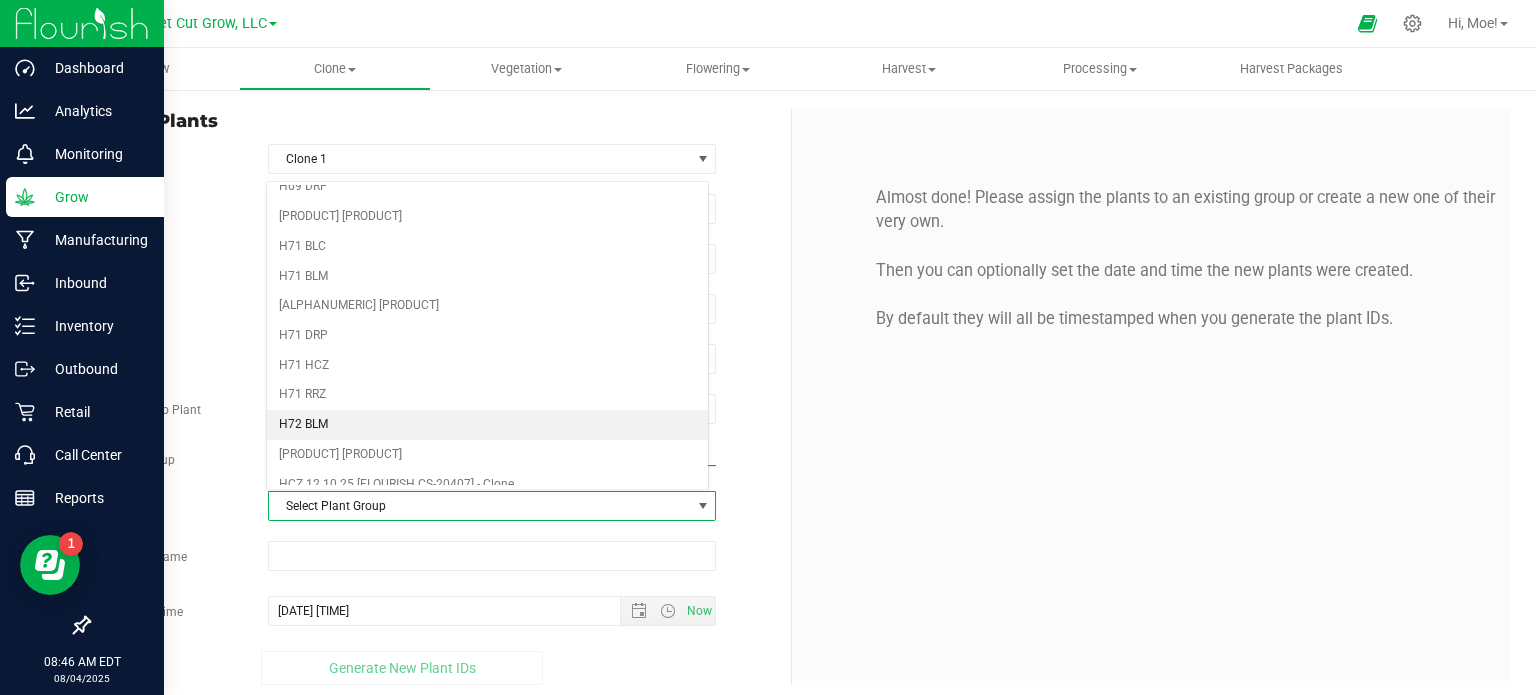 click on "H72 BLM" at bounding box center (488, 425) 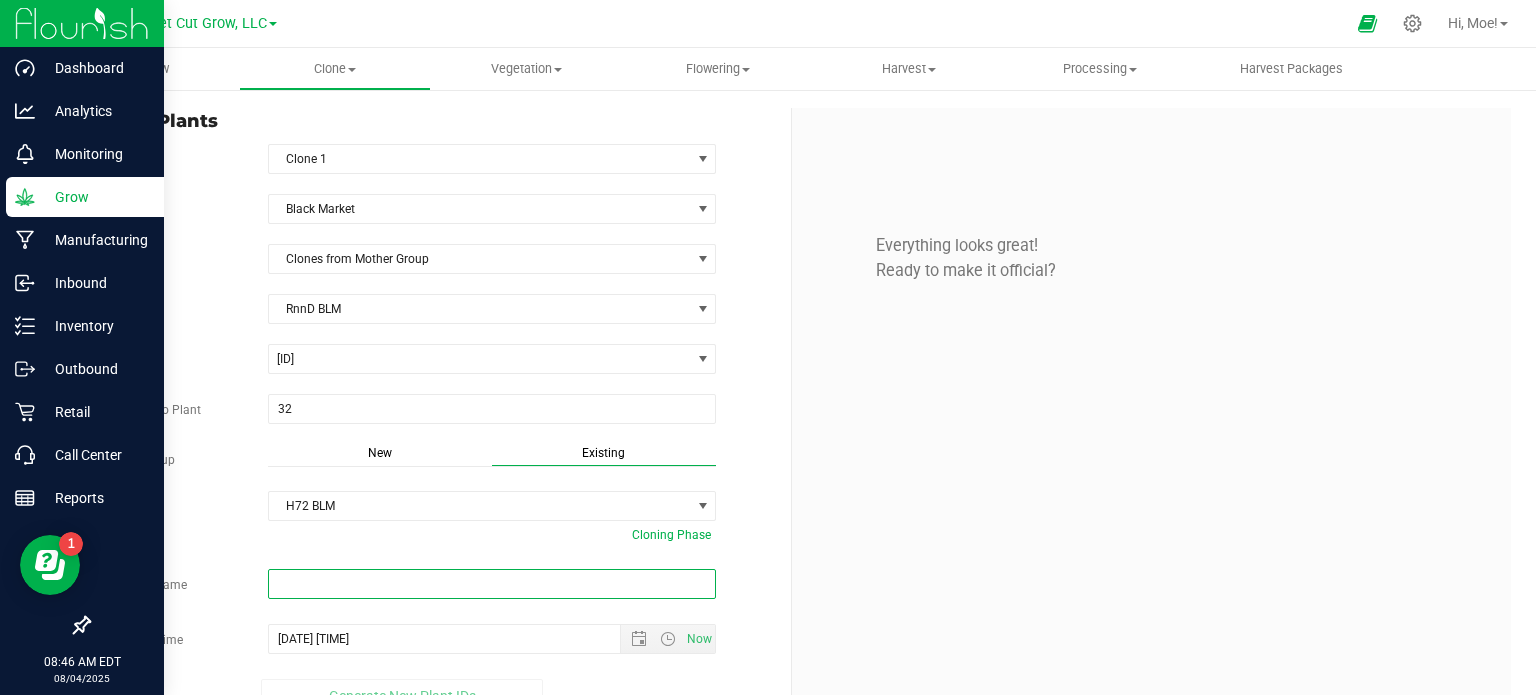 click at bounding box center (492, 584) 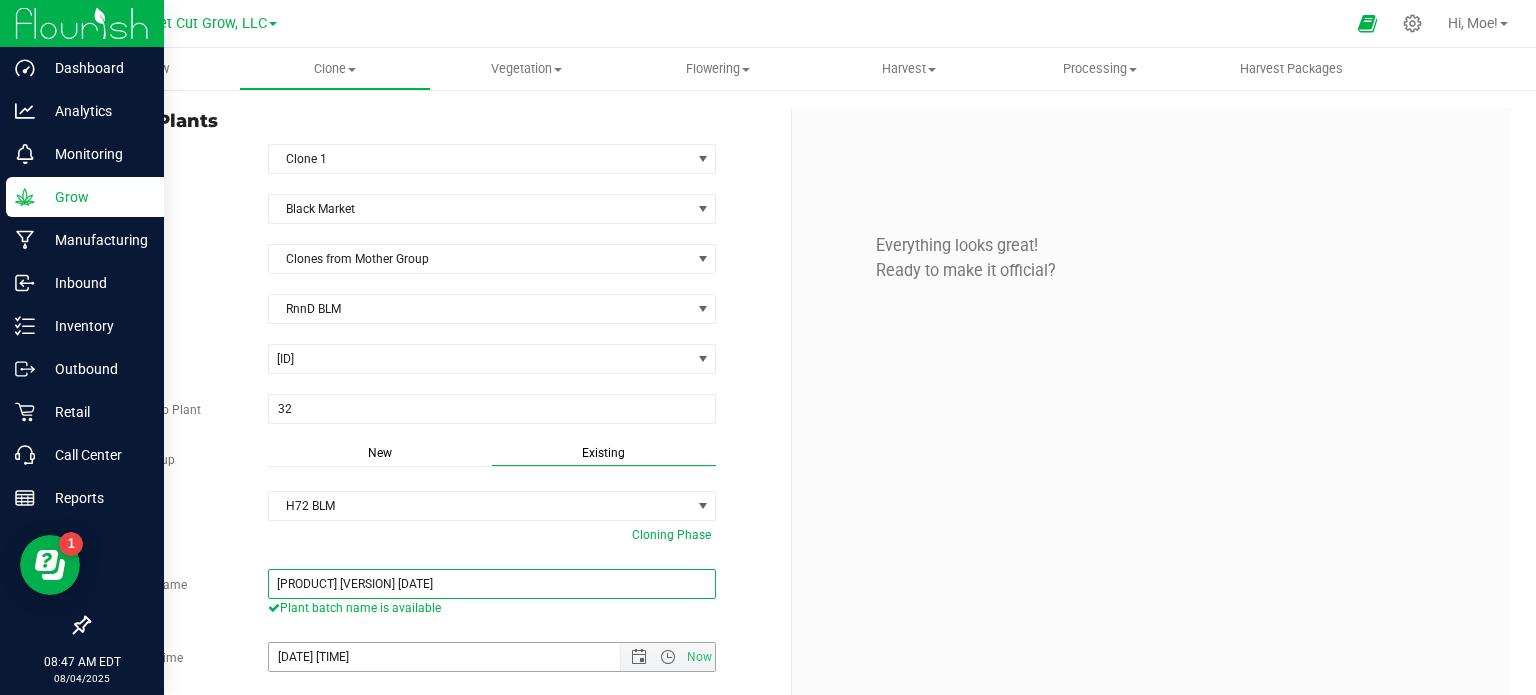 type on "[PRODUCT] [VERSION] [DATE]" 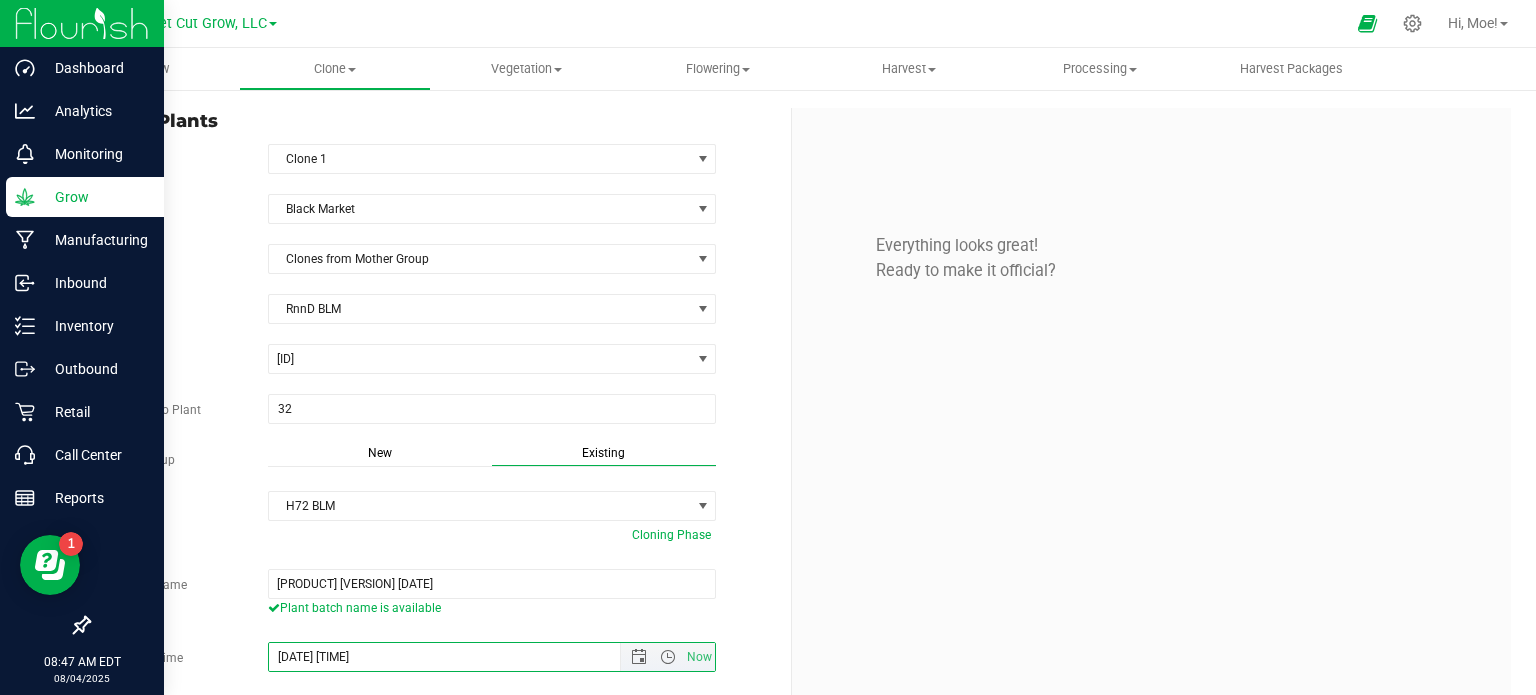 click on "[DATE] [TIME]" at bounding box center (462, 657) 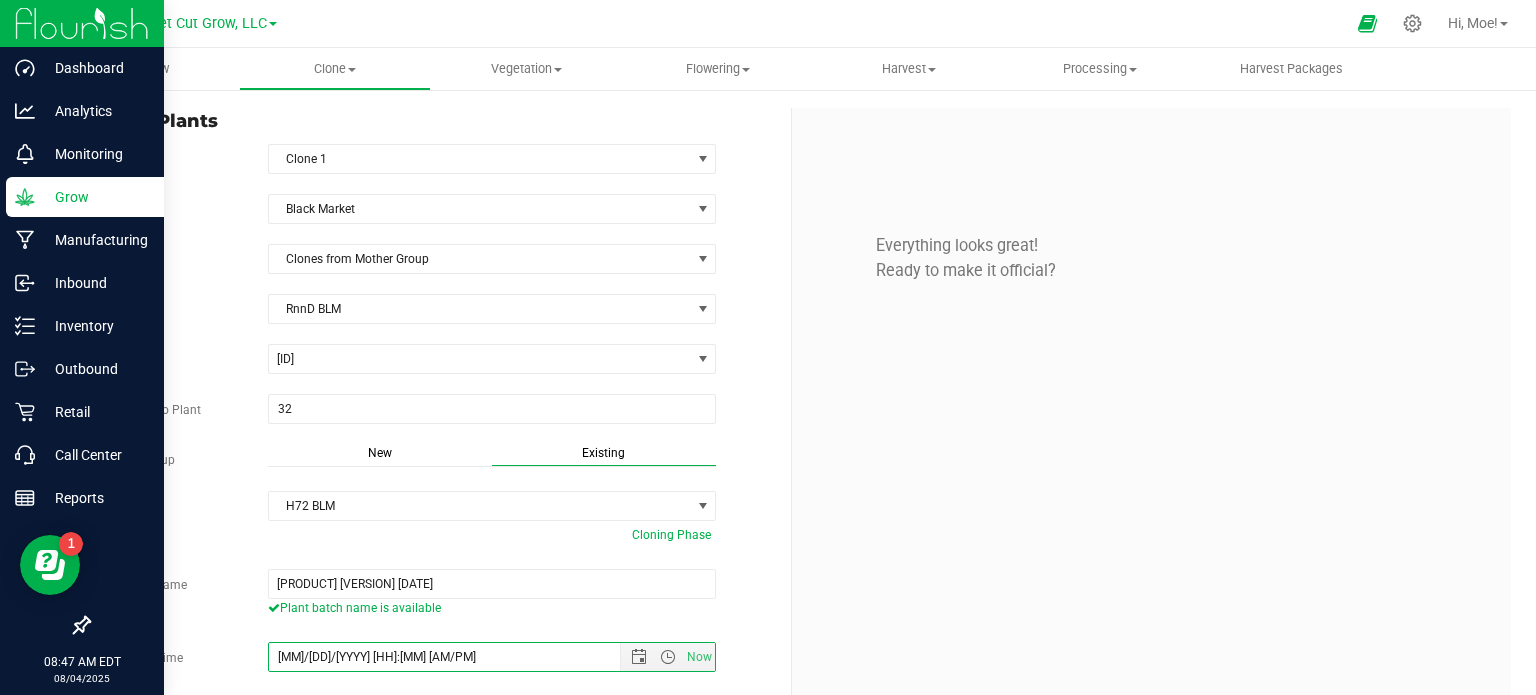 type on "[MM]/[DD]/[YYYY] [HH]:[MM] [AM/PM]" 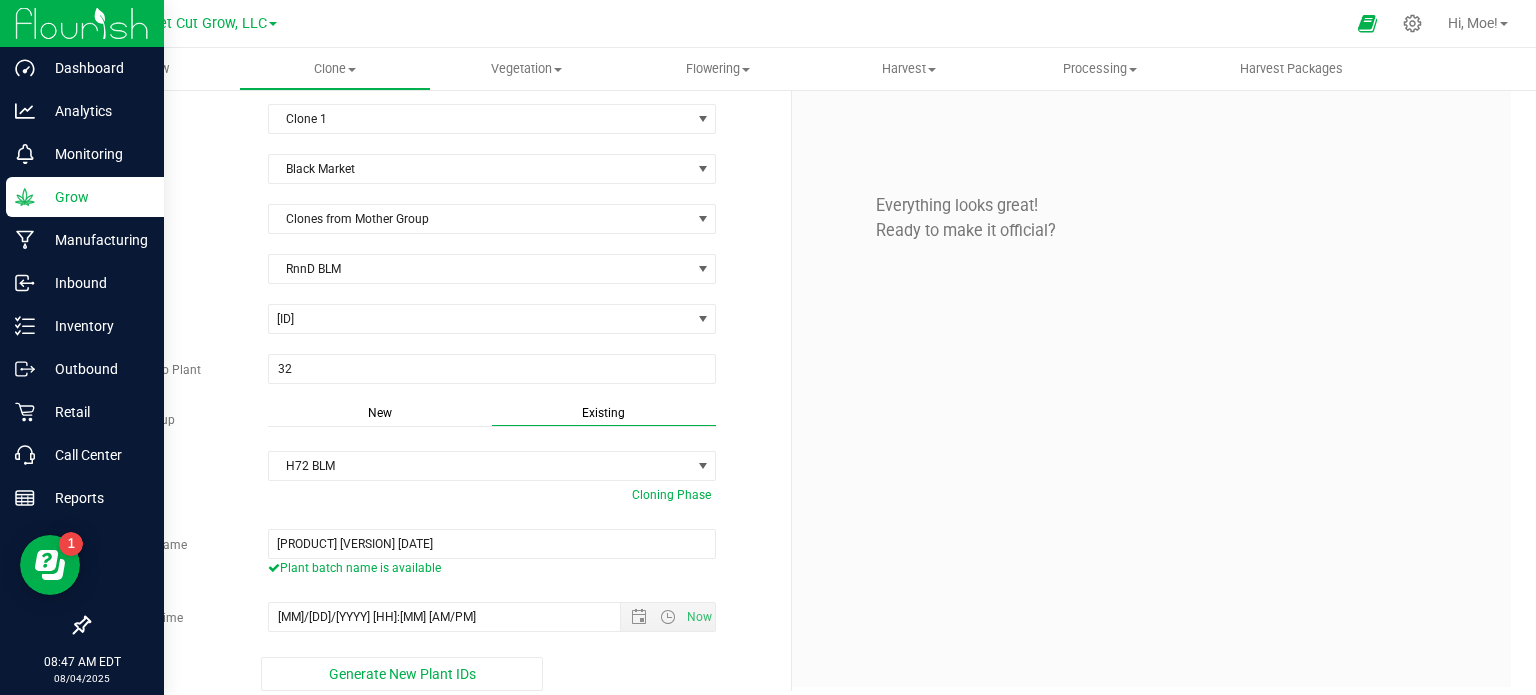 scroll, scrollTop: 52, scrollLeft: 0, axis: vertical 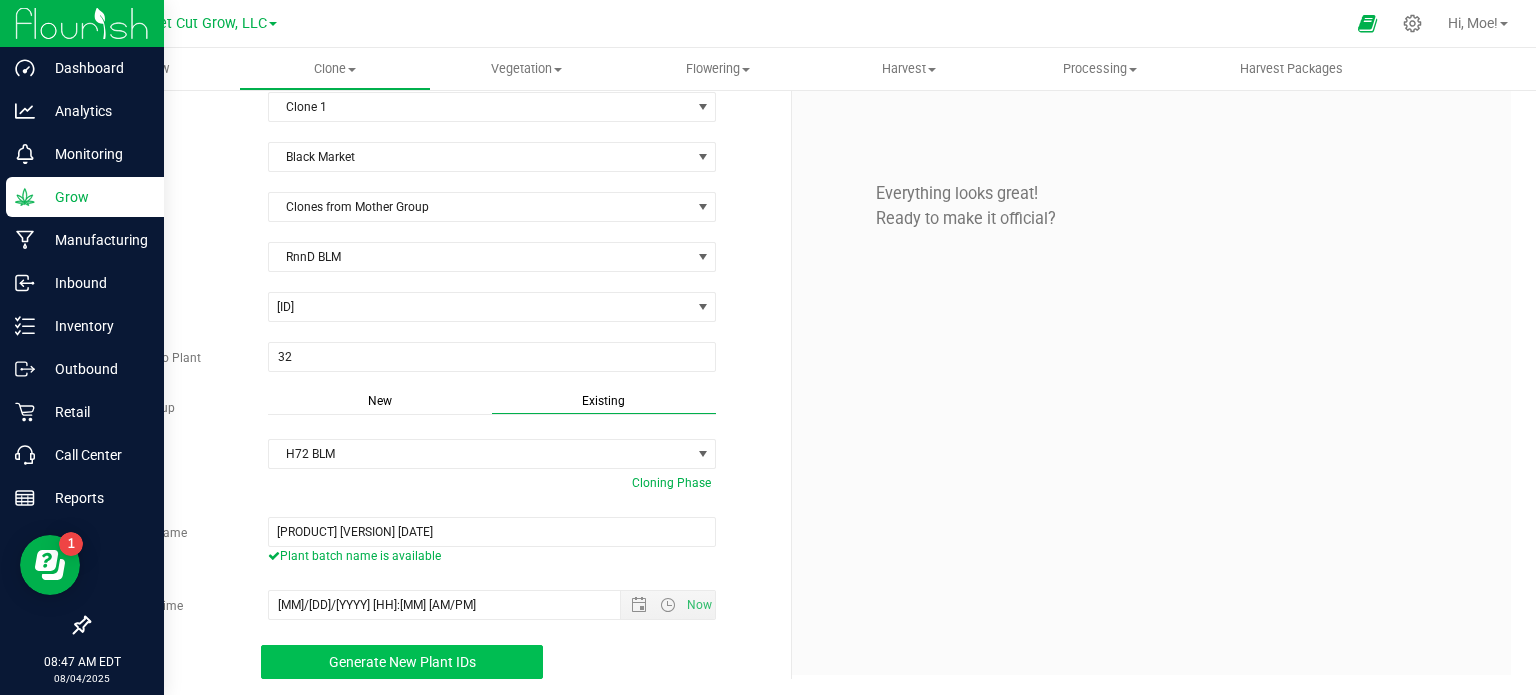 click on "Generate New Plant IDs" at bounding box center (402, 662) 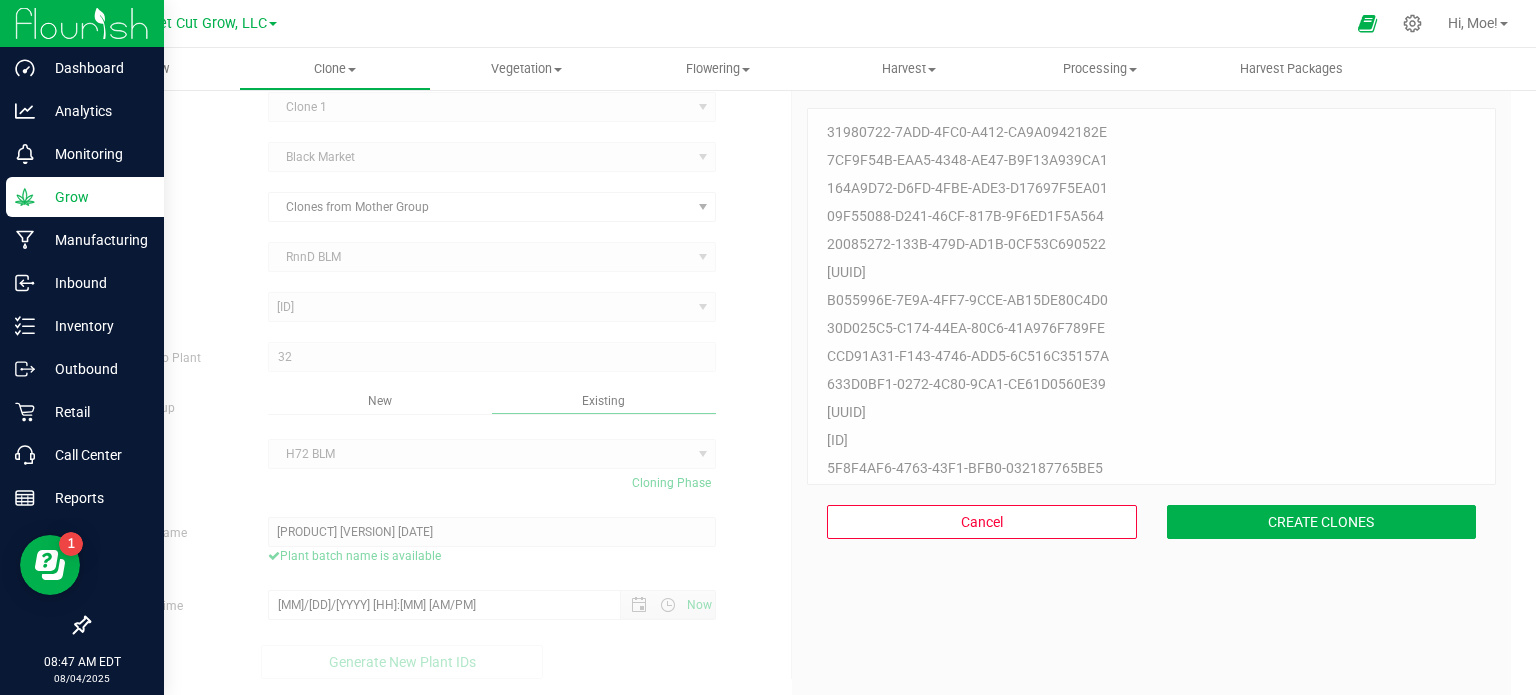 scroll, scrollTop: 60, scrollLeft: 0, axis: vertical 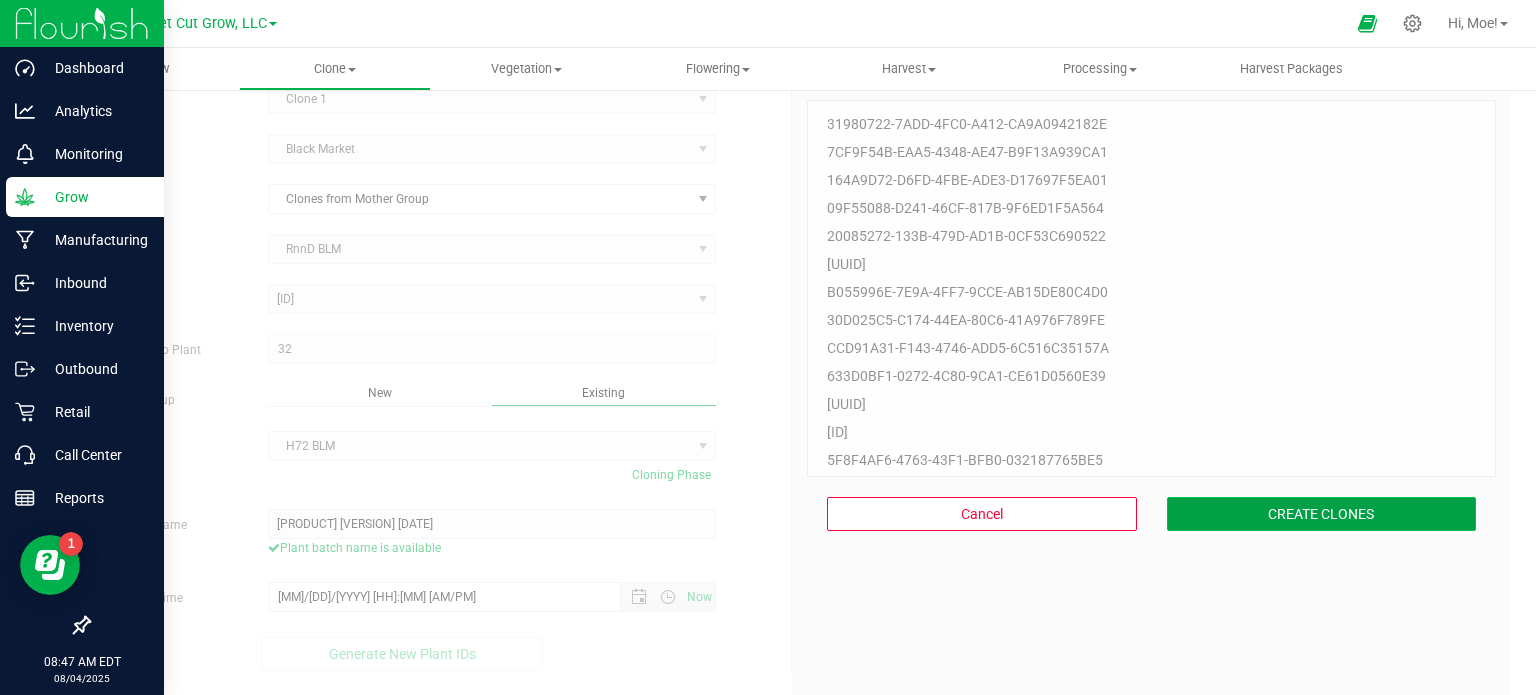click on "CREATE CLONES" at bounding box center (1322, 514) 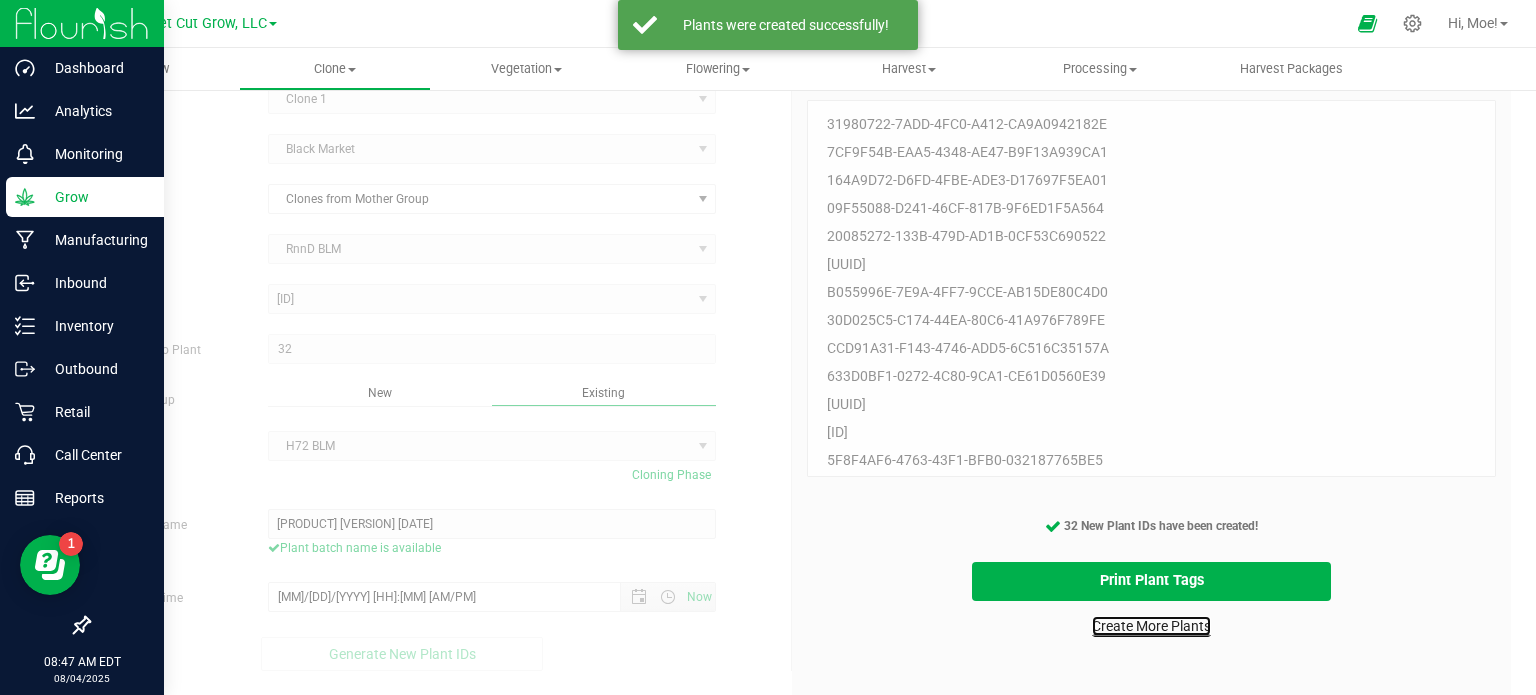 click on "Create More Plants" at bounding box center [1151, 626] 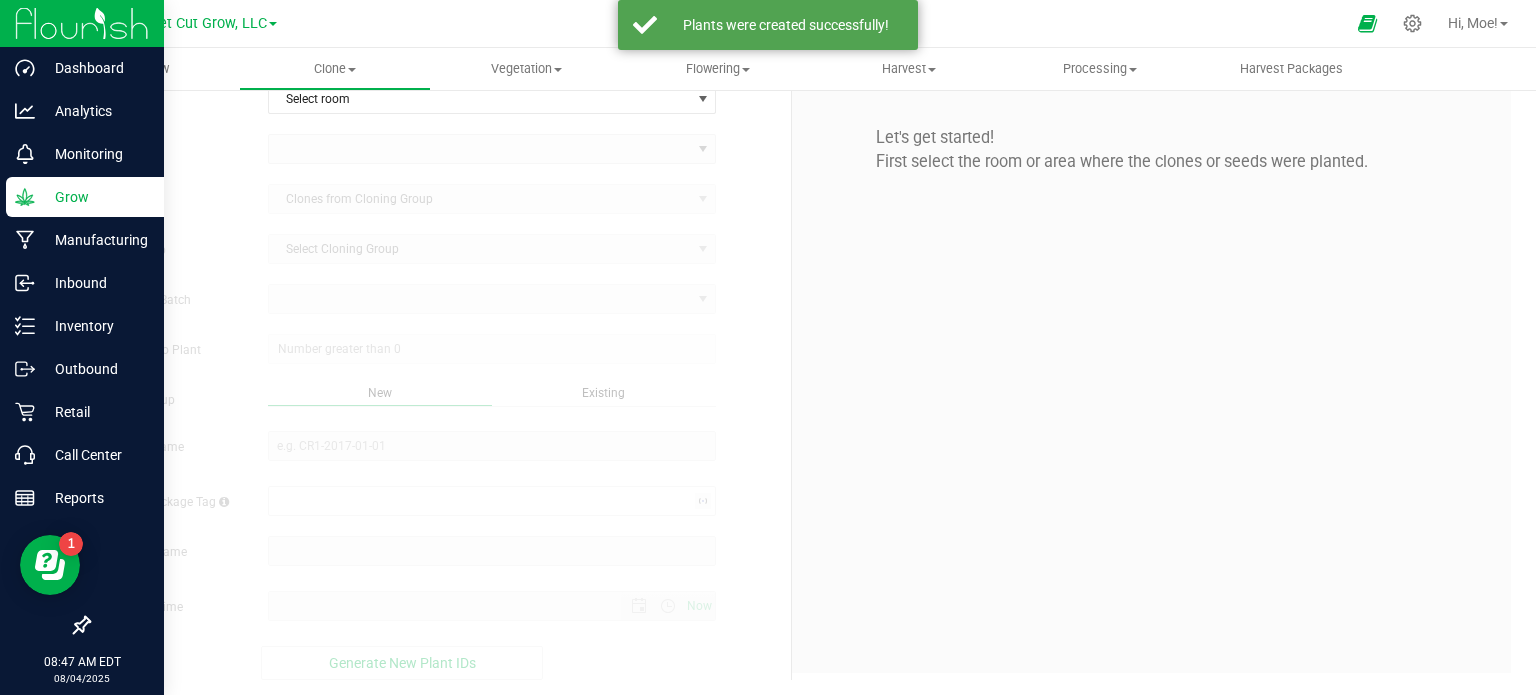 scroll, scrollTop: 0, scrollLeft: 0, axis: both 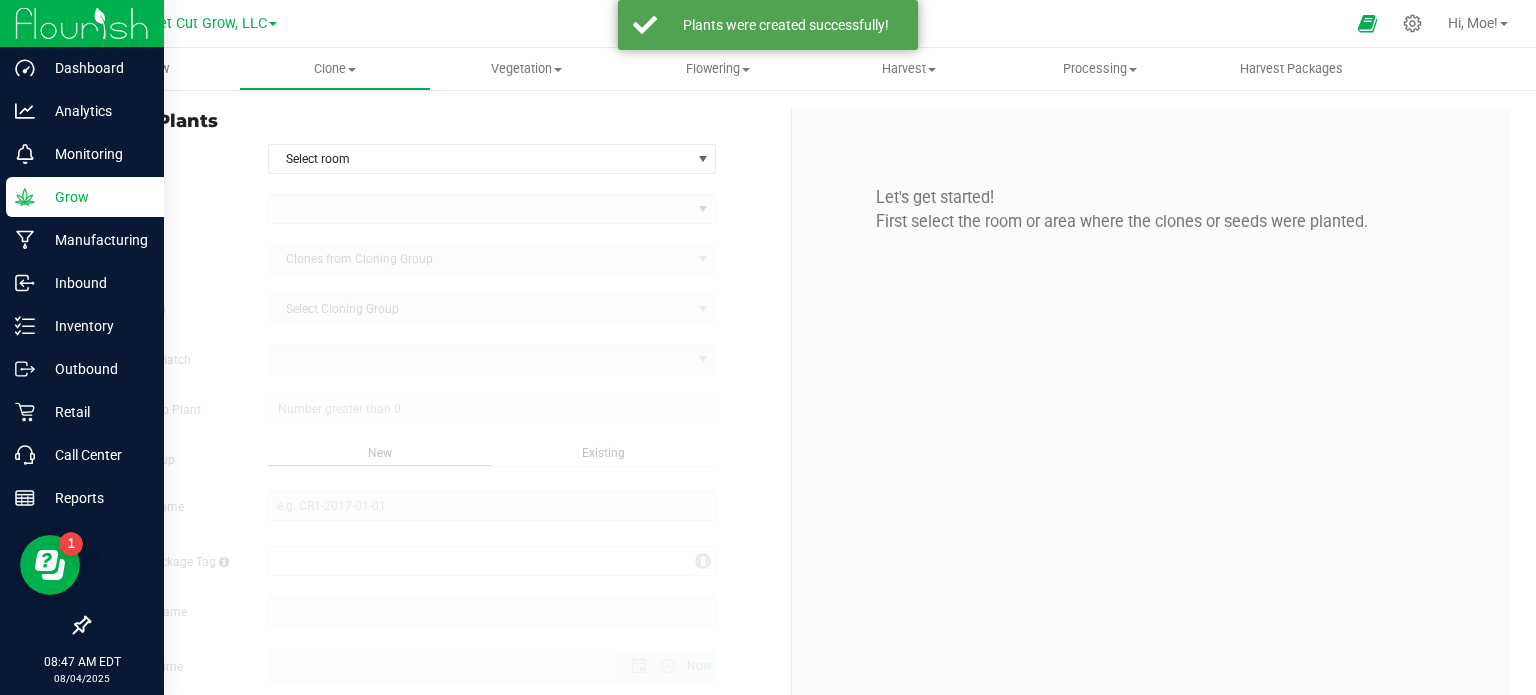 type on "8/4/2025 8:47 AM" 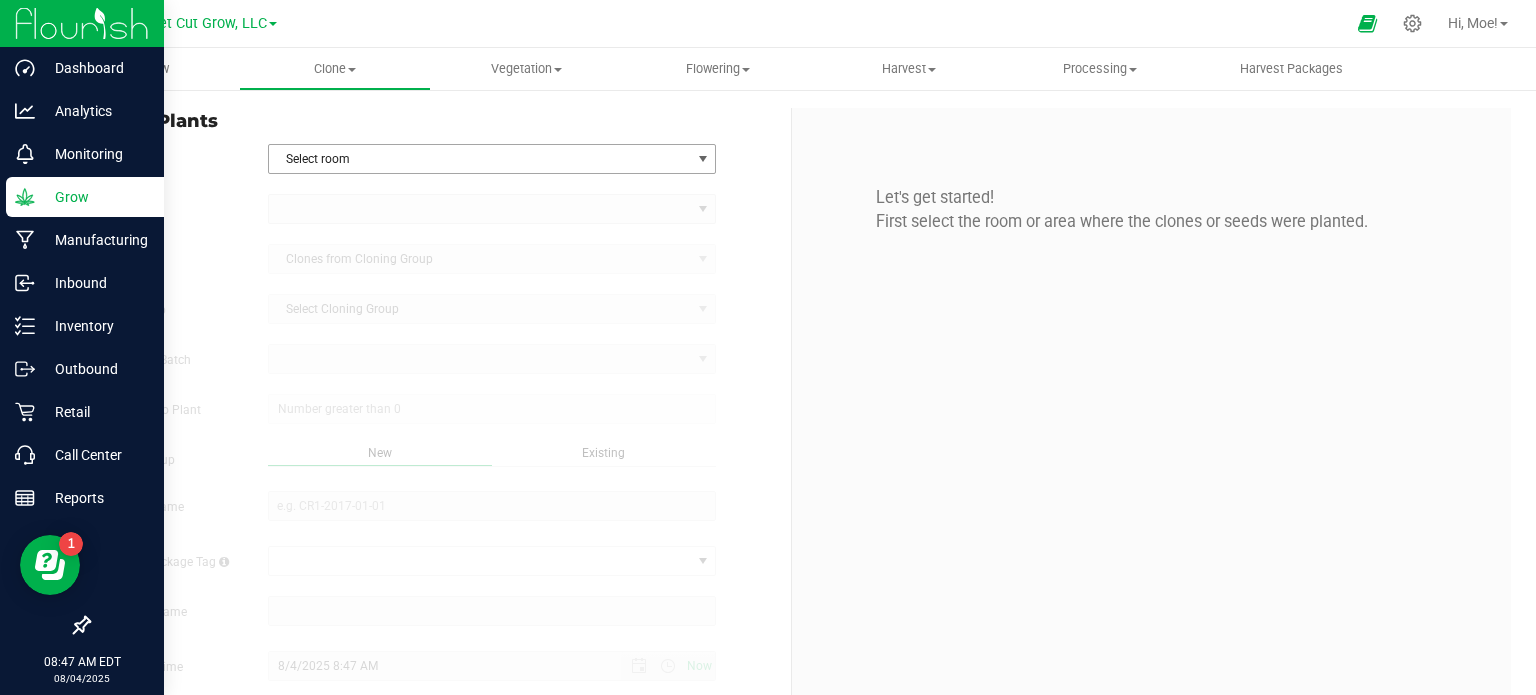 click at bounding box center [703, 159] 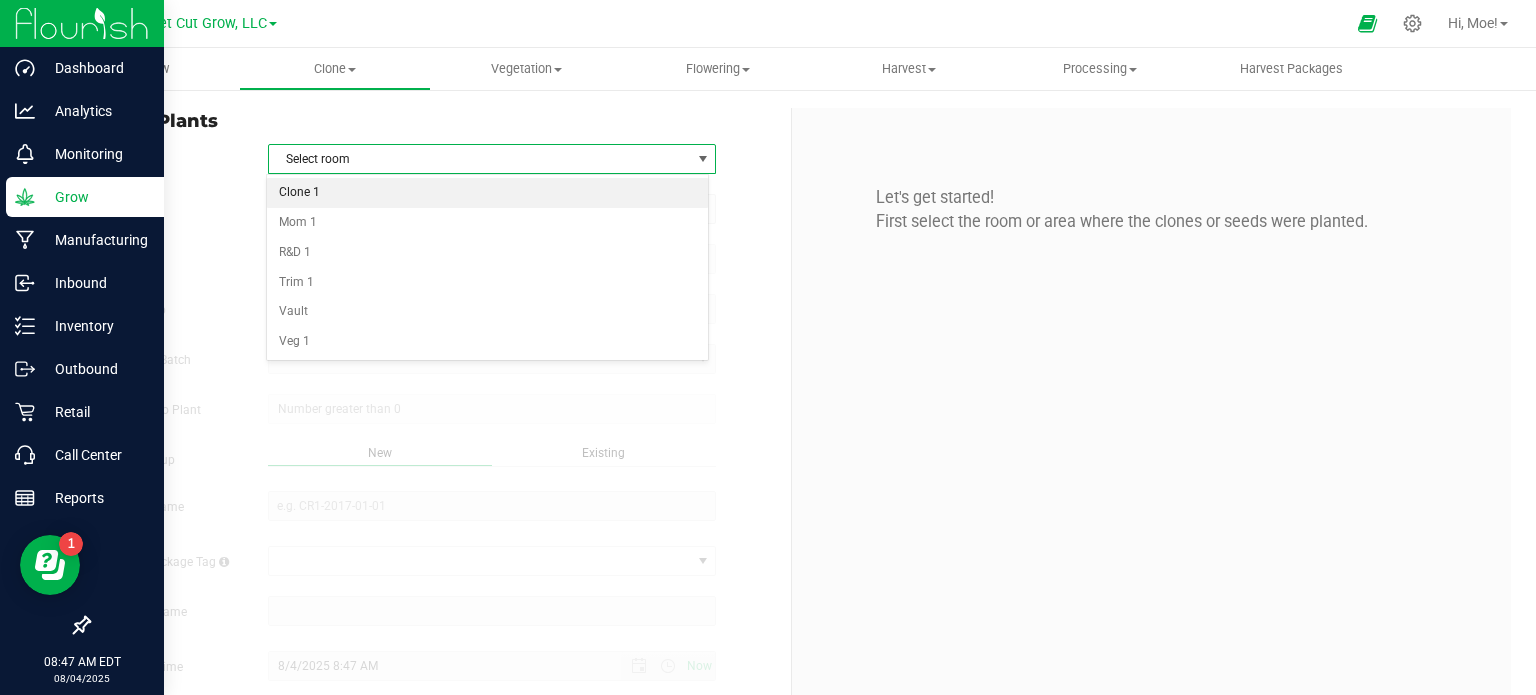 click on "Clone 1" at bounding box center [488, 193] 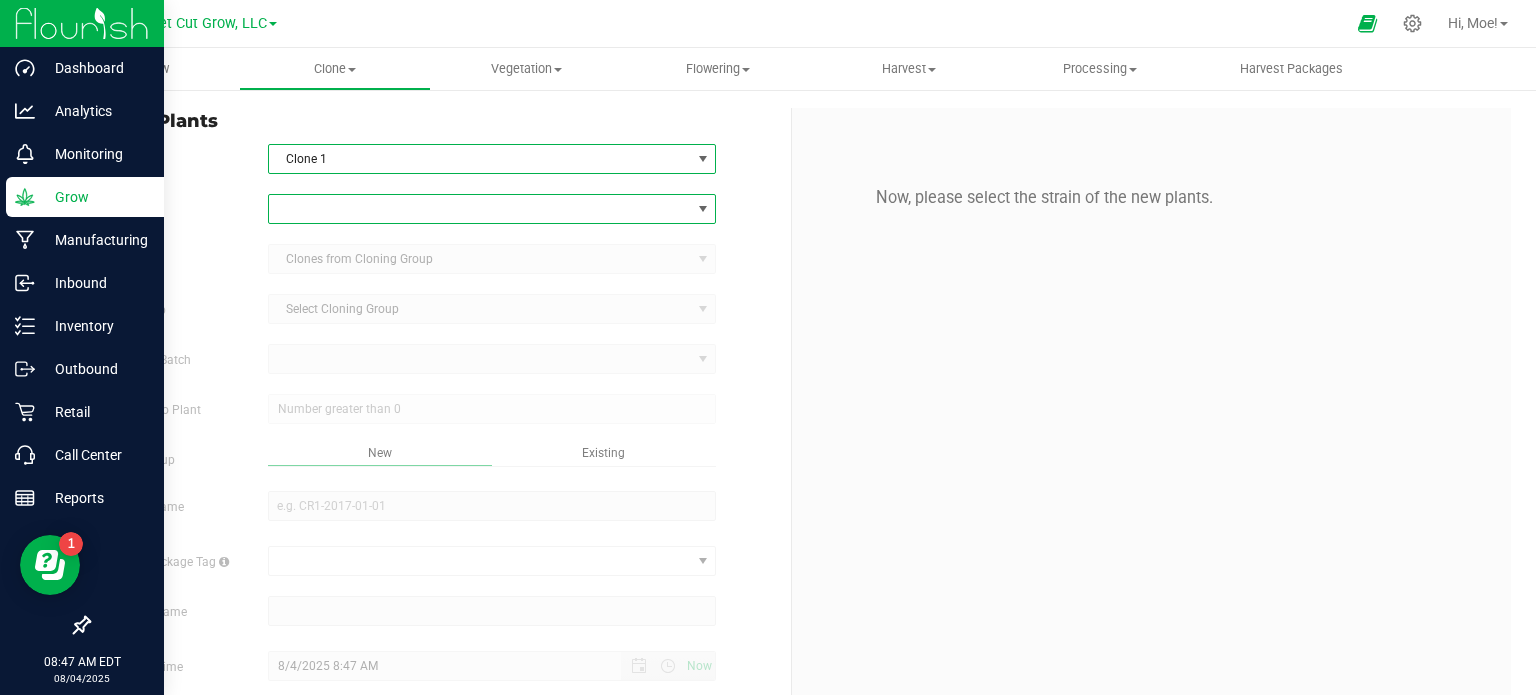 click at bounding box center [703, 209] 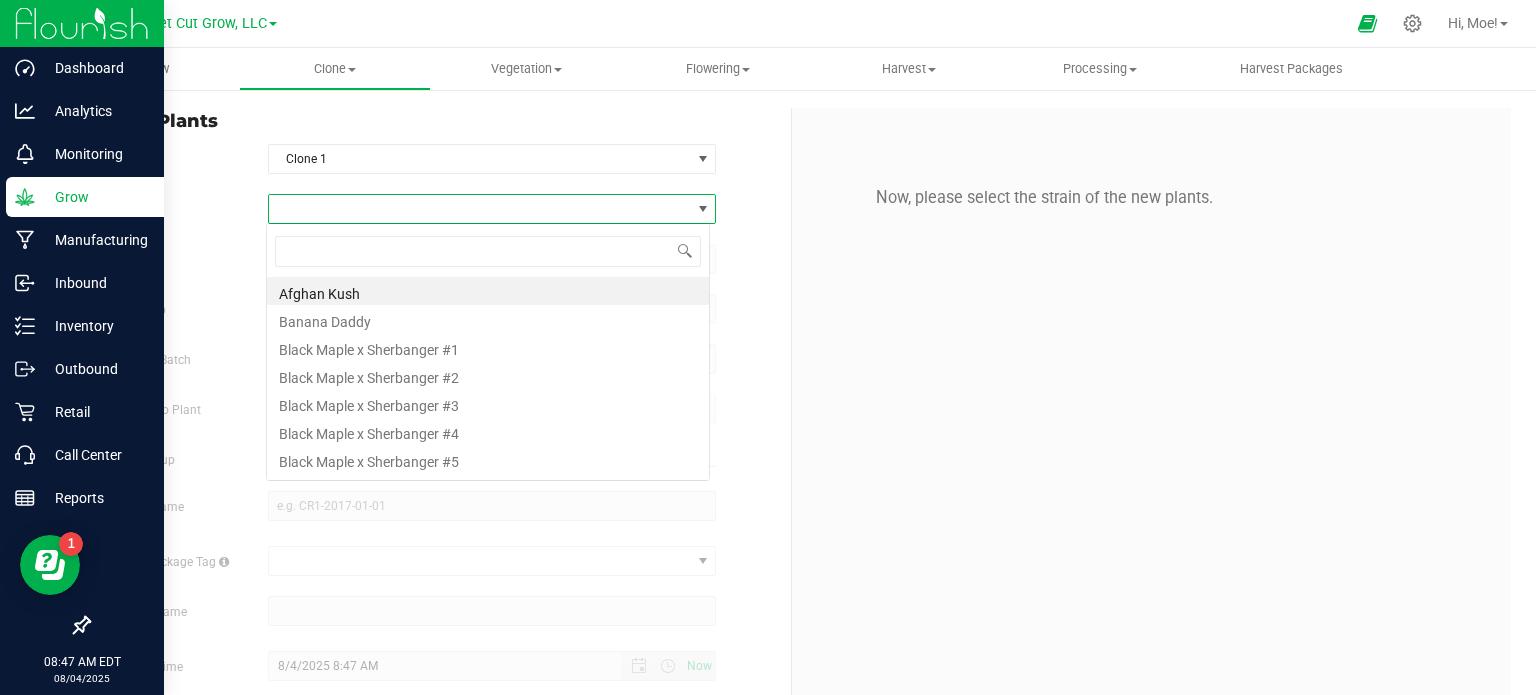 scroll, scrollTop: 99970, scrollLeft: 99556, axis: both 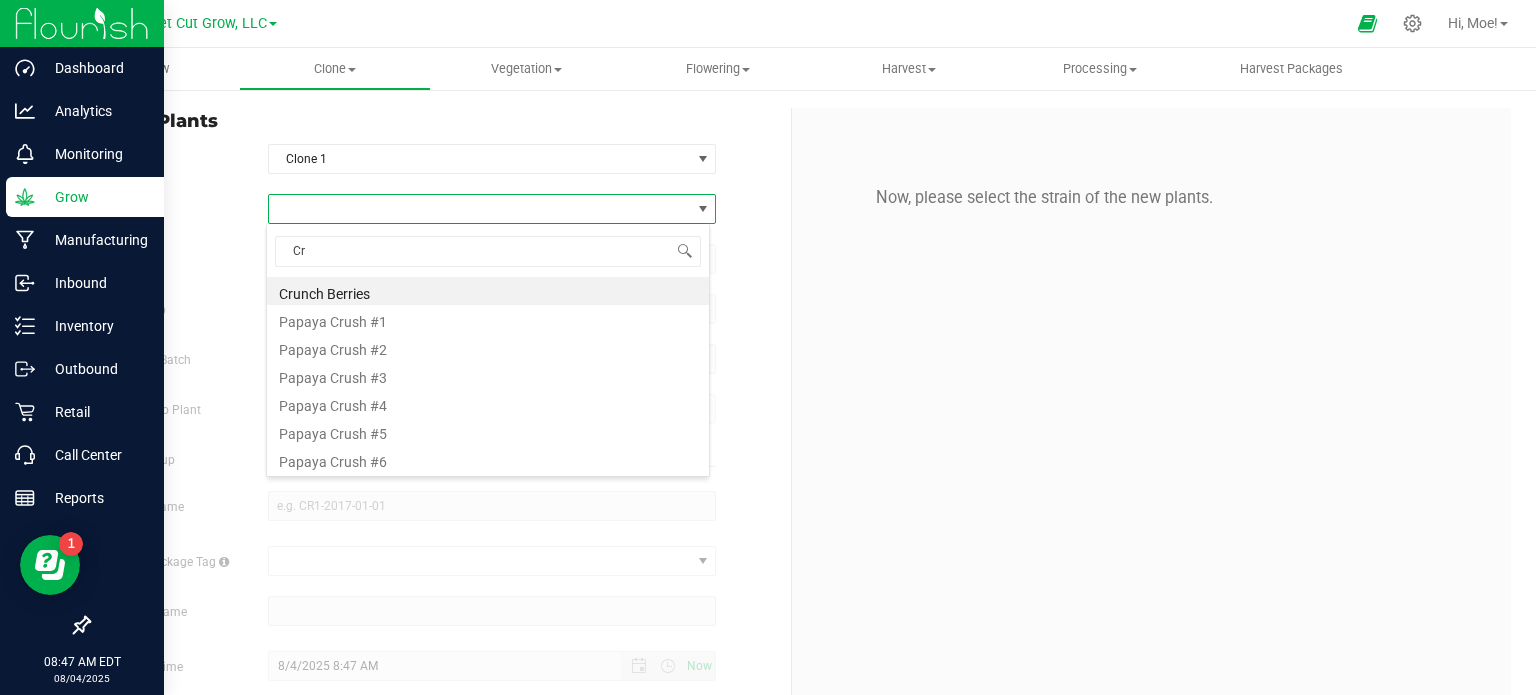 type on "Cru" 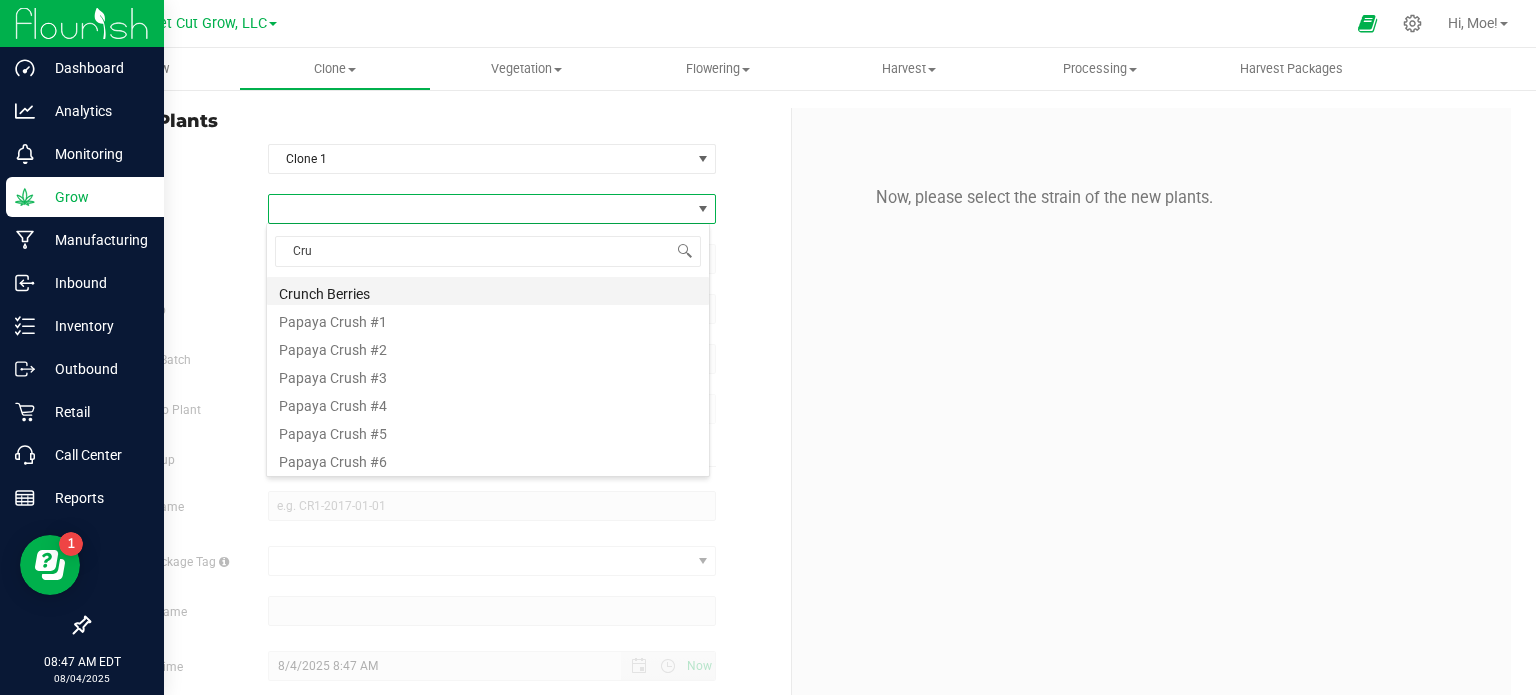 click on "Crunch Berries" at bounding box center (488, 291) 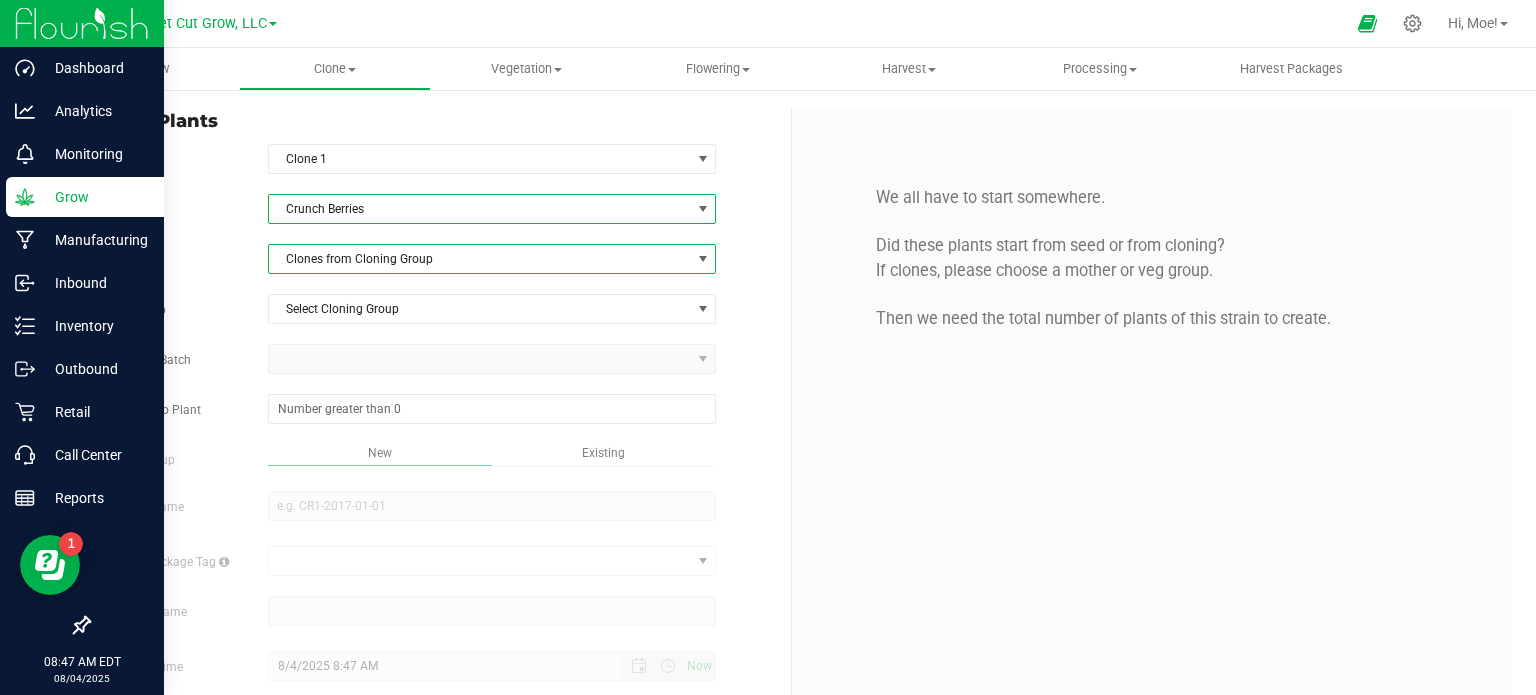 click at bounding box center (703, 259) 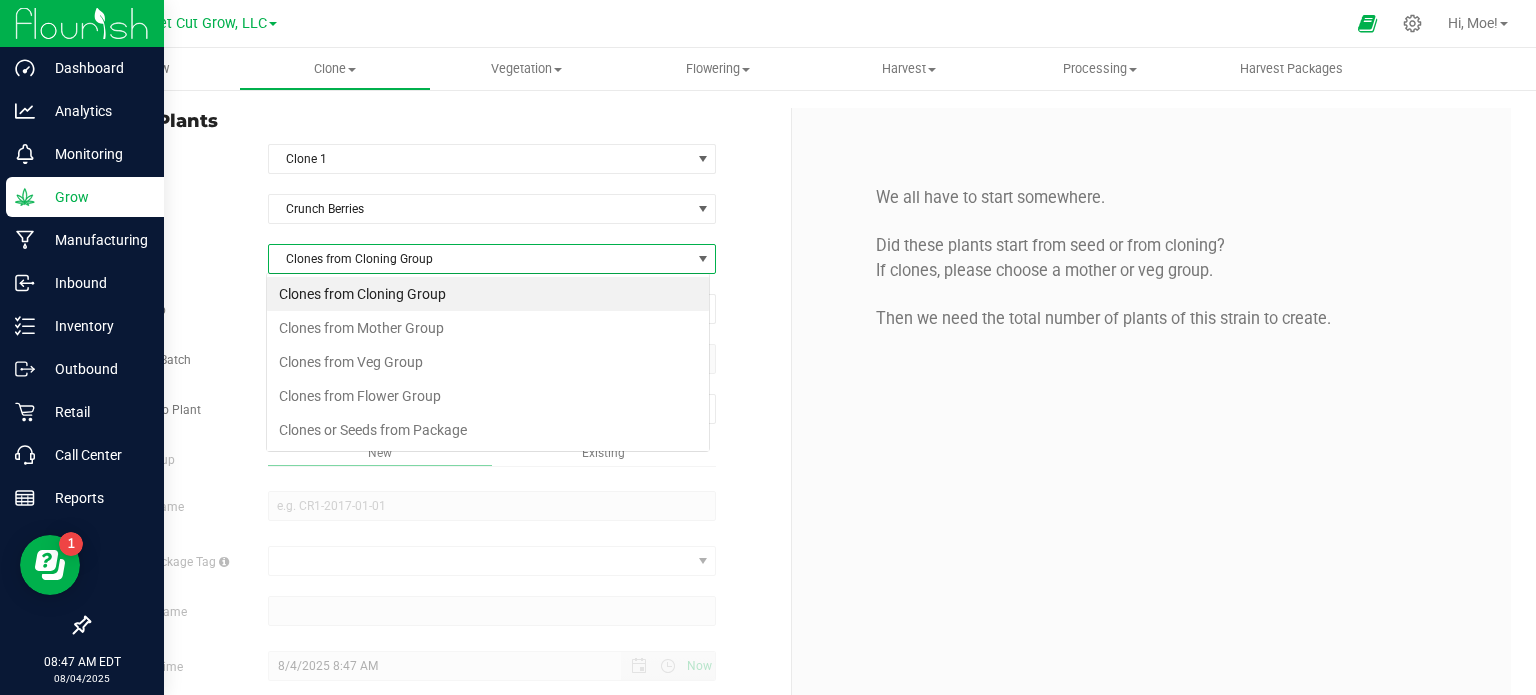 scroll, scrollTop: 99970, scrollLeft: 99556, axis: both 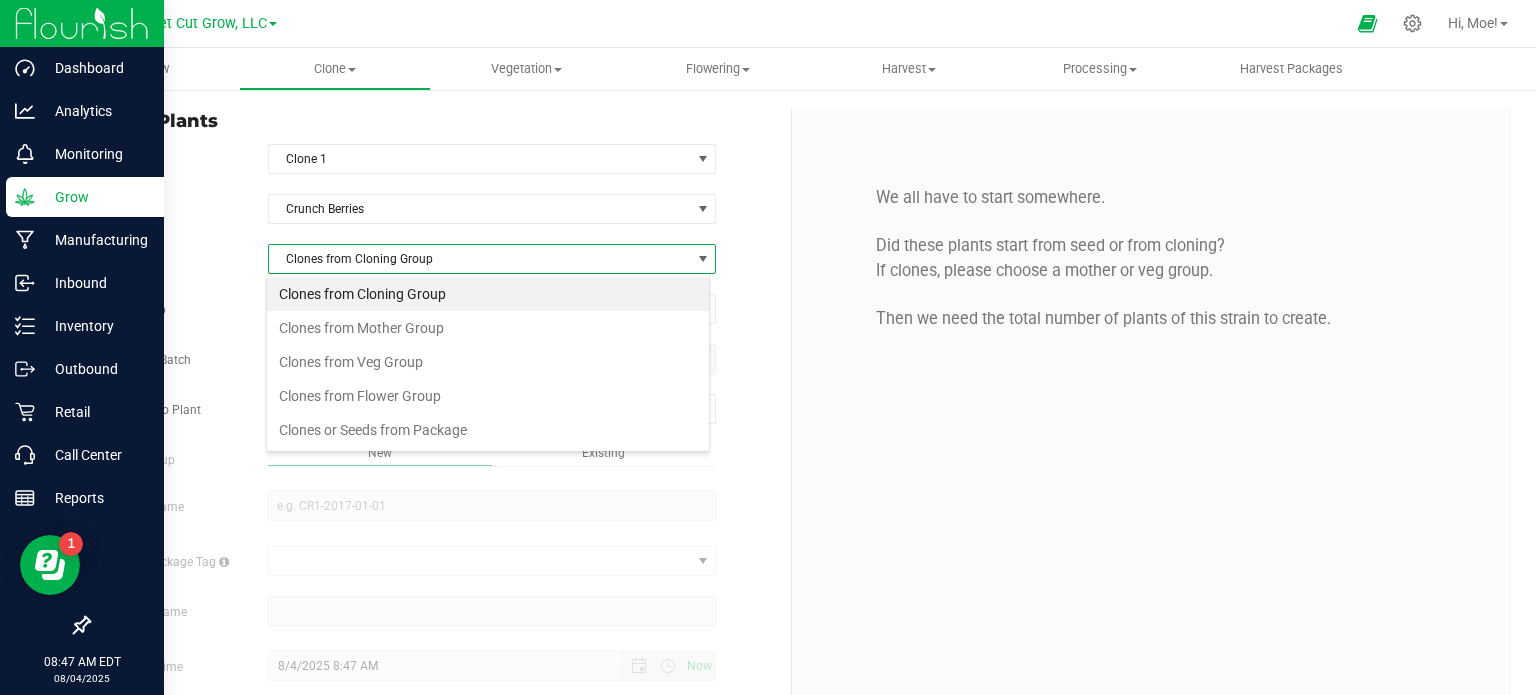 click on "Clones from Cloning Group" at bounding box center (488, 294) 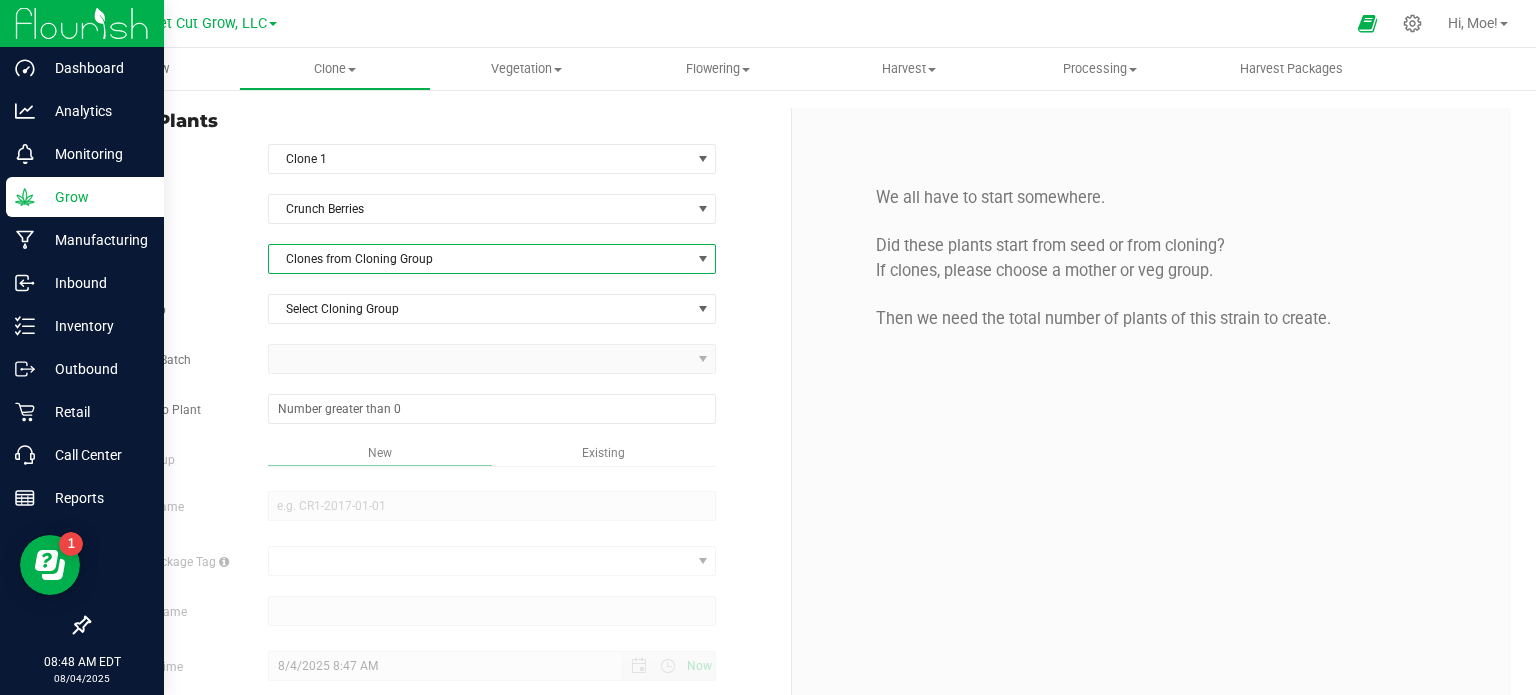 click at bounding box center [703, 259] 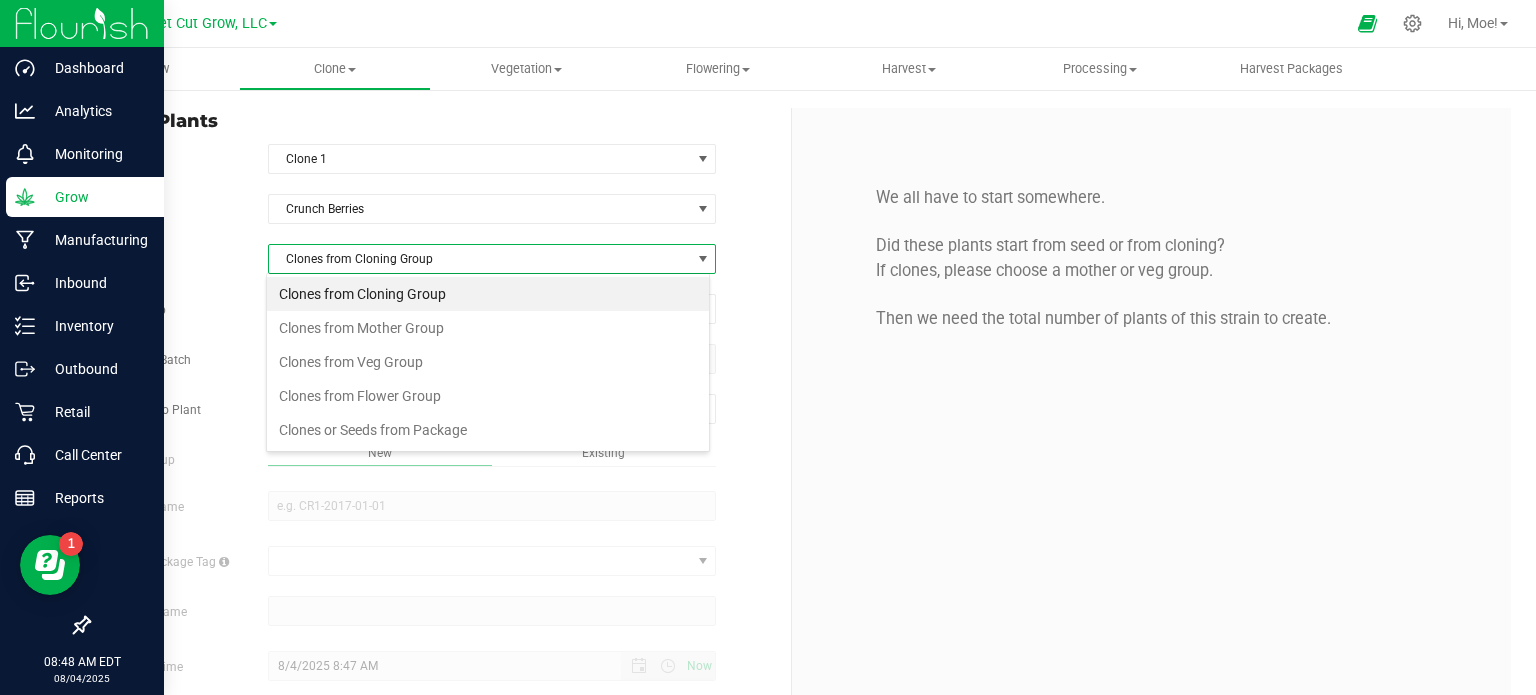scroll, scrollTop: 99970, scrollLeft: 99556, axis: both 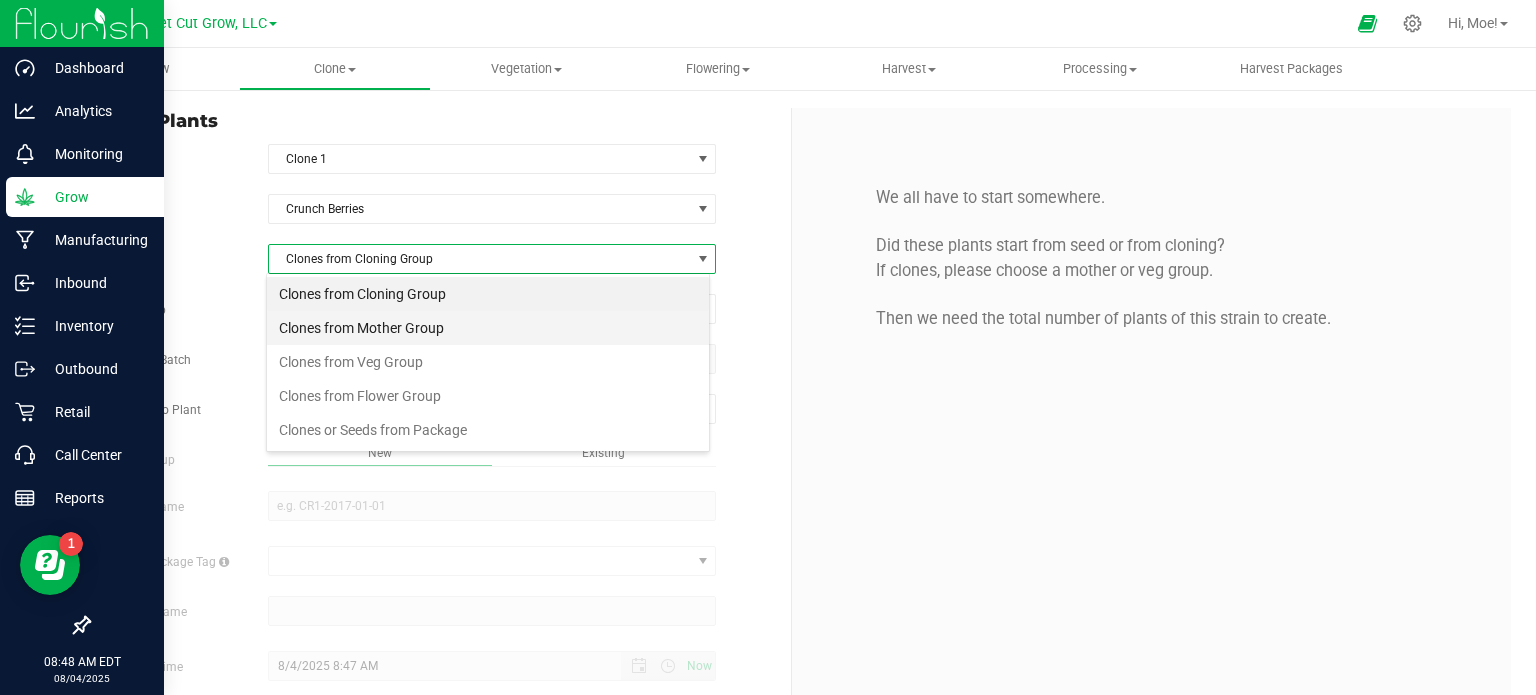 click on "Clones from Mother Group" at bounding box center (488, 328) 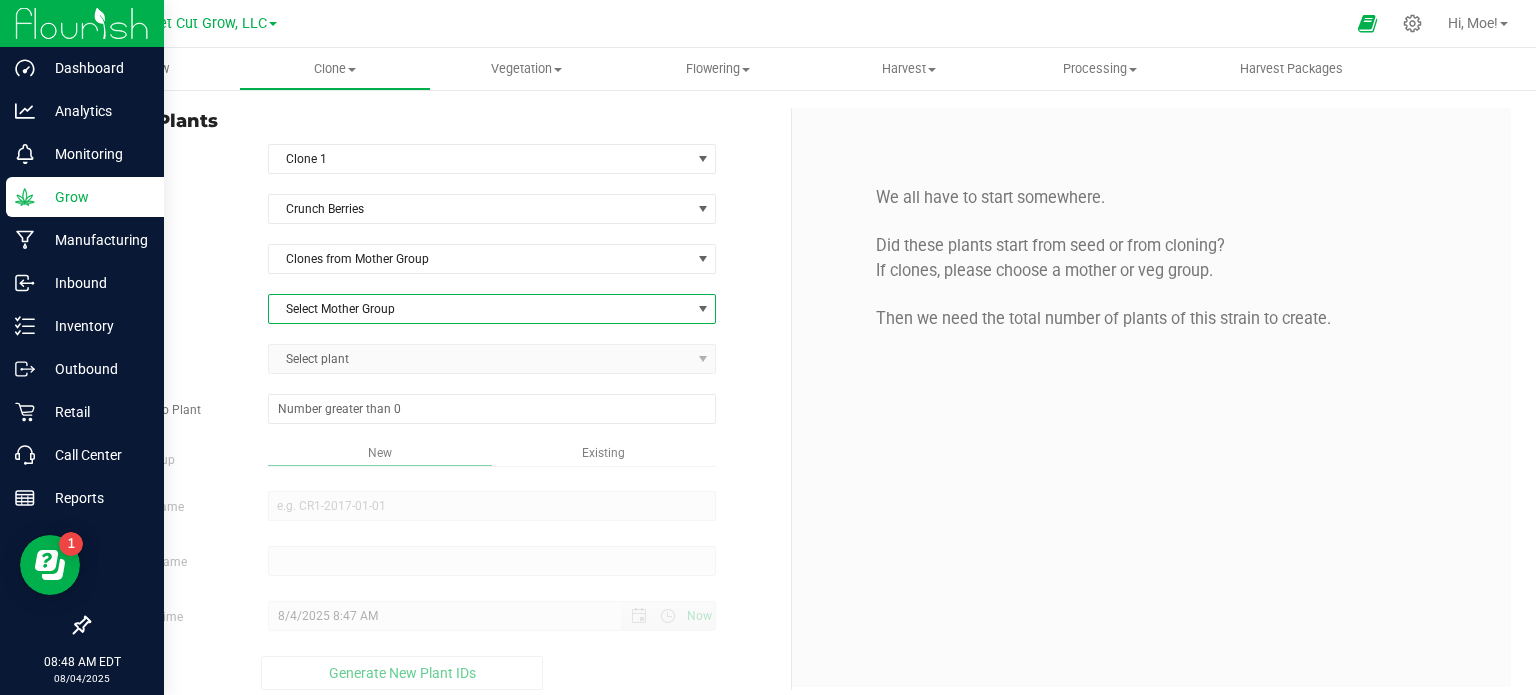 click at bounding box center (703, 309) 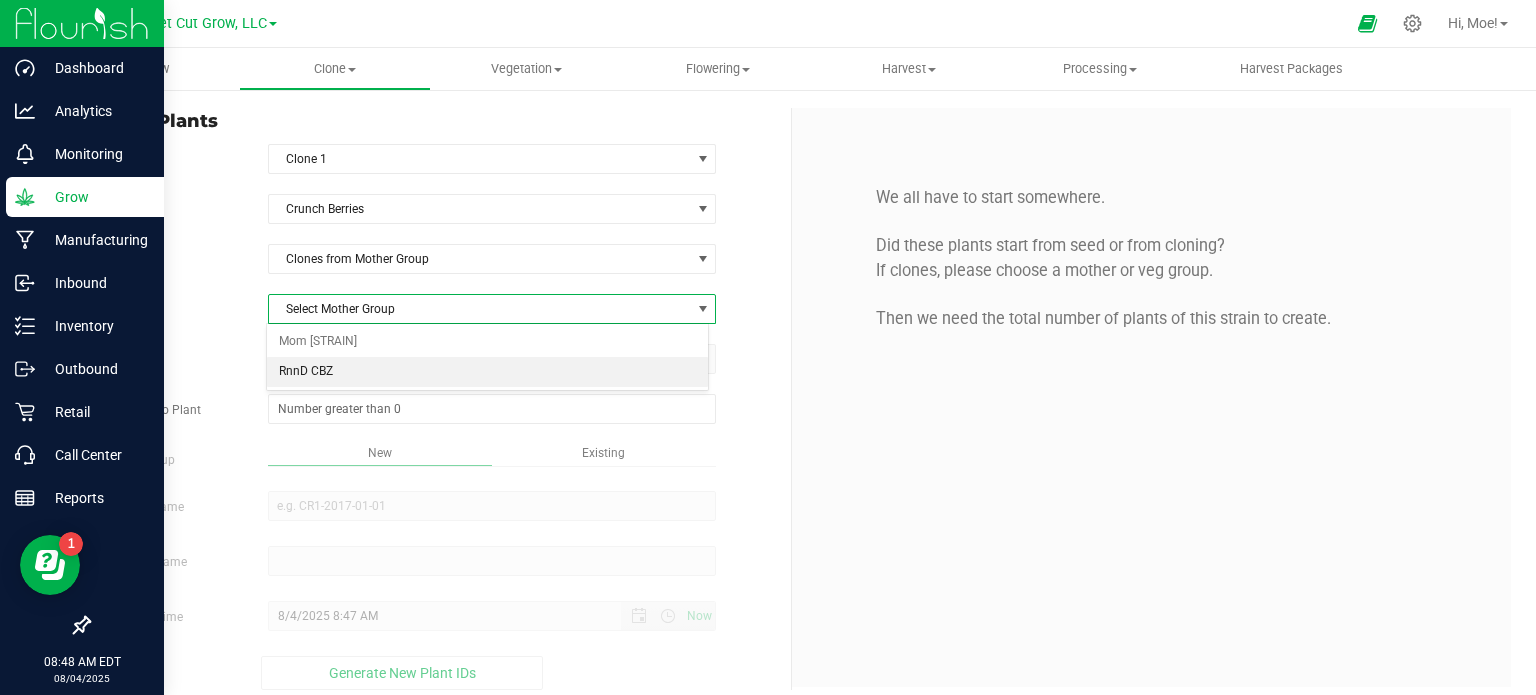 click on "RnnD CBZ" at bounding box center (488, 372) 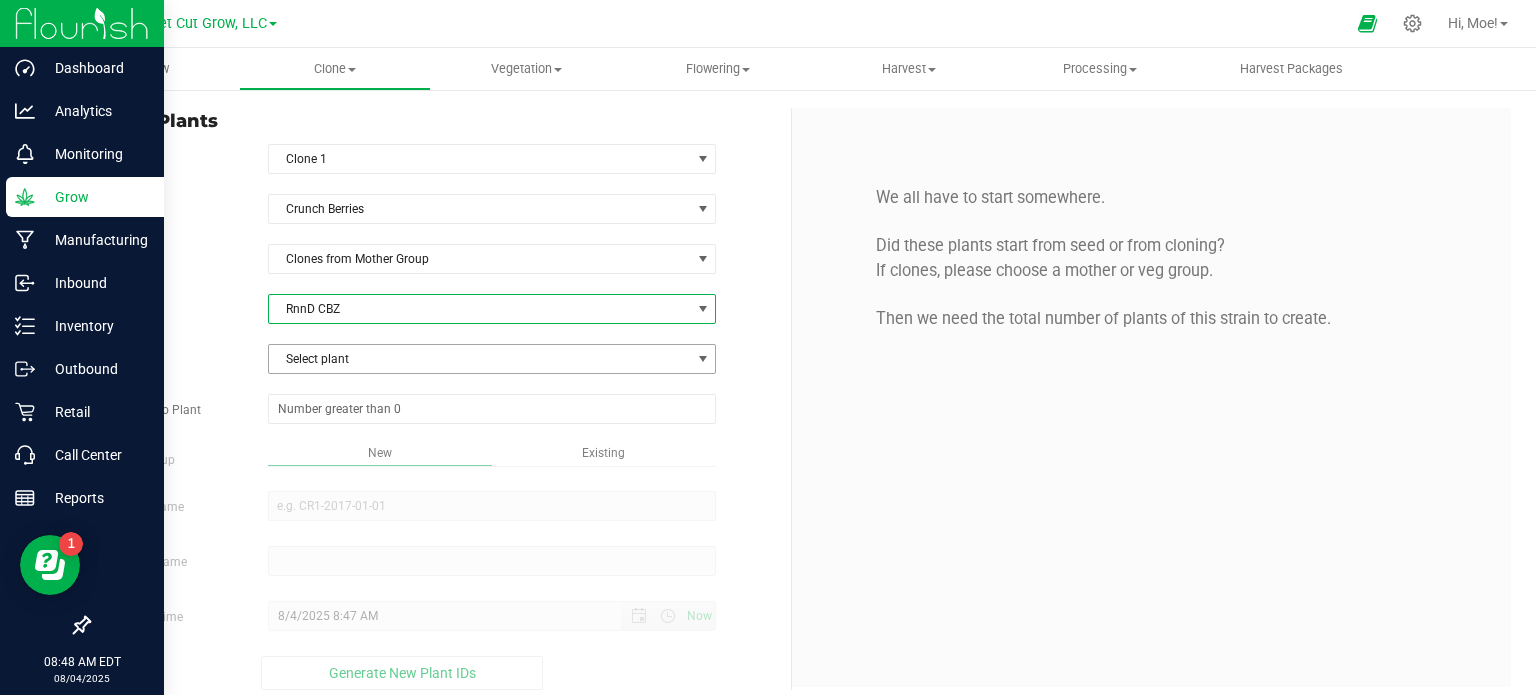 click at bounding box center [702, 359] 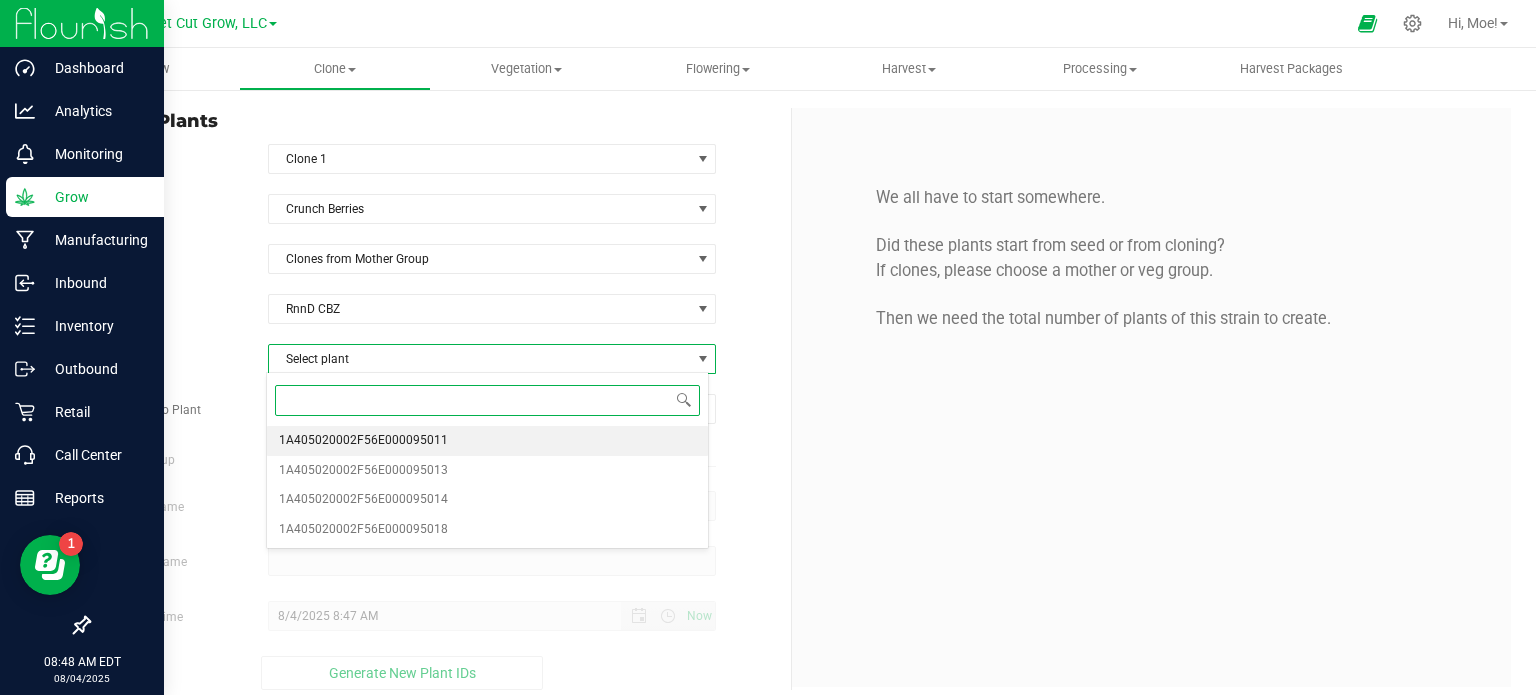 click on "1A405020002F56E000095011" at bounding box center (488, 441) 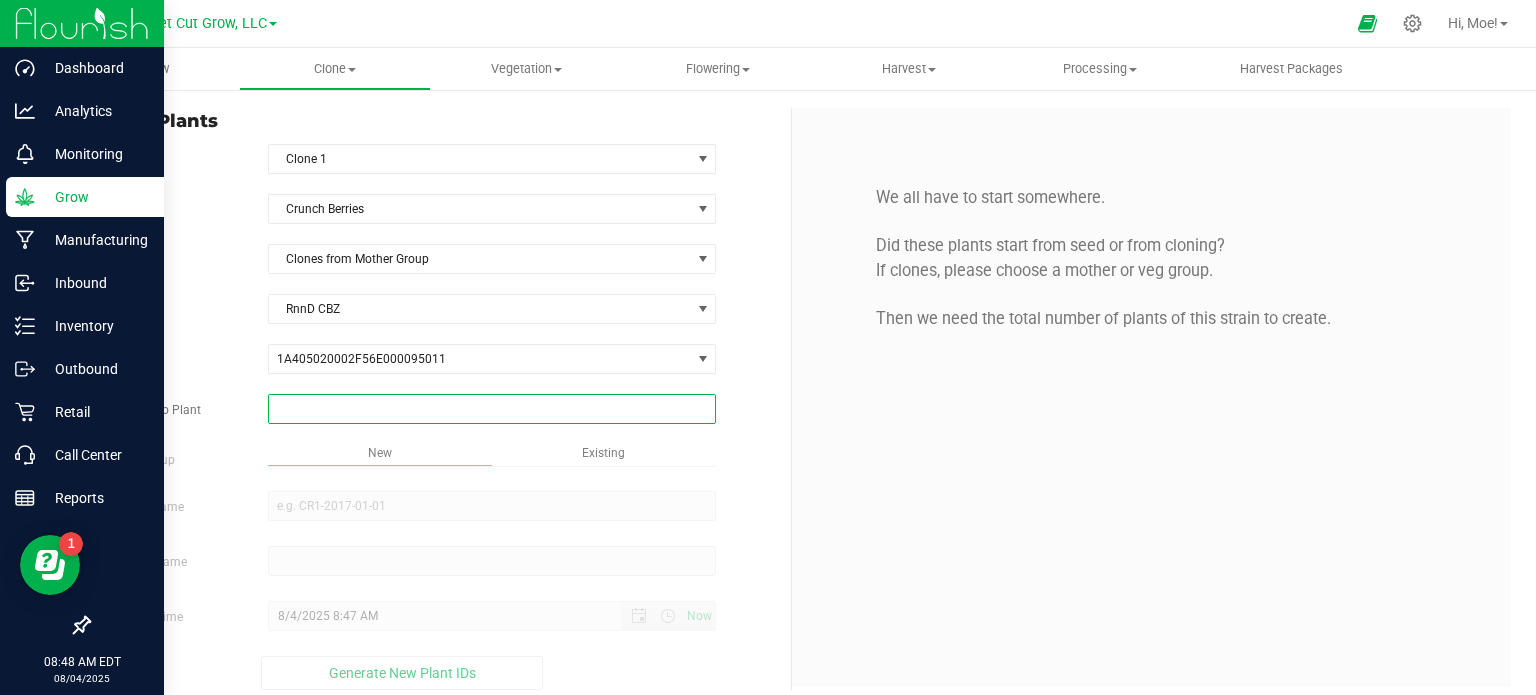 click at bounding box center (492, 409) 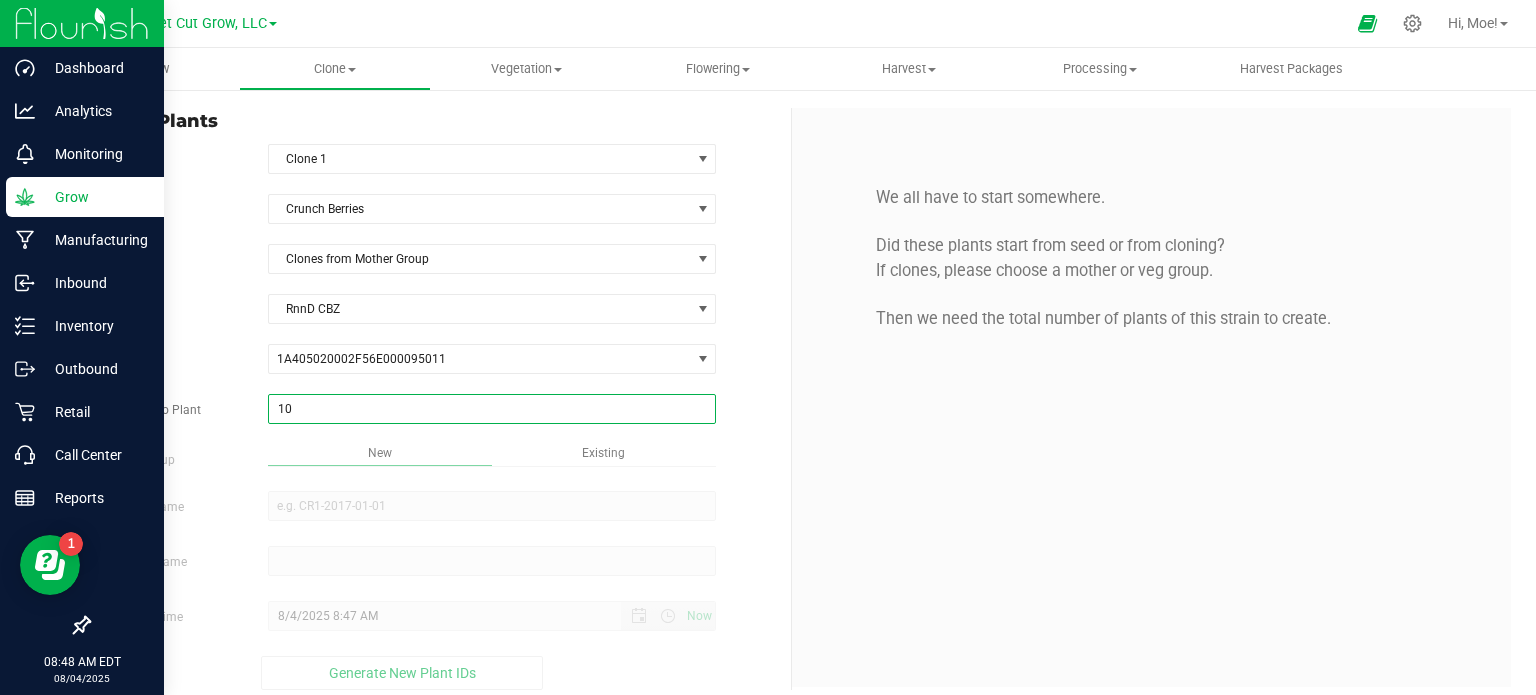 type on "100" 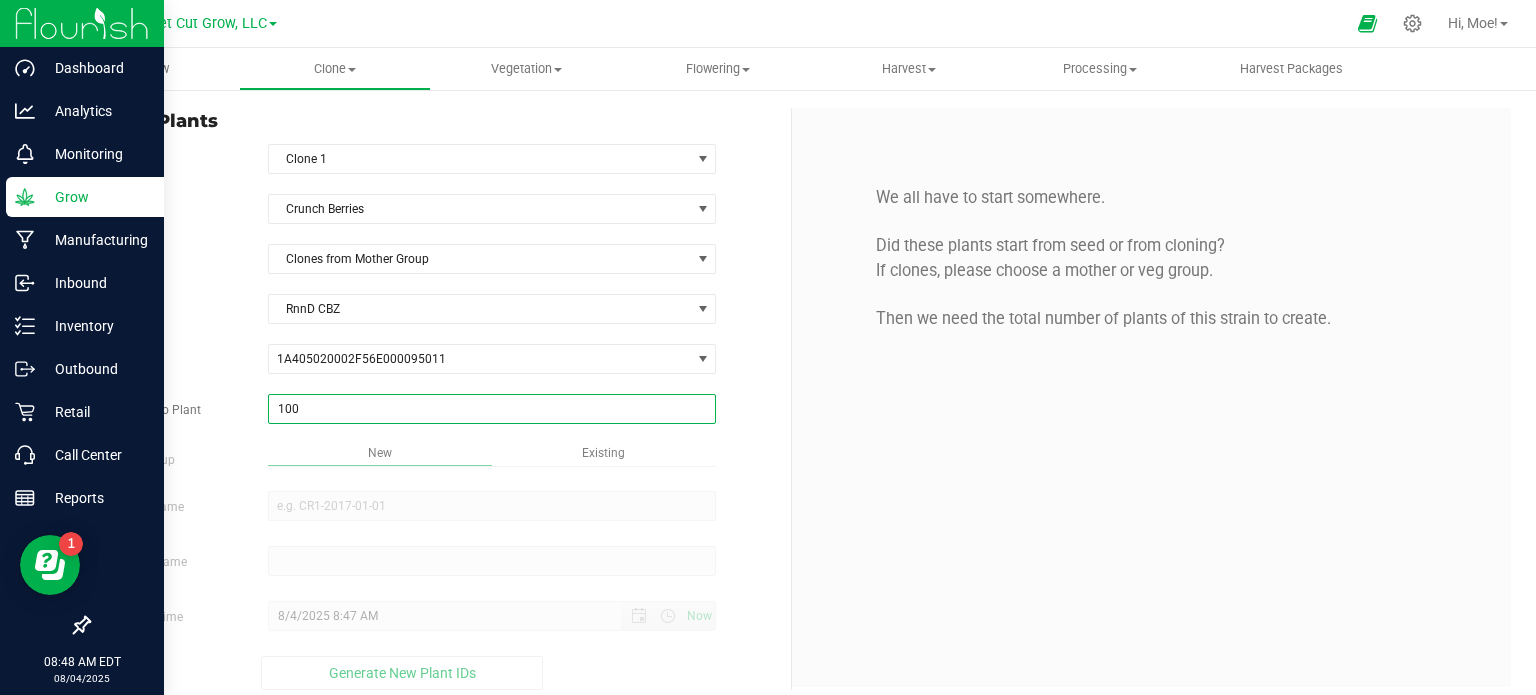 type on "100" 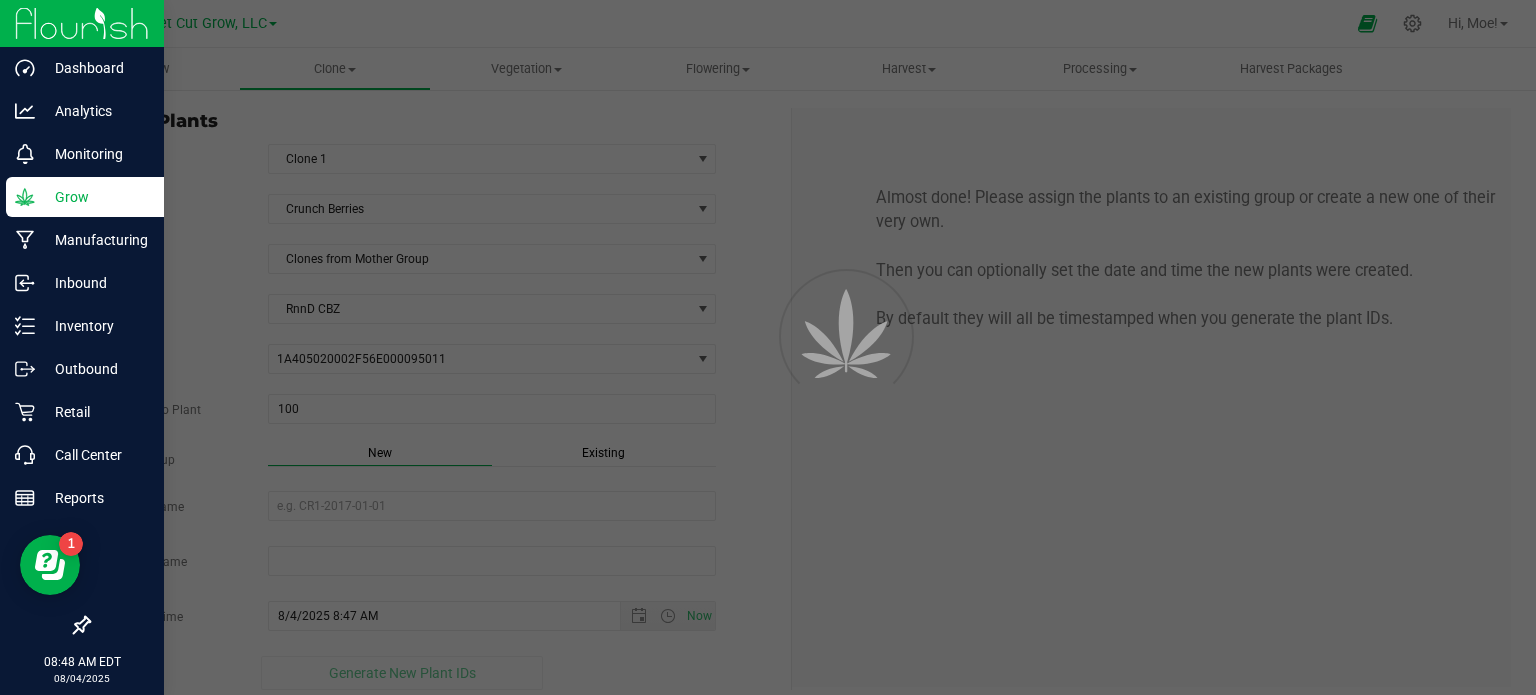 click on "New" at bounding box center [380, 453] 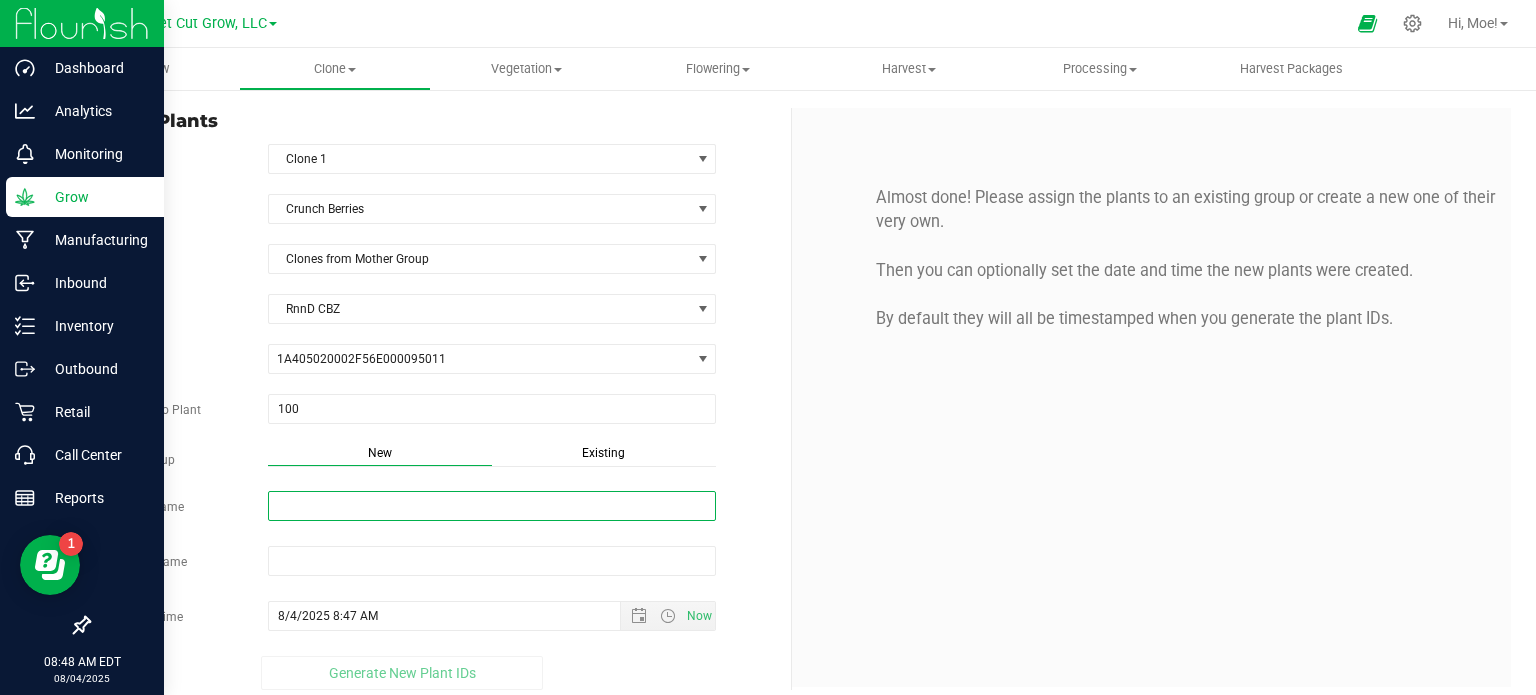 click on "New Group Name" at bounding box center (492, 506) 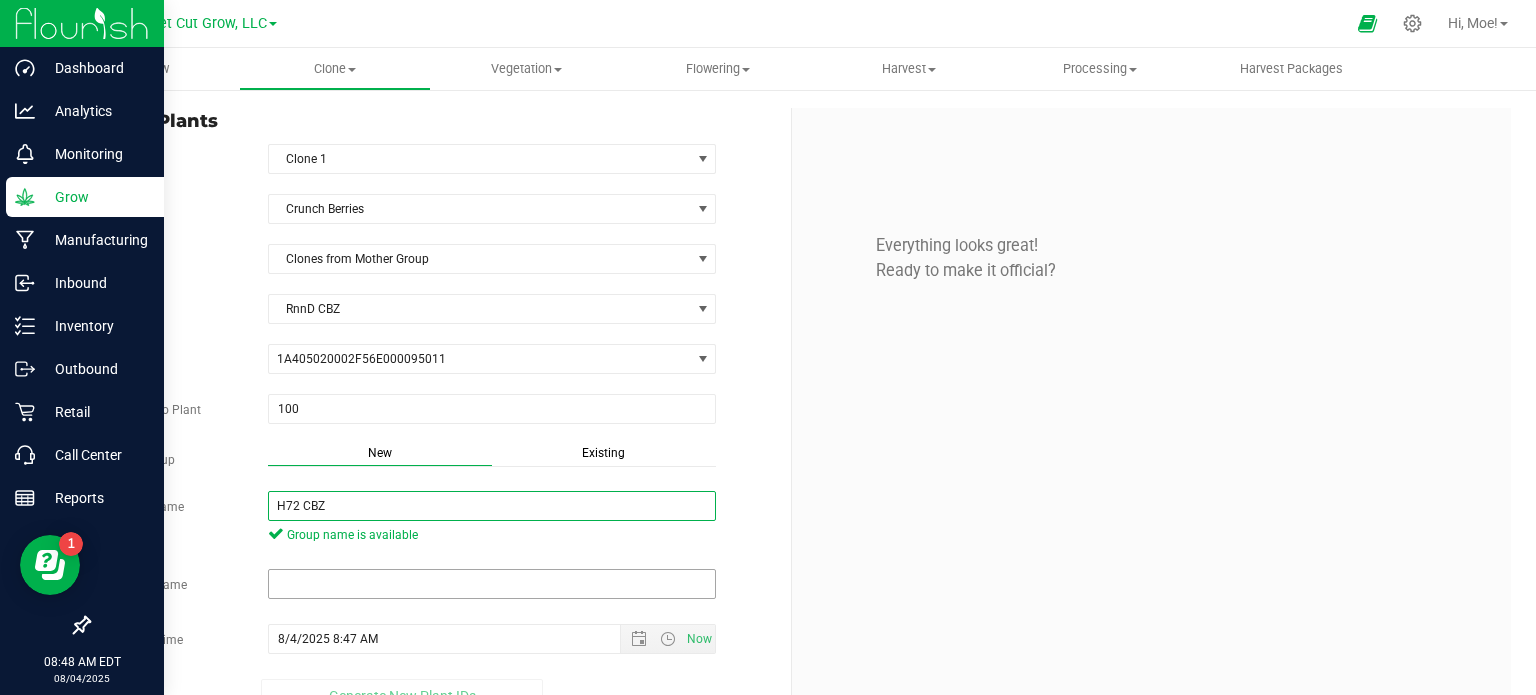 type on "H72 CBZ" 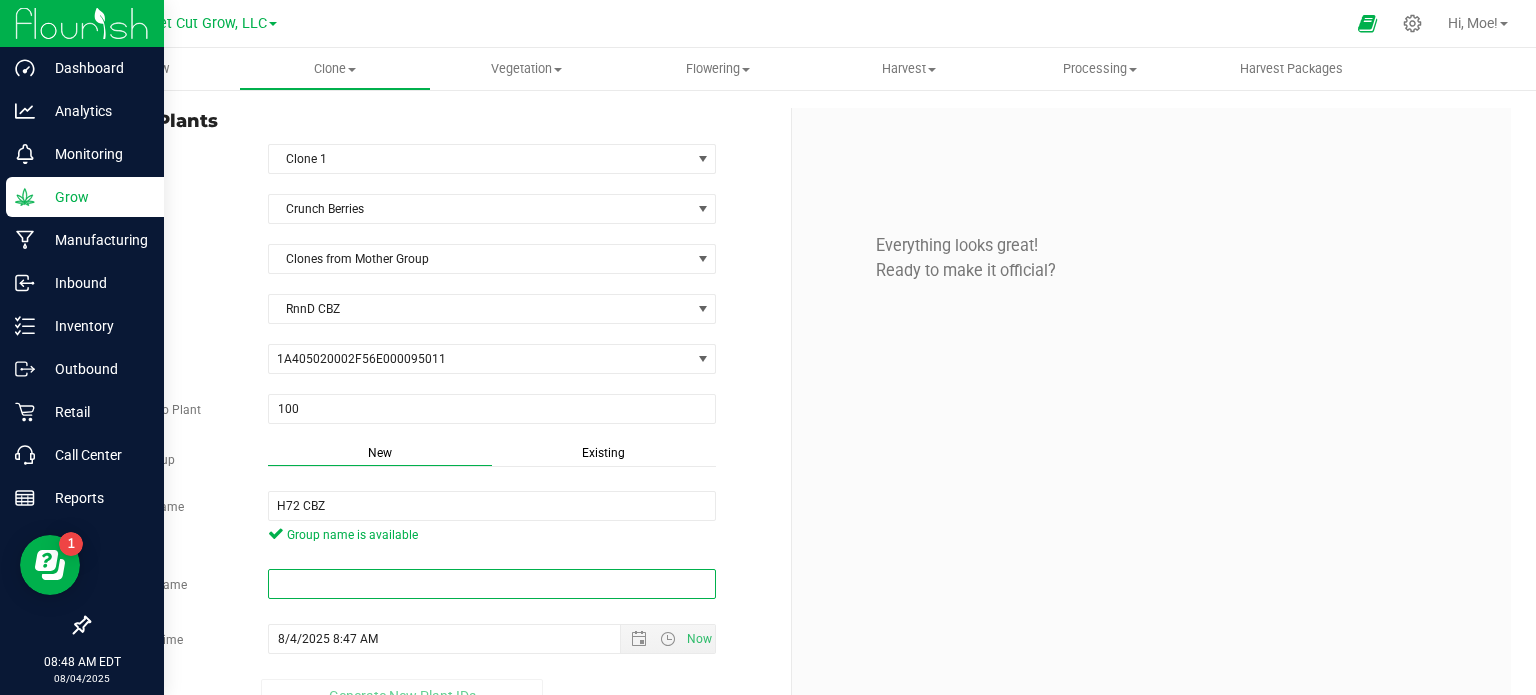 click at bounding box center [492, 584] 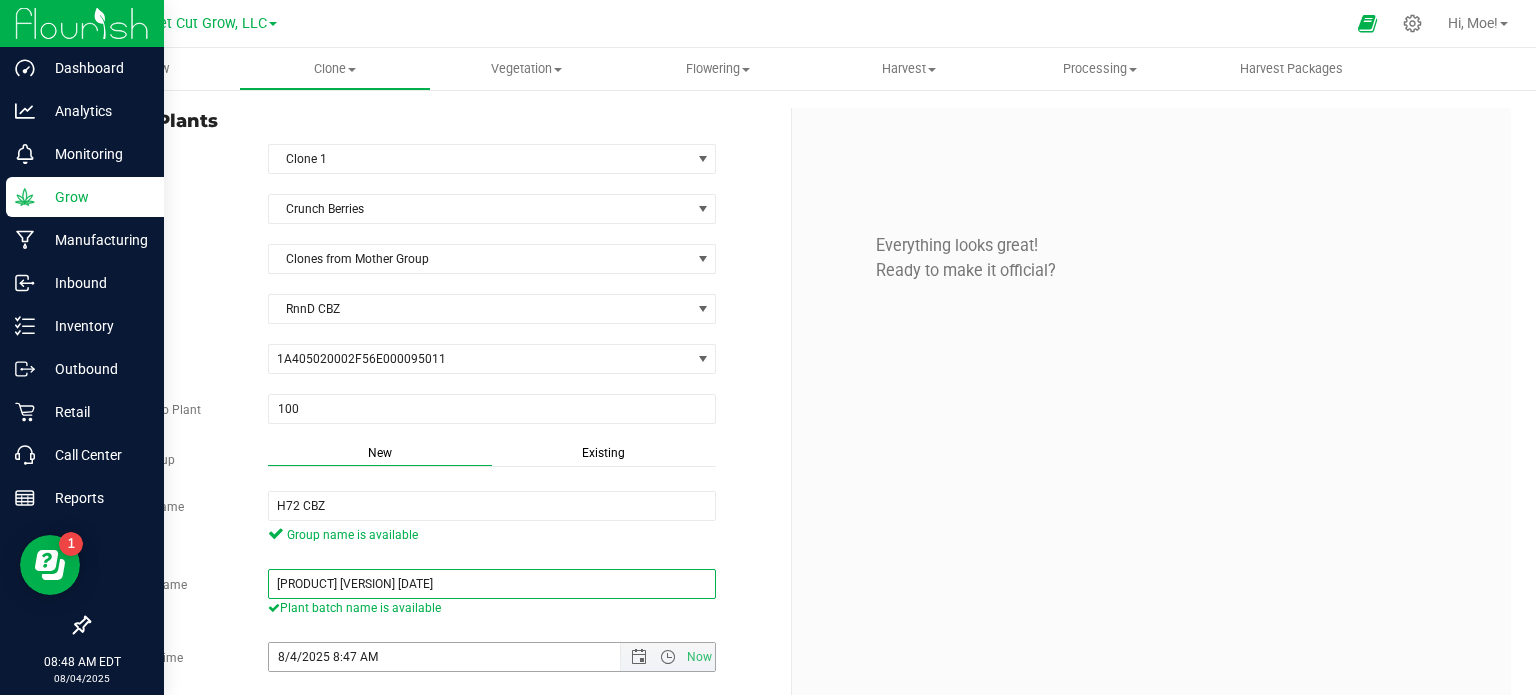 type on "[PRODUCT] [VERSION] [DATE]" 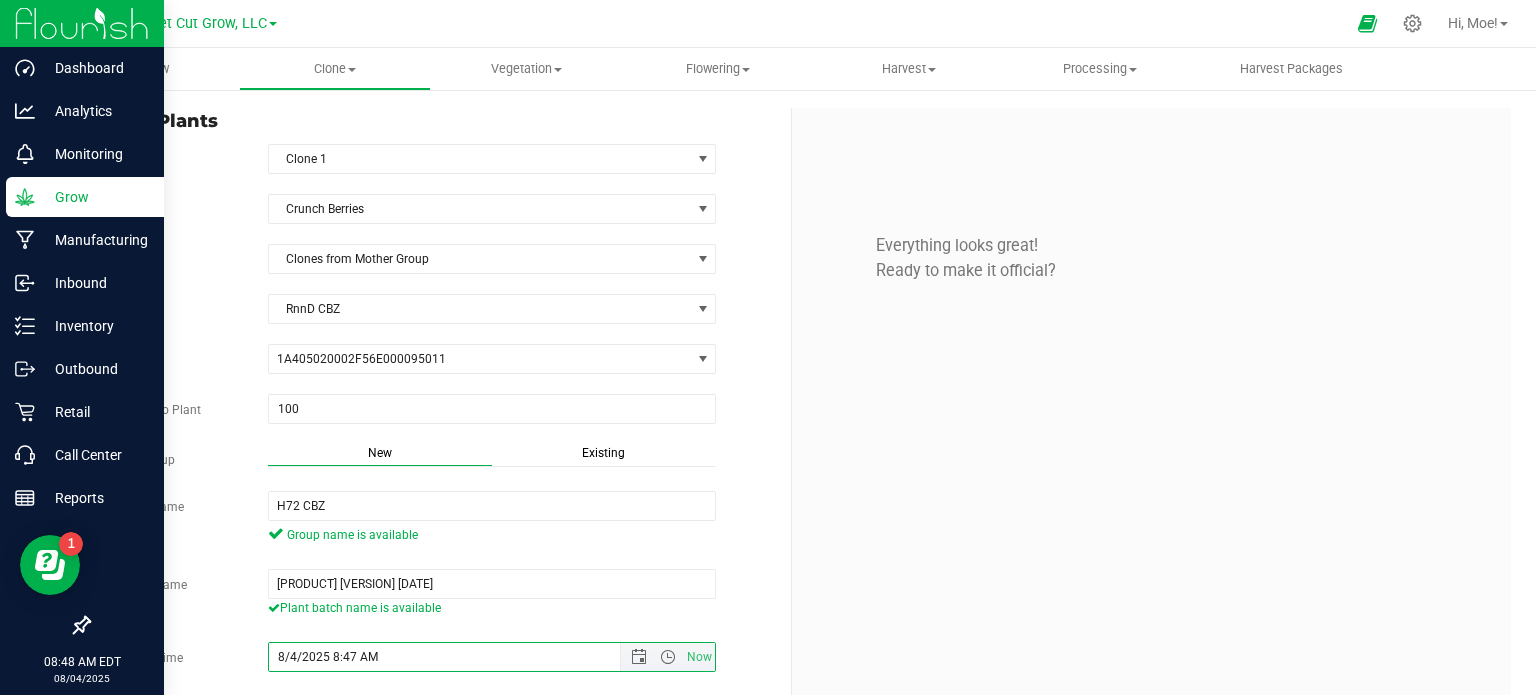 click on "8/4/2025 8:47 AM" at bounding box center [462, 657] 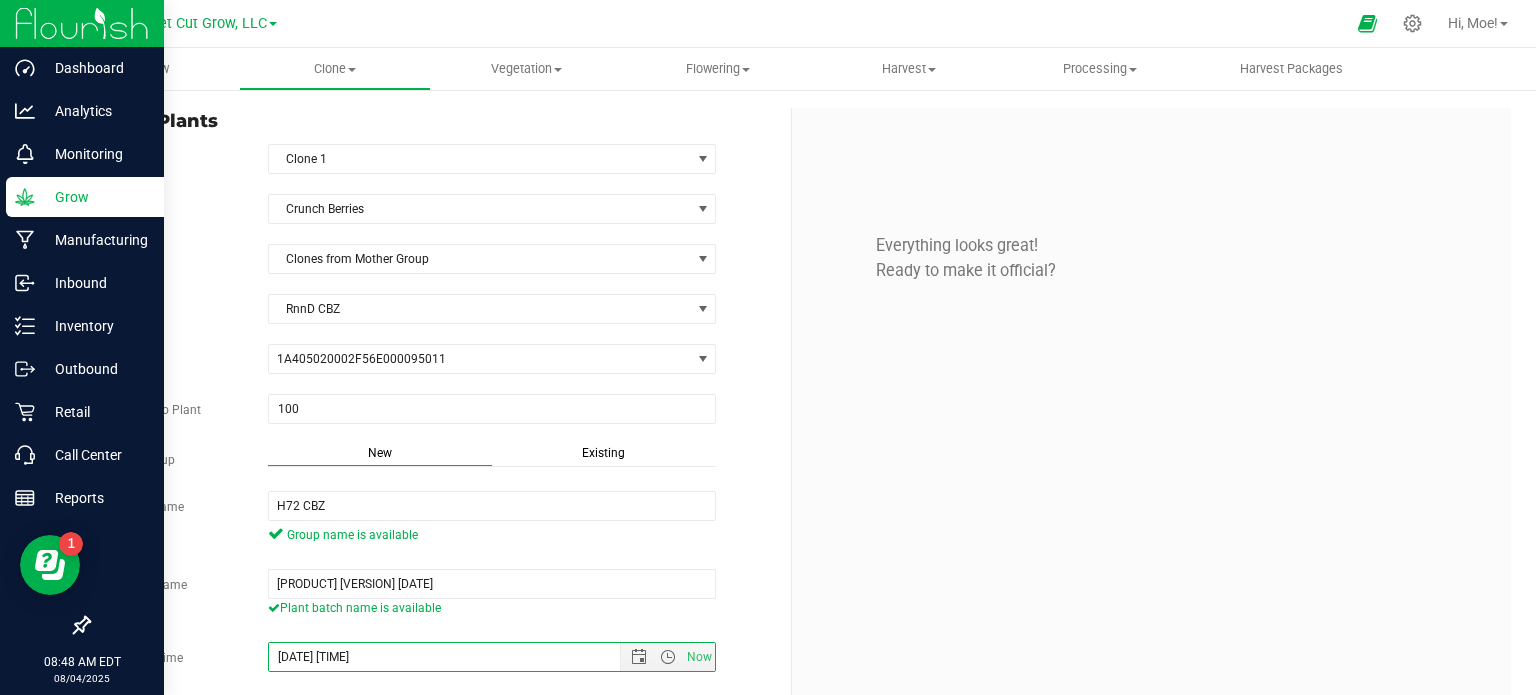 type on "[DATE] [TIME]" 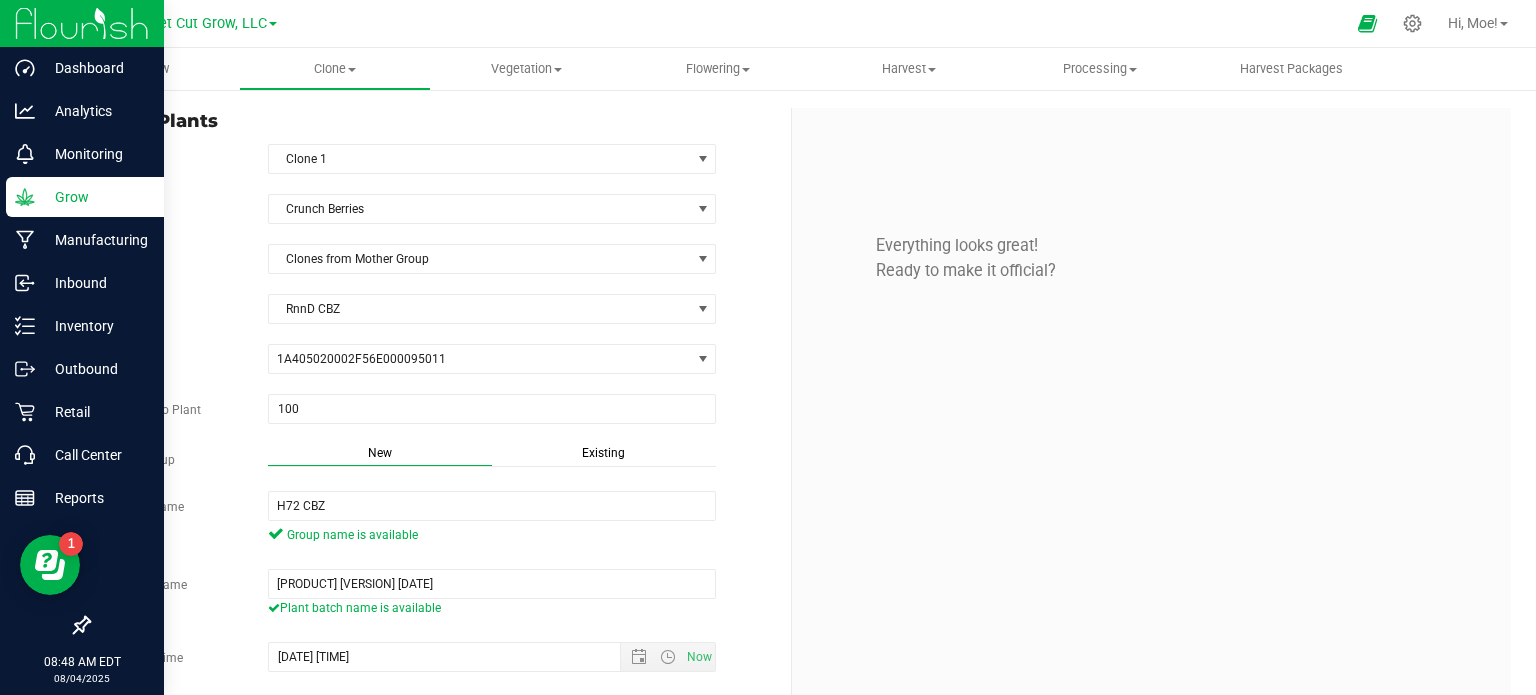 click on "Plant Batch Name
CBZ 1.0 7.14.25
Plant batch name is available" at bounding box center (432, 595) 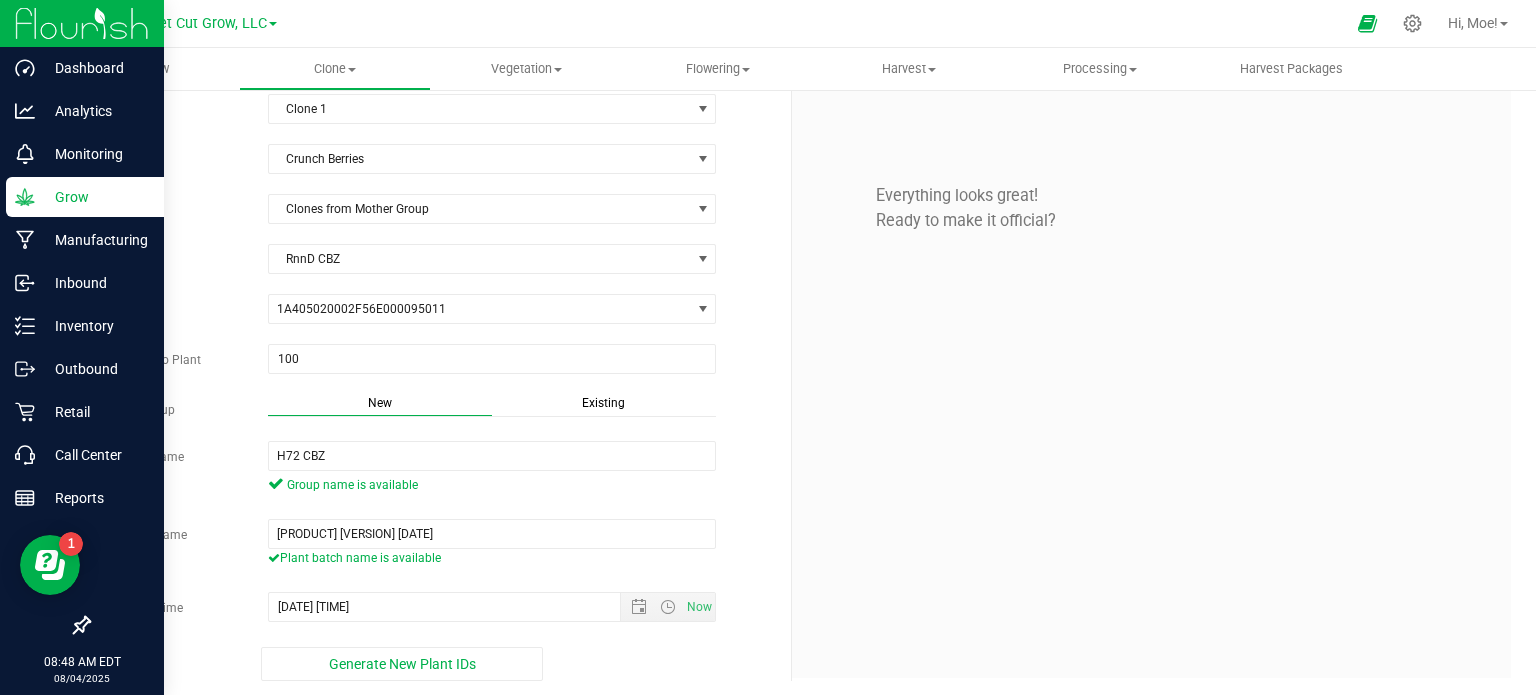 scroll, scrollTop: 52, scrollLeft: 0, axis: vertical 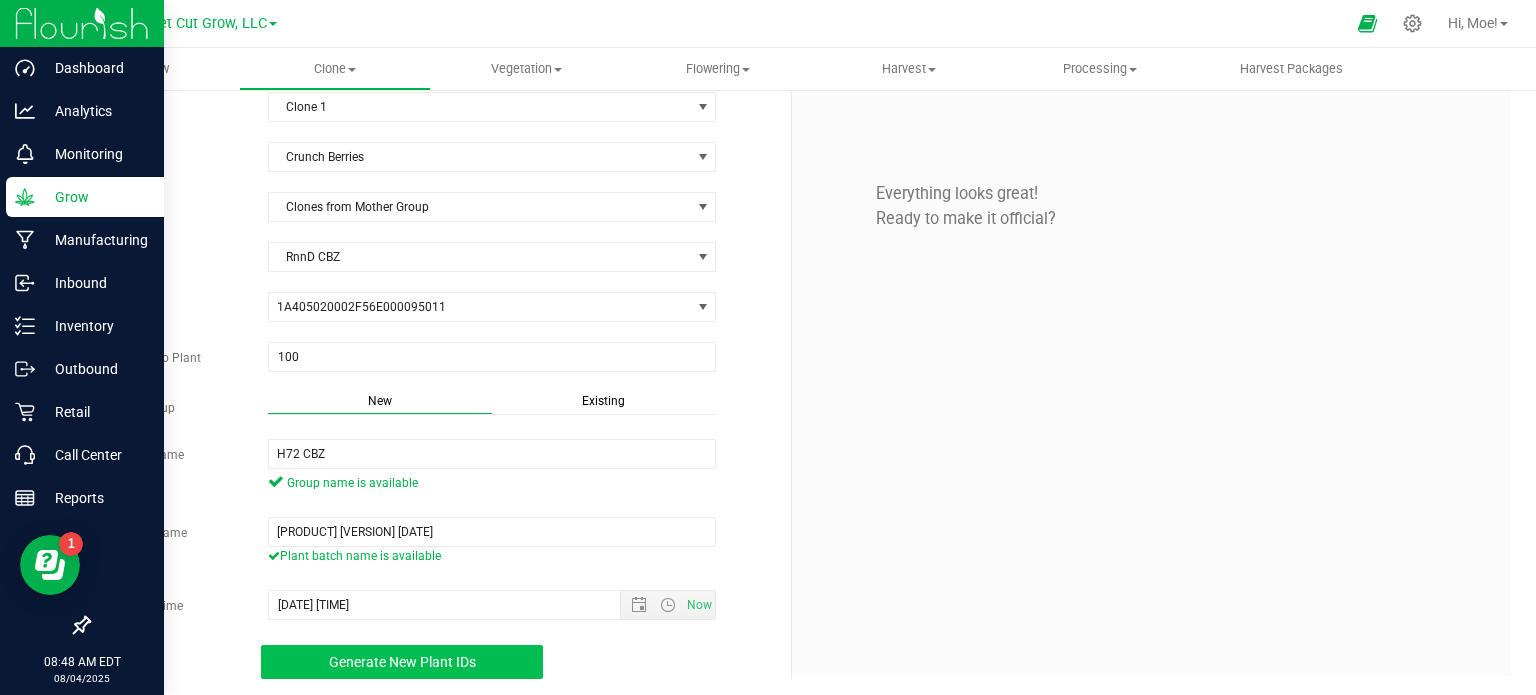 click on "Generate New Plant IDs" at bounding box center (402, 662) 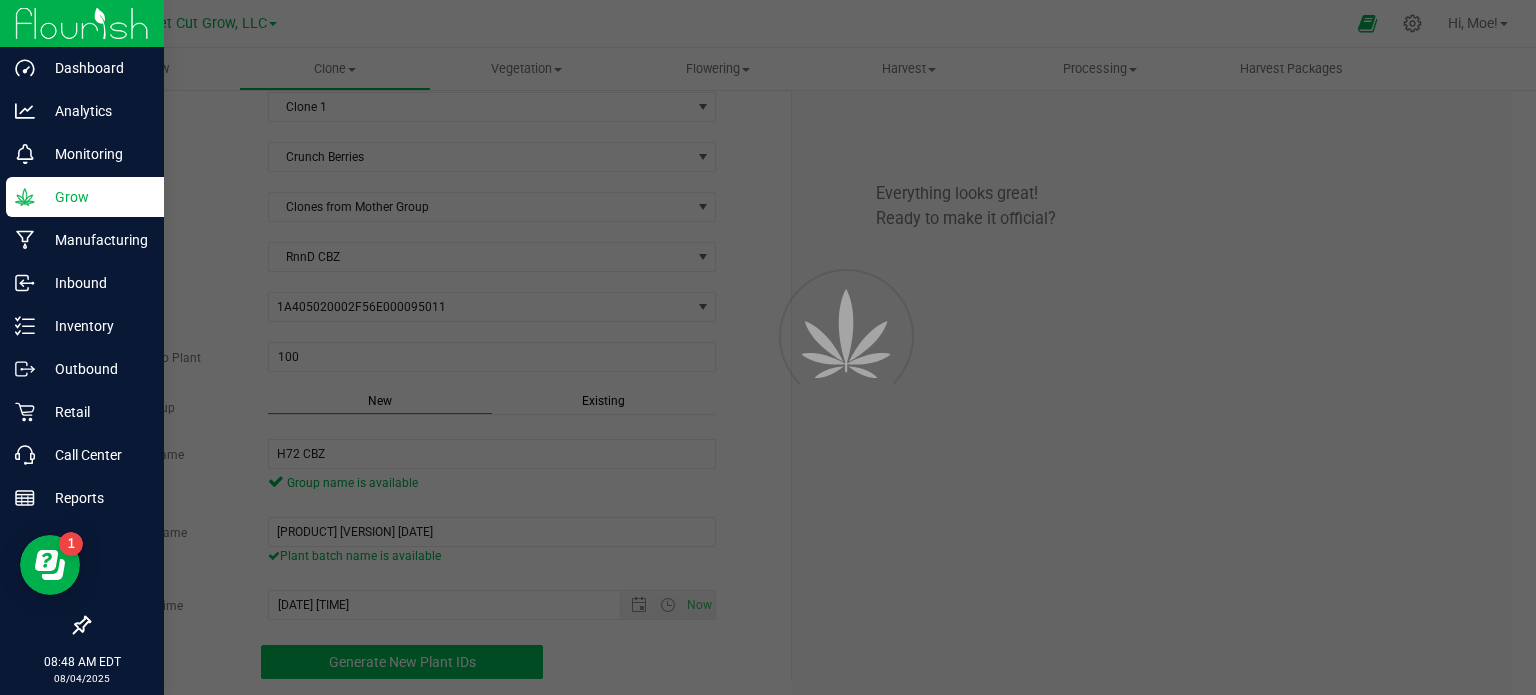 scroll, scrollTop: 60, scrollLeft: 0, axis: vertical 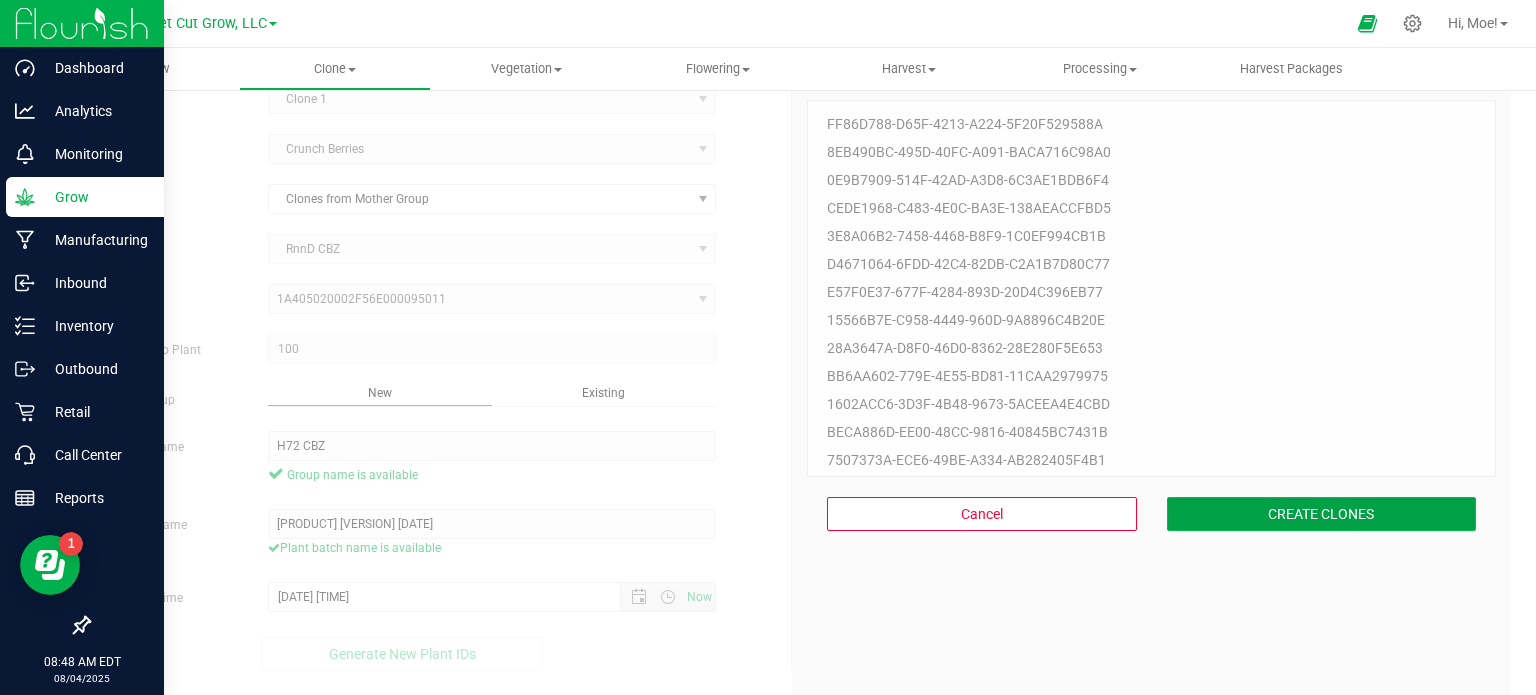 click on "CREATE CLONES" at bounding box center [1322, 514] 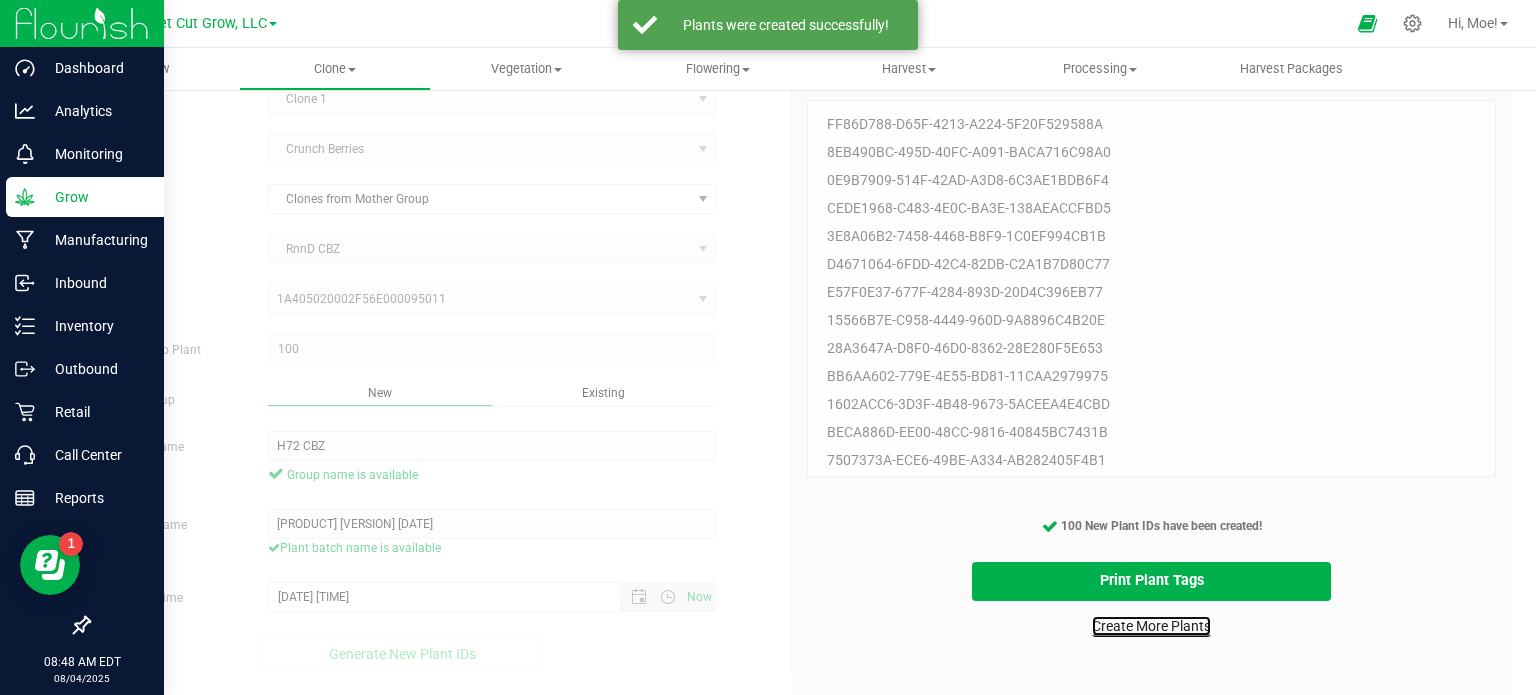 click on "Create More Plants" at bounding box center (1151, 626) 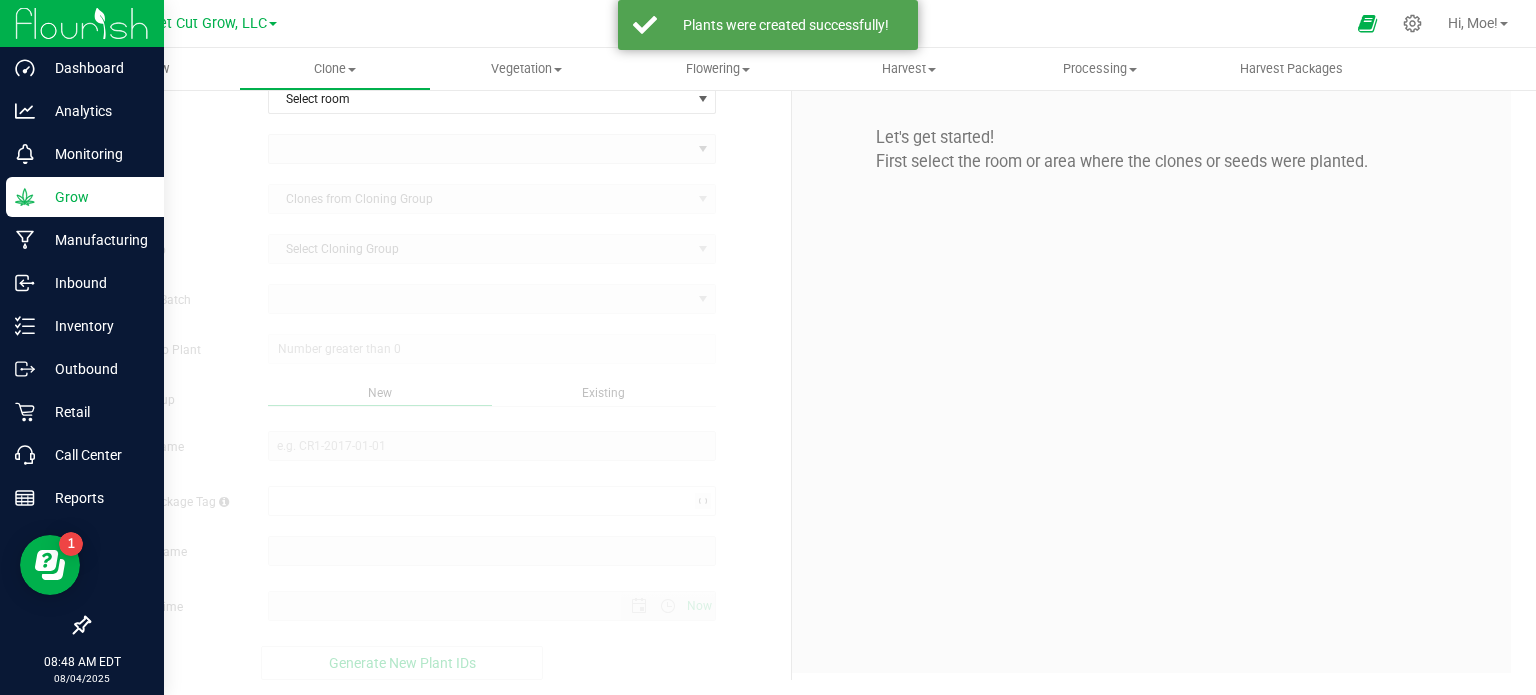 scroll, scrollTop: 0, scrollLeft: 0, axis: both 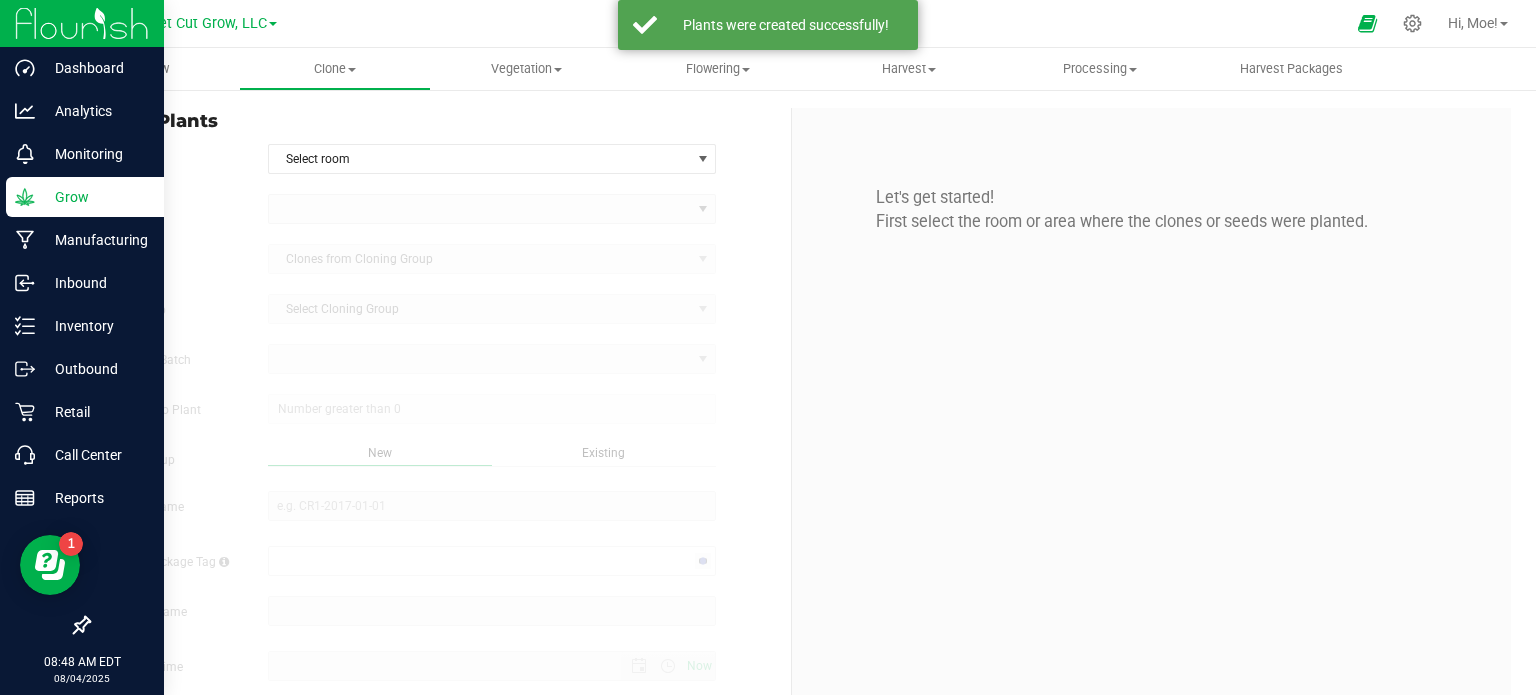 type on "[DATE] [TIME]" 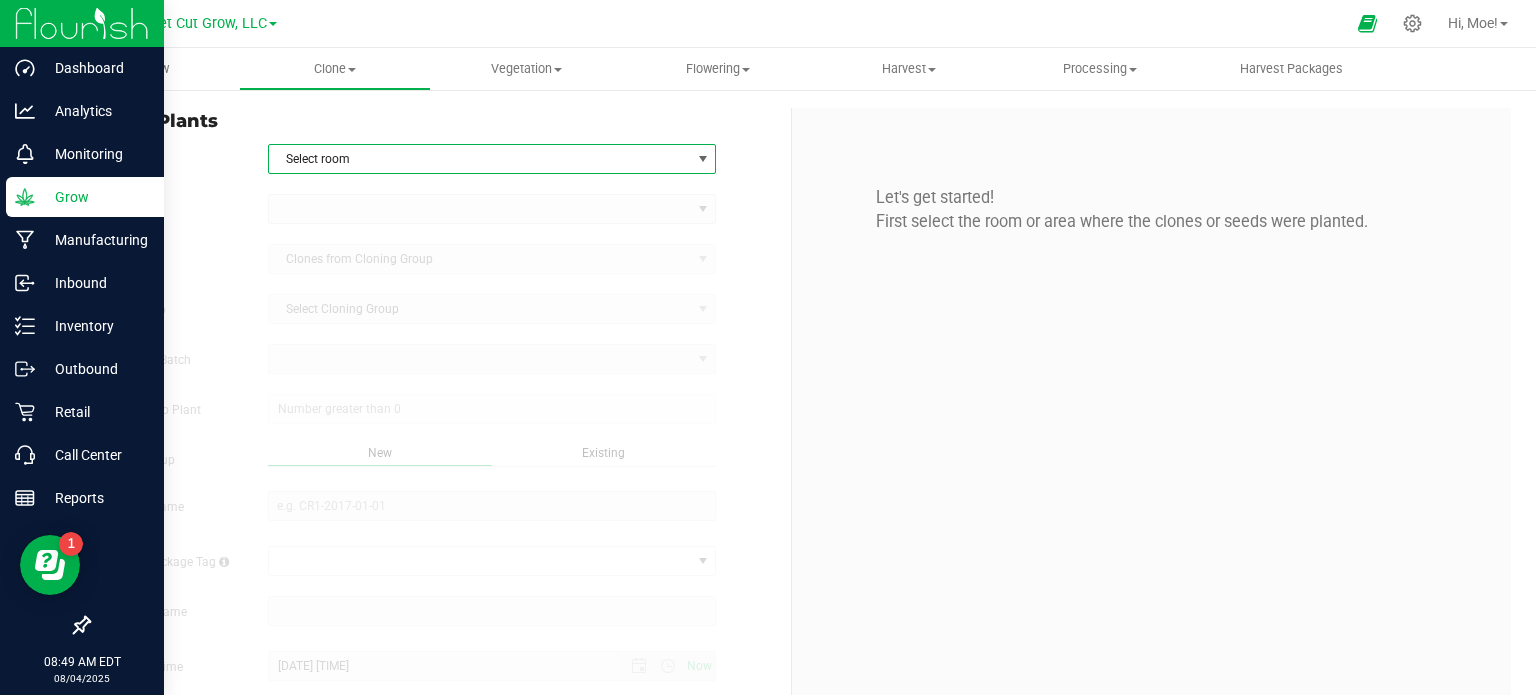 click at bounding box center [703, 159] 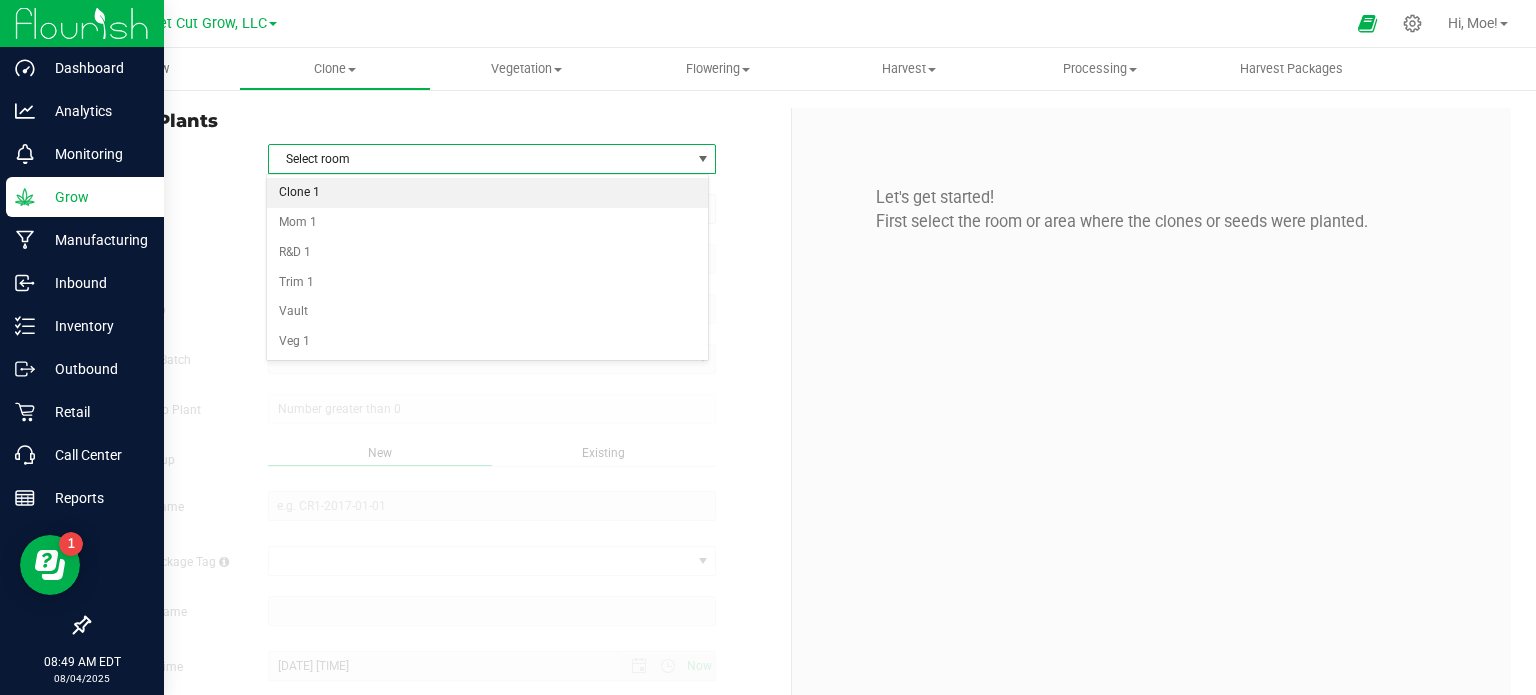 click on "Clone 1" at bounding box center (488, 193) 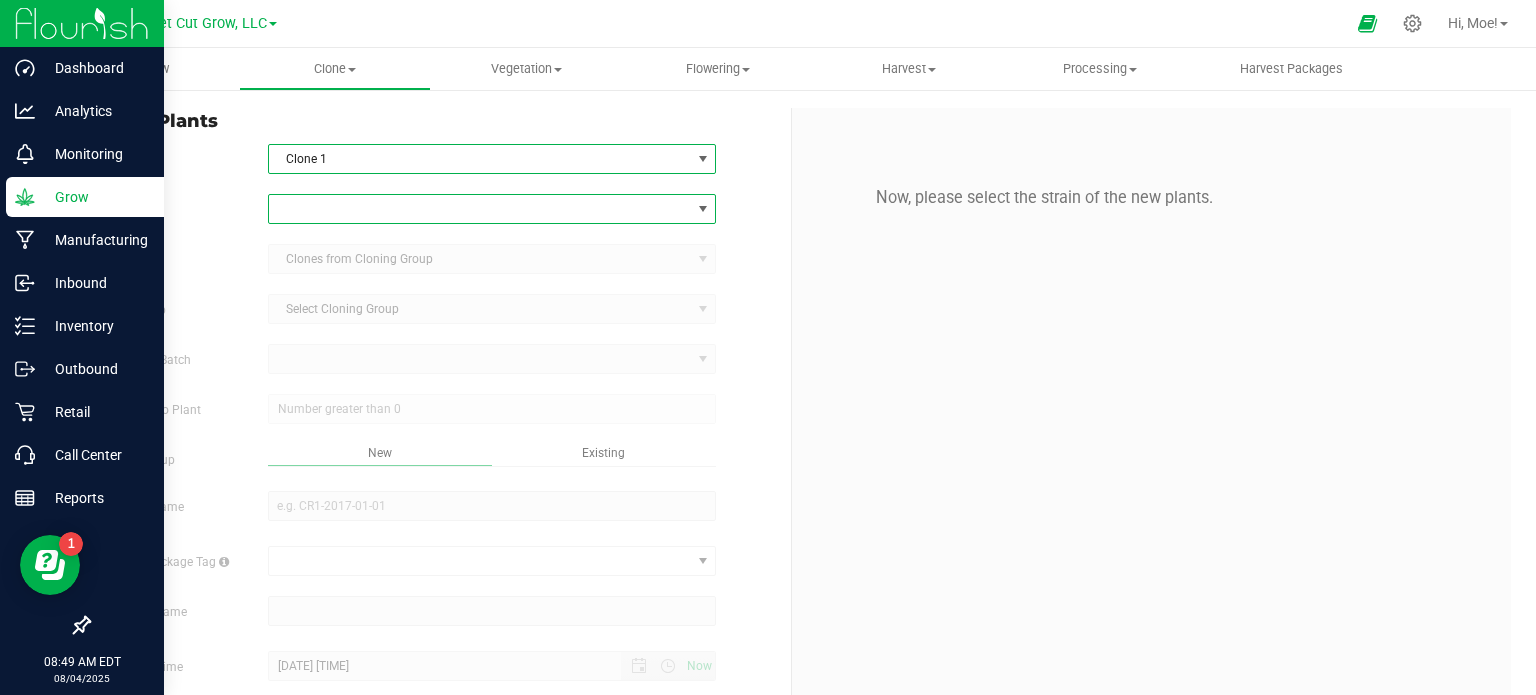 click at bounding box center (703, 209) 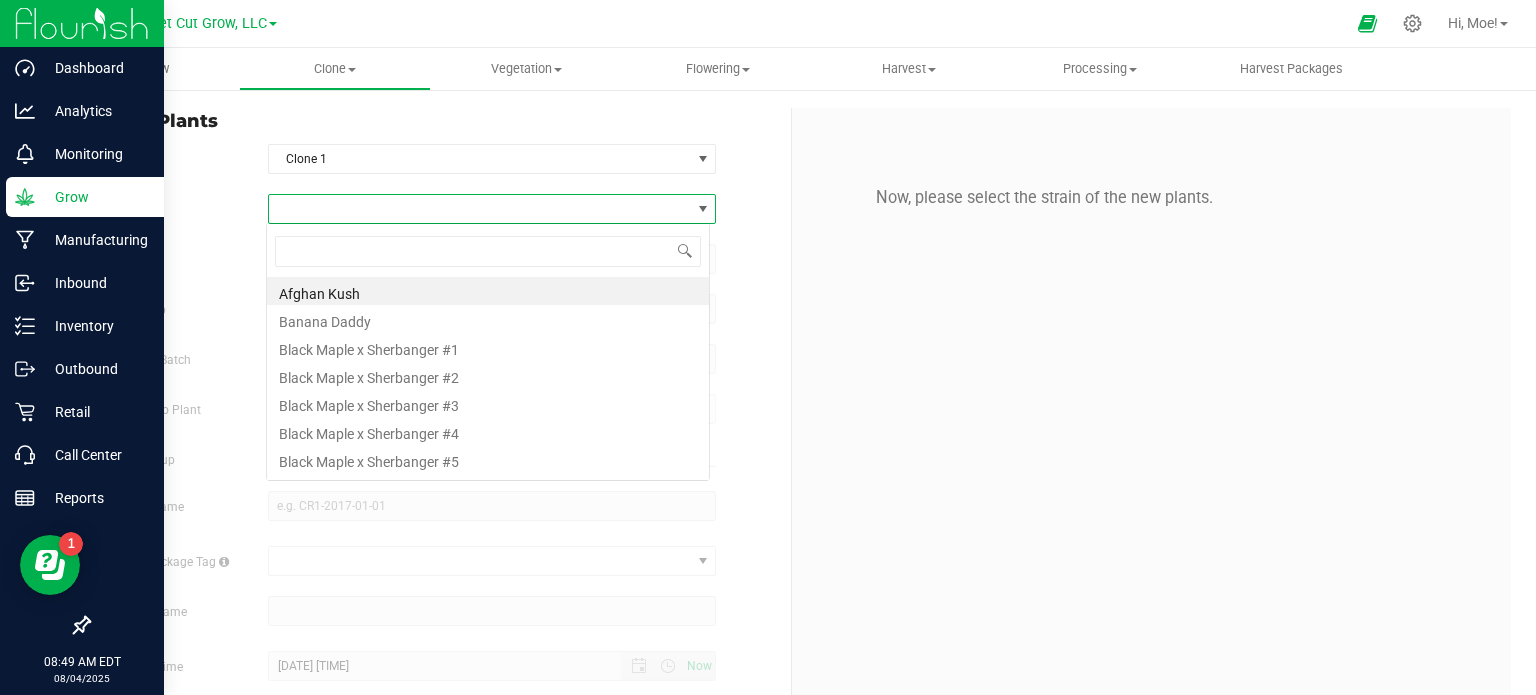 scroll, scrollTop: 99970, scrollLeft: 99556, axis: both 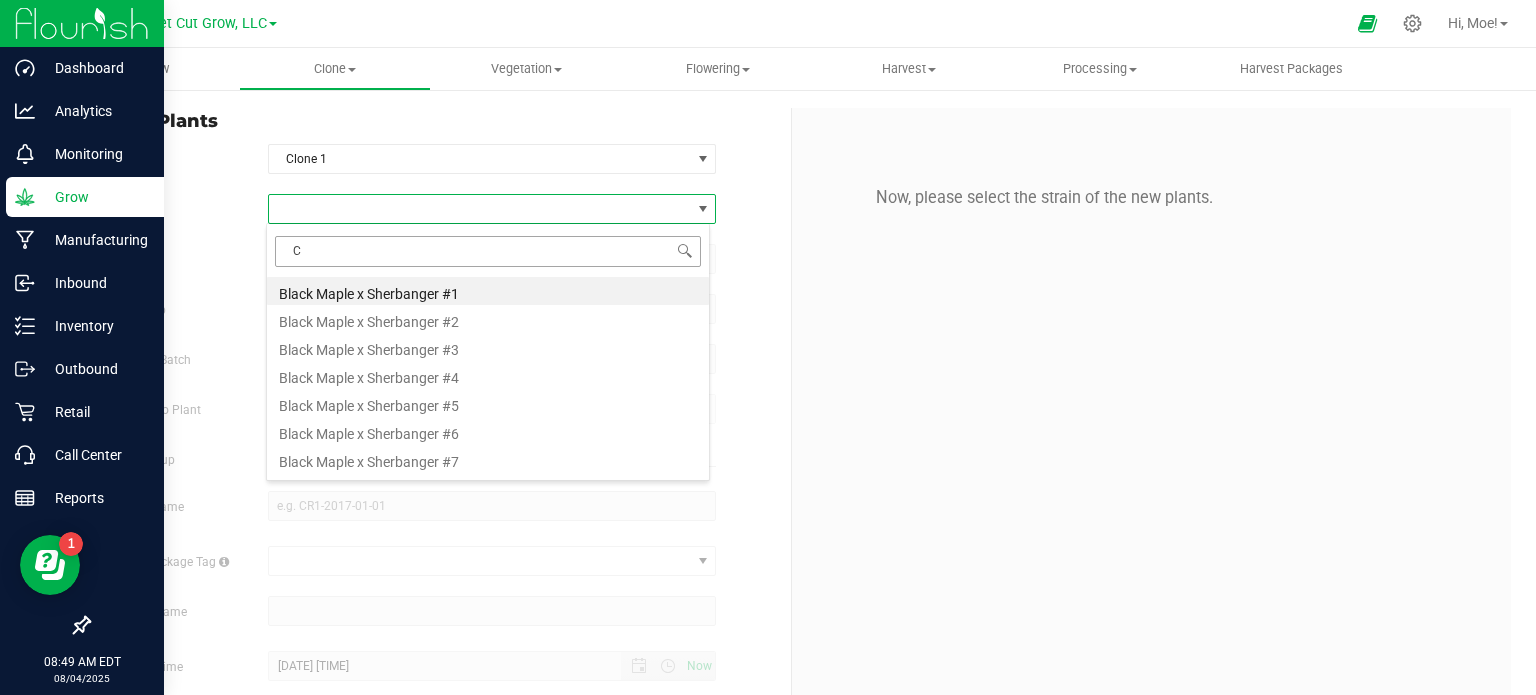 type on "Cr" 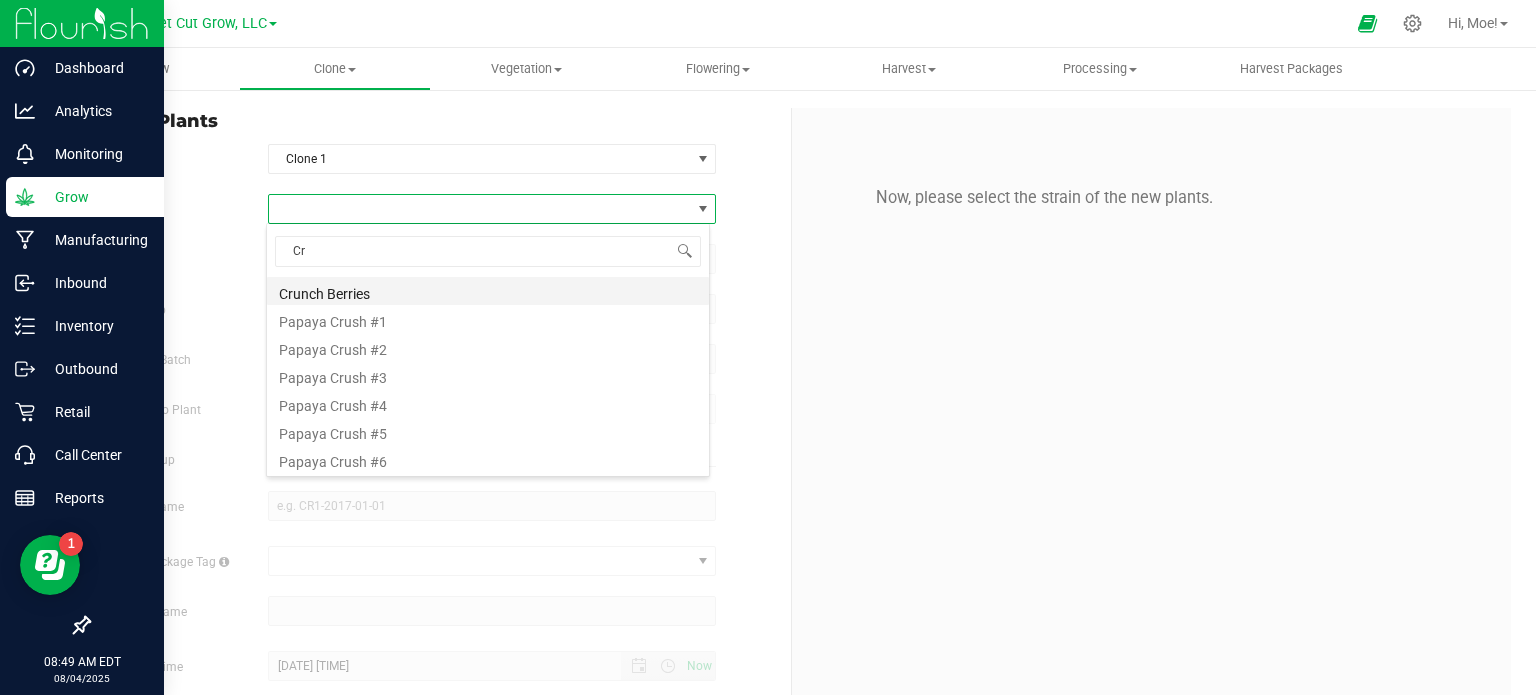 click on "Crunch Berries" at bounding box center [488, 291] 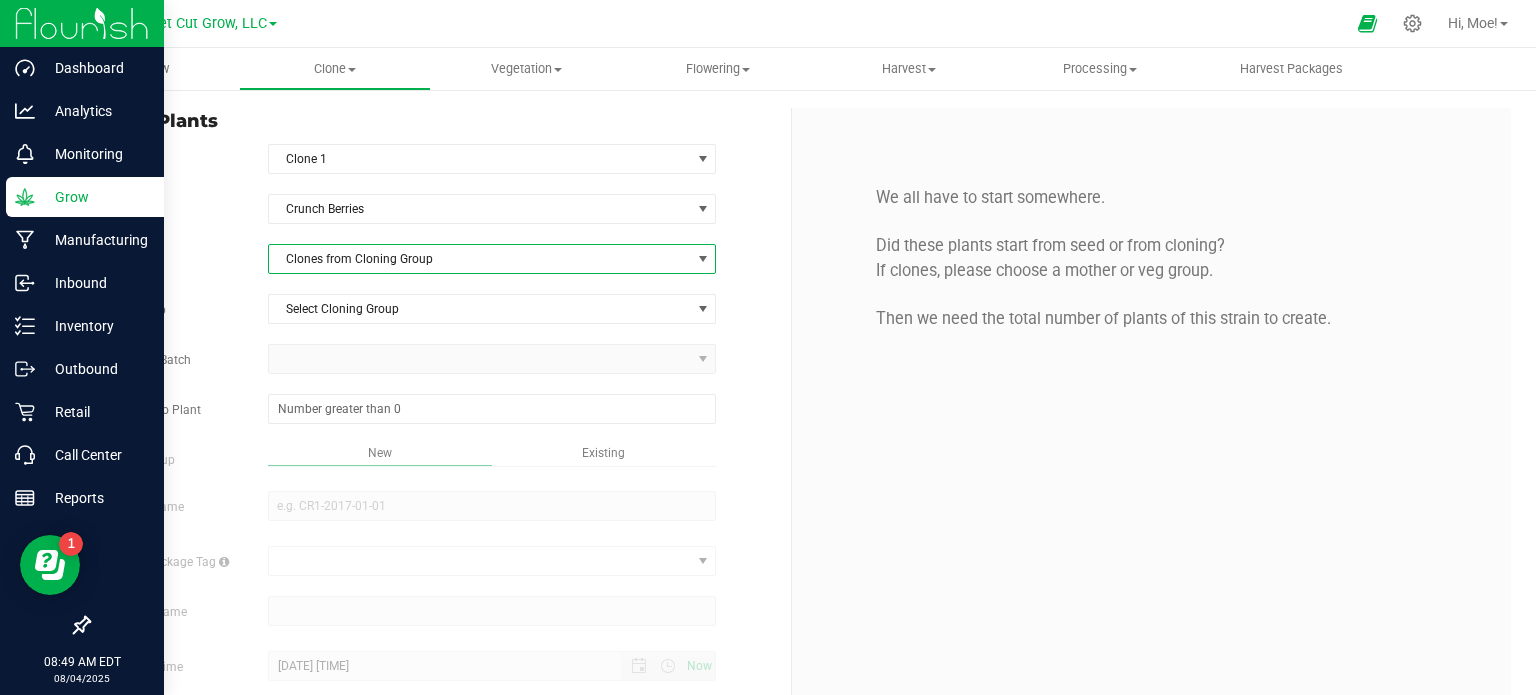 click at bounding box center (702, 259) 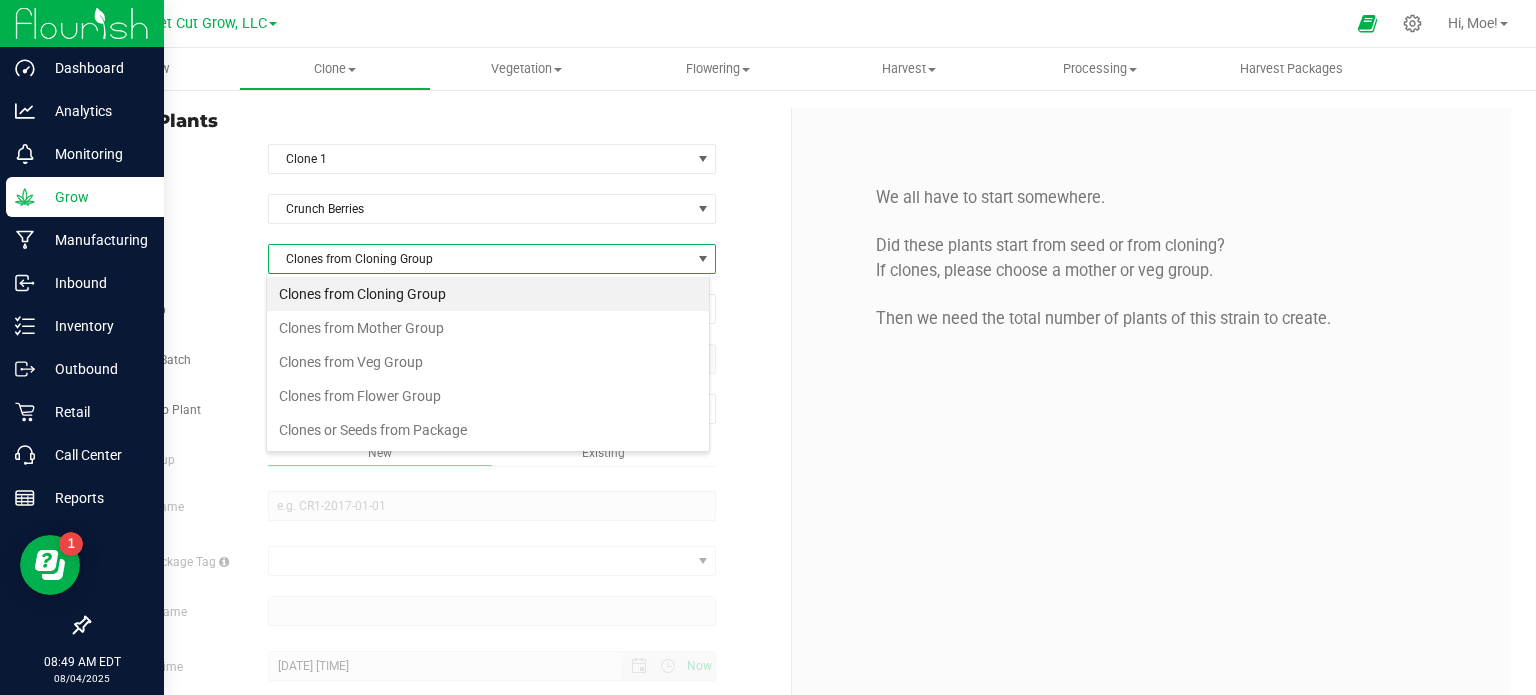 scroll, scrollTop: 99970, scrollLeft: 99556, axis: both 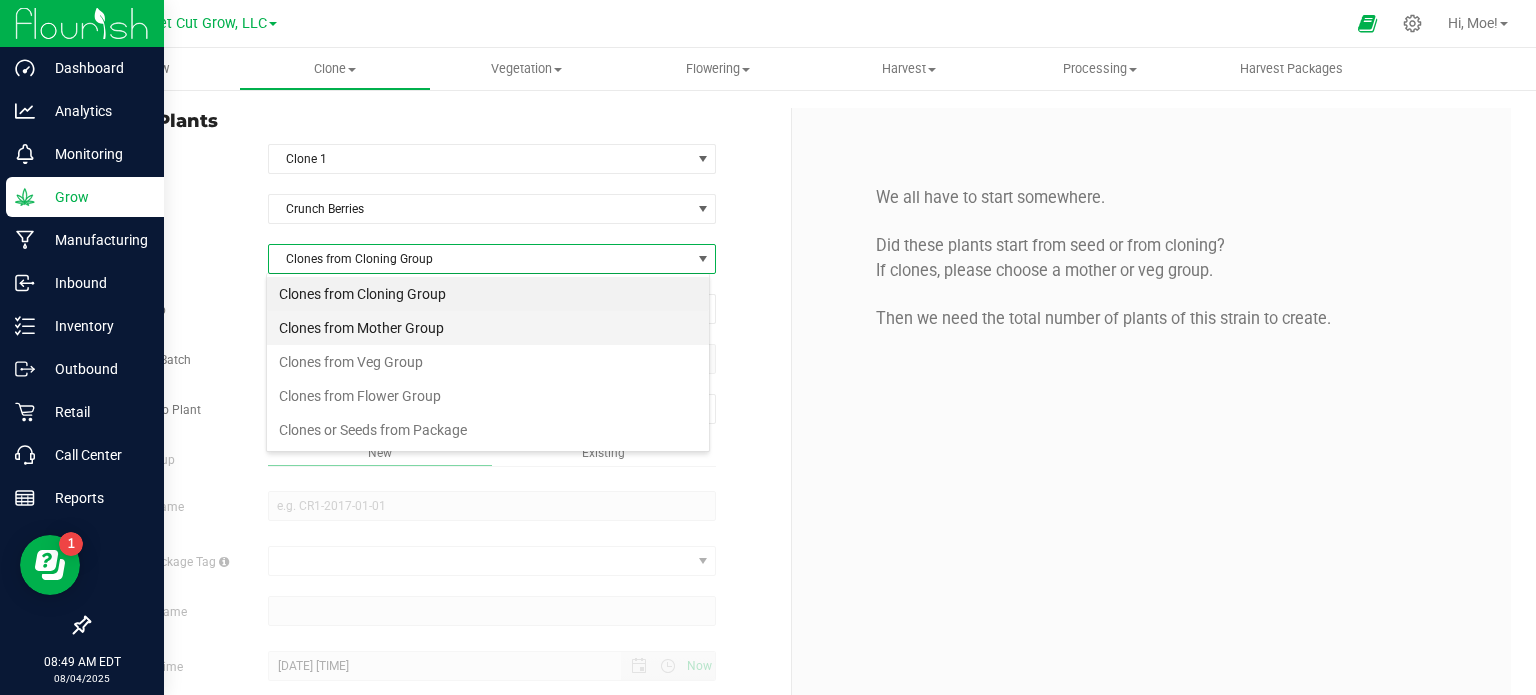 click on "Clones from Mother Group" at bounding box center [488, 328] 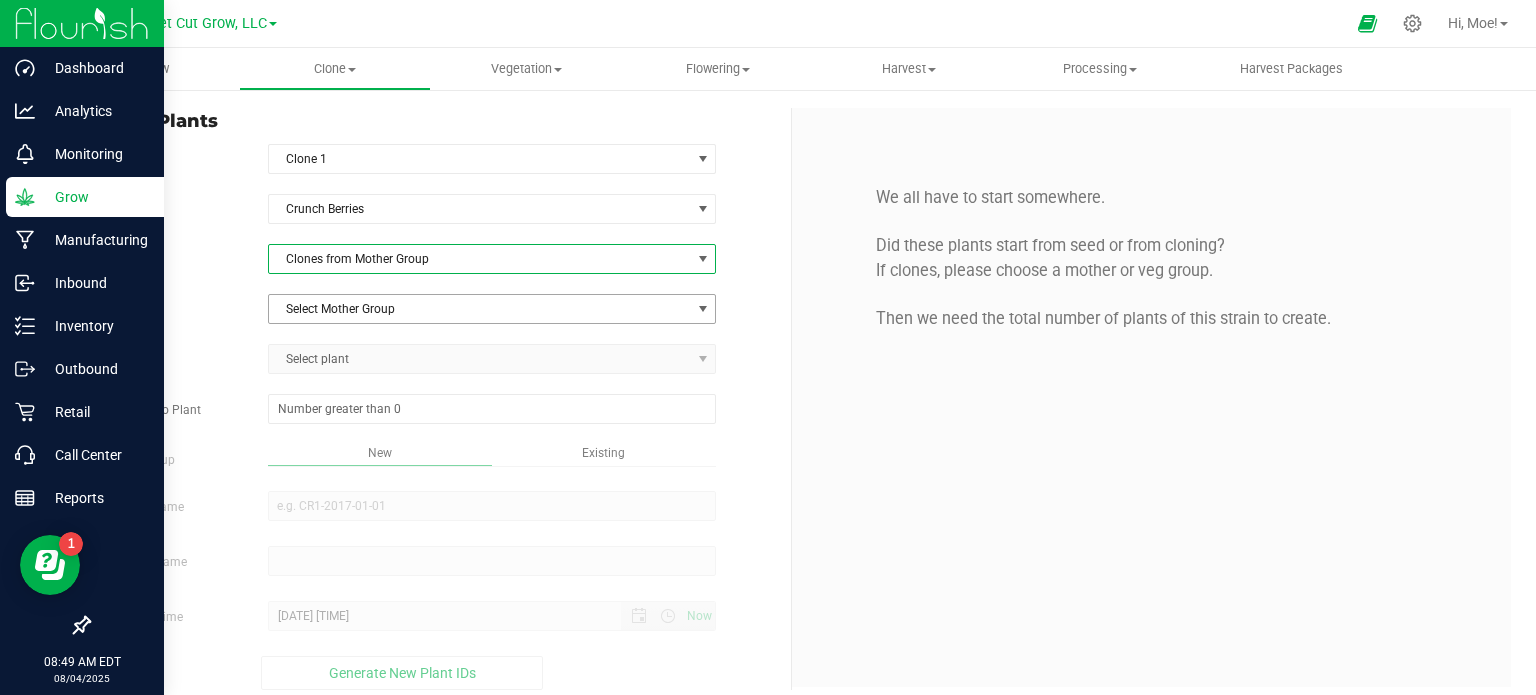 click at bounding box center [703, 309] 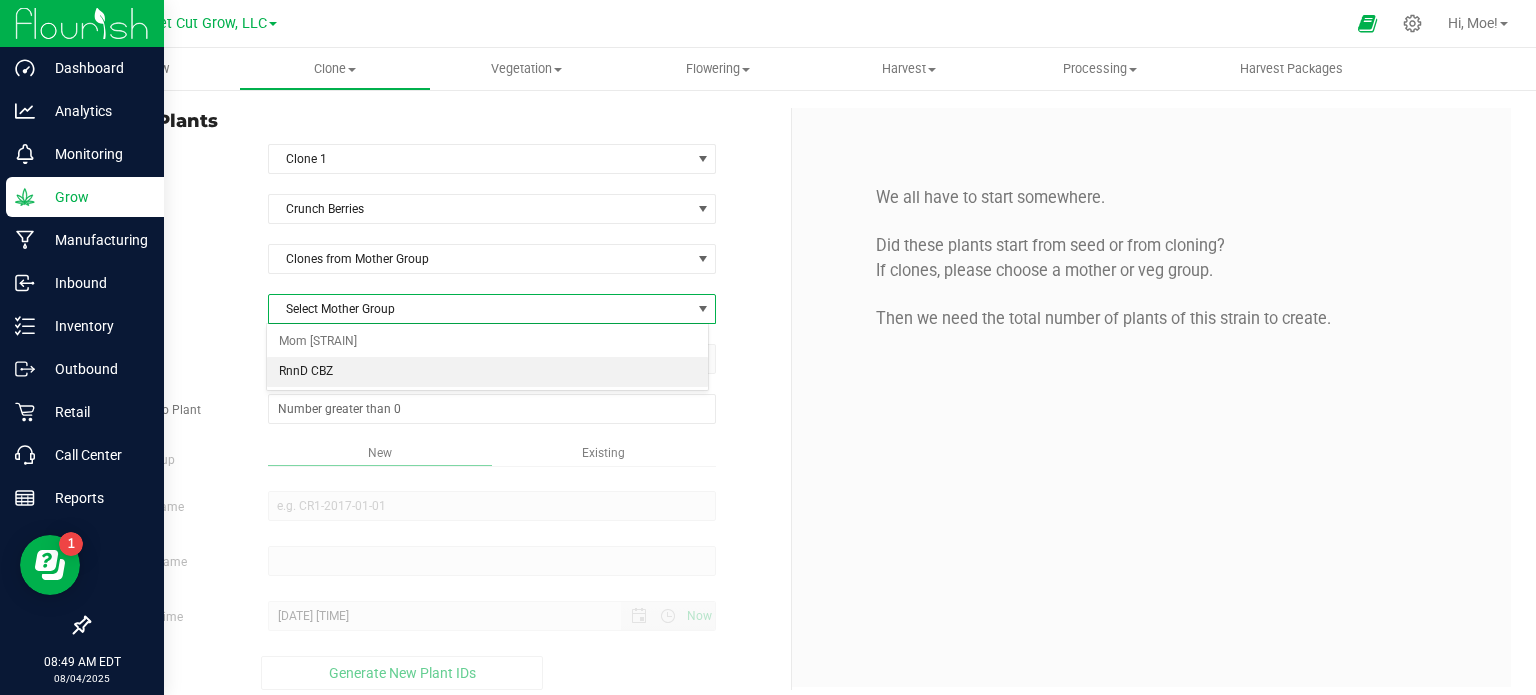 click on "RnnD CBZ" at bounding box center [488, 372] 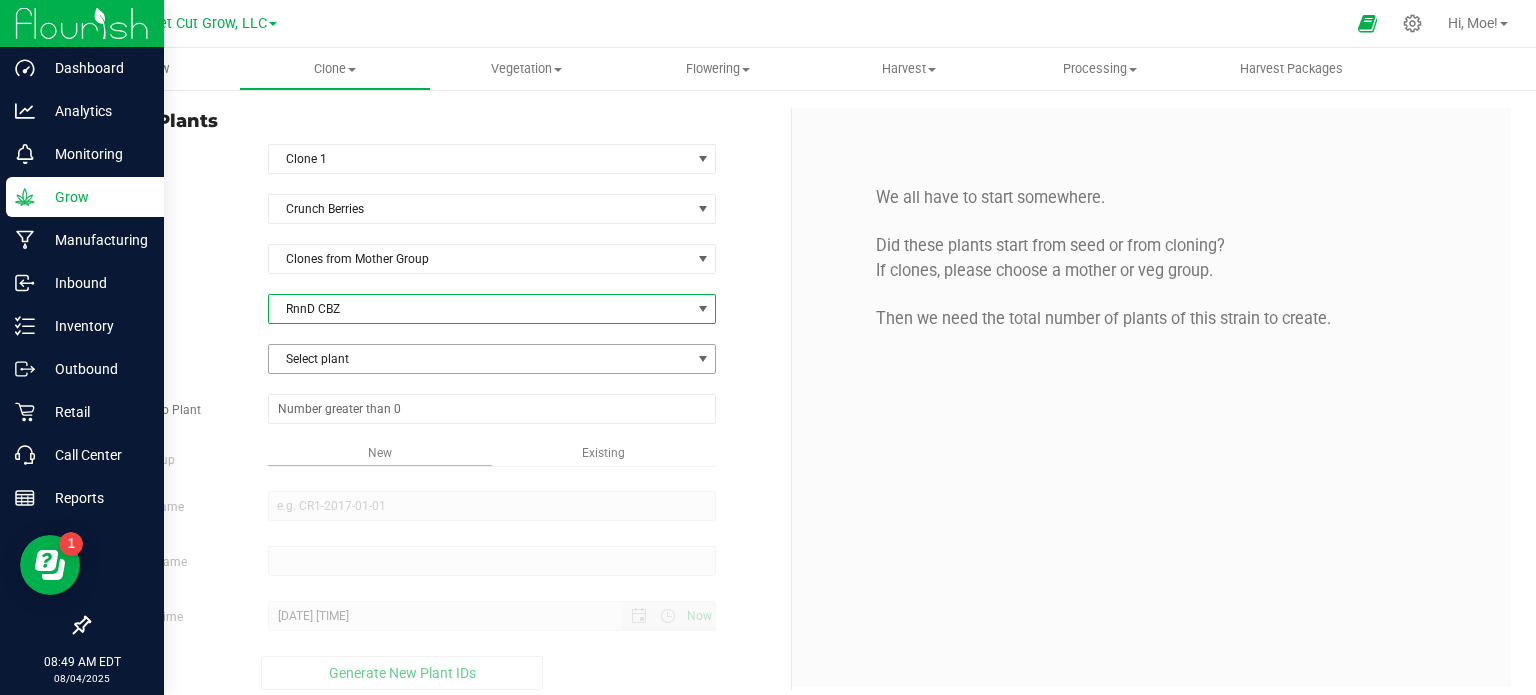 click at bounding box center (703, 359) 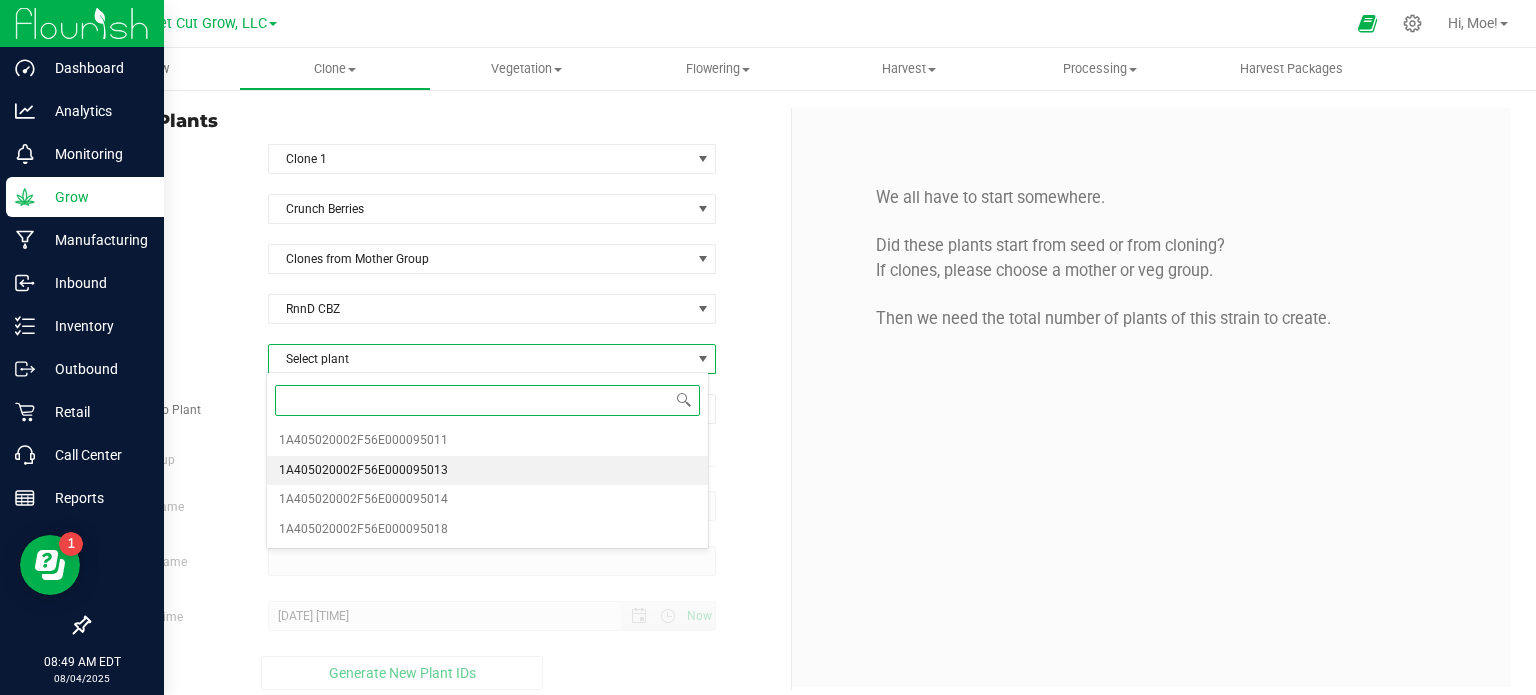 click on "1A405020002F56E000095013" at bounding box center [488, 471] 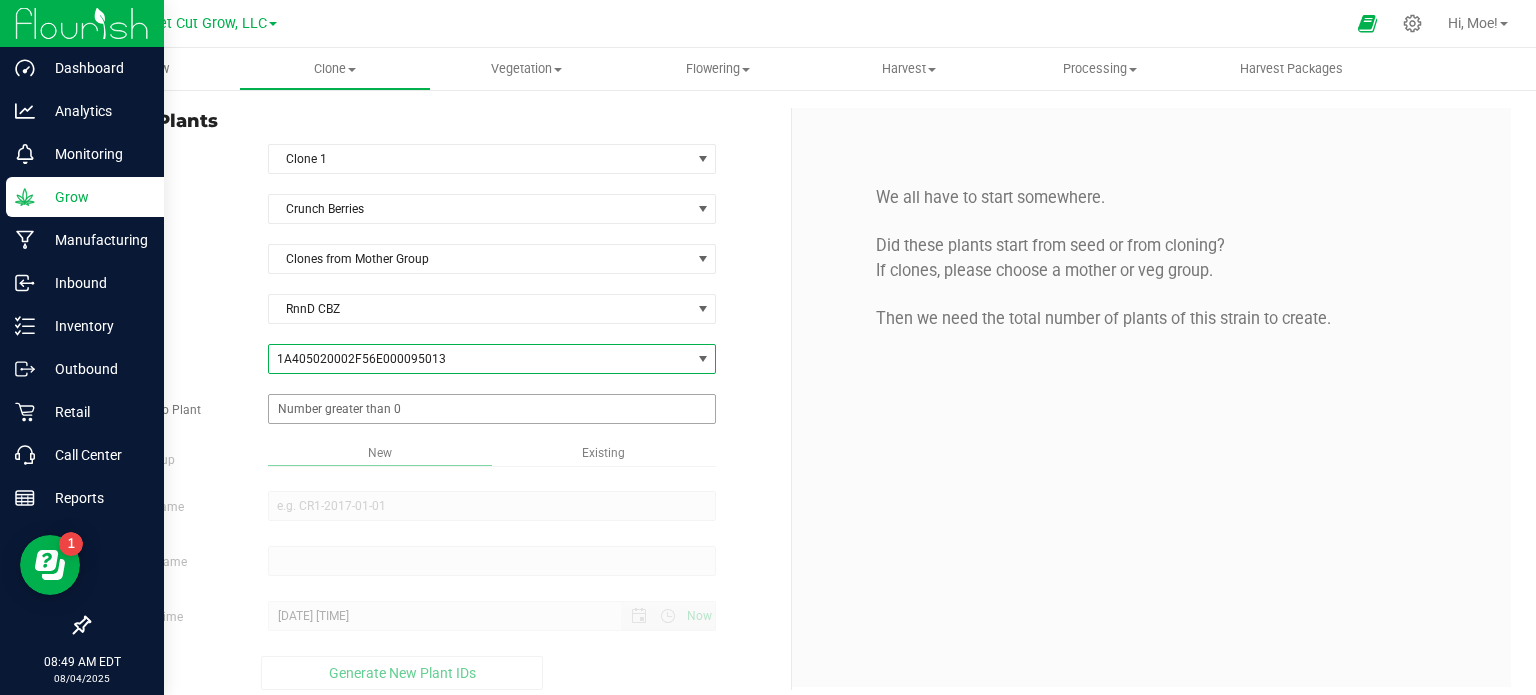 click at bounding box center [492, 409] 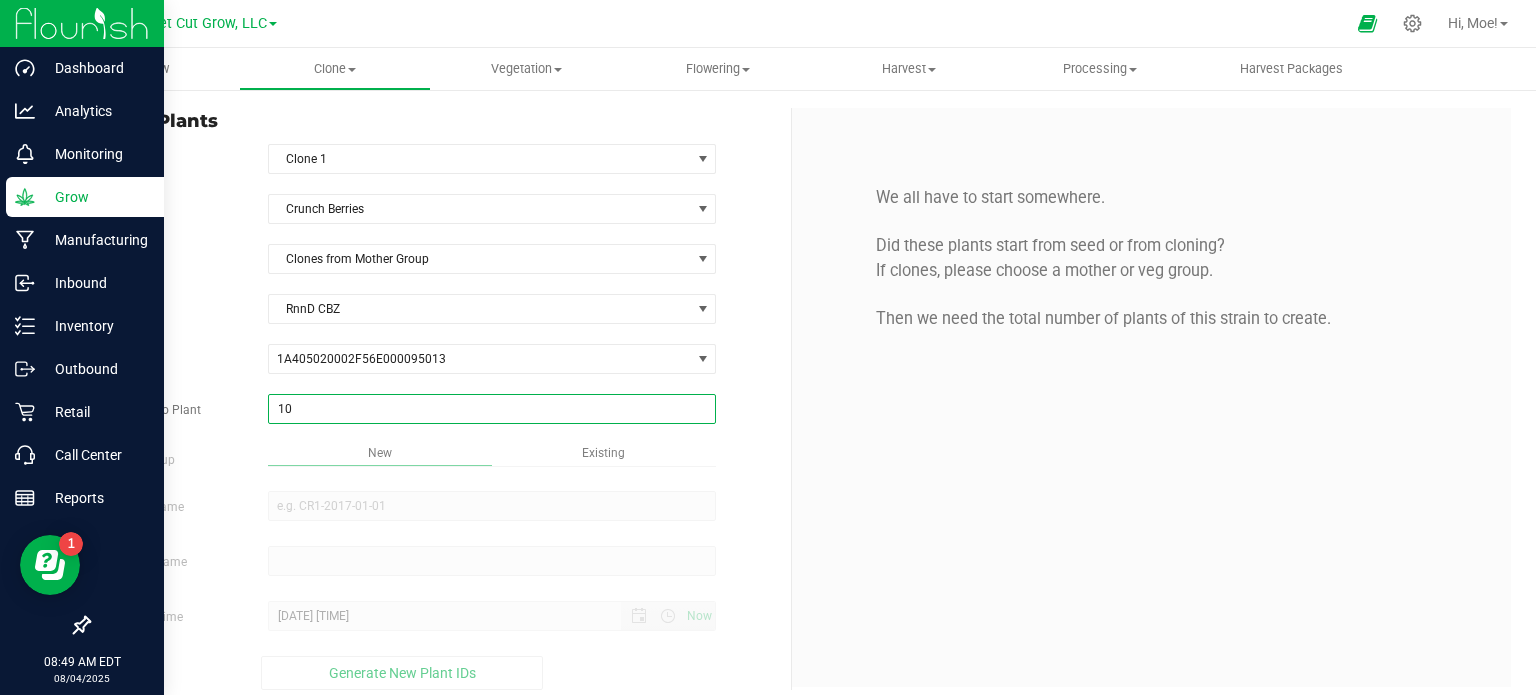 type on "100" 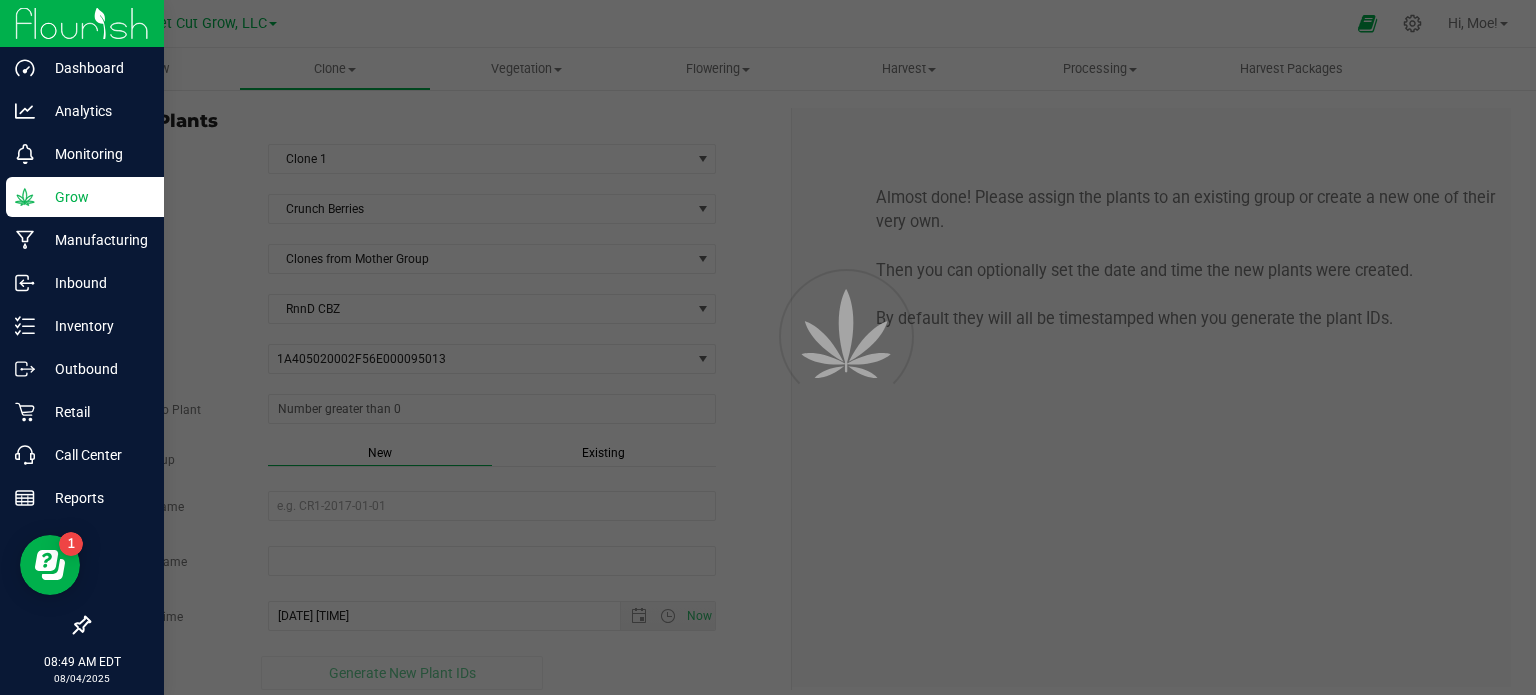 type on "100" 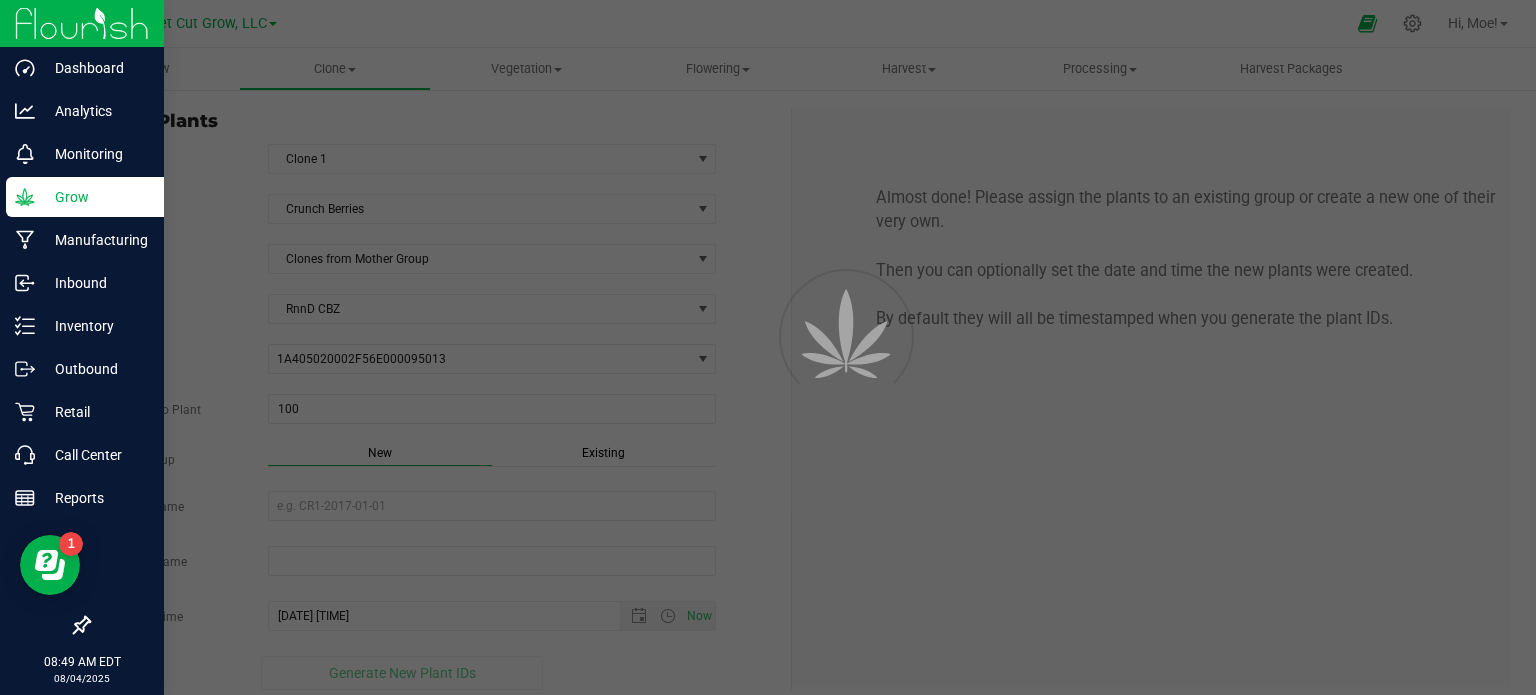 click on "Overview
Clone
Create plants
Cloning groups
Cloning plant batches
Apply to plants
Vegetation" at bounding box center (792, 371) 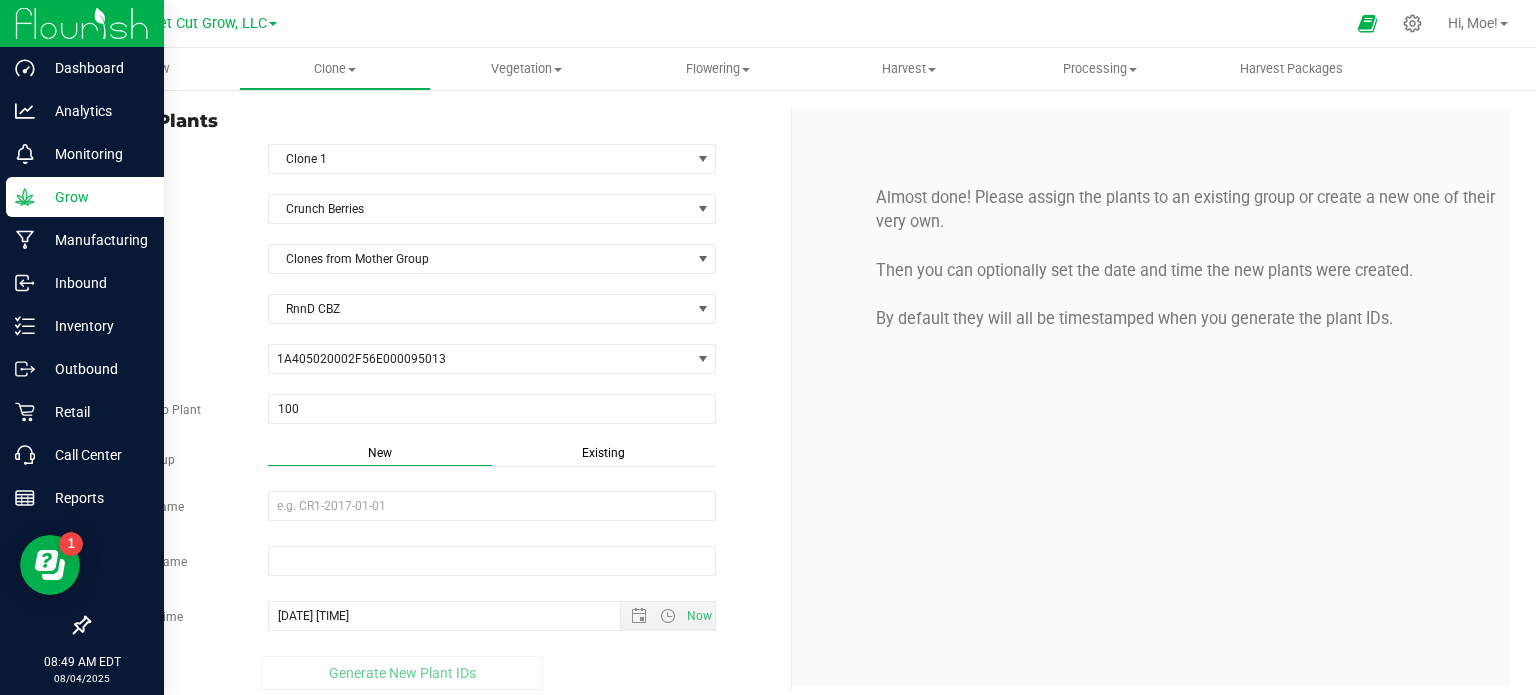 click on "Existing" at bounding box center [603, 453] 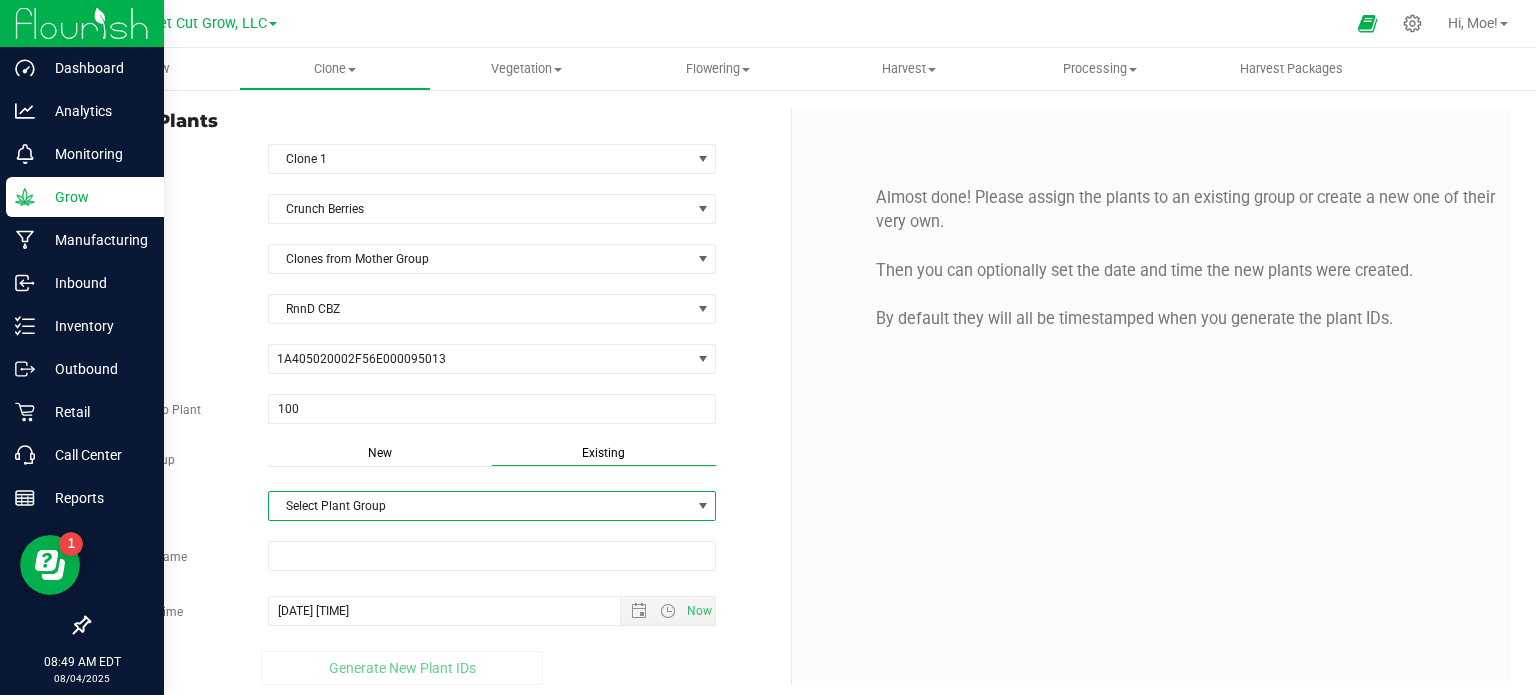 click at bounding box center (703, 506) 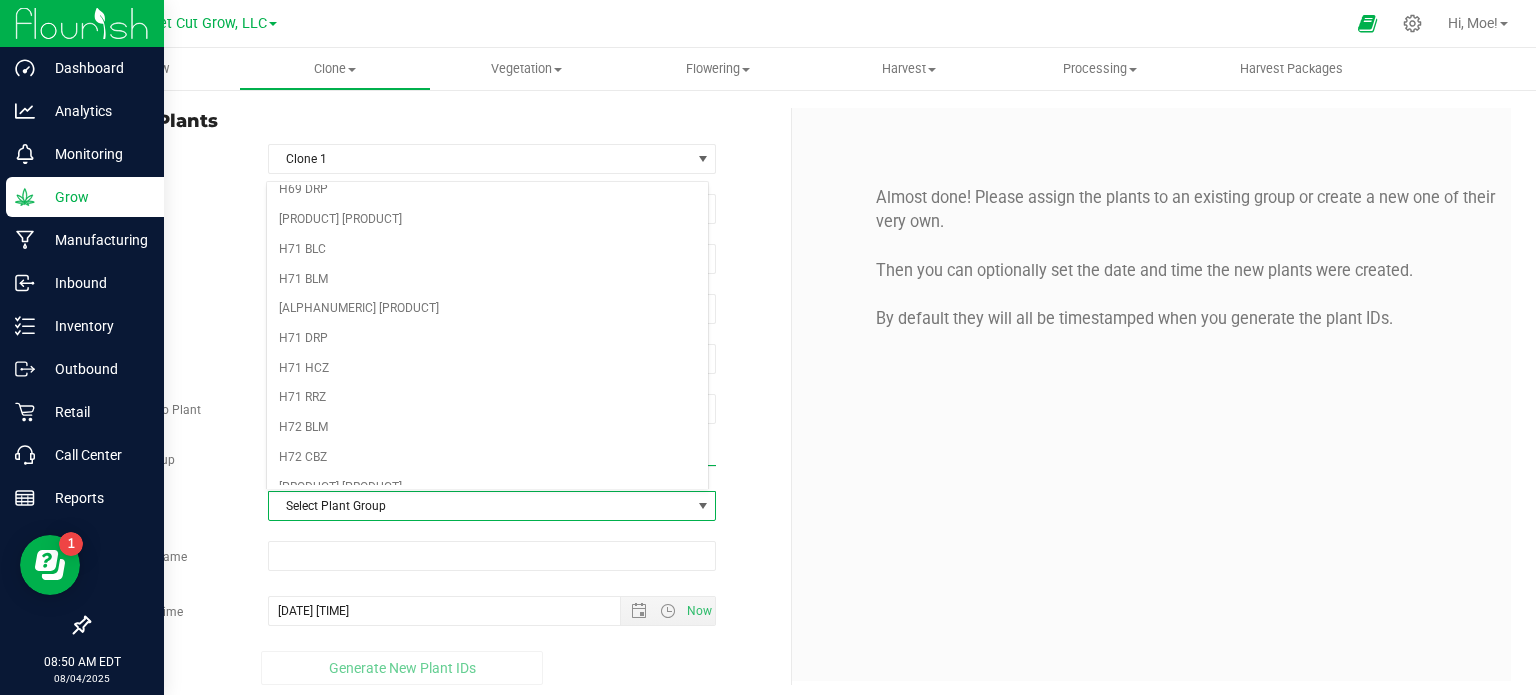 scroll, scrollTop: 73, scrollLeft: 0, axis: vertical 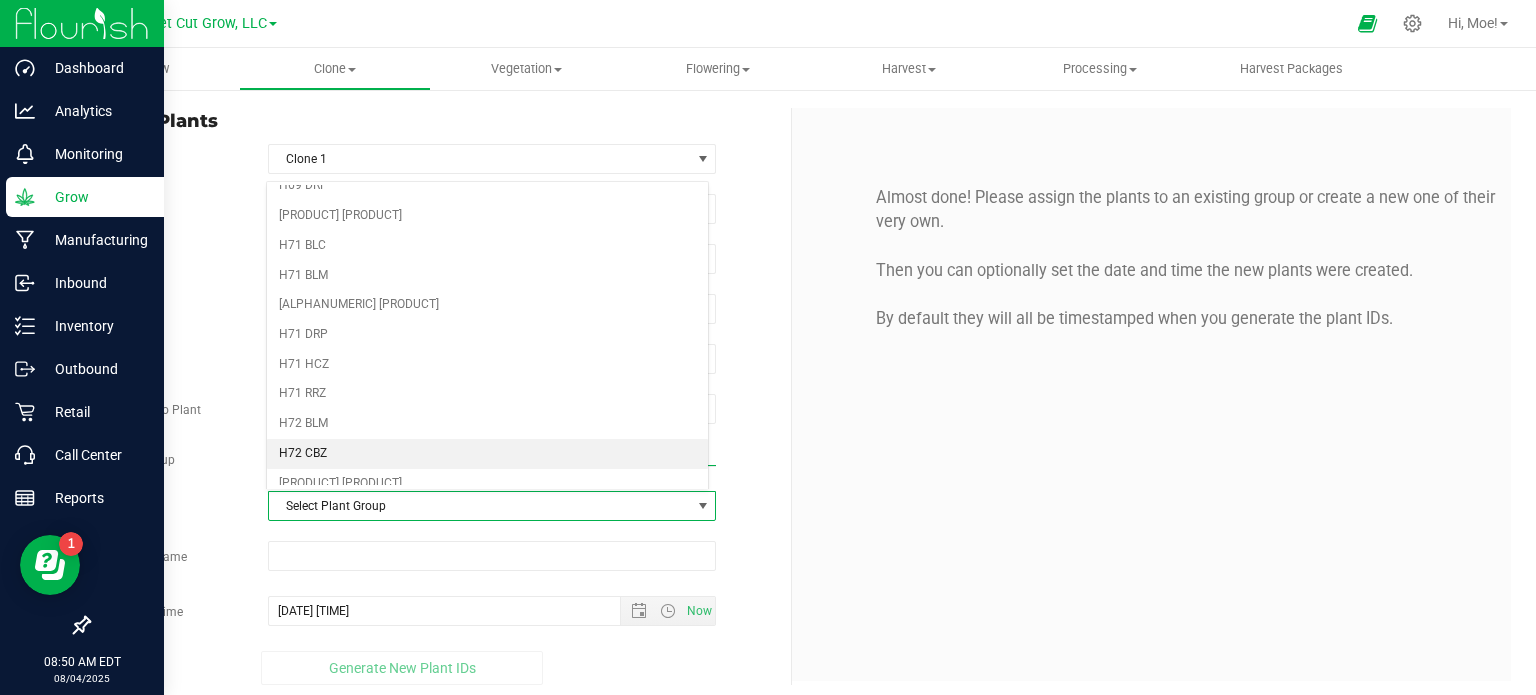 click on "H72 CBZ" at bounding box center (488, 454) 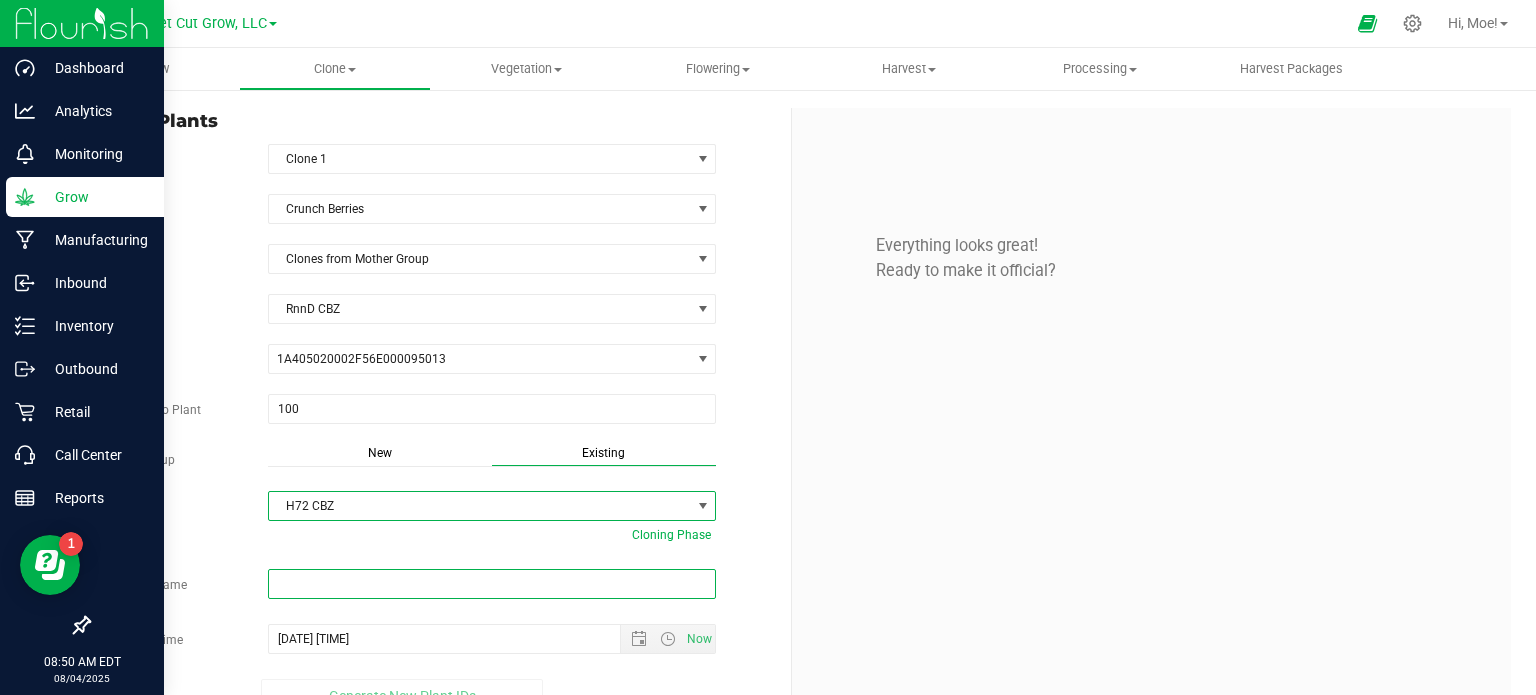 click at bounding box center [492, 584] 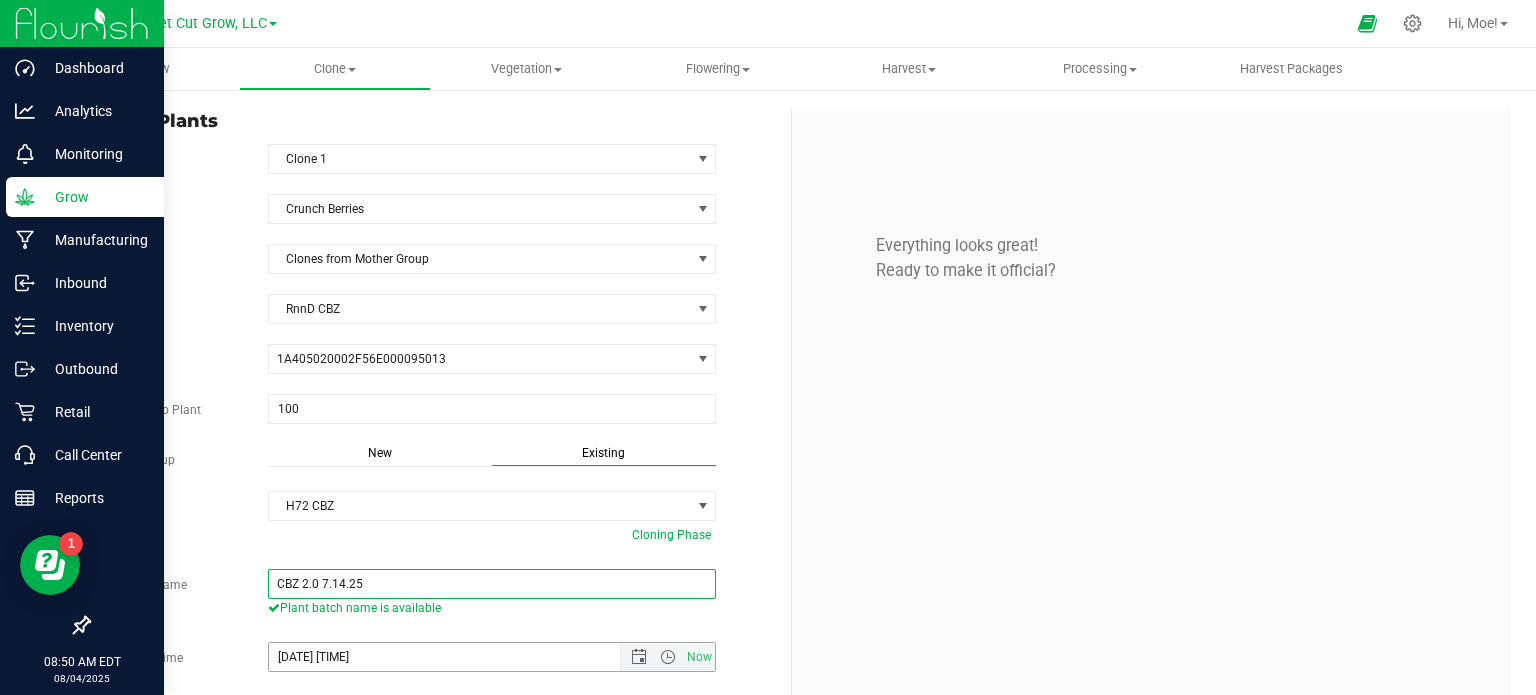 type on "CBZ 2.0 7.14.25" 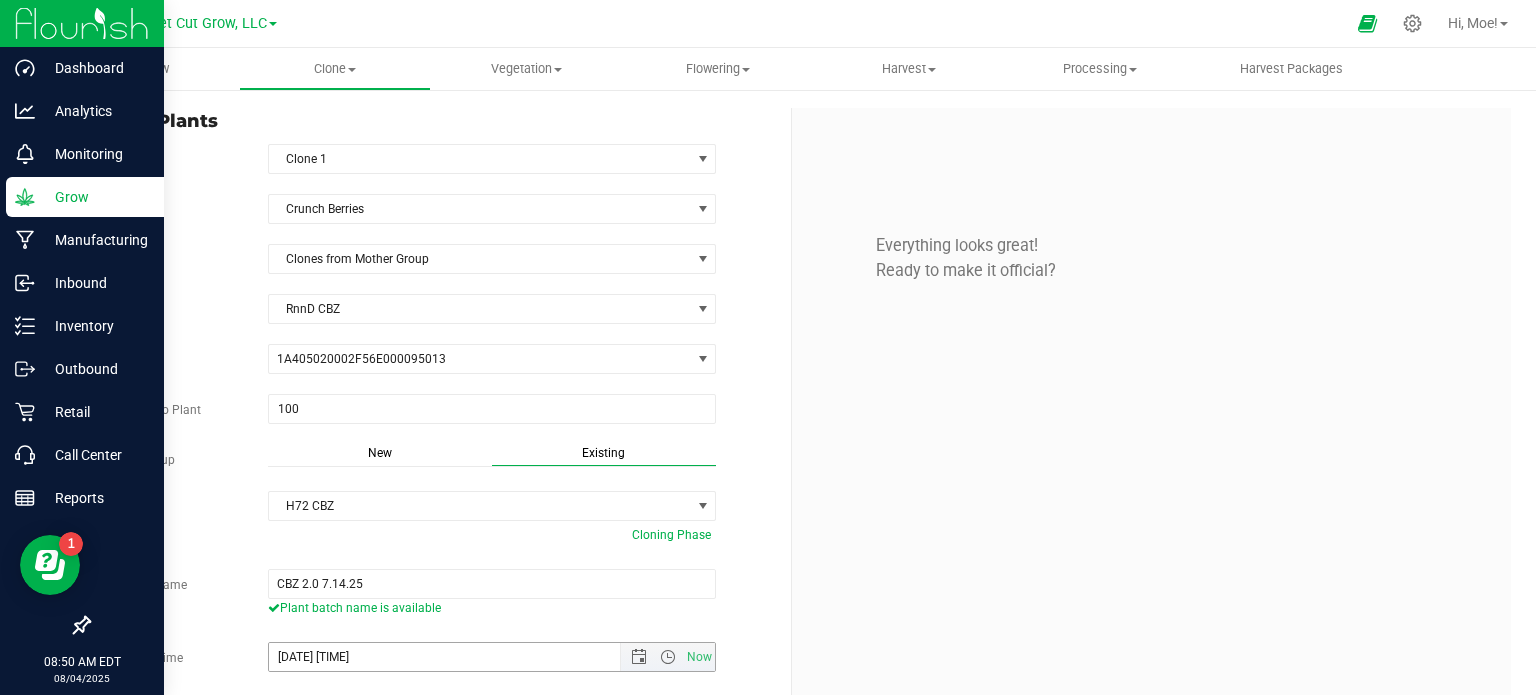 click on "[DATE] [TIME]" at bounding box center (462, 657) 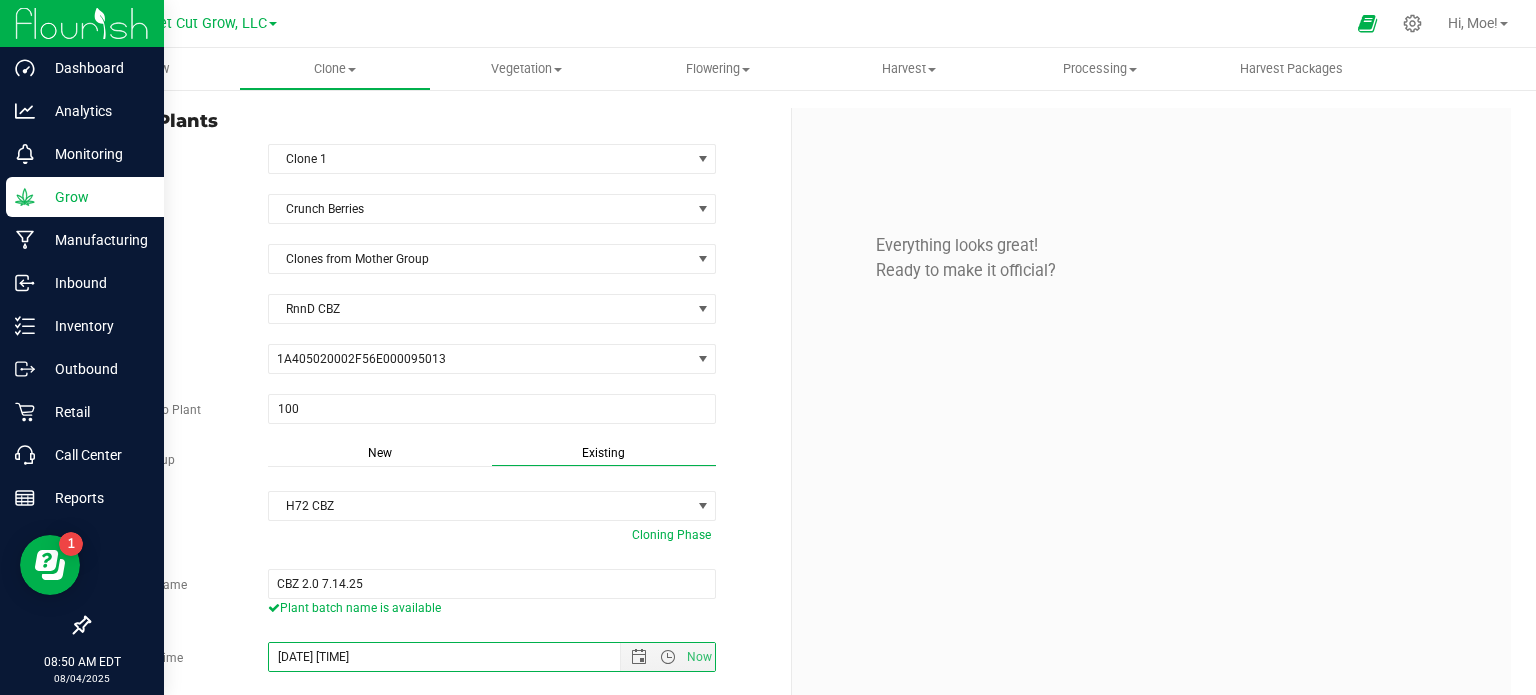 type on "[DATE] [TIME]" 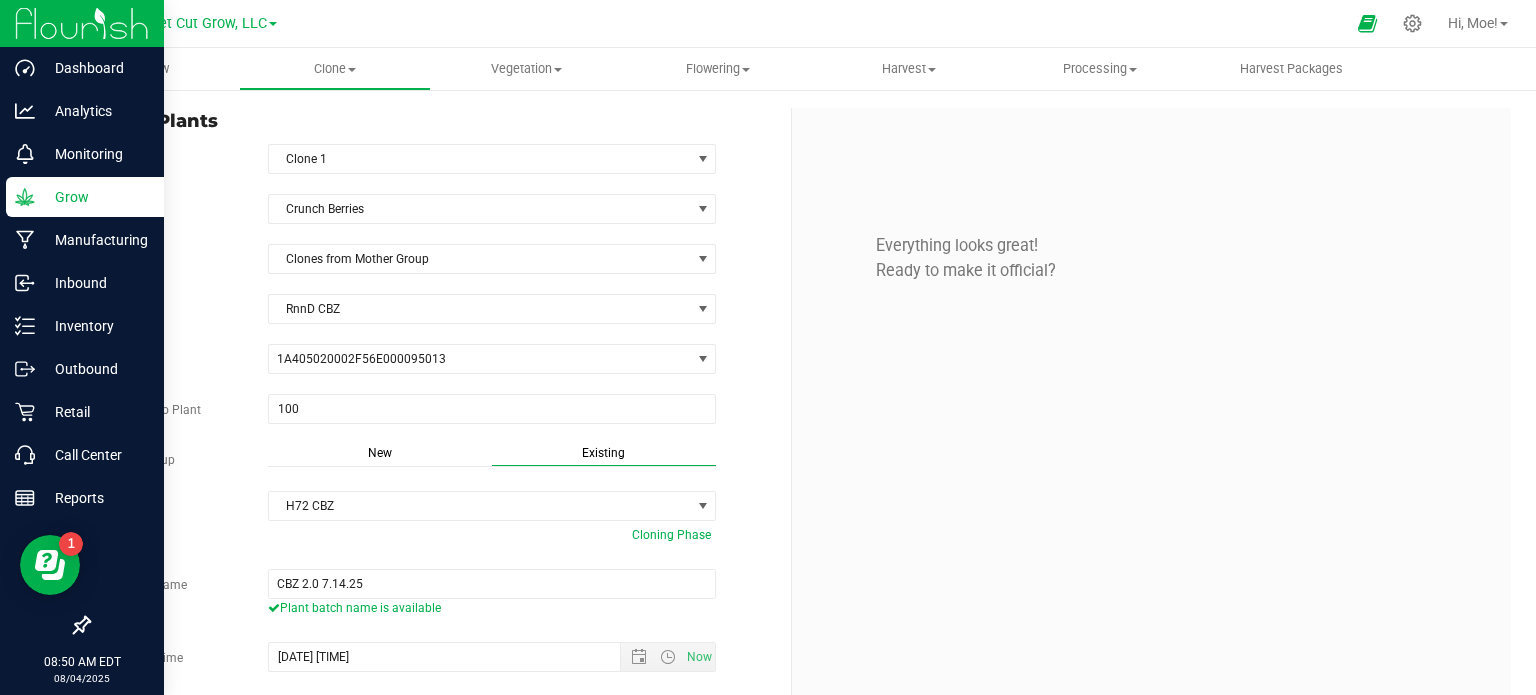 click on "[PRODUCT] [PRODUCT] [DATE]
[PRODUCT] [ACTION]" at bounding box center (432, 595) 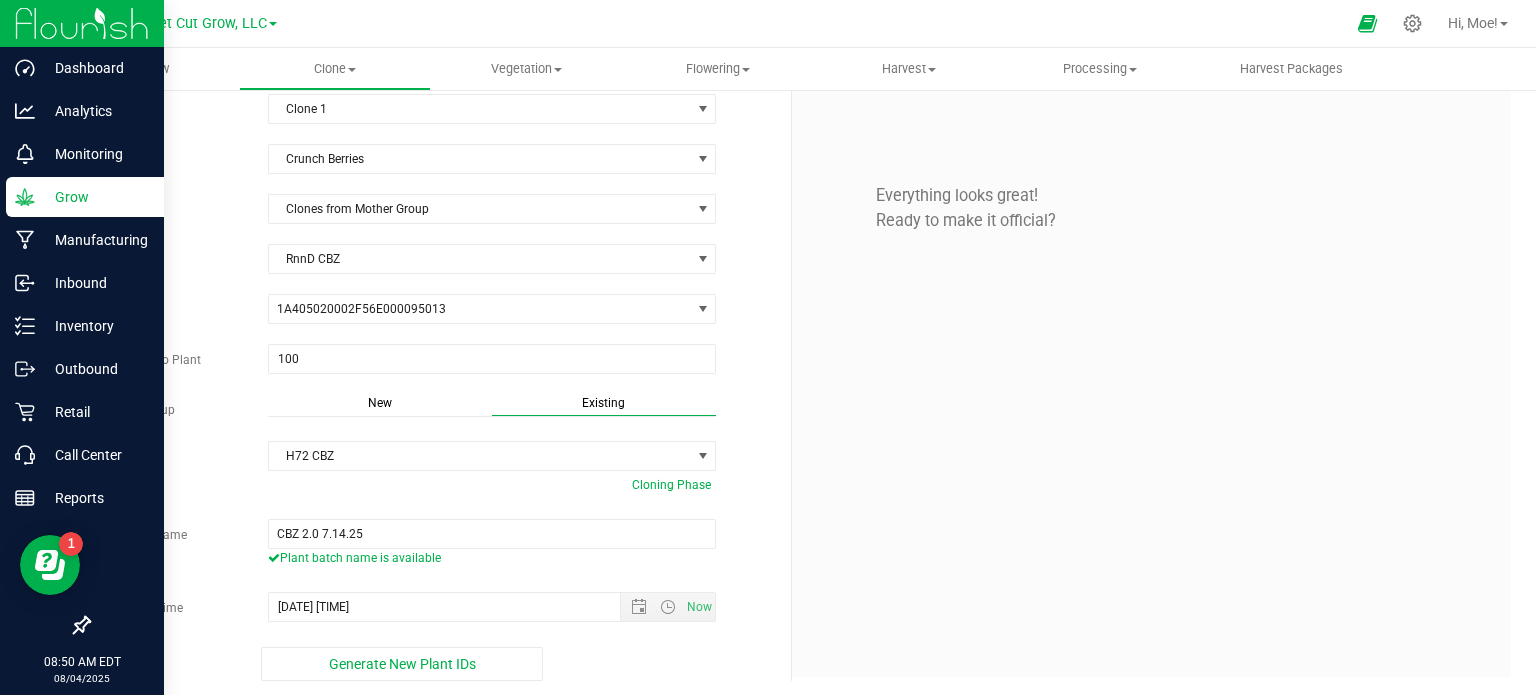 scroll, scrollTop: 52, scrollLeft: 0, axis: vertical 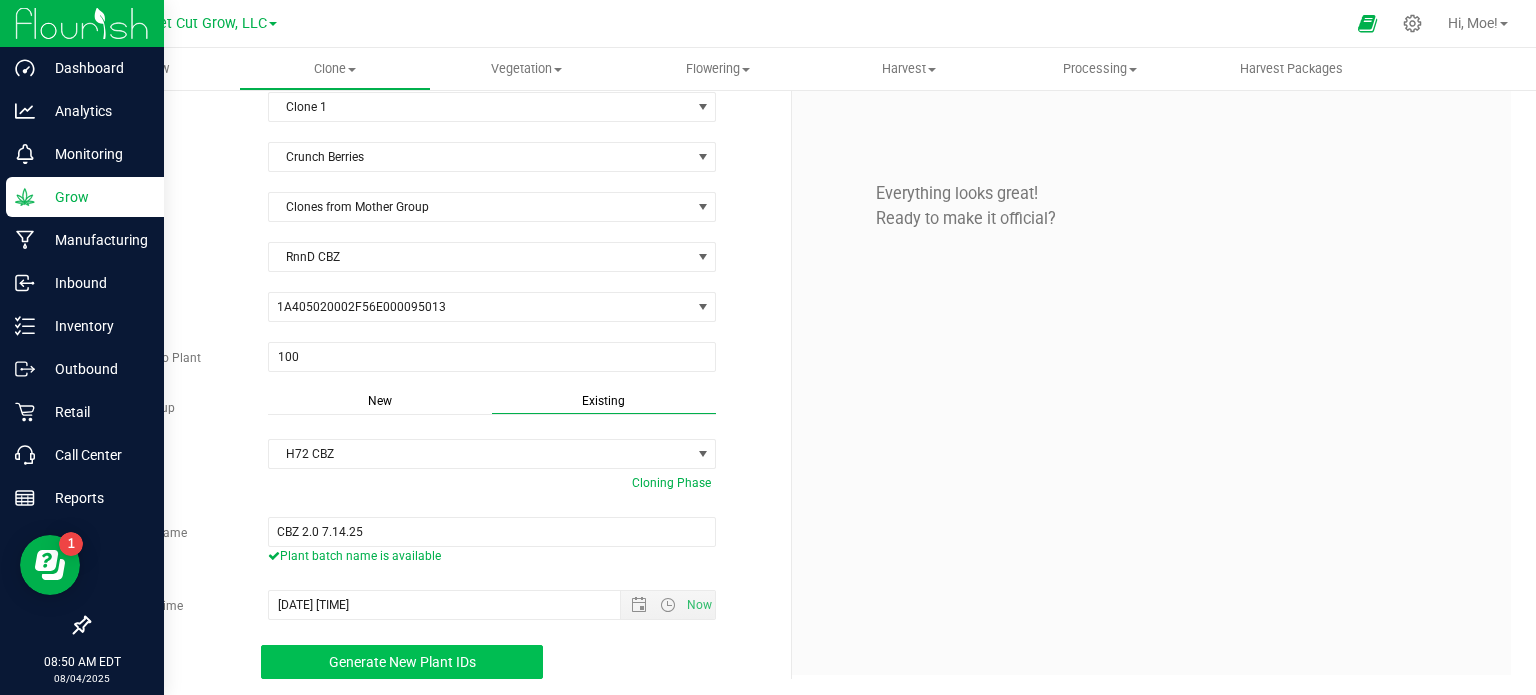 click on "Generate New Plant IDs" at bounding box center (402, 662) 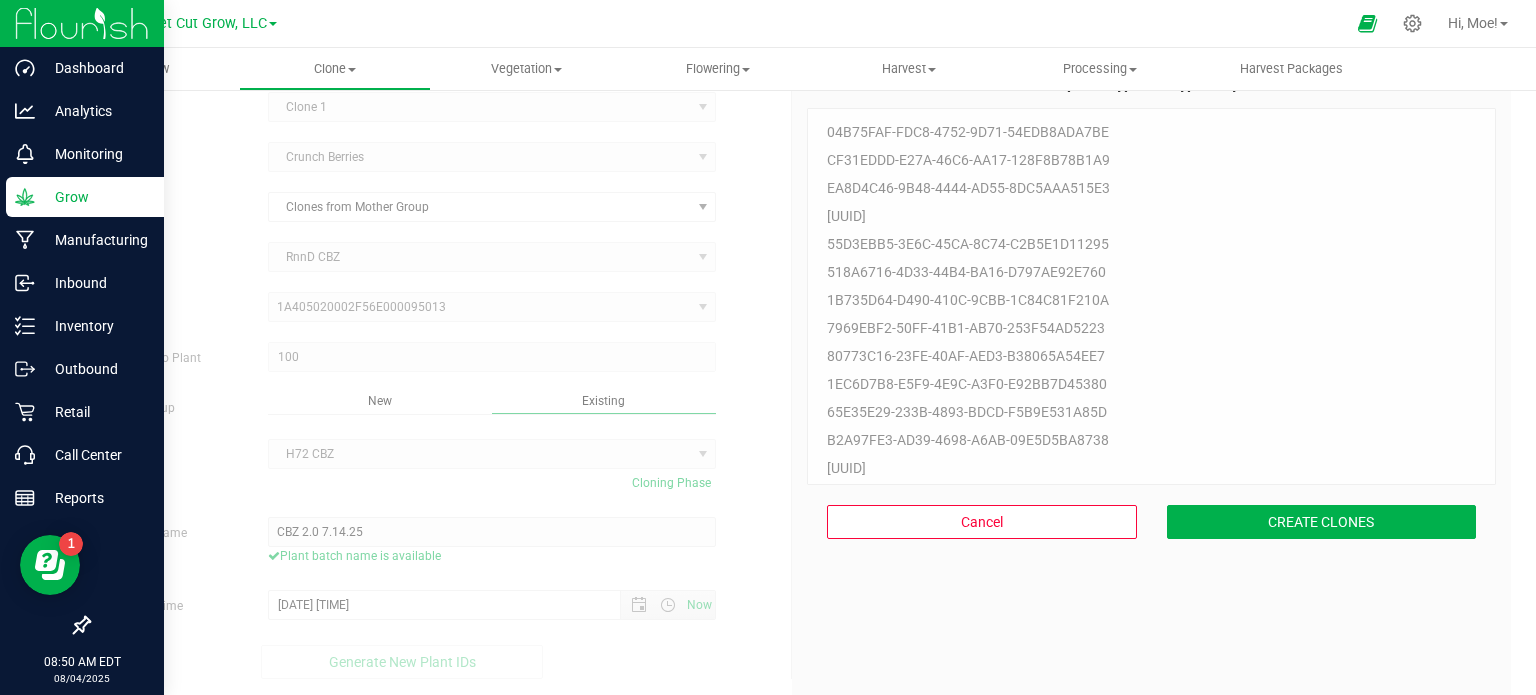 scroll, scrollTop: 60, scrollLeft: 0, axis: vertical 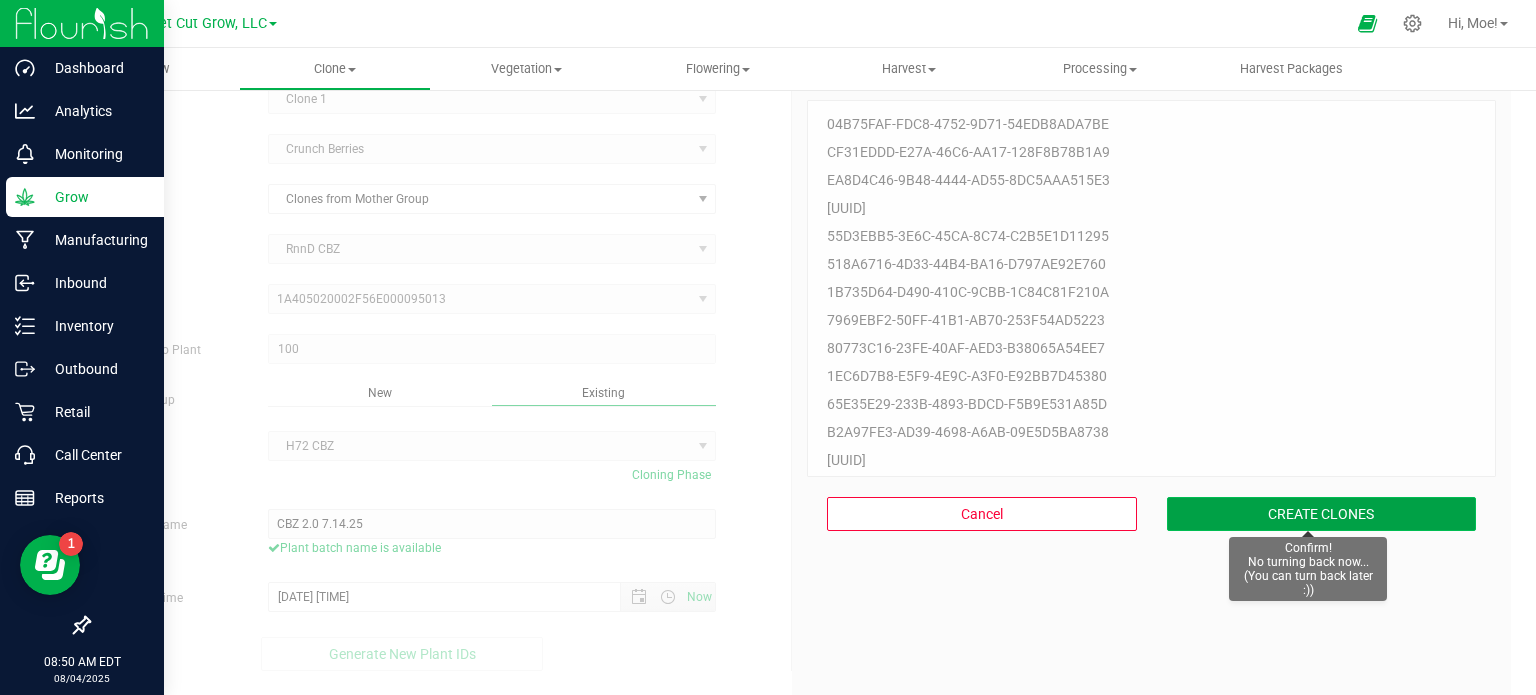 click on "CREATE CLONES" at bounding box center [1322, 514] 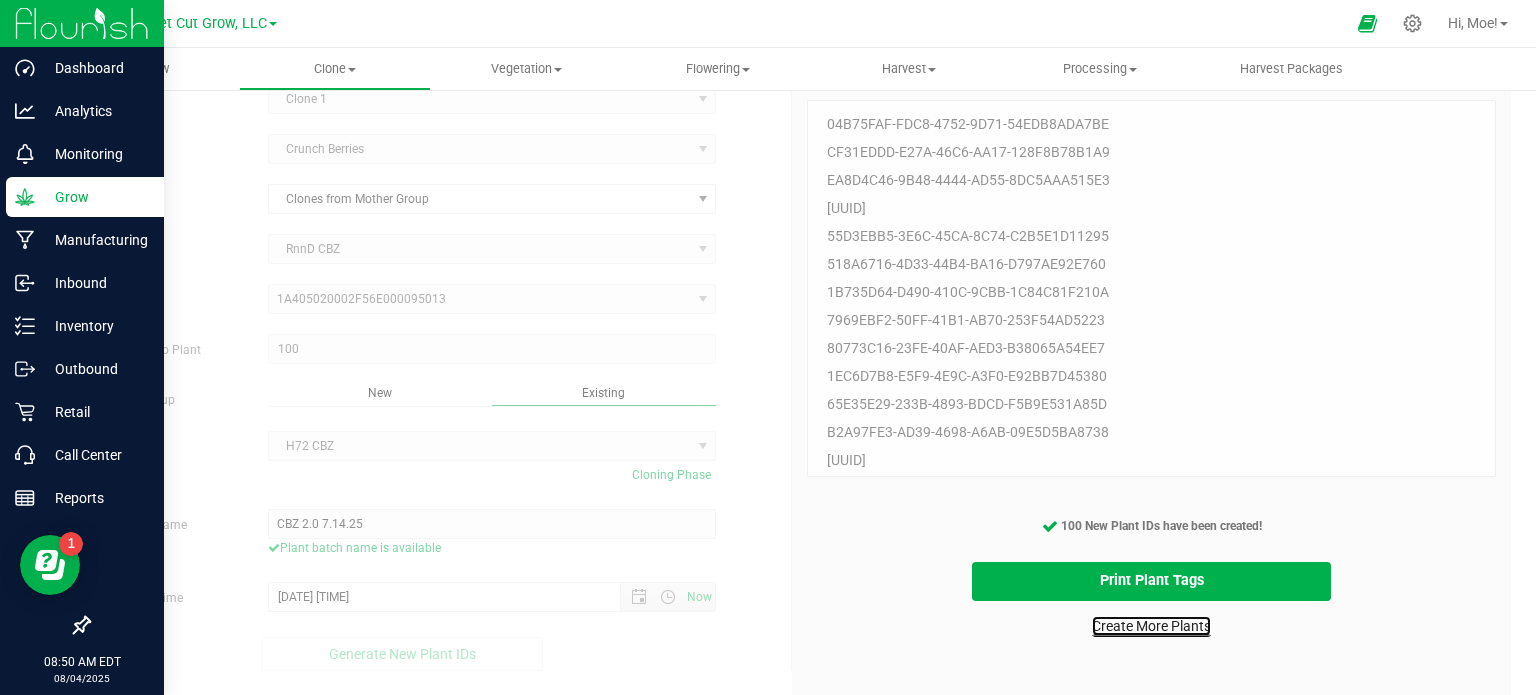 click on "Create More Plants" at bounding box center [1151, 626] 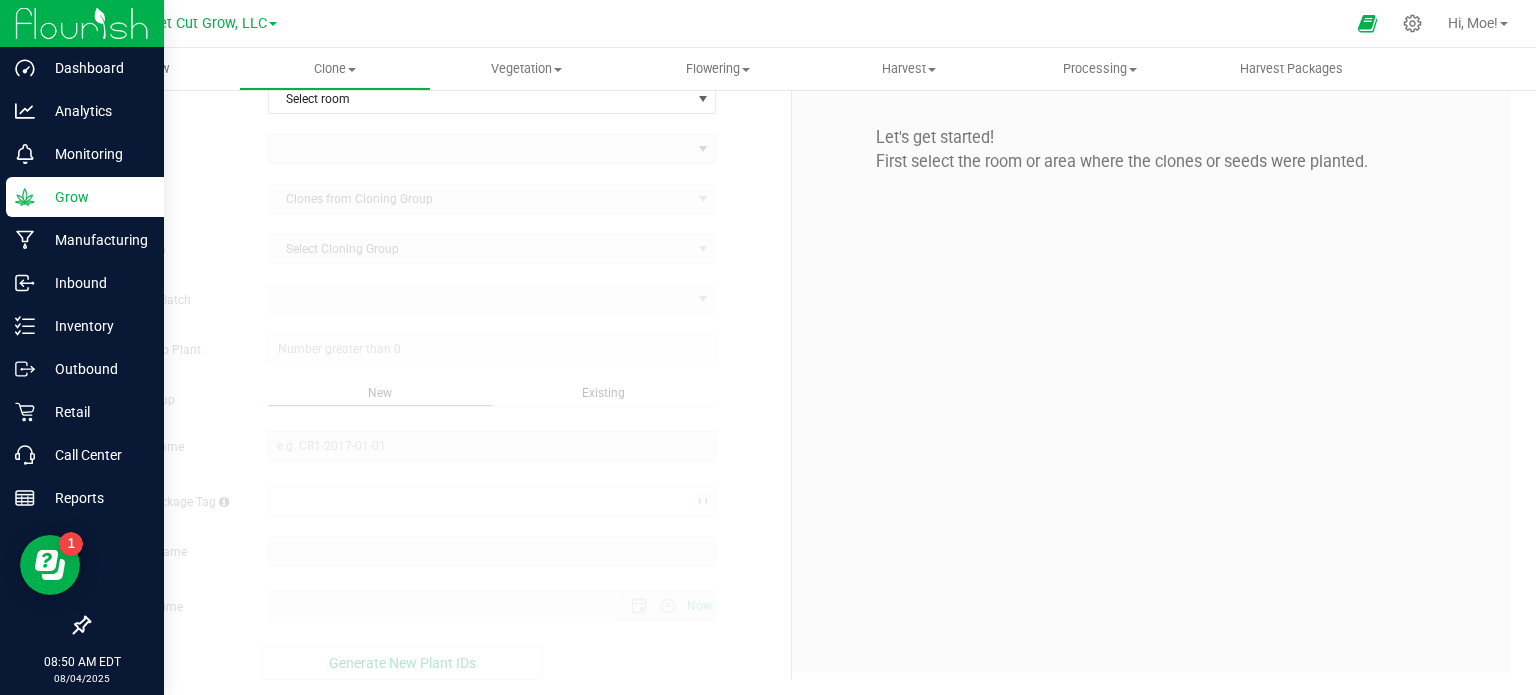 scroll, scrollTop: 0, scrollLeft: 0, axis: both 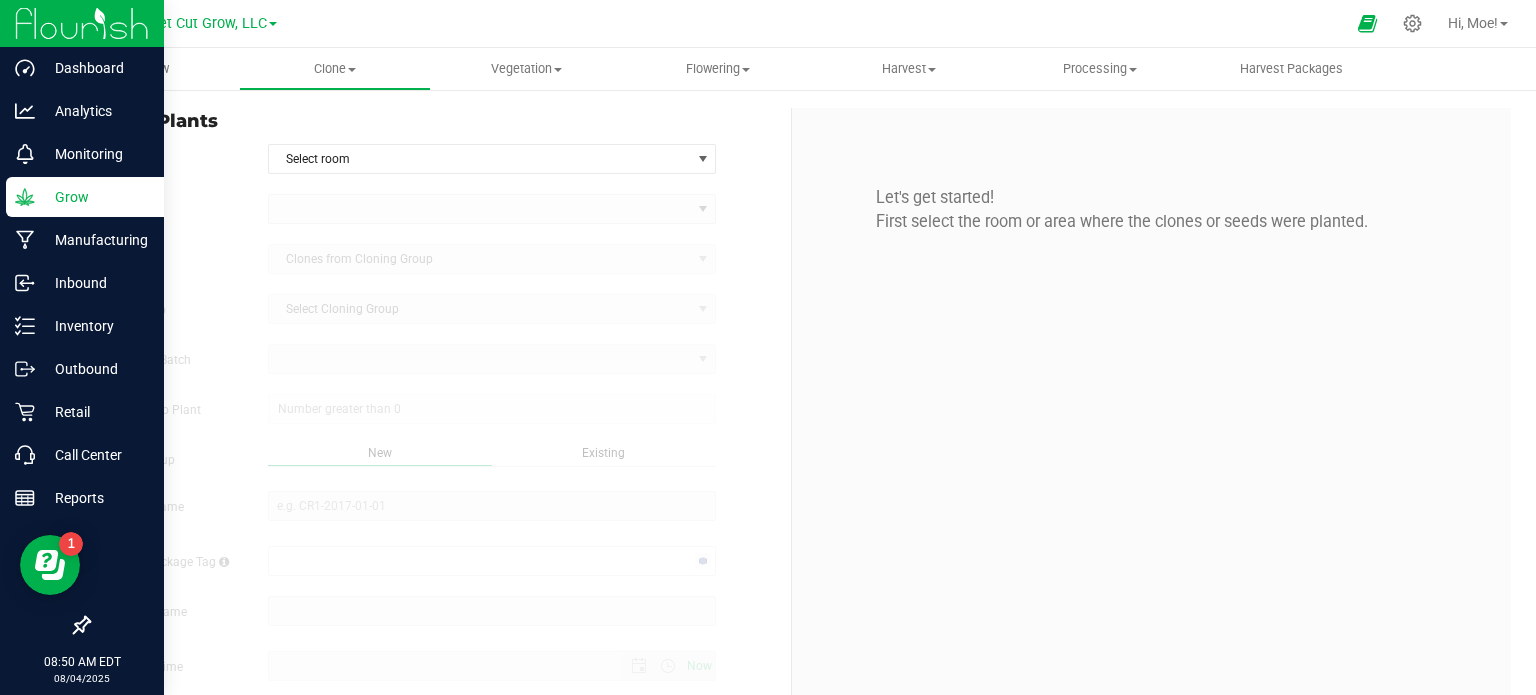 type on "[MM]/[DD]/[YYYY] [HH]:[MM] [AM/PM]" 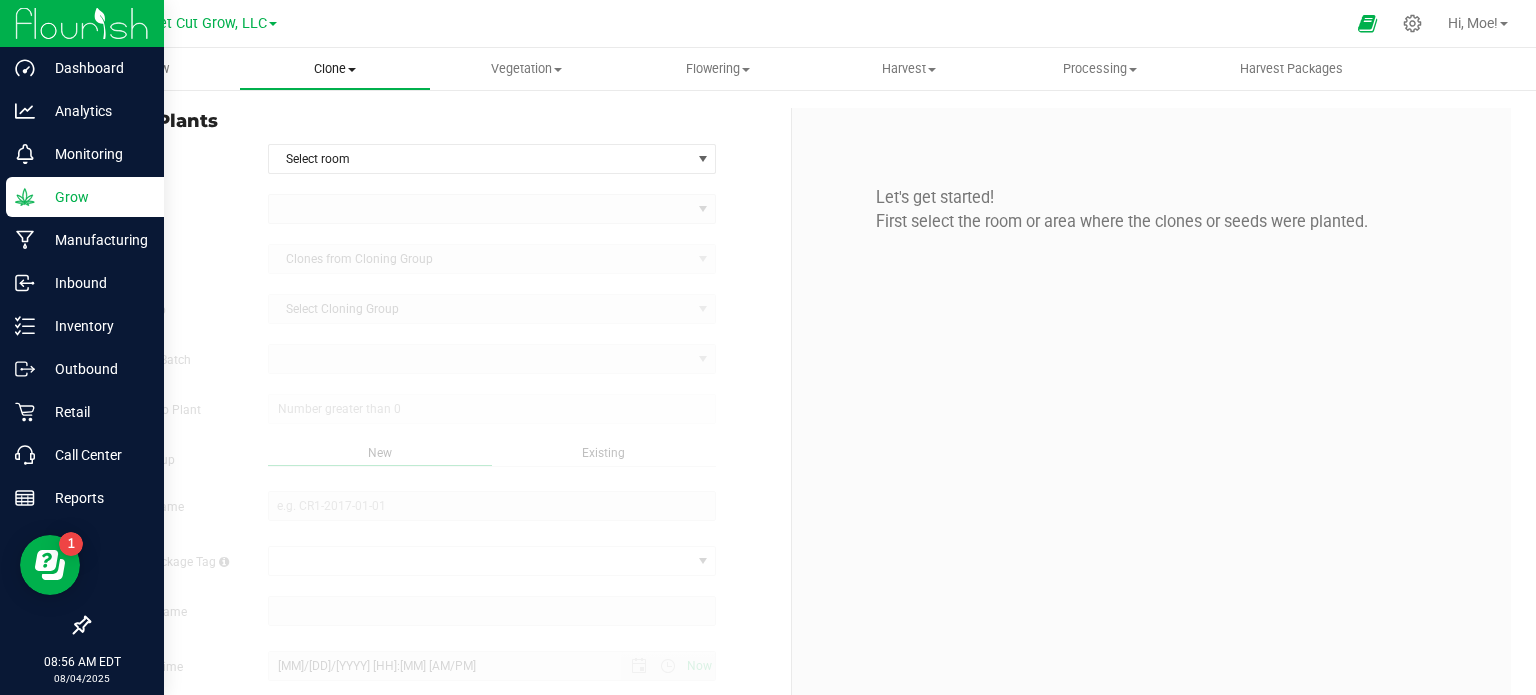 click on "Clone" at bounding box center (334, 69) 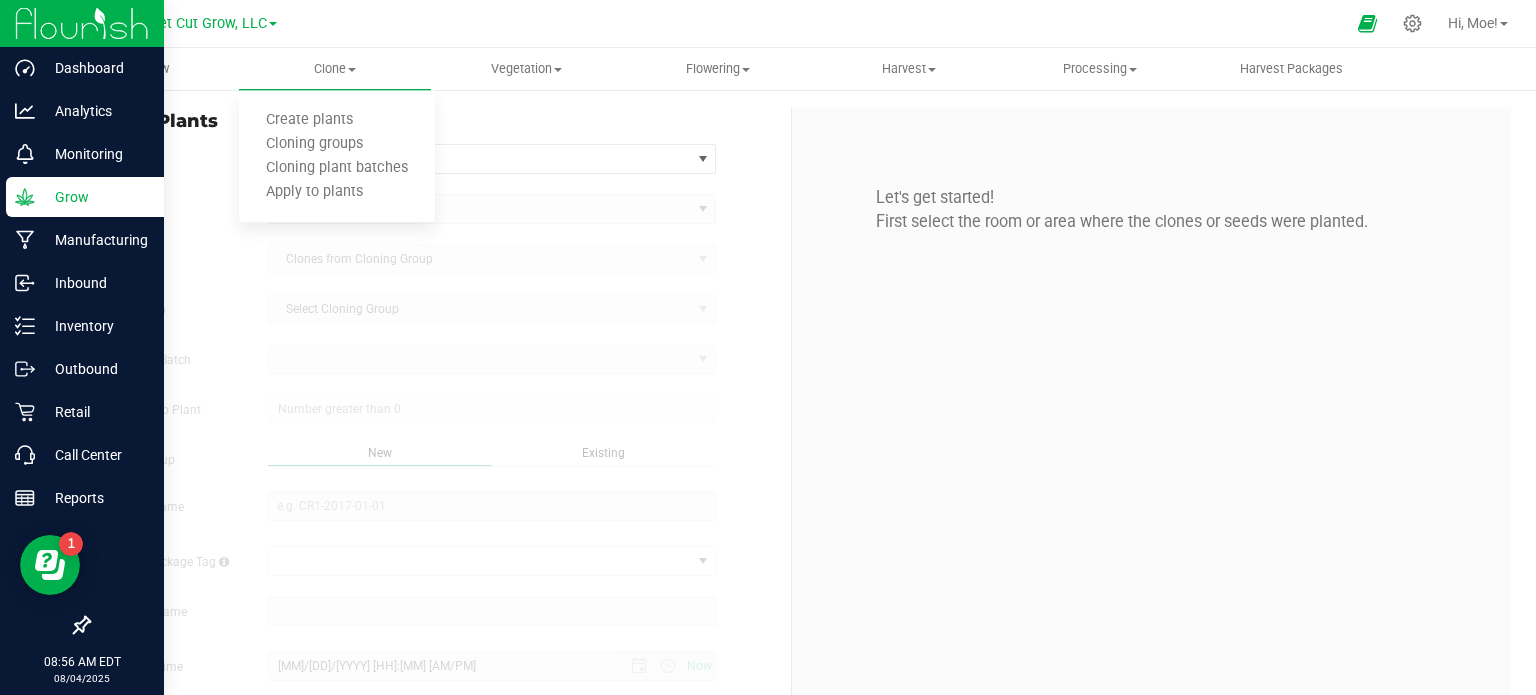 click on "Create Plants" at bounding box center (432, 121) 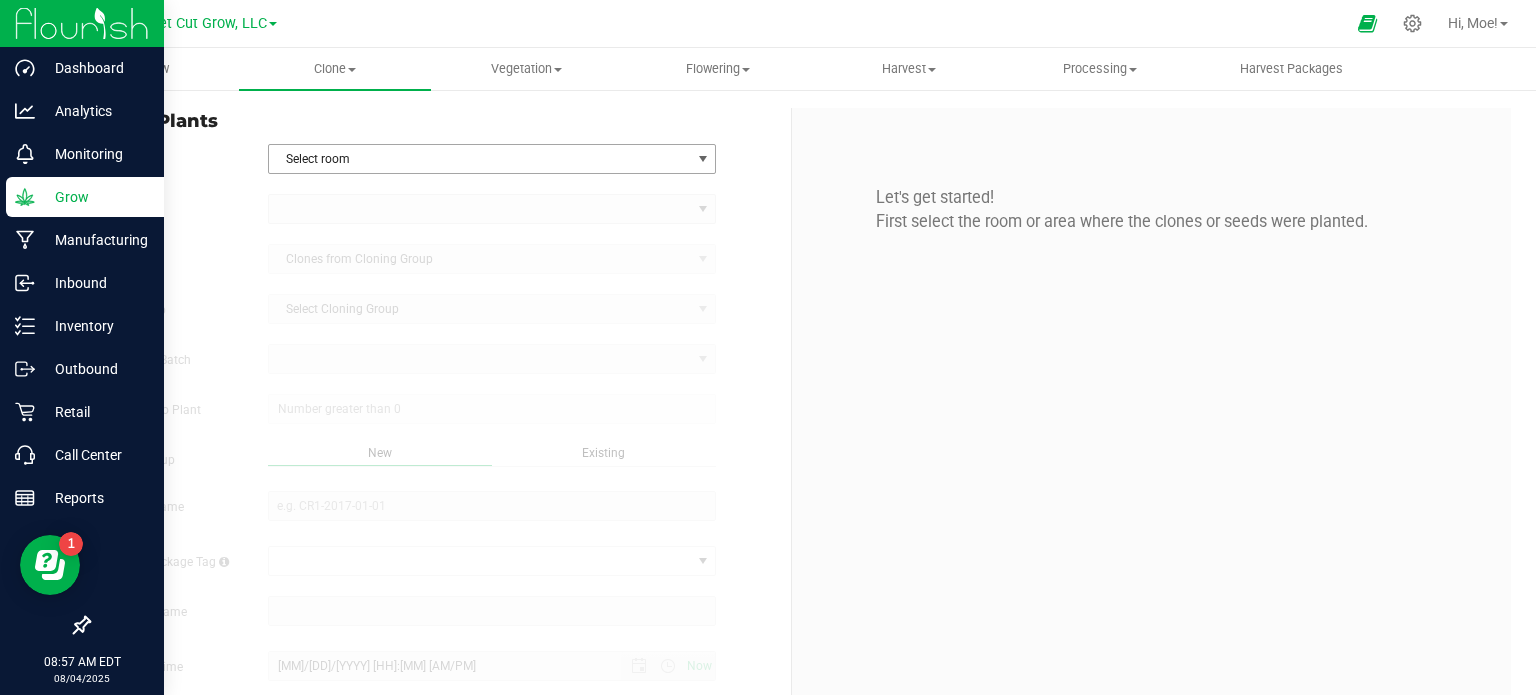 click at bounding box center (703, 159) 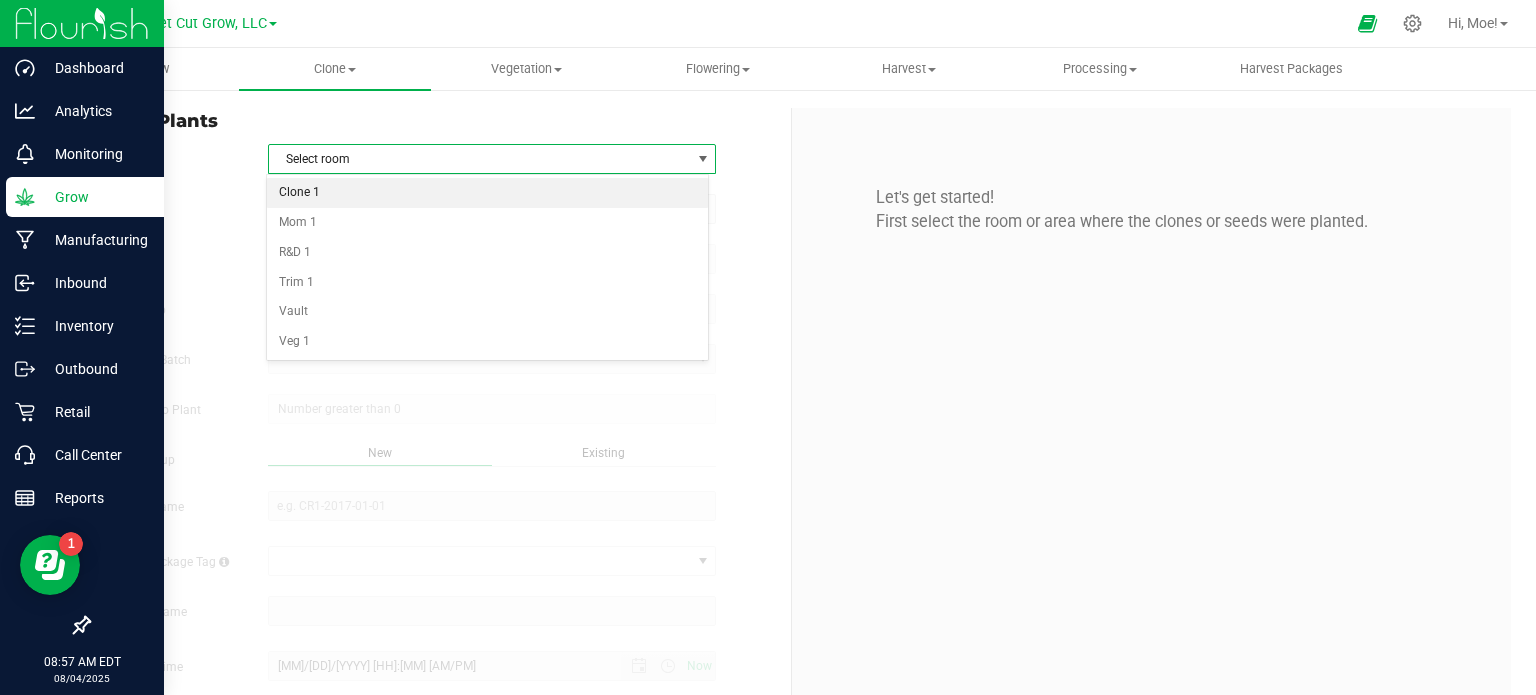 click on "Clone 1" at bounding box center [488, 193] 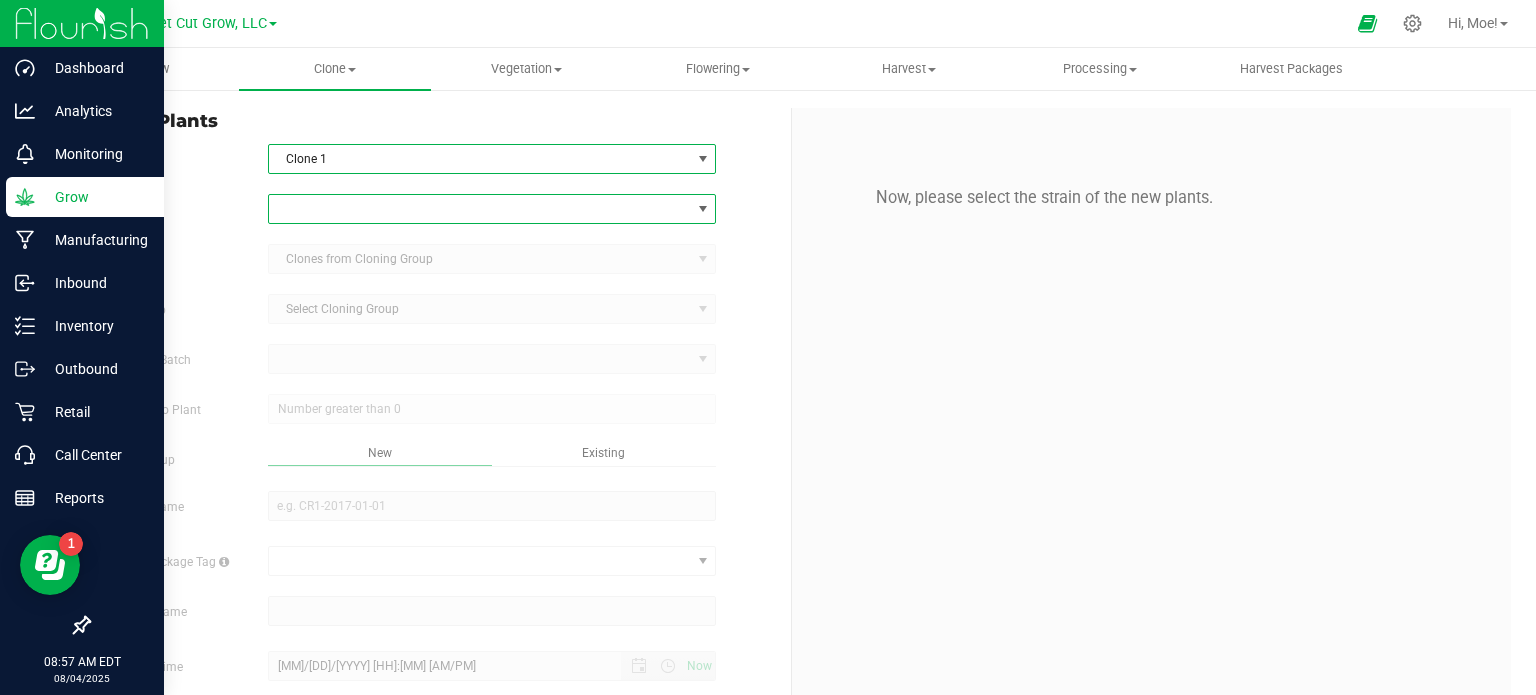 click at bounding box center [703, 209] 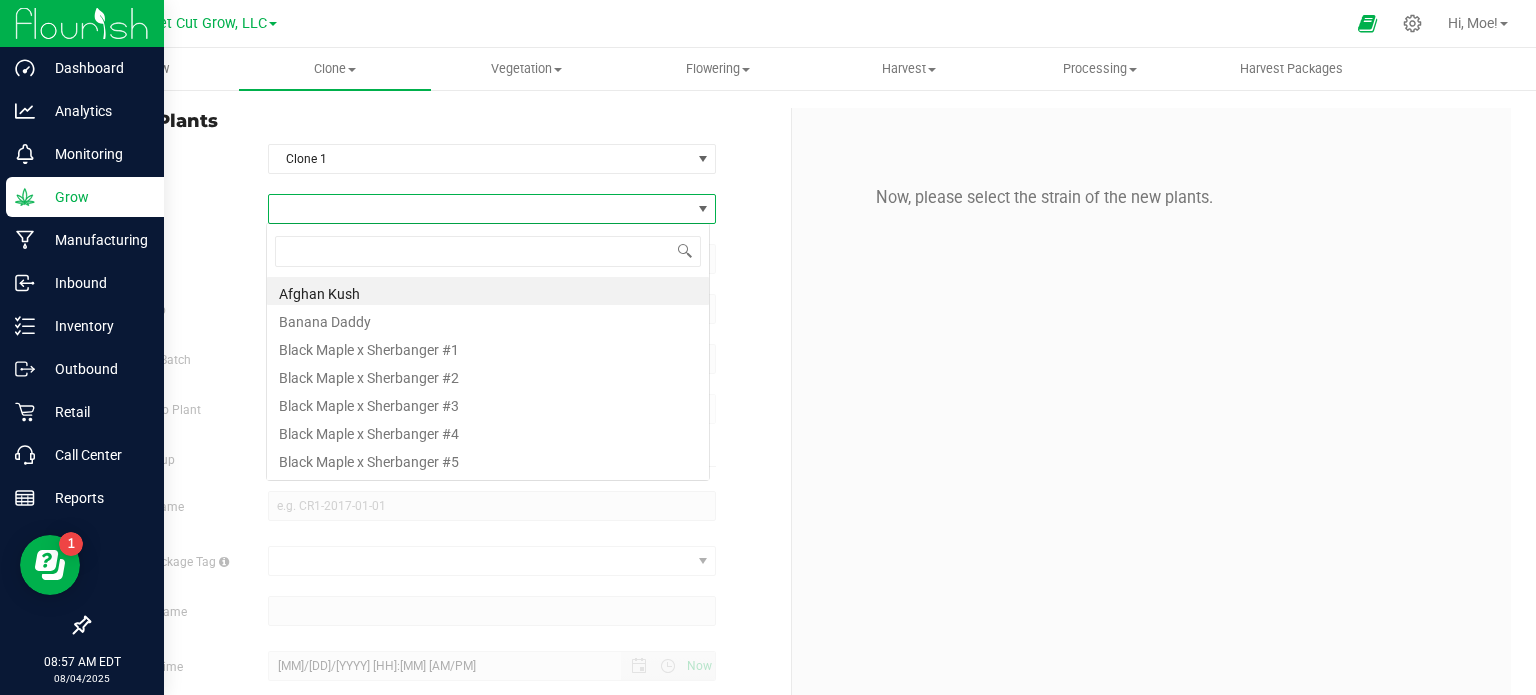 scroll, scrollTop: 99970, scrollLeft: 99556, axis: both 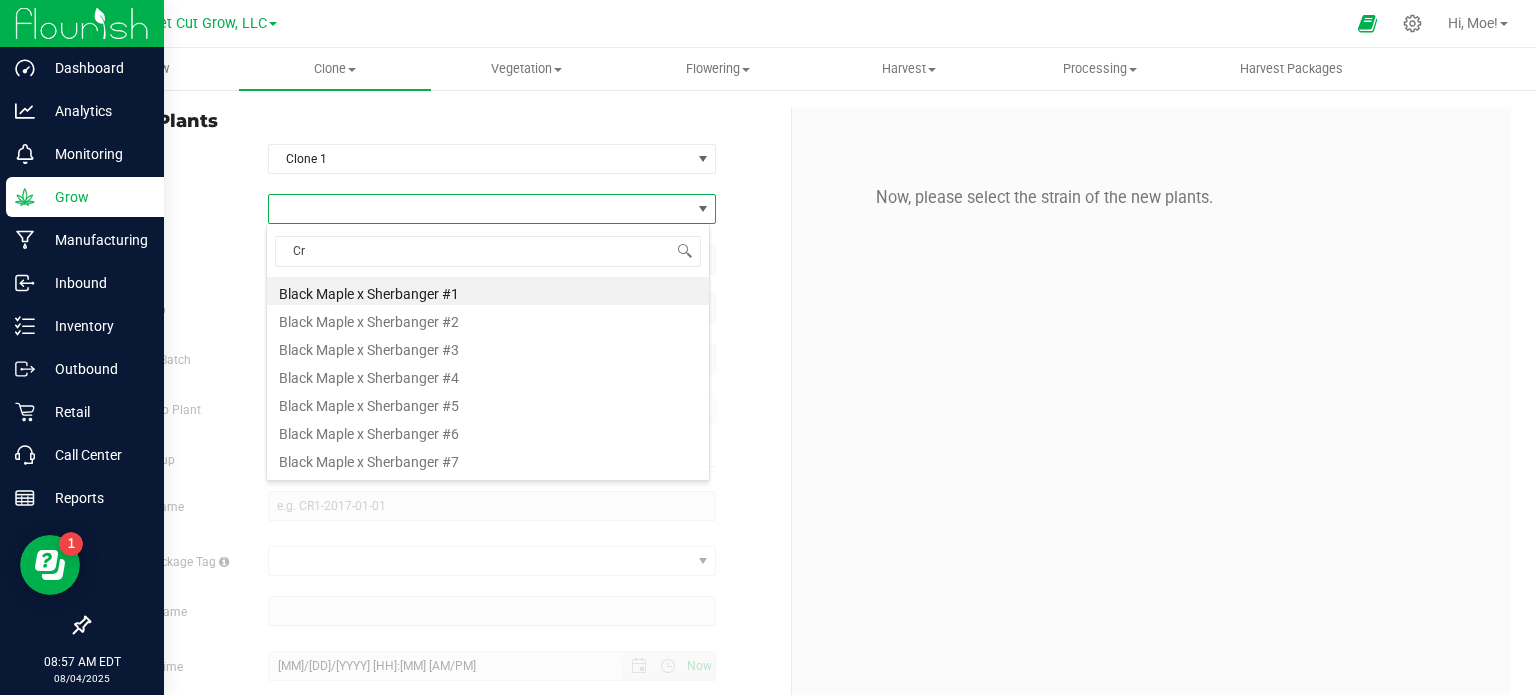 type on "Cru" 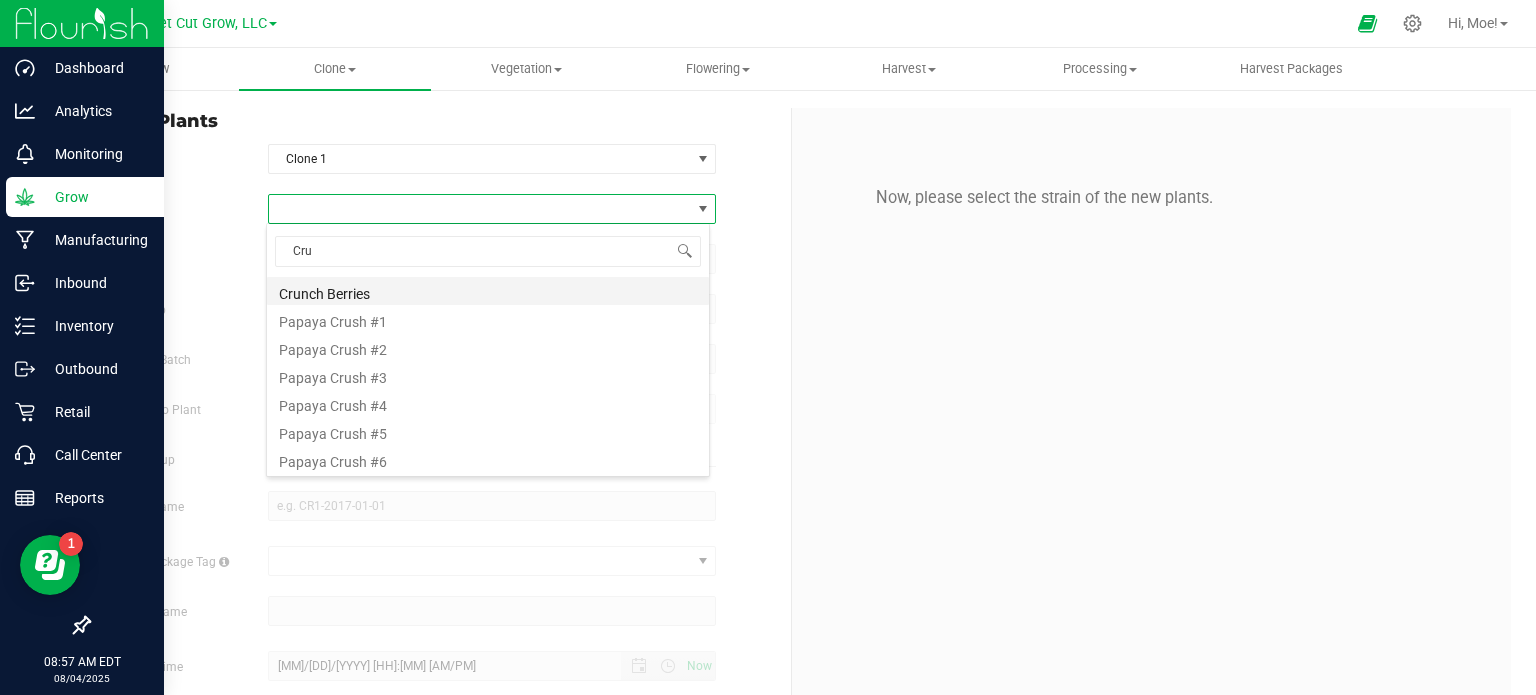 click on "Crunch Berries" at bounding box center (488, 291) 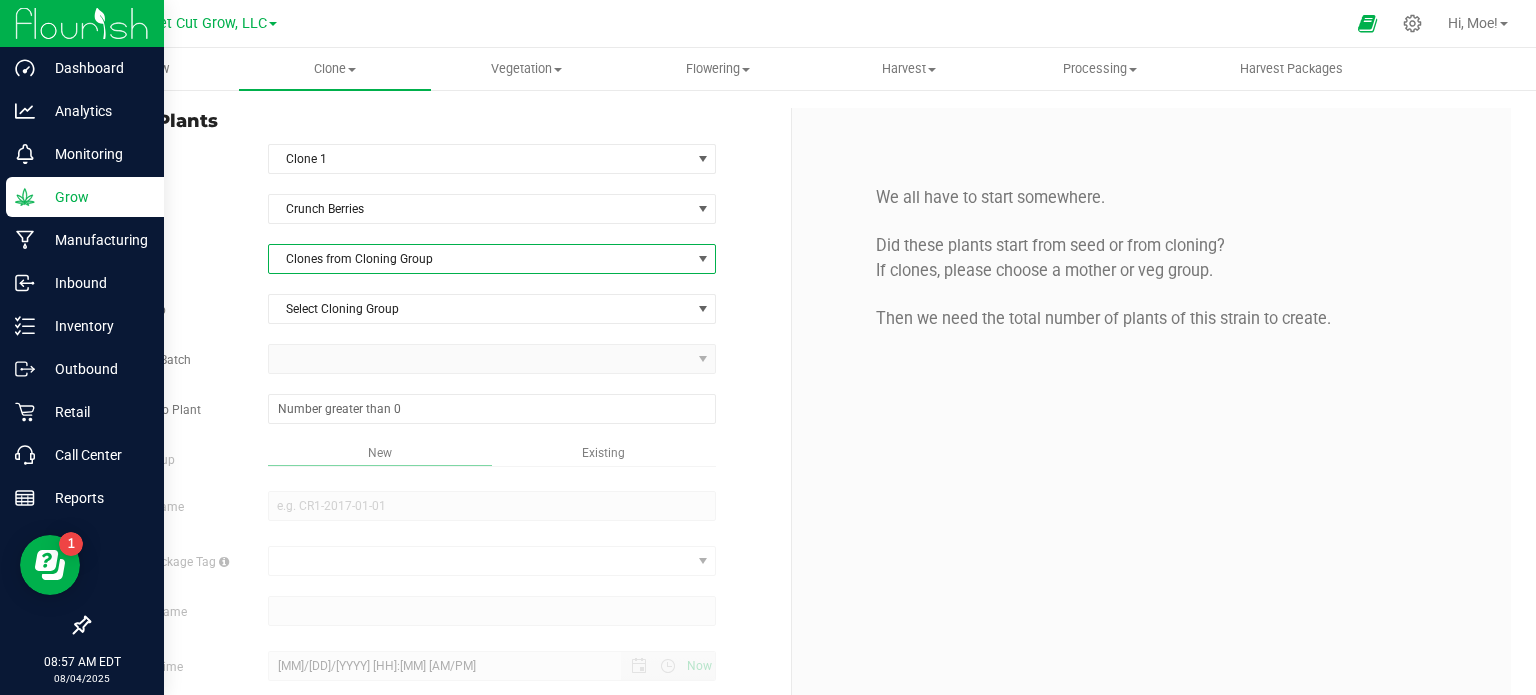 click at bounding box center (703, 259) 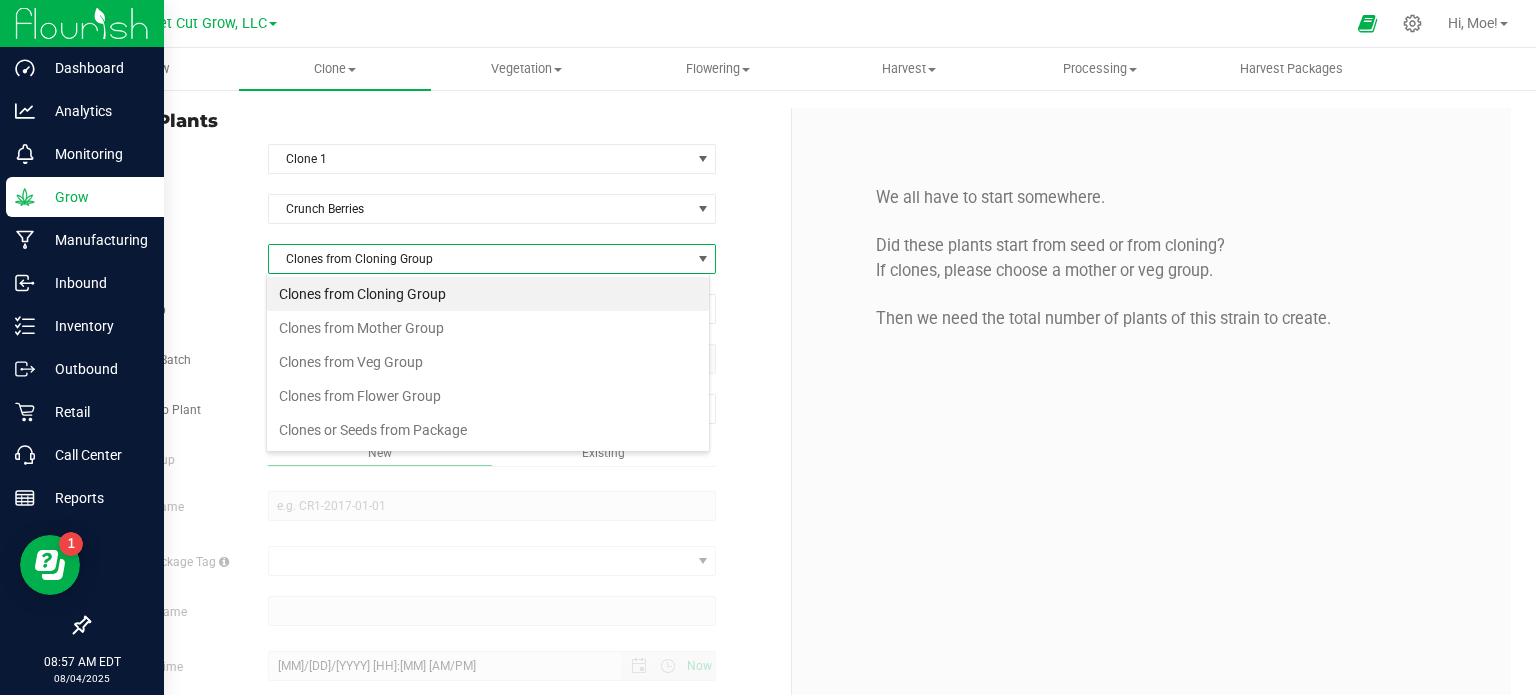 scroll, scrollTop: 99970, scrollLeft: 99556, axis: both 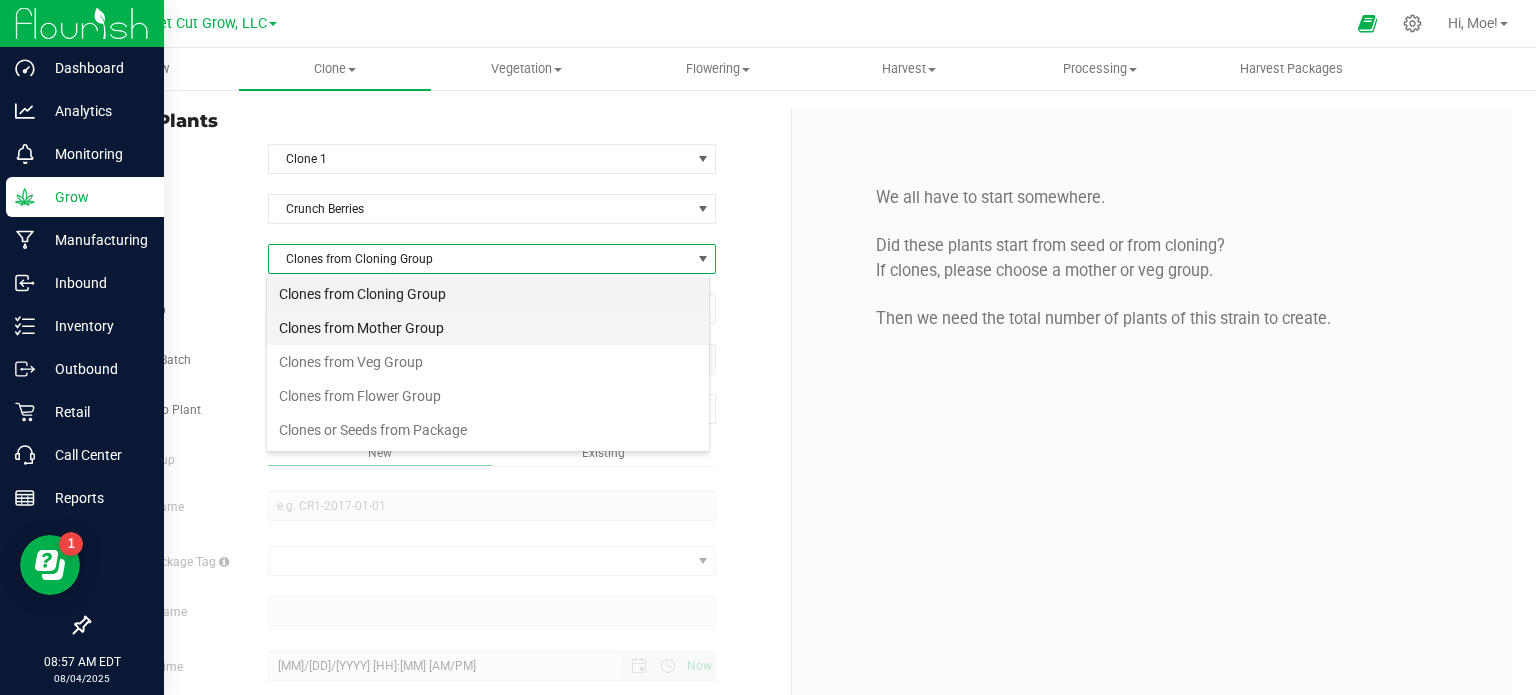 click on "Clones from Mother Group" at bounding box center (488, 328) 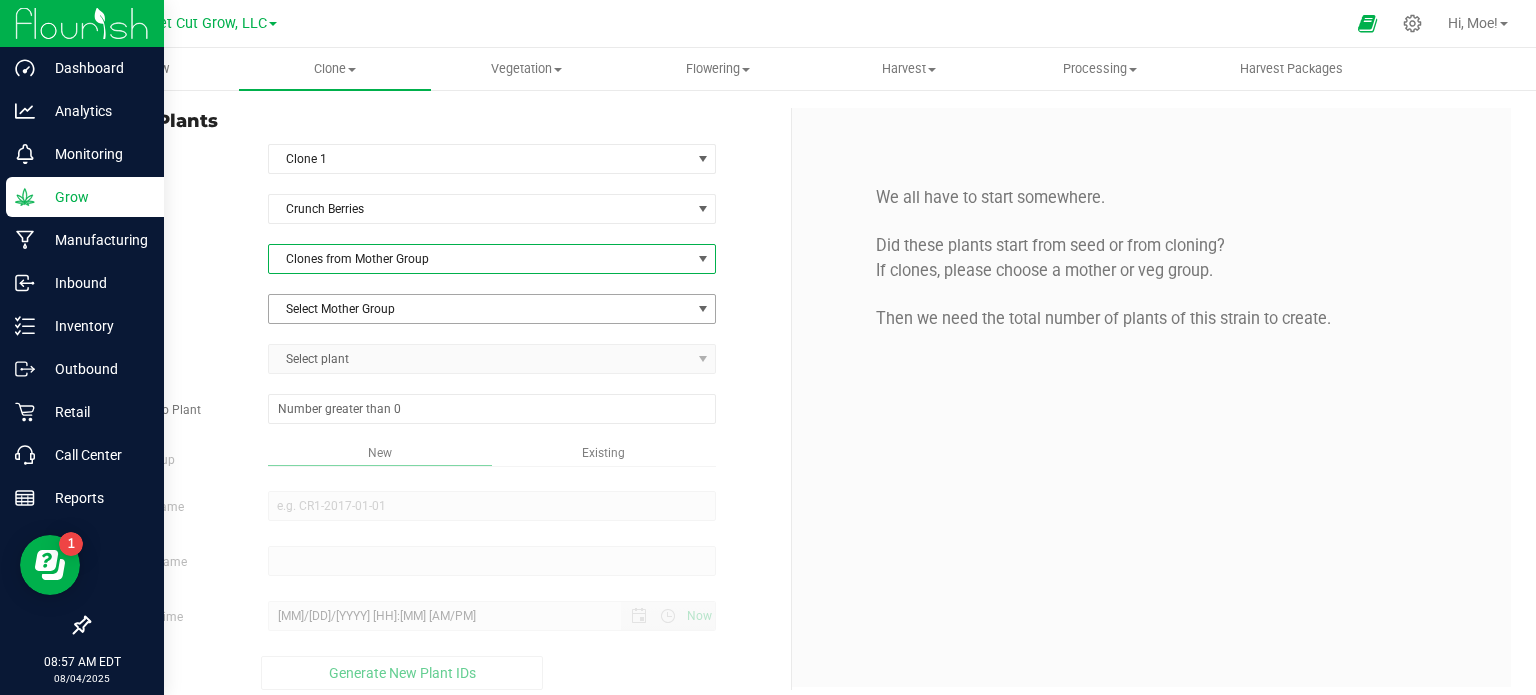 click at bounding box center [703, 309] 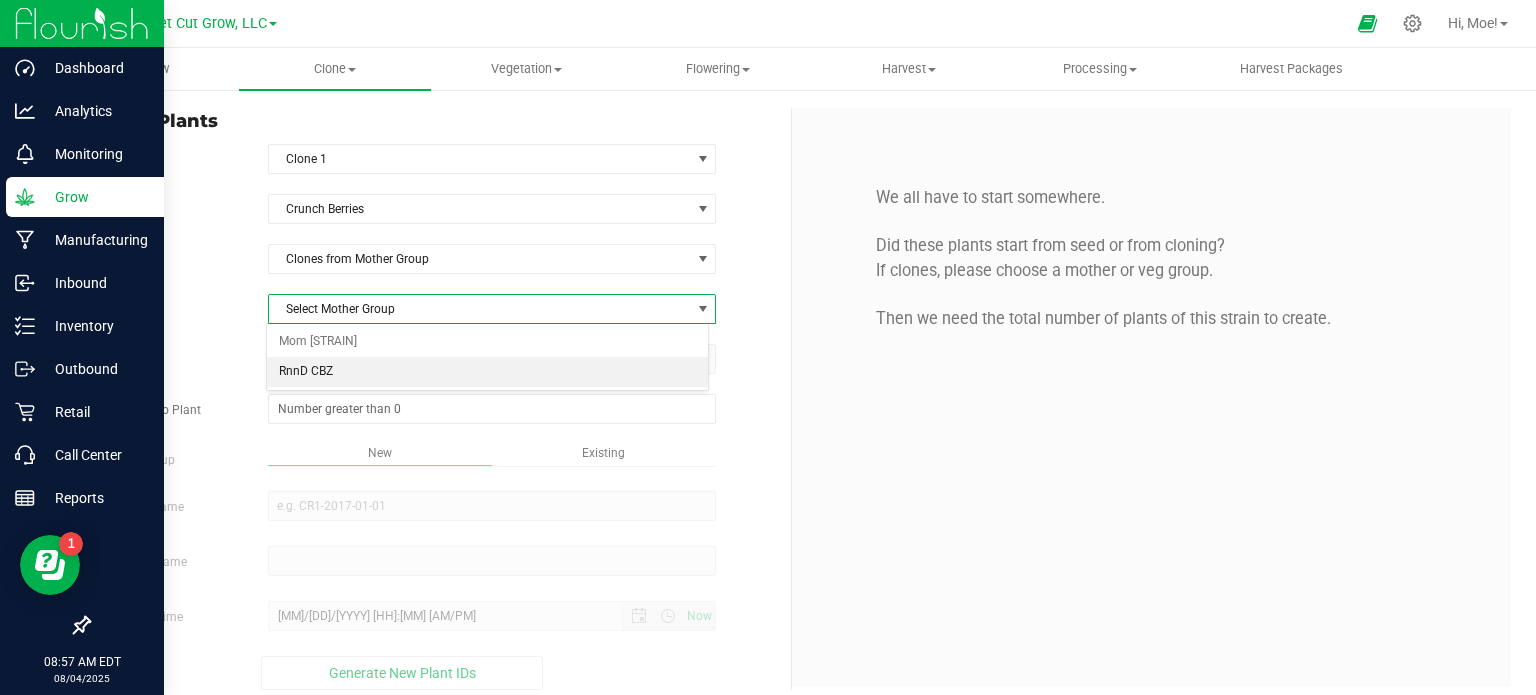 click on "RnnD CBZ" at bounding box center (488, 372) 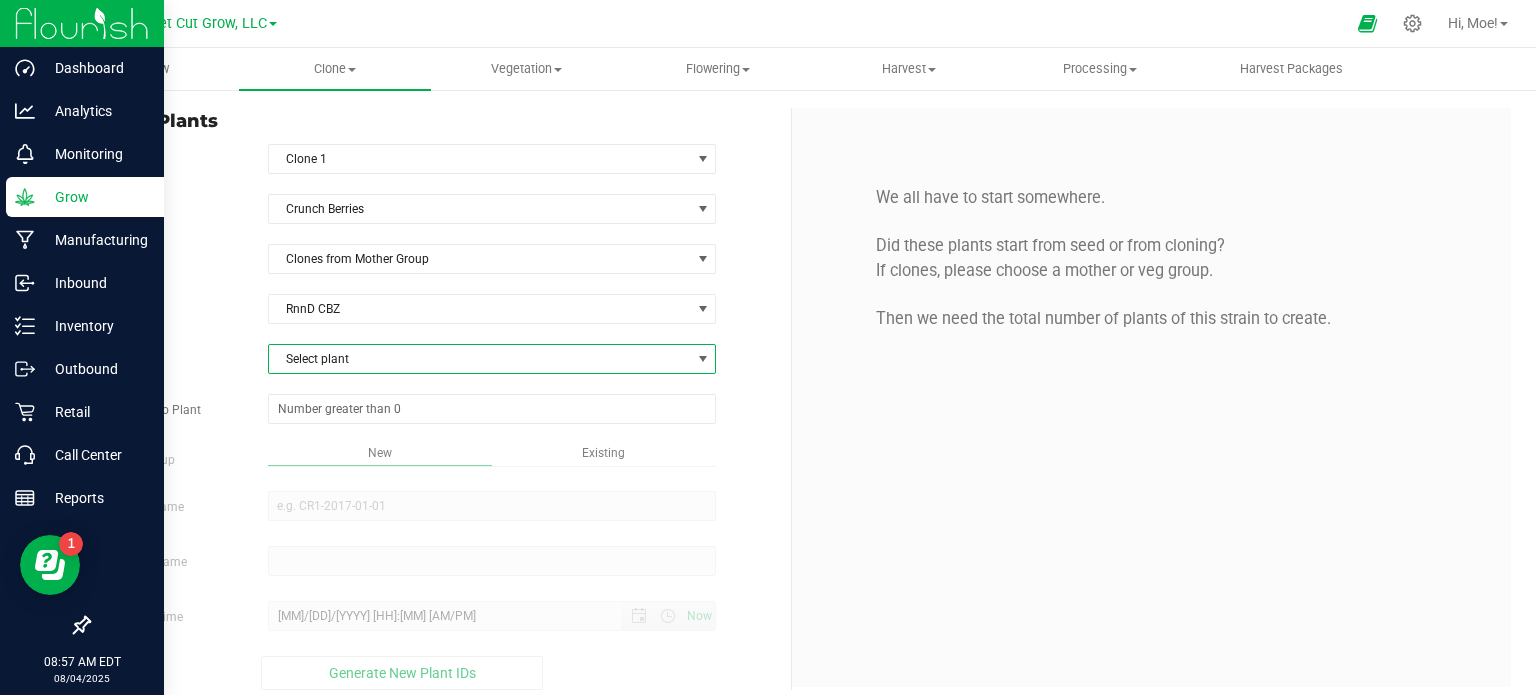 click at bounding box center (703, 359) 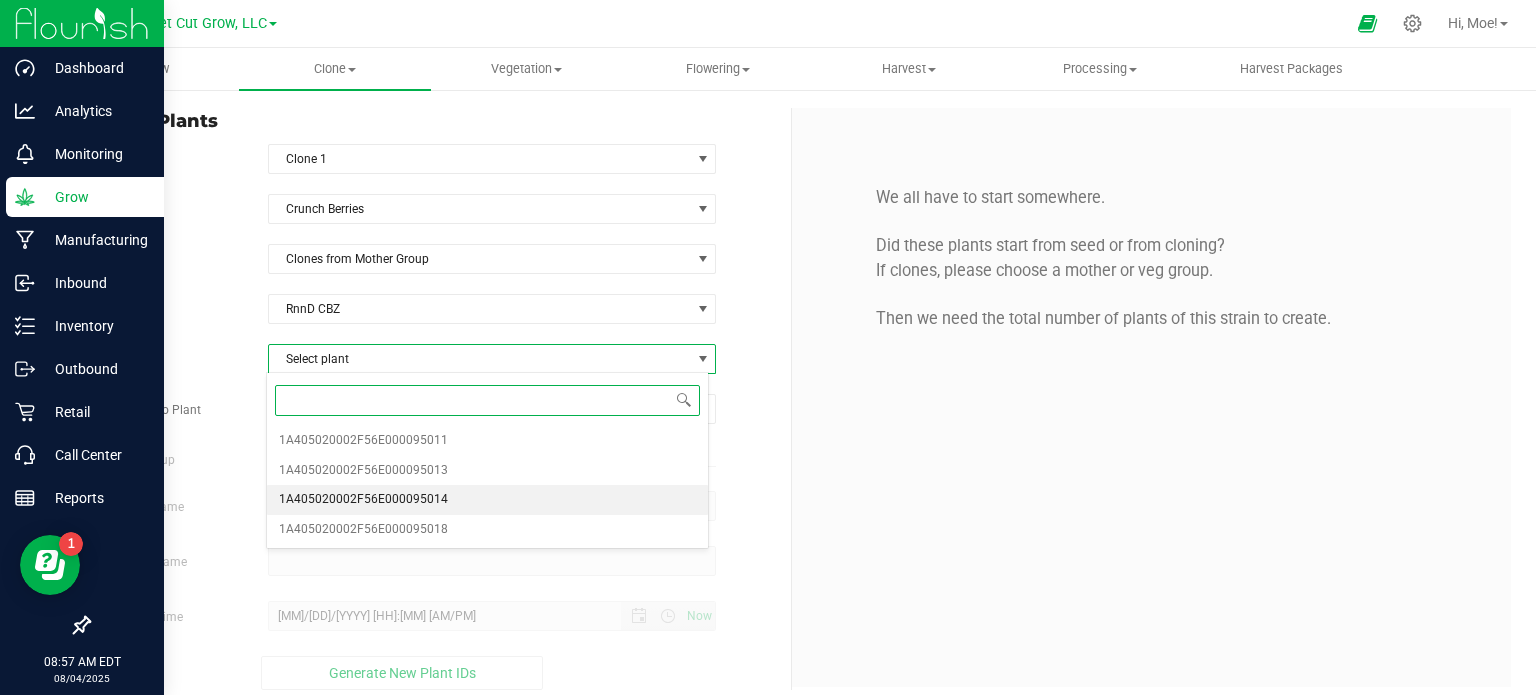 click on "1A405020002F56E000095014" at bounding box center (488, 500) 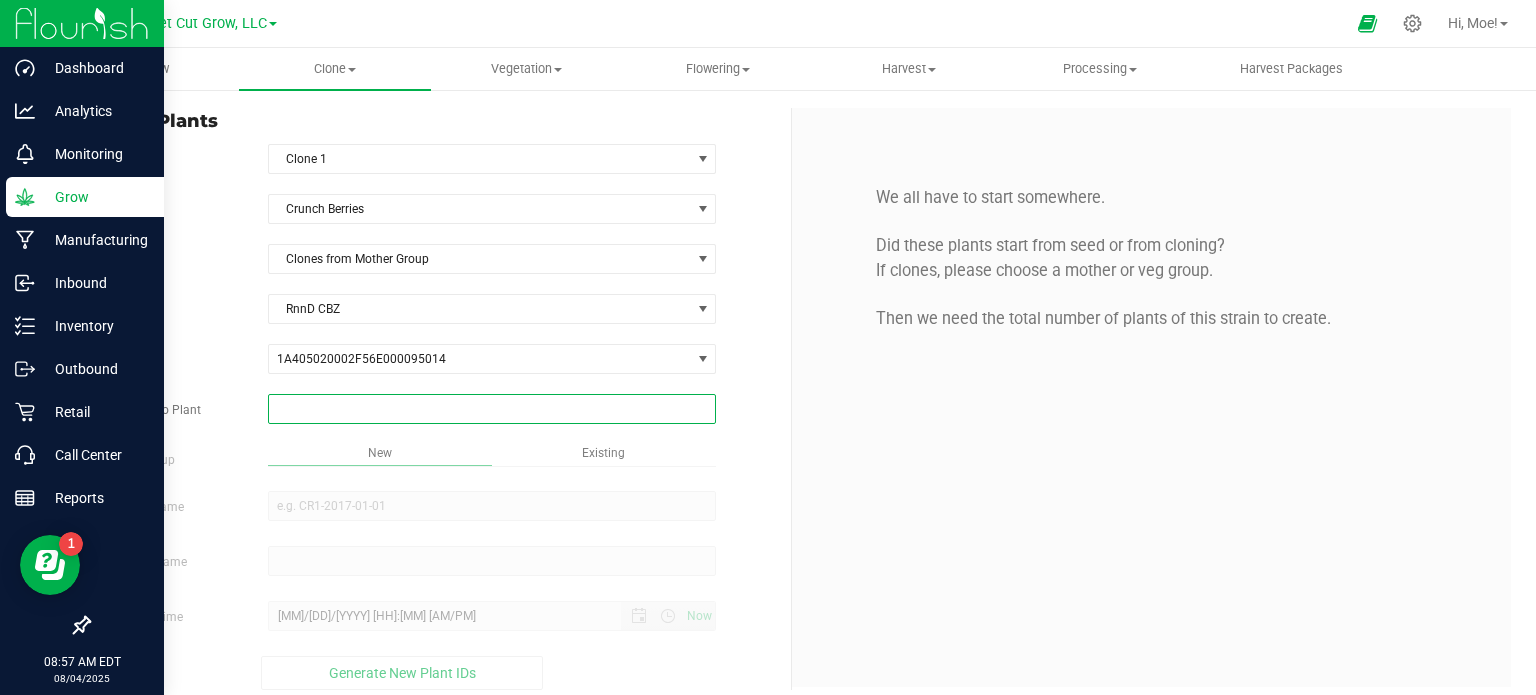click at bounding box center [492, 409] 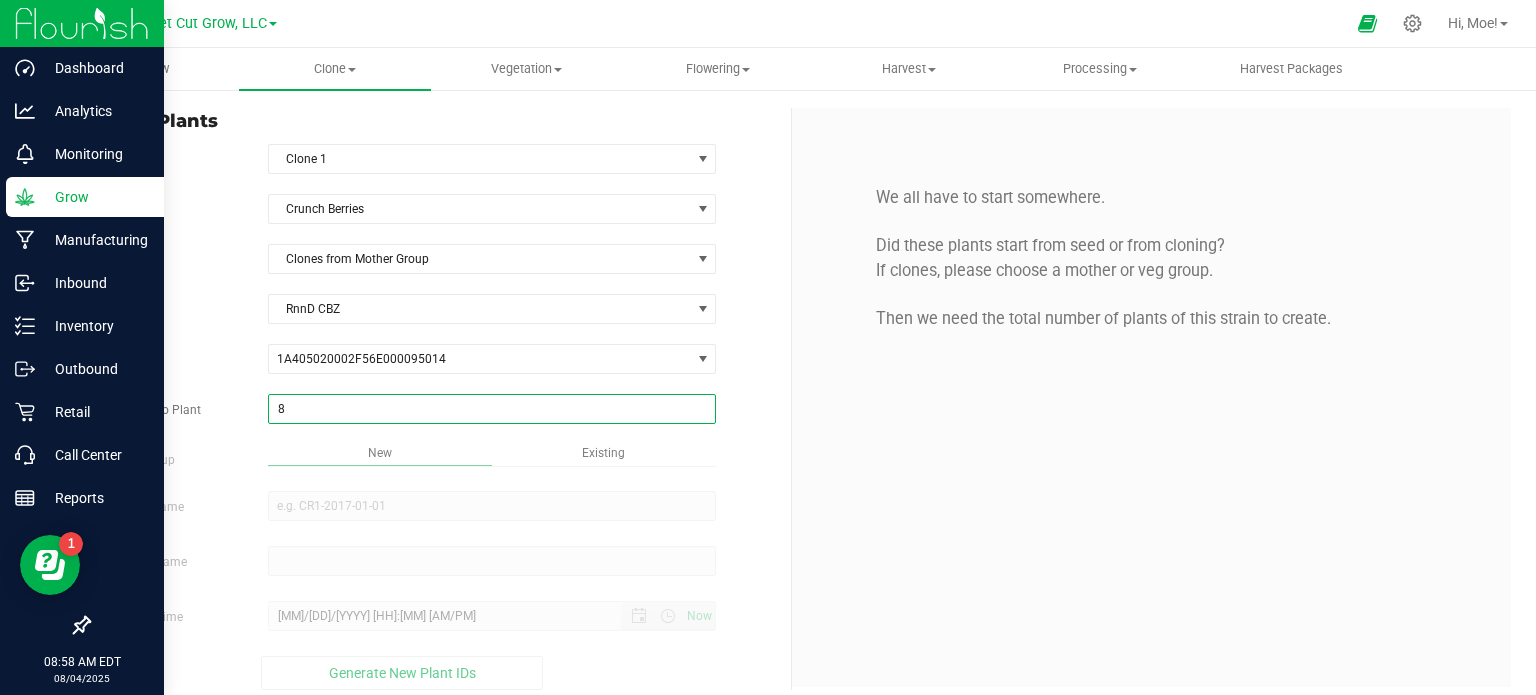 type on "88" 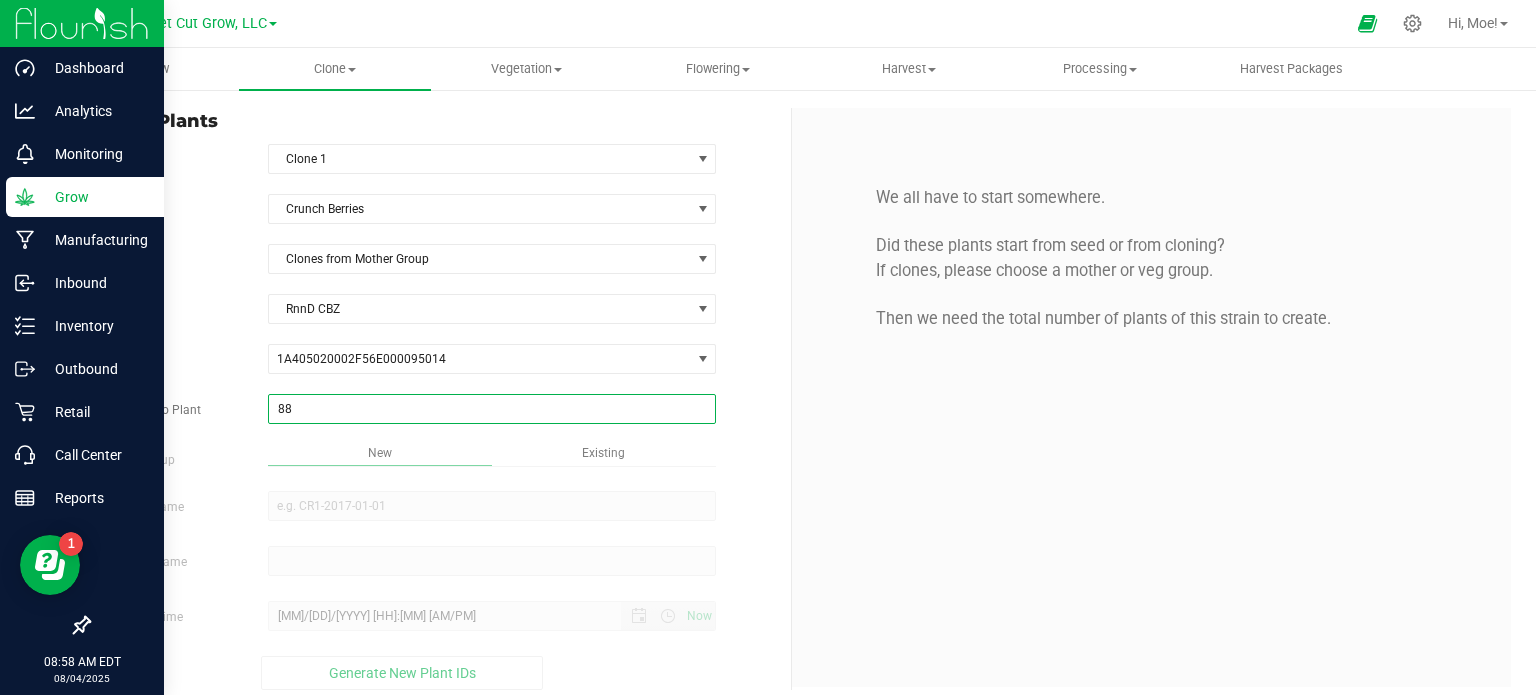 type on "88" 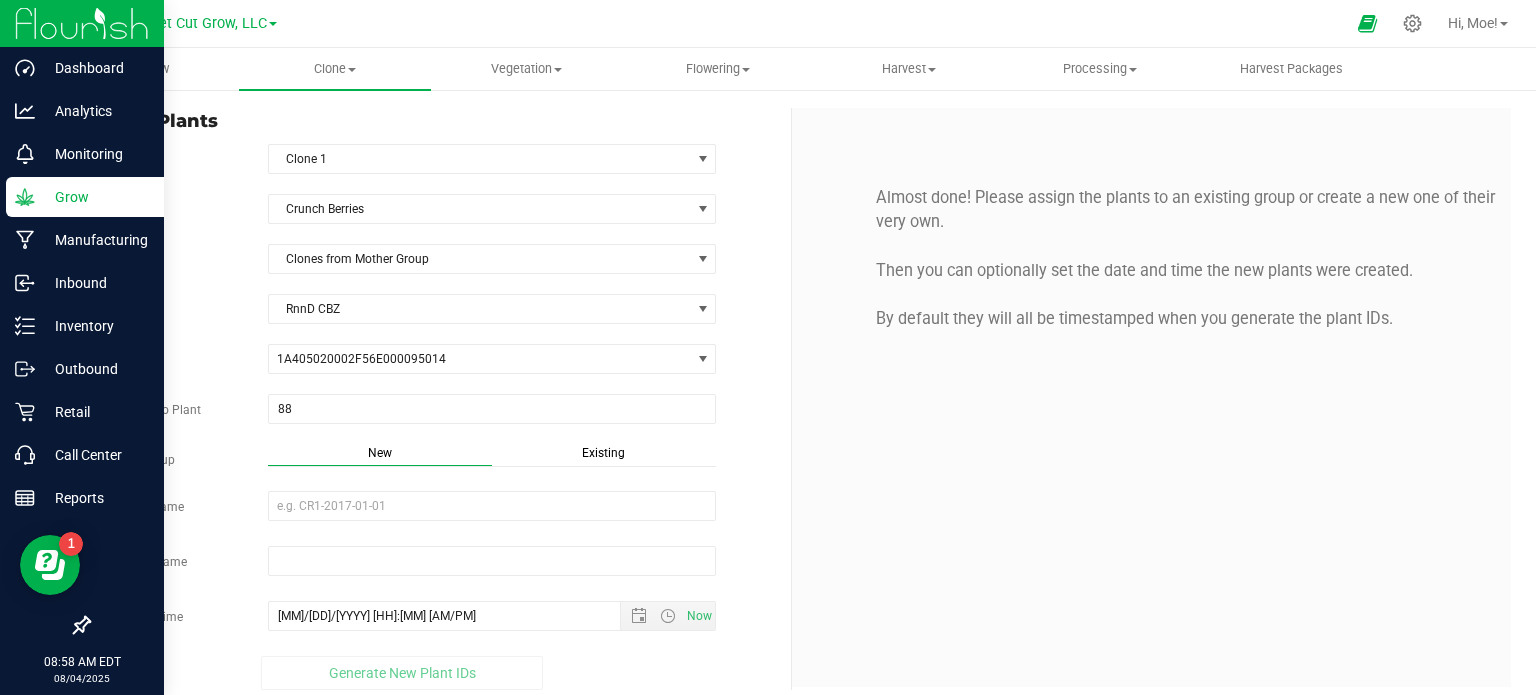 click on "Existing" at bounding box center [603, 453] 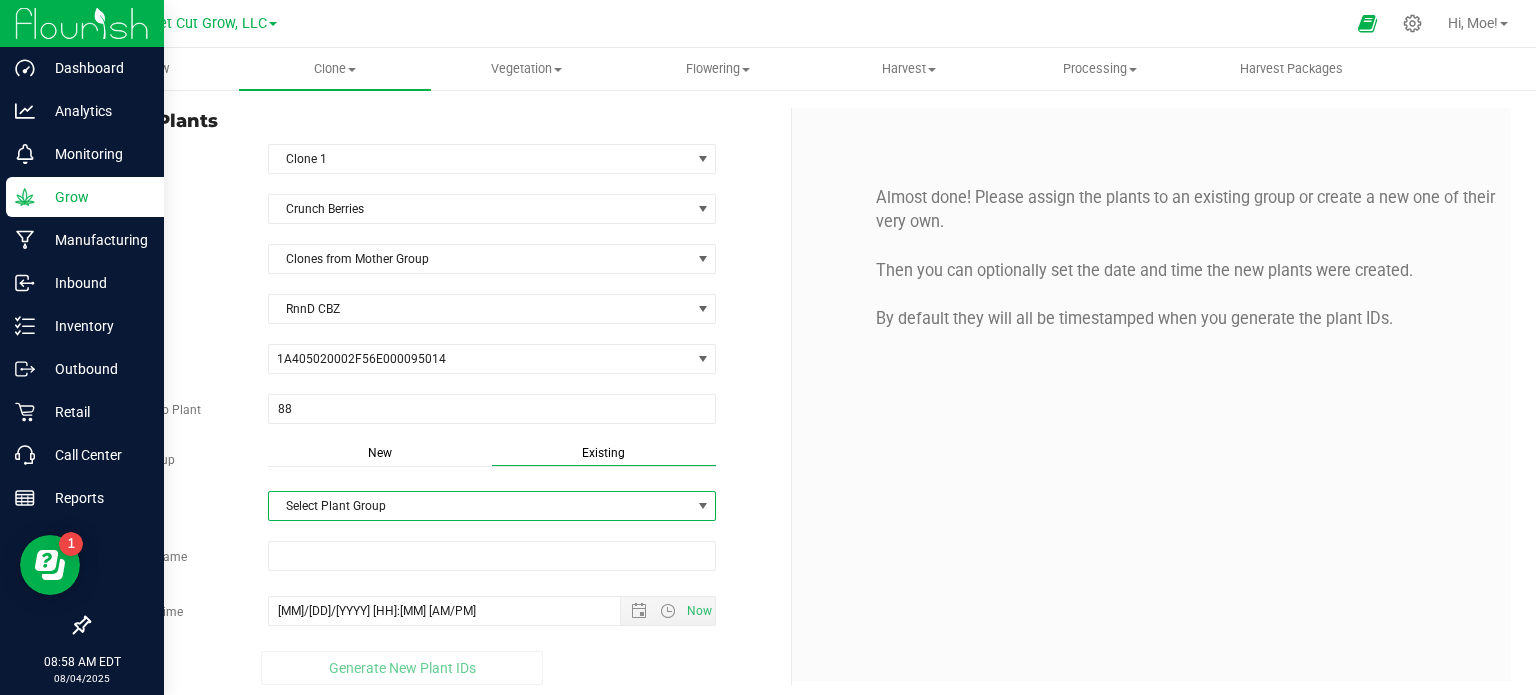 click at bounding box center (703, 506) 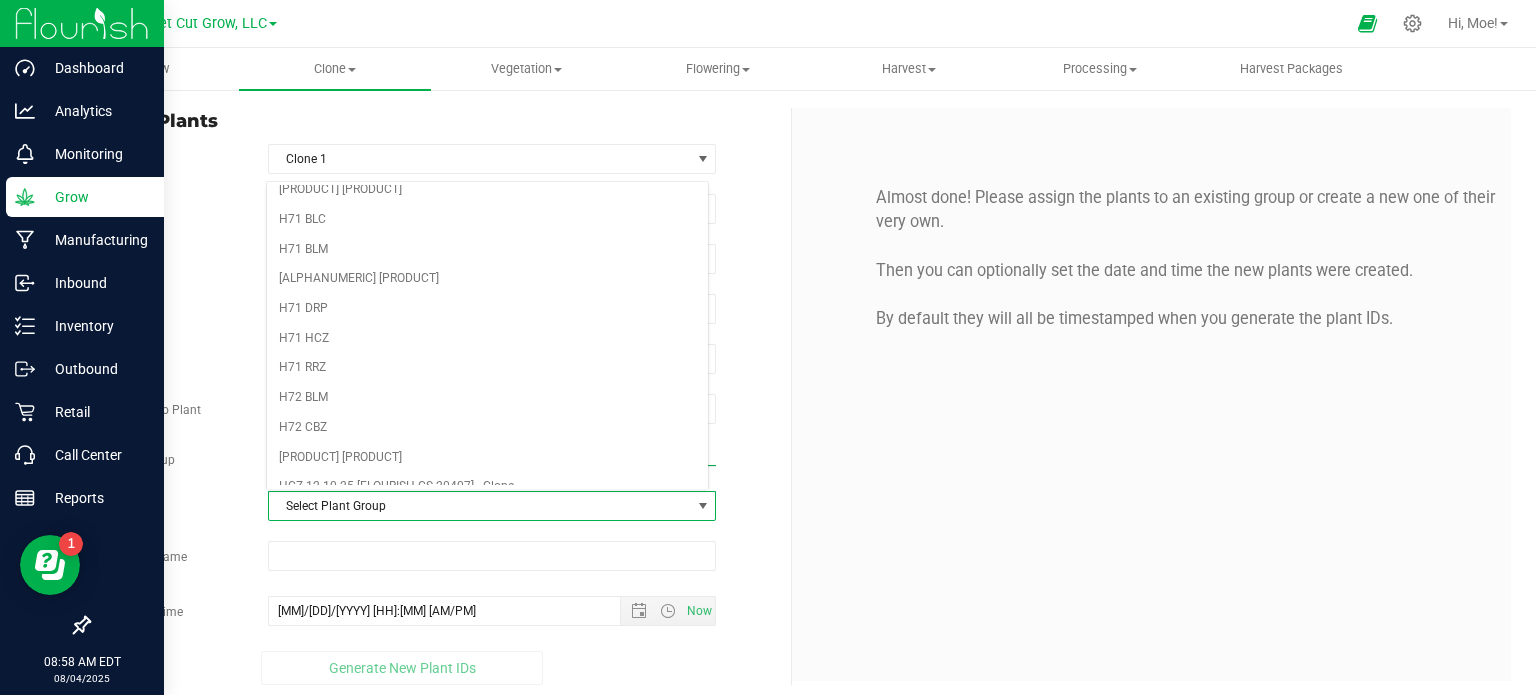 scroll, scrollTop: 110, scrollLeft: 0, axis: vertical 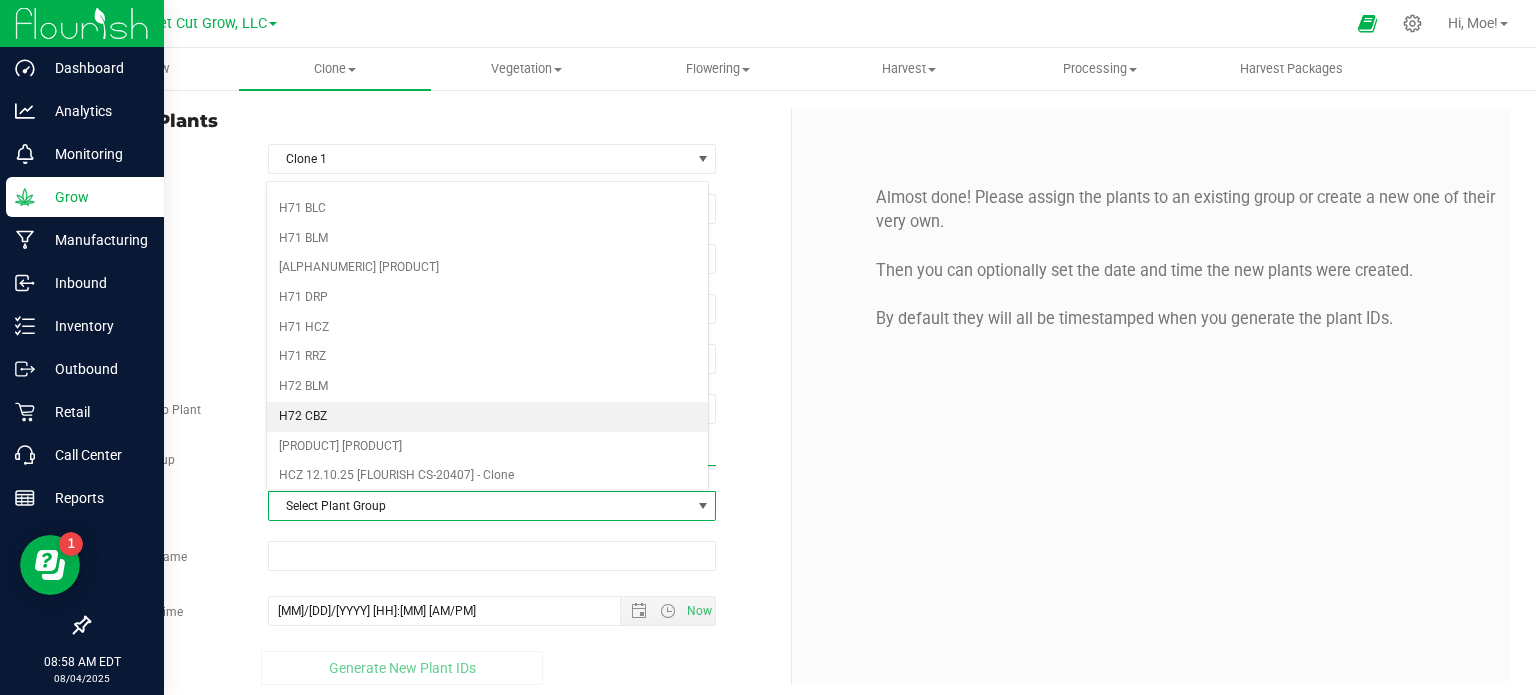 click on "H72 CBZ" at bounding box center [488, 417] 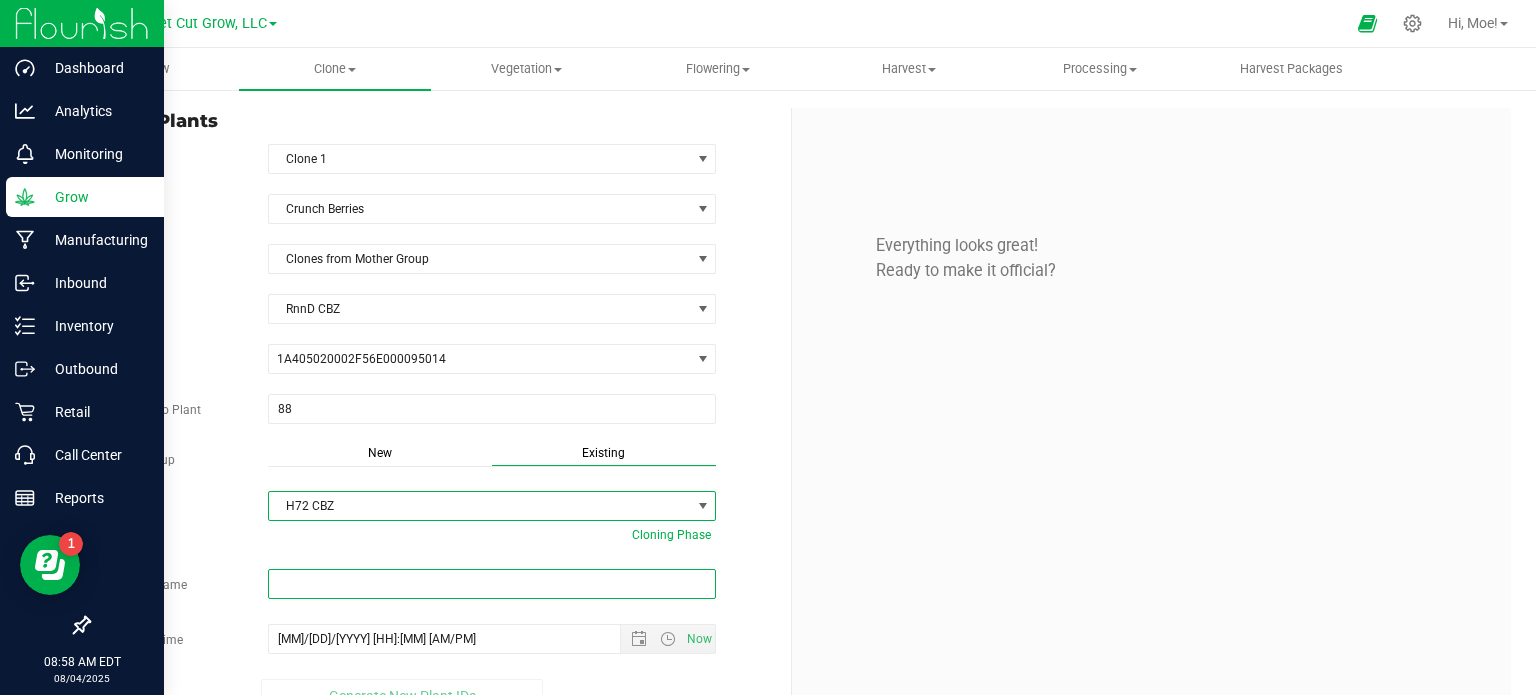 click at bounding box center (492, 584) 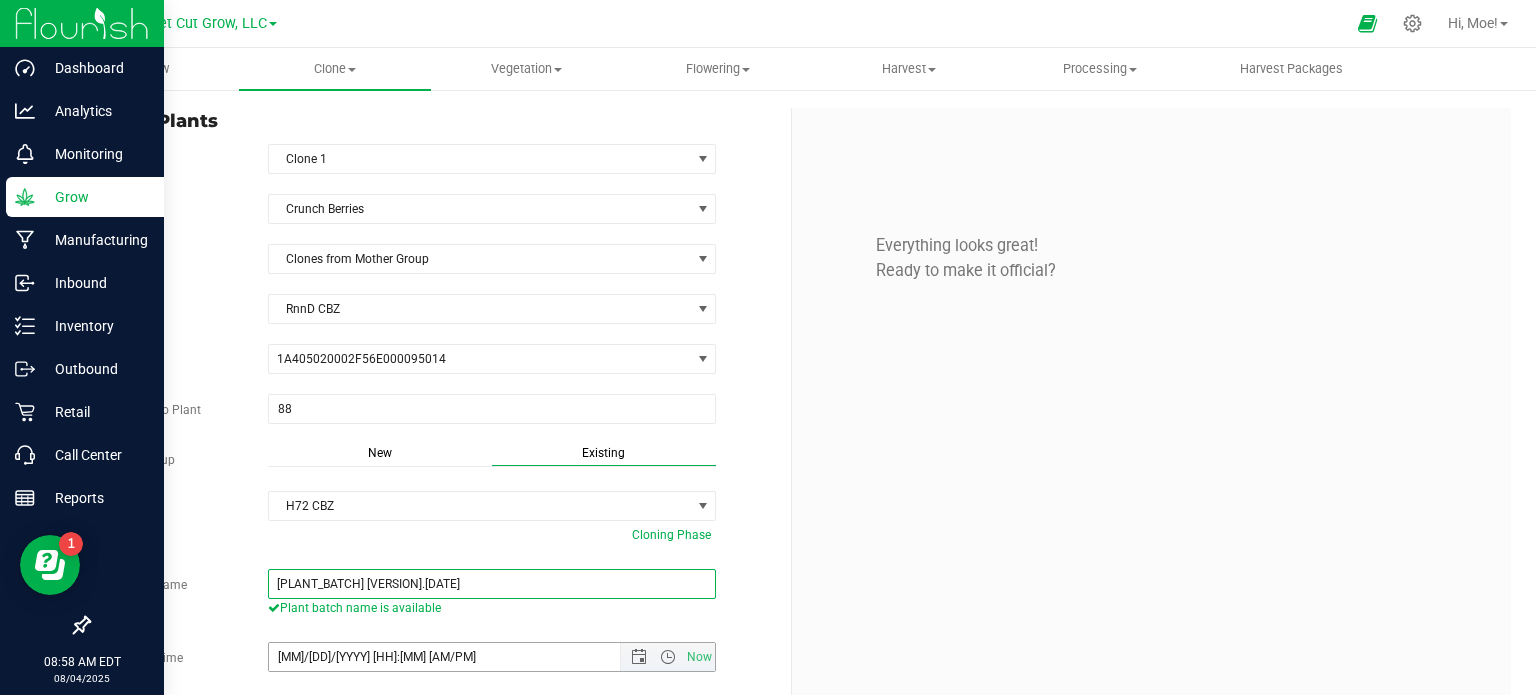 type on "[PLANT_BATCH] [VERSION].[DATE]" 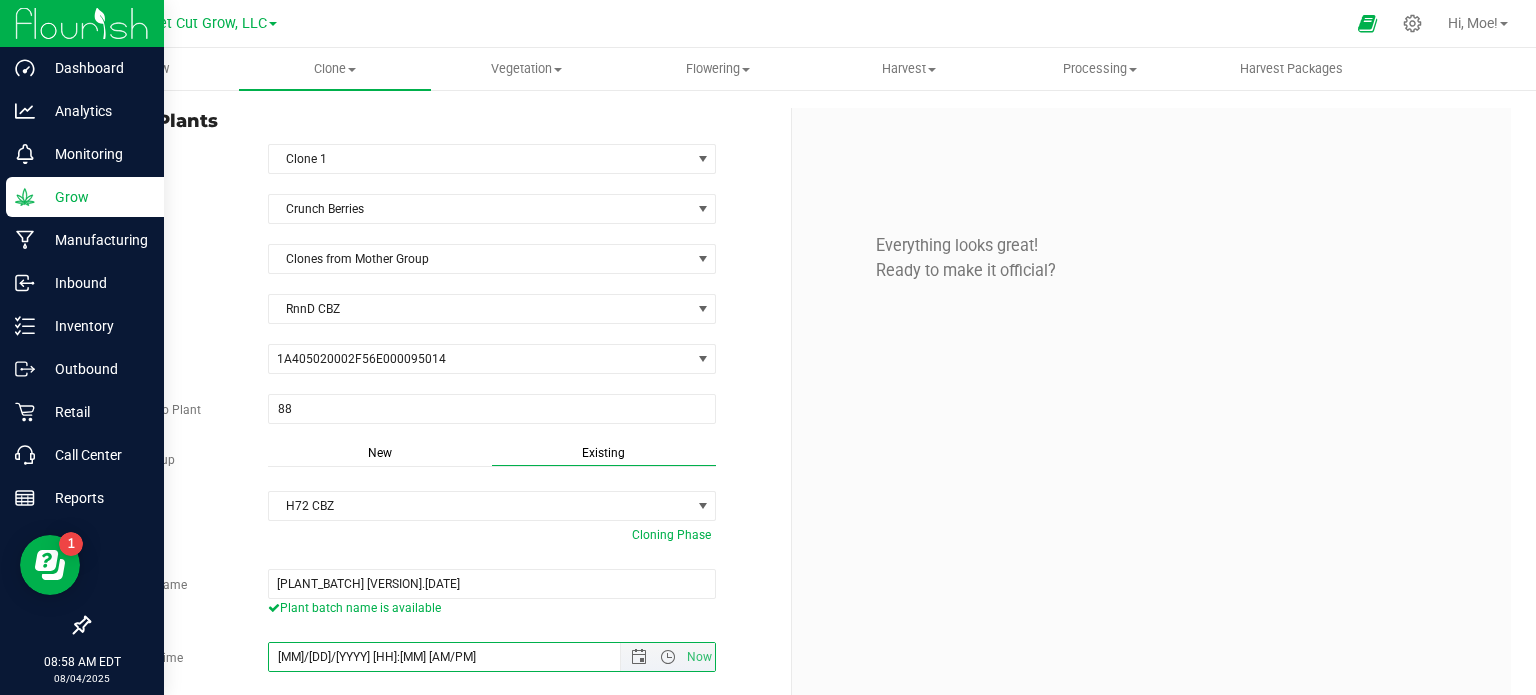click on "[MM]/[DD]/[YYYY] [HH]:[MM] [AM/PM]" at bounding box center (462, 657) 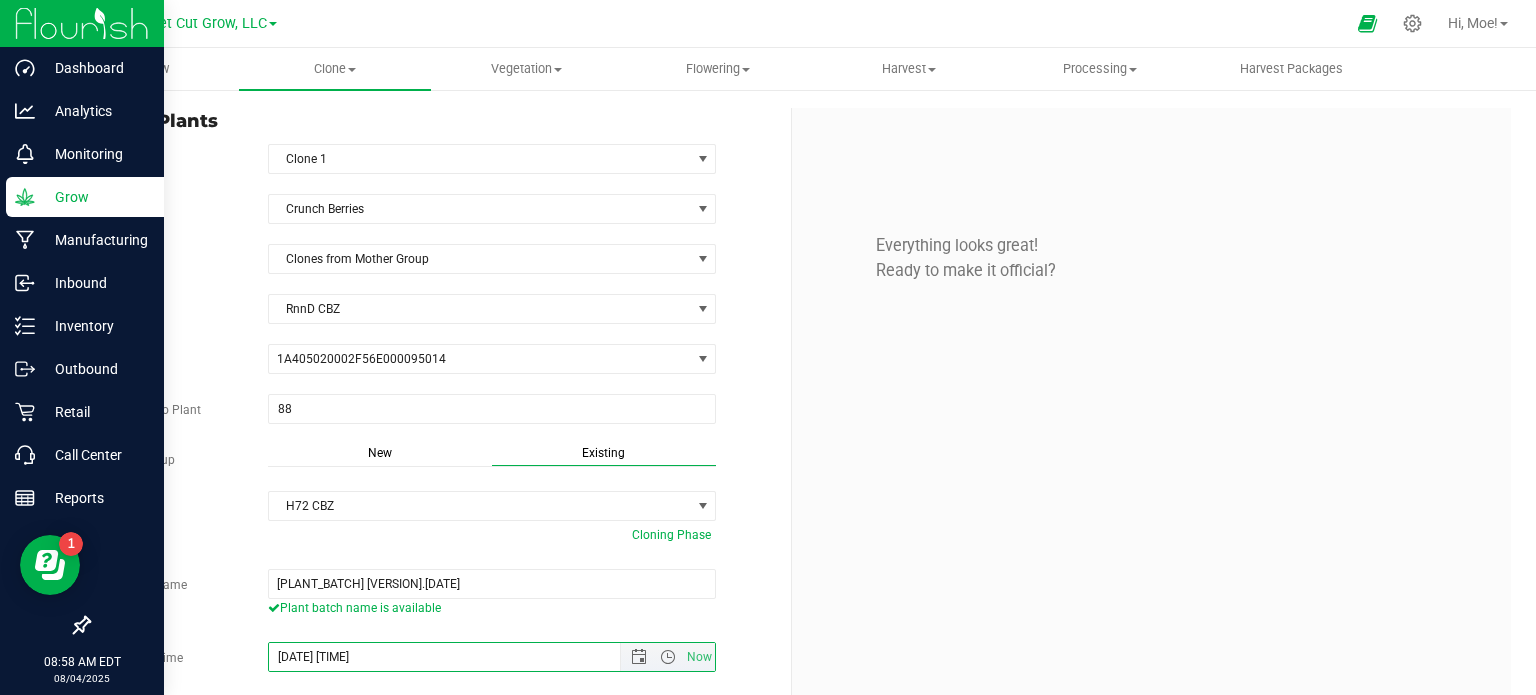 click on "[DATE] [TIME]" at bounding box center (462, 657) 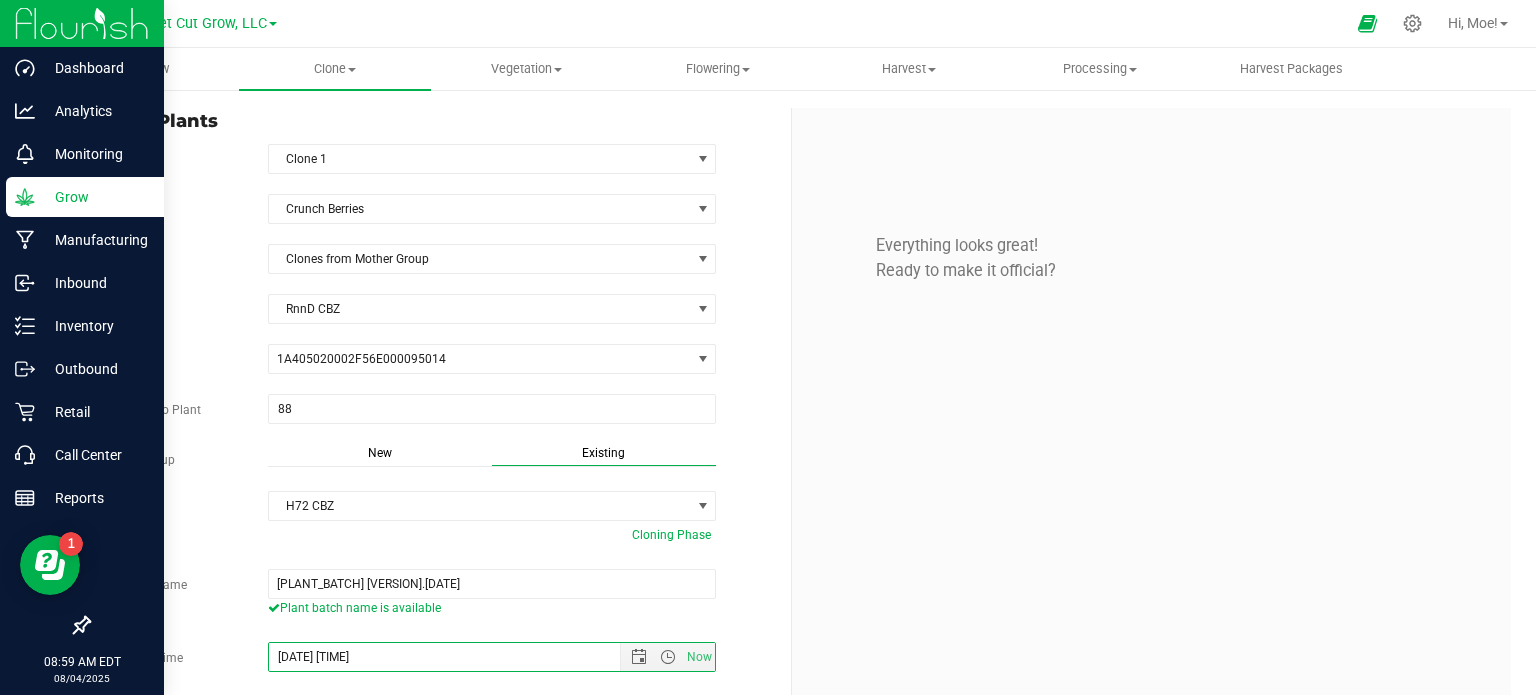 type on "[DATE] [TIME]" 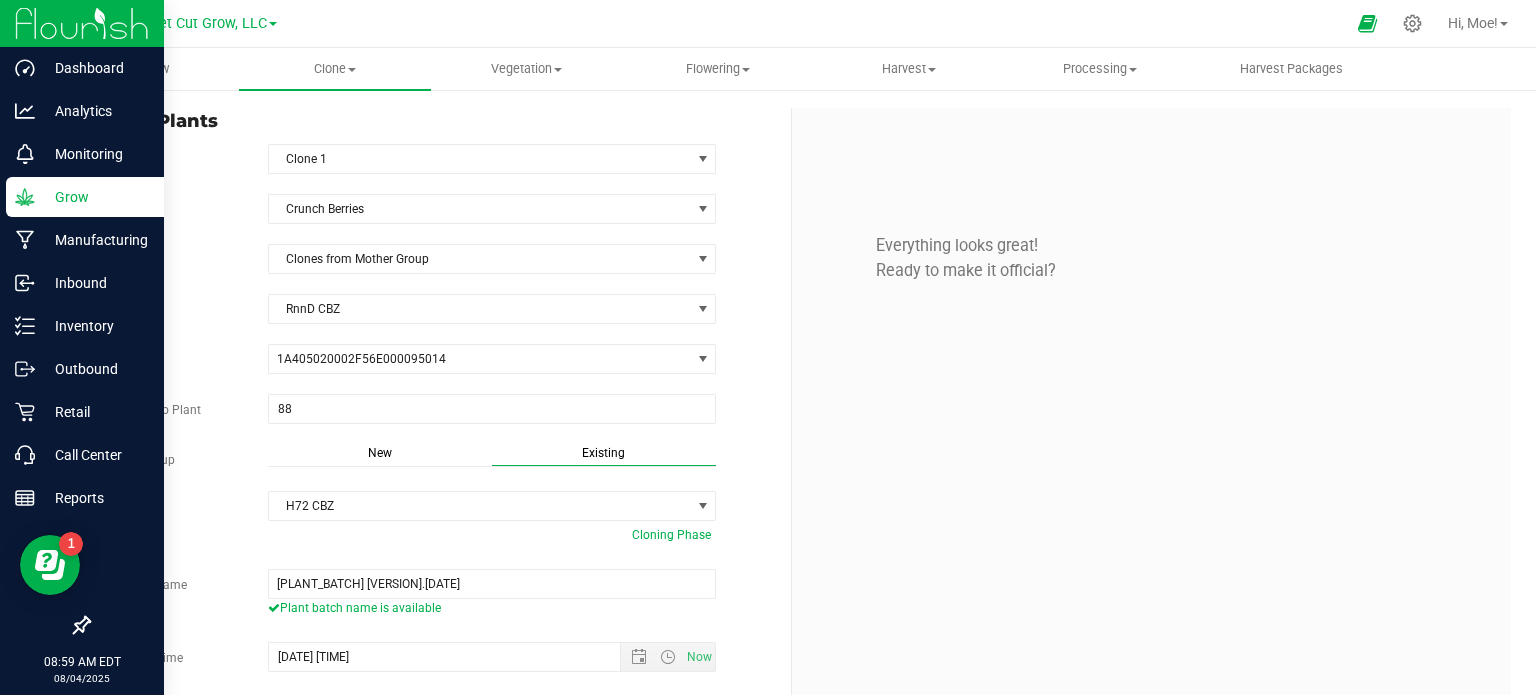 click on "Strain
Crunch Berries
Source
Clones from Mother Group
Mother Group
RnnD CBZ Select Mother Group Mom CBS RnnD CBZ
Source Plant
[ID] [ID] [ID] [ID] [ID]
Total Clones to Plant
88 88 CBZ" at bounding box center [432, 462] 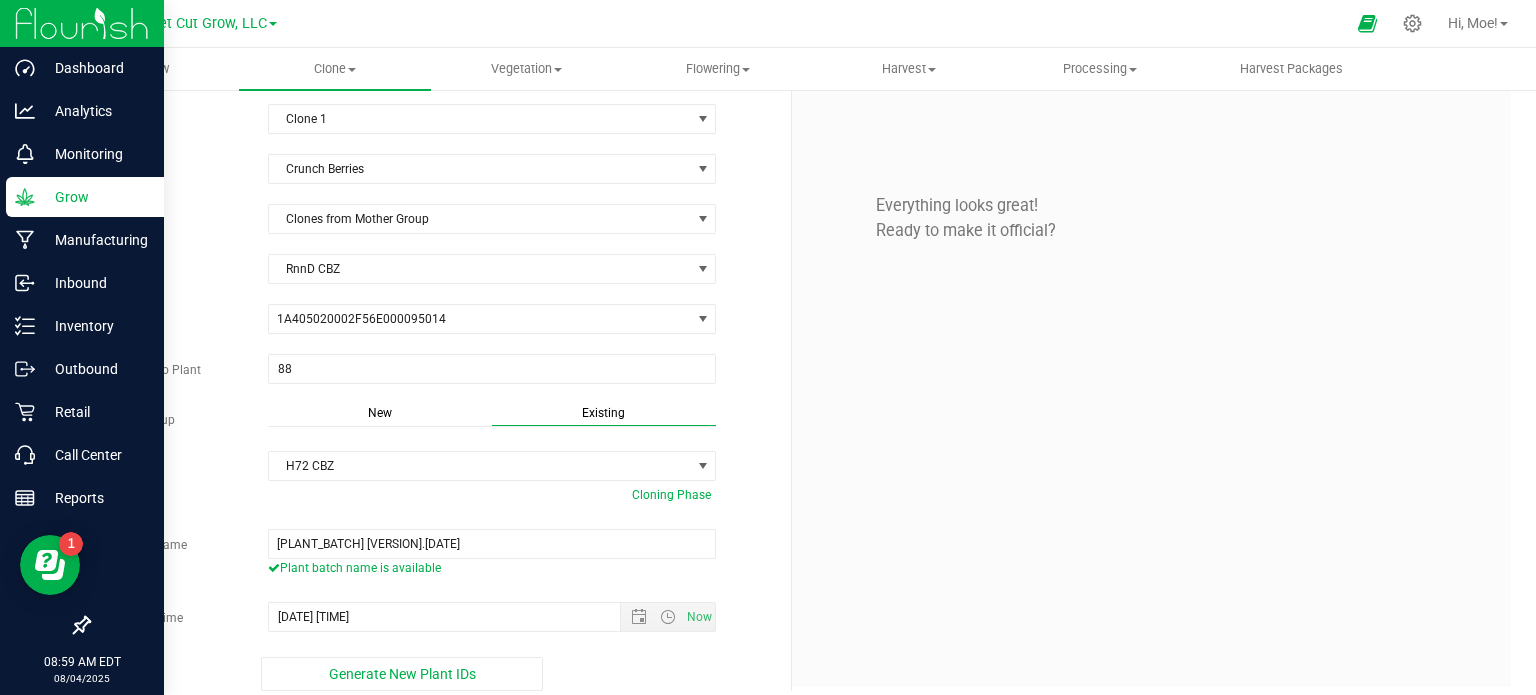 scroll, scrollTop: 52, scrollLeft: 0, axis: vertical 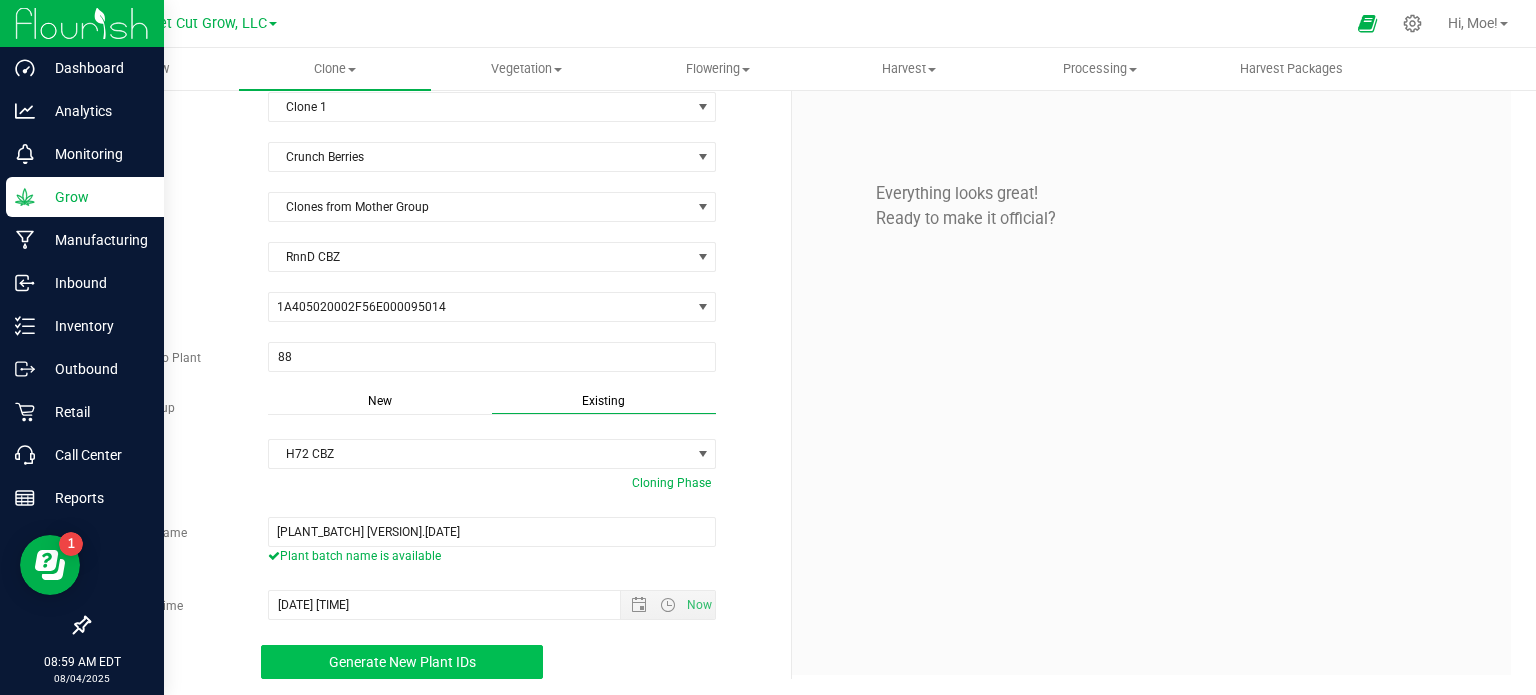 click on "Generate New Plant IDs" at bounding box center (402, 662) 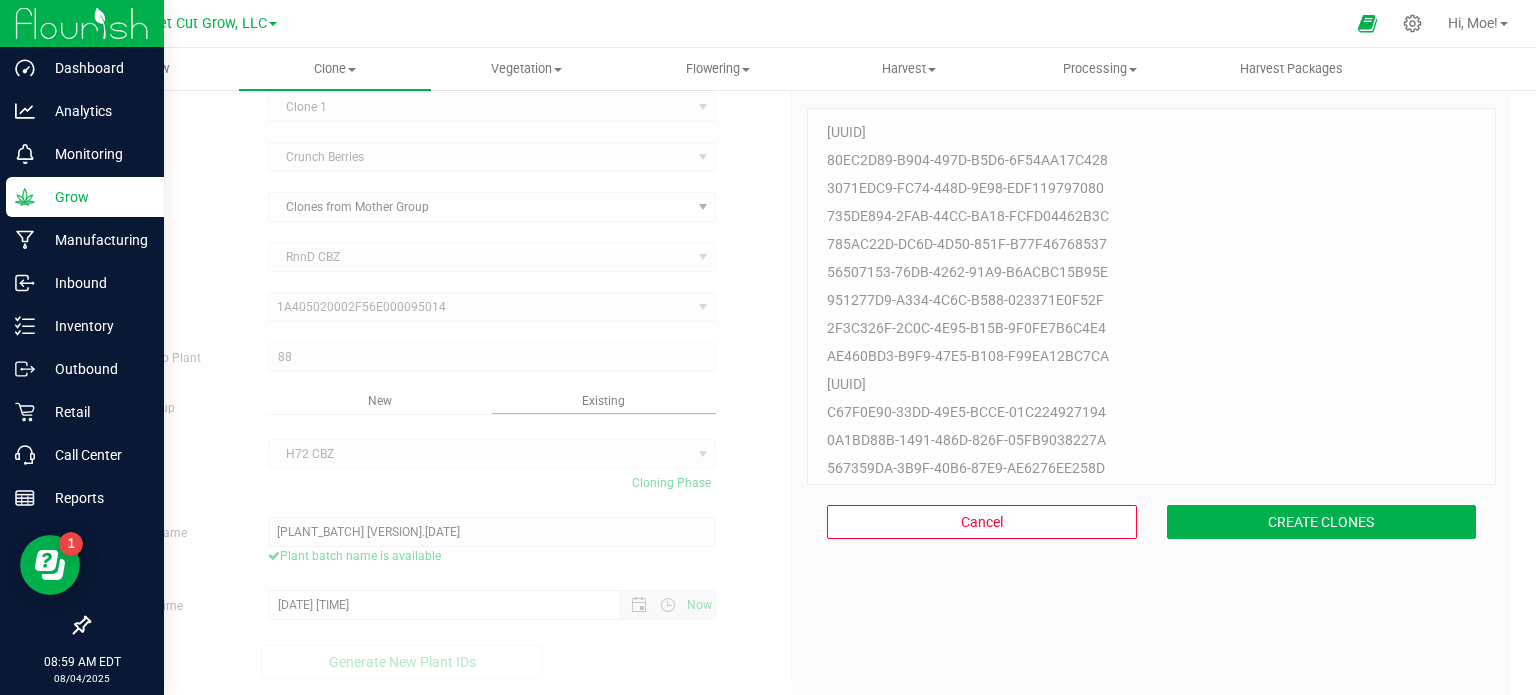 scroll, scrollTop: 60, scrollLeft: 0, axis: vertical 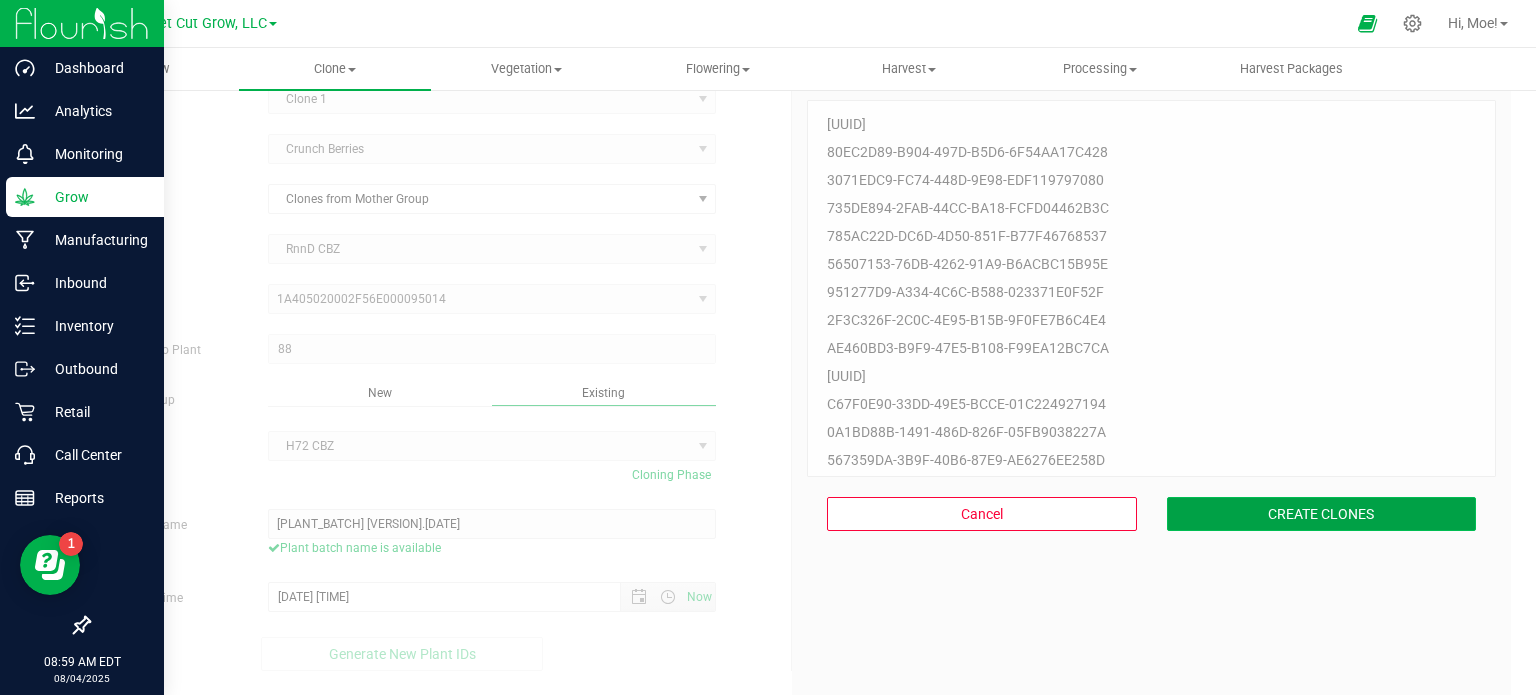 click on "CREATE CLONES" at bounding box center [1322, 514] 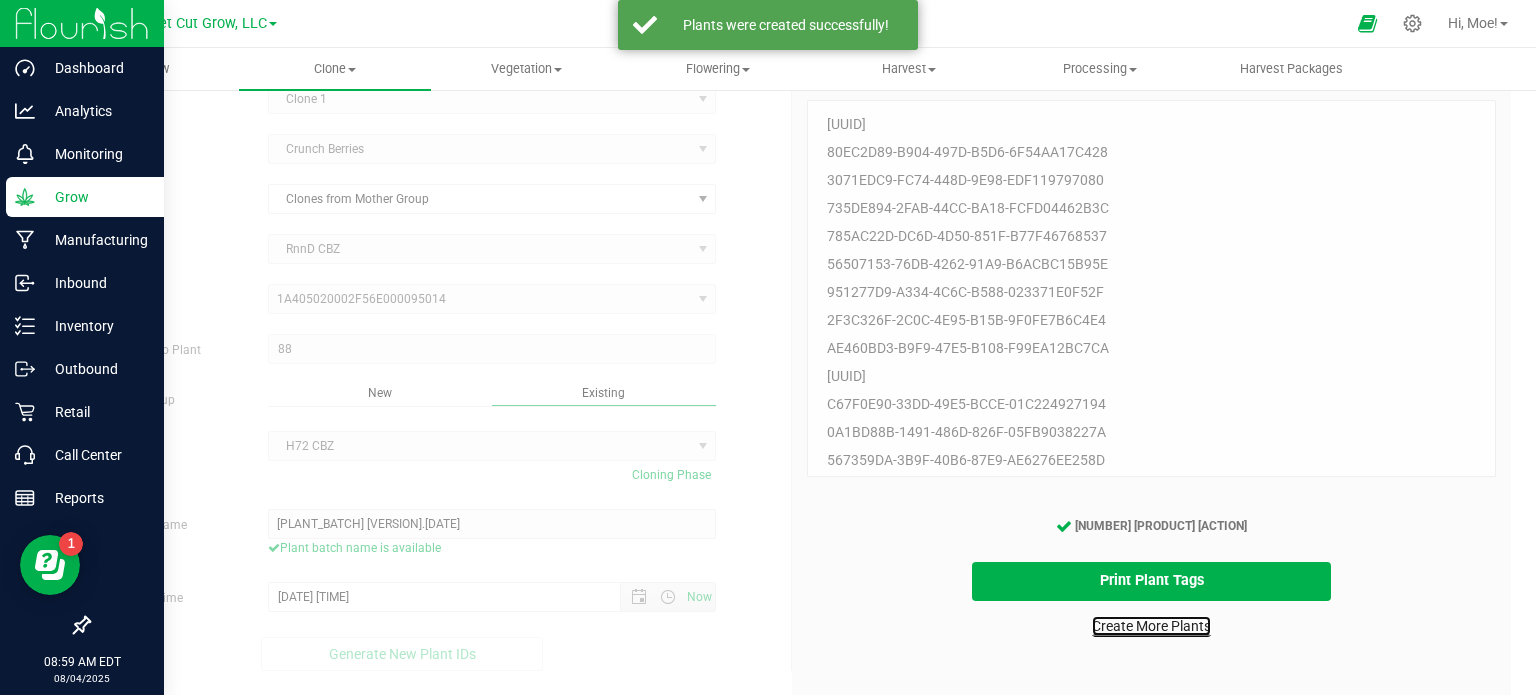 click on "Create More Plants" at bounding box center [1151, 626] 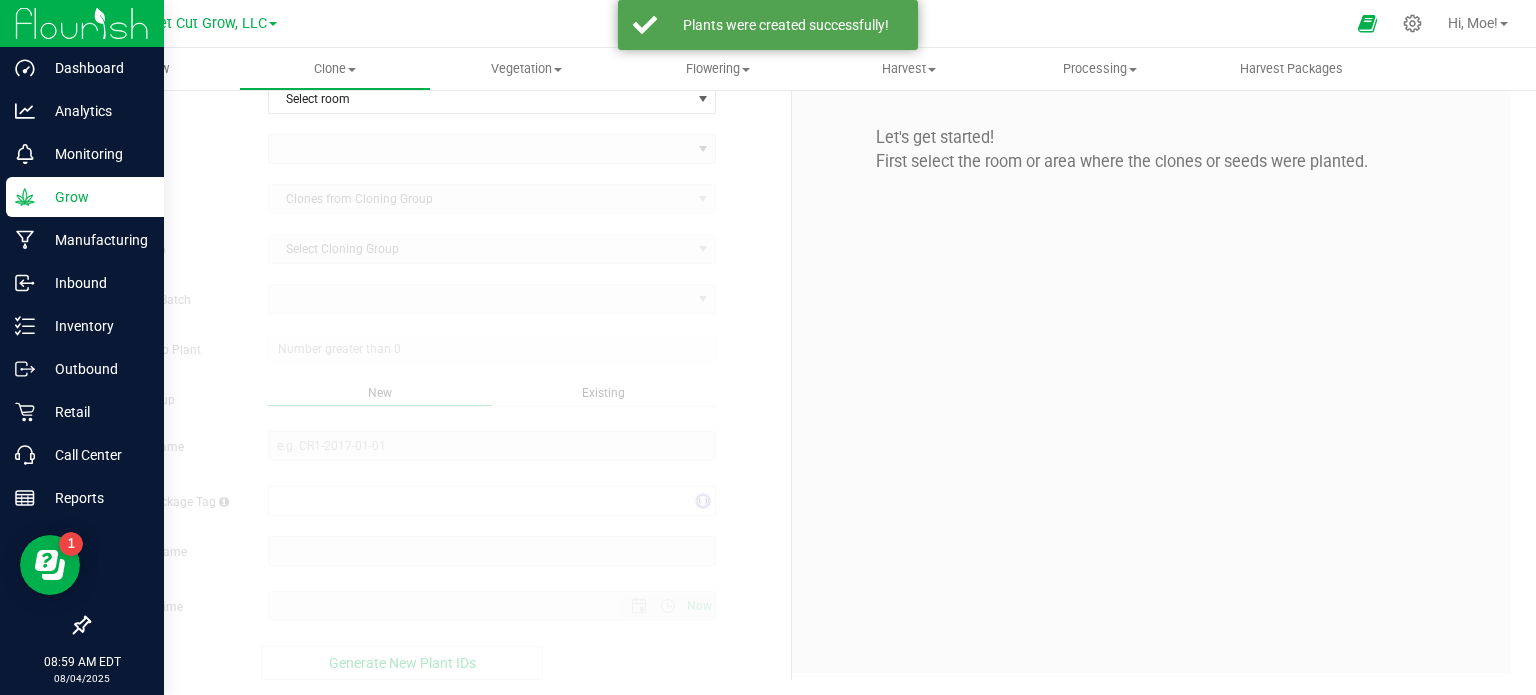 scroll, scrollTop: 0, scrollLeft: 0, axis: both 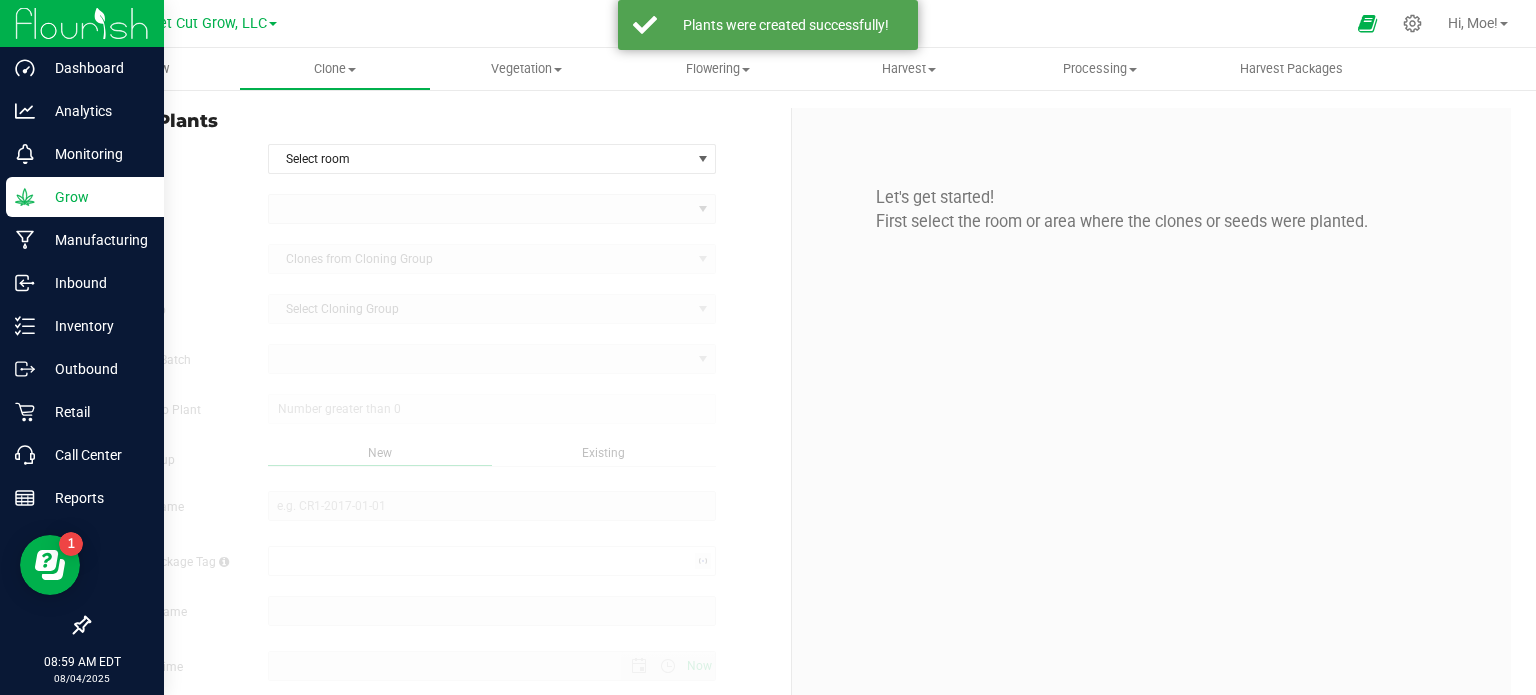 type on "[DATE] [TIME]" 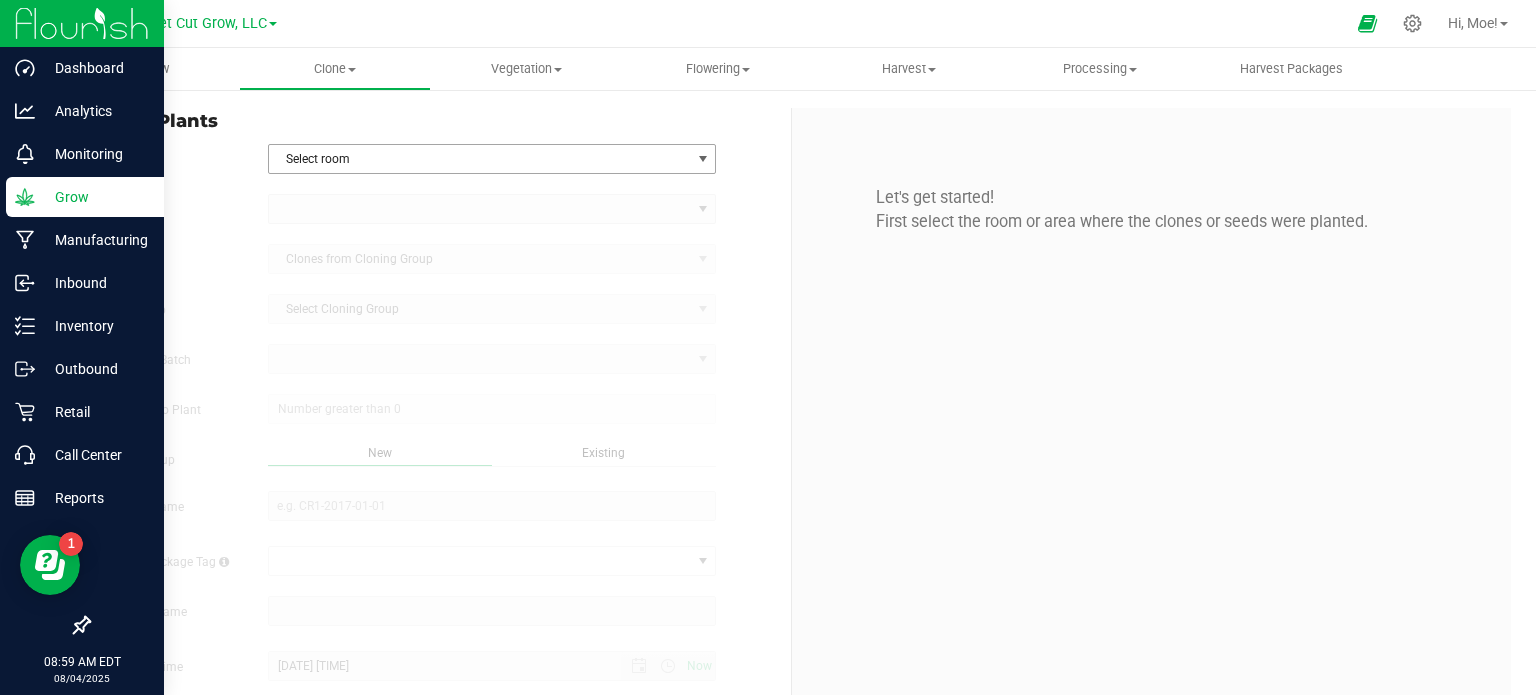 click at bounding box center [703, 159] 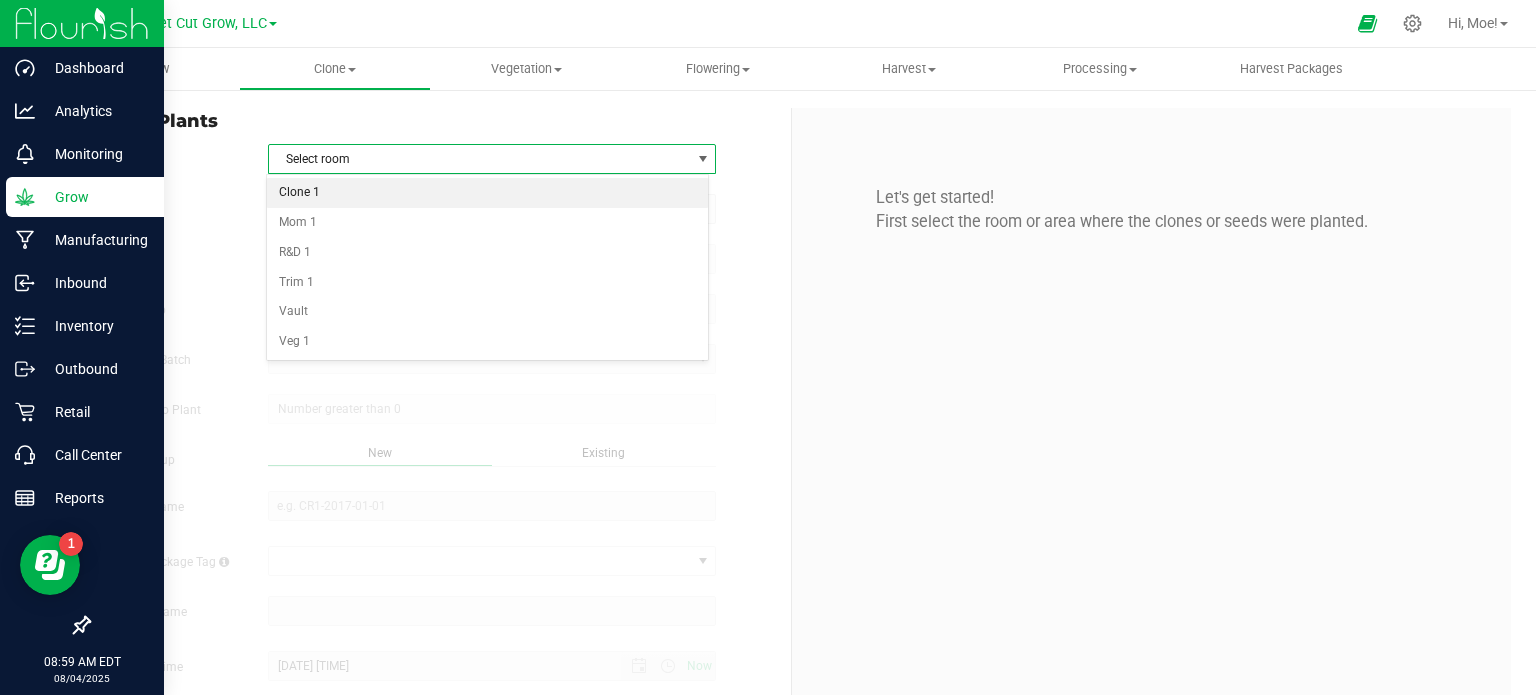click on "Clone 1" at bounding box center (488, 193) 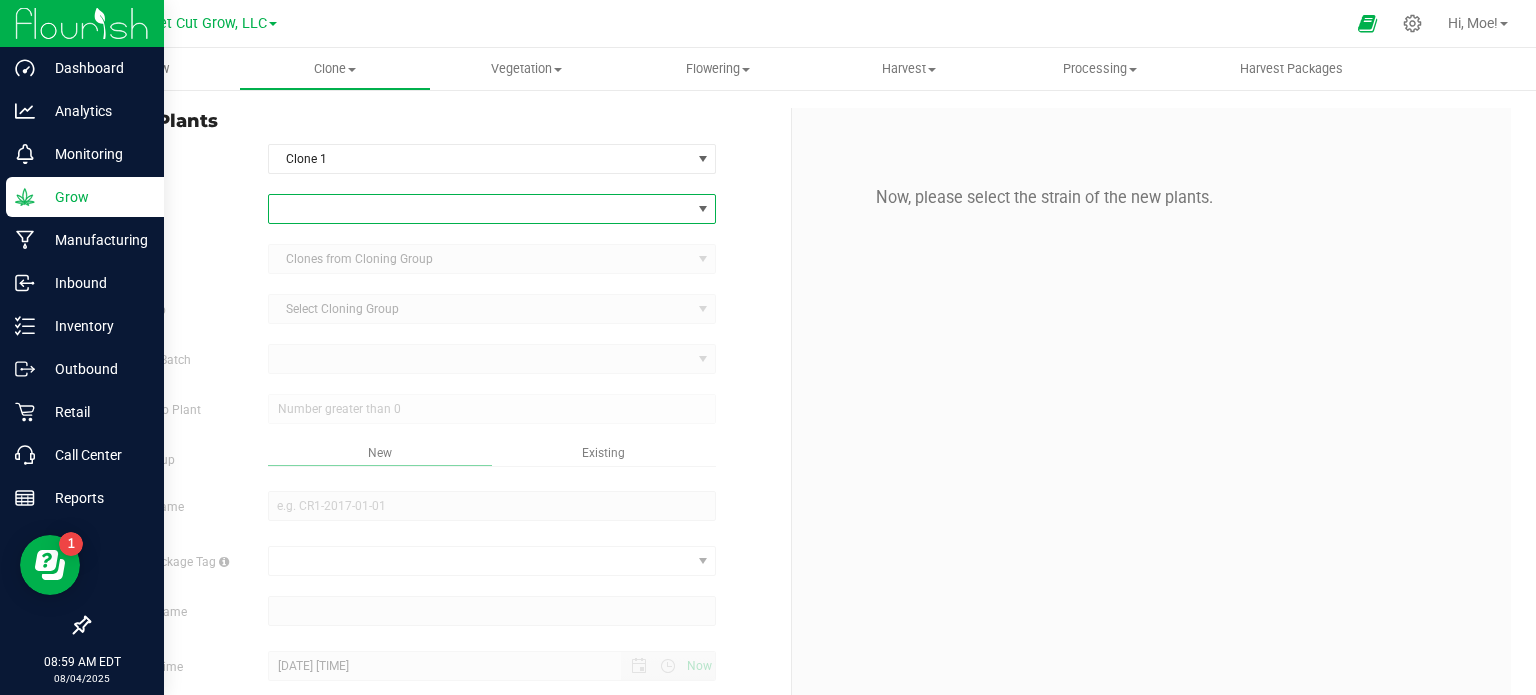 click at bounding box center (703, 209) 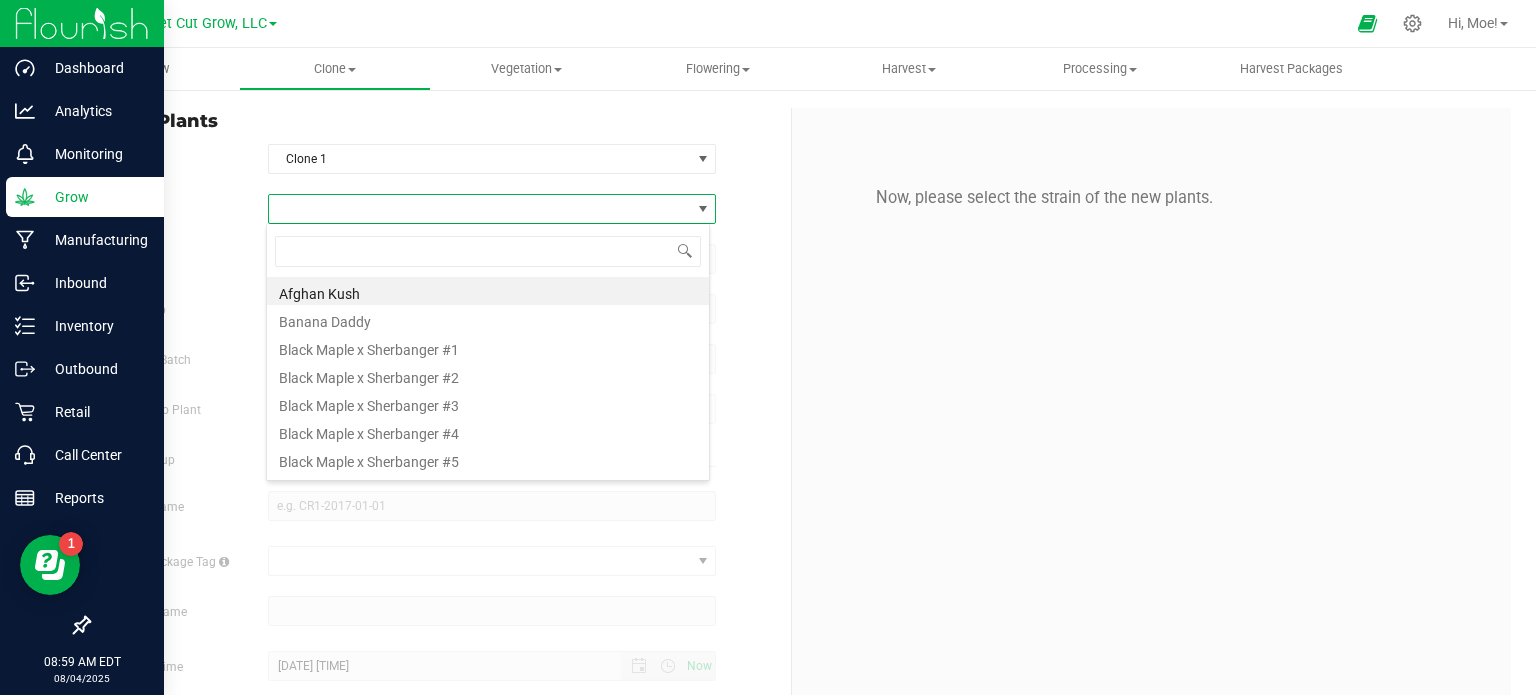 scroll, scrollTop: 99970, scrollLeft: 99556, axis: both 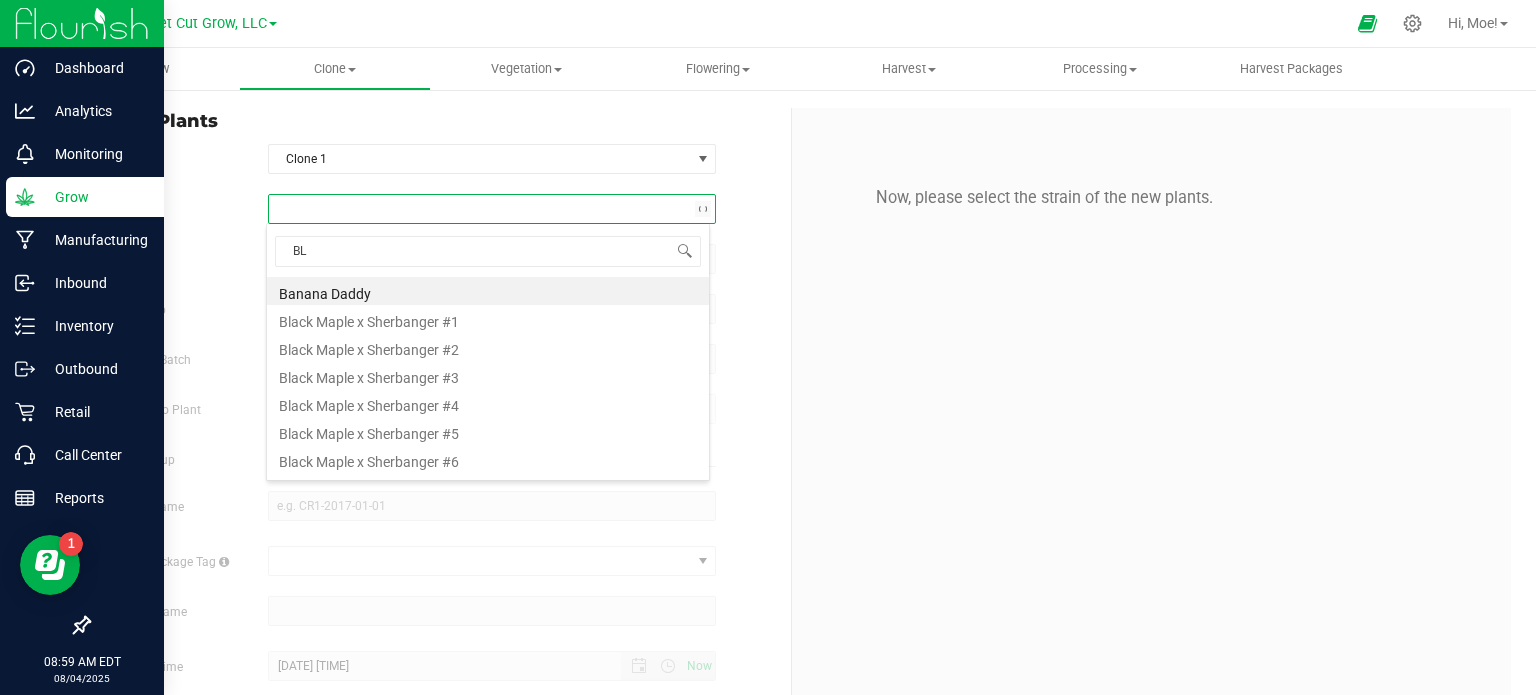 type on "BLO" 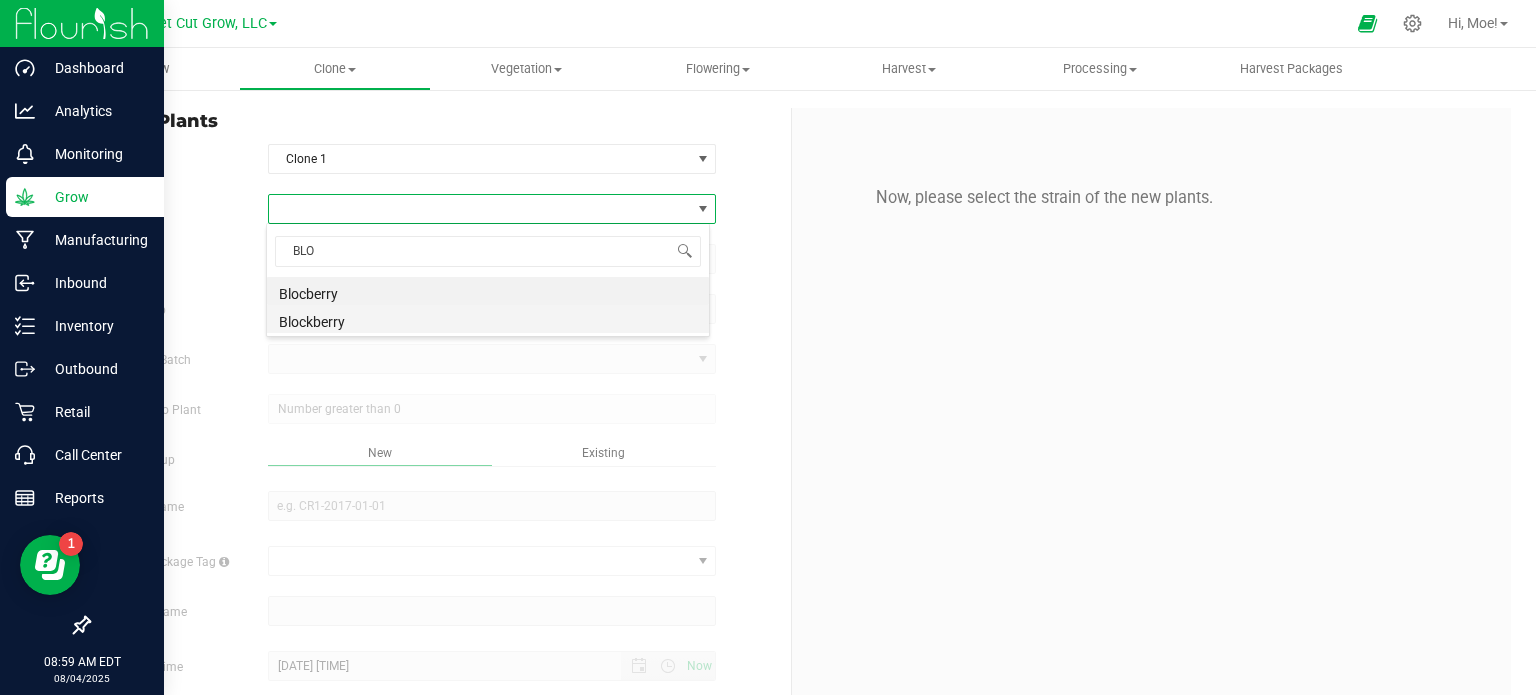 click on "Blockberry" at bounding box center [488, 319] 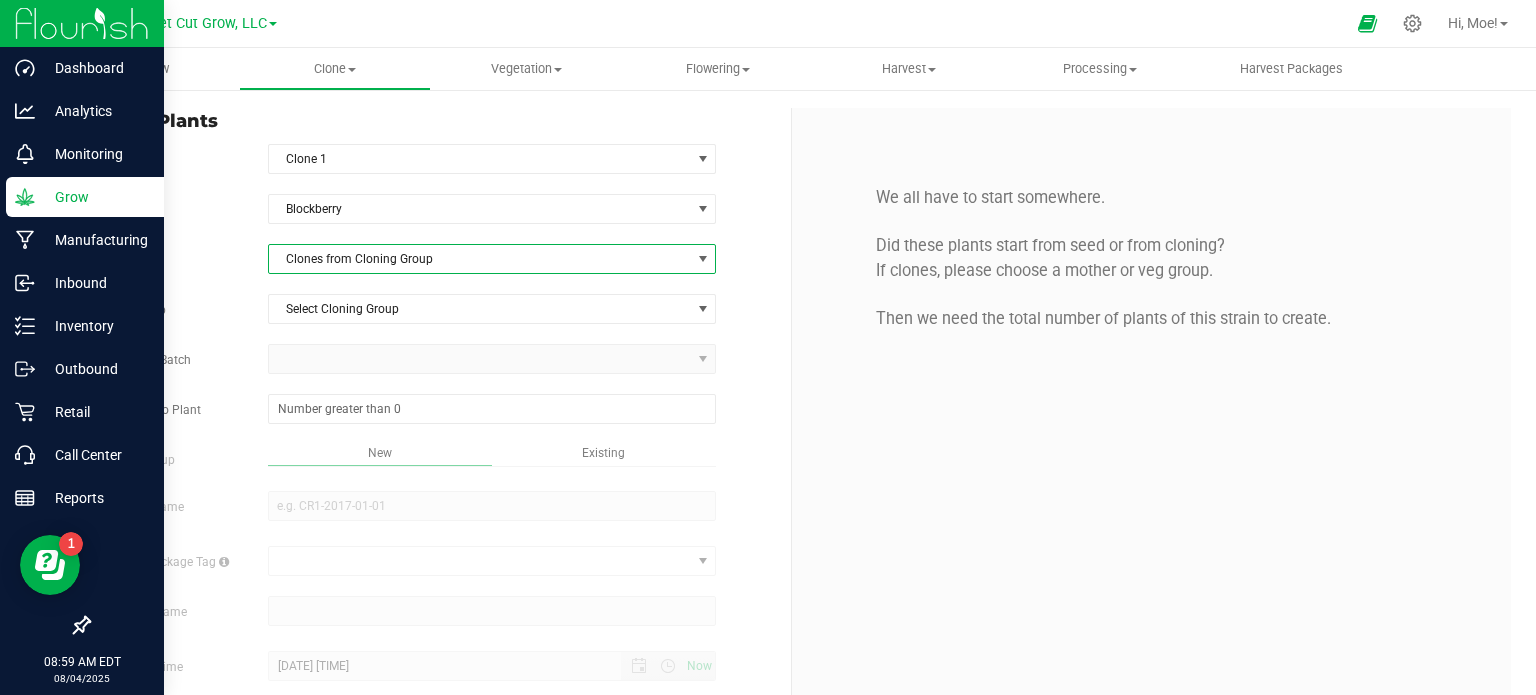 click at bounding box center [703, 259] 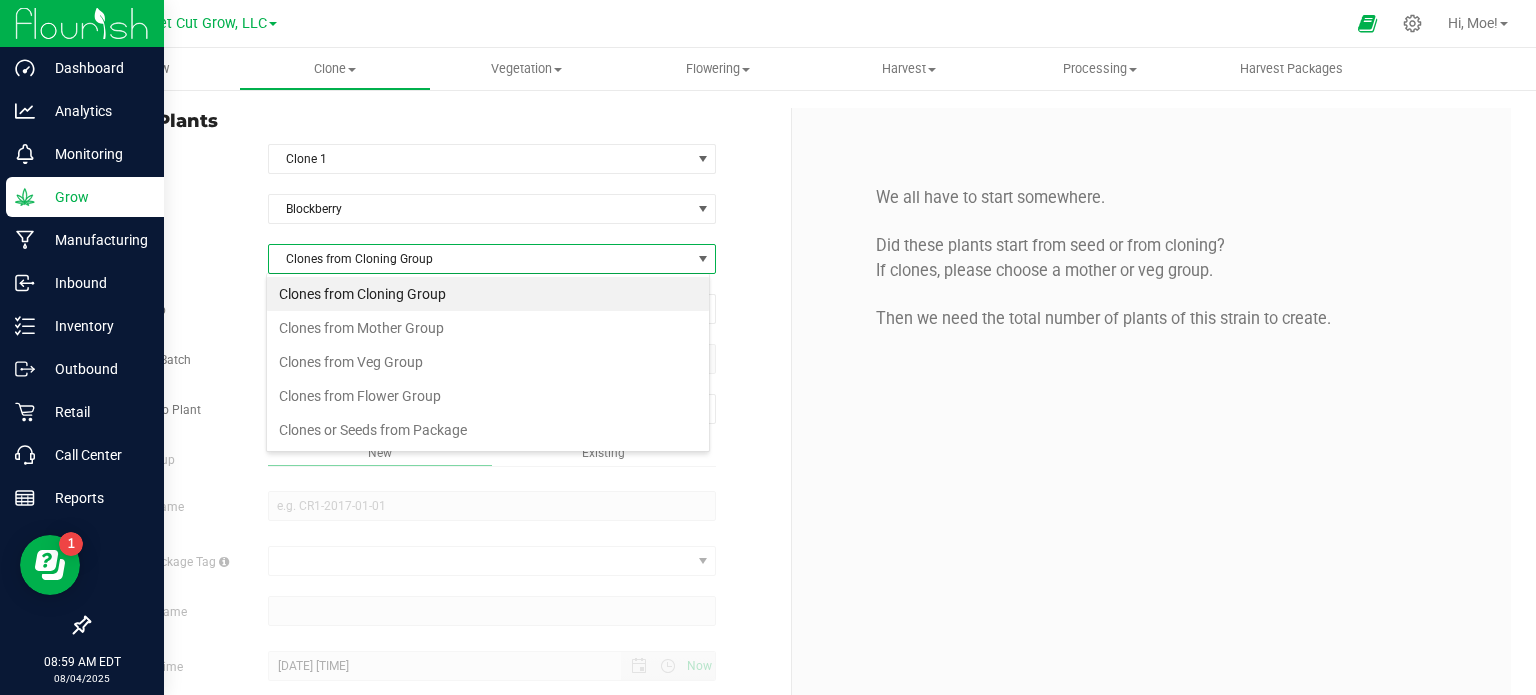 scroll, scrollTop: 99970, scrollLeft: 99556, axis: both 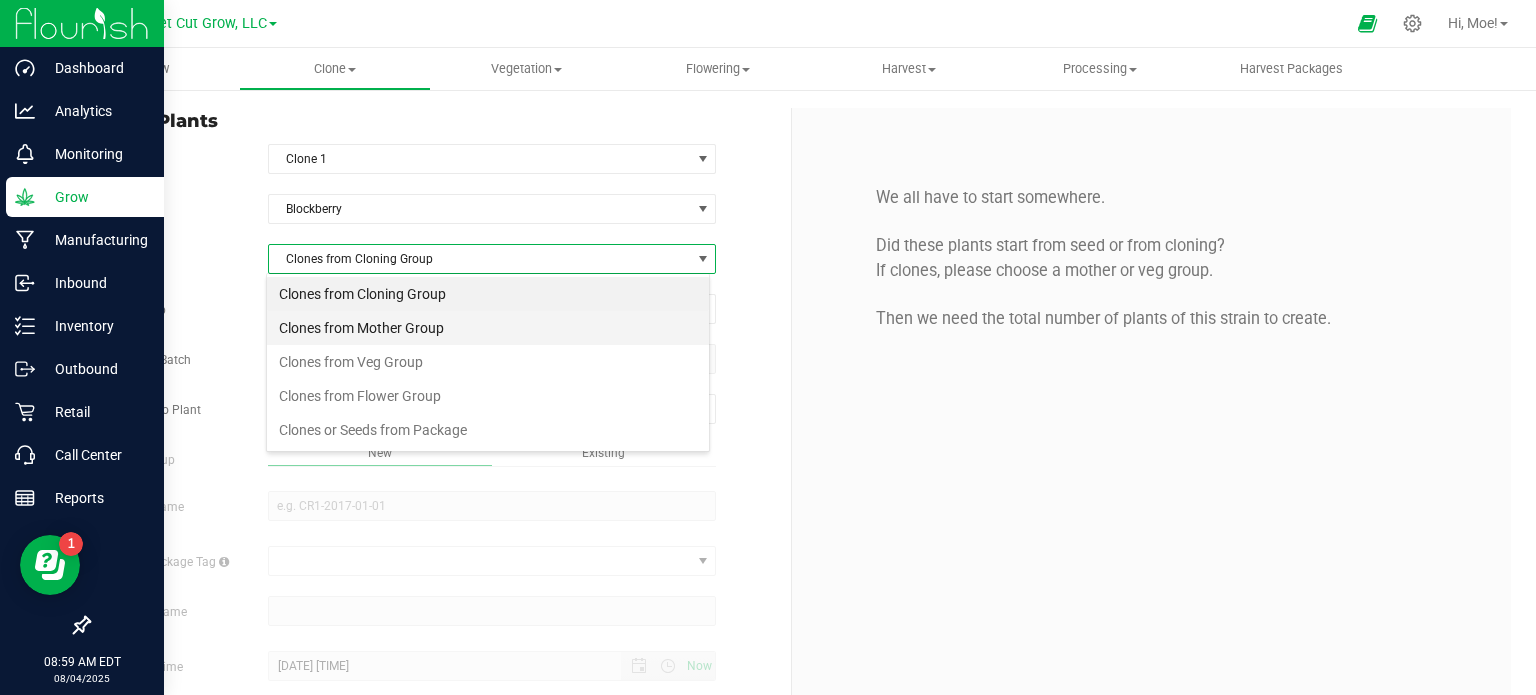 click on "Clones from Mother Group" at bounding box center (488, 328) 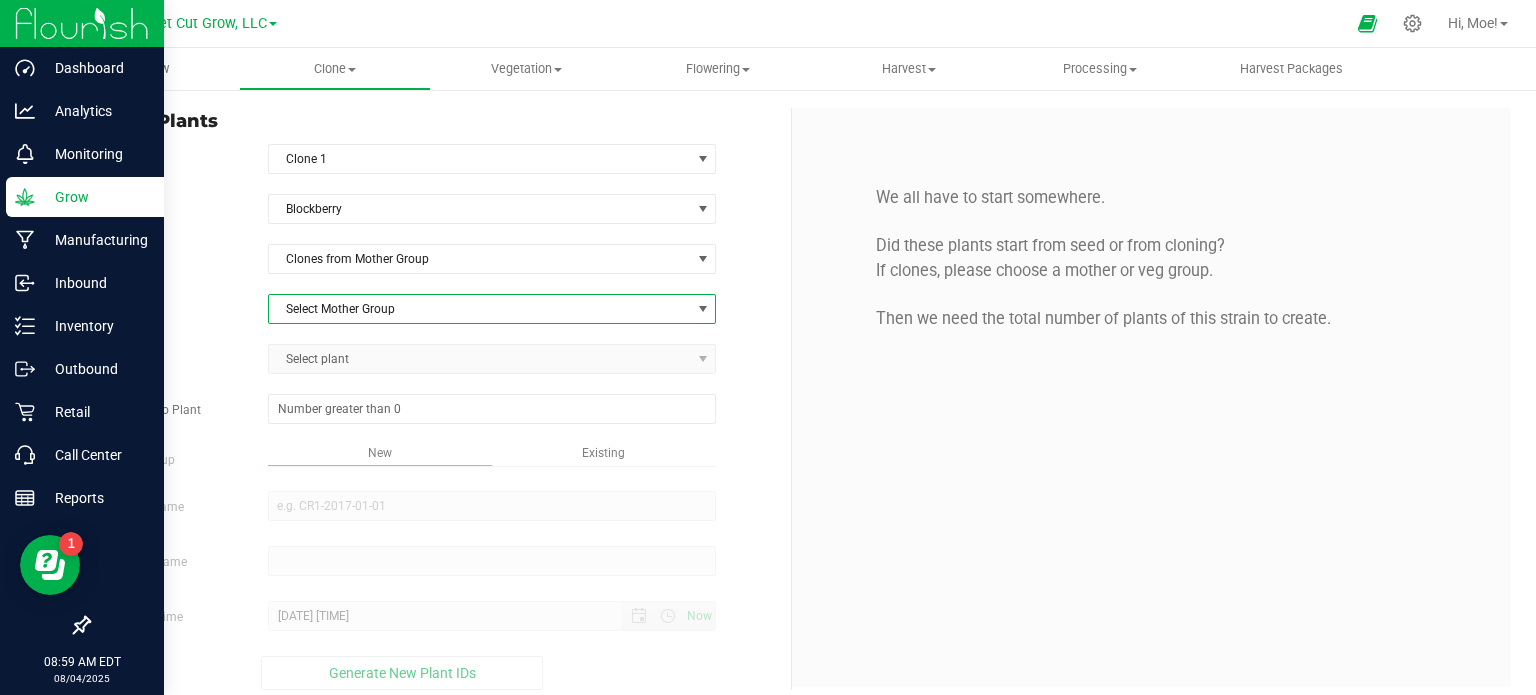 click at bounding box center (703, 309) 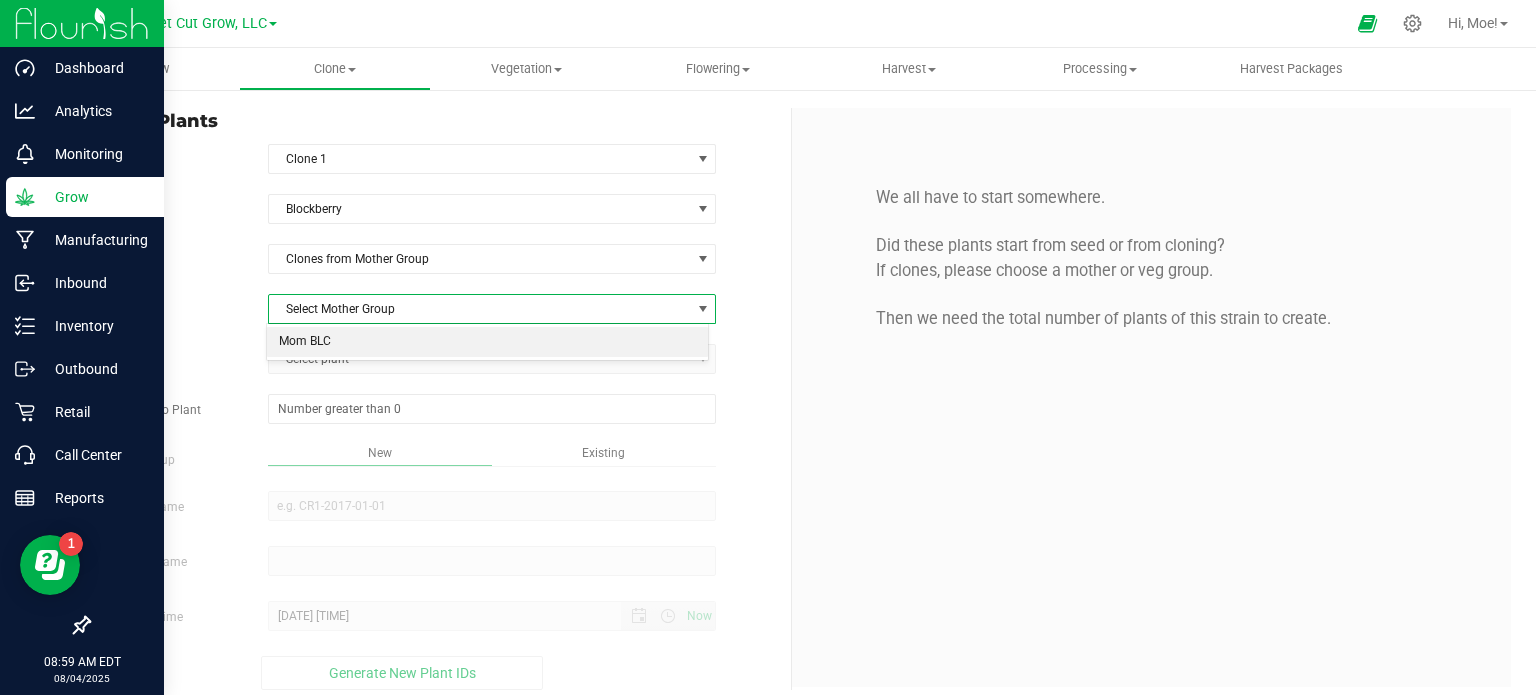 click on "Mom BLC" at bounding box center (488, 342) 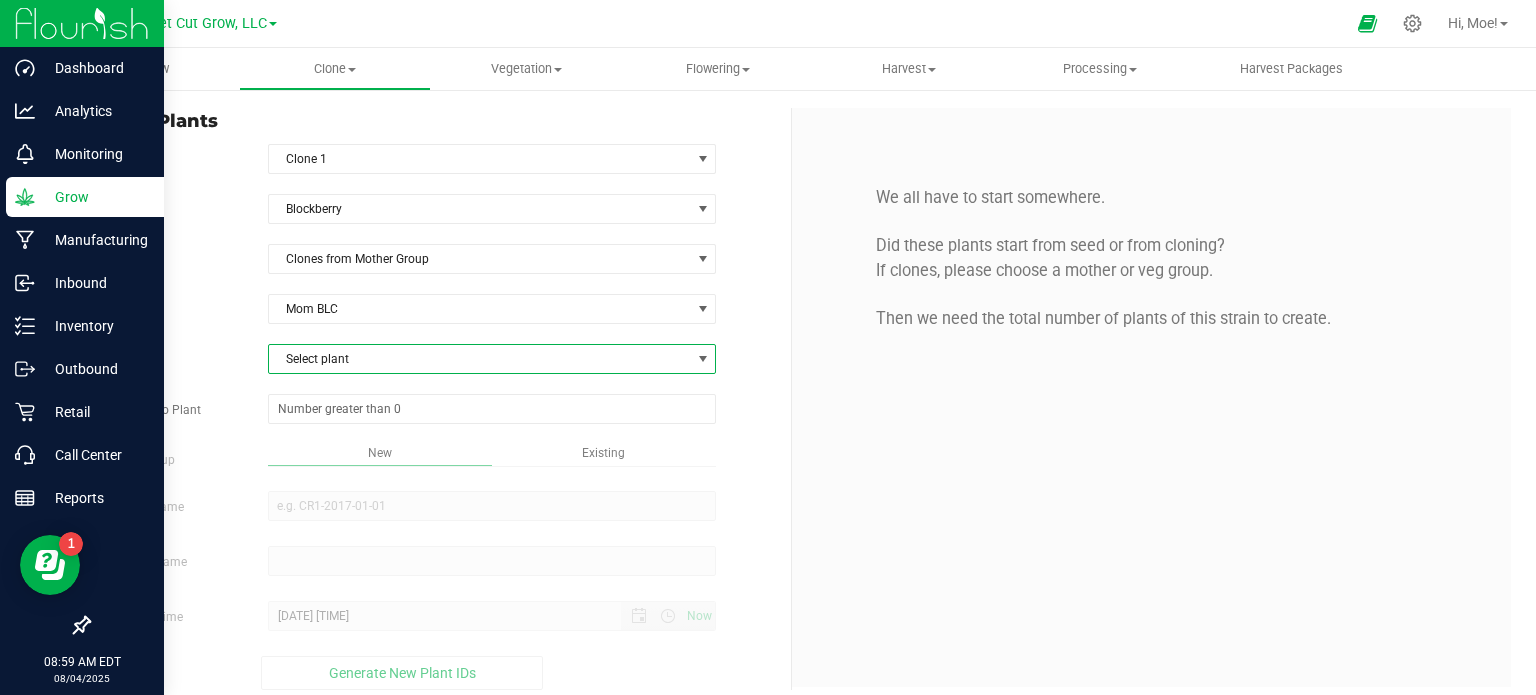 click at bounding box center (703, 359) 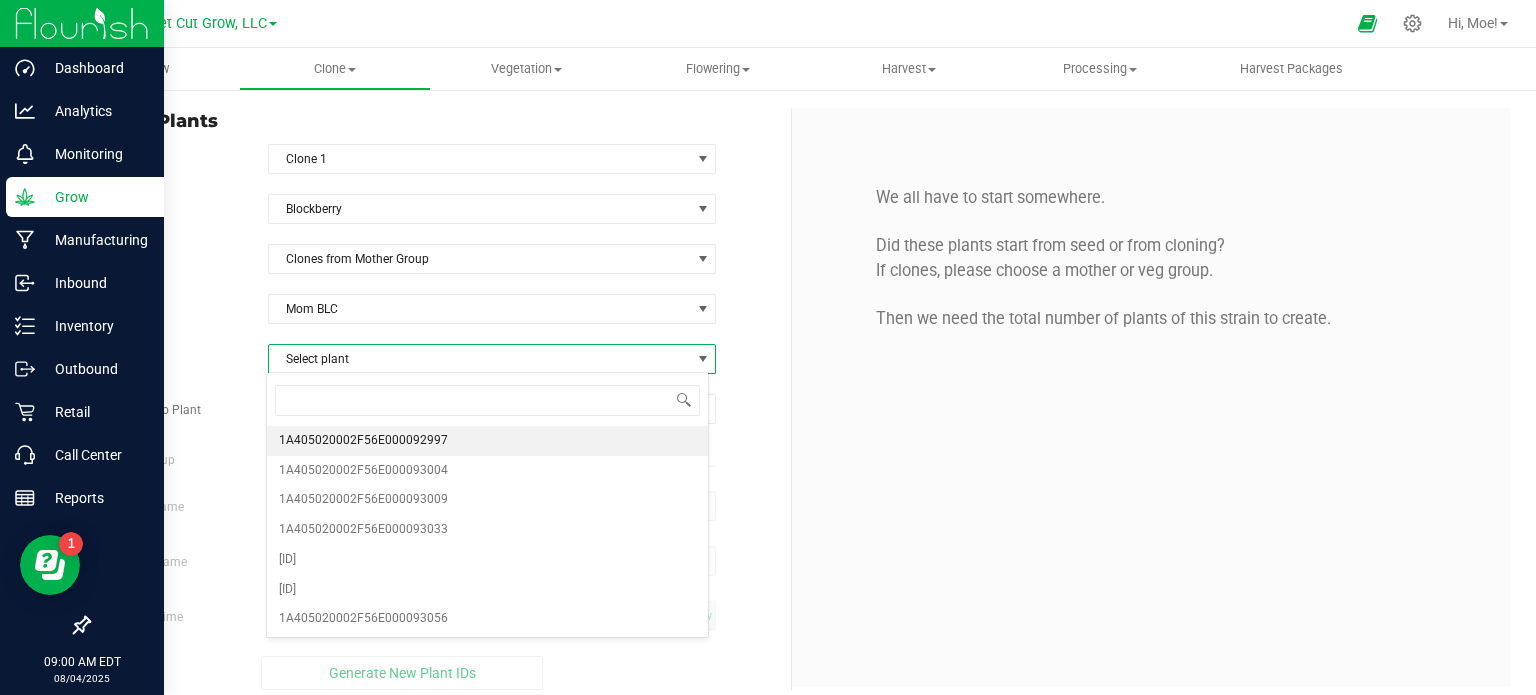 click on "1A405020002F56E000092997" at bounding box center [488, 441] 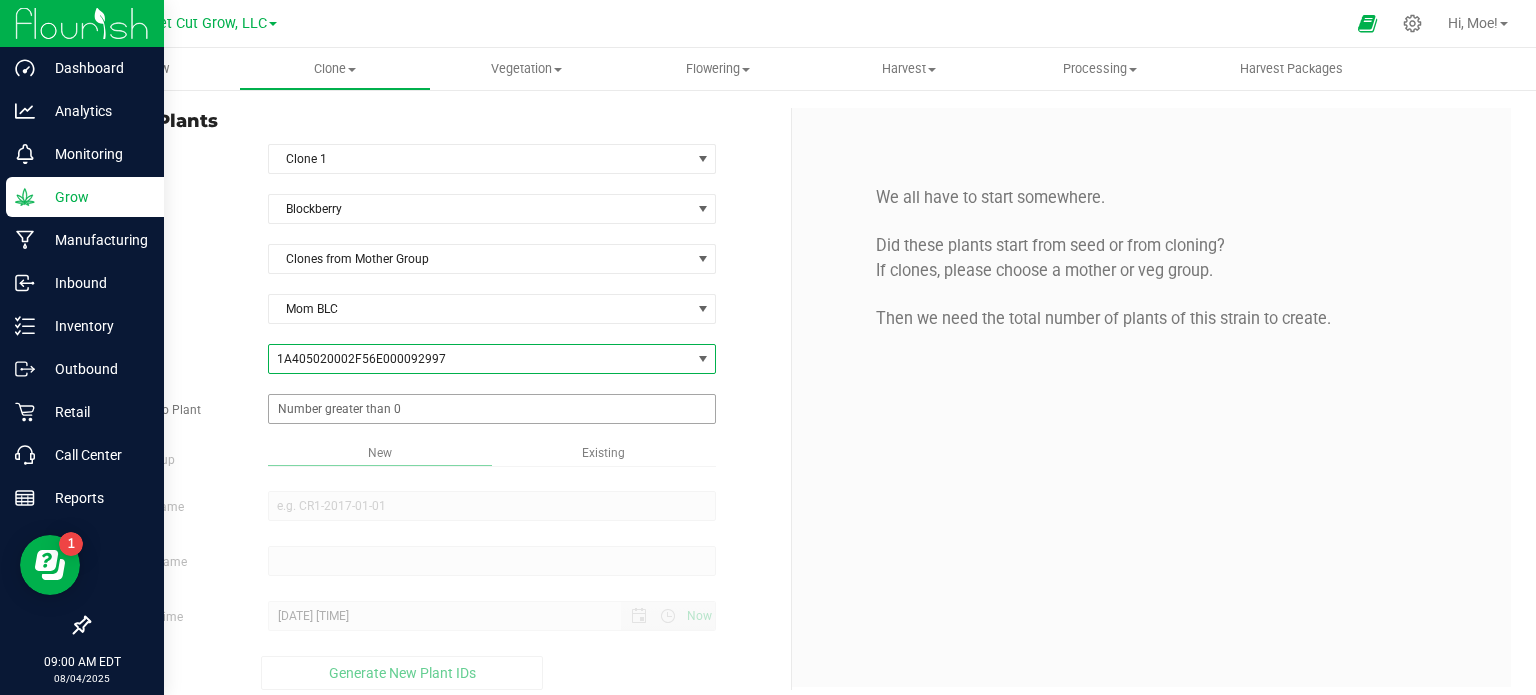 click at bounding box center [492, 409] 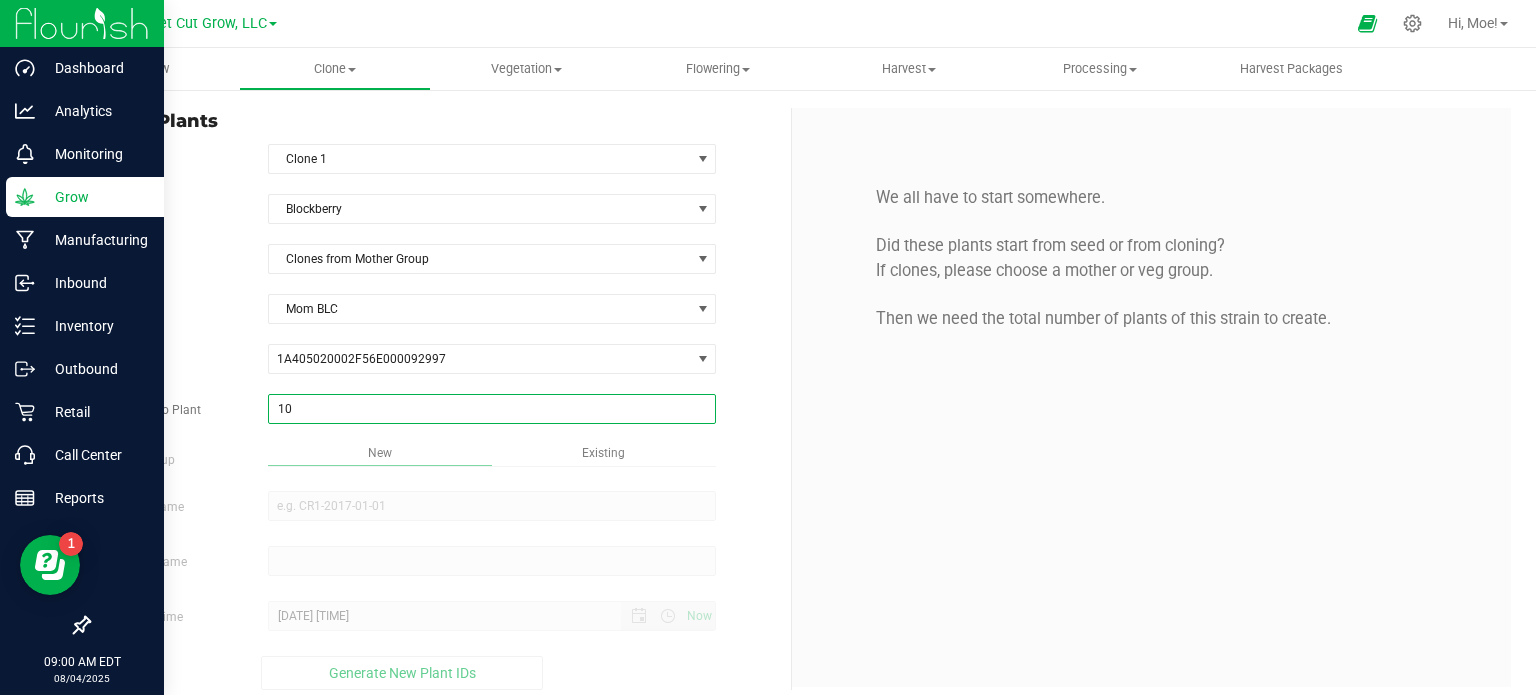 type on "100" 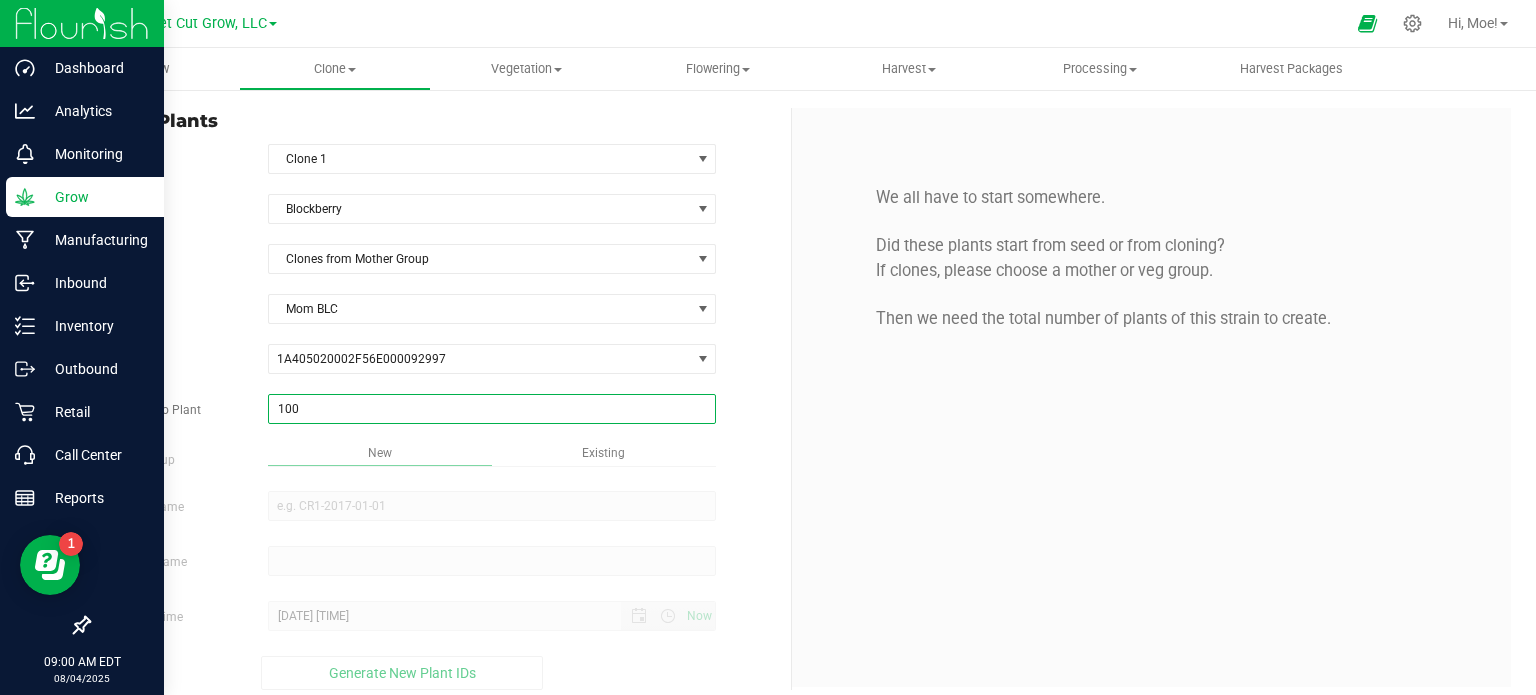 type on "100" 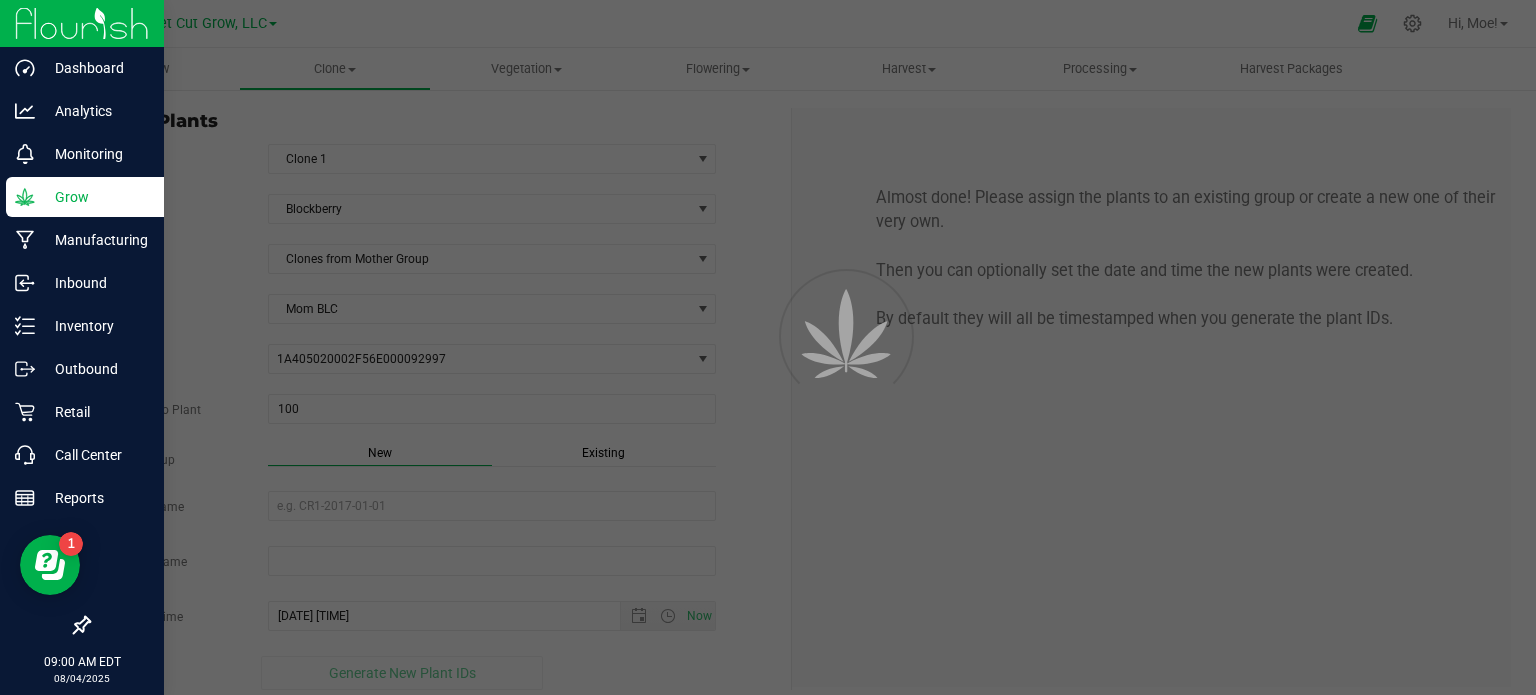 click on "New" at bounding box center (380, 453) 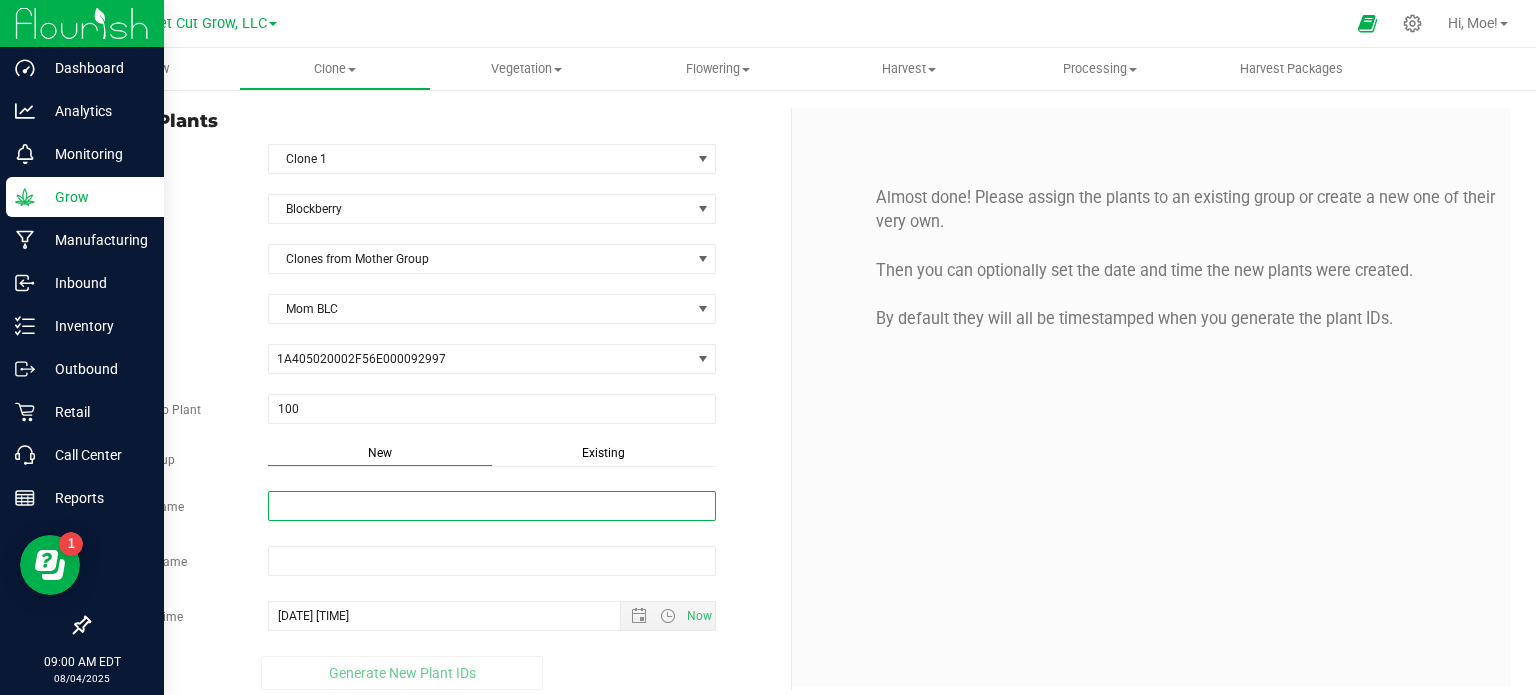 click on "New Group Name" at bounding box center [492, 506] 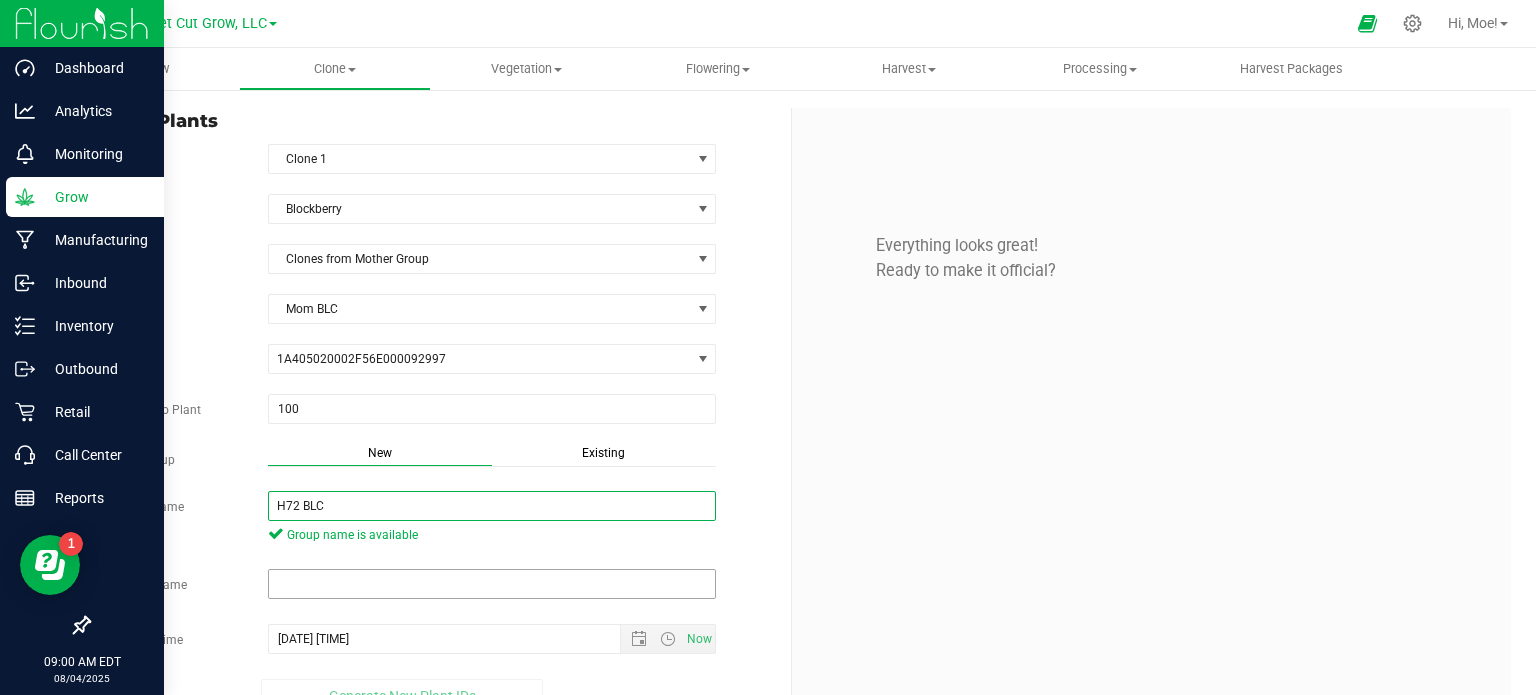 type on "H72 BLC" 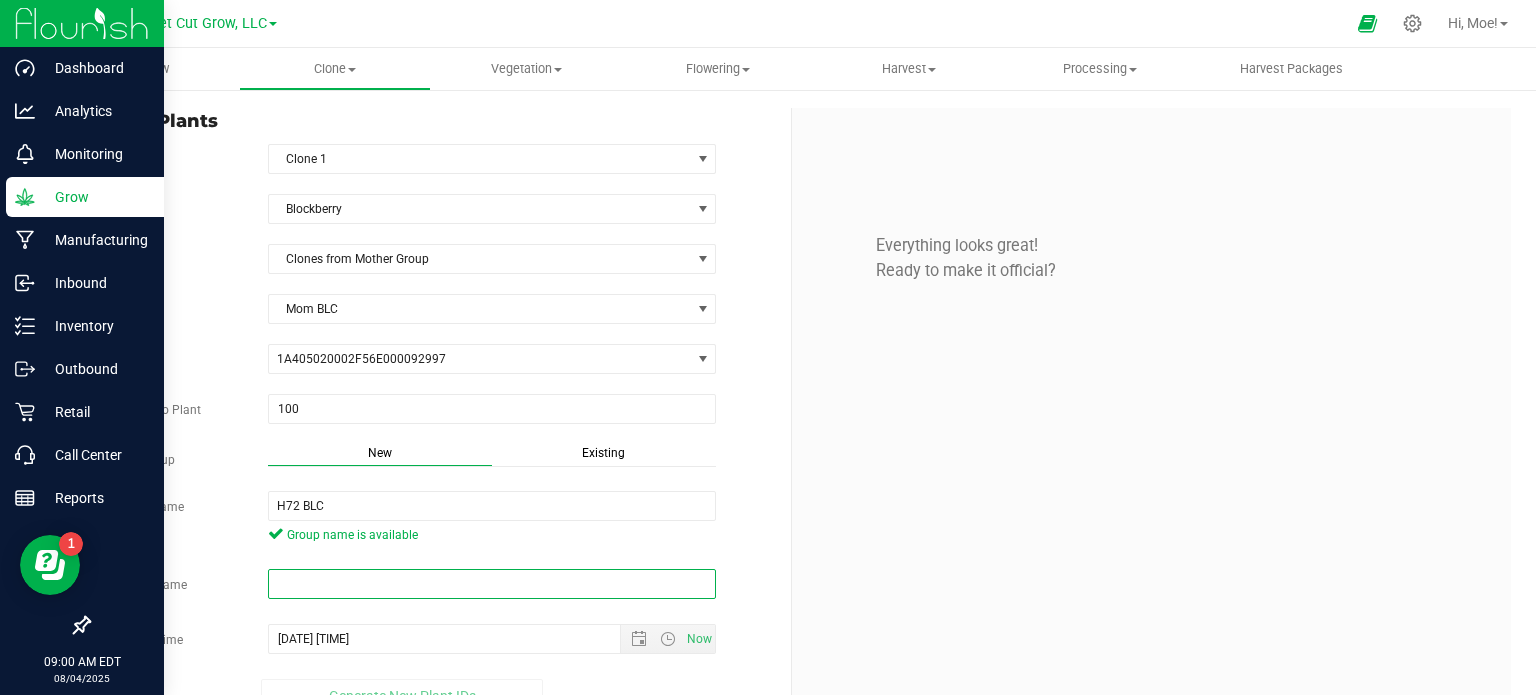 click at bounding box center [492, 584] 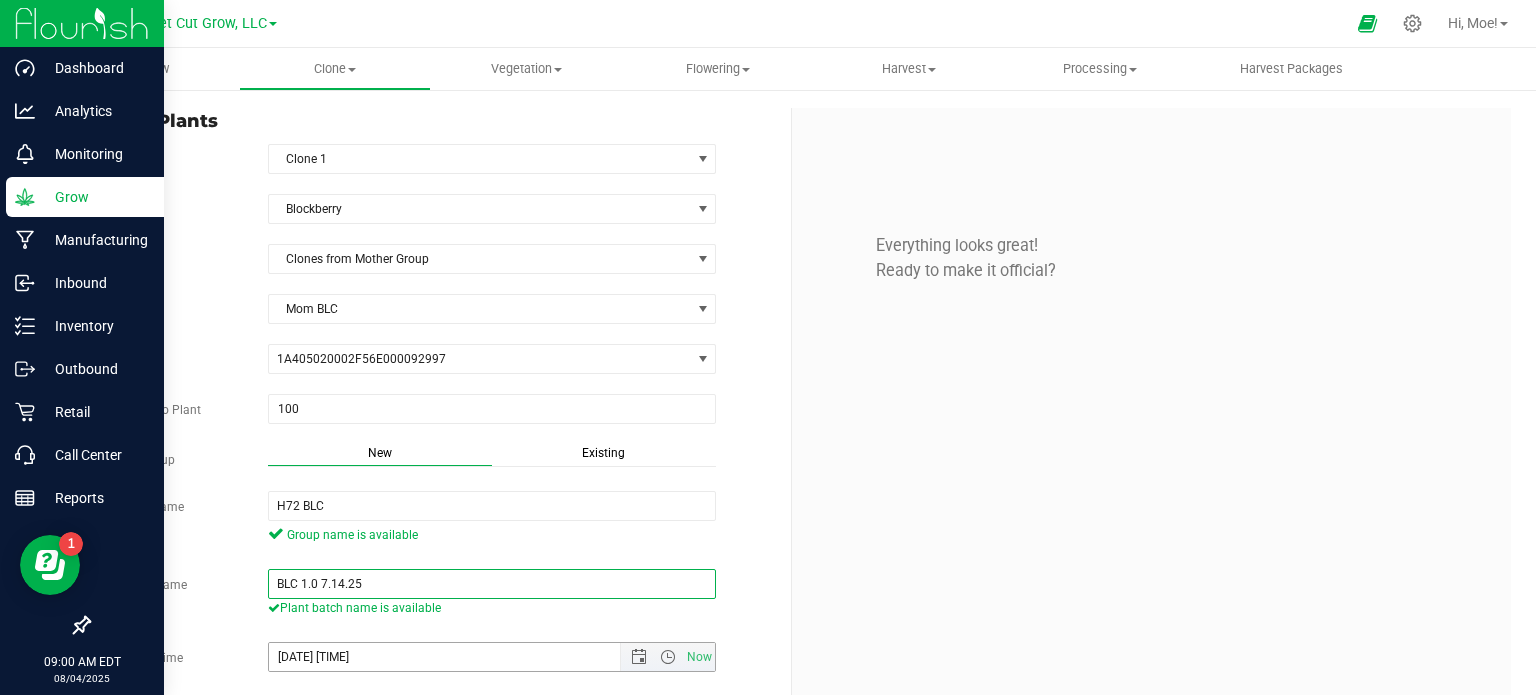 type on "BLC 1.0 7.14.25" 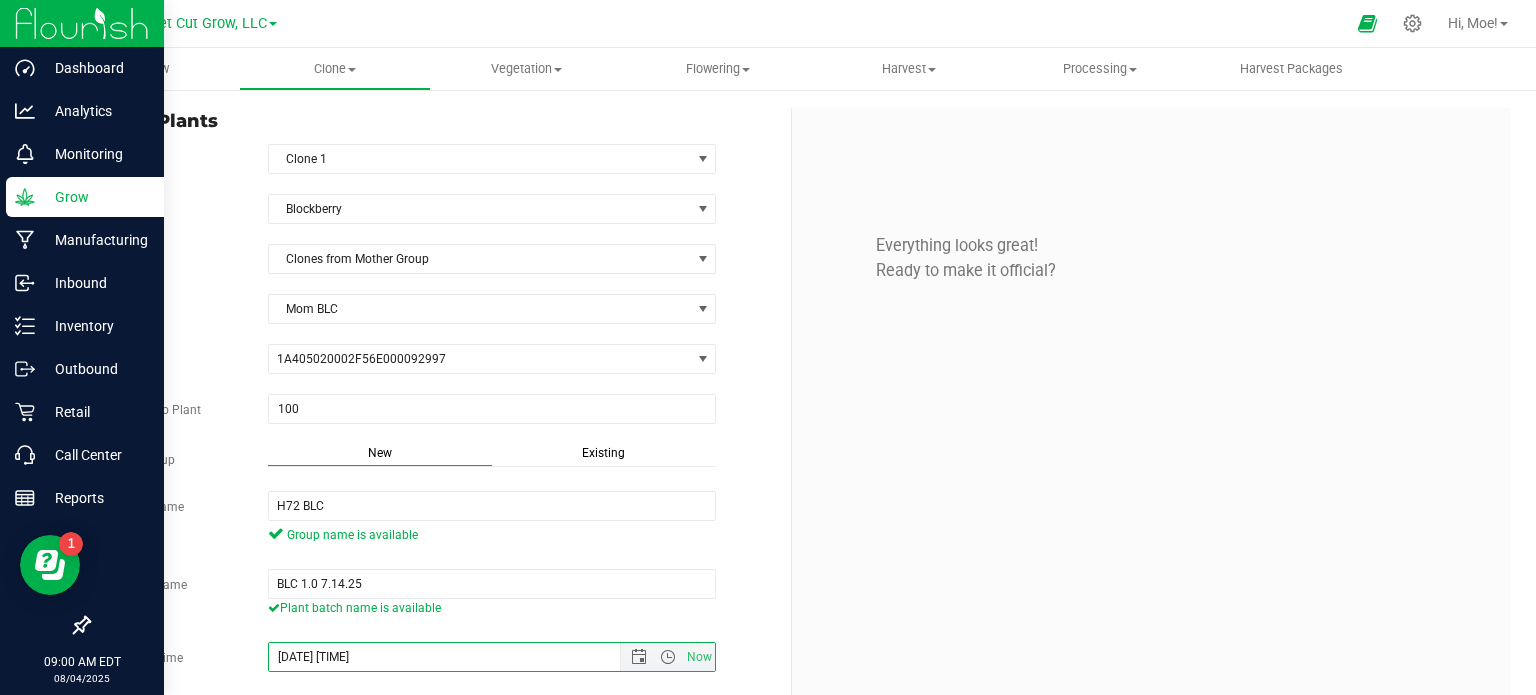 click on "[DATE] [TIME]" at bounding box center (462, 657) 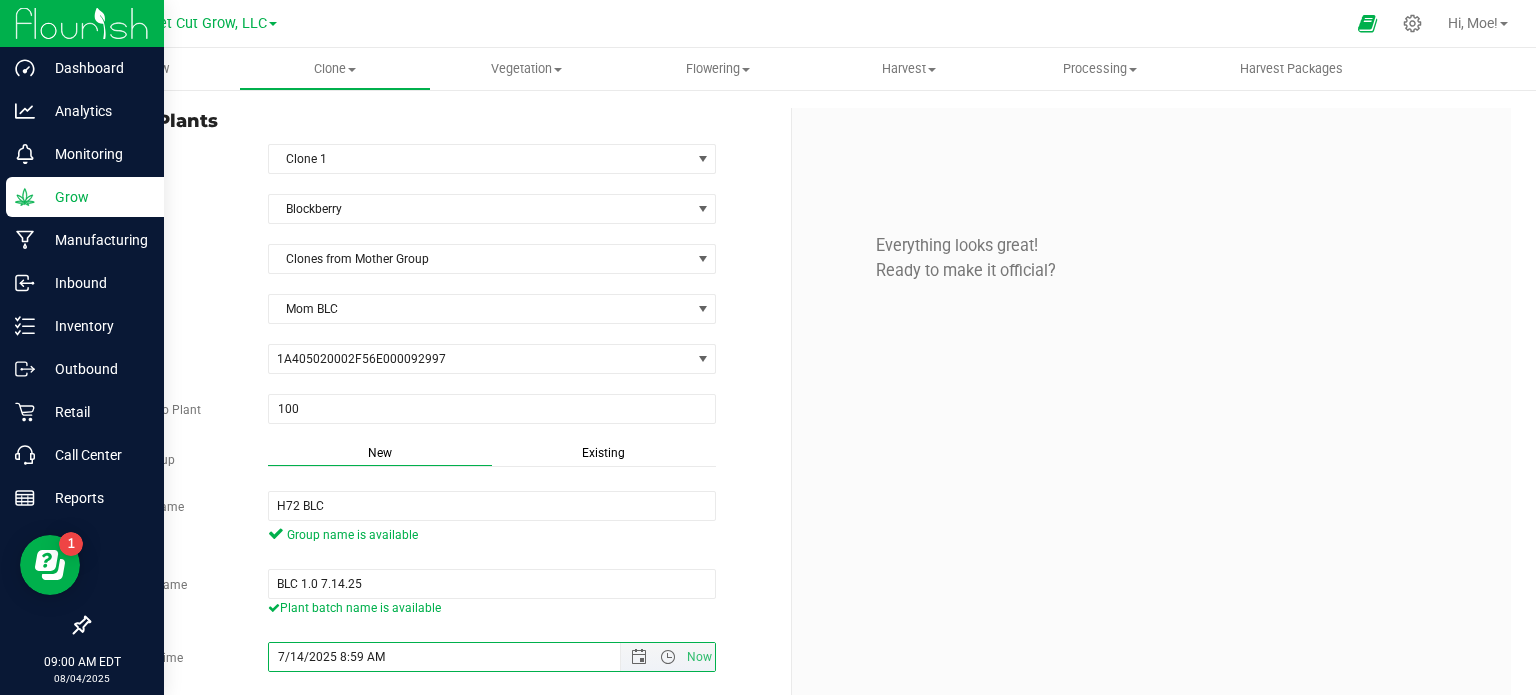 click on "7/14/2025 8:59 AM" at bounding box center [462, 657] 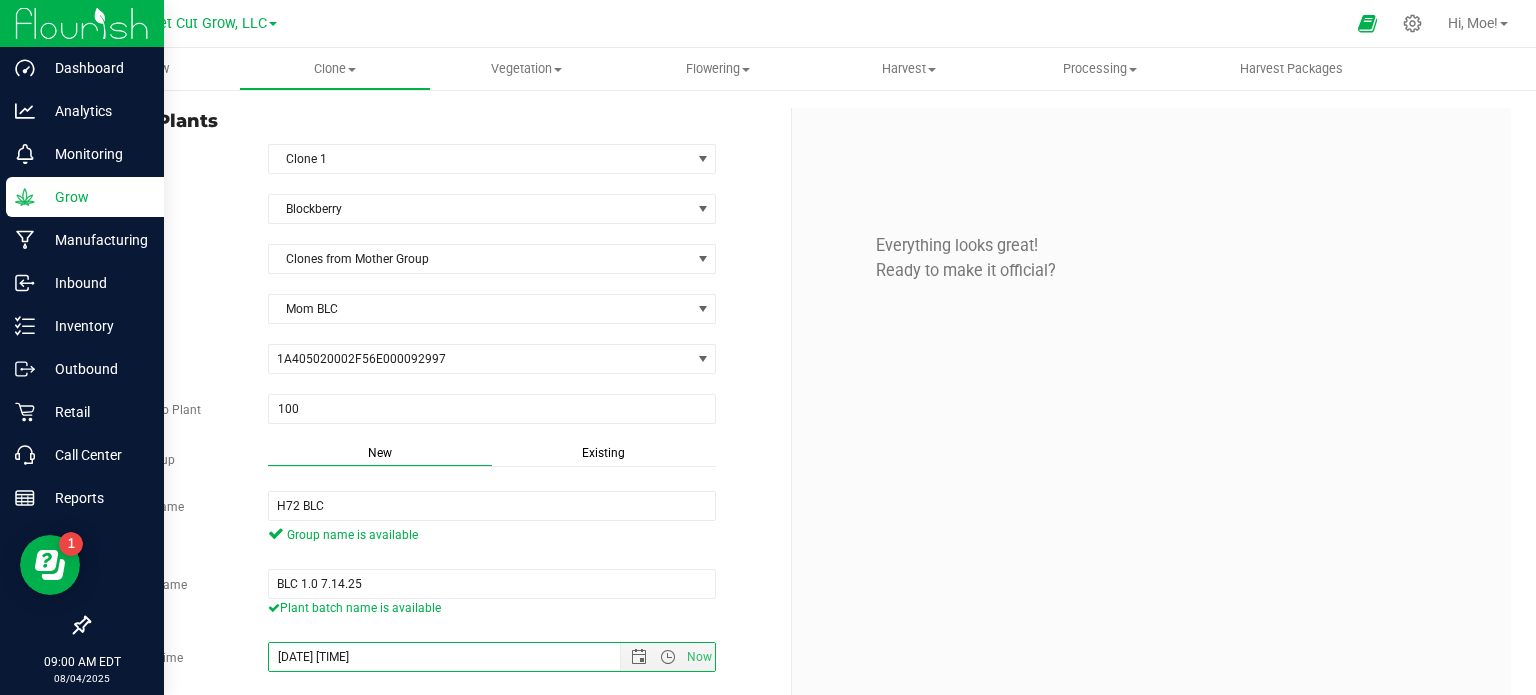 type on "[DATE] [TIME]" 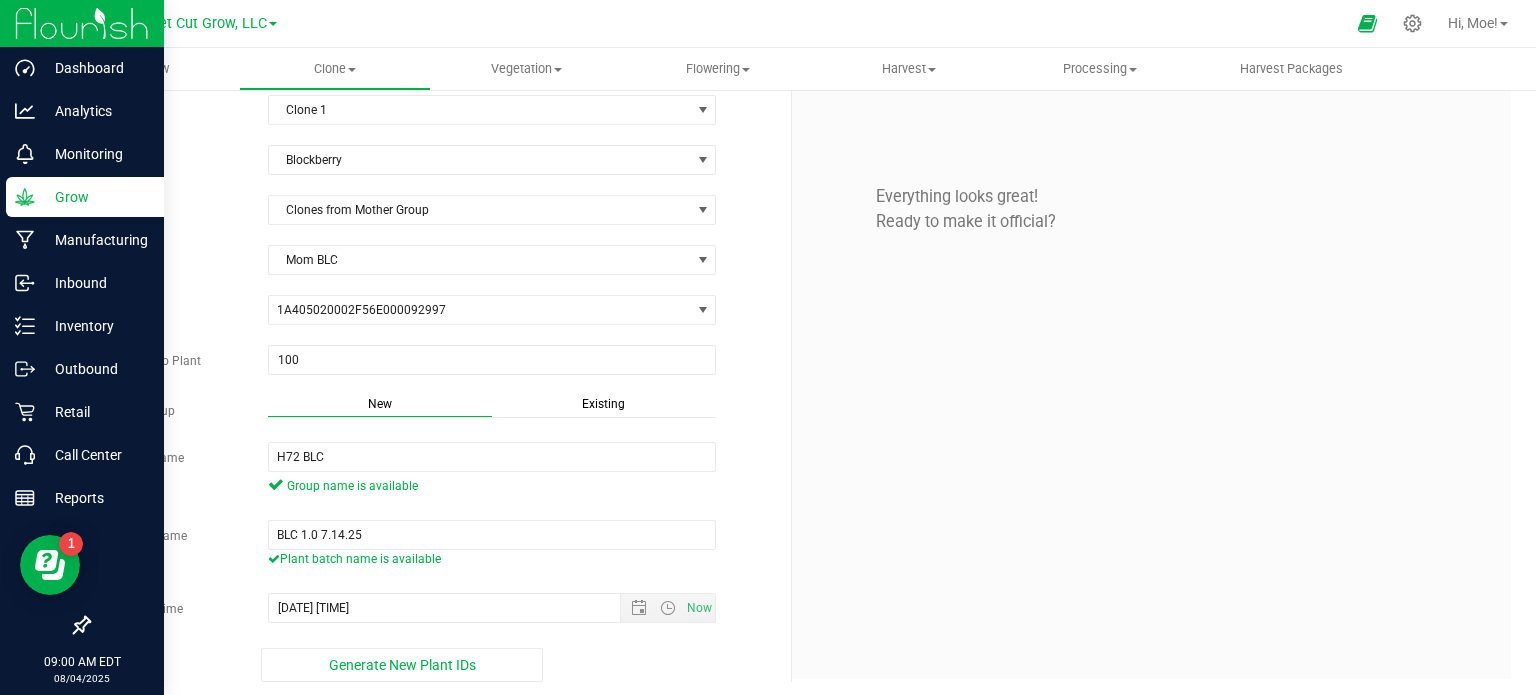 scroll, scrollTop: 52, scrollLeft: 0, axis: vertical 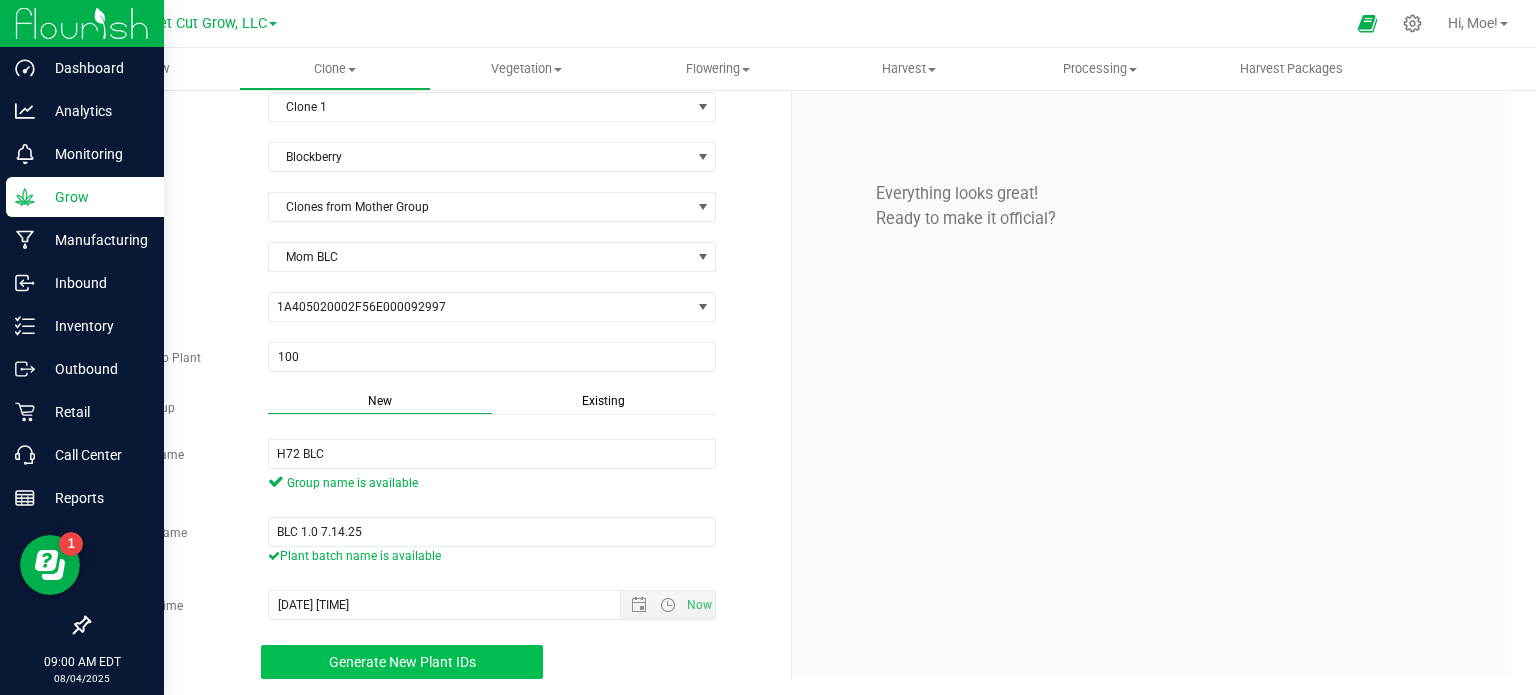 click on "Generate New Plant IDs" at bounding box center [402, 662] 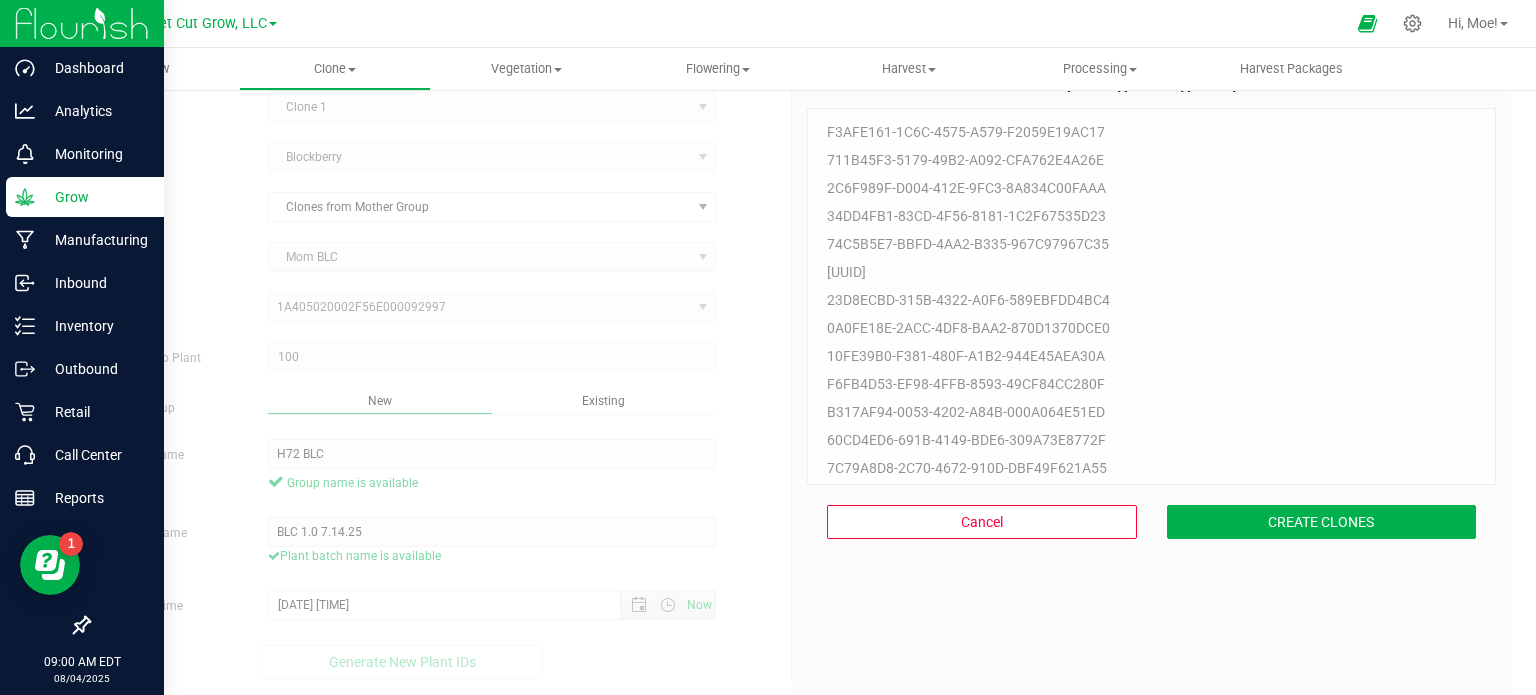 scroll, scrollTop: 60, scrollLeft: 0, axis: vertical 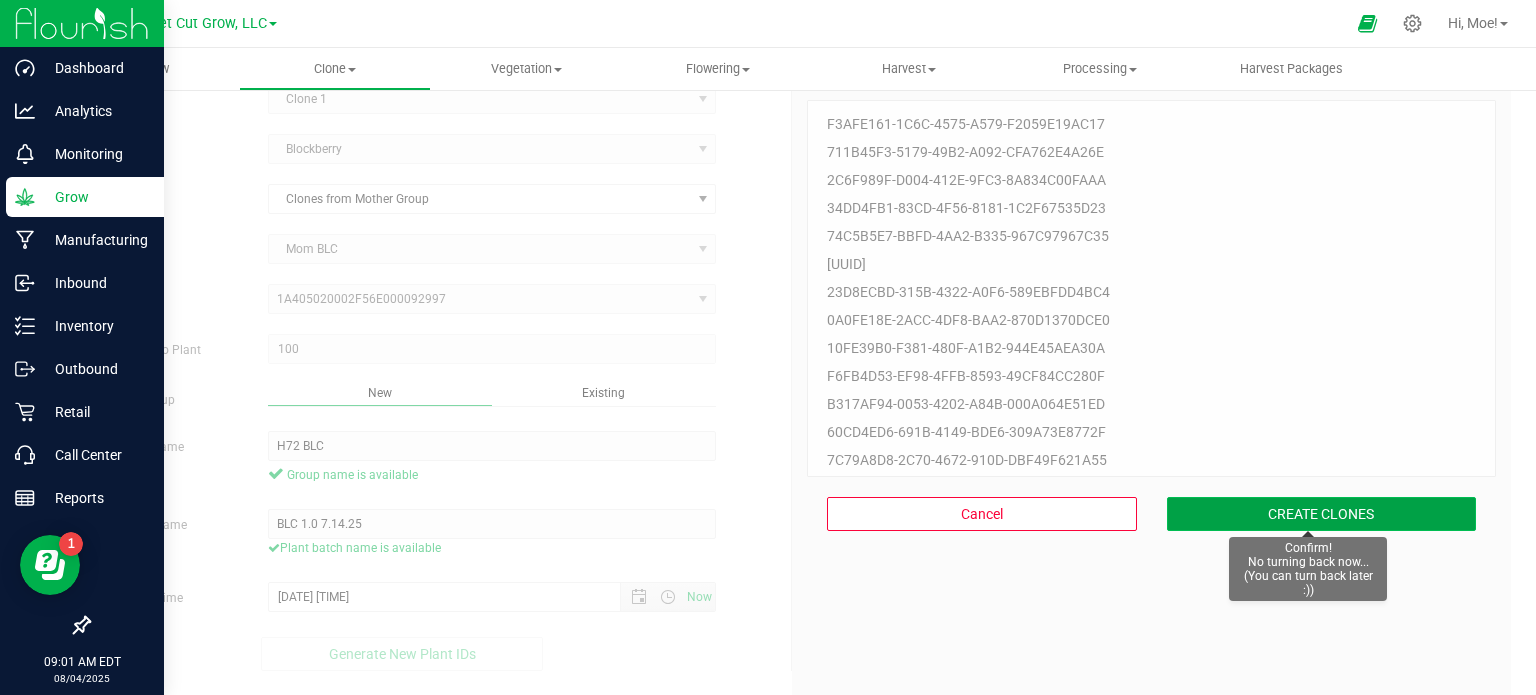 click on "CREATE CLONES" at bounding box center (1322, 514) 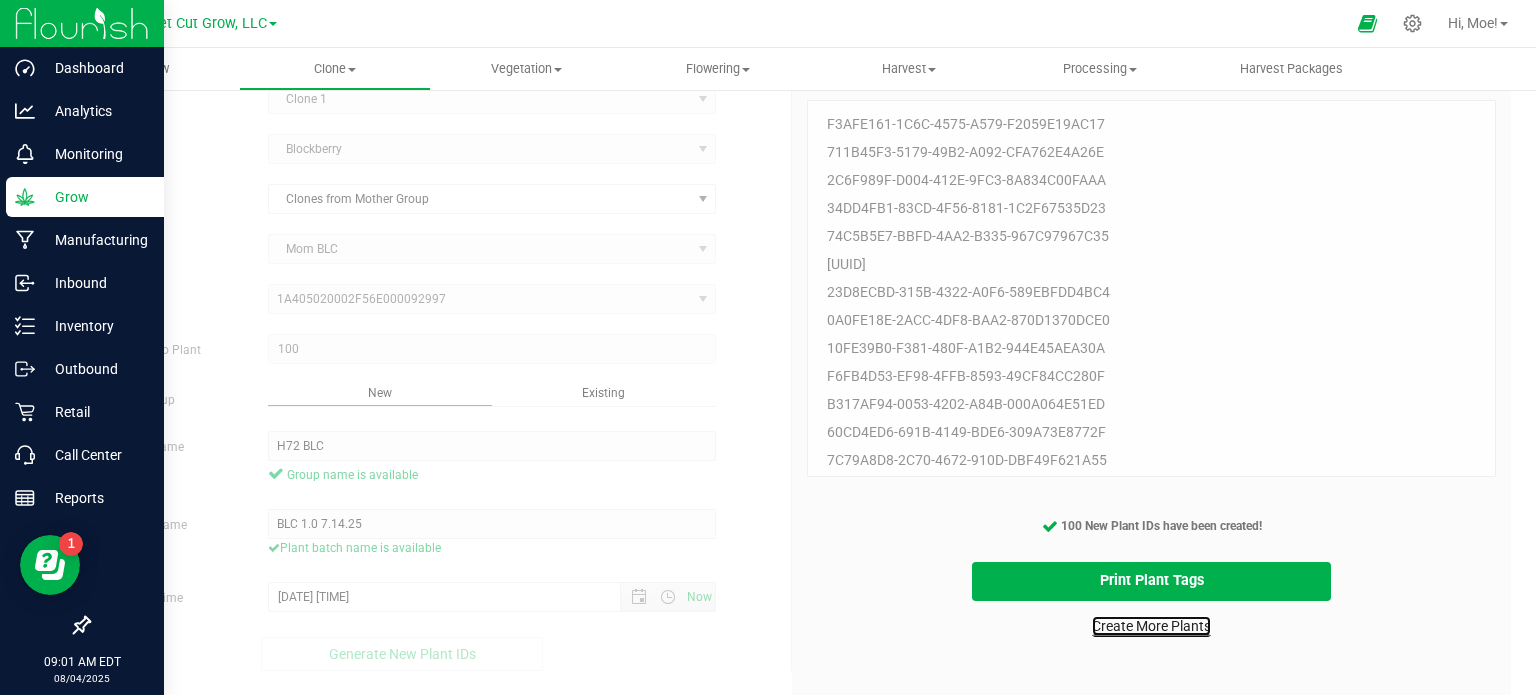 click on "Create More Plants" at bounding box center (1151, 626) 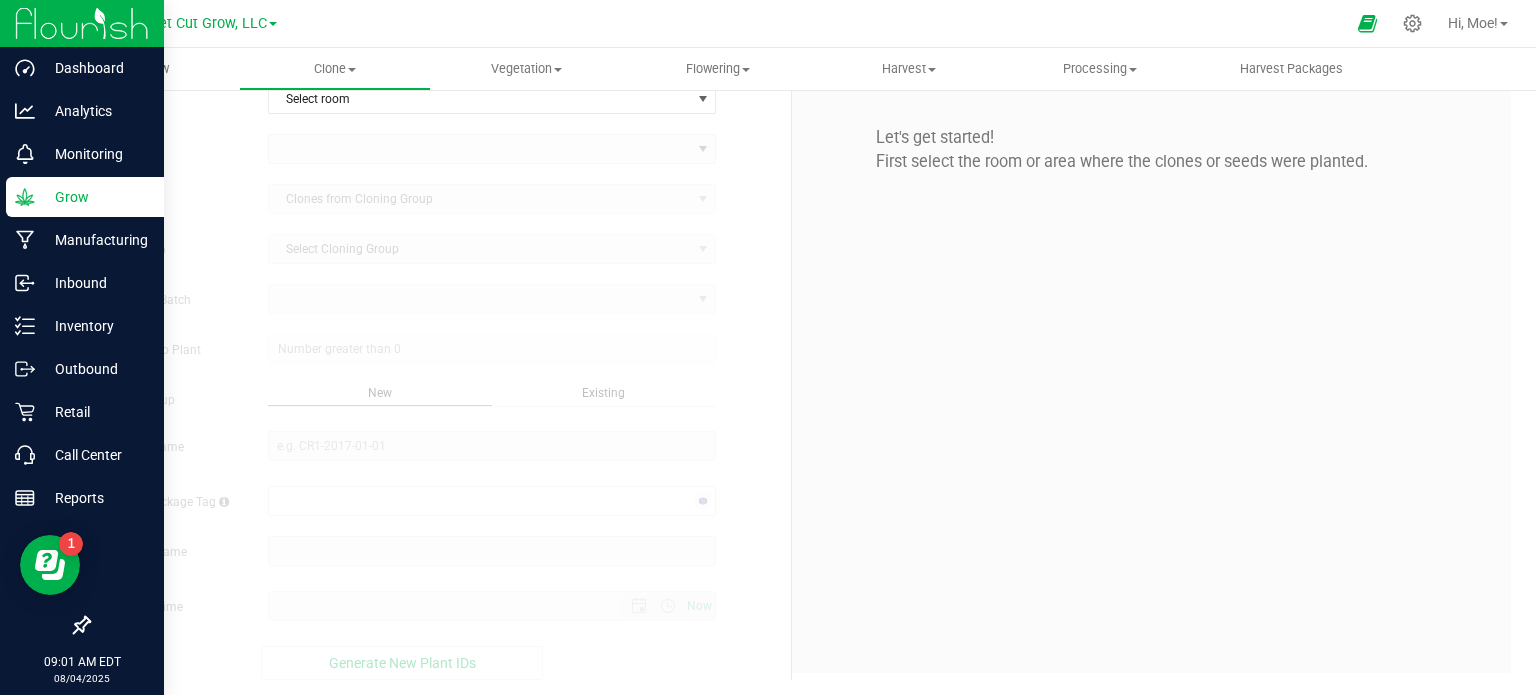 scroll, scrollTop: 0, scrollLeft: 0, axis: both 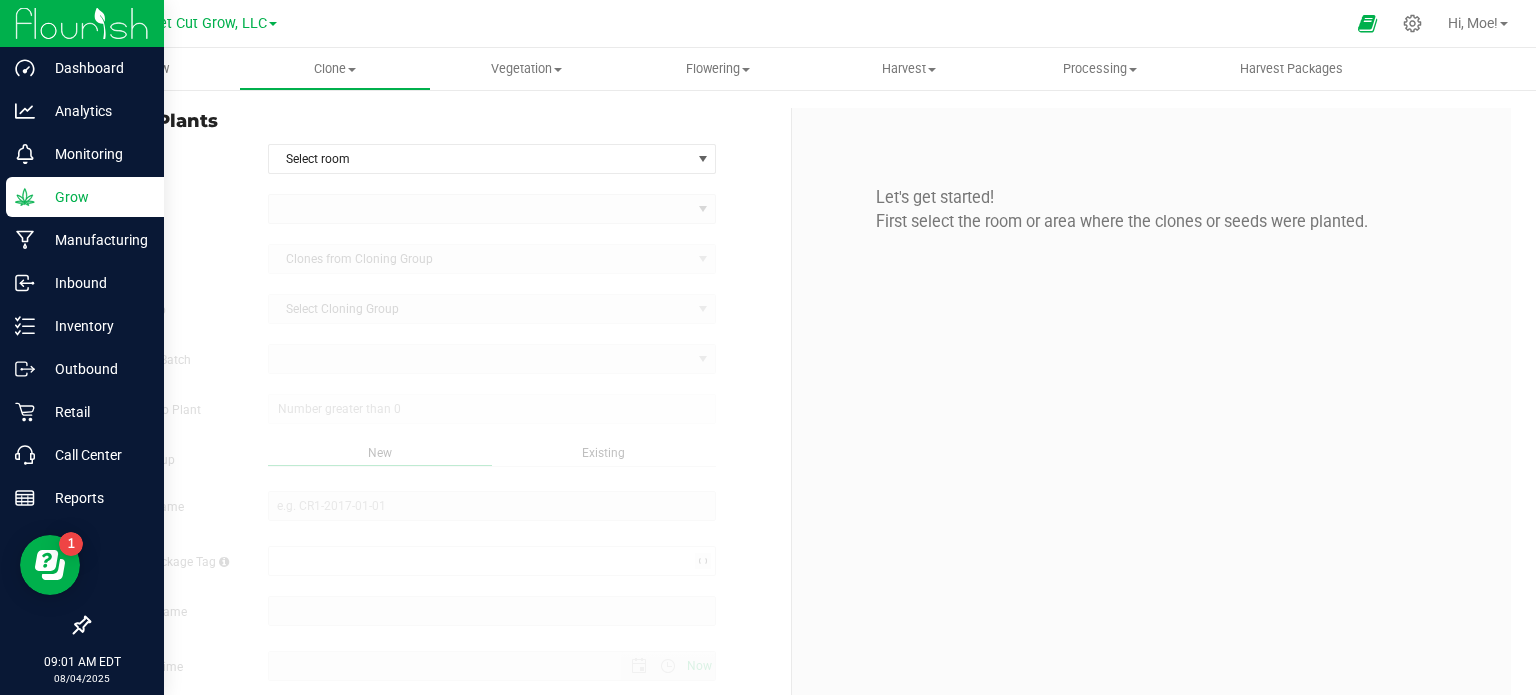 type on "[DATE] [TIME]" 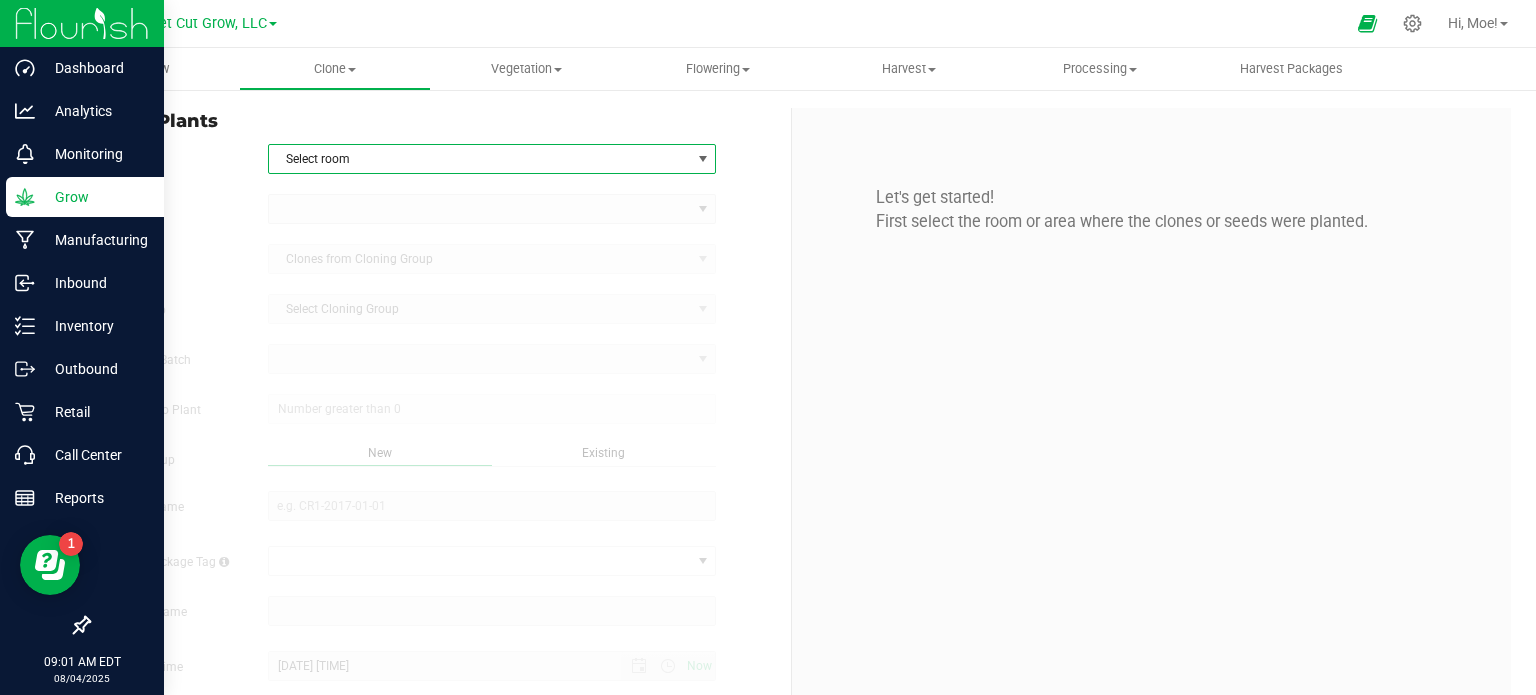 click at bounding box center (703, 159) 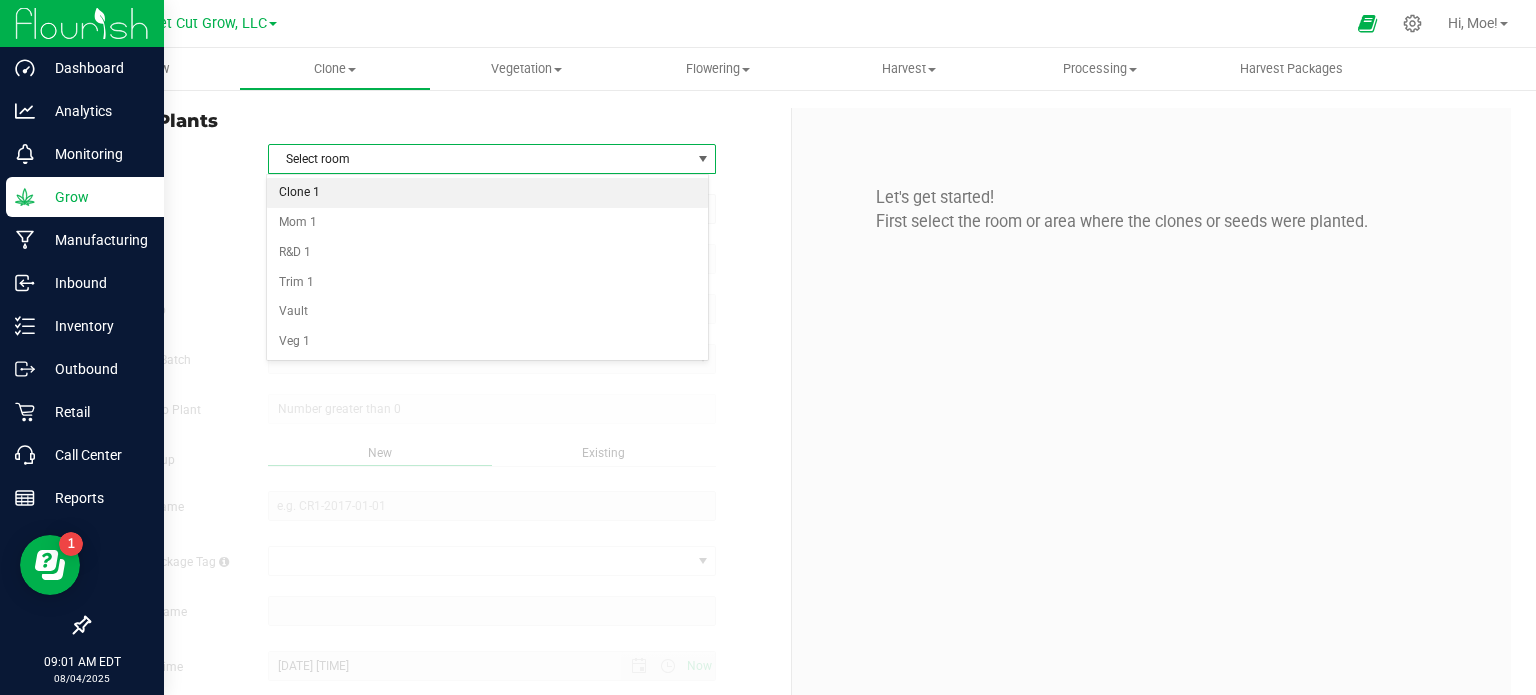 click on "Clone 1" at bounding box center [488, 193] 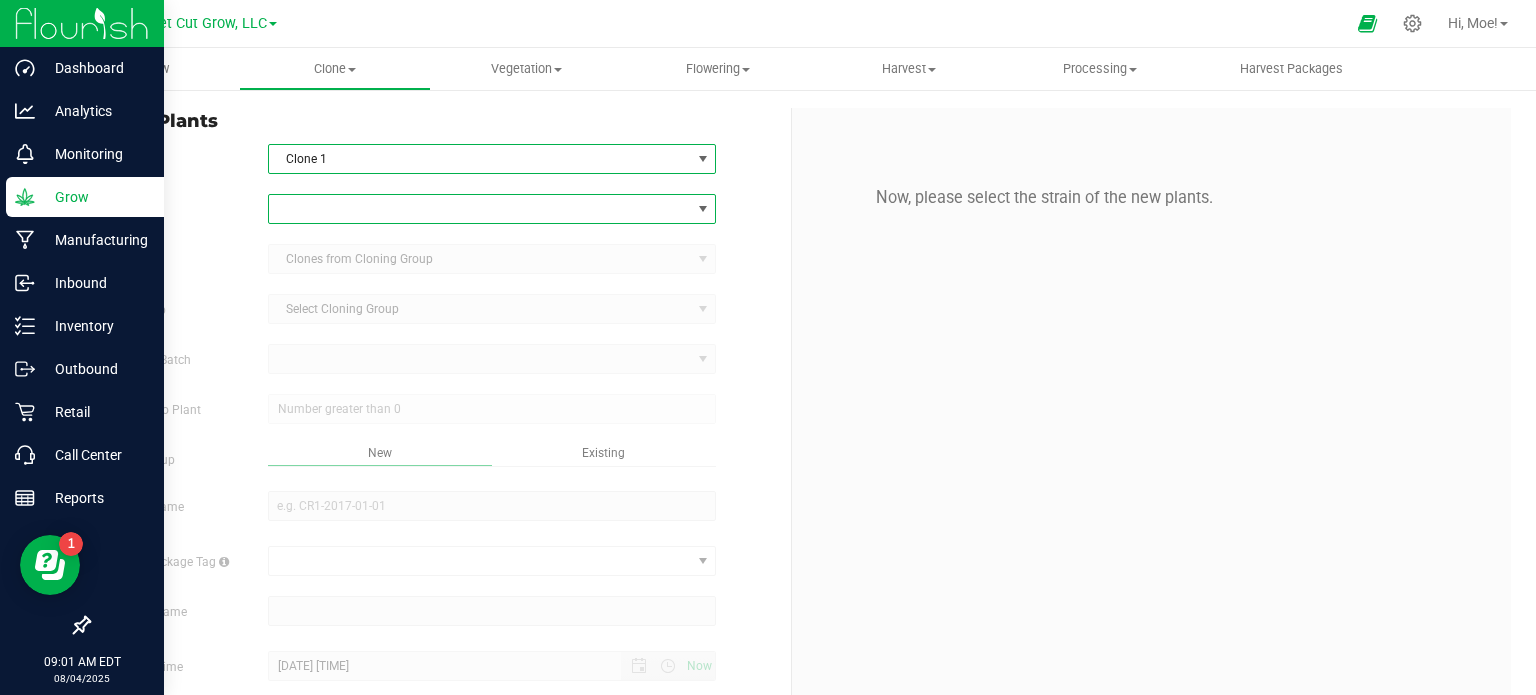 click at bounding box center [703, 209] 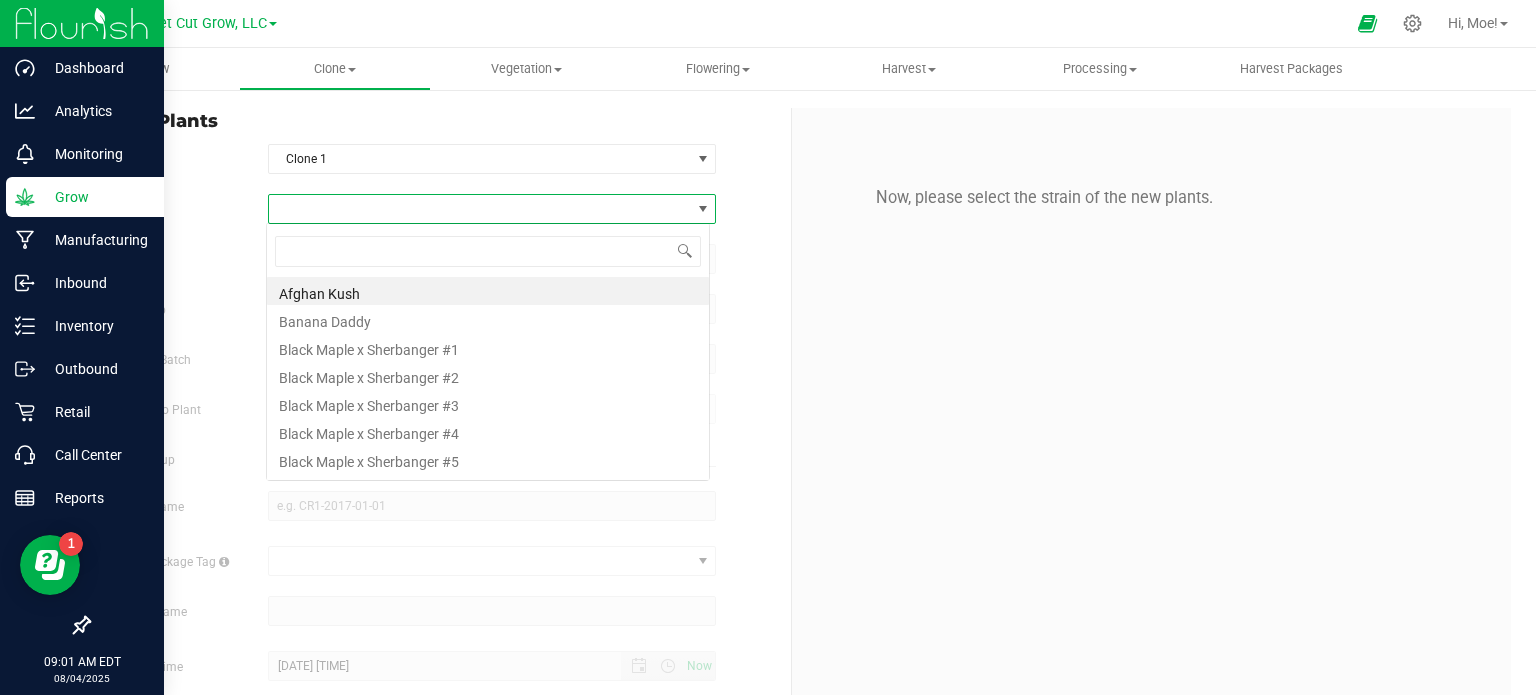 scroll, scrollTop: 99970, scrollLeft: 99556, axis: both 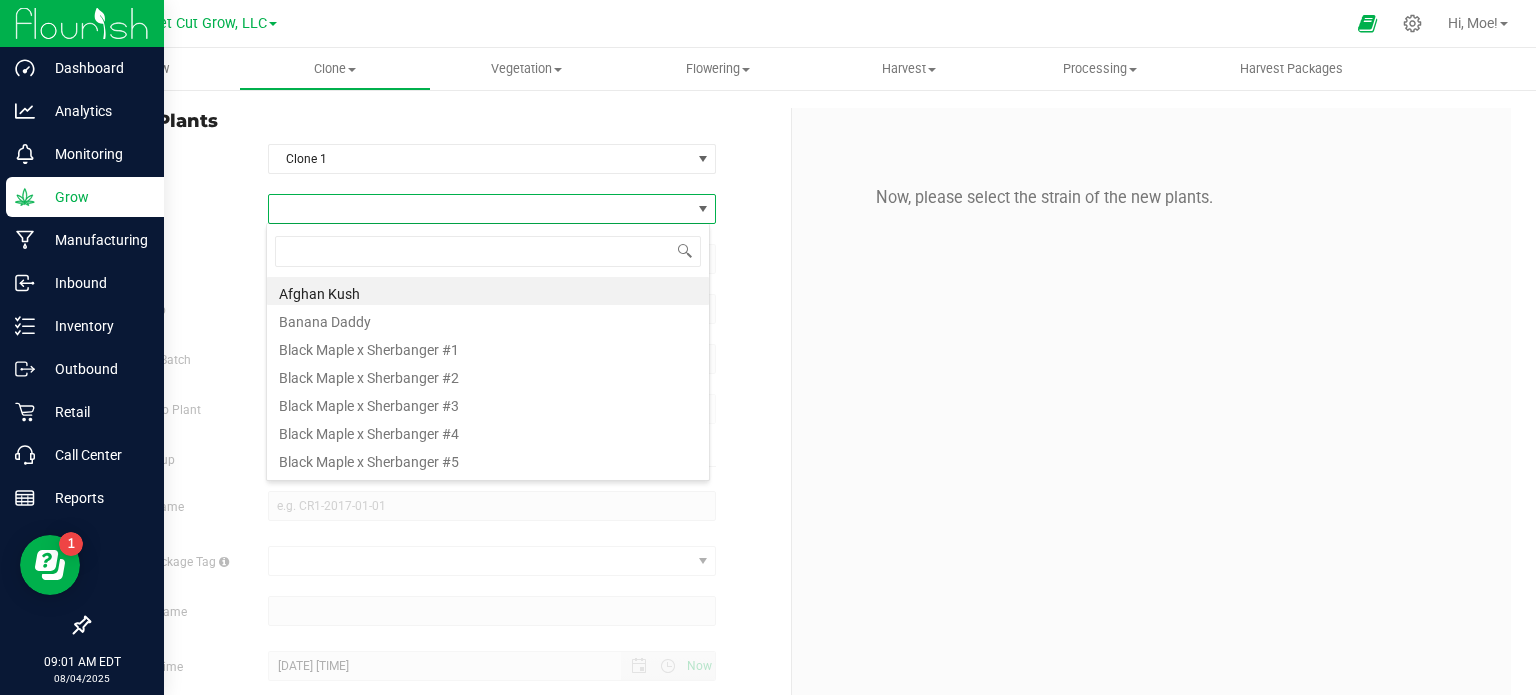 type on "V" 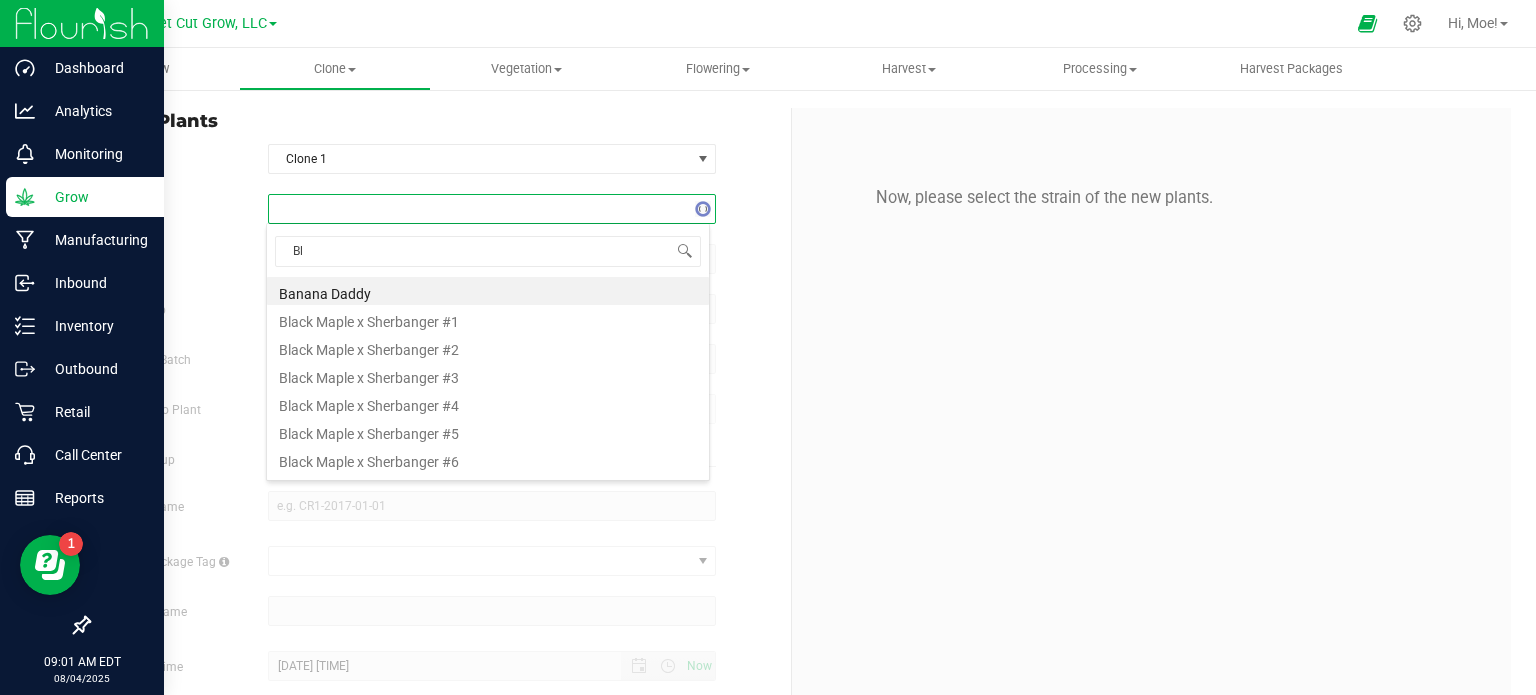 type on "Blo" 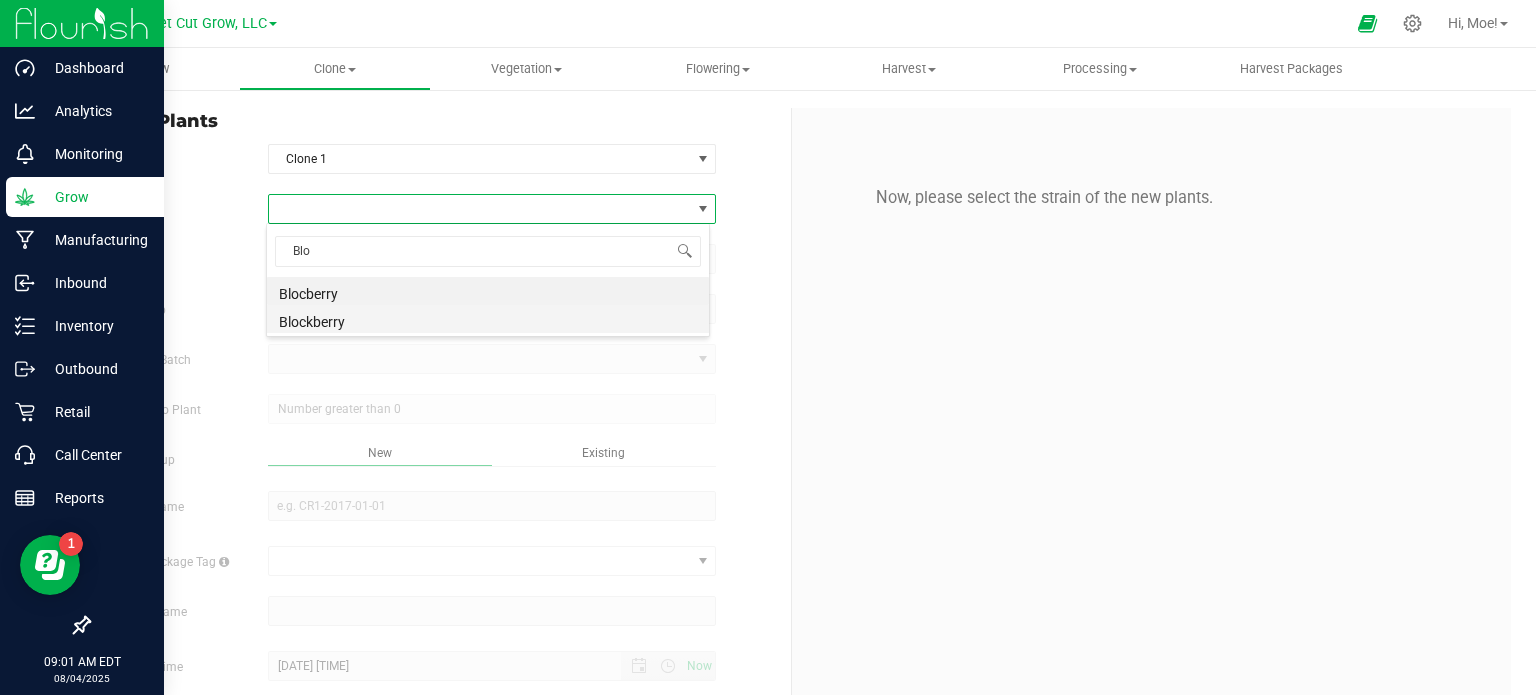 click on "Blockberry" at bounding box center [488, 319] 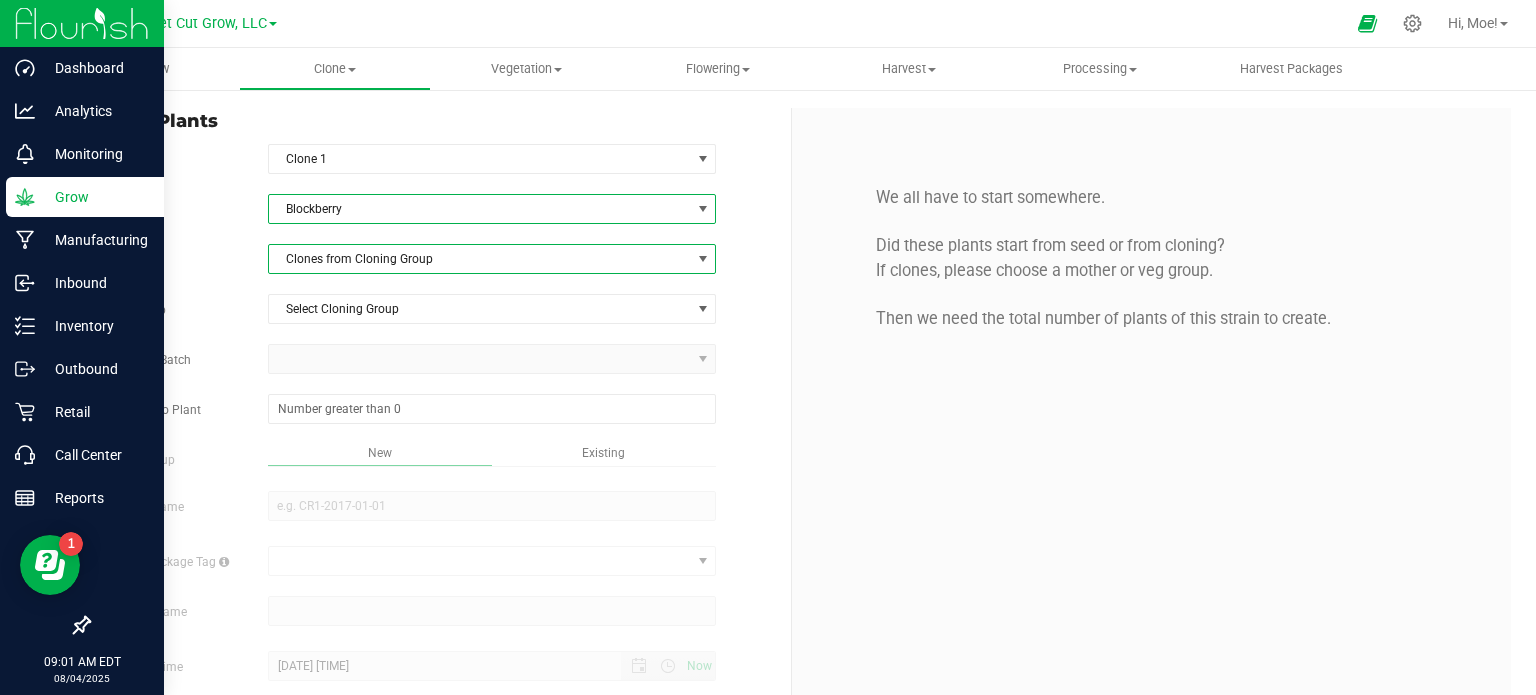 click at bounding box center (703, 259) 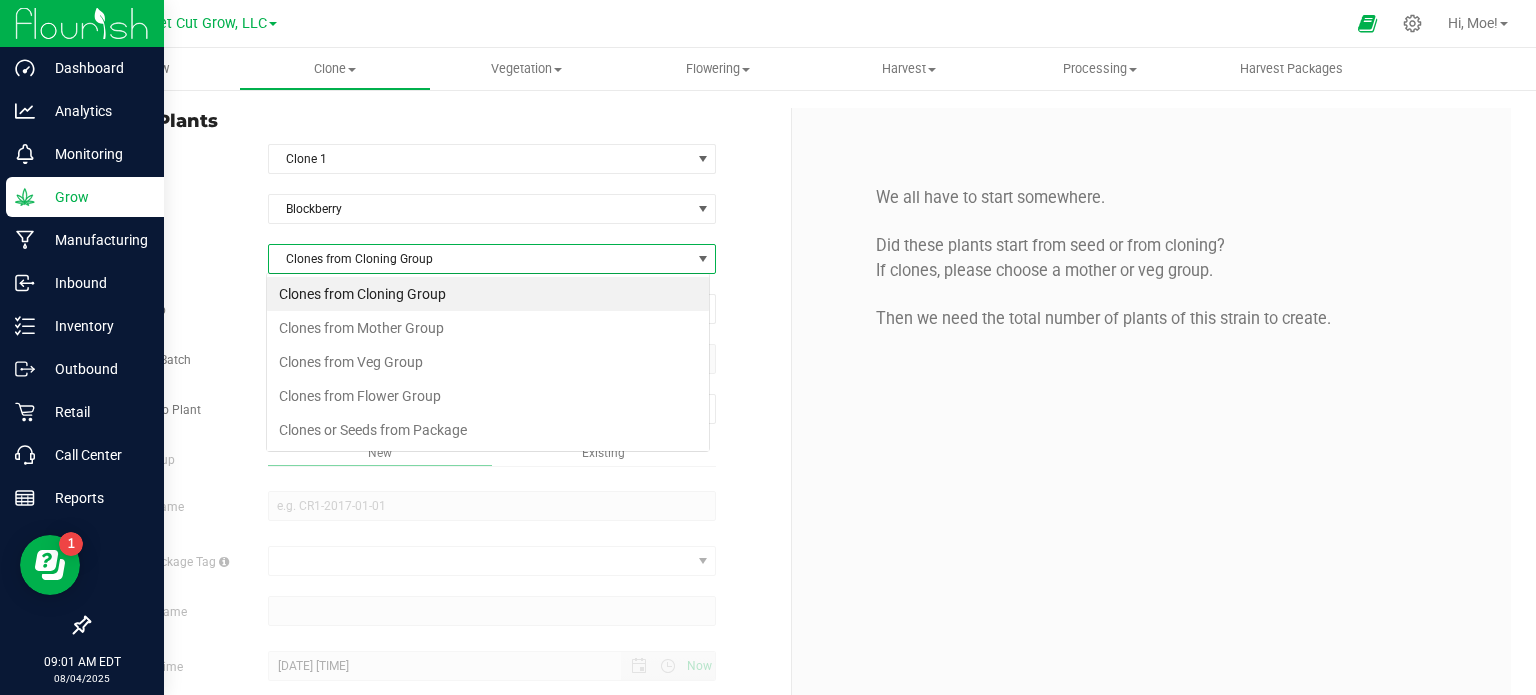 scroll, scrollTop: 99970, scrollLeft: 99556, axis: both 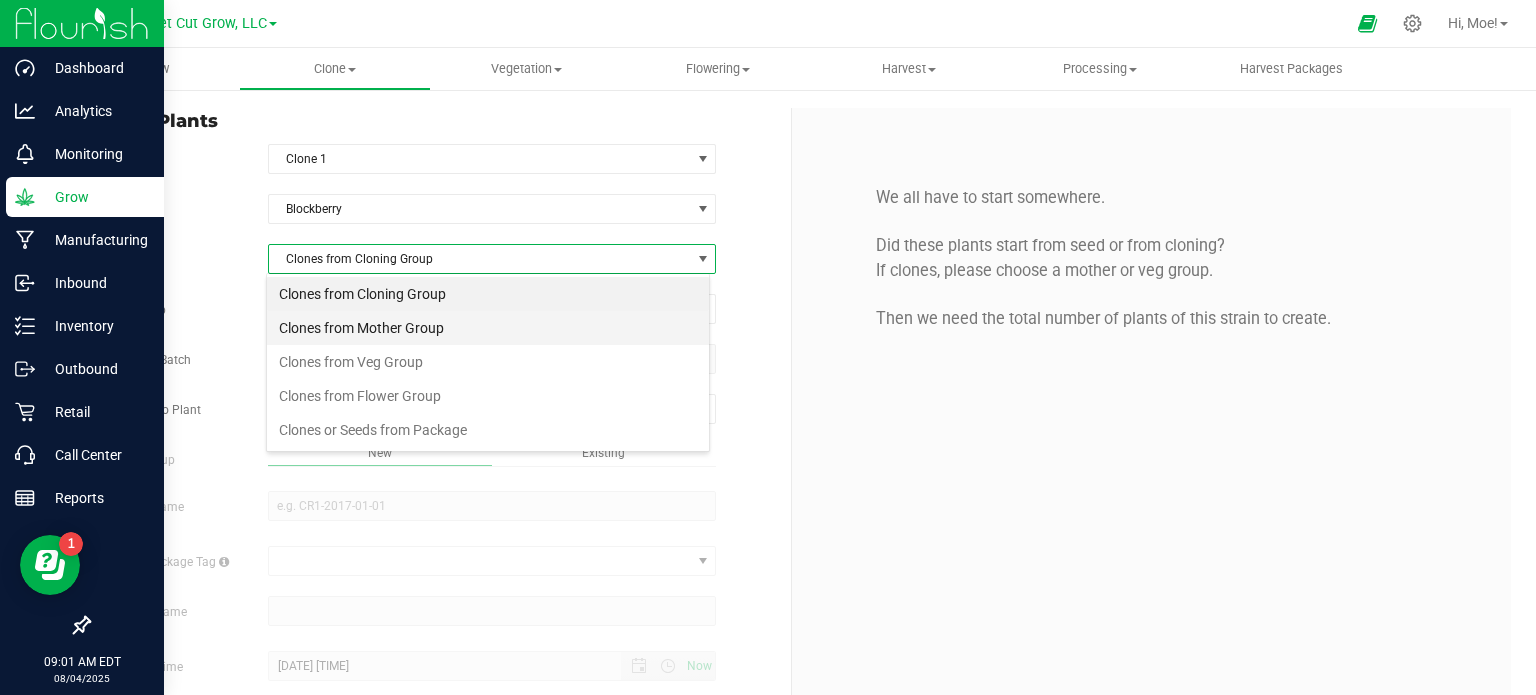 click on "Clones from Mother Group" at bounding box center (488, 328) 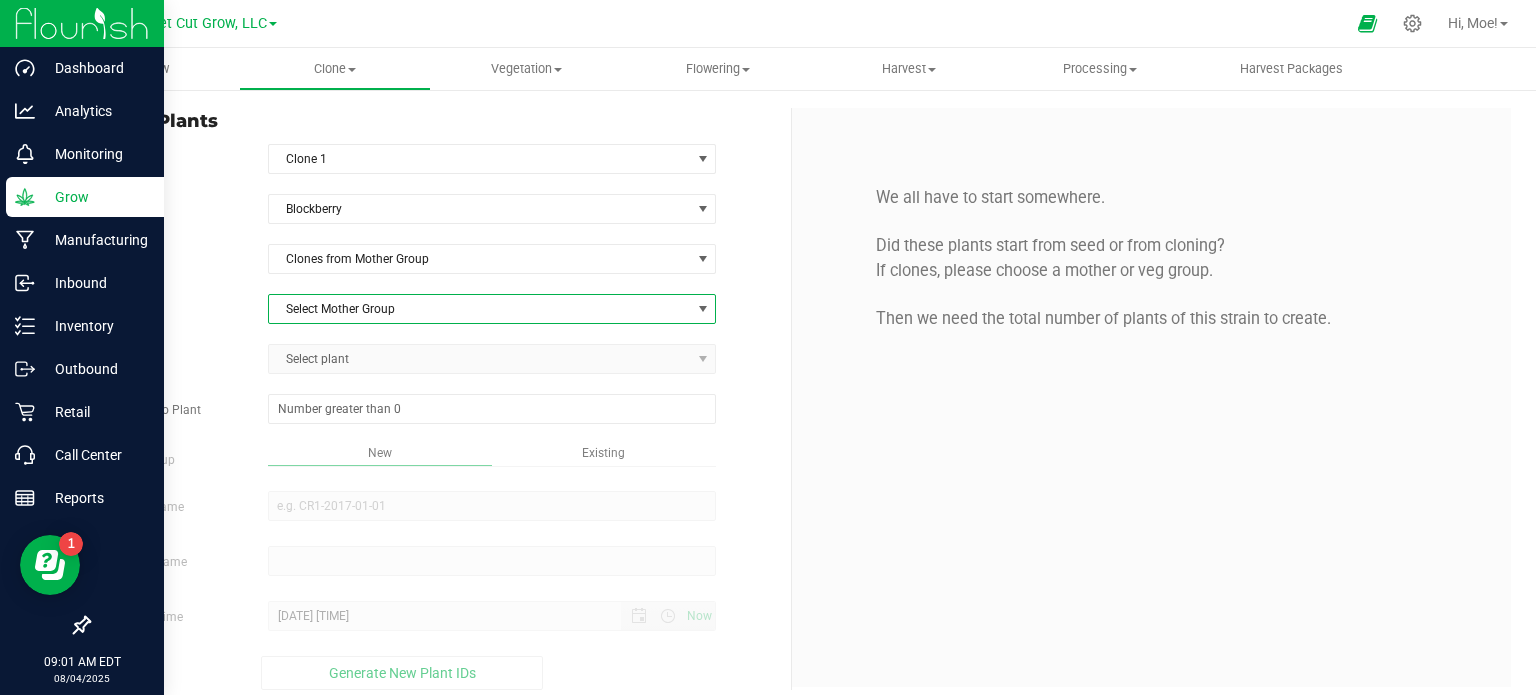 click at bounding box center [703, 309] 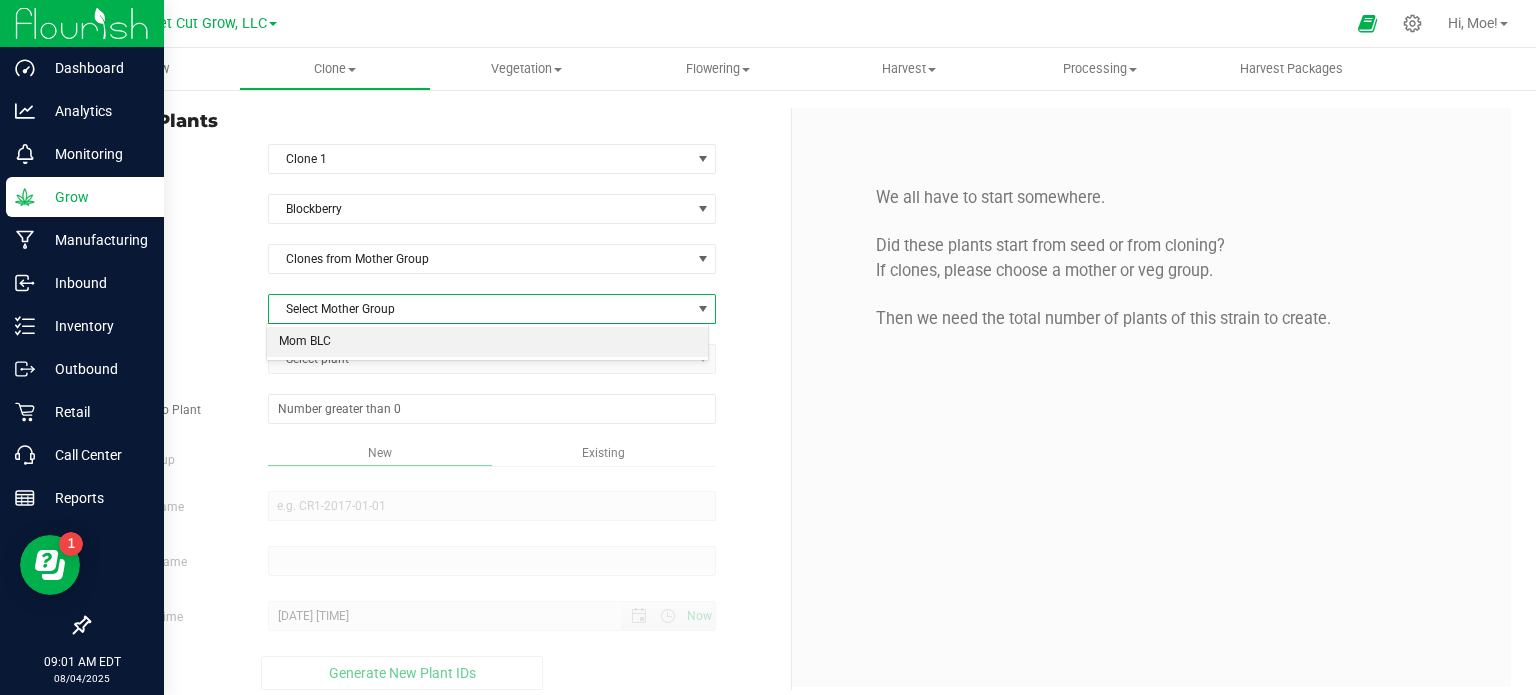 click on "Mom BLC" at bounding box center (488, 342) 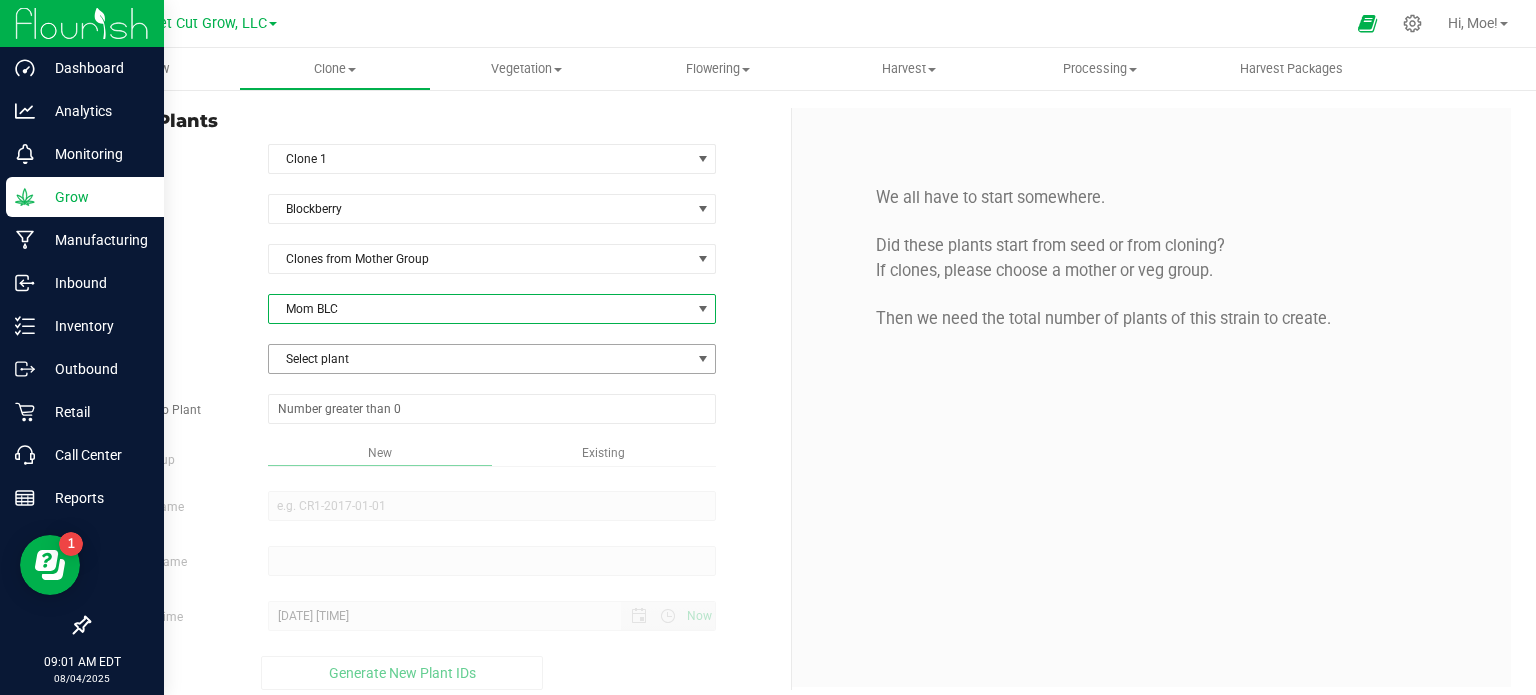 click at bounding box center [703, 359] 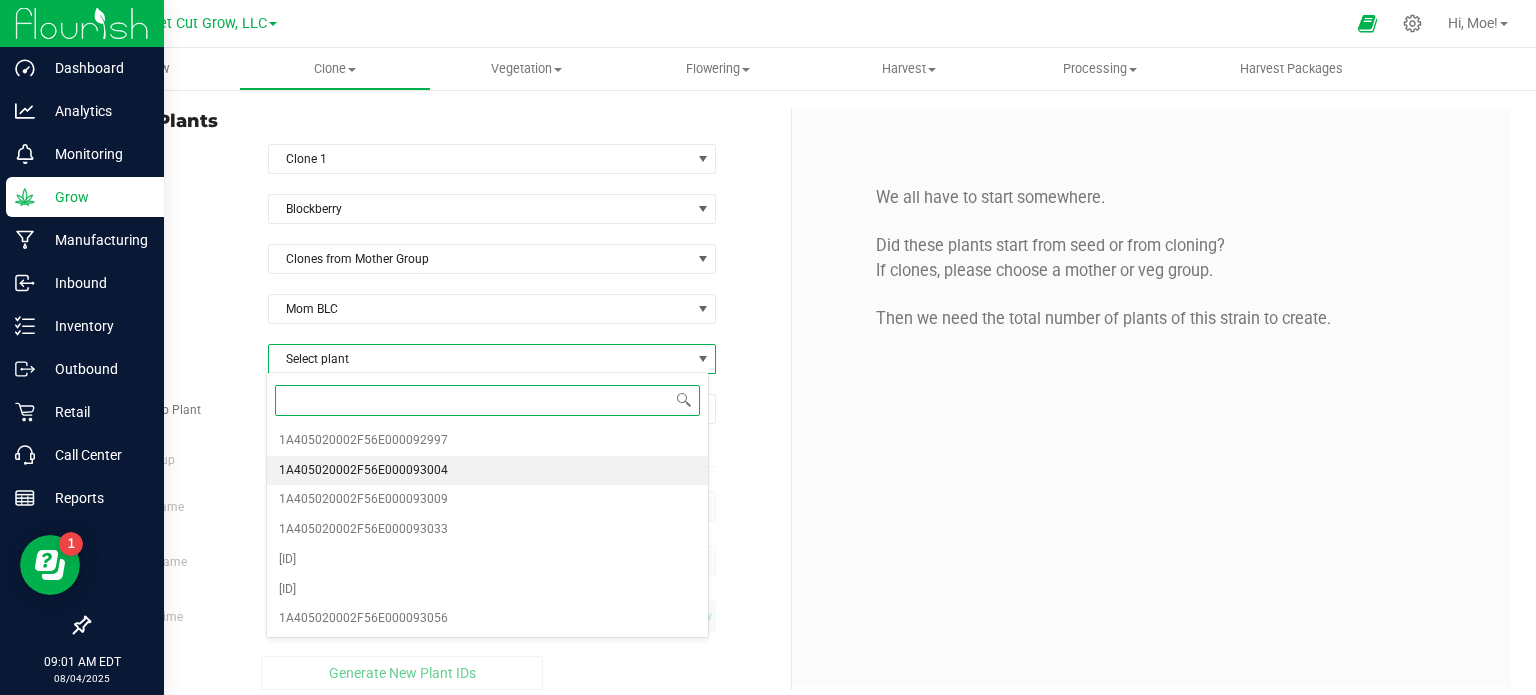 click on "1A405020002F56E000093004" at bounding box center [488, 471] 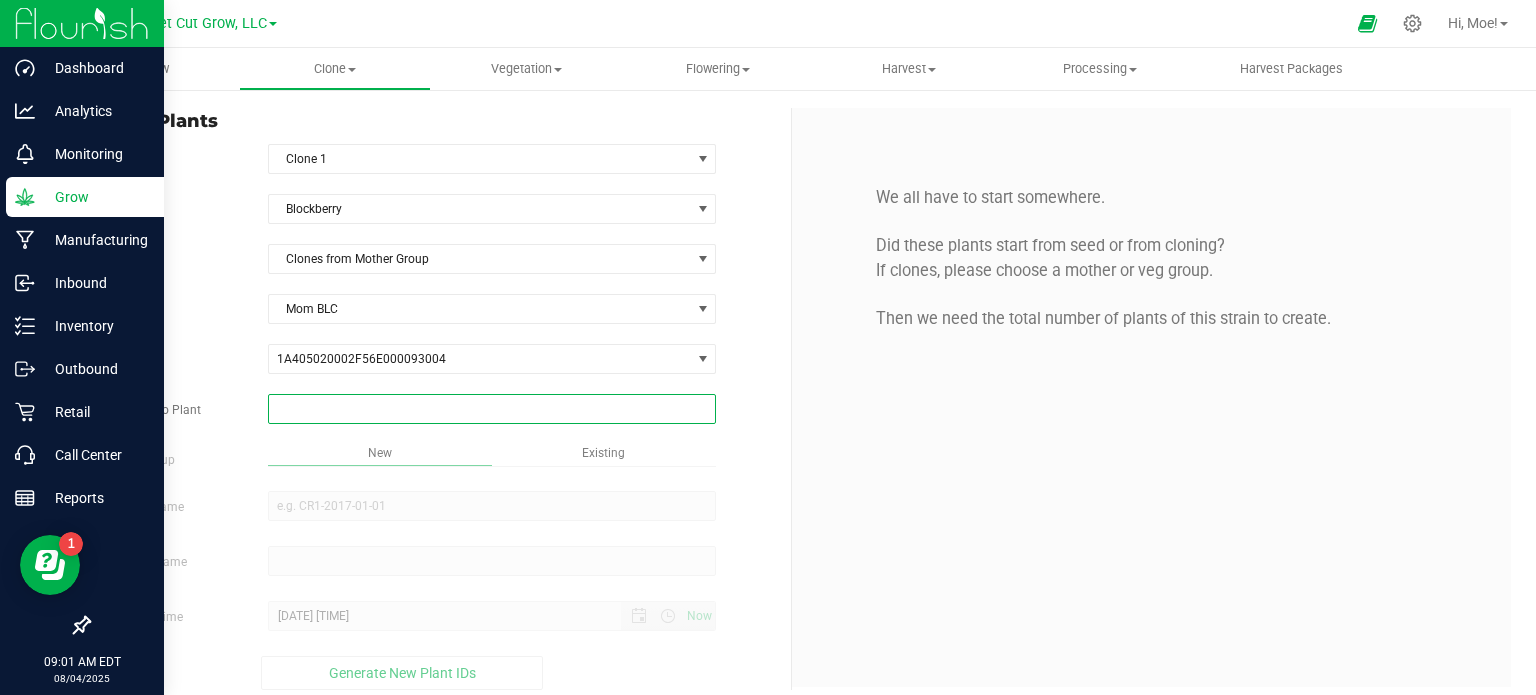 click at bounding box center (492, 409) 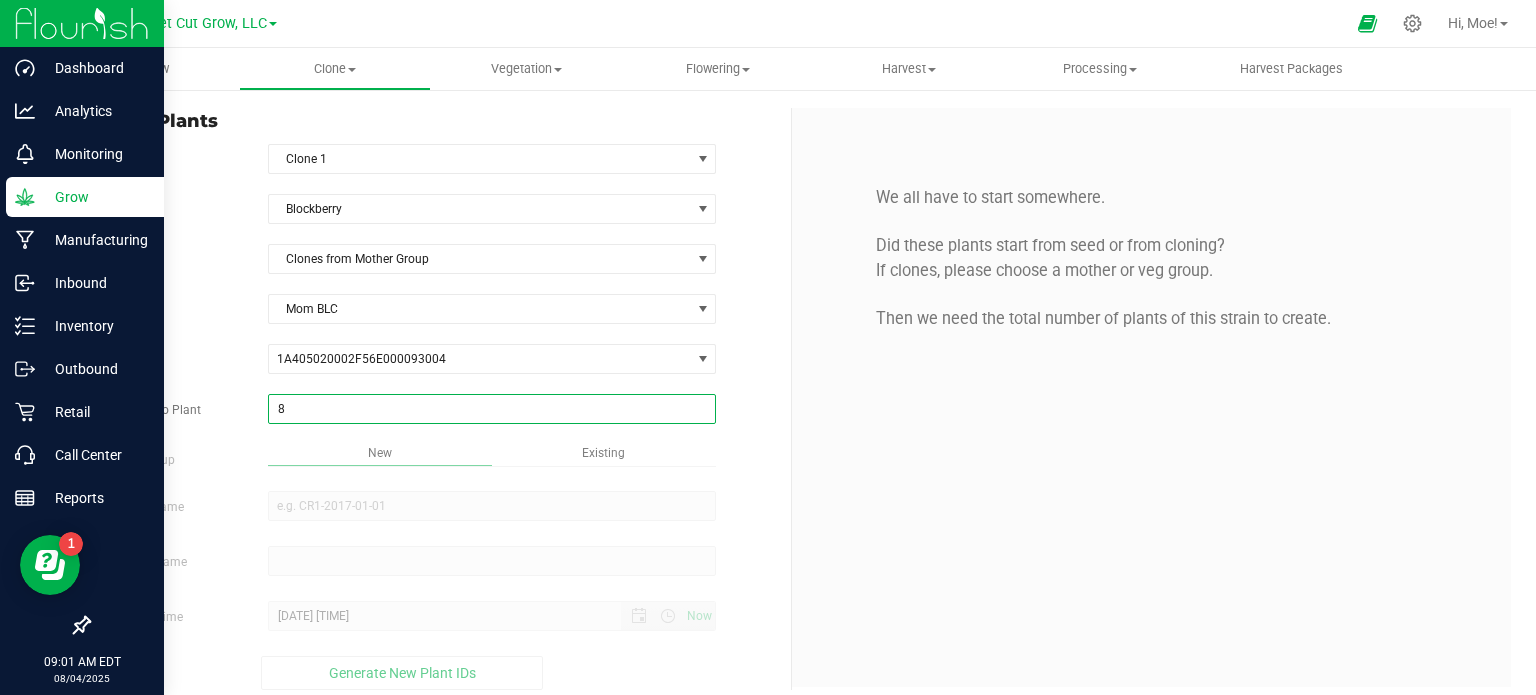 type on "80" 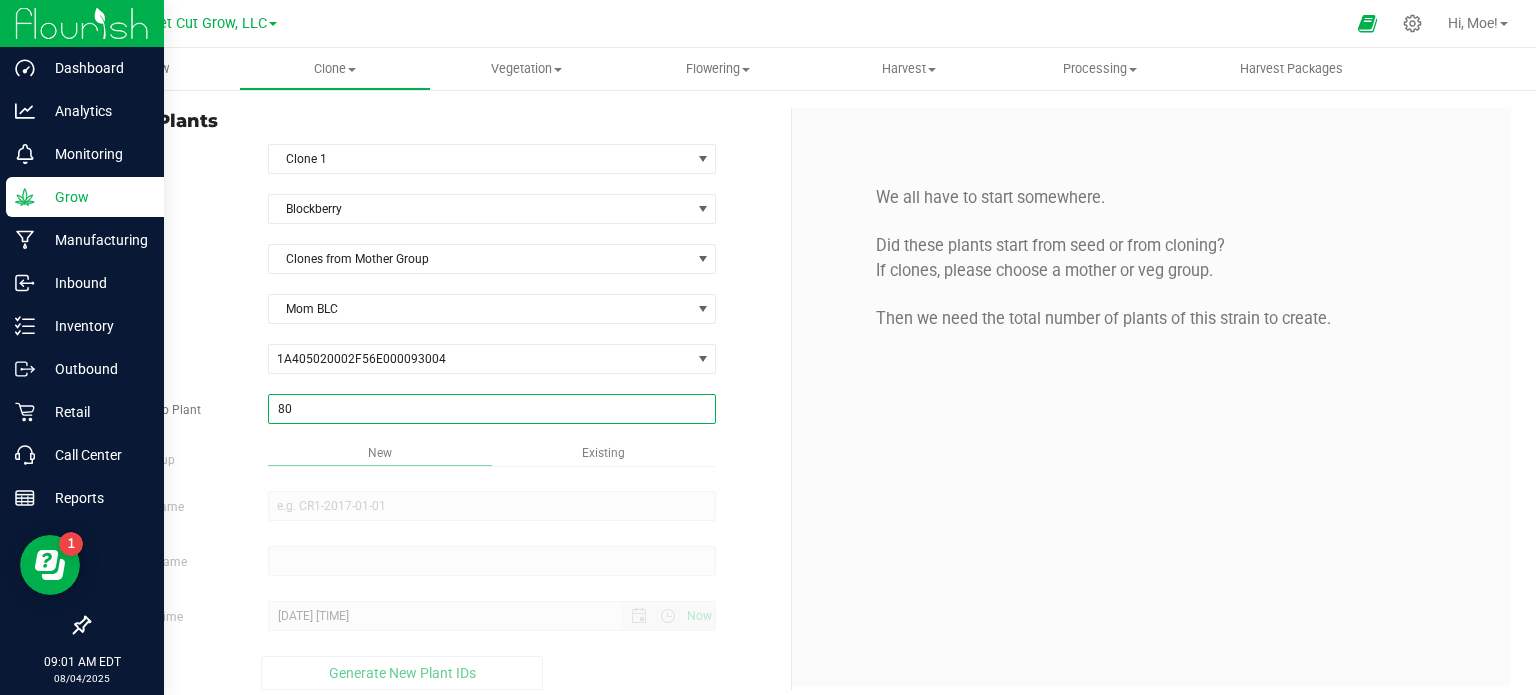 type on "80" 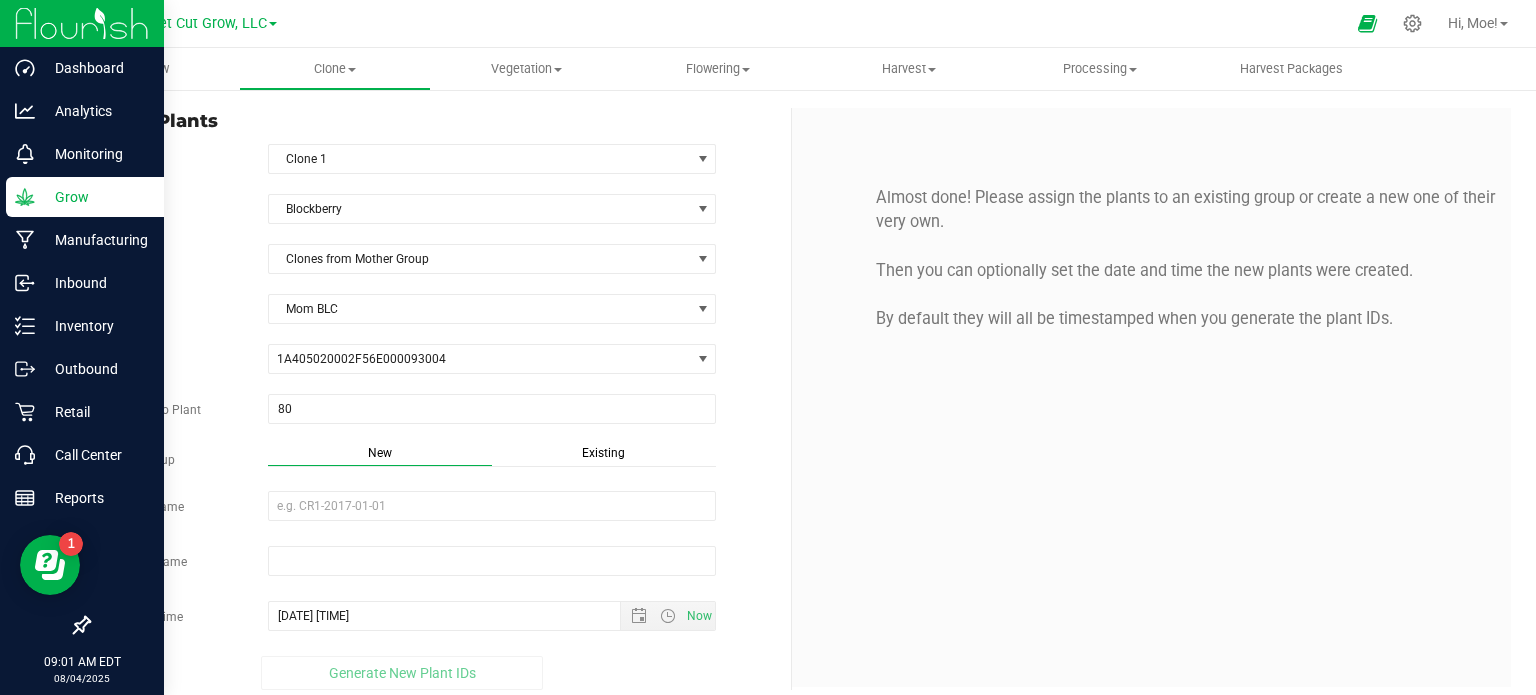 click on "Existing" at bounding box center [603, 453] 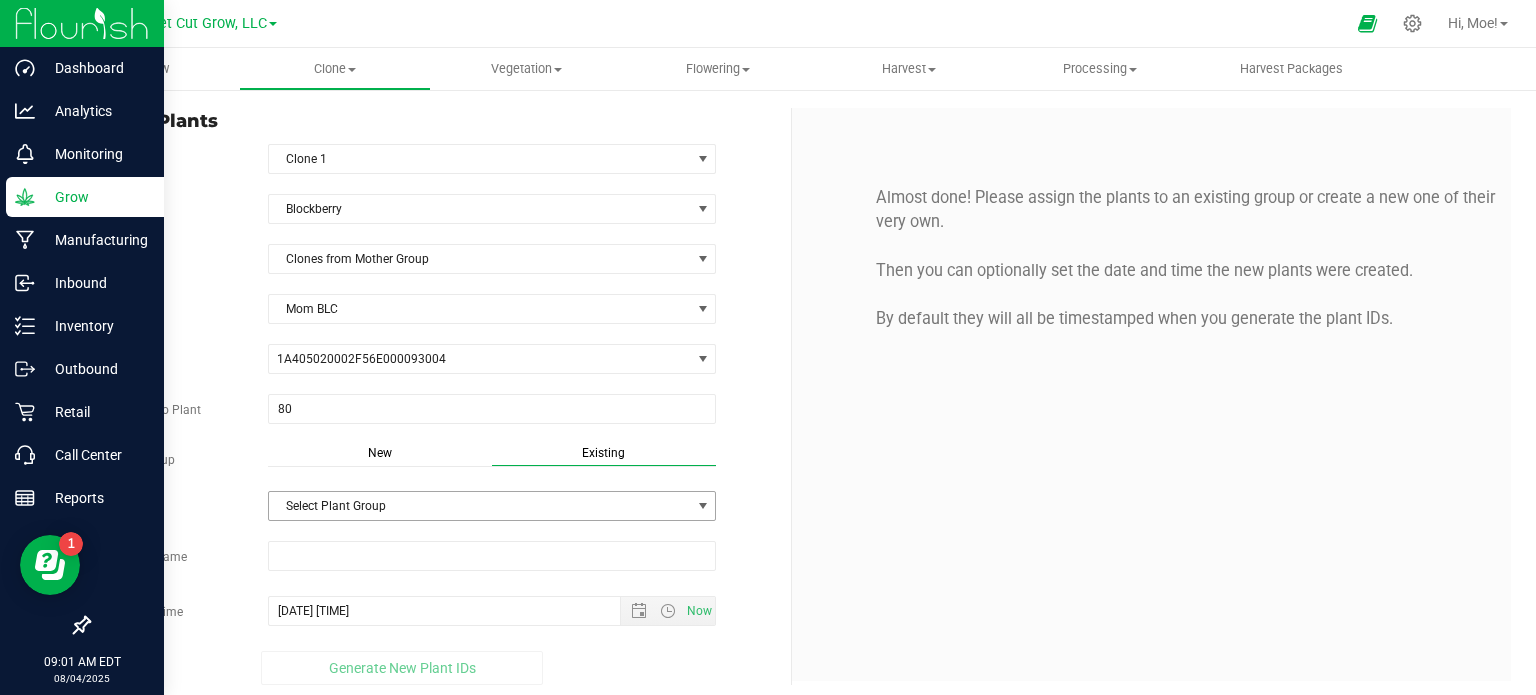 click at bounding box center [703, 506] 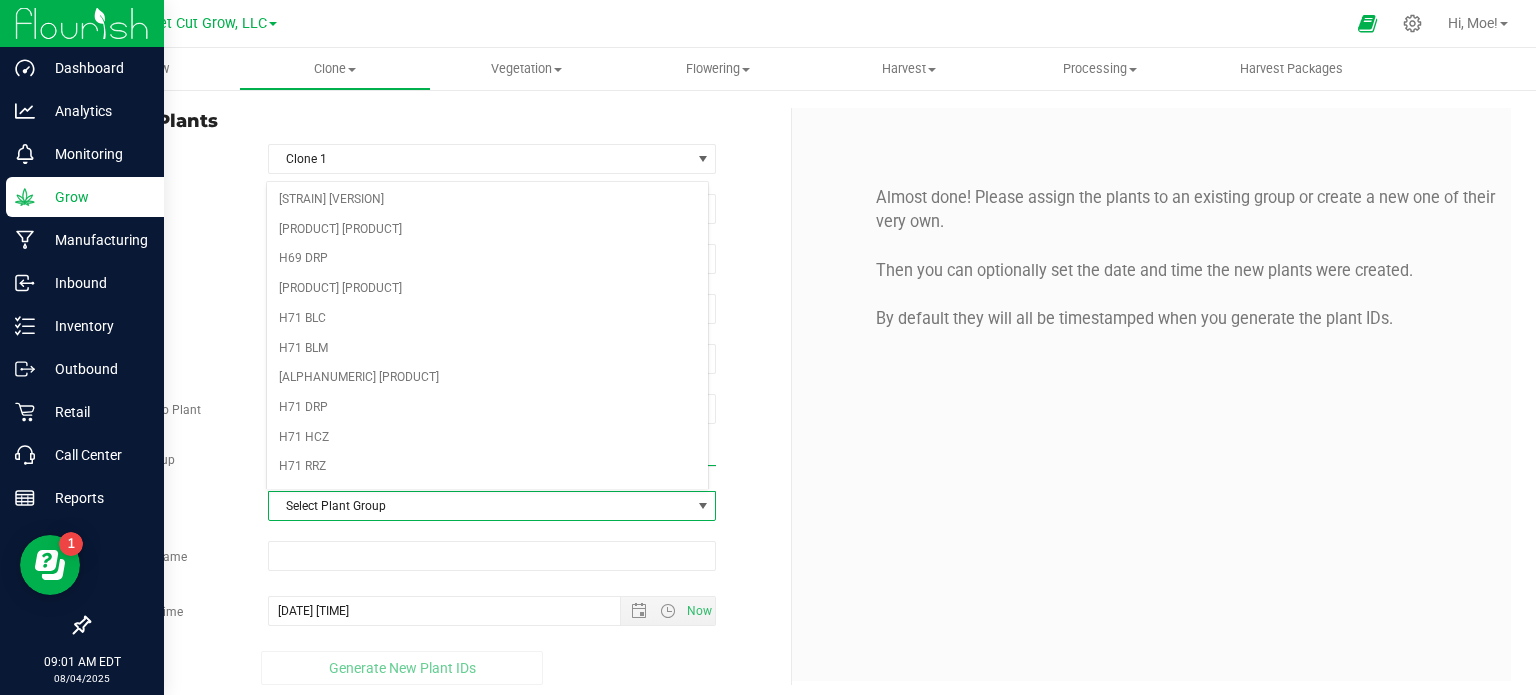 scroll, scrollTop: 140, scrollLeft: 0, axis: vertical 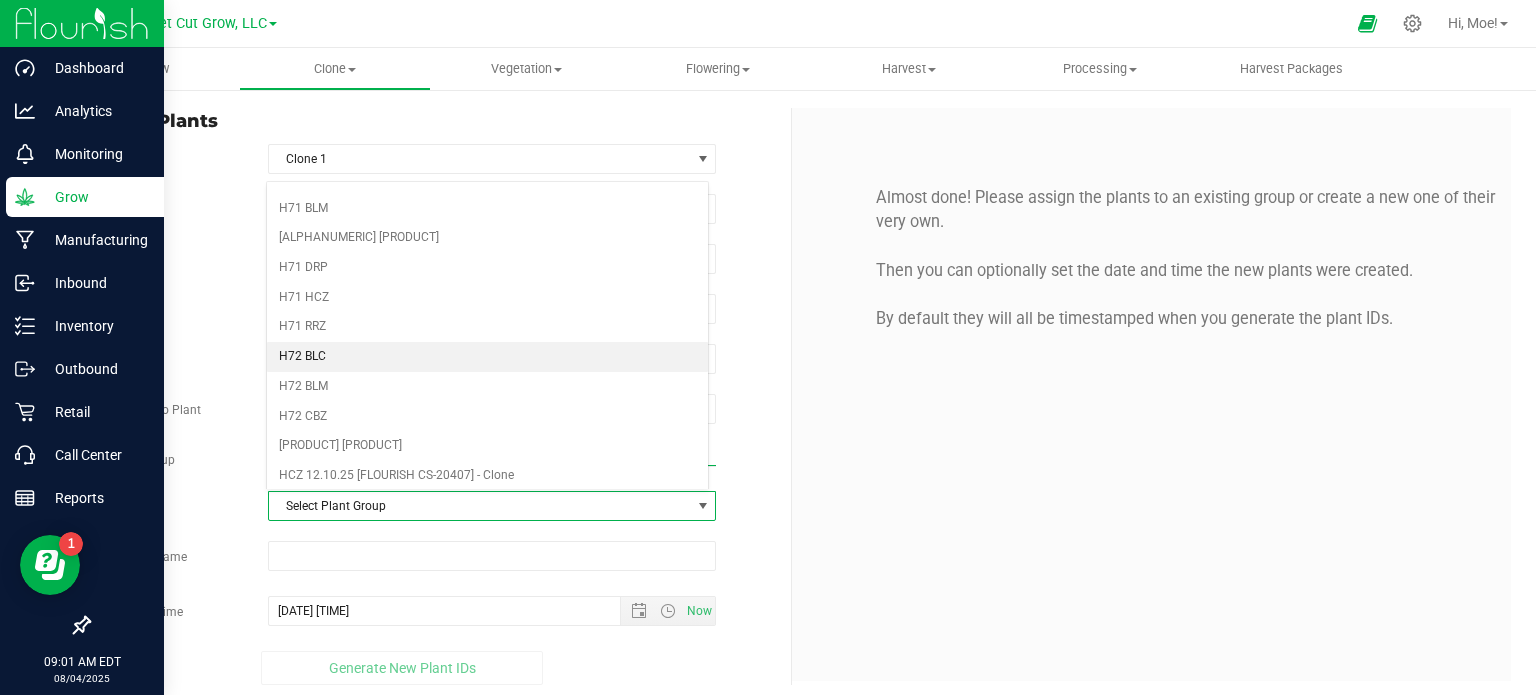 click on "H72 BLC" at bounding box center (488, 357) 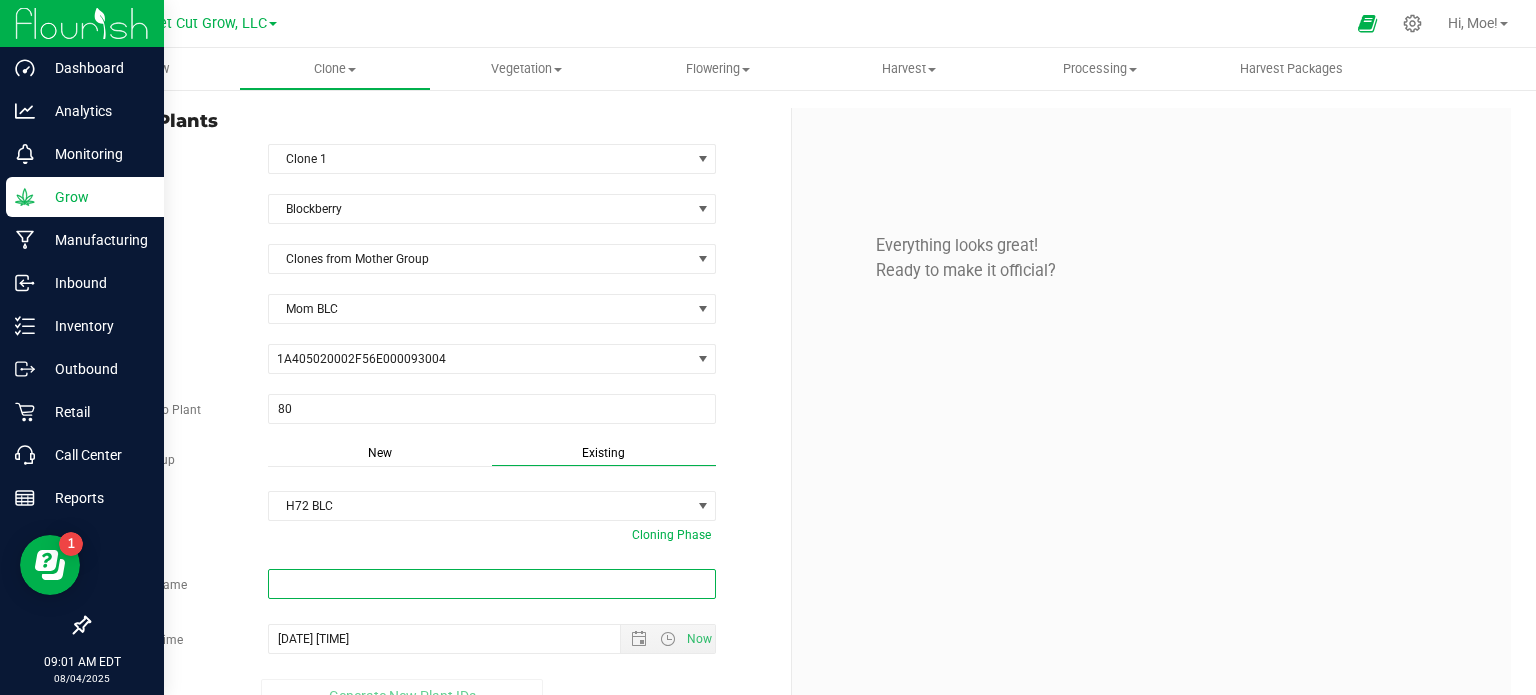 click at bounding box center (492, 584) 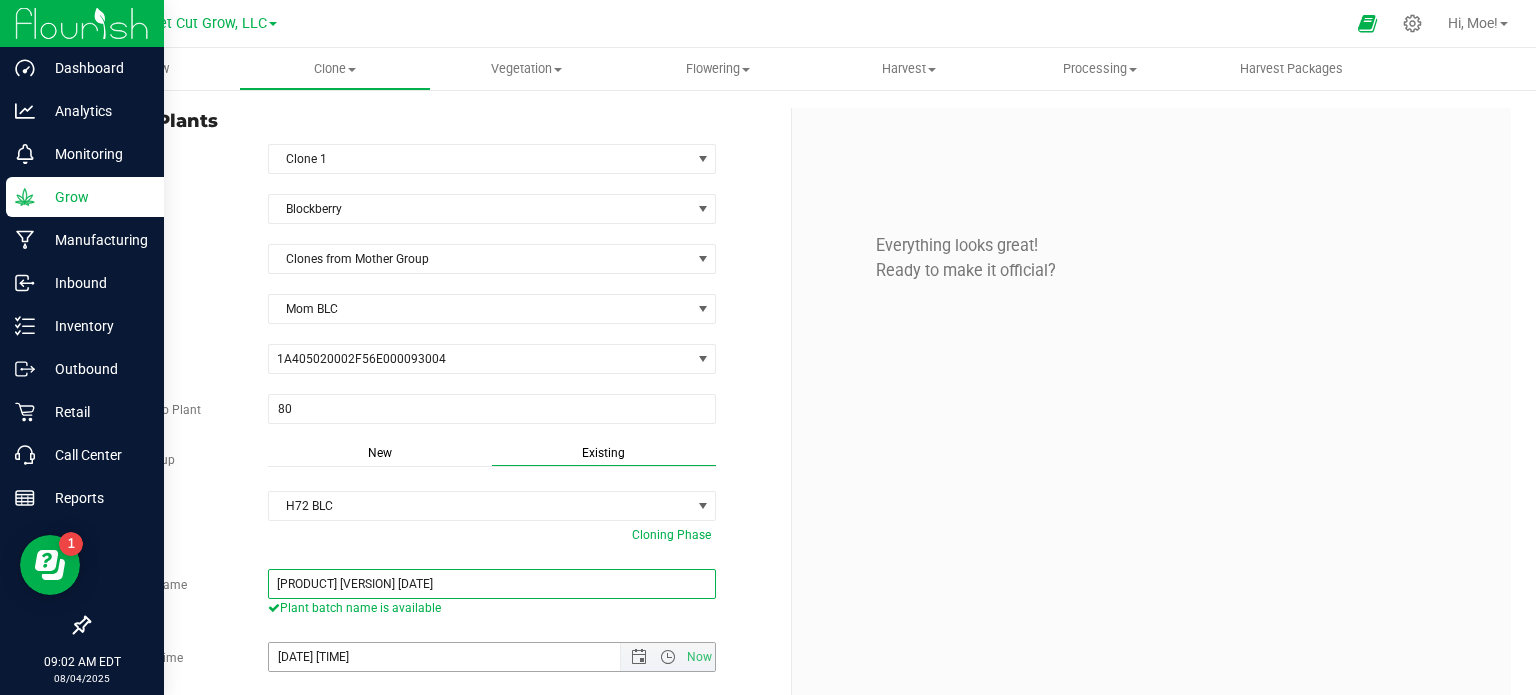 type on "[PRODUCT] [VERSION] [DATE]" 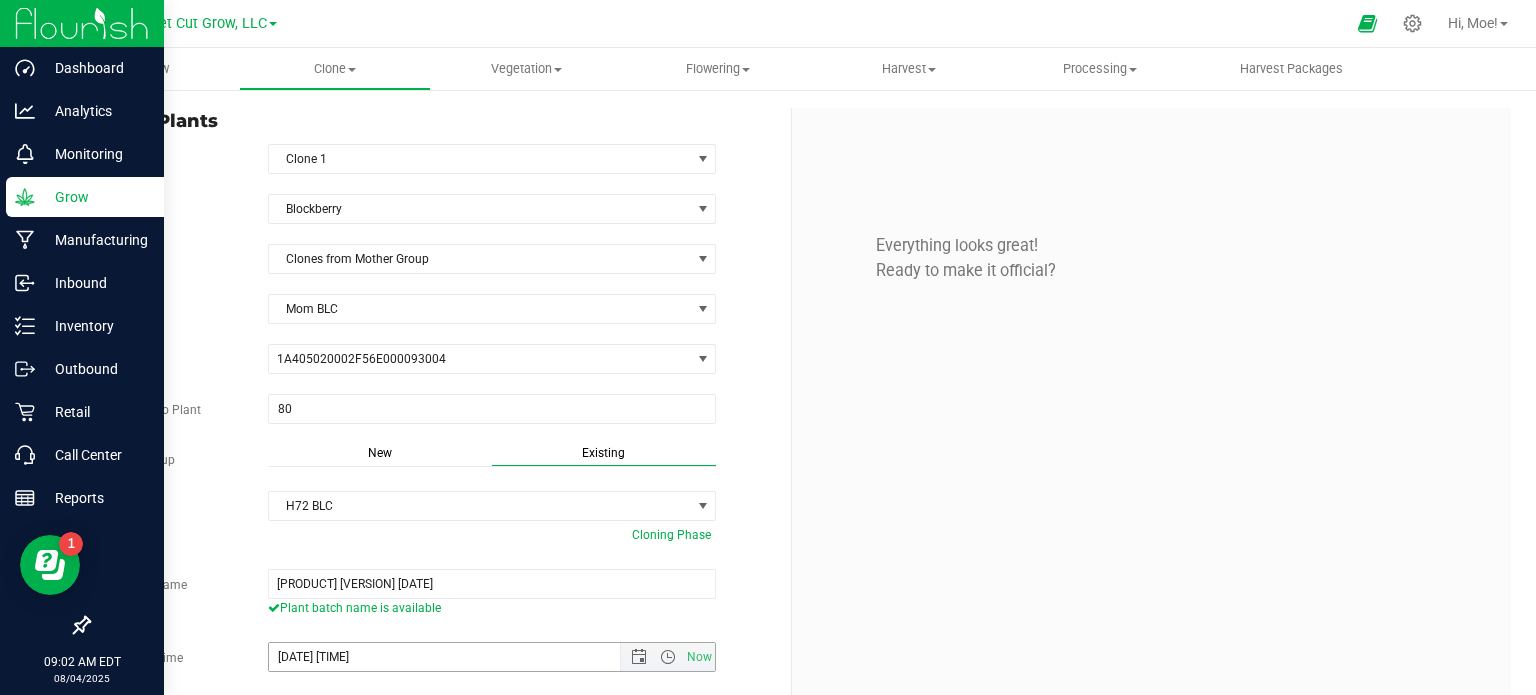 click on "[DATE] [TIME]" at bounding box center (462, 657) 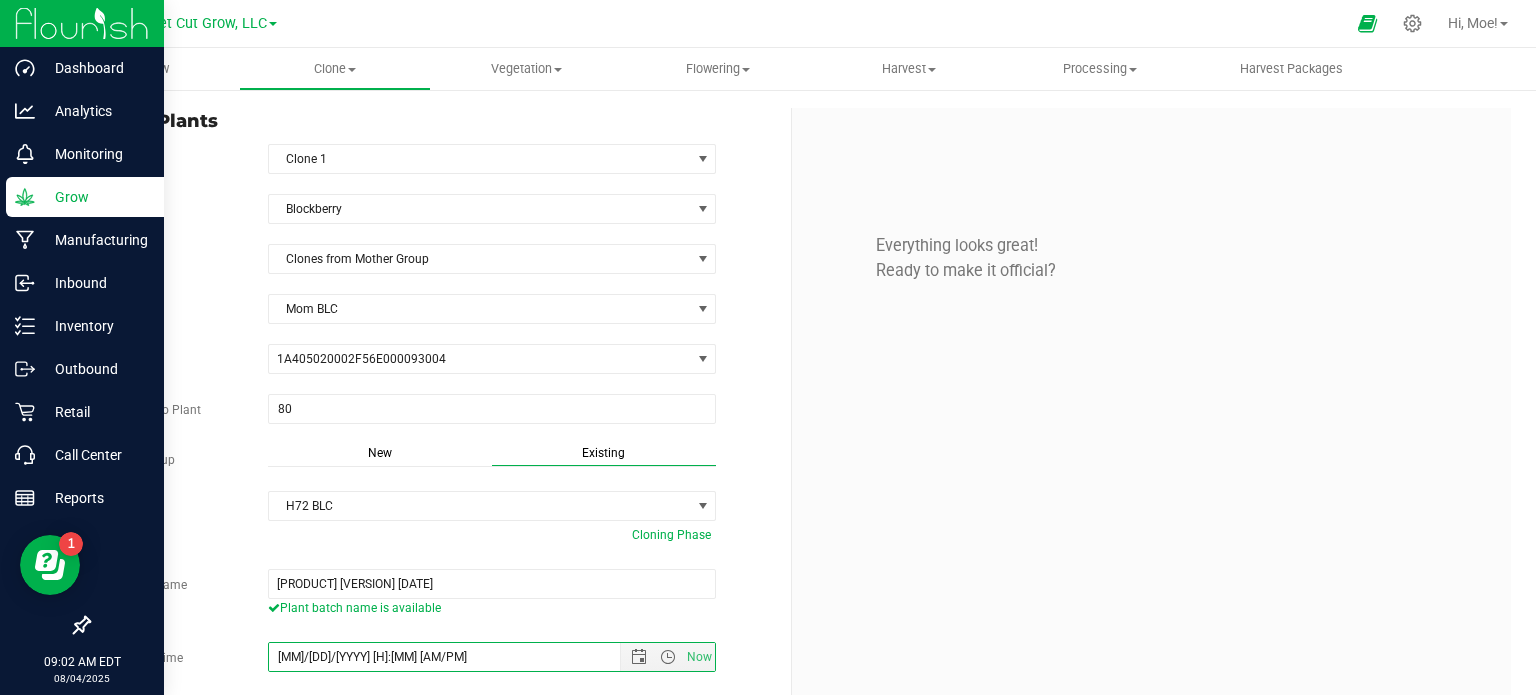type on "[MM]/[DD]/[YYYY] [H]:[MM] [AM/PM]" 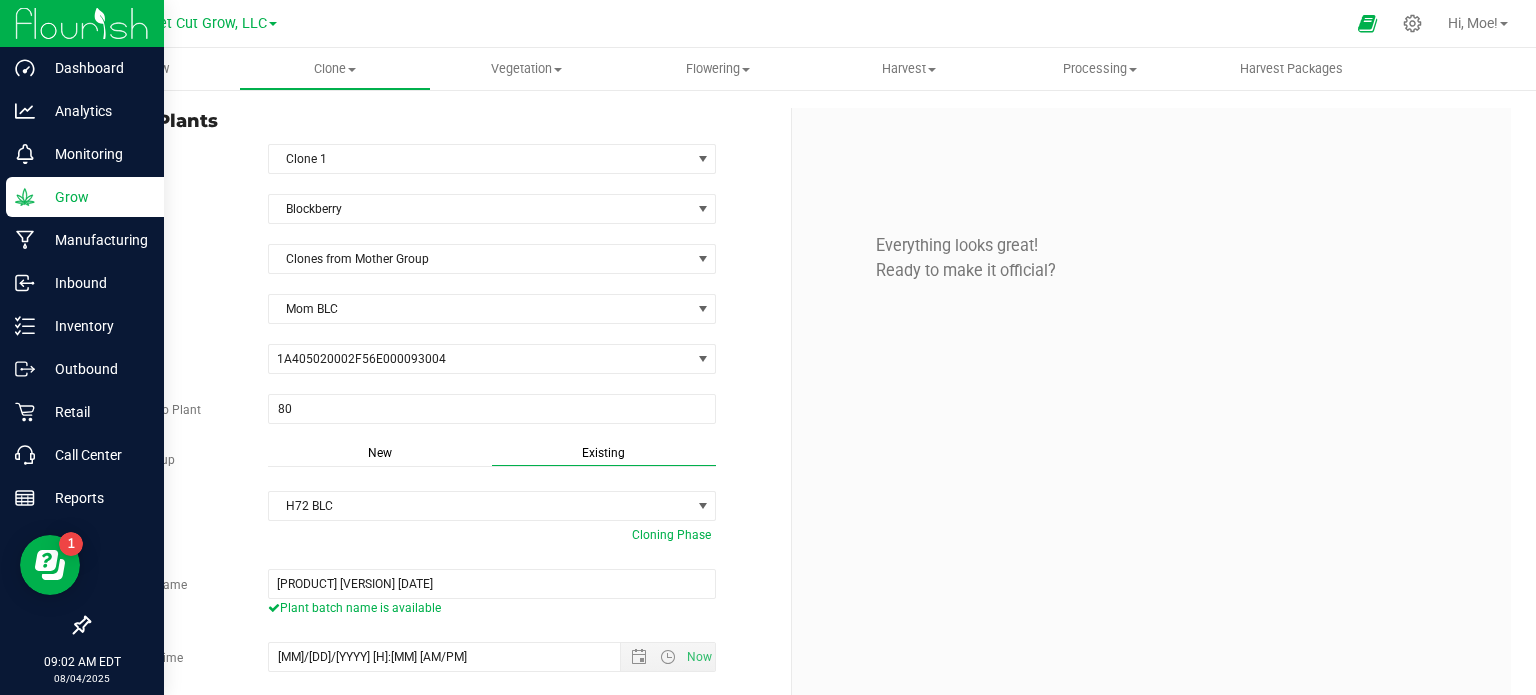 click on "Plant Batch Name
[PRODUCT] [VERSION] [MONTH].[DAY].[YEAR]
Plant batch name is available" at bounding box center (432, 595) 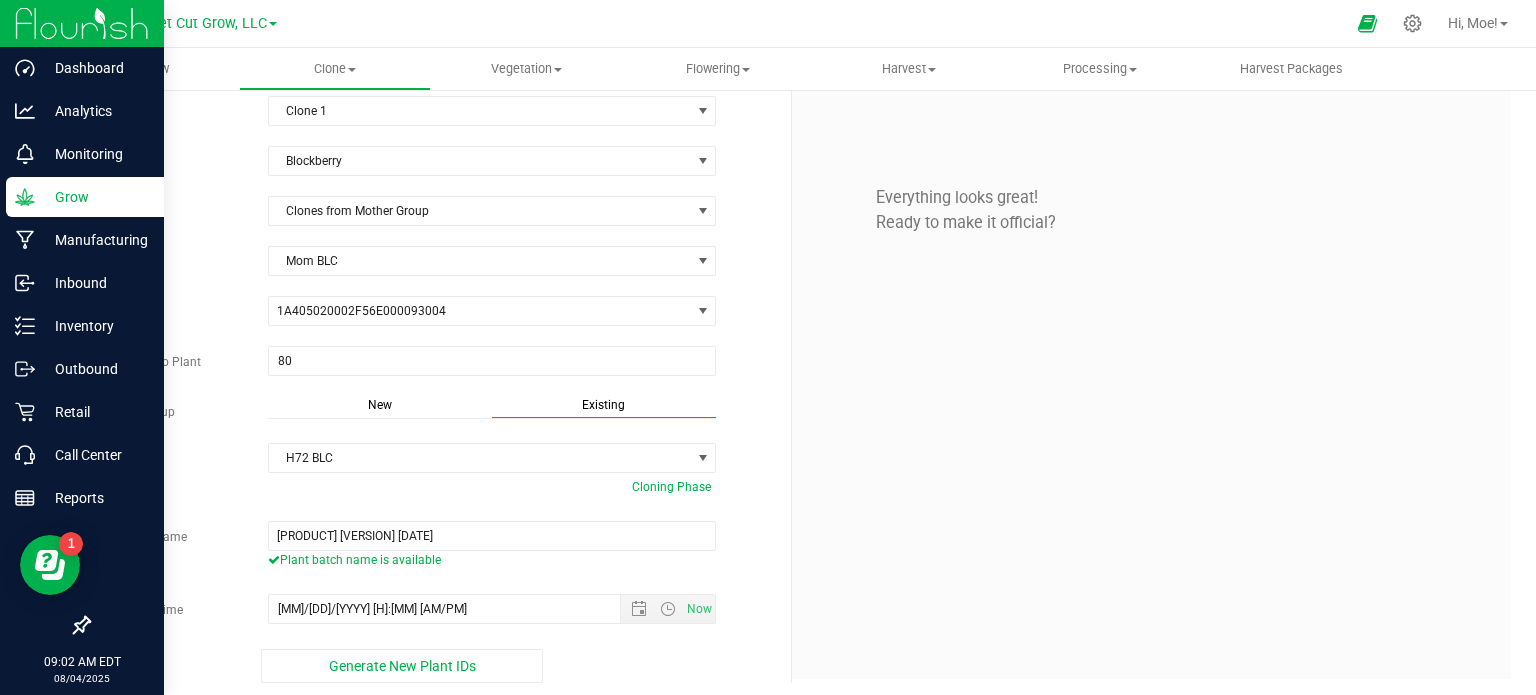 scroll, scrollTop: 52, scrollLeft: 0, axis: vertical 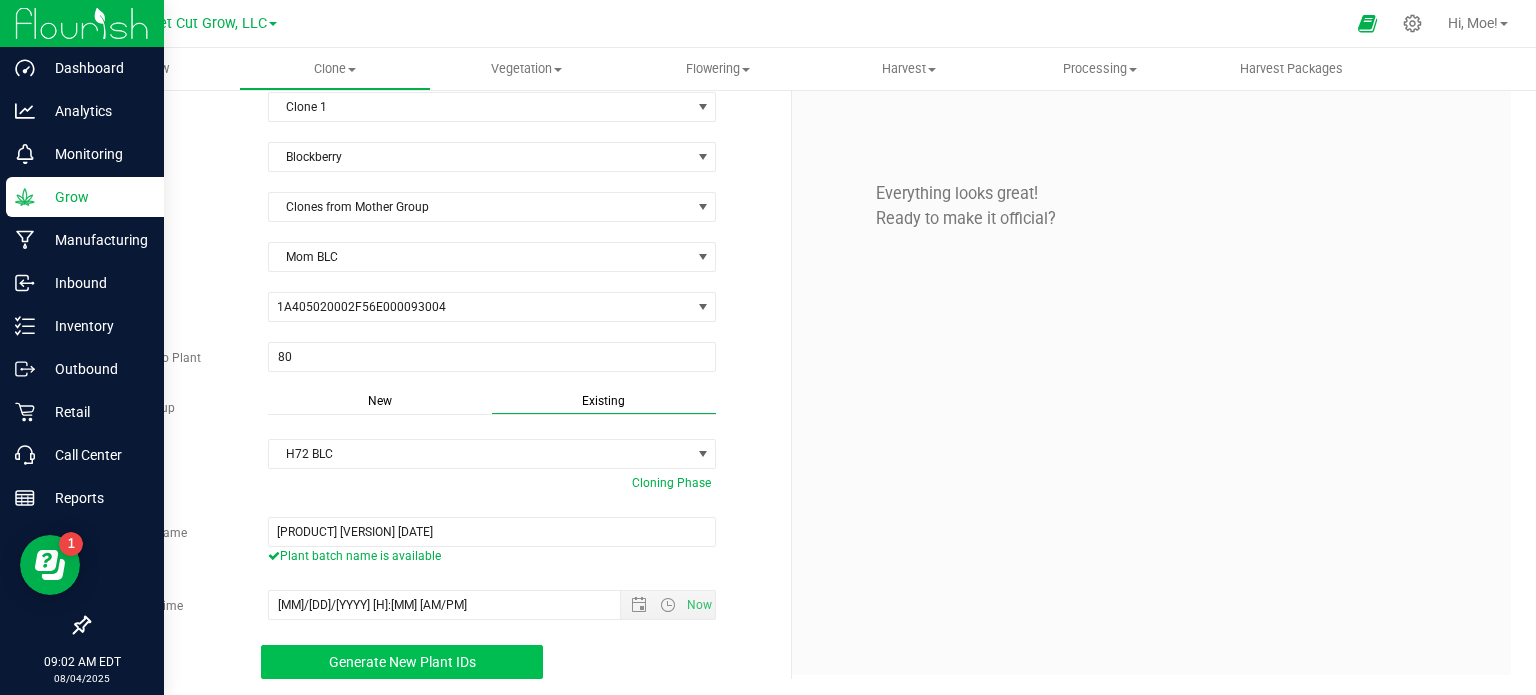 click on "Generate New Plant IDs" at bounding box center (402, 662) 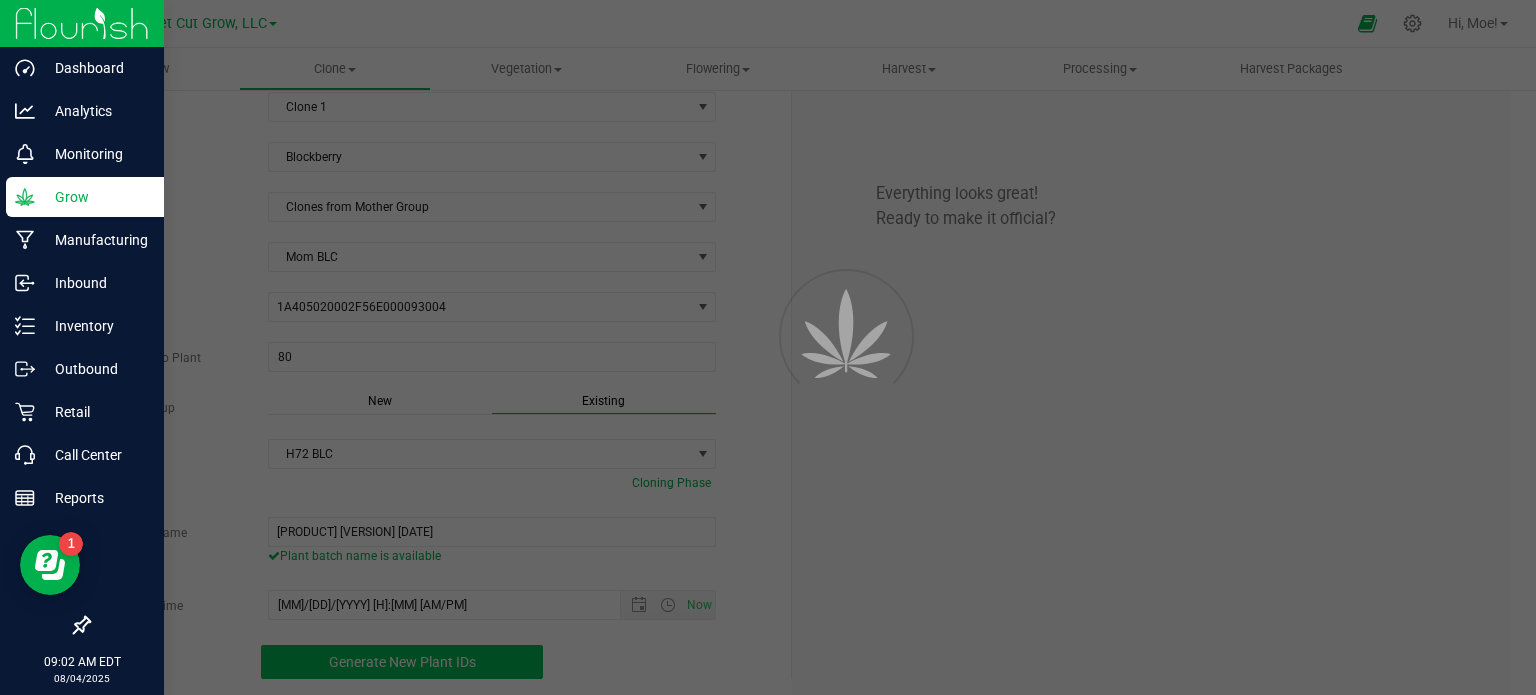 scroll, scrollTop: 60, scrollLeft: 0, axis: vertical 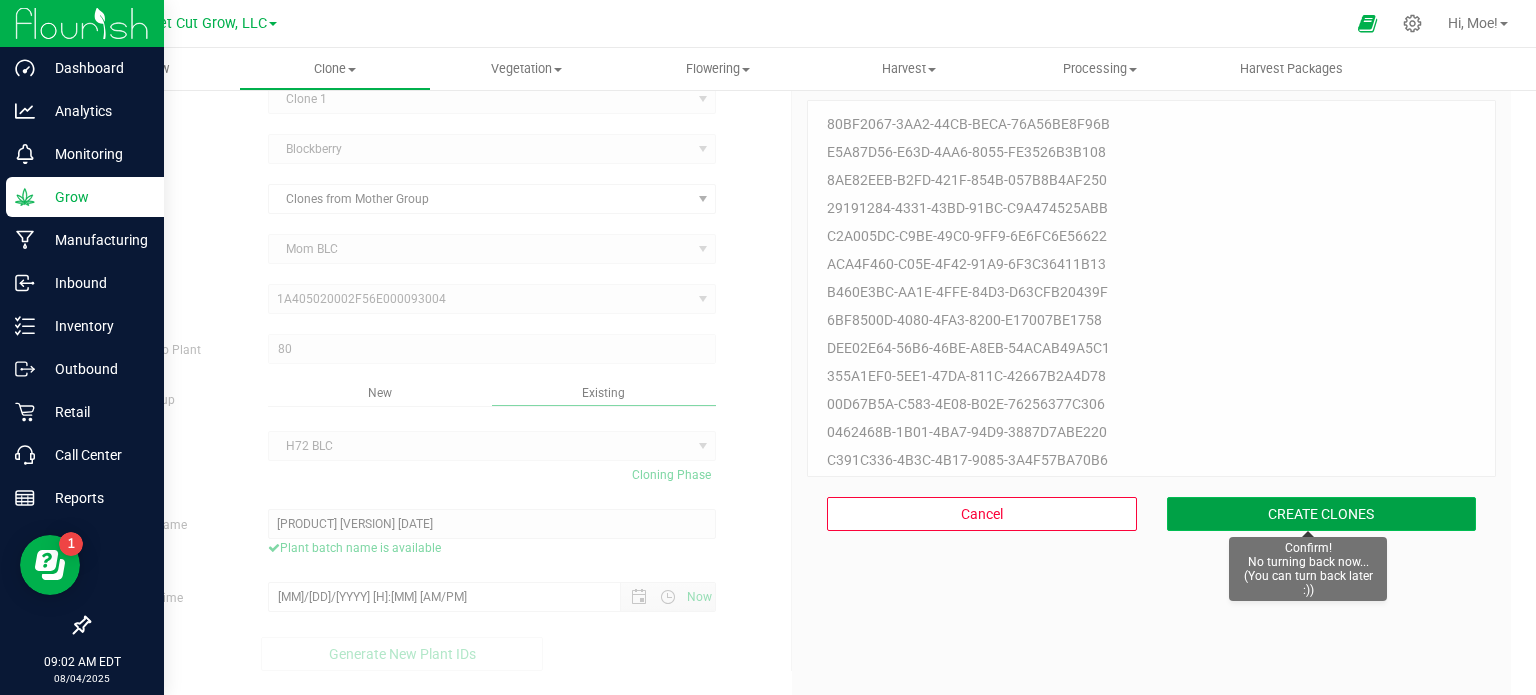 click on "CREATE CLONES" at bounding box center (1322, 514) 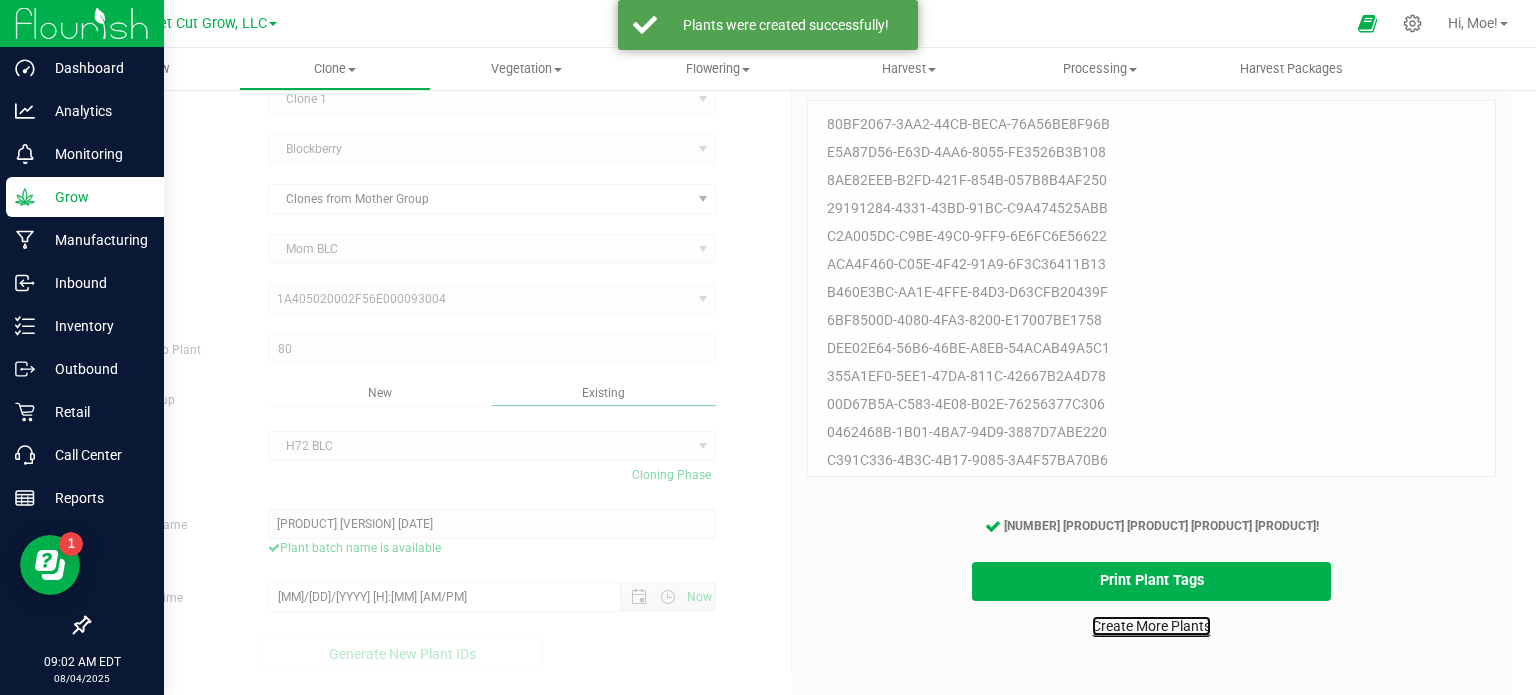 click on "Create More Plants" at bounding box center [1151, 626] 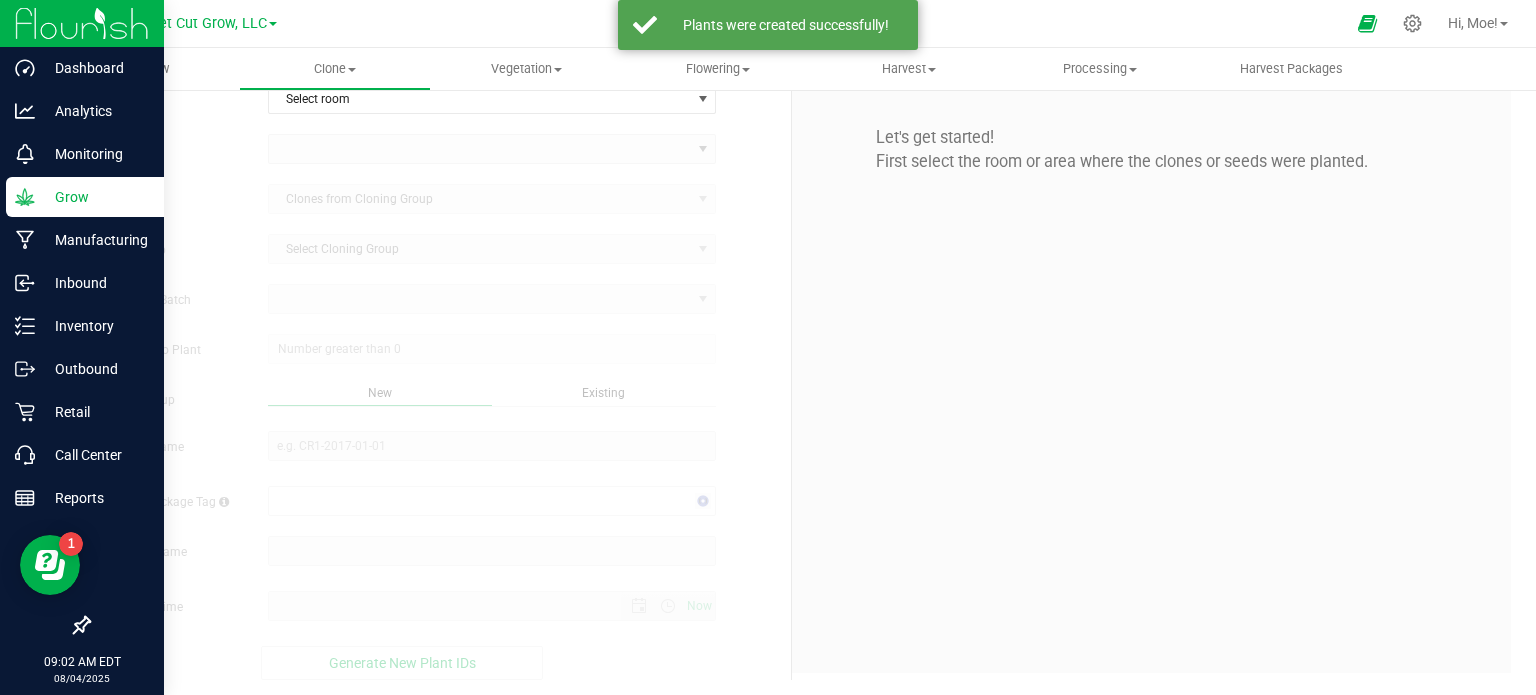 scroll, scrollTop: 0, scrollLeft: 0, axis: both 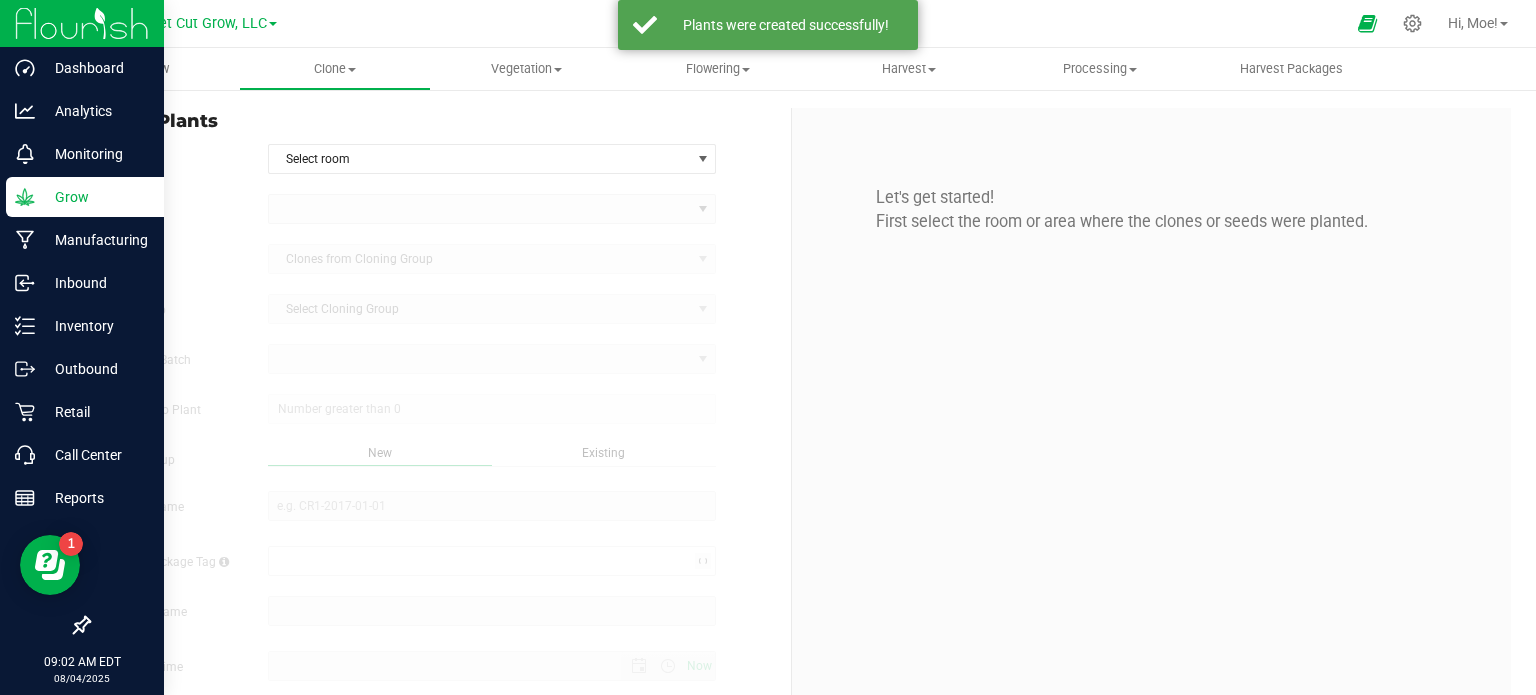 type on "[DATE] [TIME]" 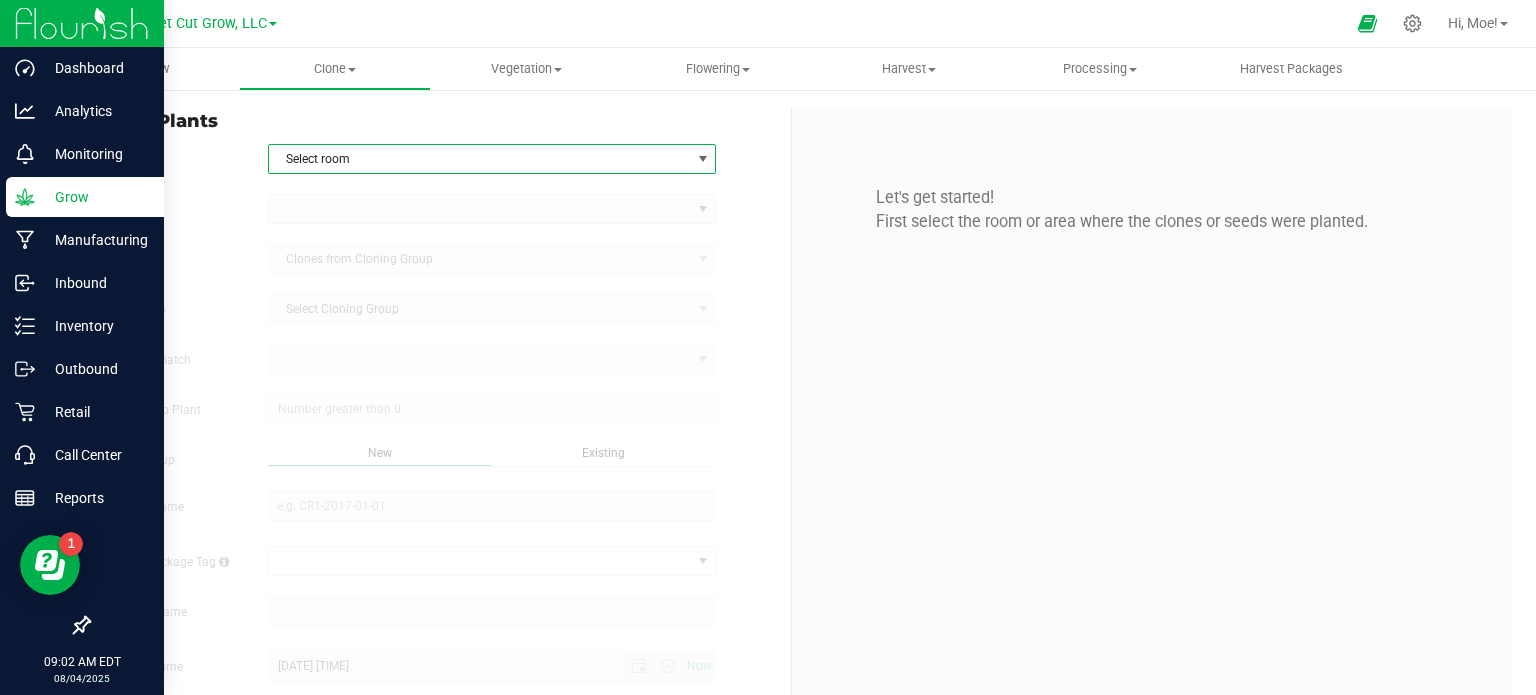 click at bounding box center (703, 159) 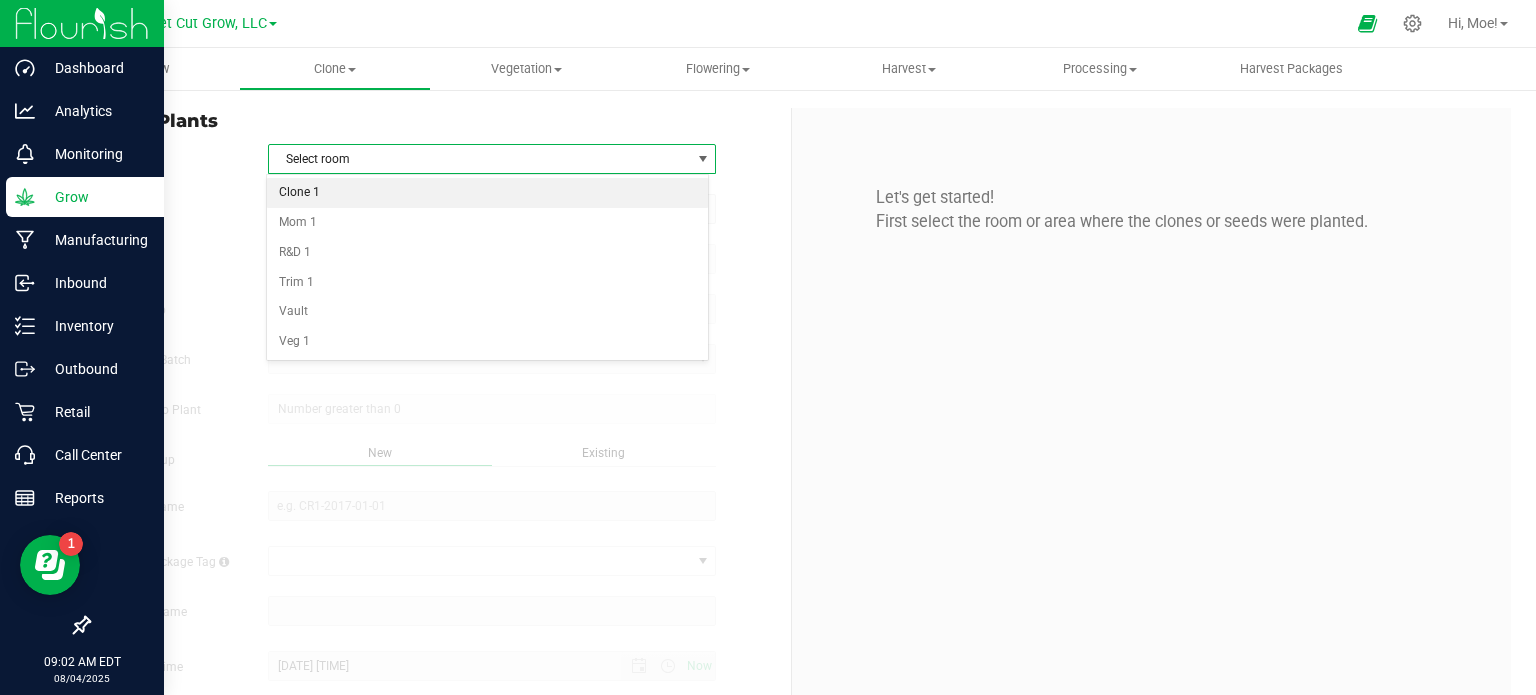 click on "Clone 1" at bounding box center [488, 193] 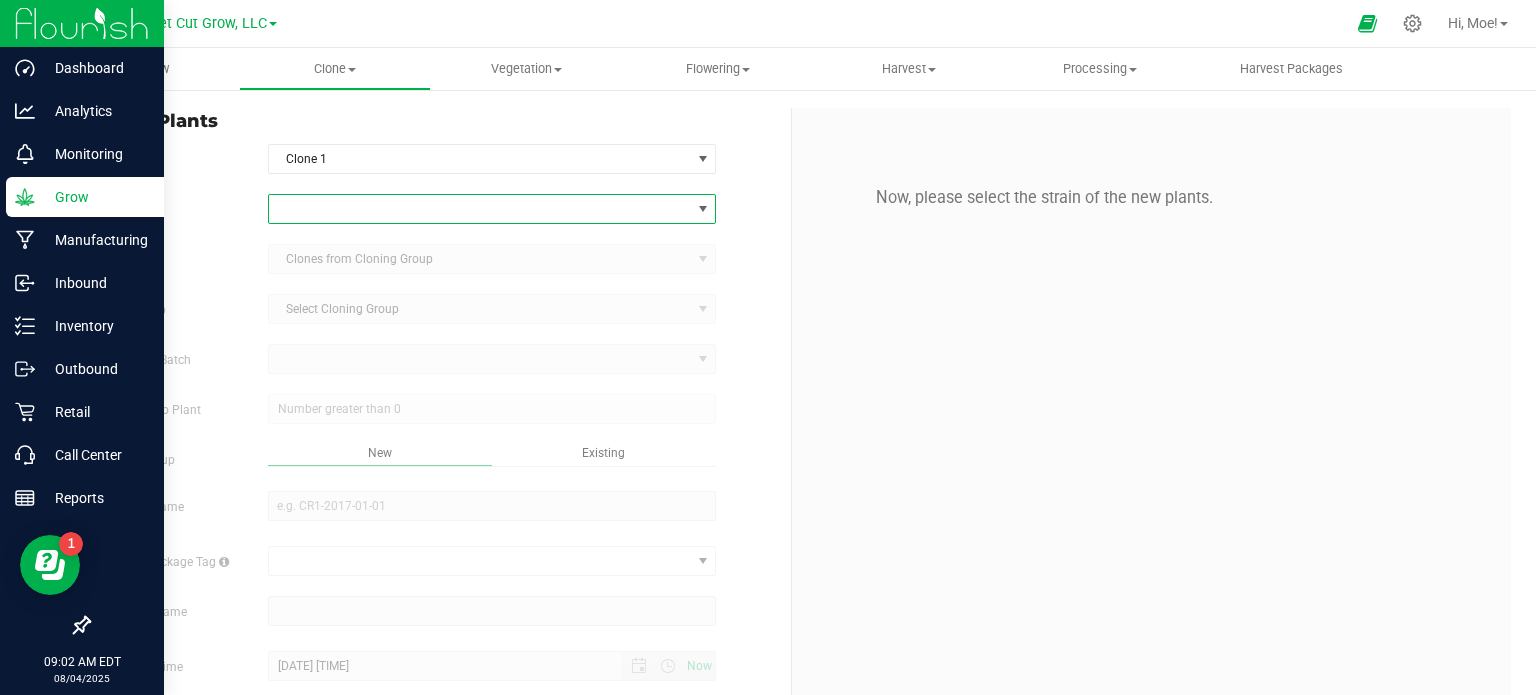 click at bounding box center (703, 209) 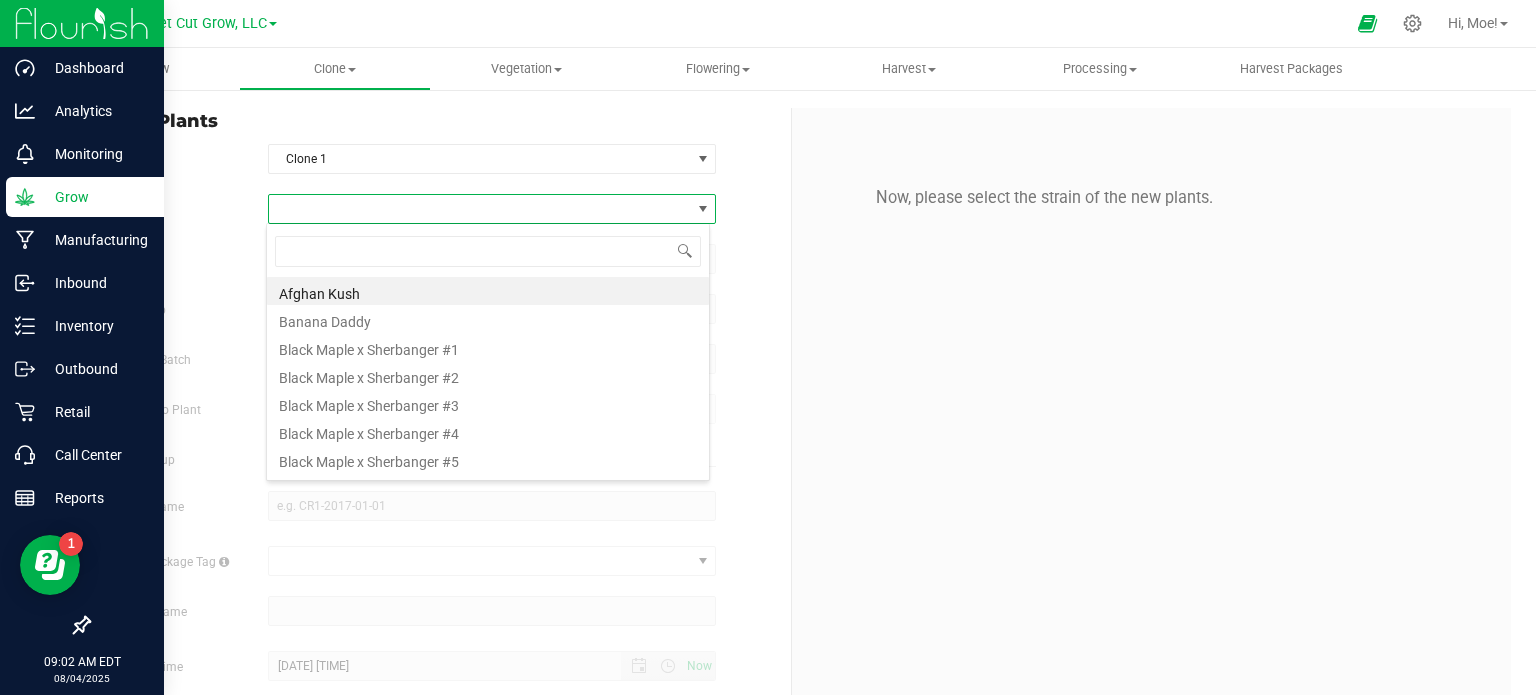 scroll, scrollTop: 99970, scrollLeft: 99556, axis: both 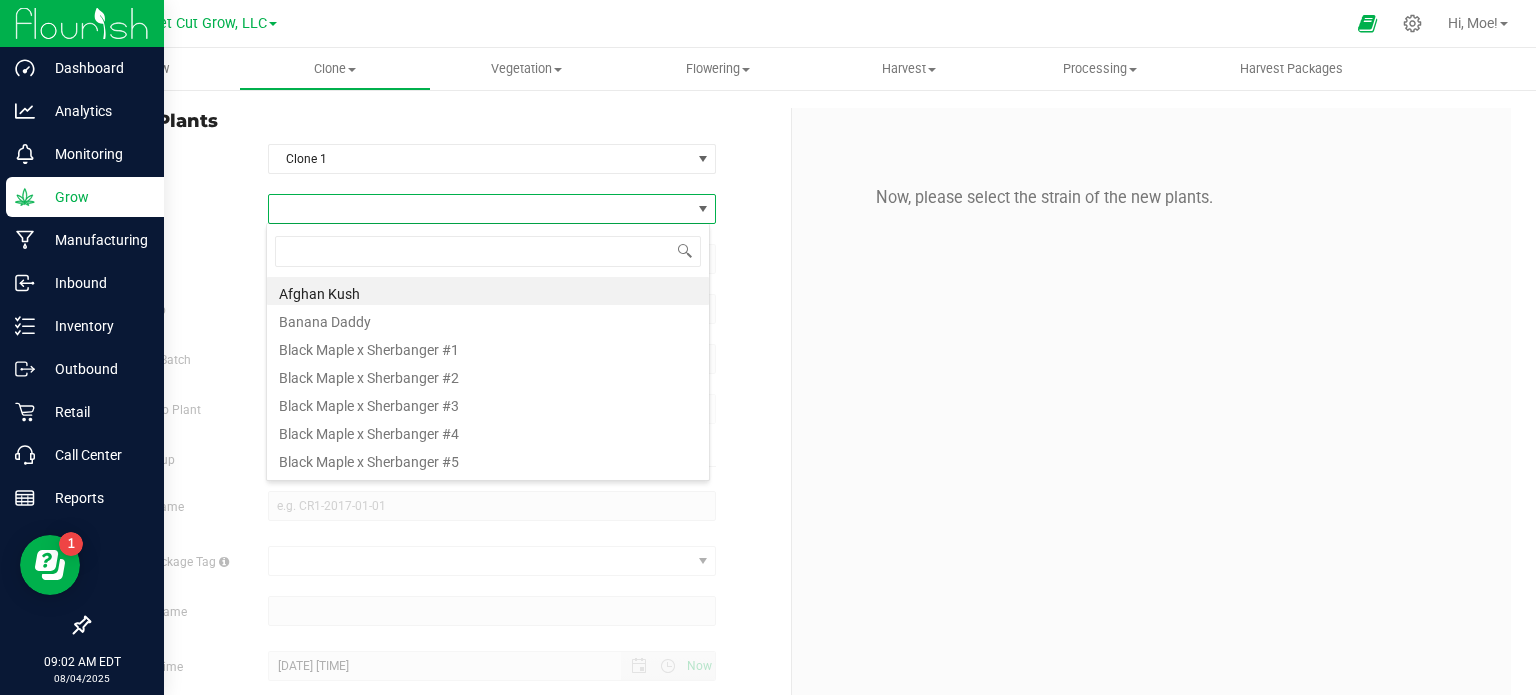 click at bounding box center (703, 209) 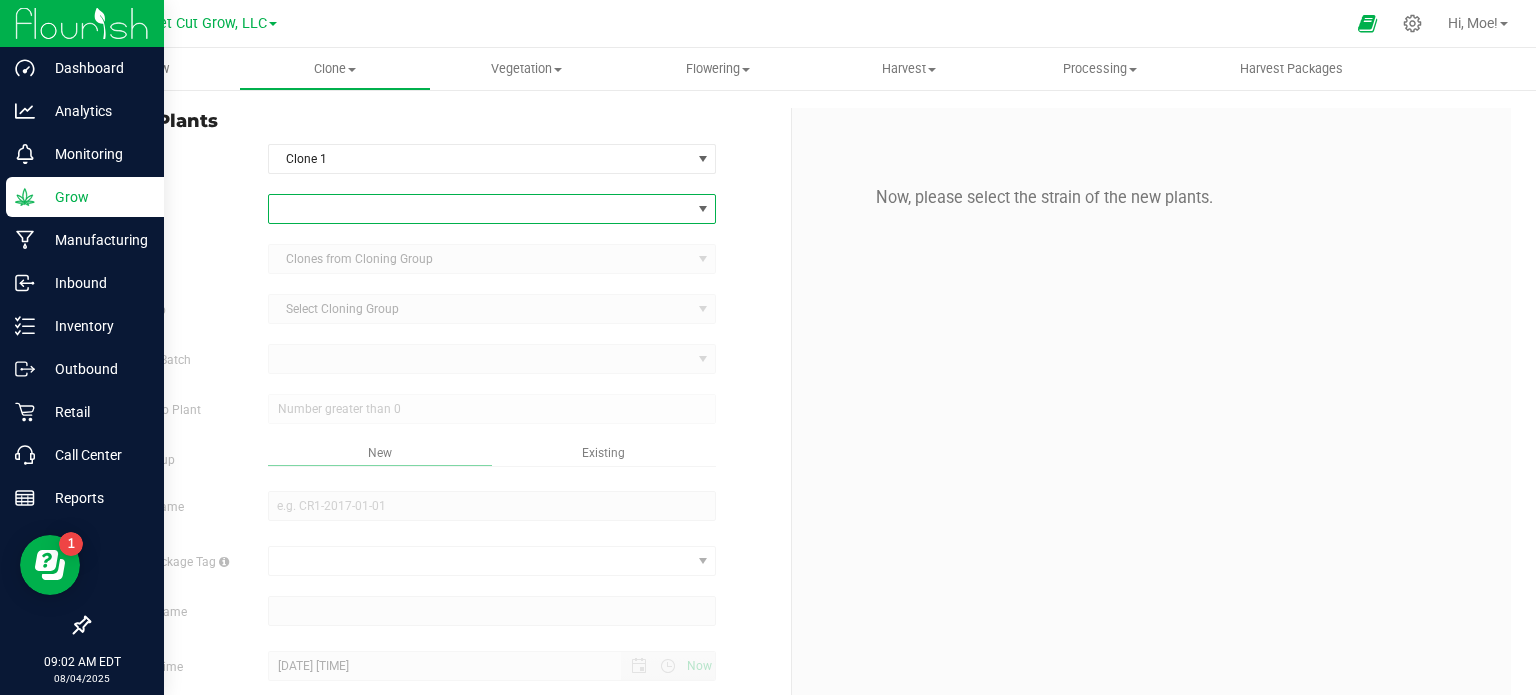click at bounding box center (703, 209) 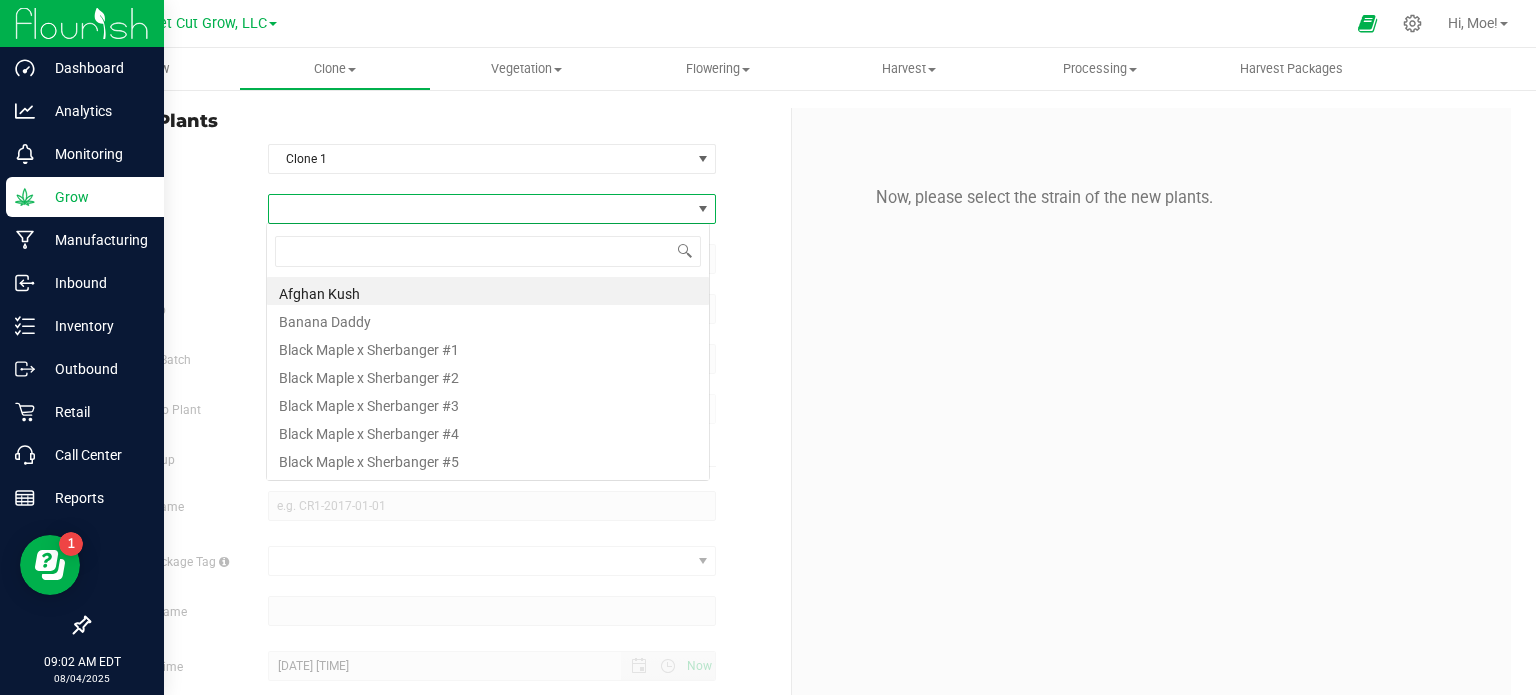 scroll, scrollTop: 99970, scrollLeft: 99556, axis: both 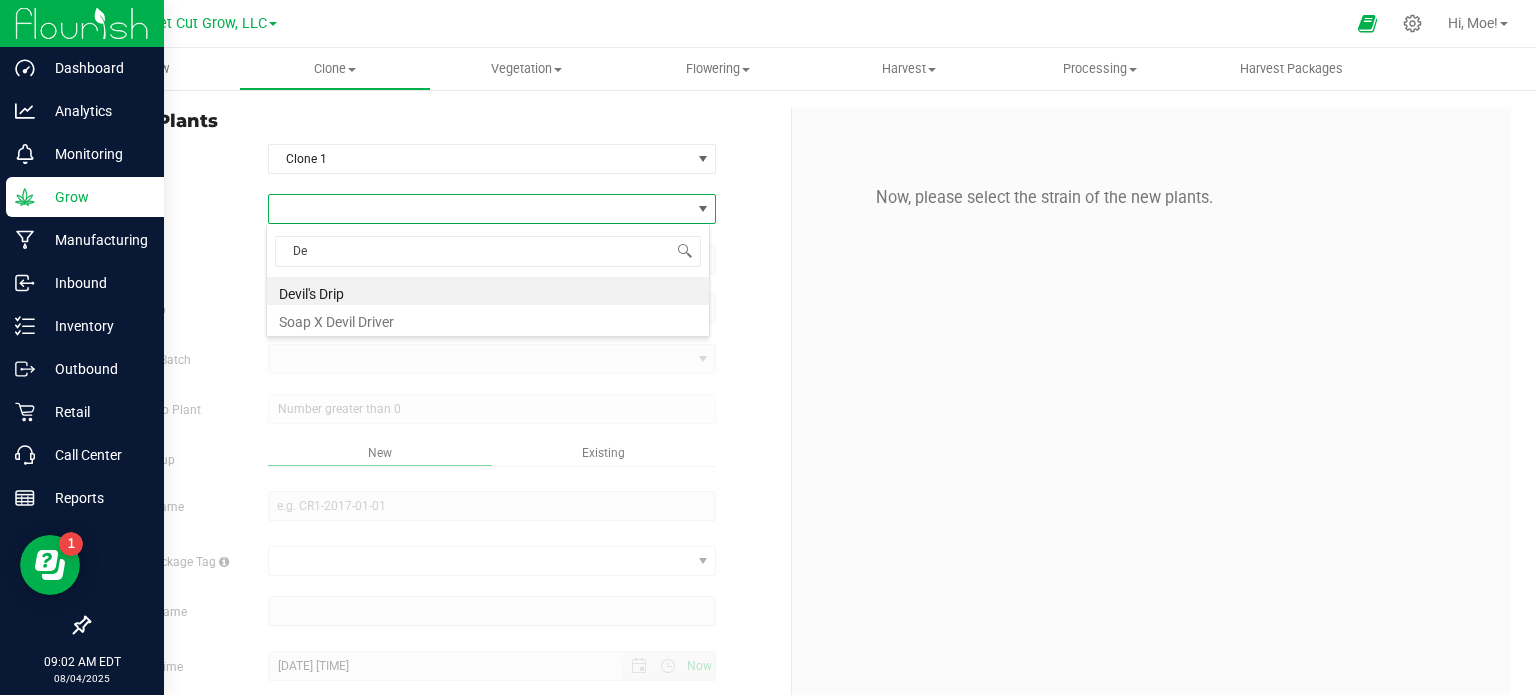 type on "Dev" 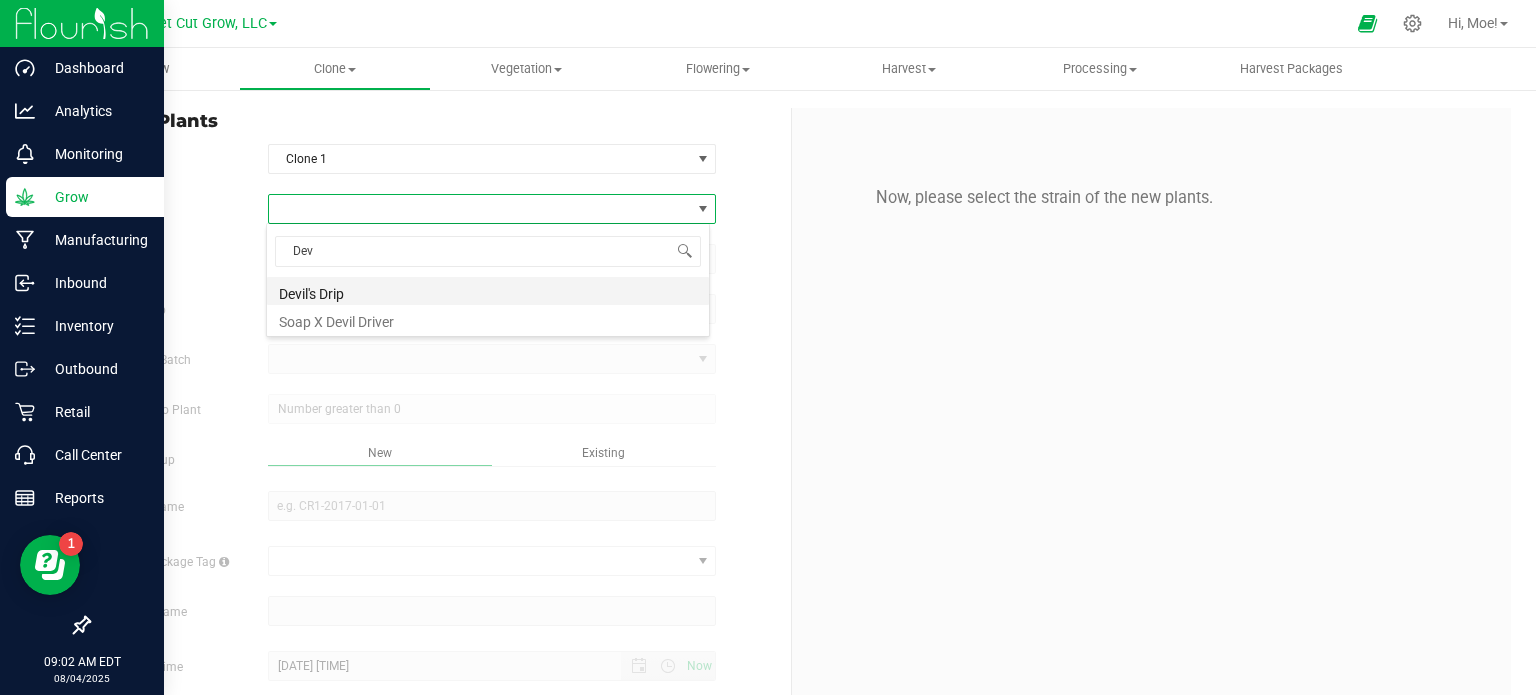 click on "Devil's Drip" at bounding box center [488, 291] 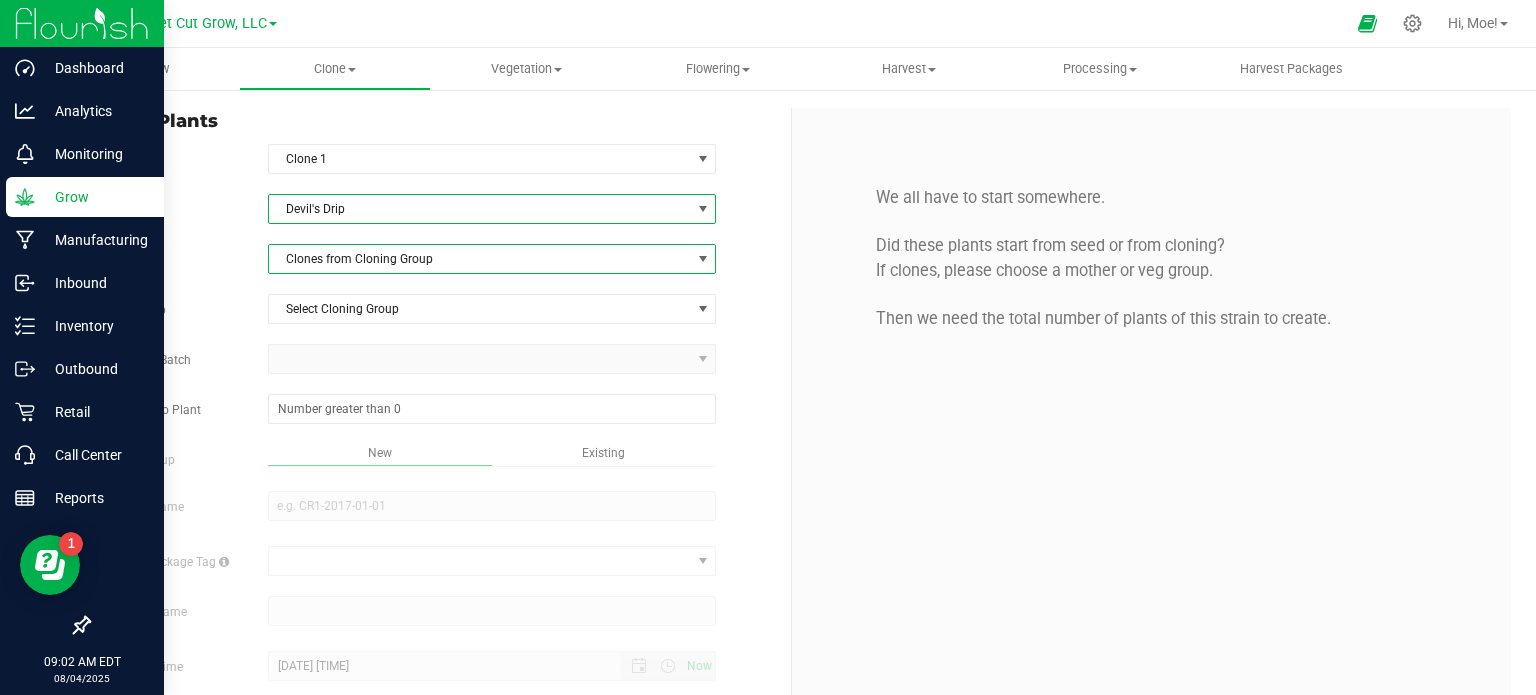 click at bounding box center [703, 259] 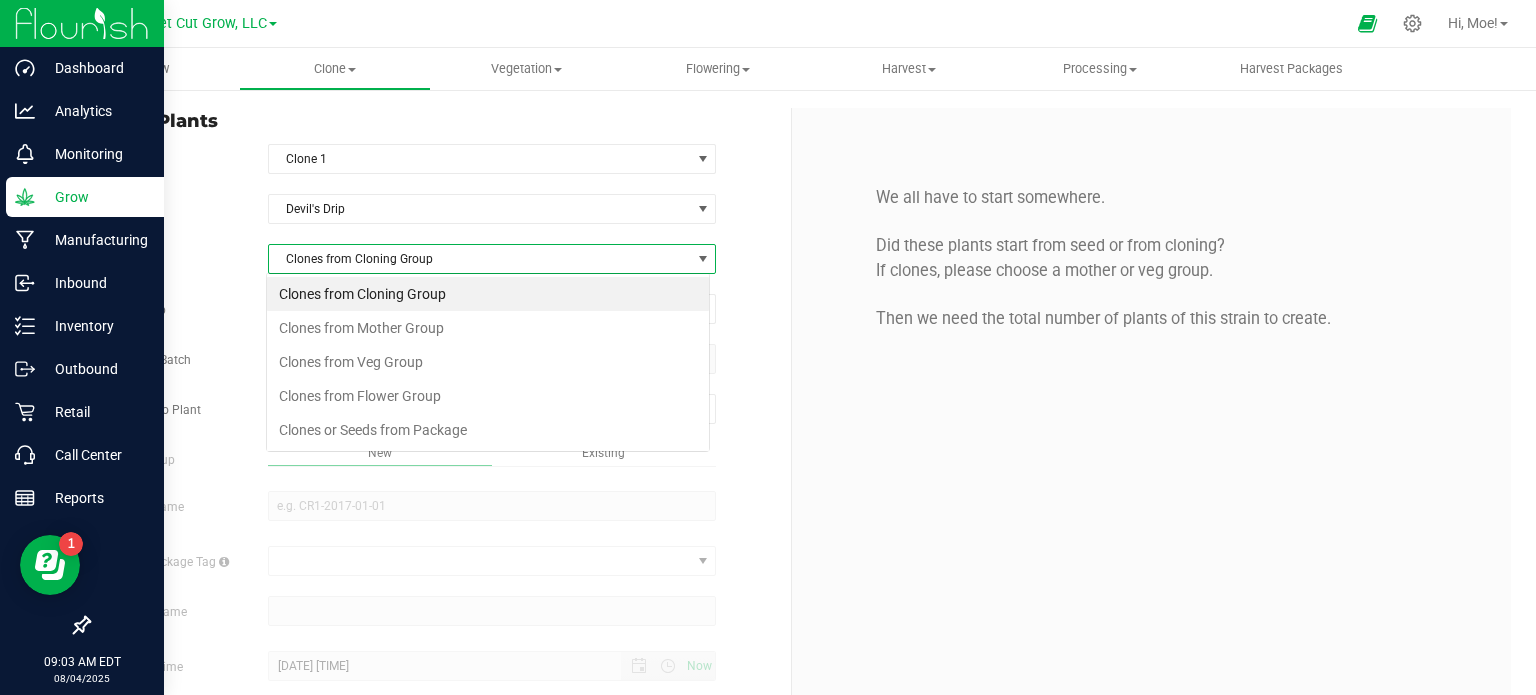scroll, scrollTop: 99970, scrollLeft: 99556, axis: both 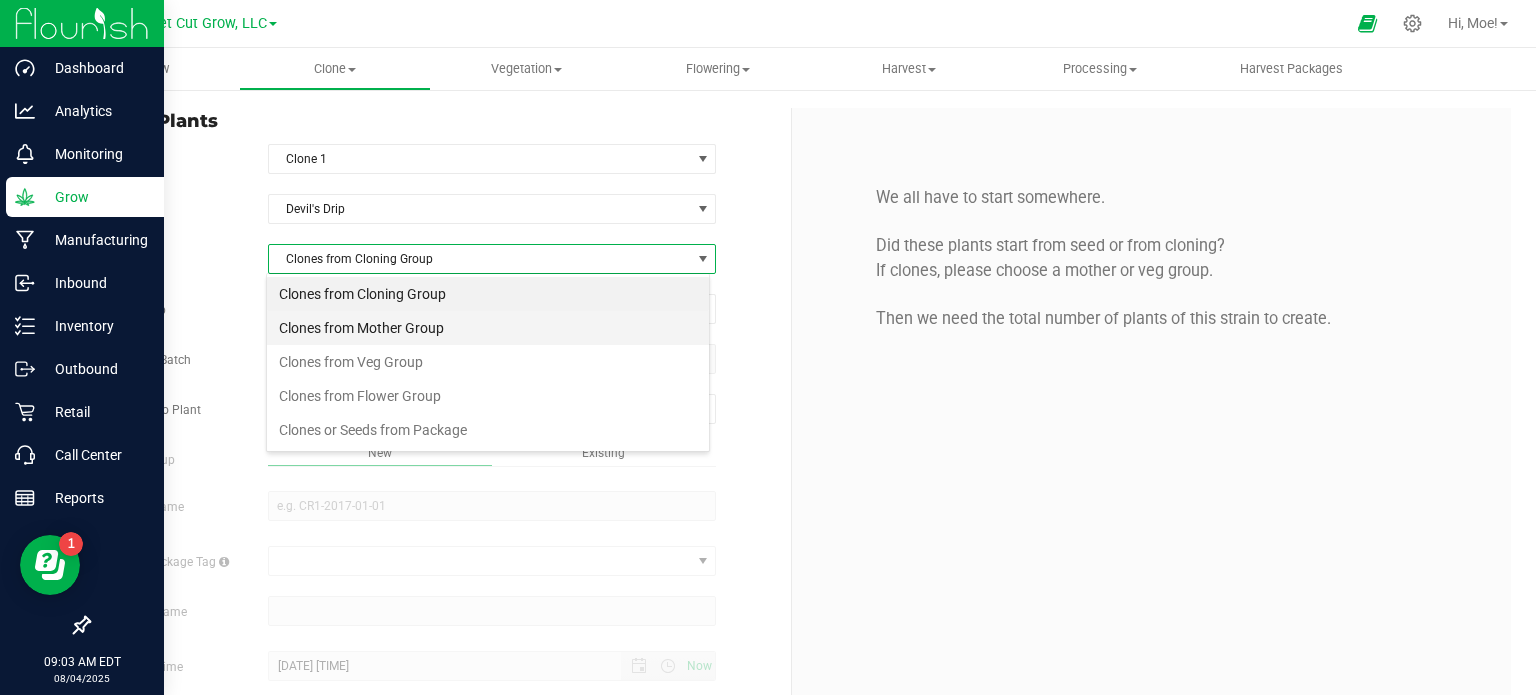 click on "Clones from Mother Group" at bounding box center (488, 328) 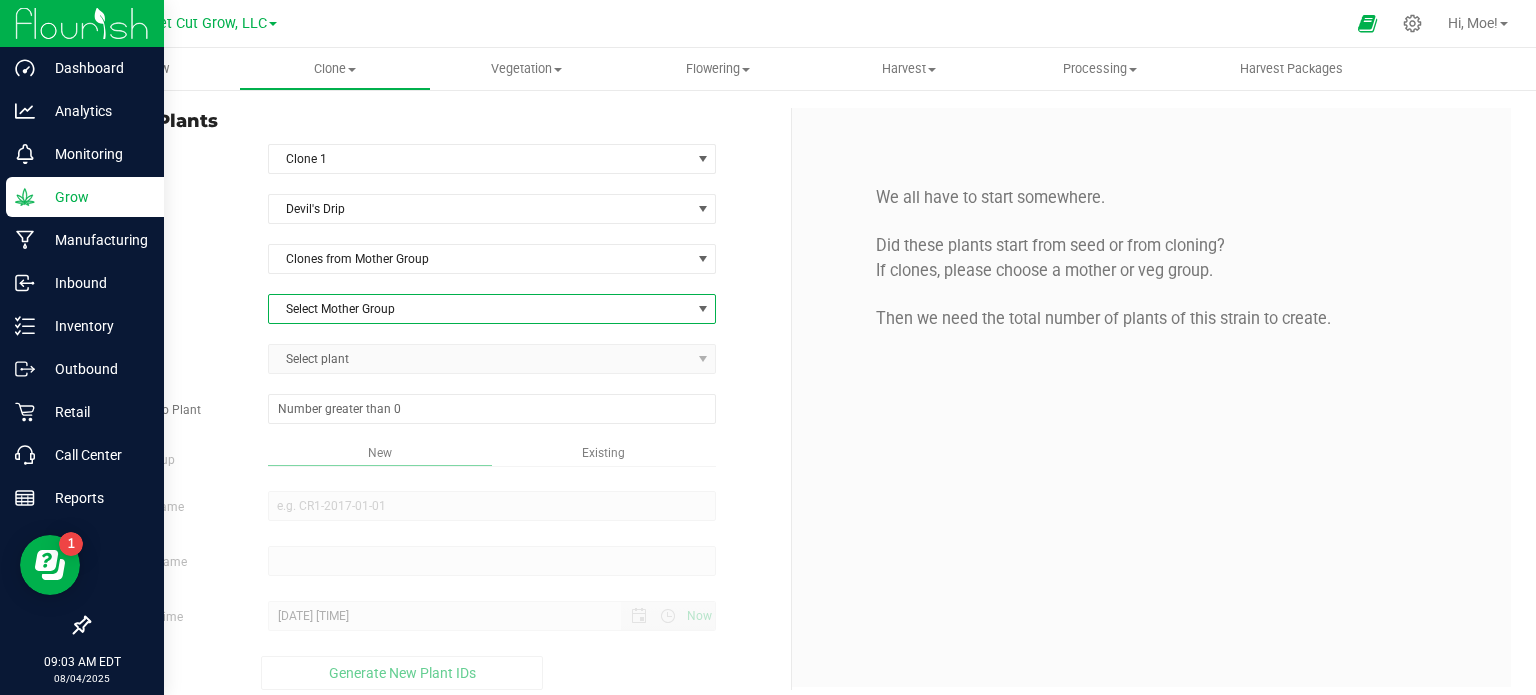 click at bounding box center (703, 309) 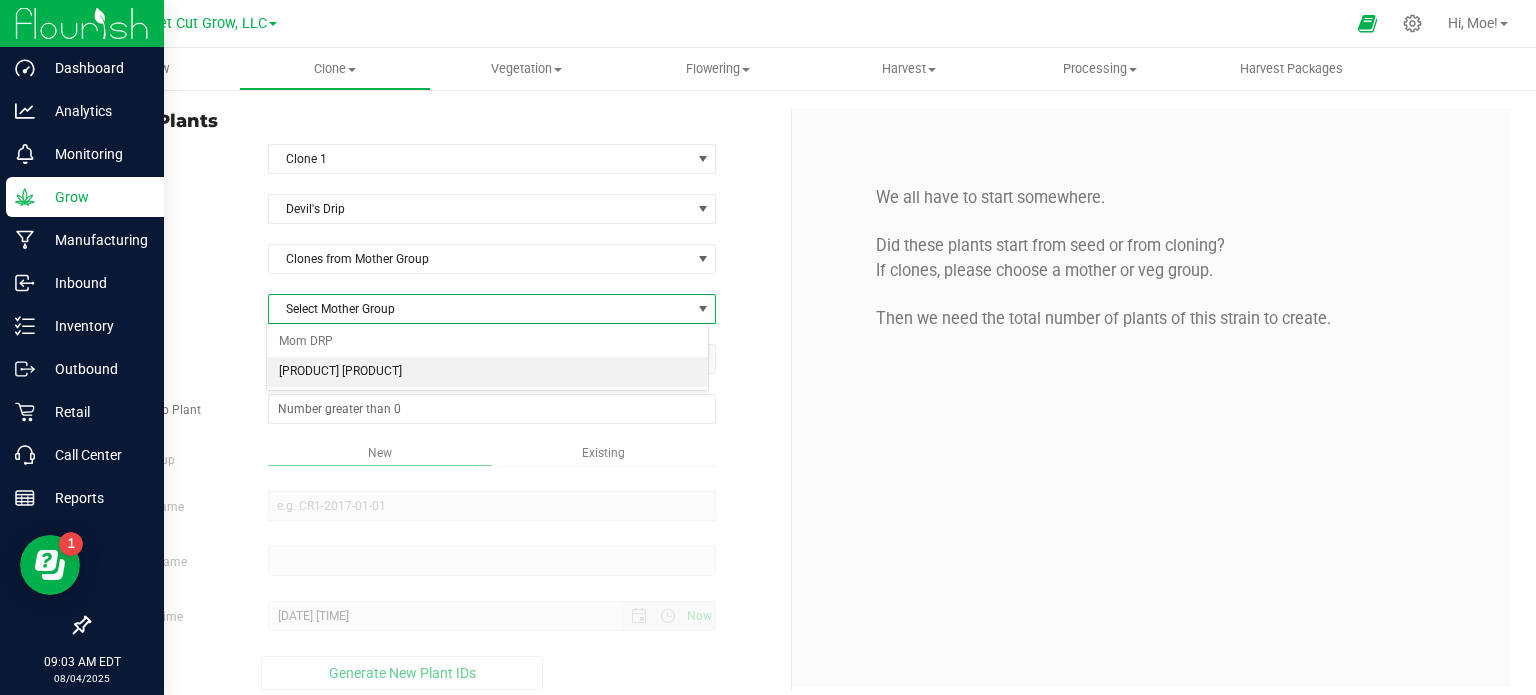 click on "[PRODUCT] [PRODUCT]" at bounding box center (488, 372) 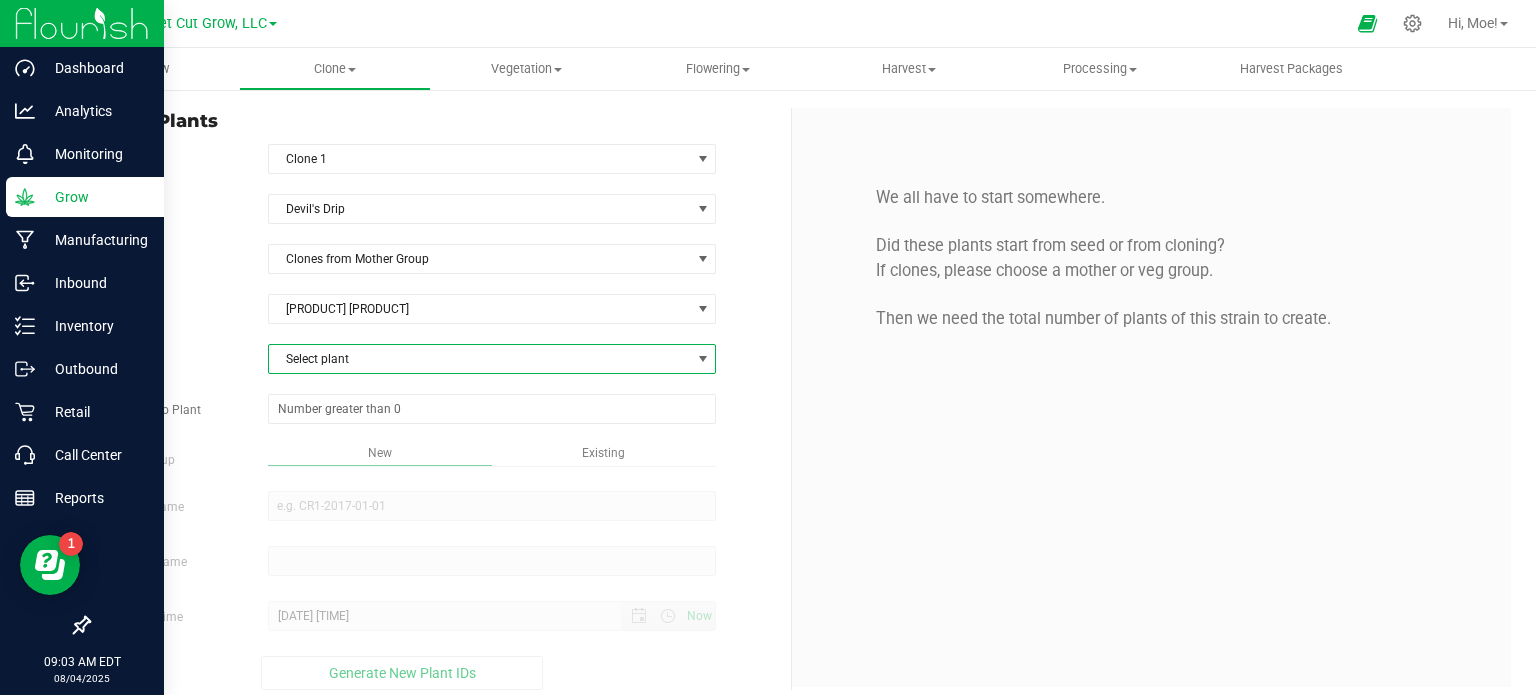 click at bounding box center (703, 359) 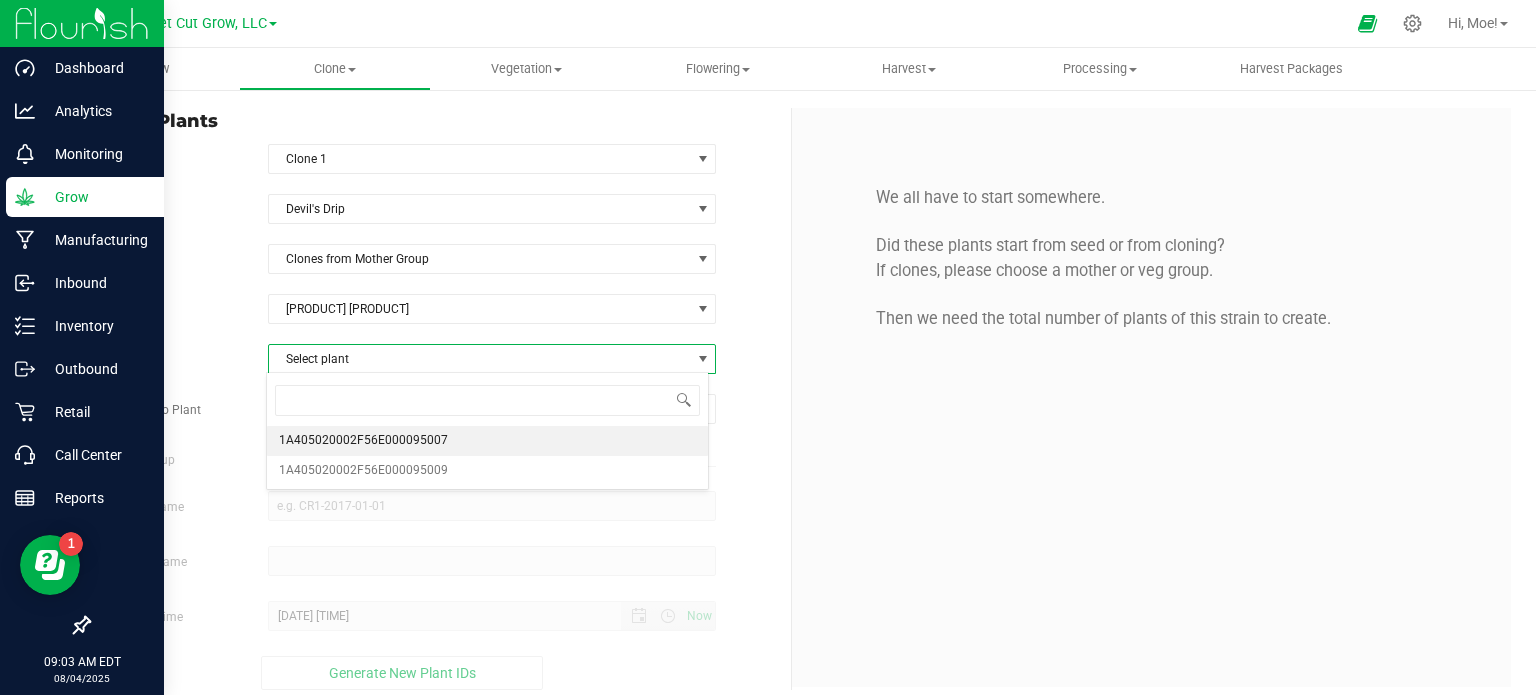 click on "1A405020002F56E000095007" at bounding box center [488, 441] 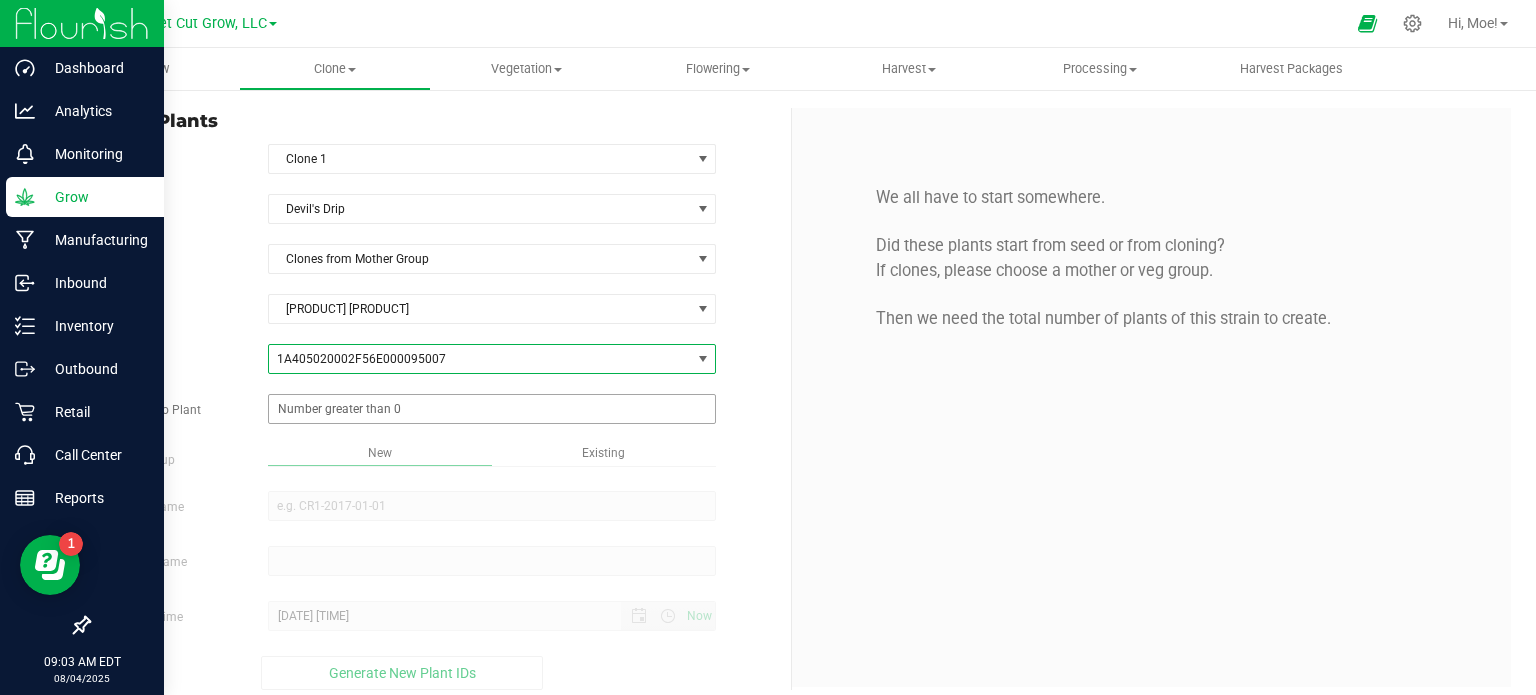 click at bounding box center (492, 409) 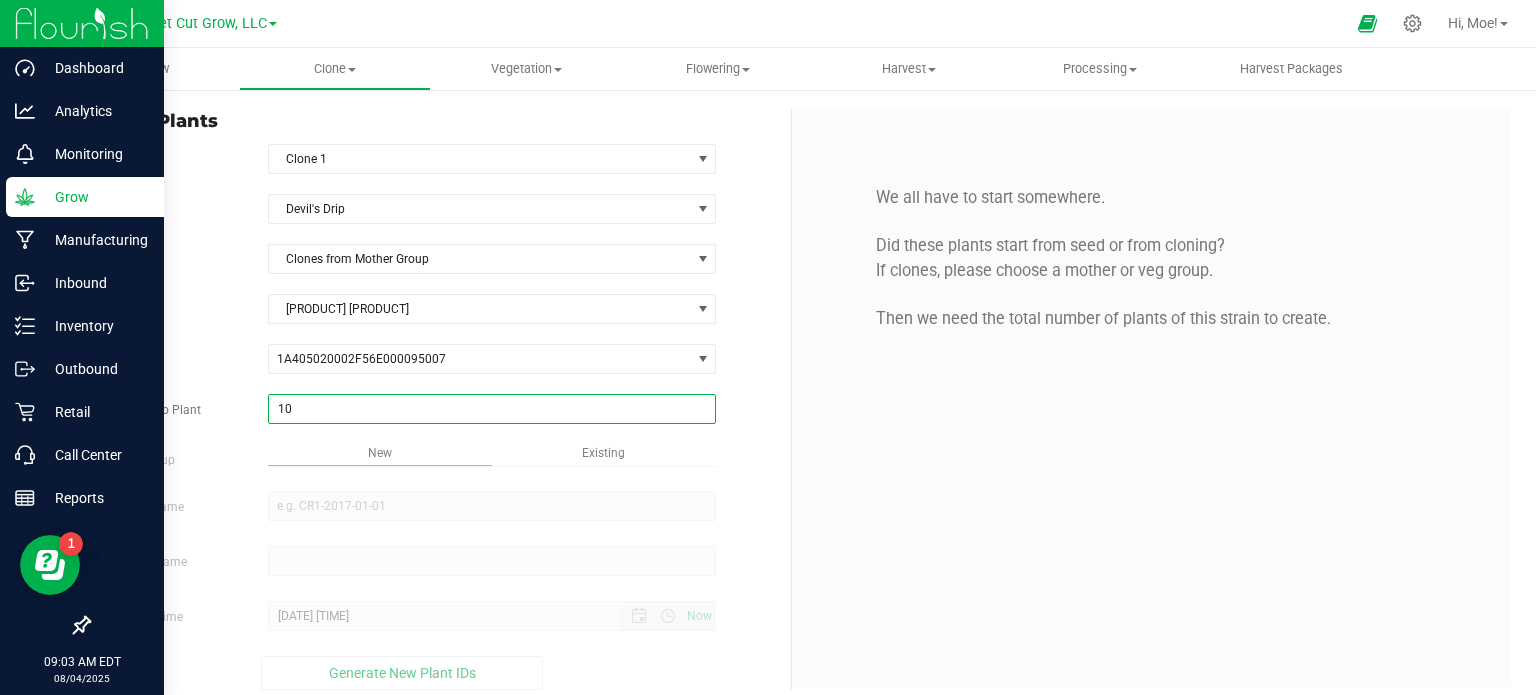 type on "100" 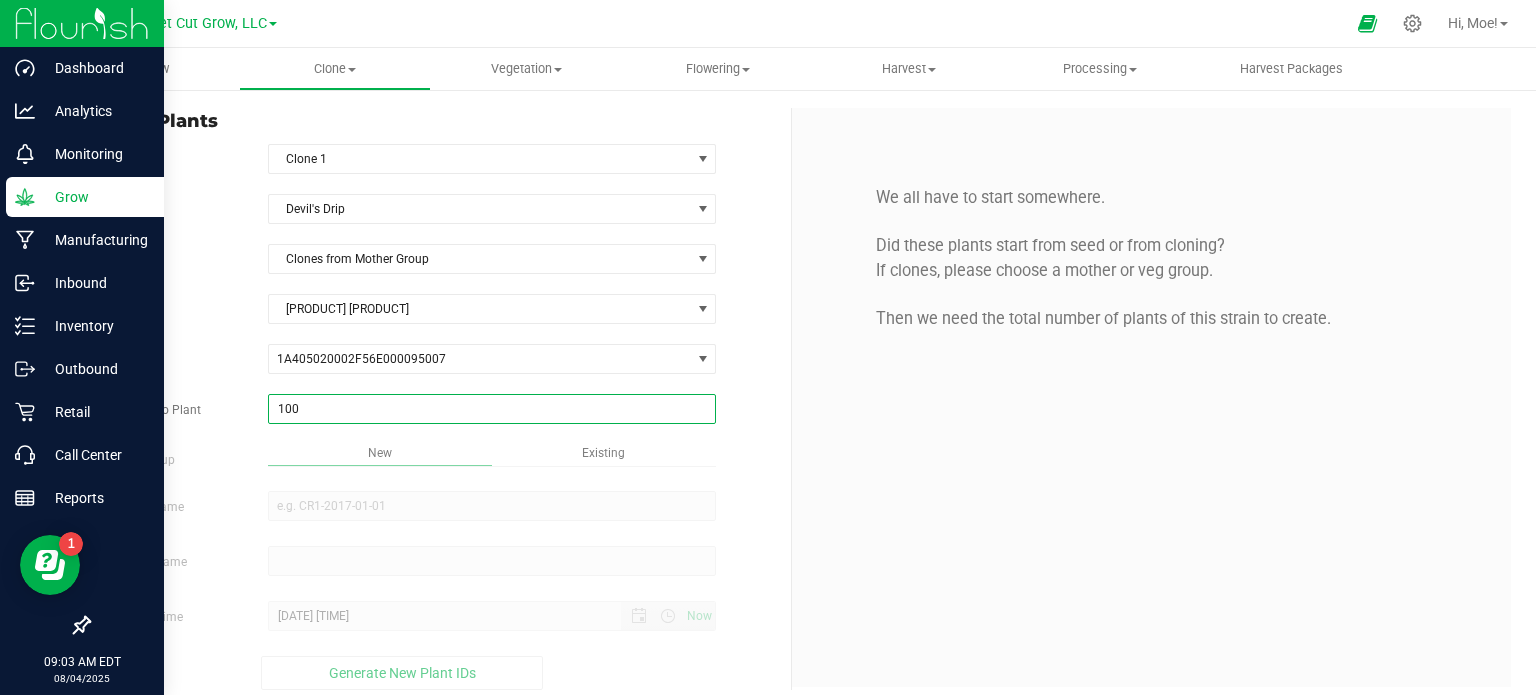 type on "100" 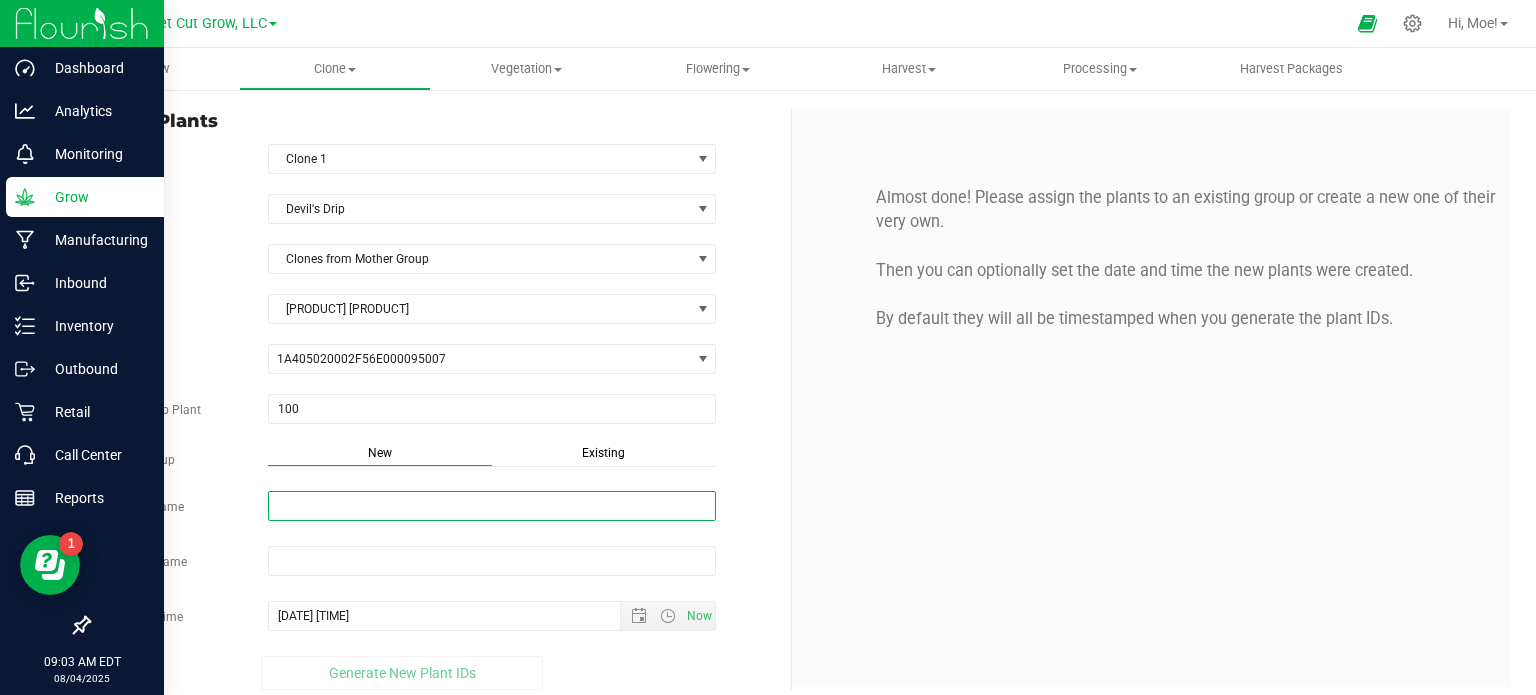 click on "New Group Name" at bounding box center (492, 506) 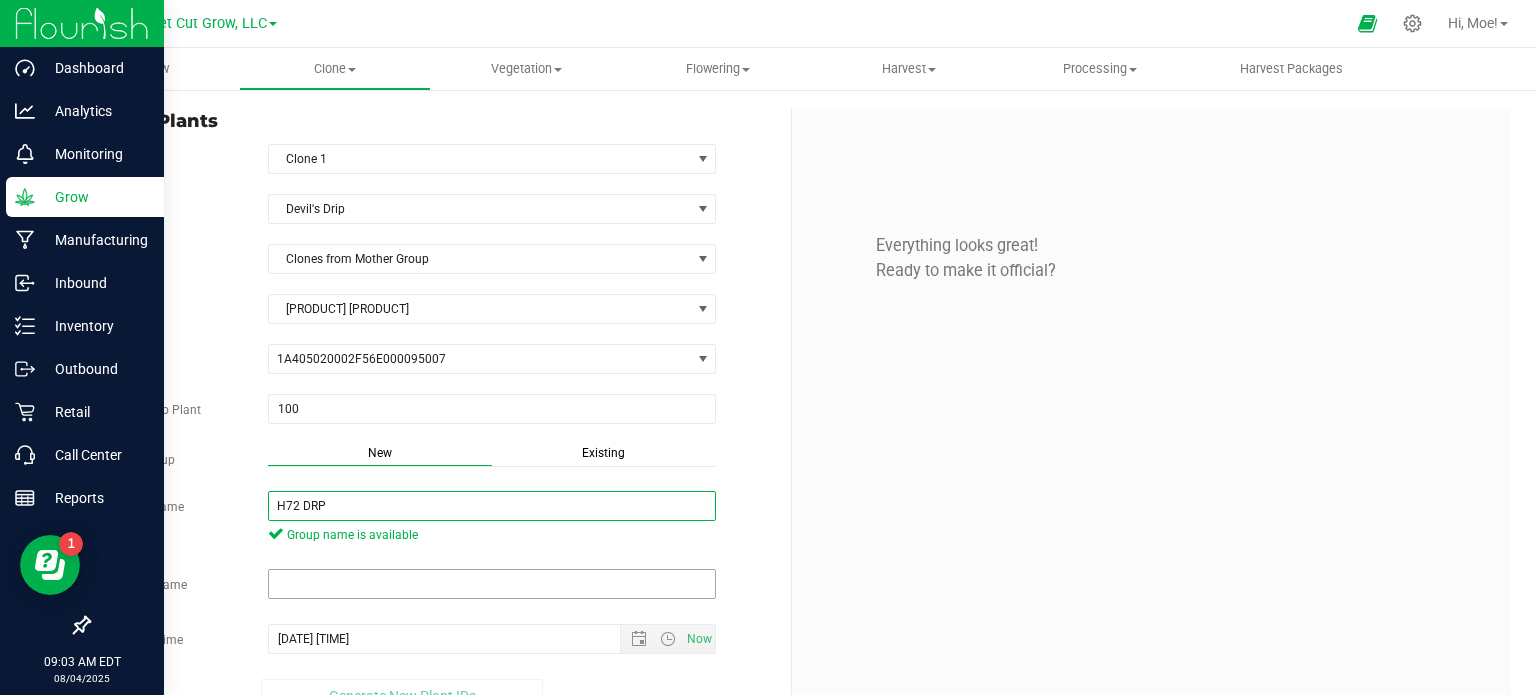 type on "H72 DRP" 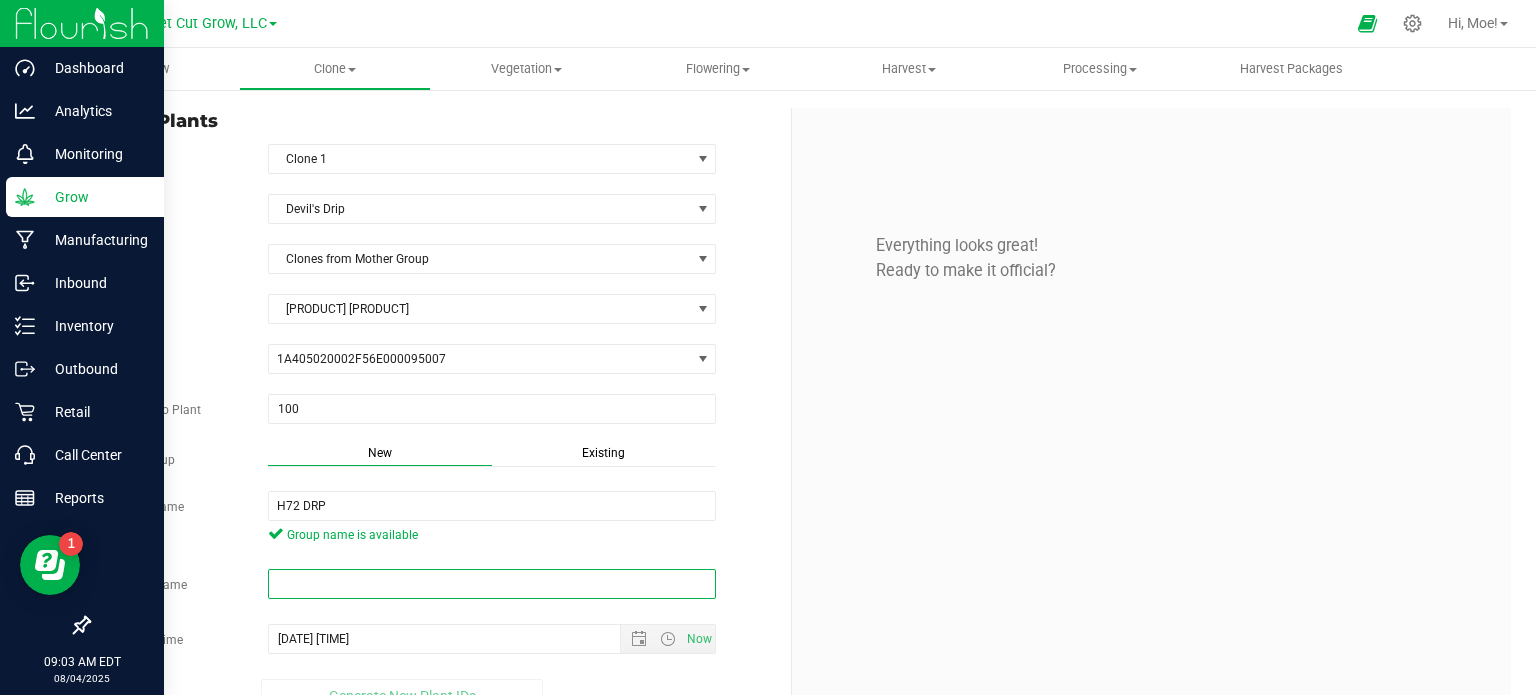 click at bounding box center [492, 584] 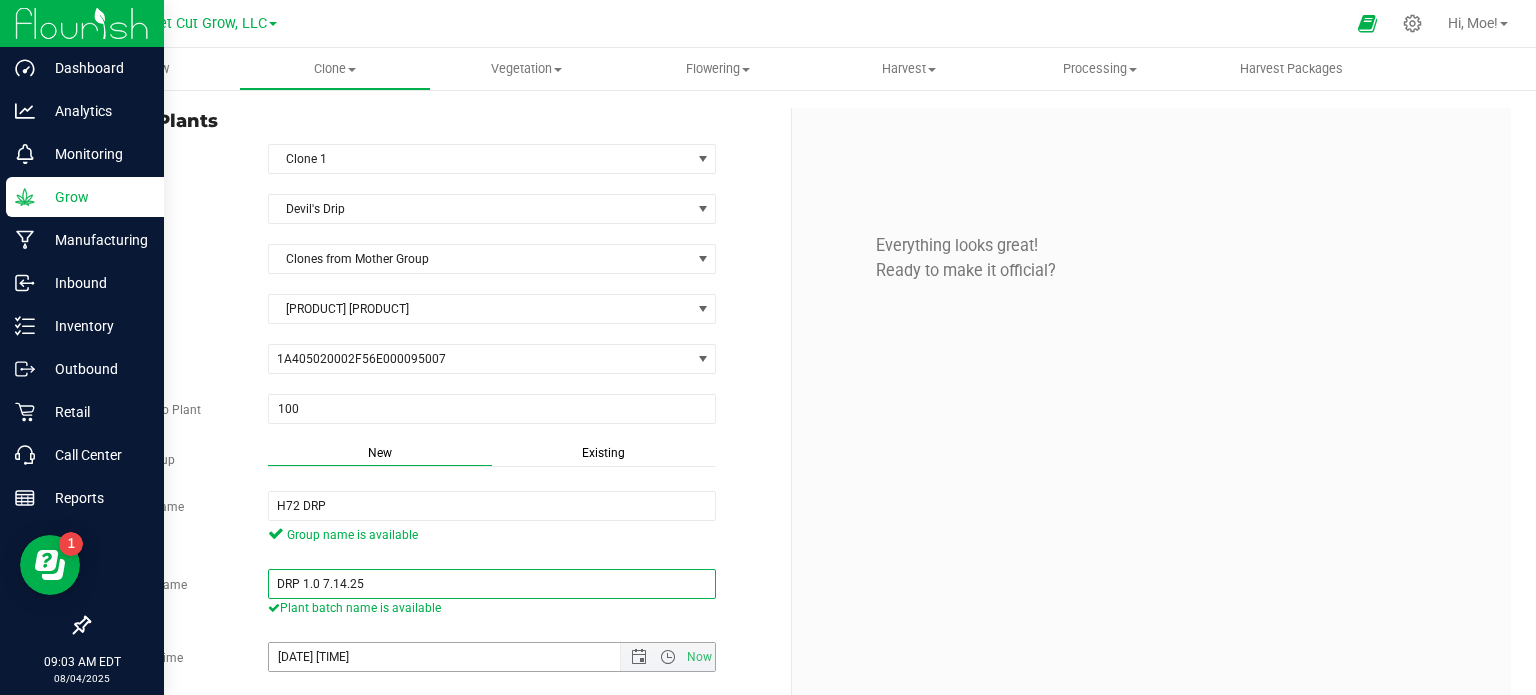 type on "DRP 1.0 7.14.25" 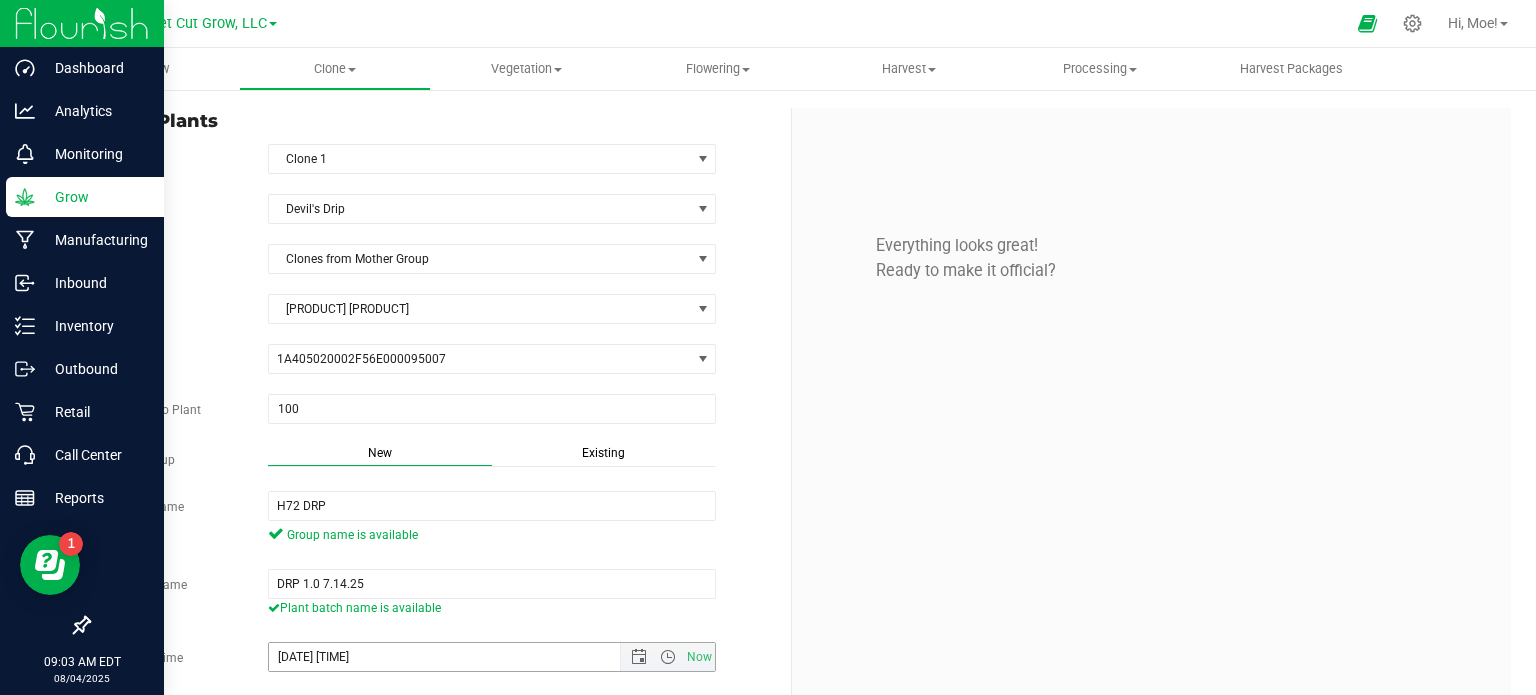 click on "[DATE] [TIME]" at bounding box center [462, 657] 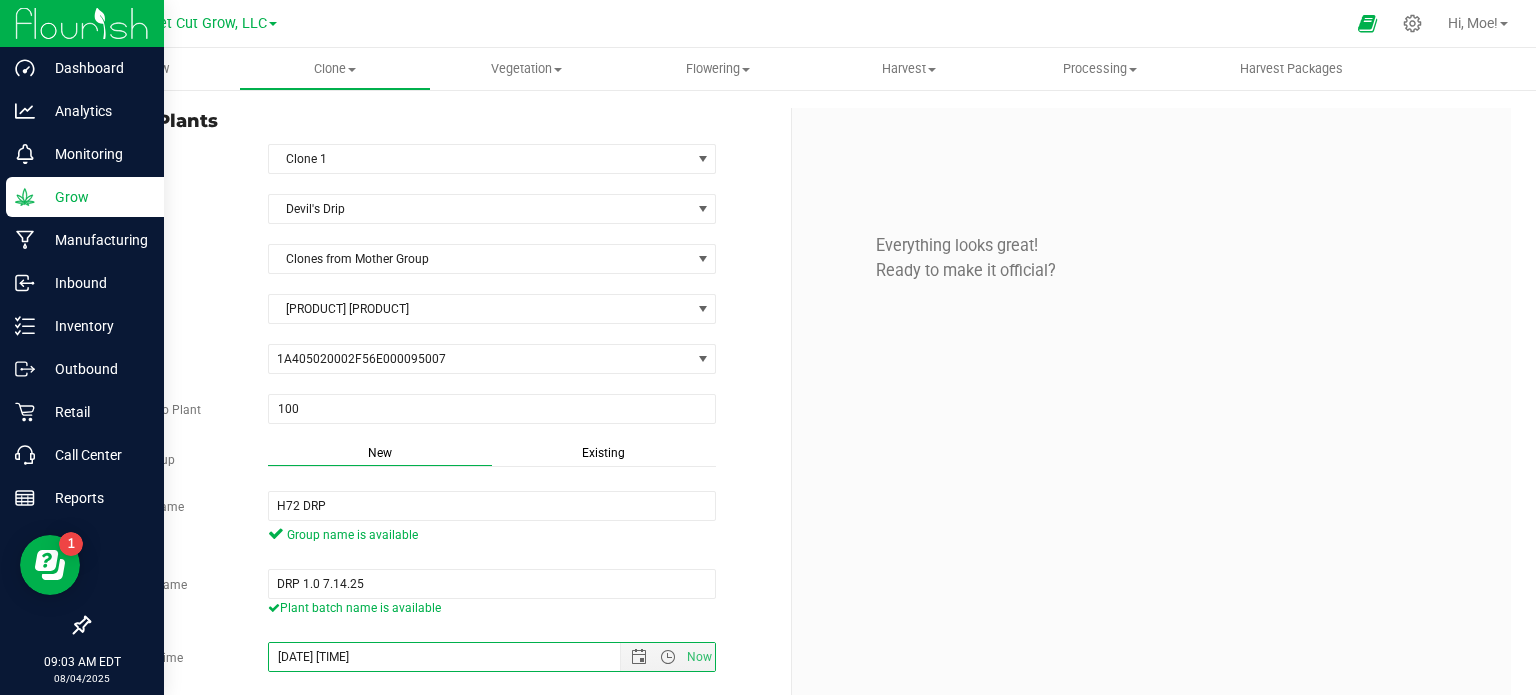type on "[DATE] [TIME]" 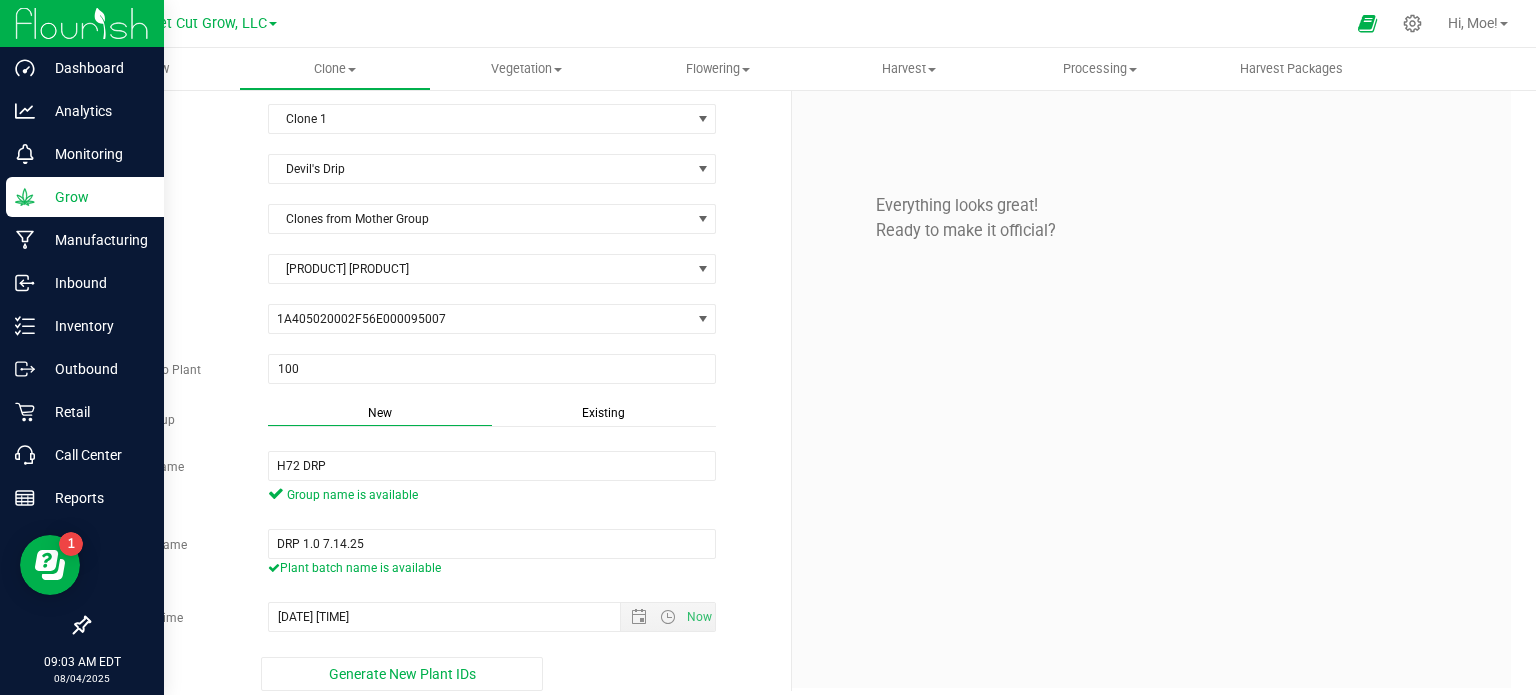 scroll, scrollTop: 52, scrollLeft: 0, axis: vertical 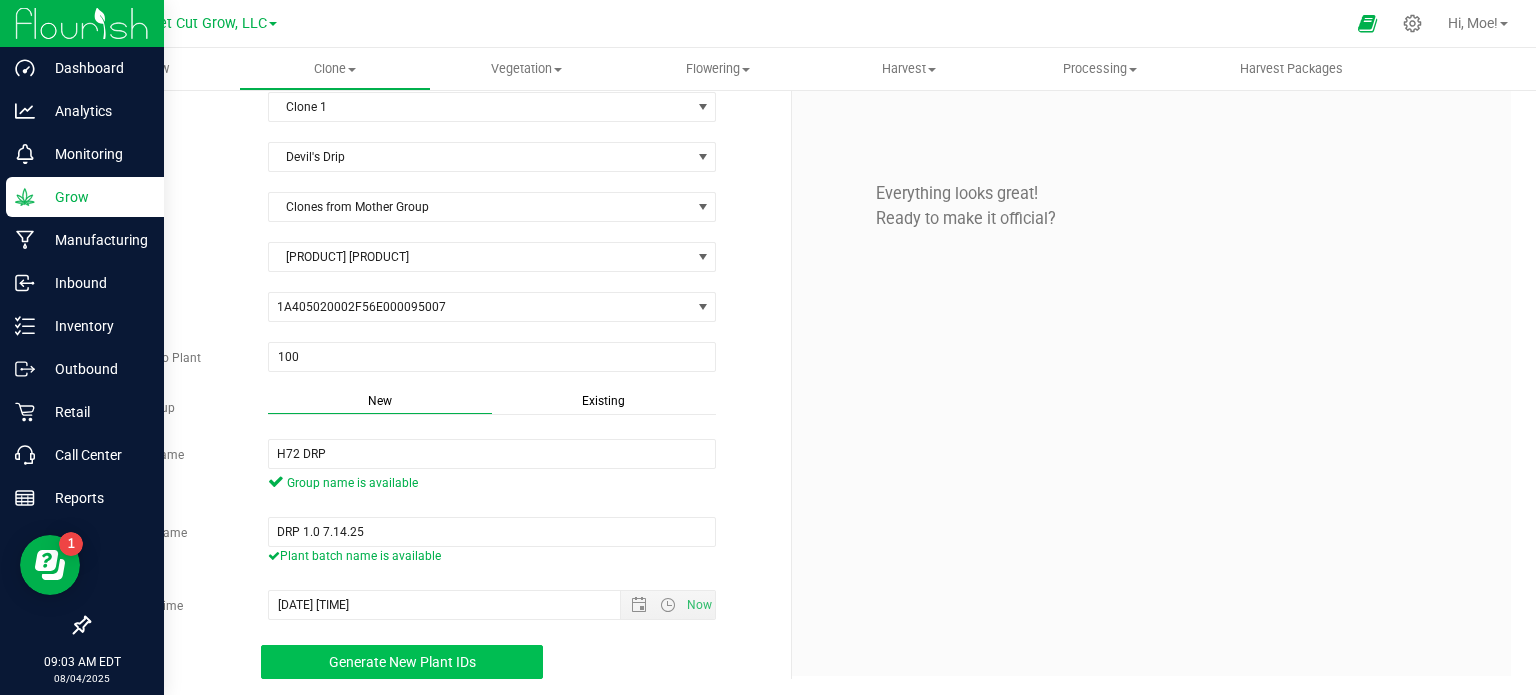 click on "Generate New Plant IDs" at bounding box center (402, 662) 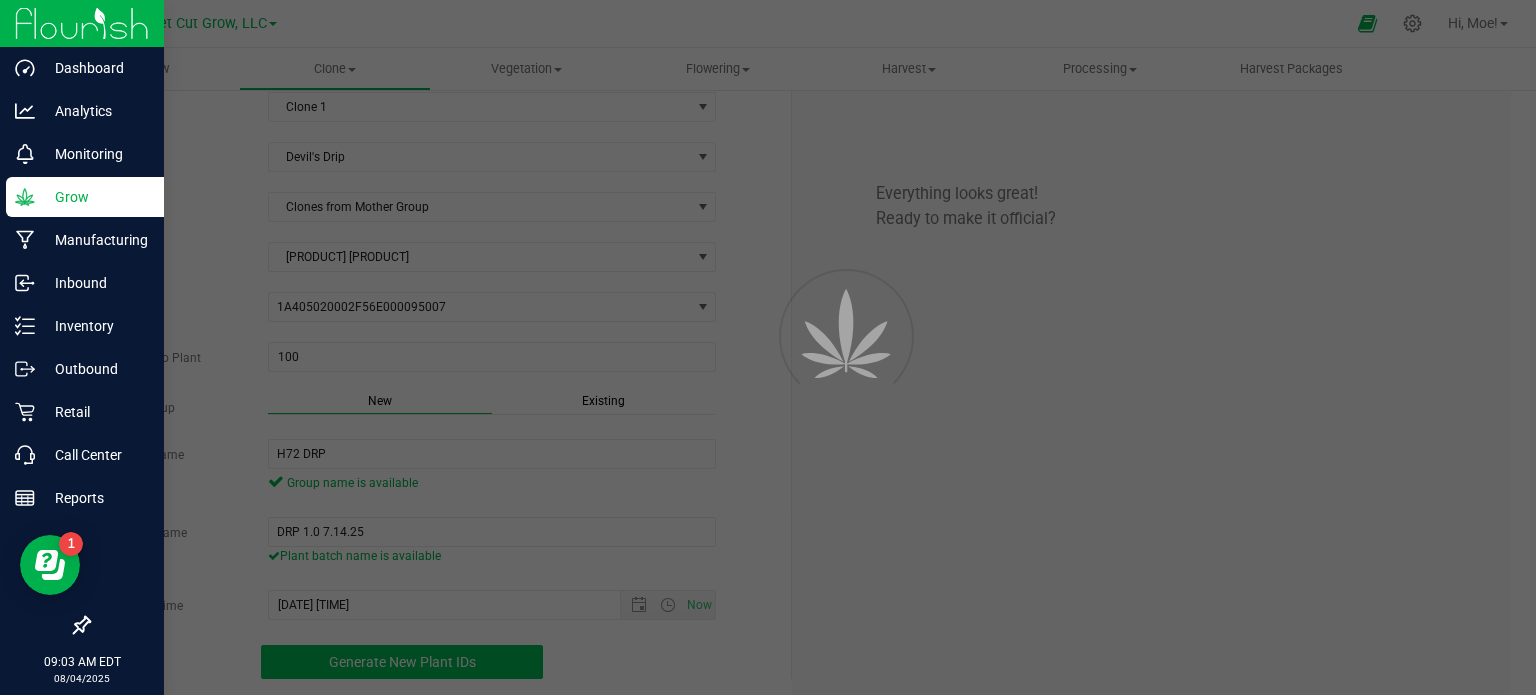 scroll, scrollTop: 60, scrollLeft: 0, axis: vertical 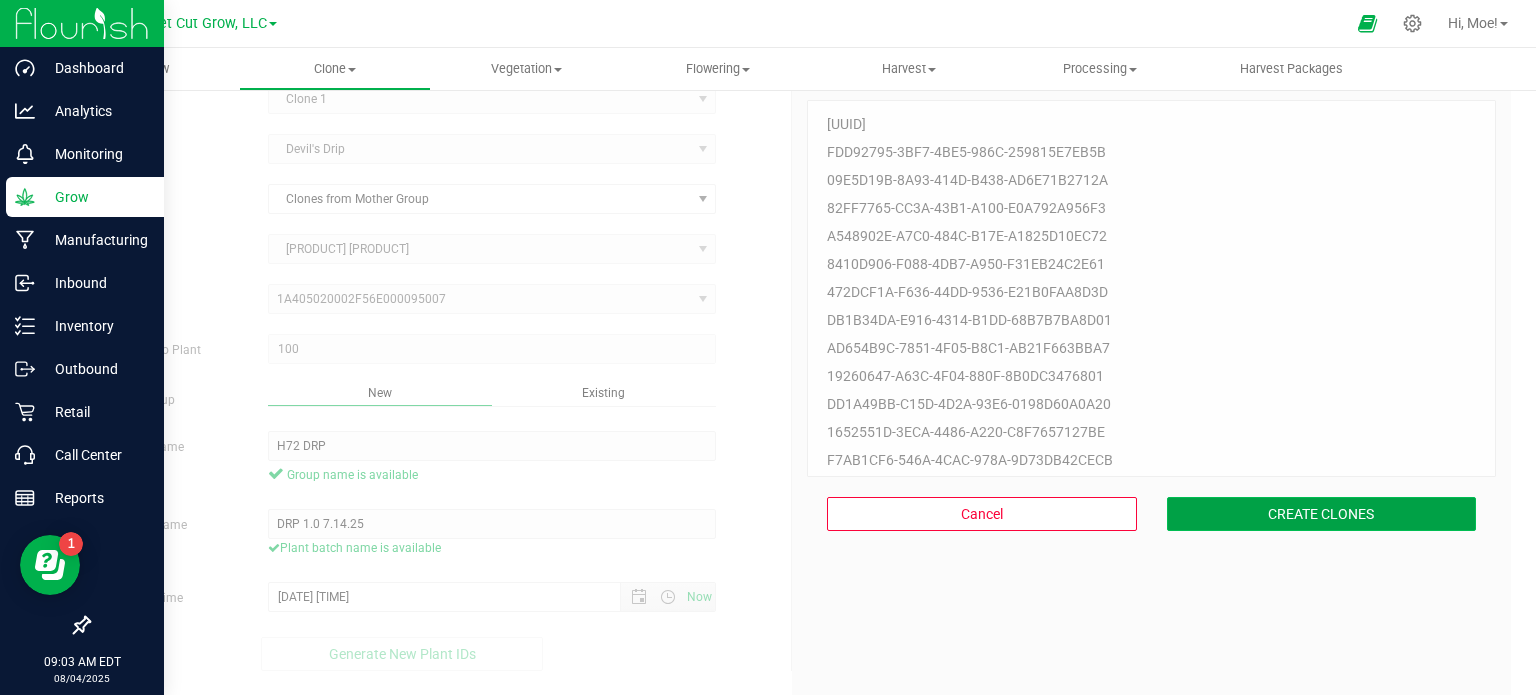 click on "CREATE CLONES" at bounding box center (1322, 514) 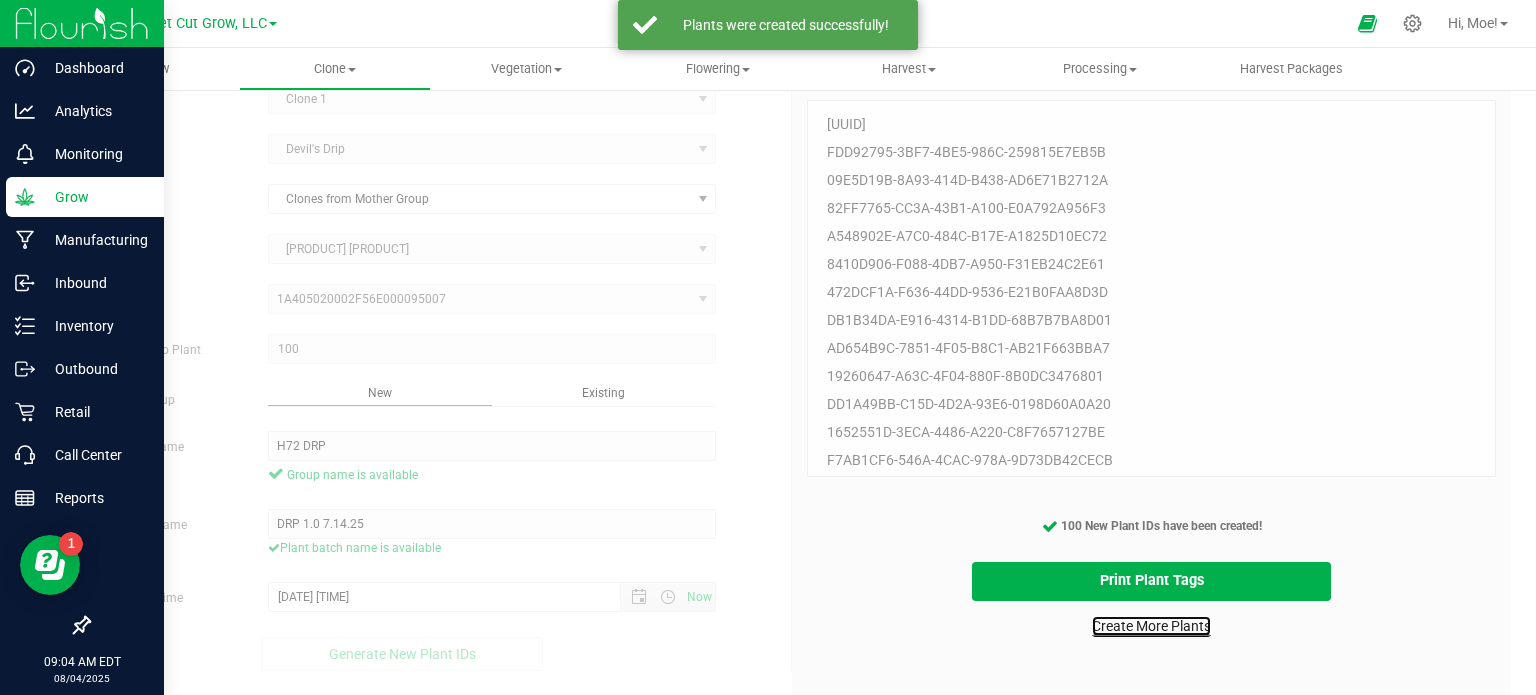 click on "Create More Plants" at bounding box center [1151, 626] 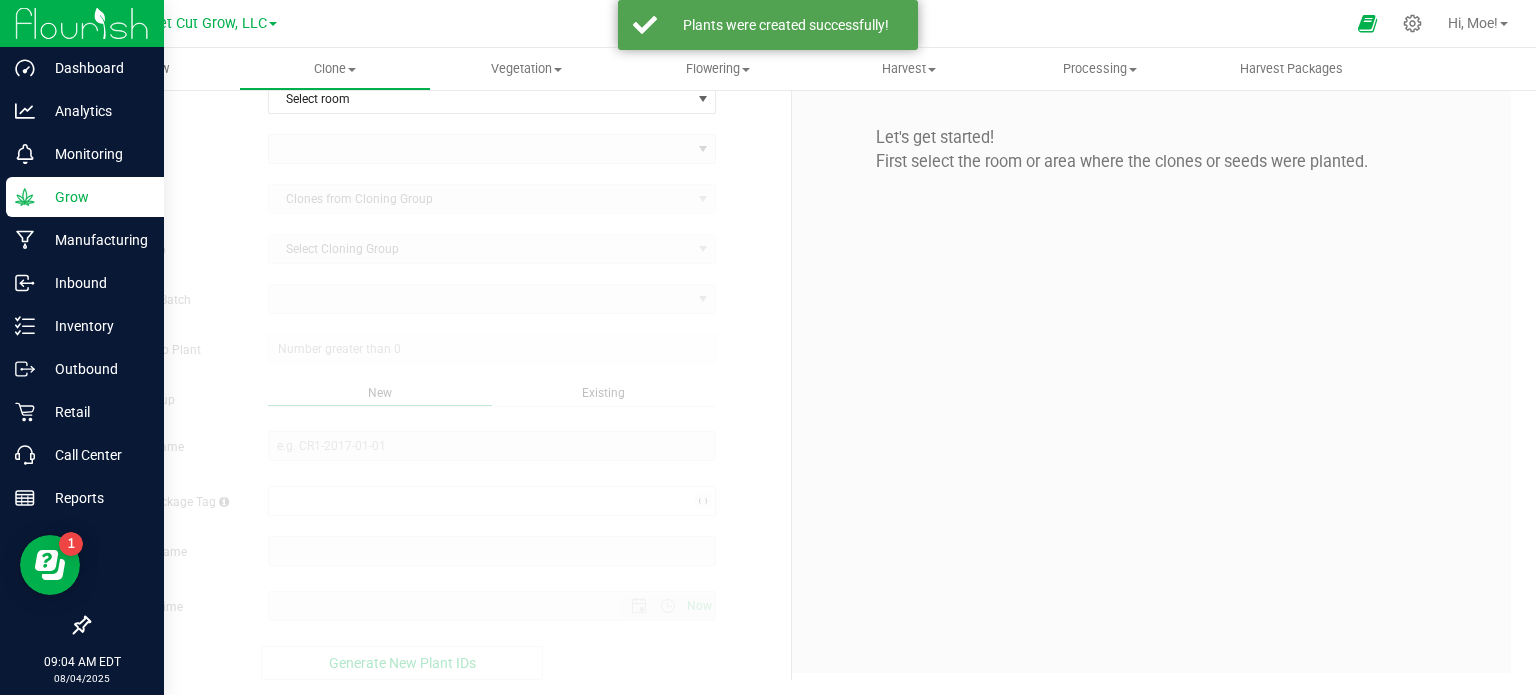 scroll, scrollTop: 0, scrollLeft: 0, axis: both 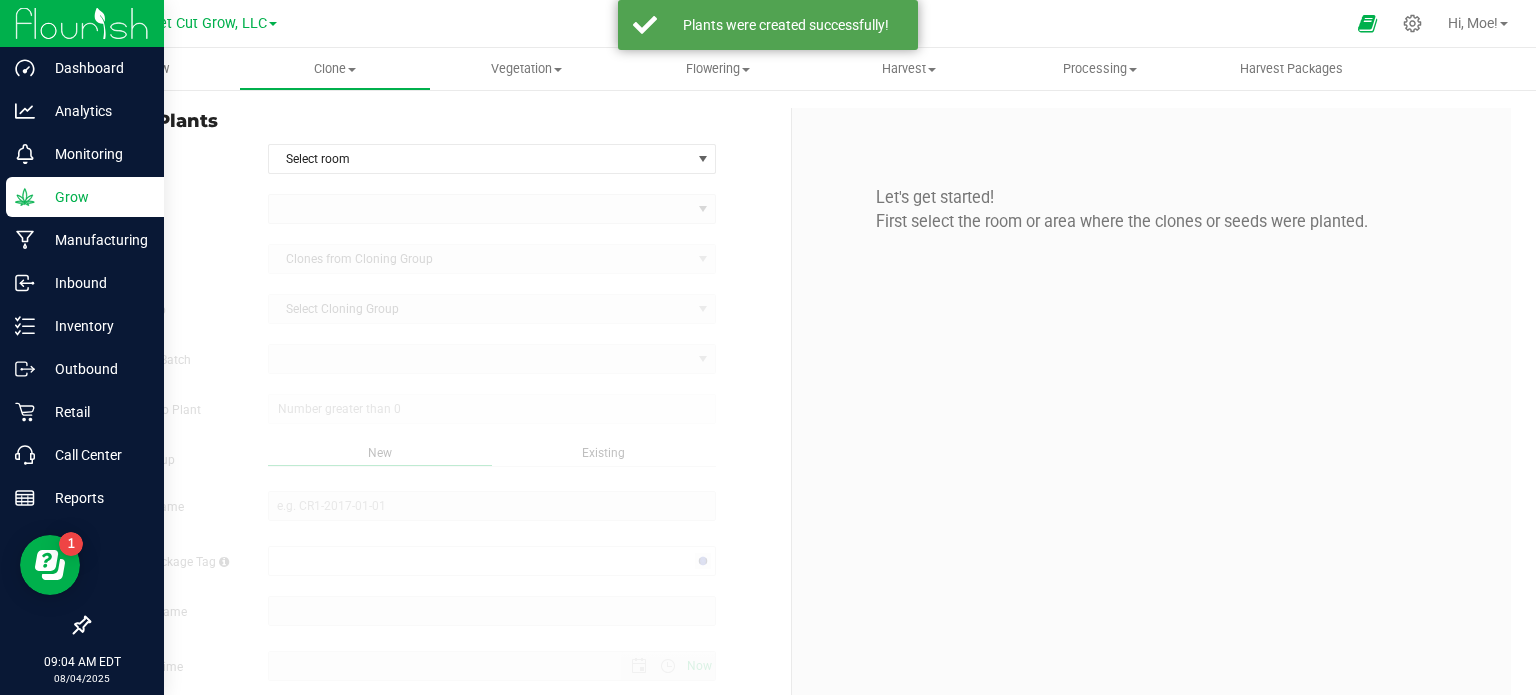 type on "8/4/2025 9:04 AM" 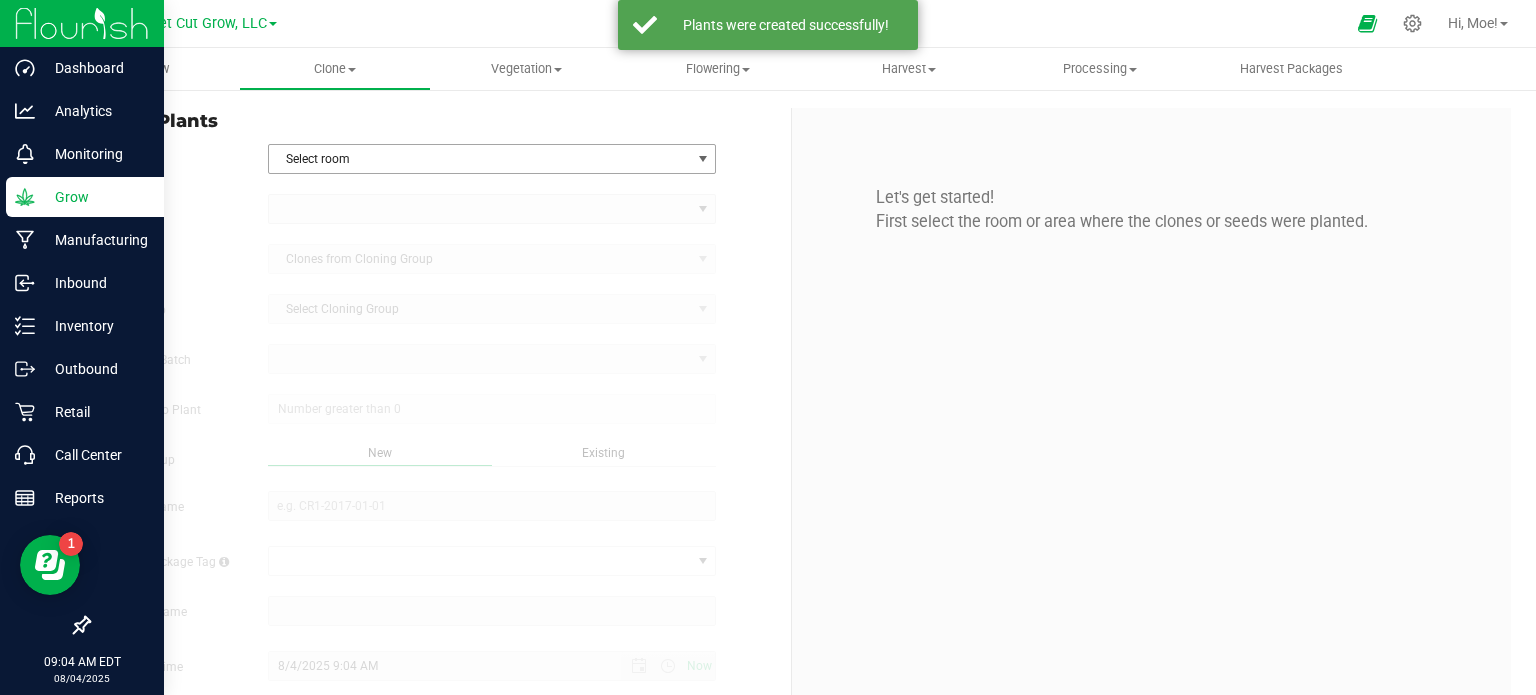 click at bounding box center [703, 159] 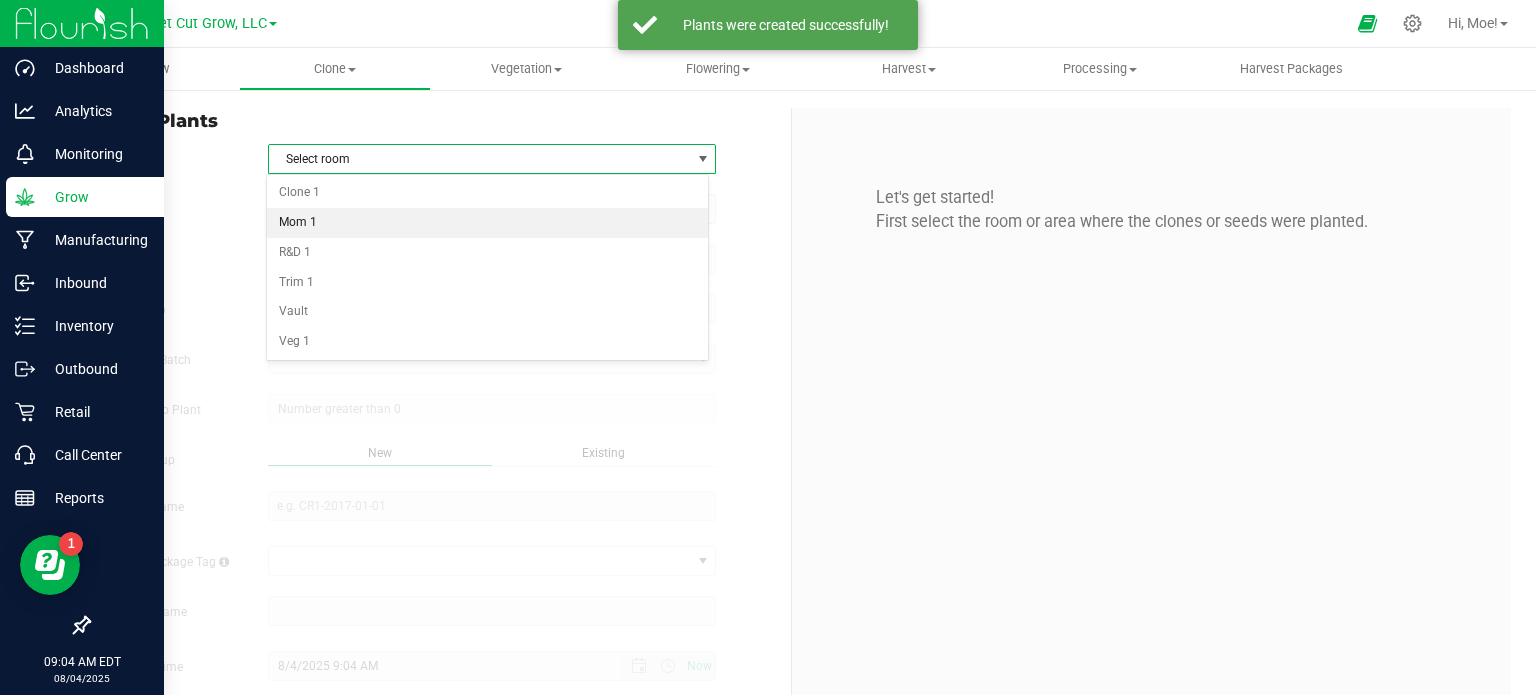 click on "Mom 1" at bounding box center [488, 223] 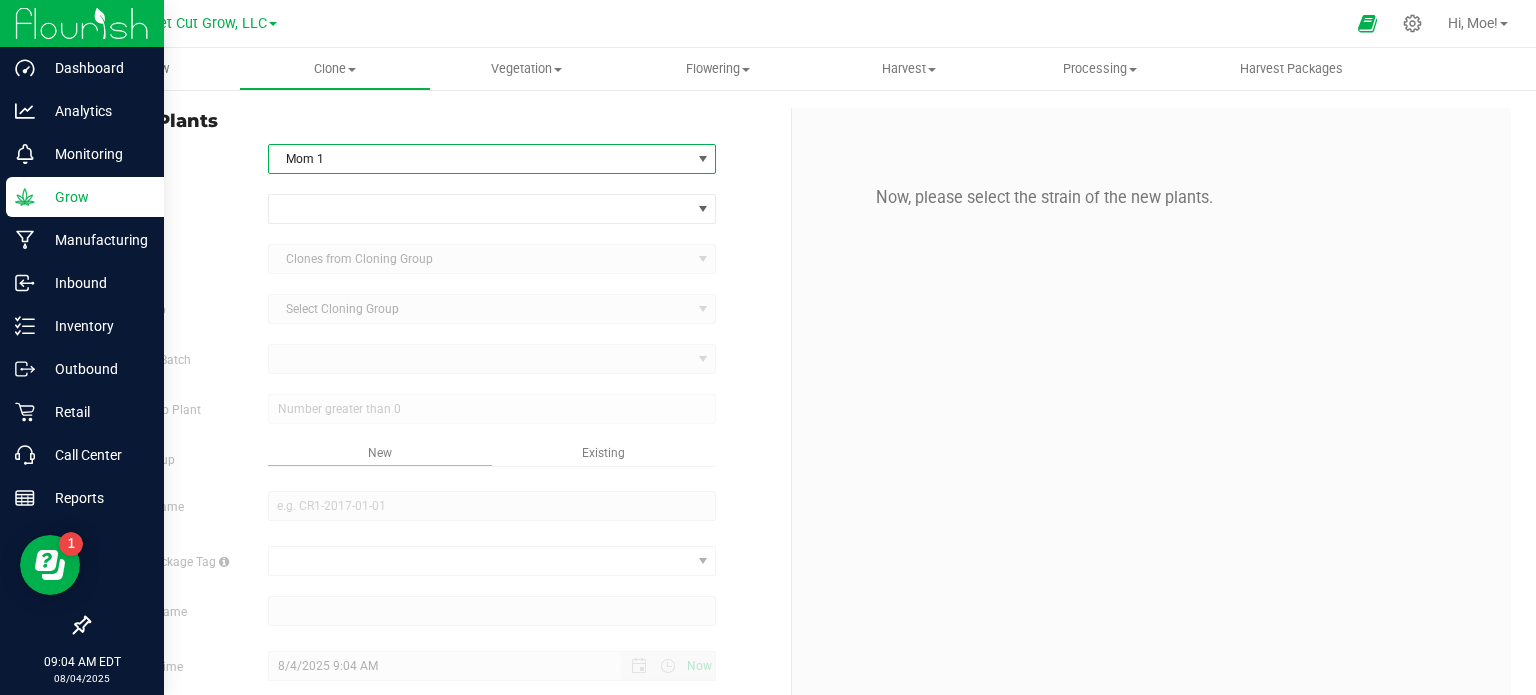 click at bounding box center (703, 159) 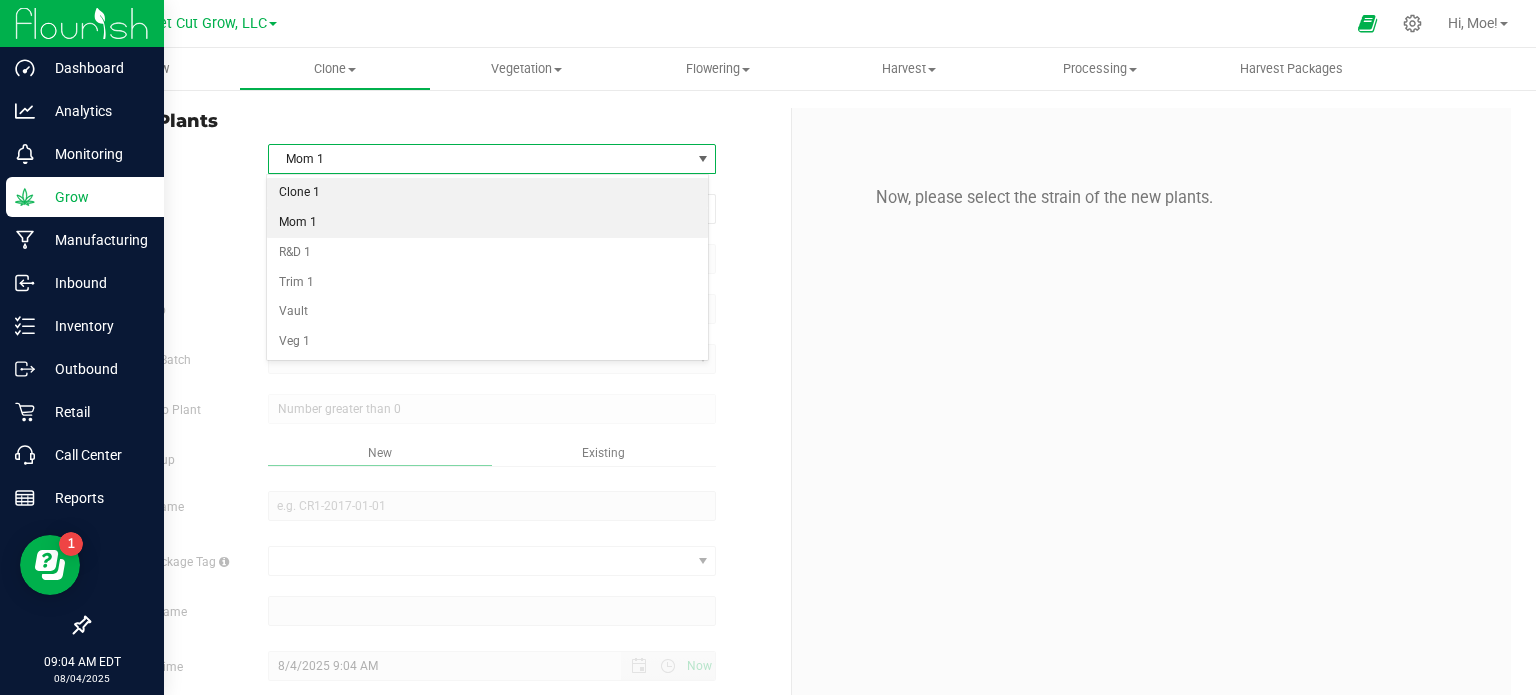 click on "Clone 1" at bounding box center [488, 193] 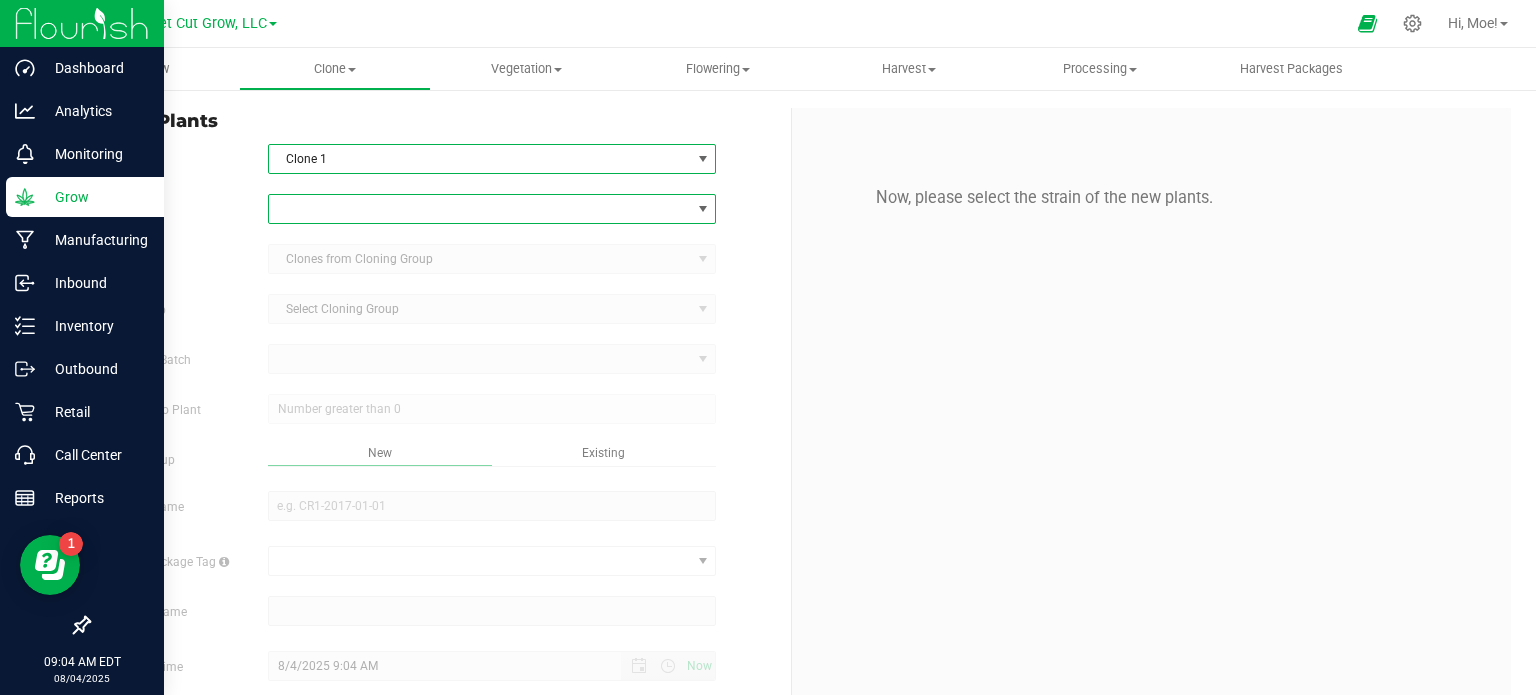 click at bounding box center (703, 209) 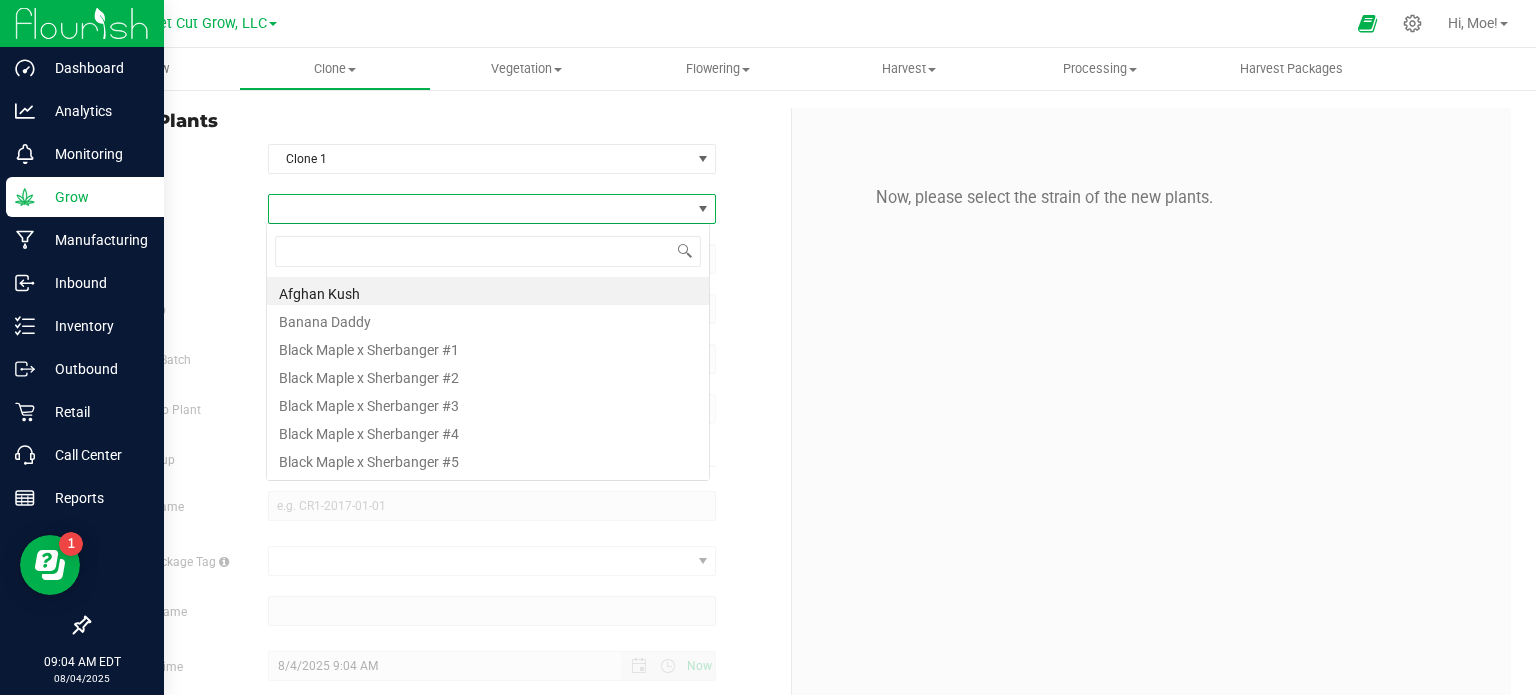 scroll, scrollTop: 99970, scrollLeft: 99556, axis: both 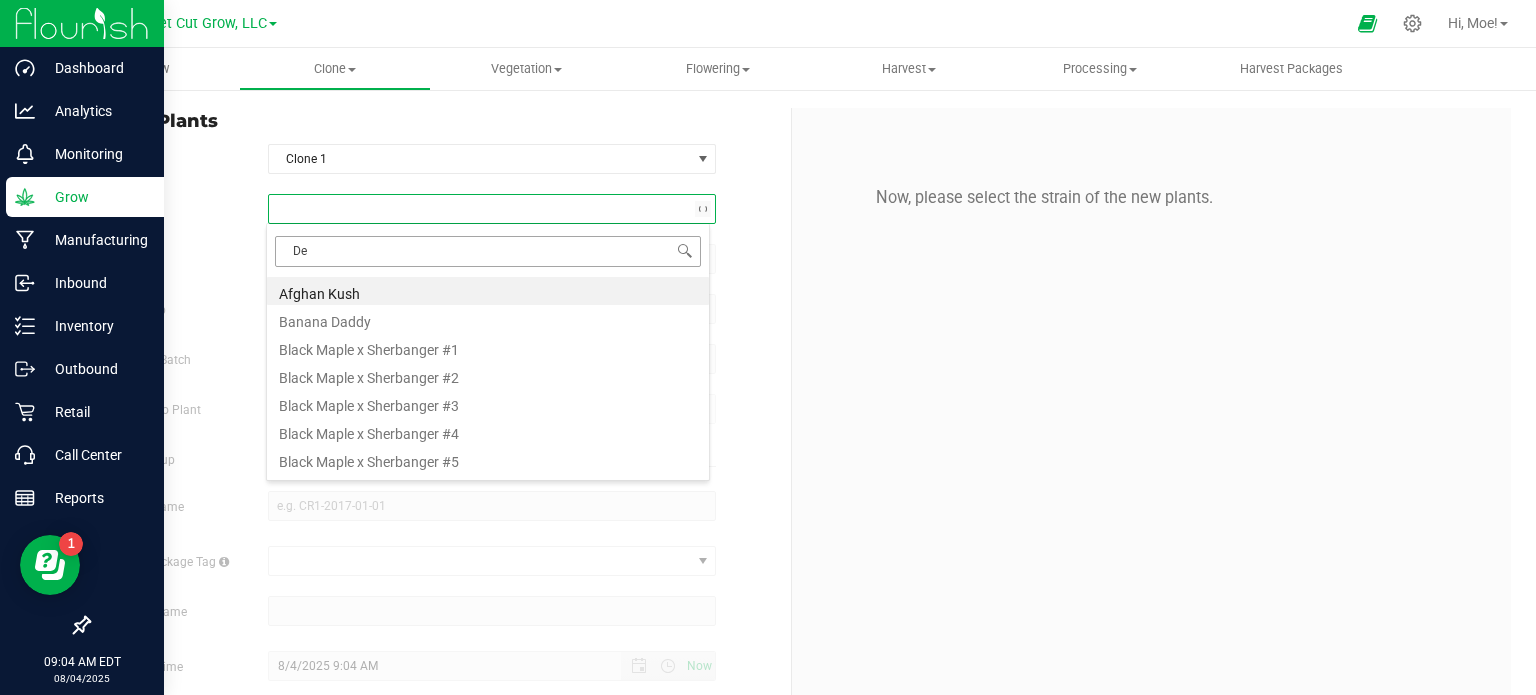 type on "Dev" 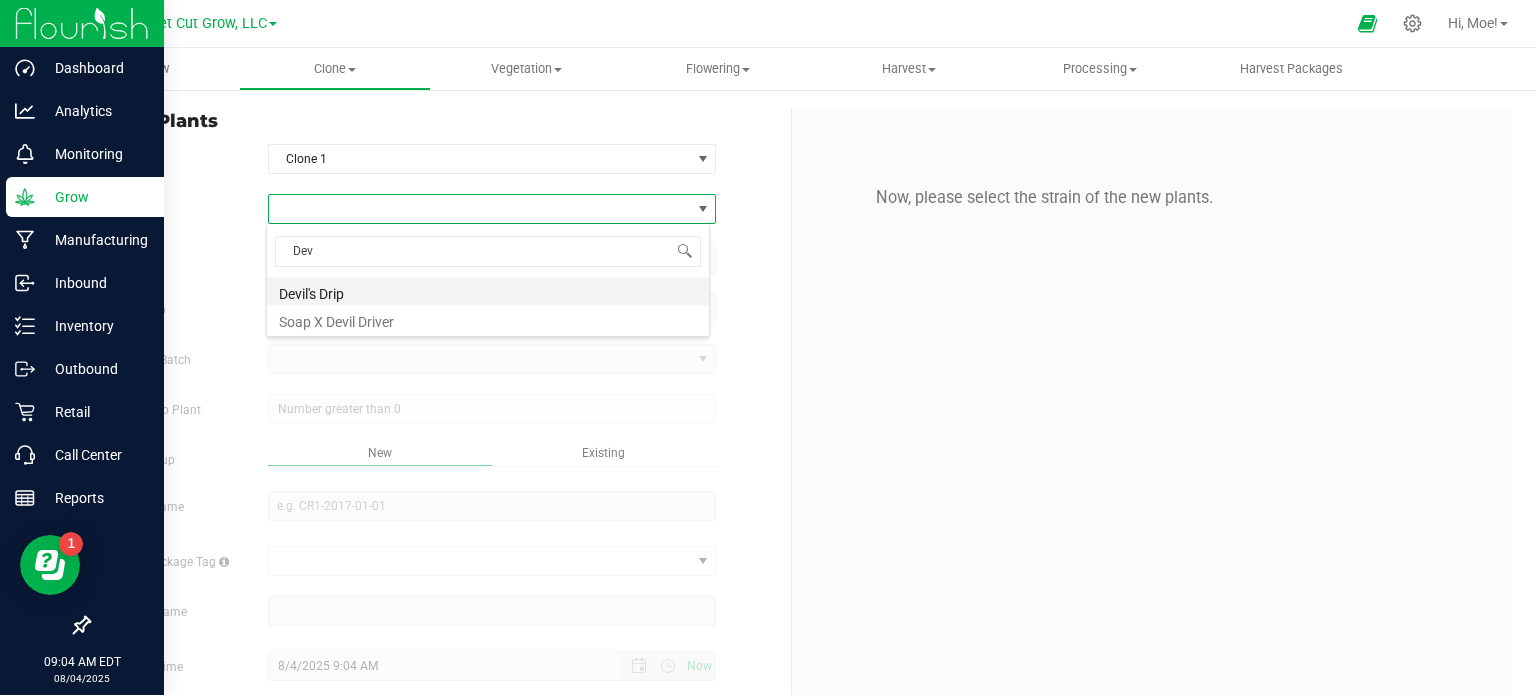 click on "Devil's Drip" at bounding box center [488, 291] 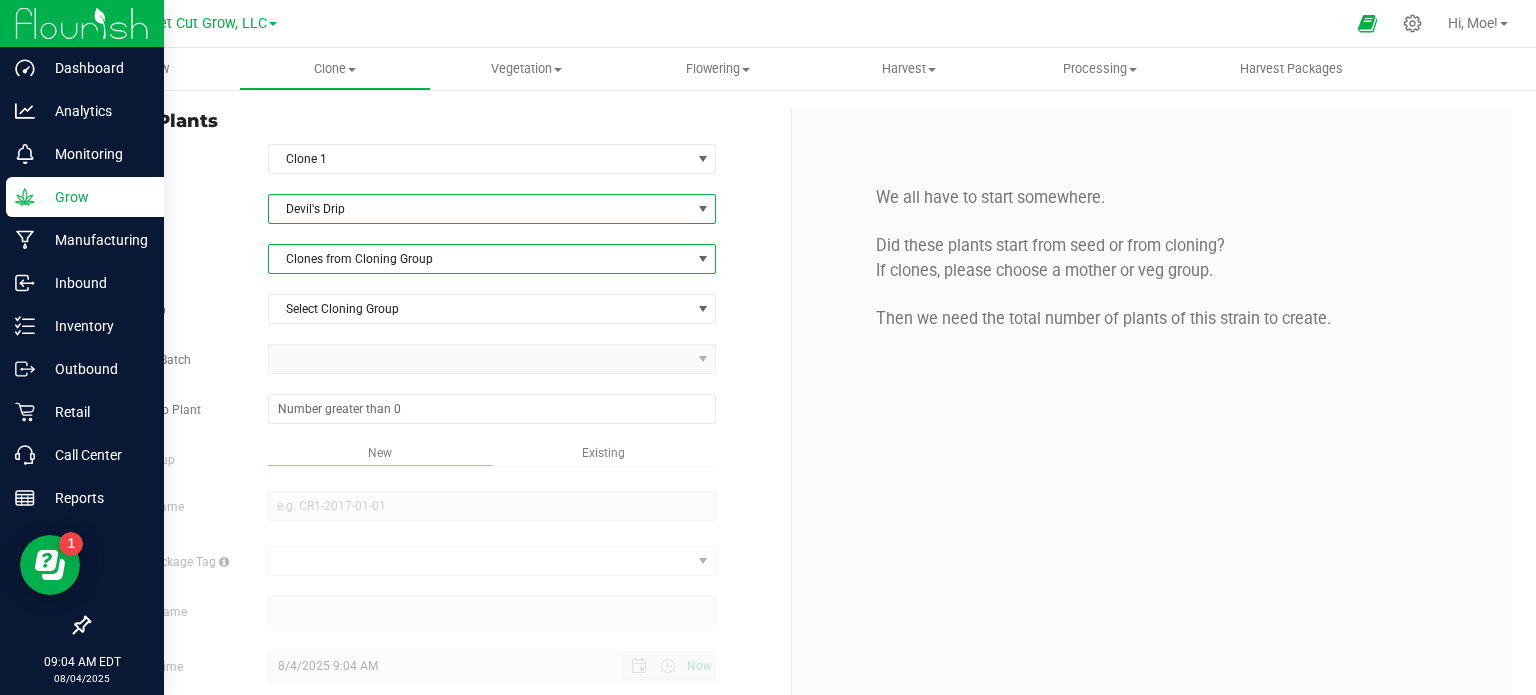 click at bounding box center [703, 259] 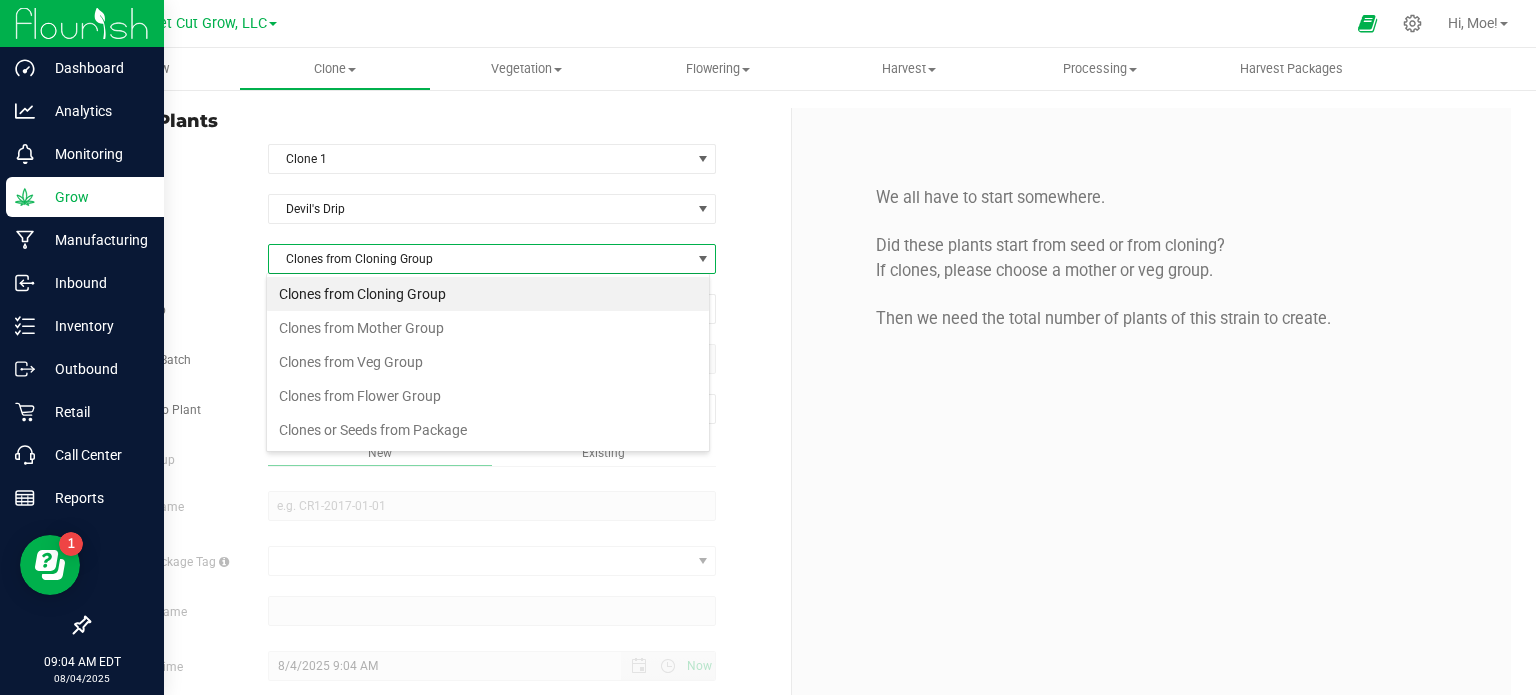 scroll, scrollTop: 99970, scrollLeft: 99556, axis: both 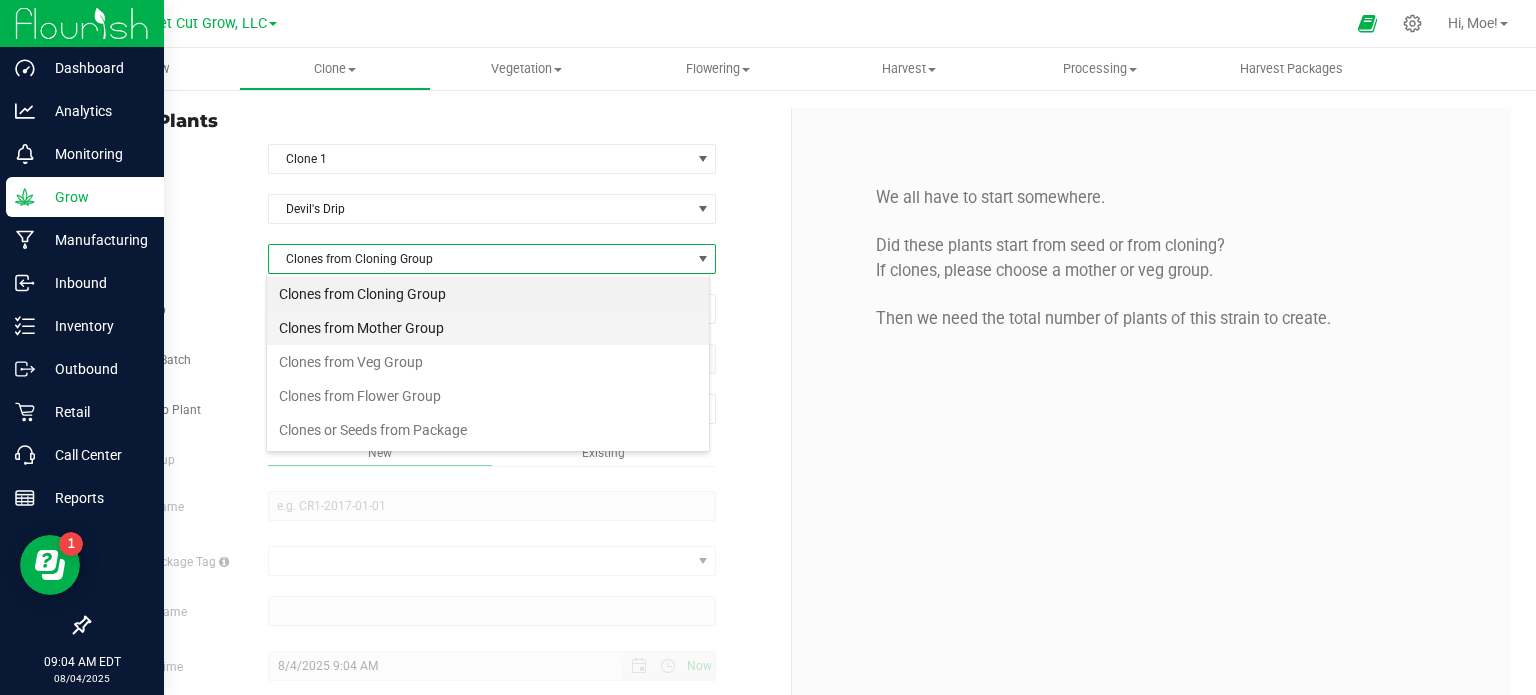 click on "Clones from Mother Group" at bounding box center [488, 328] 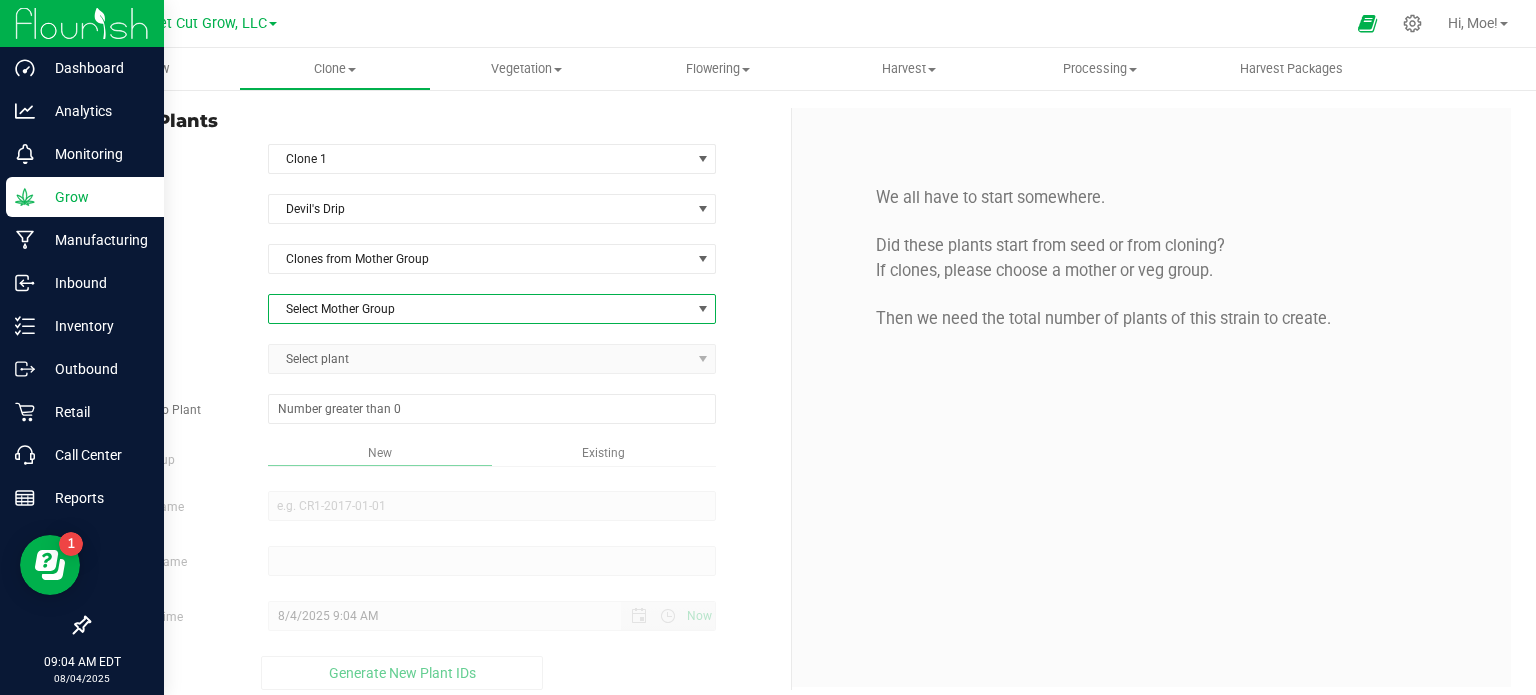 click at bounding box center (703, 309) 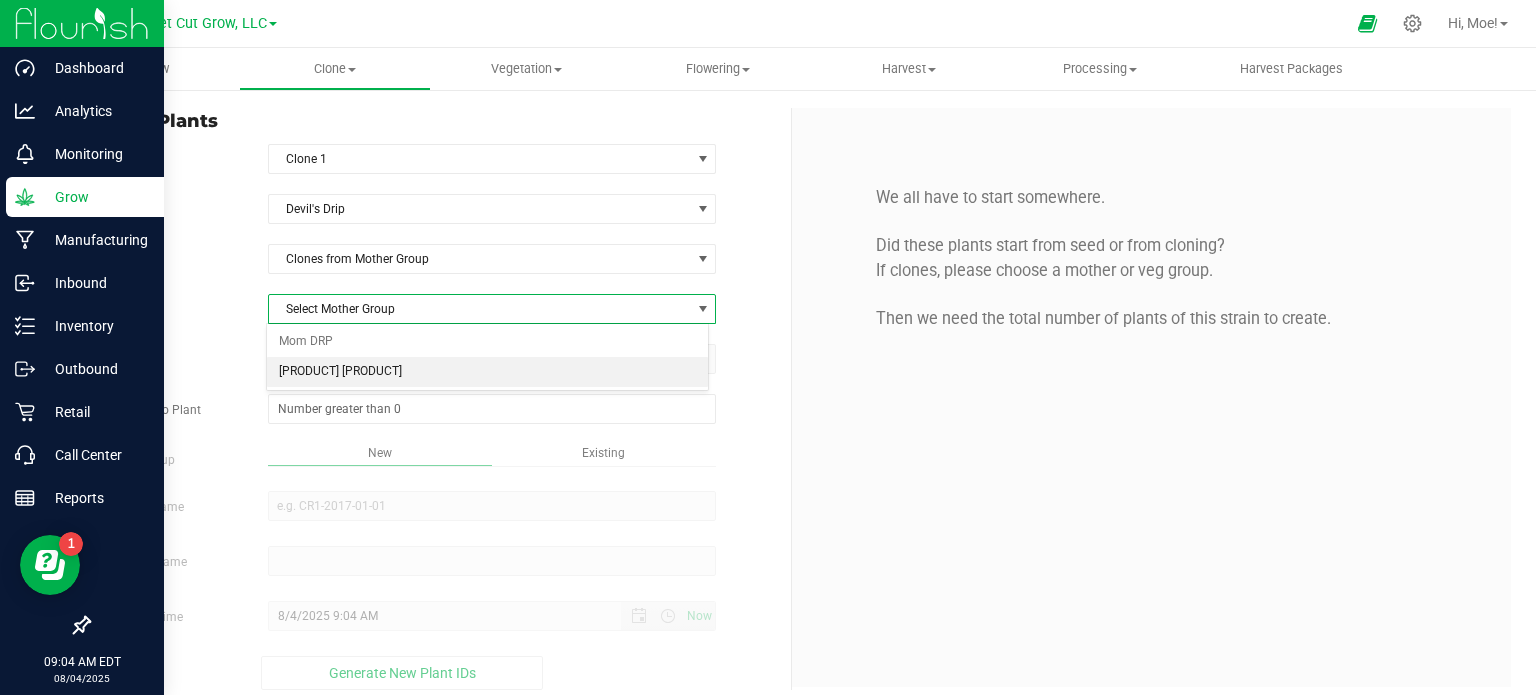 click on "[PRODUCT] [PRODUCT]" at bounding box center [488, 372] 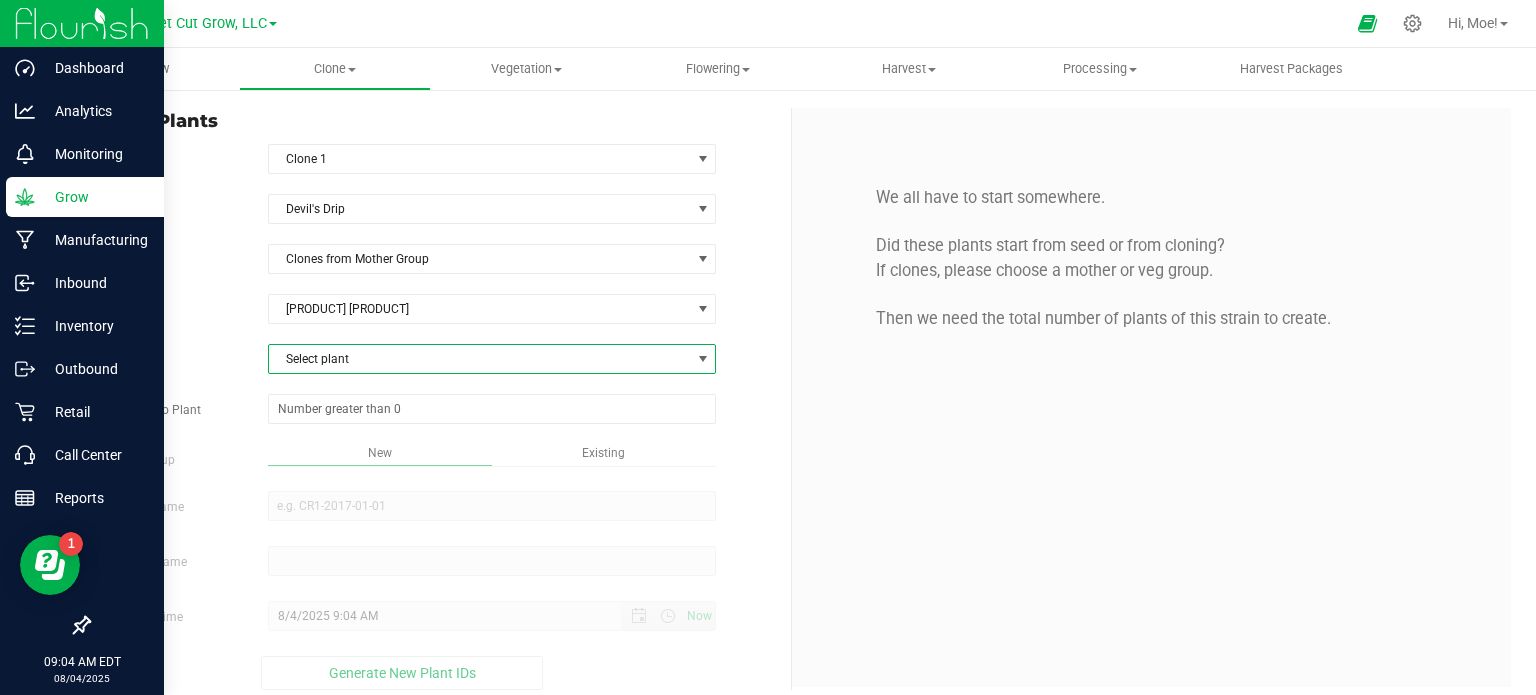 click at bounding box center [703, 359] 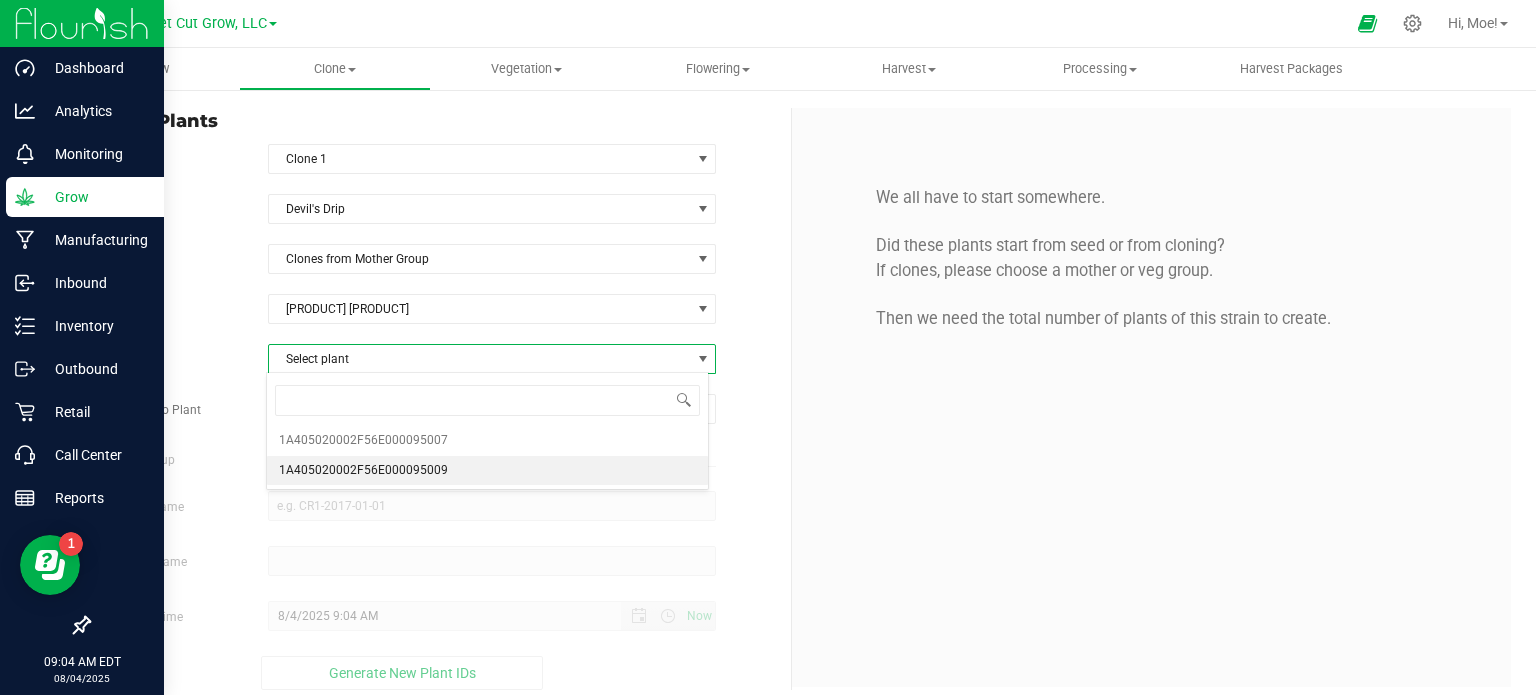 click on "1A405020002F56E000095009" at bounding box center [488, 471] 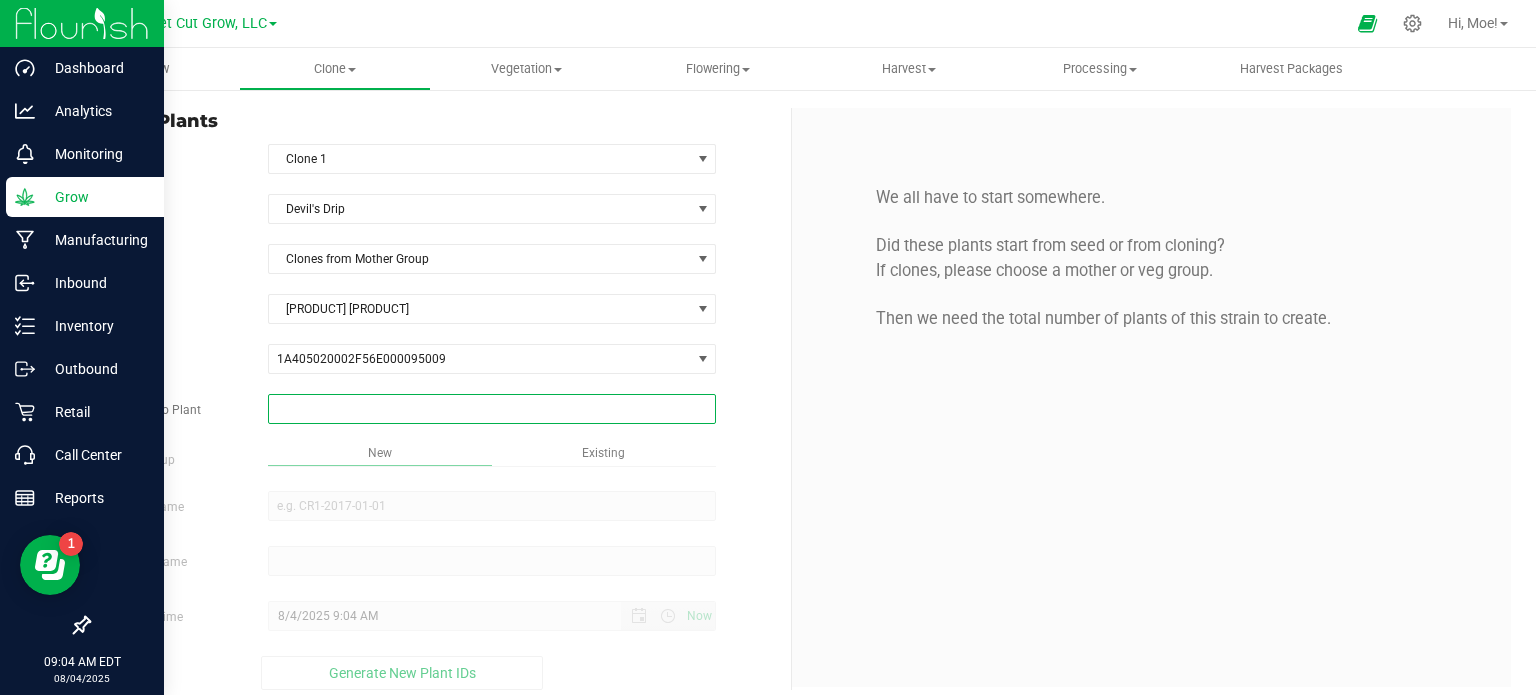 click at bounding box center (492, 409) 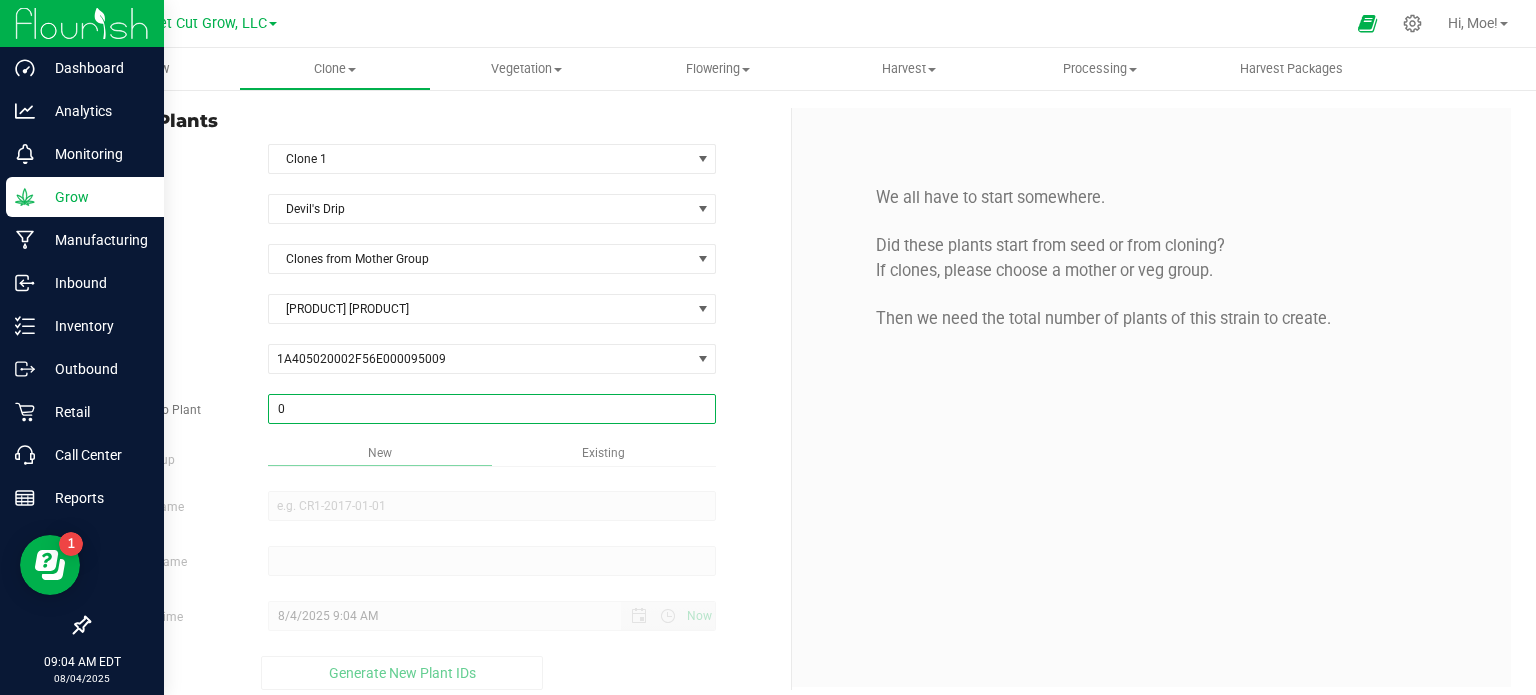 type on "08" 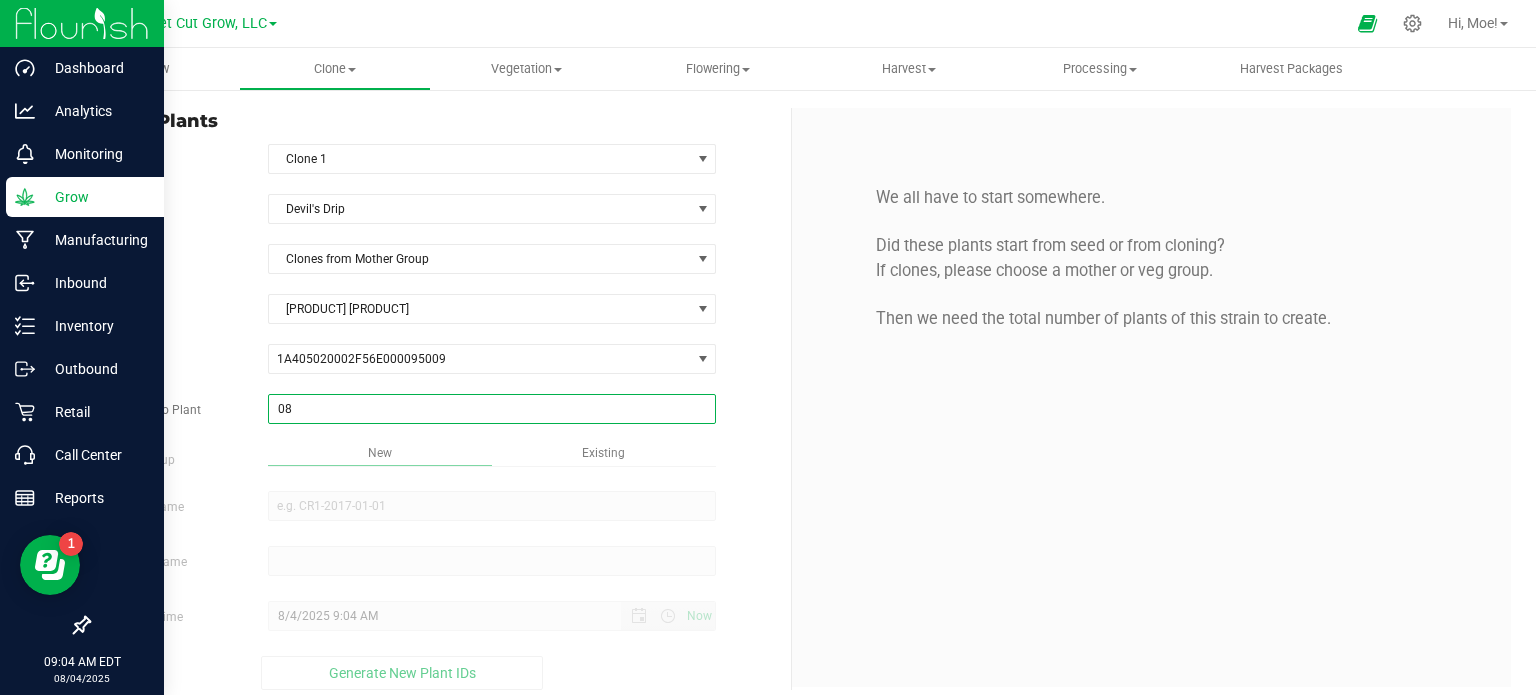 type on "8" 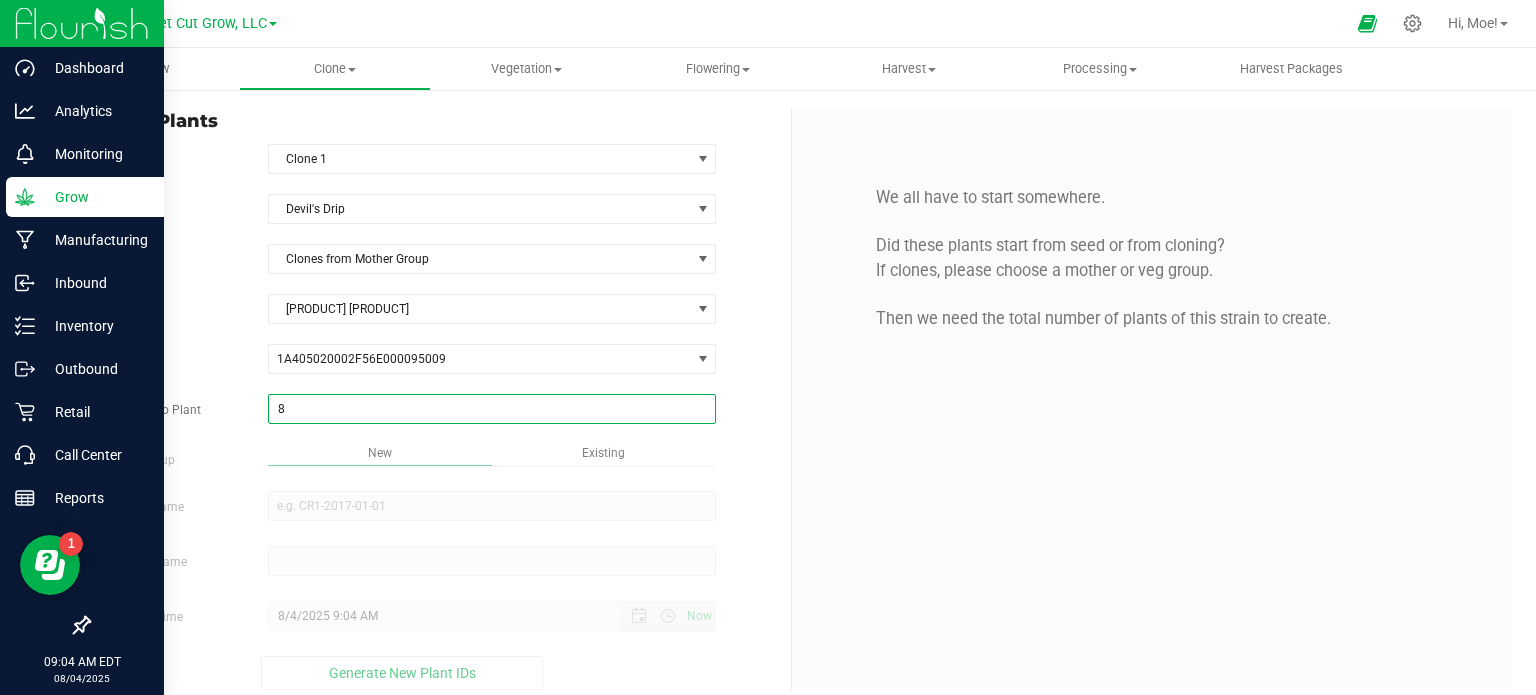 click on "Overview
Clone
Create plants
Cloning groups
Cloning plant batches
Apply to plants
Vegetation" at bounding box center (792, 371) 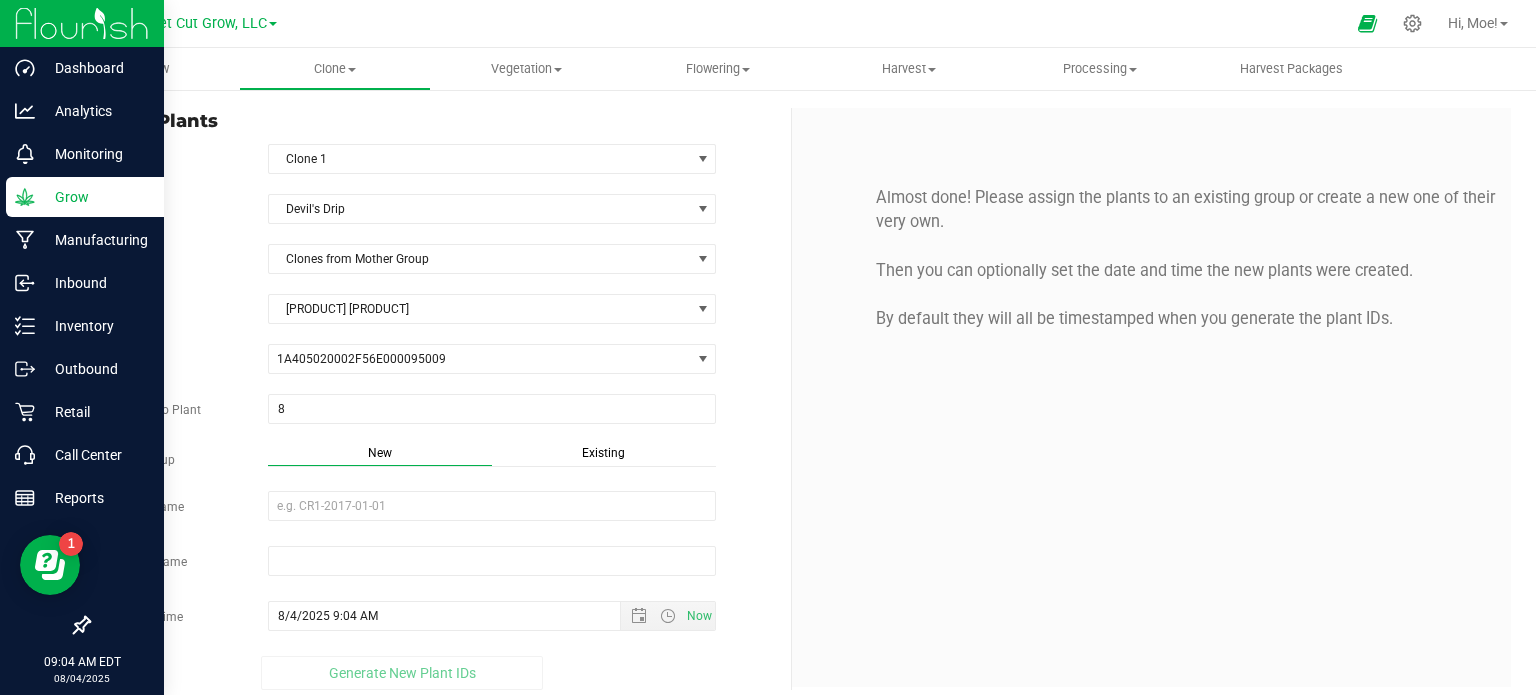 click on "Existing" at bounding box center [603, 453] 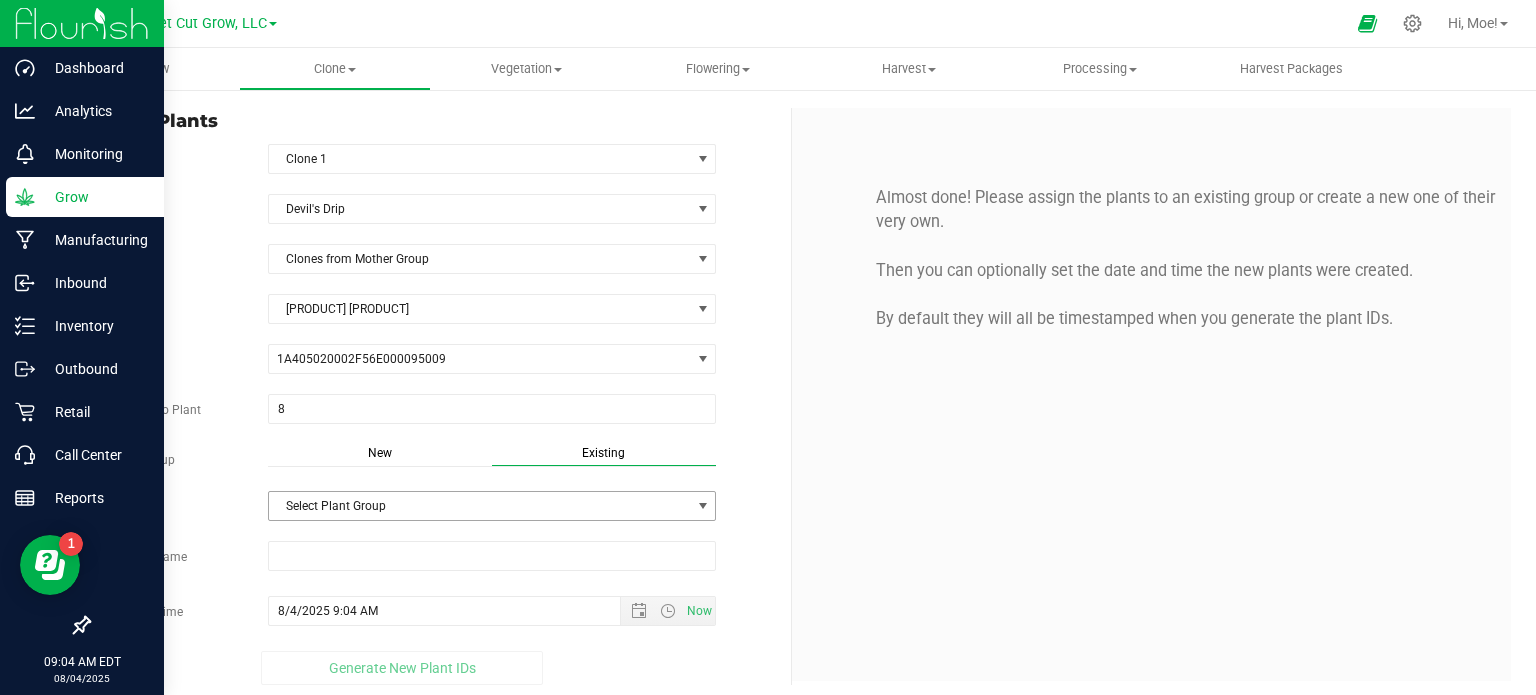 click at bounding box center [703, 506] 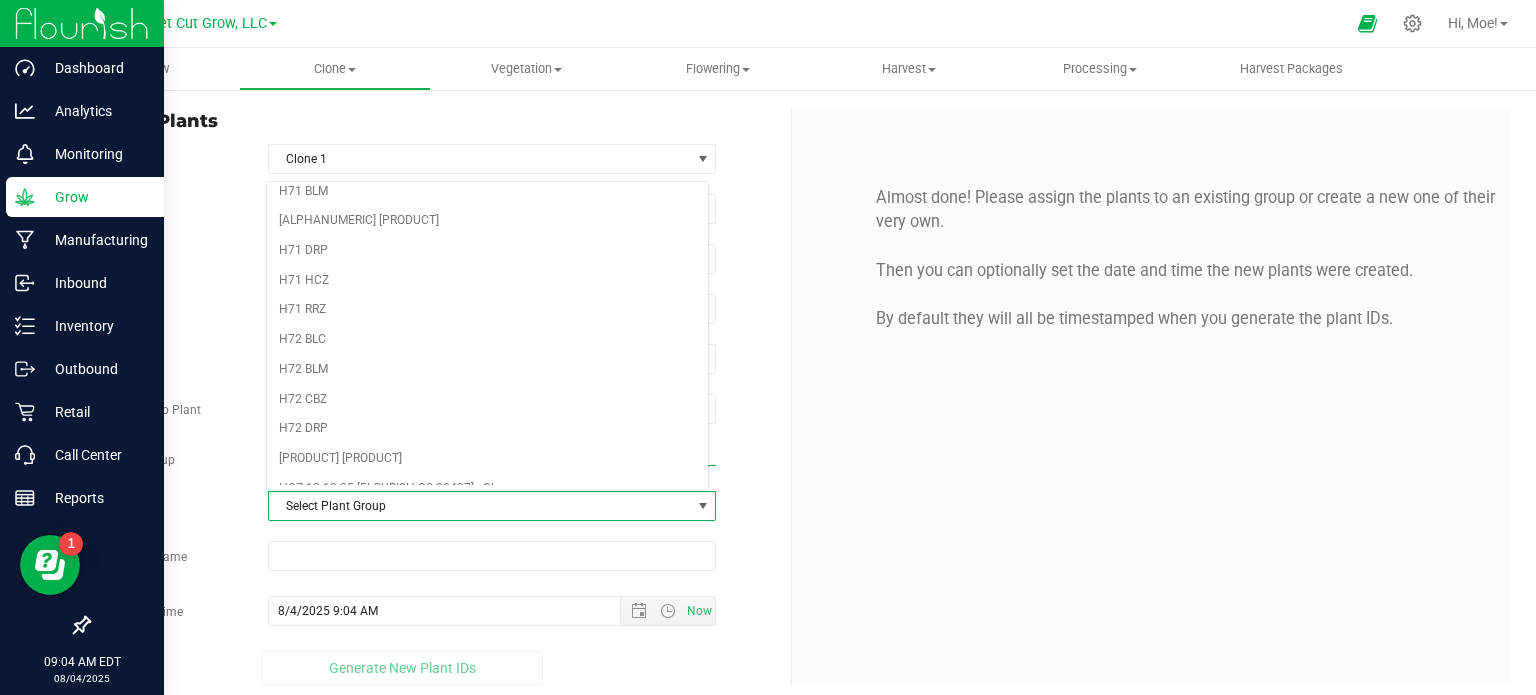 scroll, scrollTop: 168, scrollLeft: 0, axis: vertical 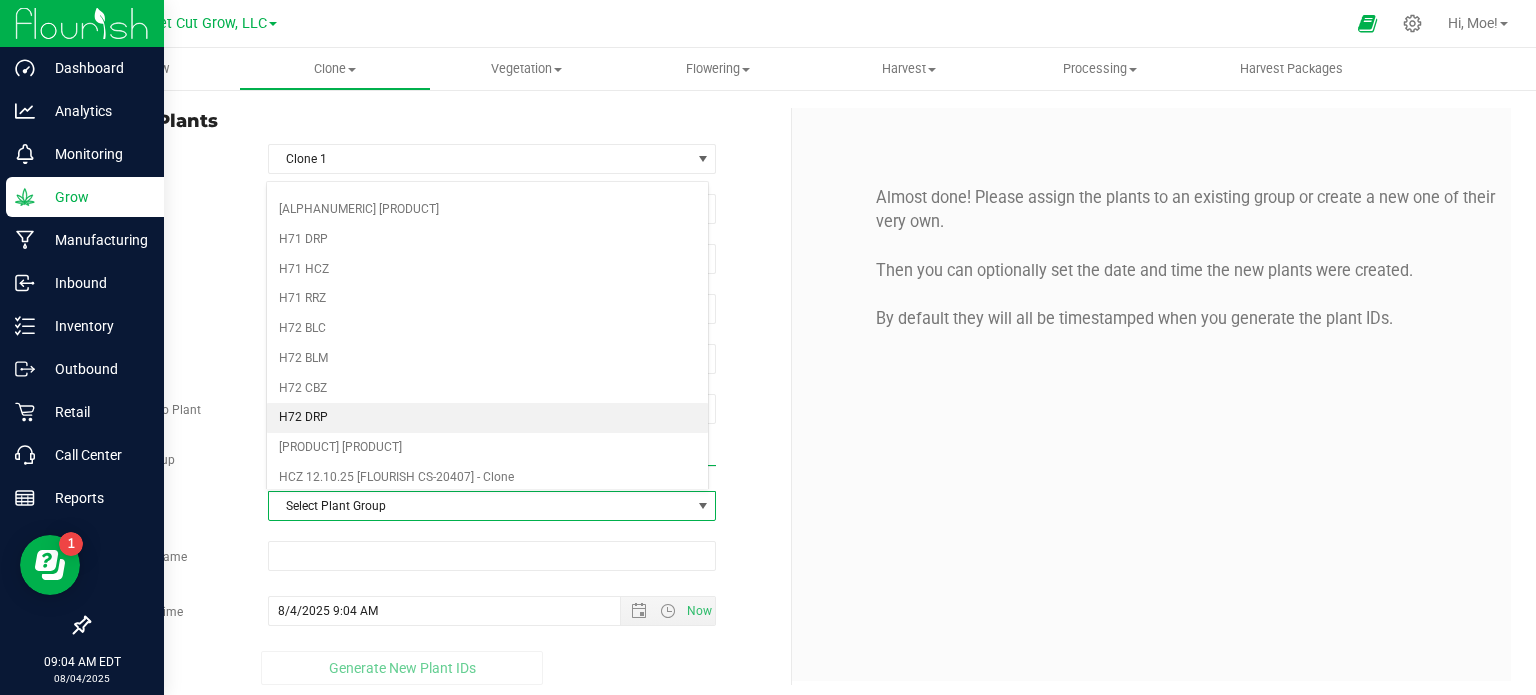 click on "H72 DRP" at bounding box center [488, 418] 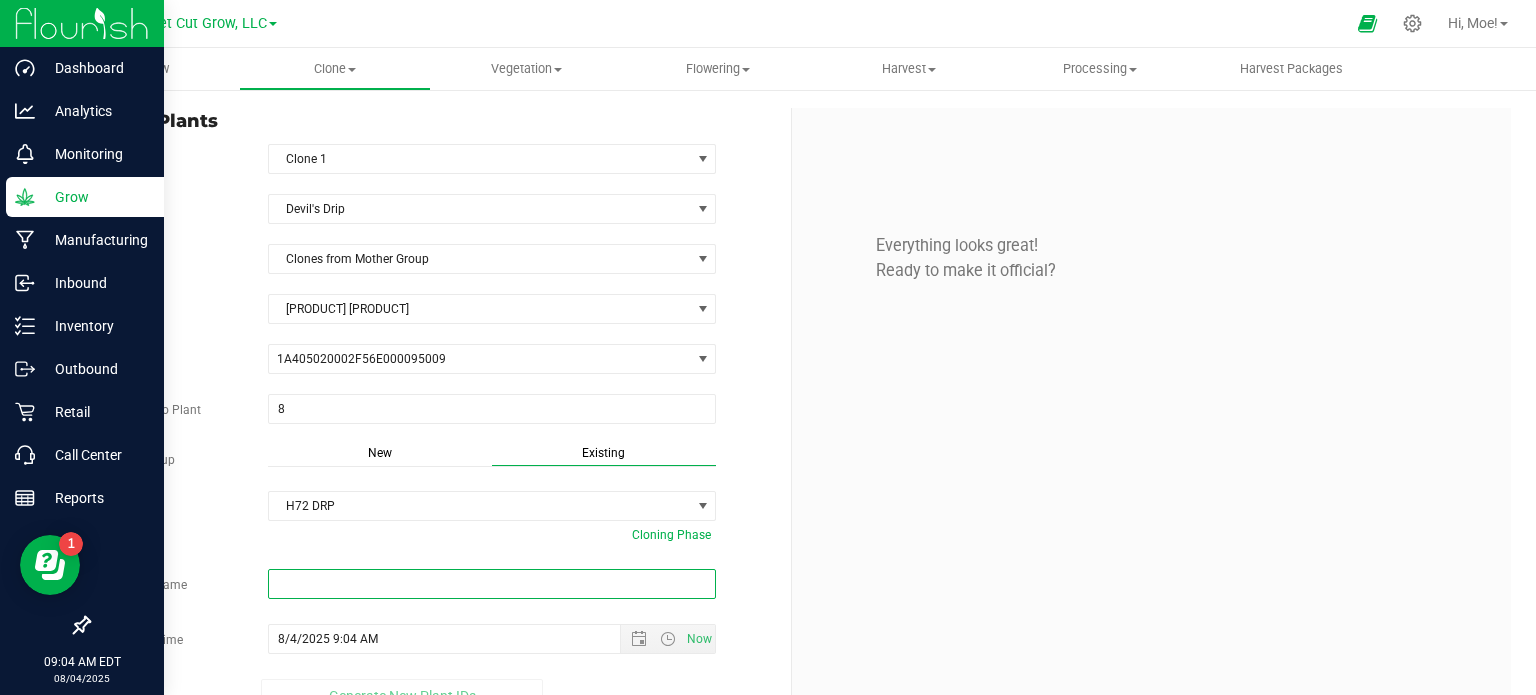 click at bounding box center (492, 584) 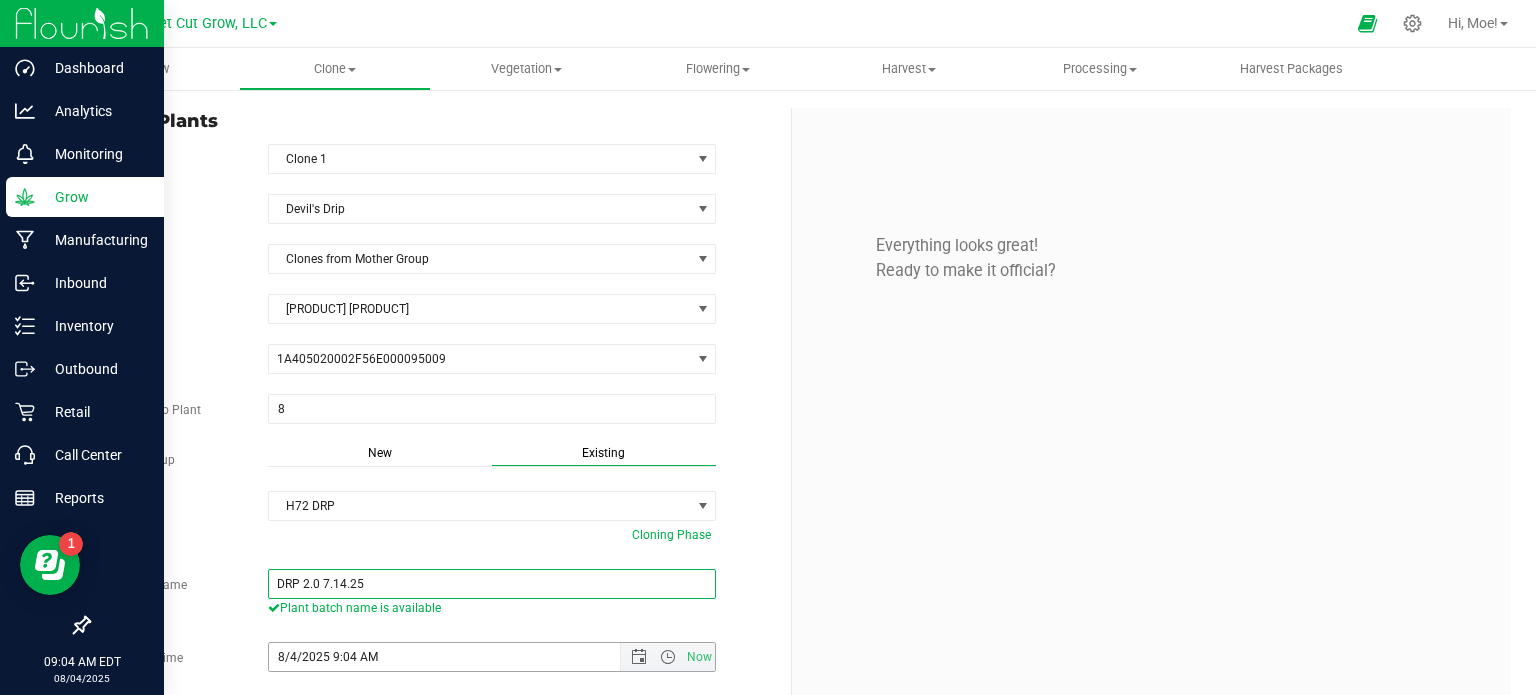 type on "DRP 2.0 7.14.25" 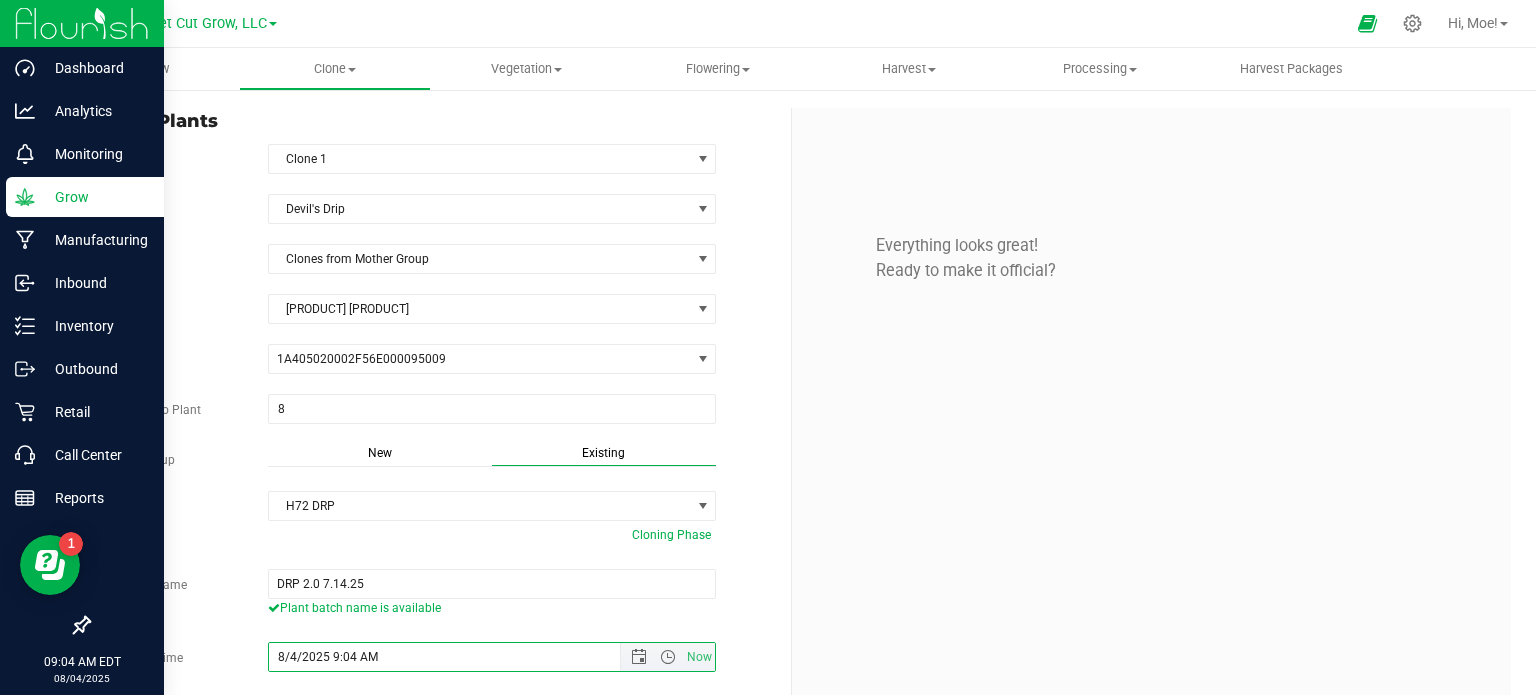 click on "8/4/2025 9:04 AM" at bounding box center [462, 657] 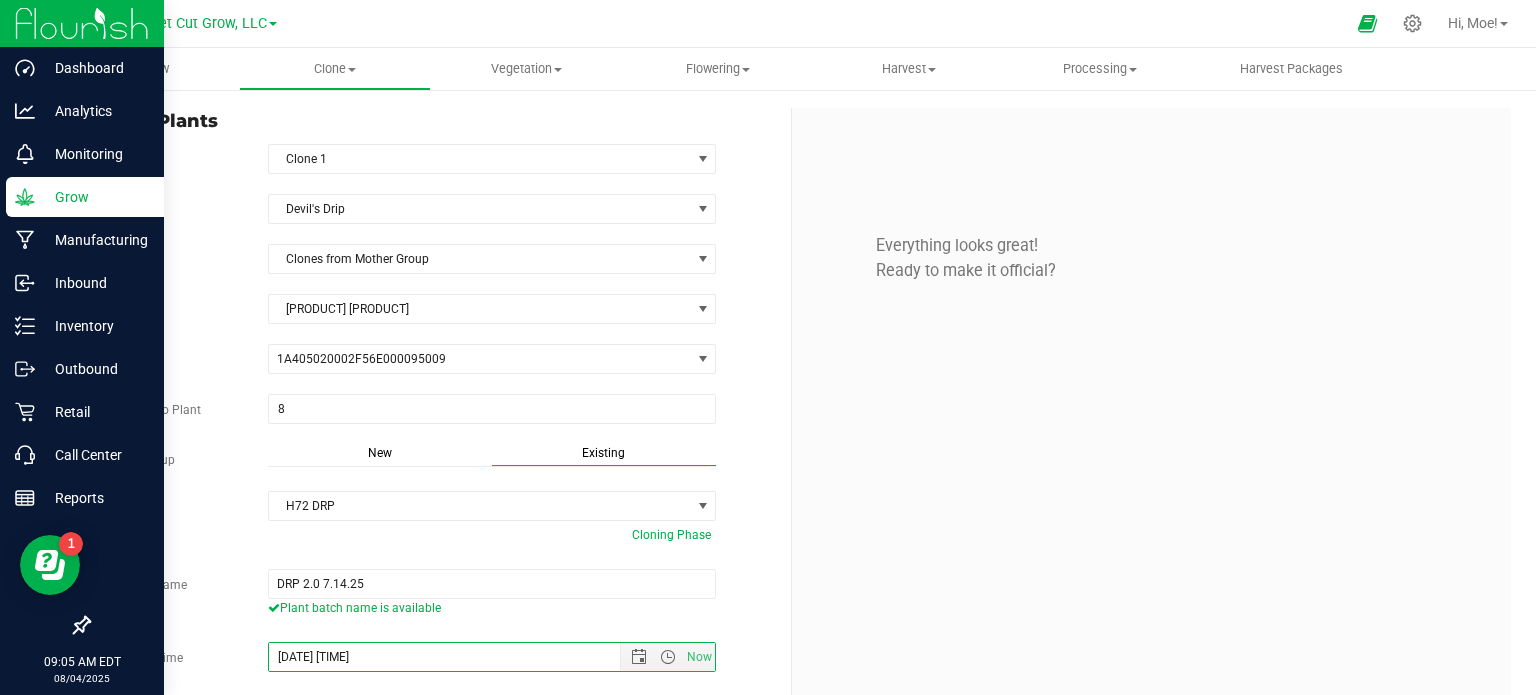 type on "[DATE] [TIME]" 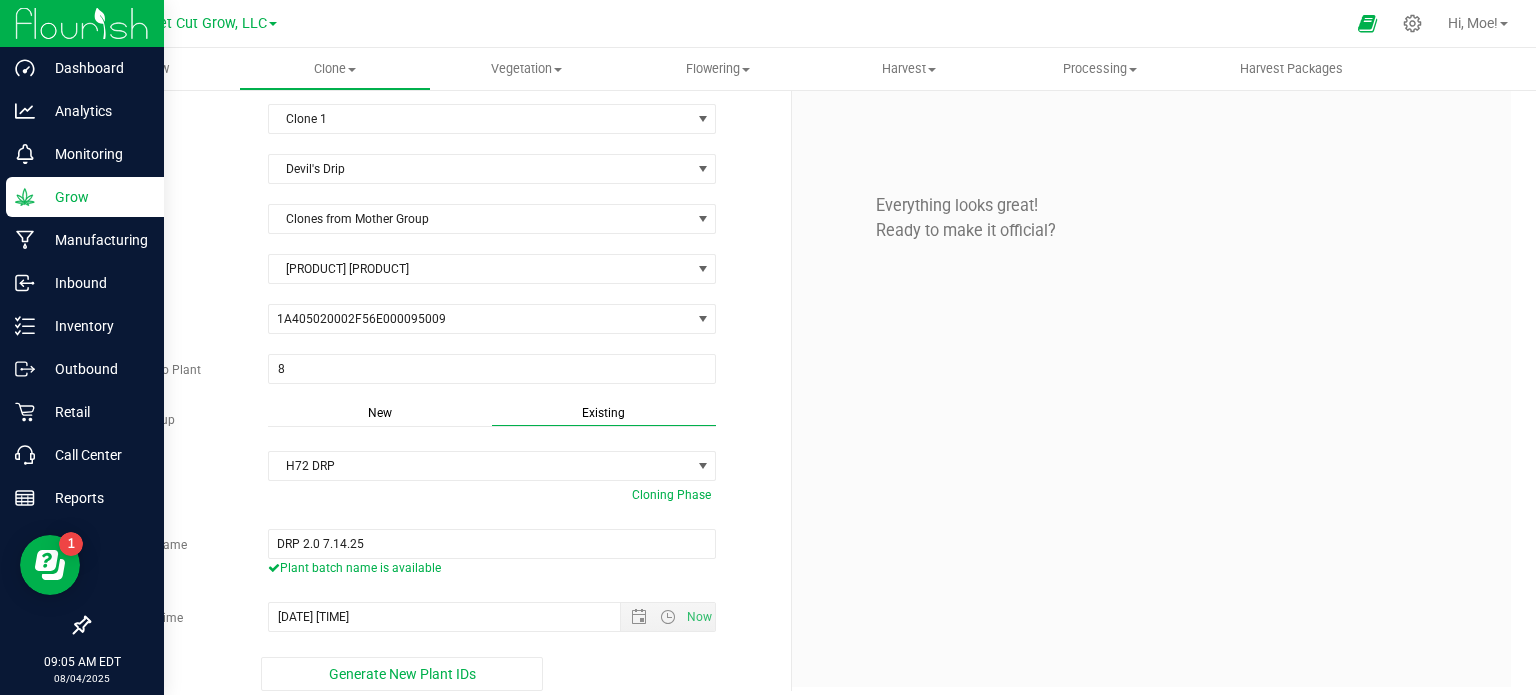 scroll, scrollTop: 52, scrollLeft: 0, axis: vertical 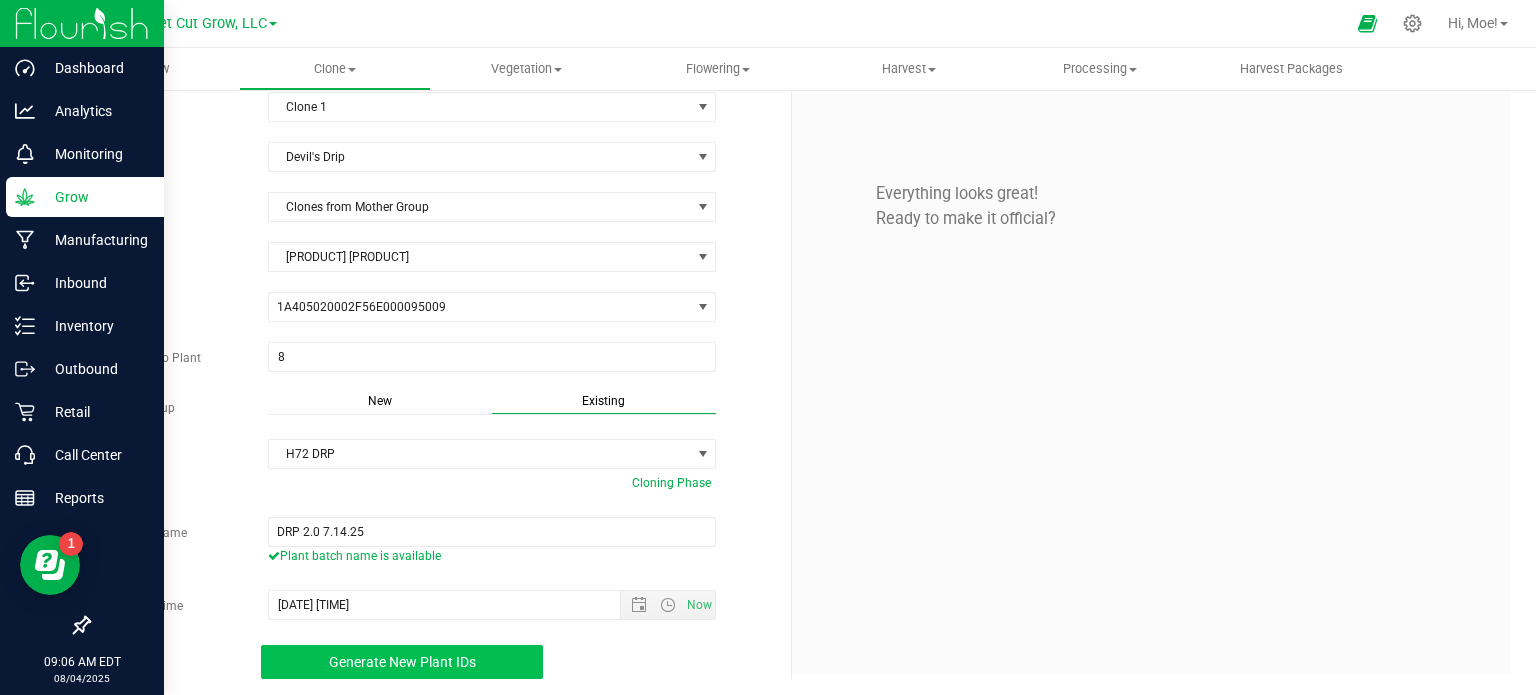 click on "Generate New Plant IDs" at bounding box center [402, 662] 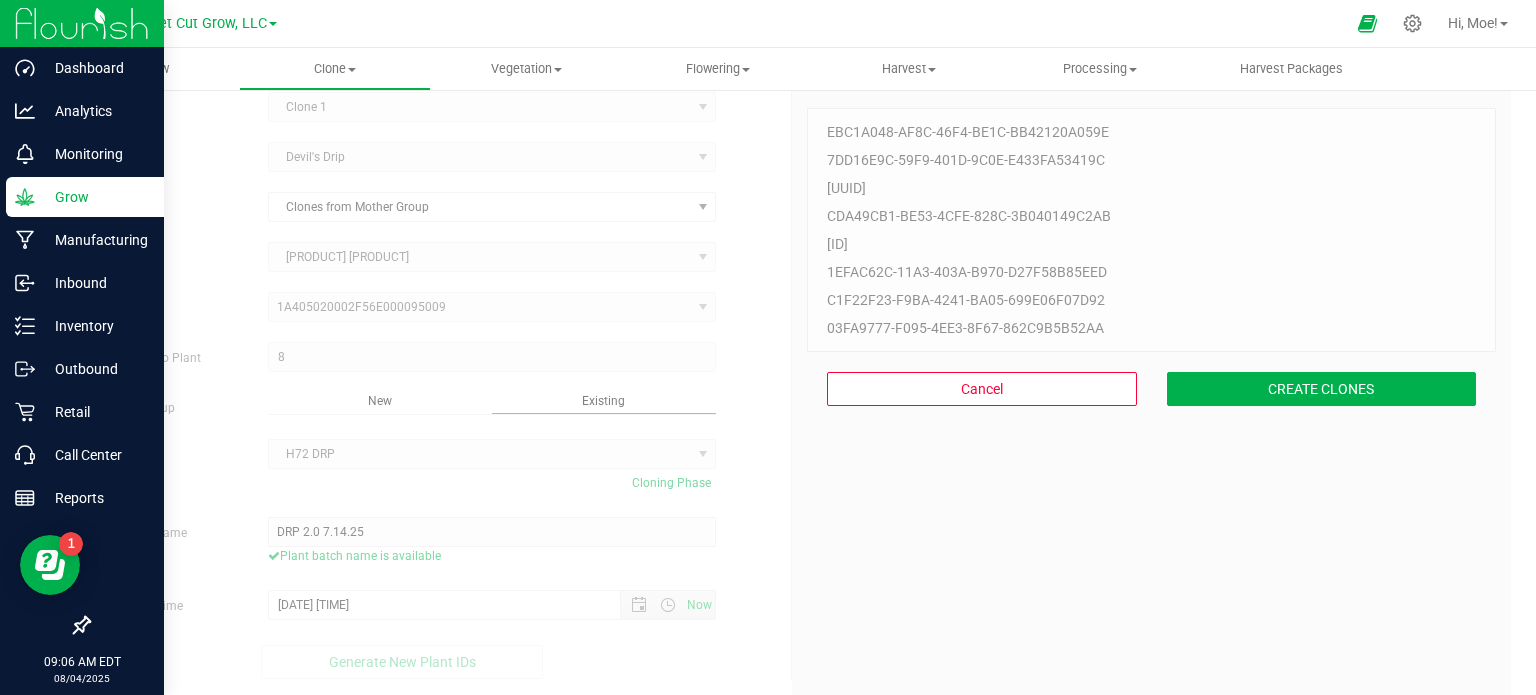 scroll, scrollTop: 60, scrollLeft: 0, axis: vertical 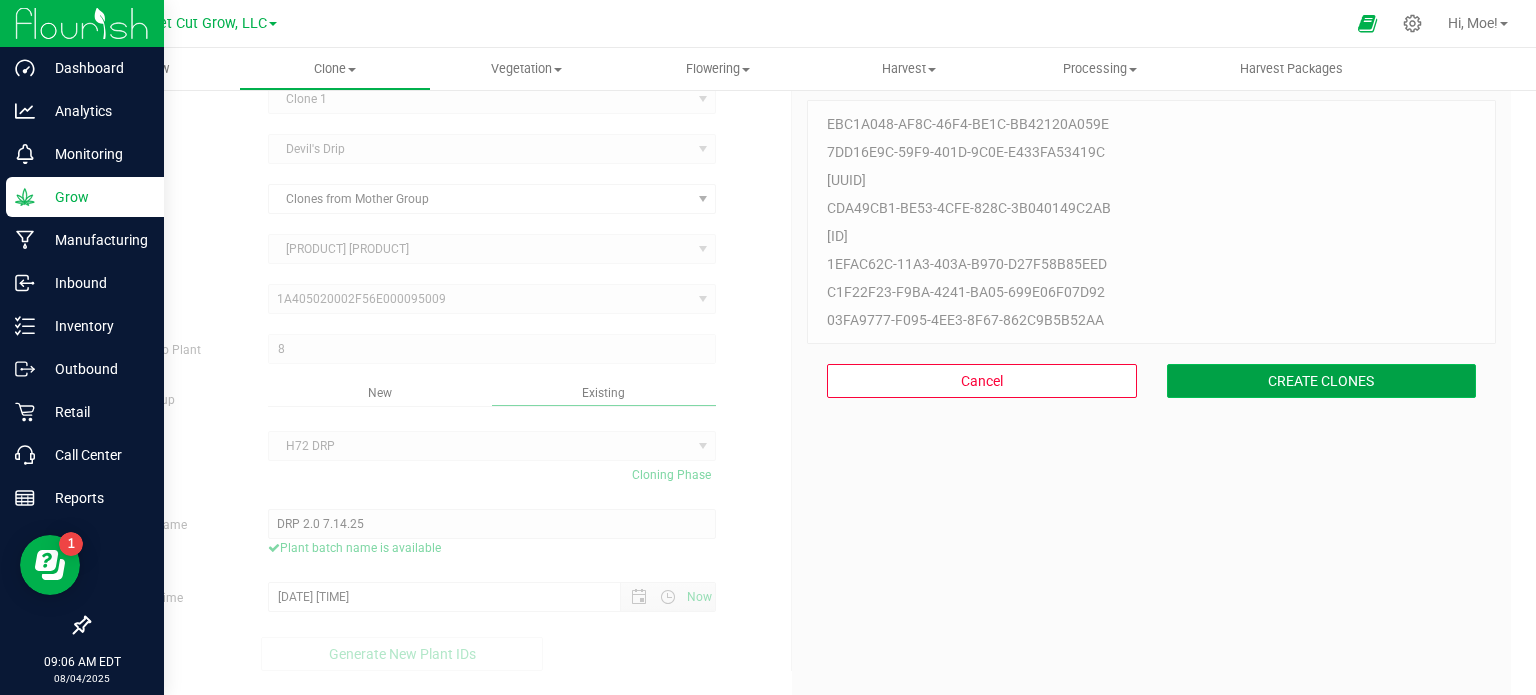 click on "CREATE CLONES" at bounding box center [1322, 381] 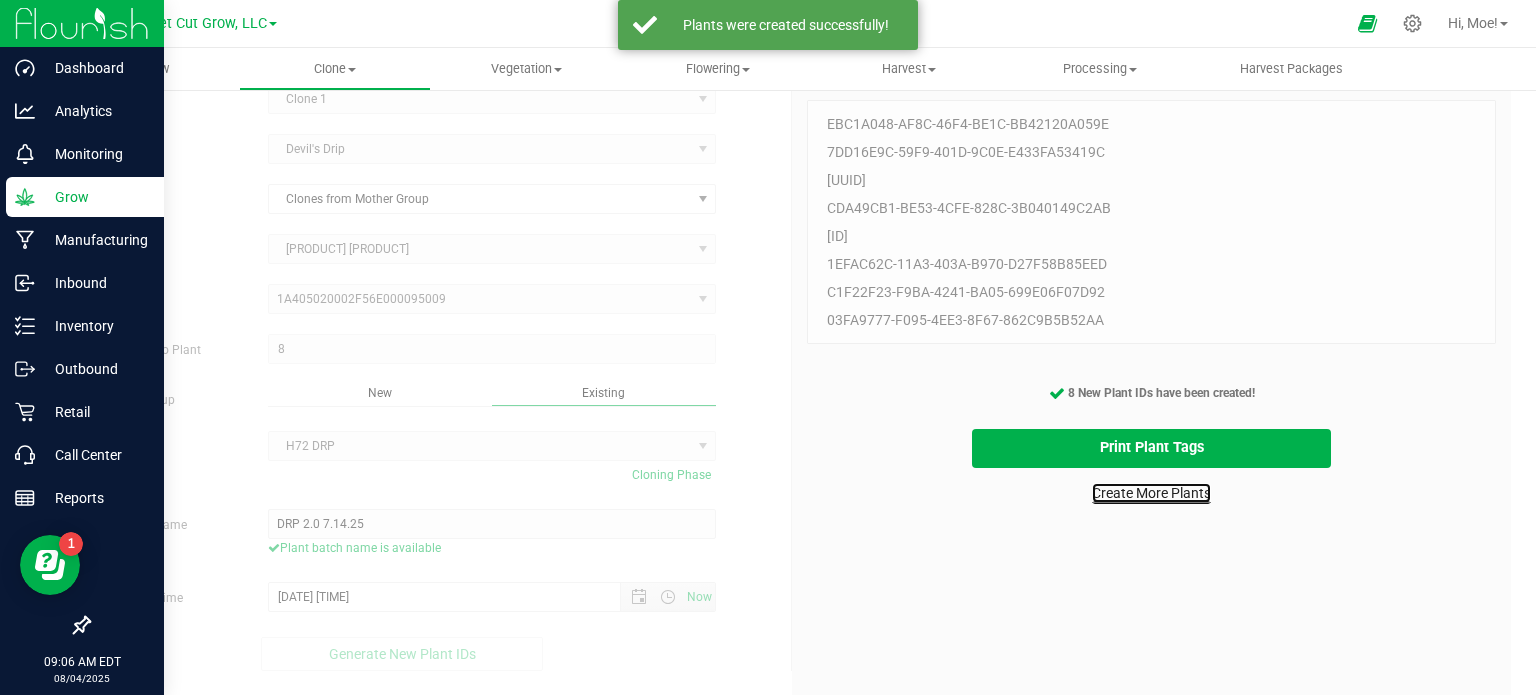 click on "Create More Plants" at bounding box center (1151, 493) 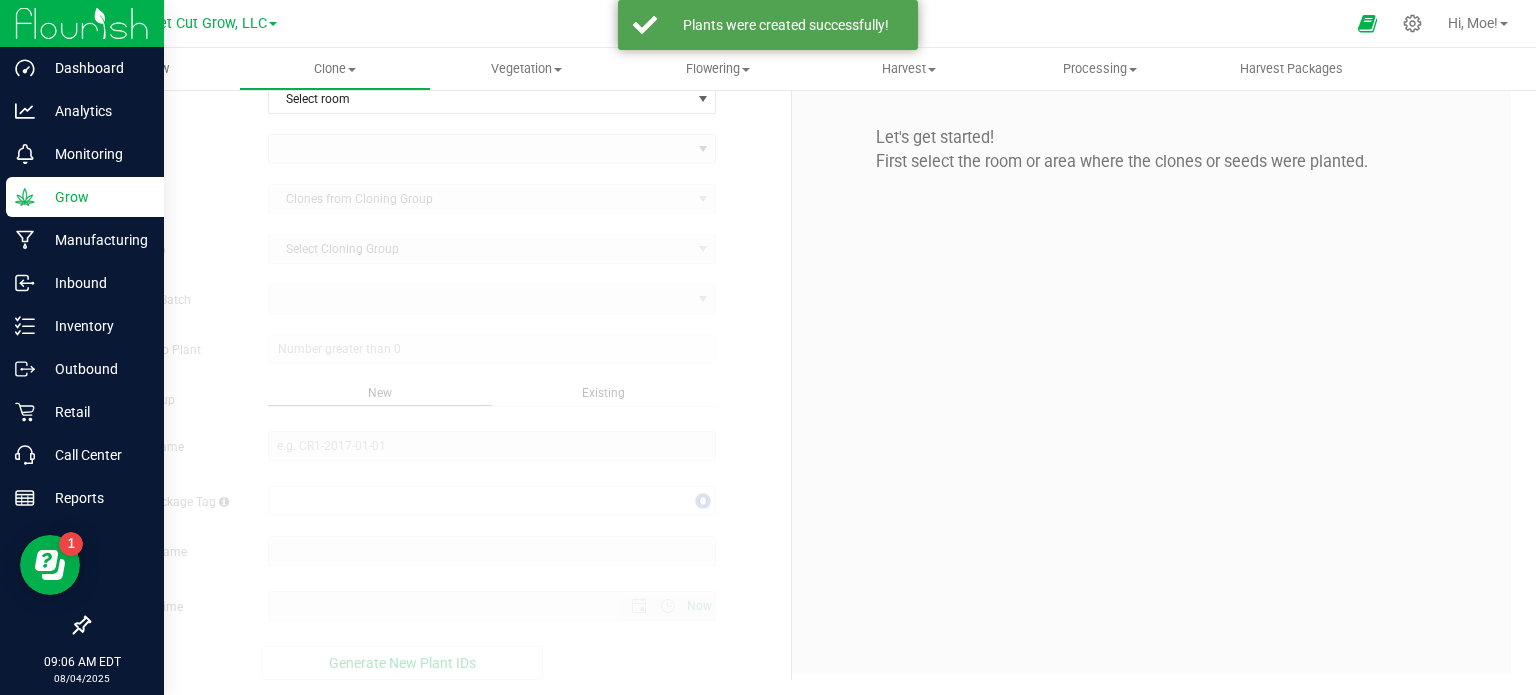 scroll, scrollTop: 0, scrollLeft: 0, axis: both 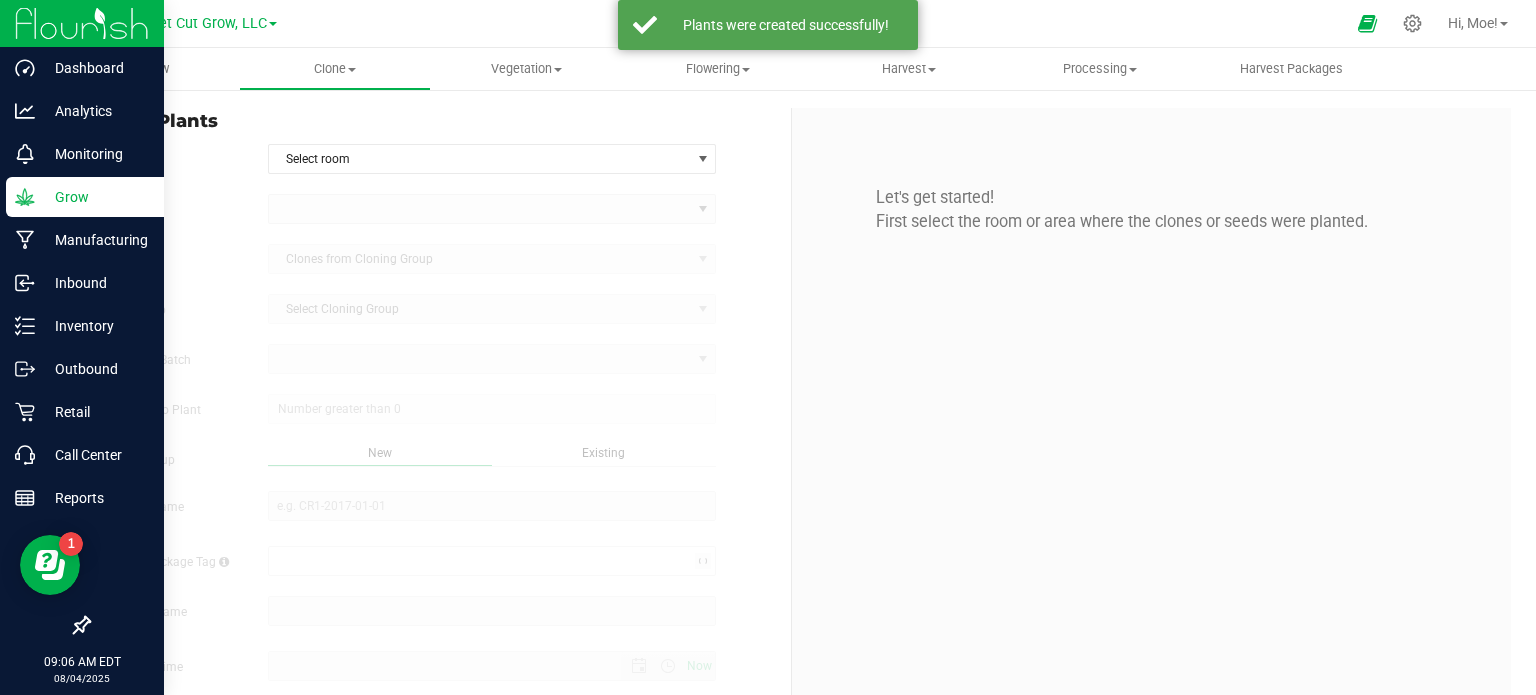 type on "[MONTH]/[DAY]/[YEAR] [HOUR]:[MINUTE] [AMPM]" 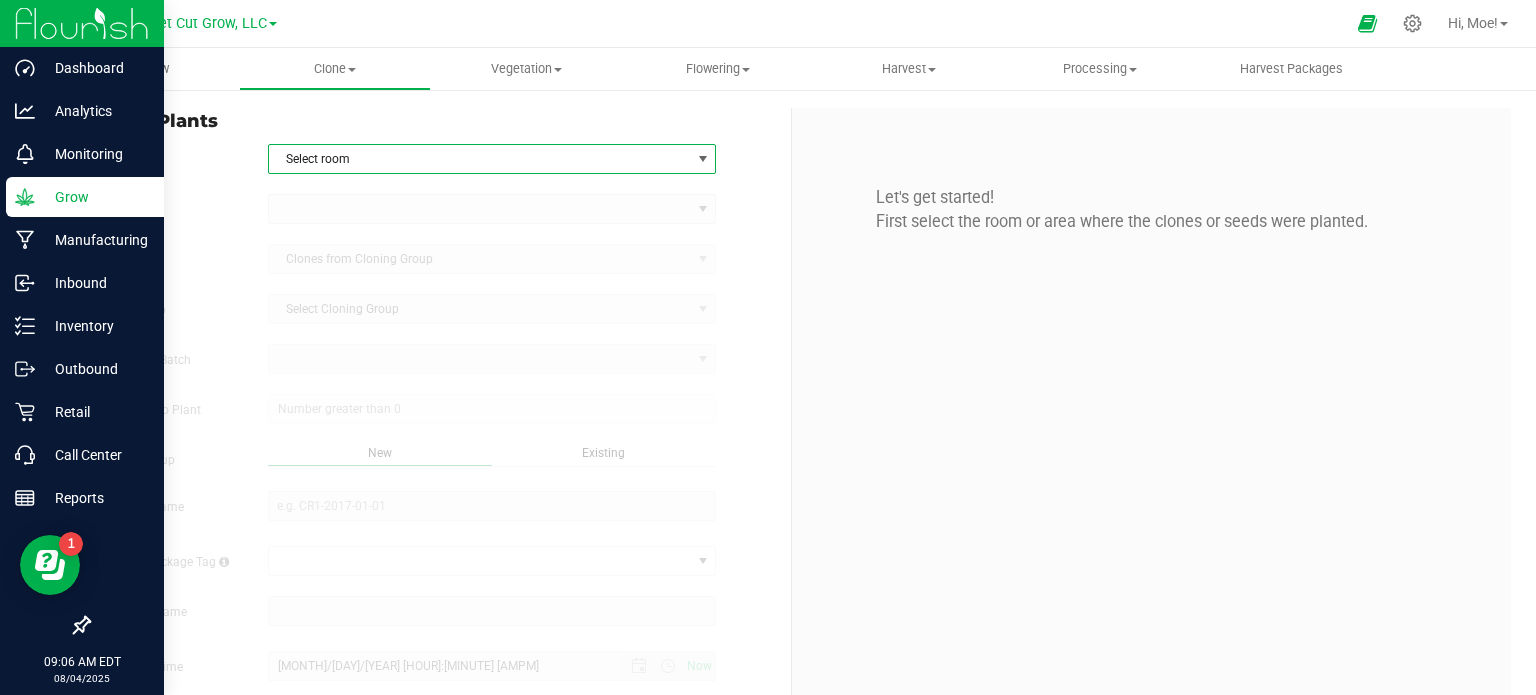 click at bounding box center [703, 159] 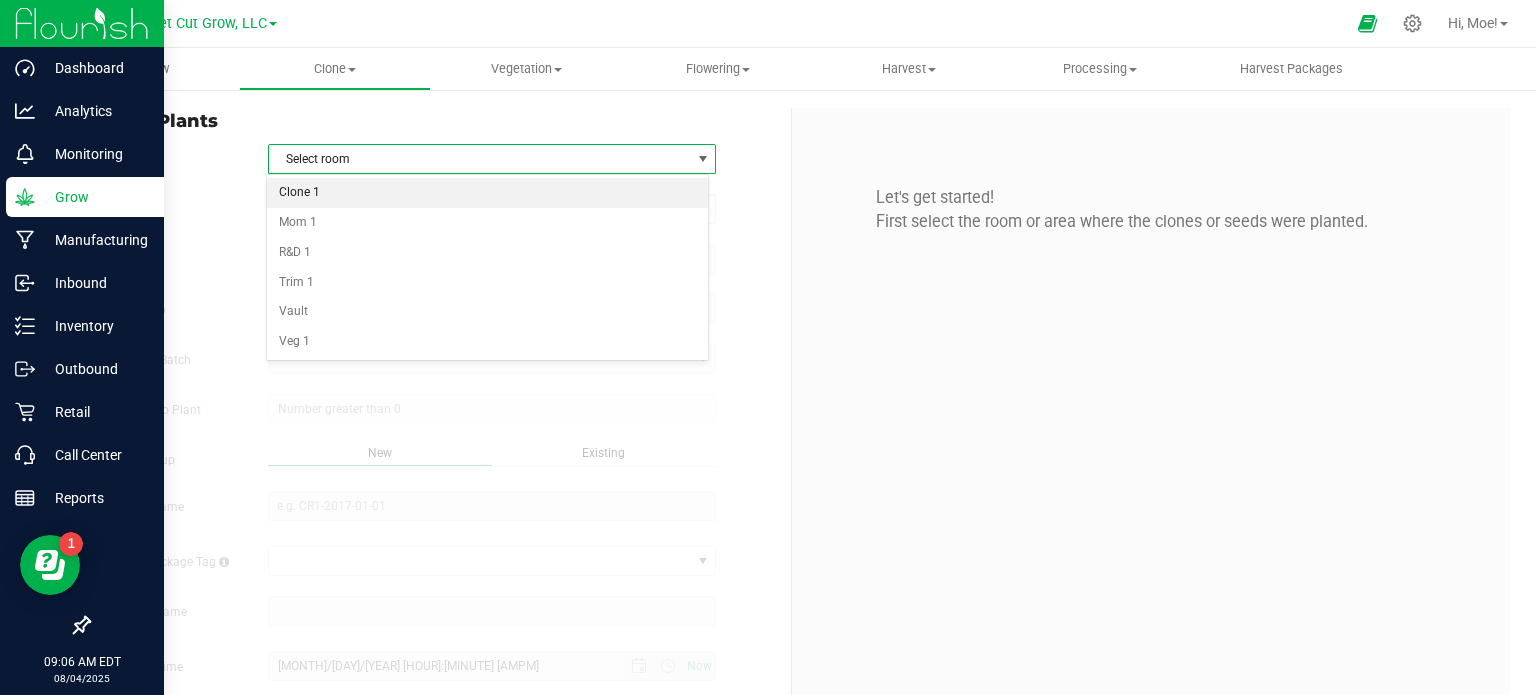 click on "Clone 1" at bounding box center [488, 193] 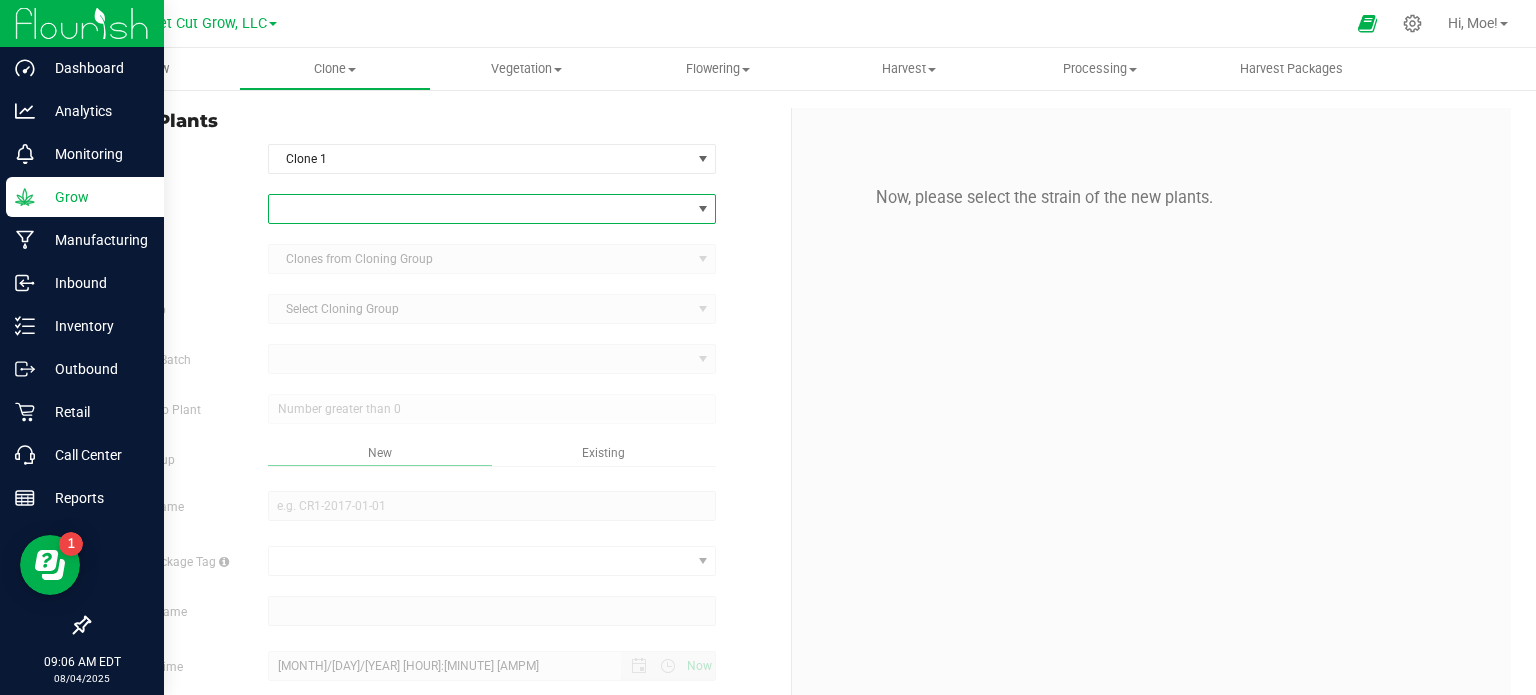 click at bounding box center (703, 209) 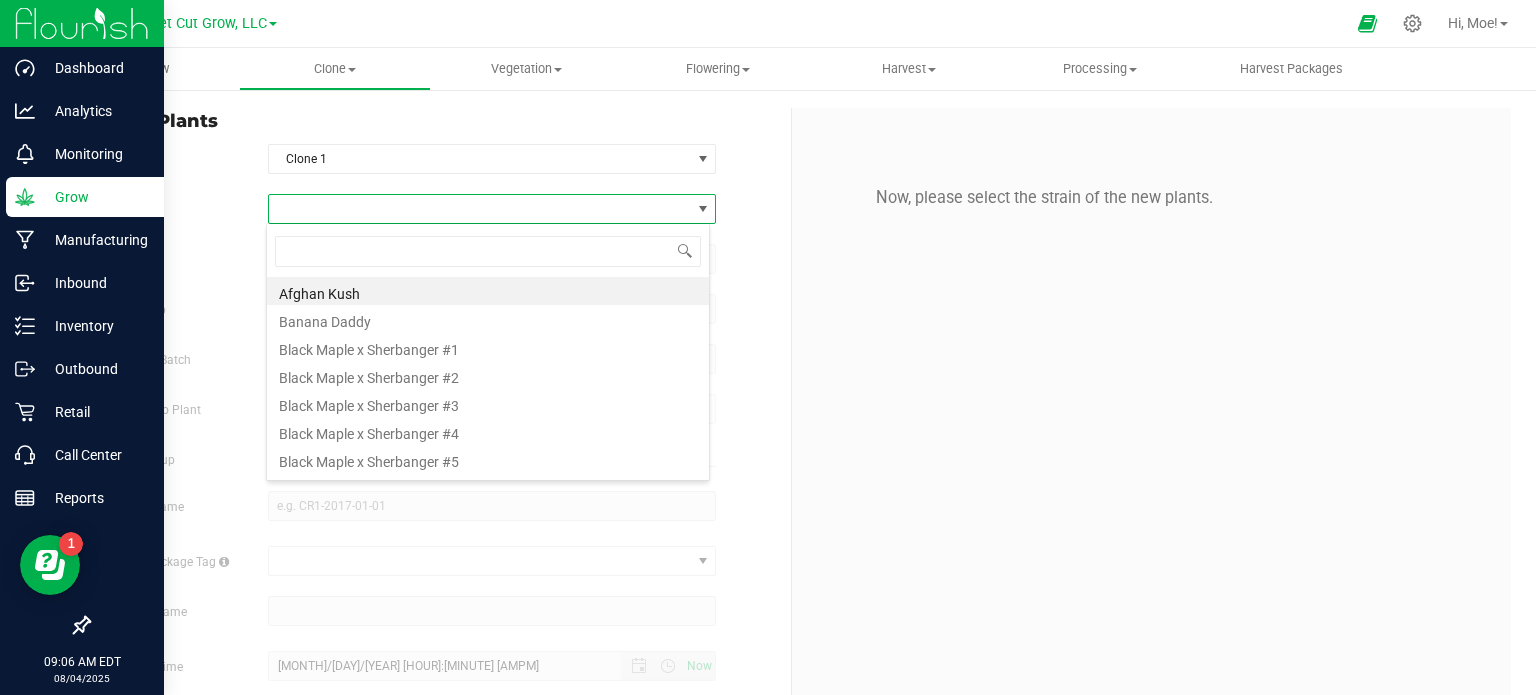 scroll, scrollTop: 99970, scrollLeft: 99556, axis: both 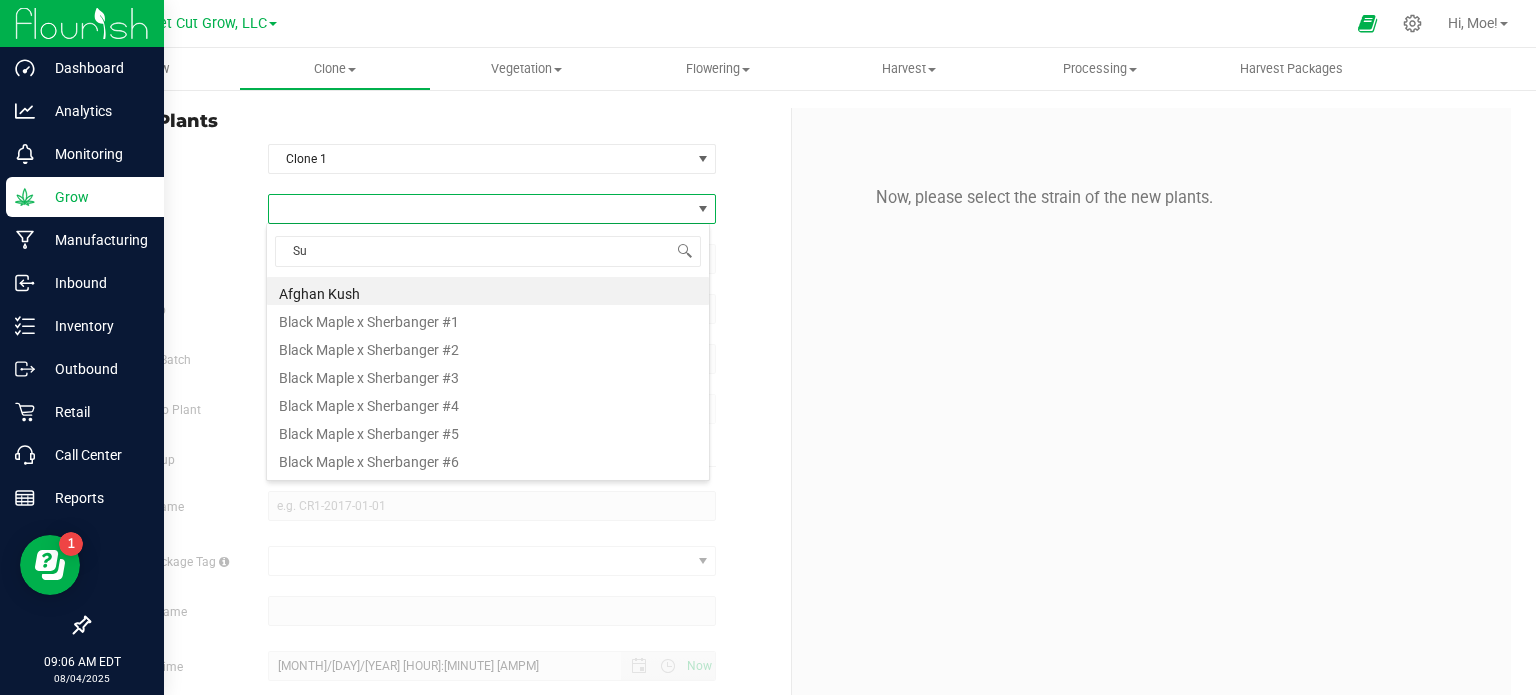 type on "Sug" 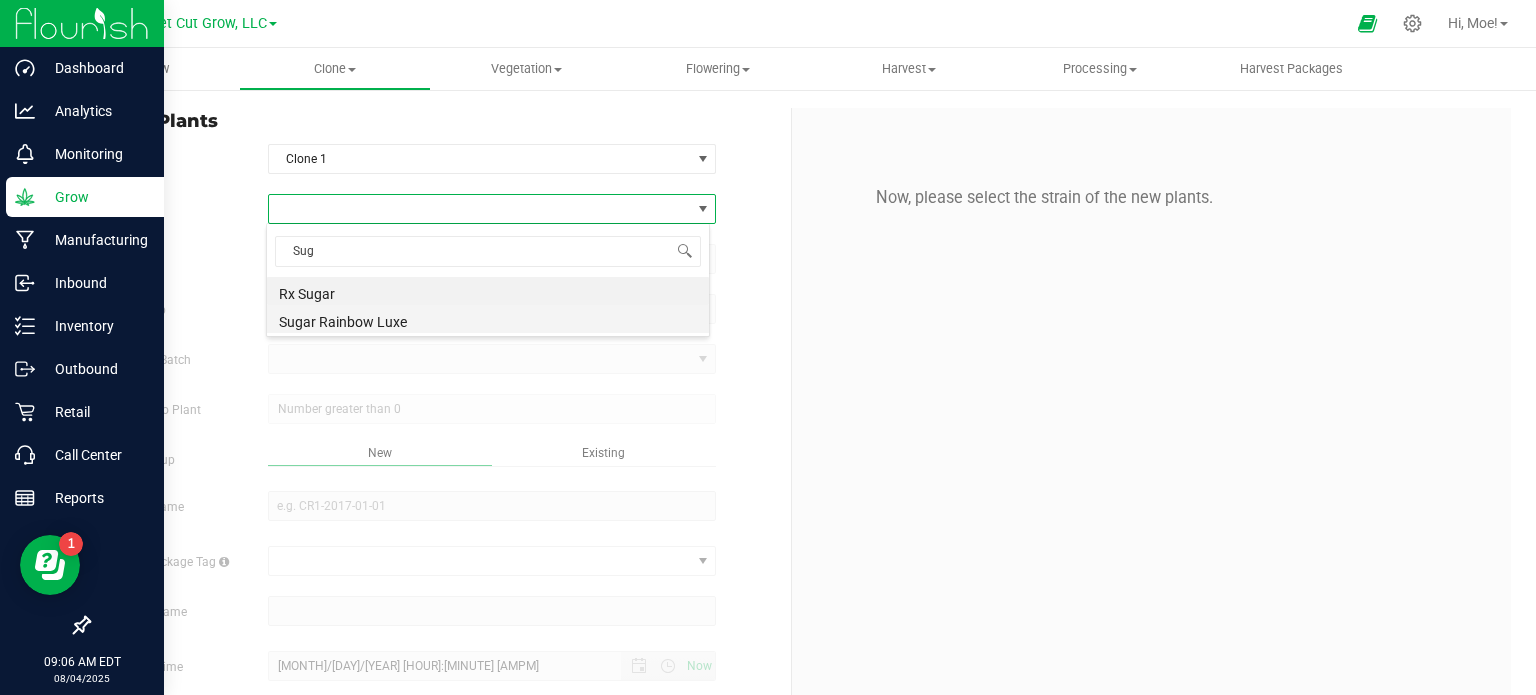 click on "Sugar Rainbow Luxe" at bounding box center (488, 319) 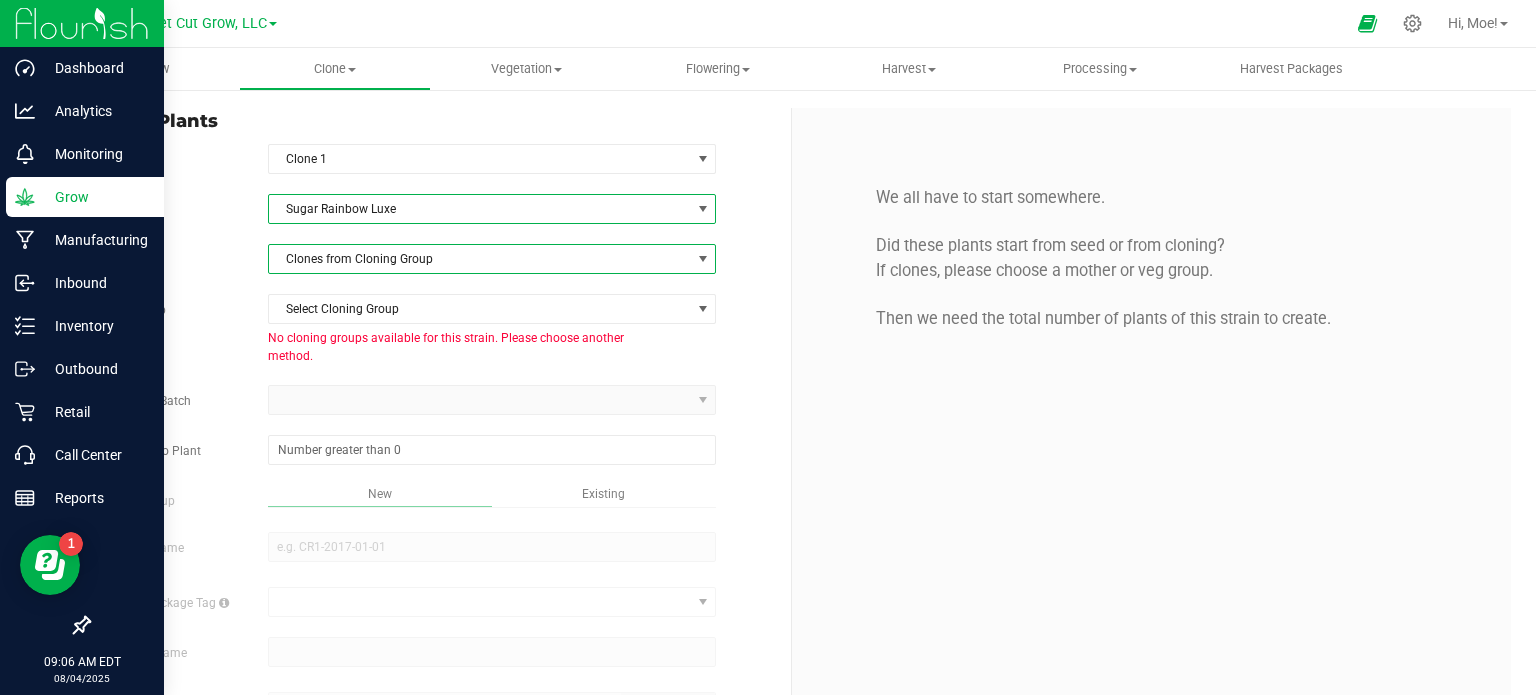 click at bounding box center (703, 259) 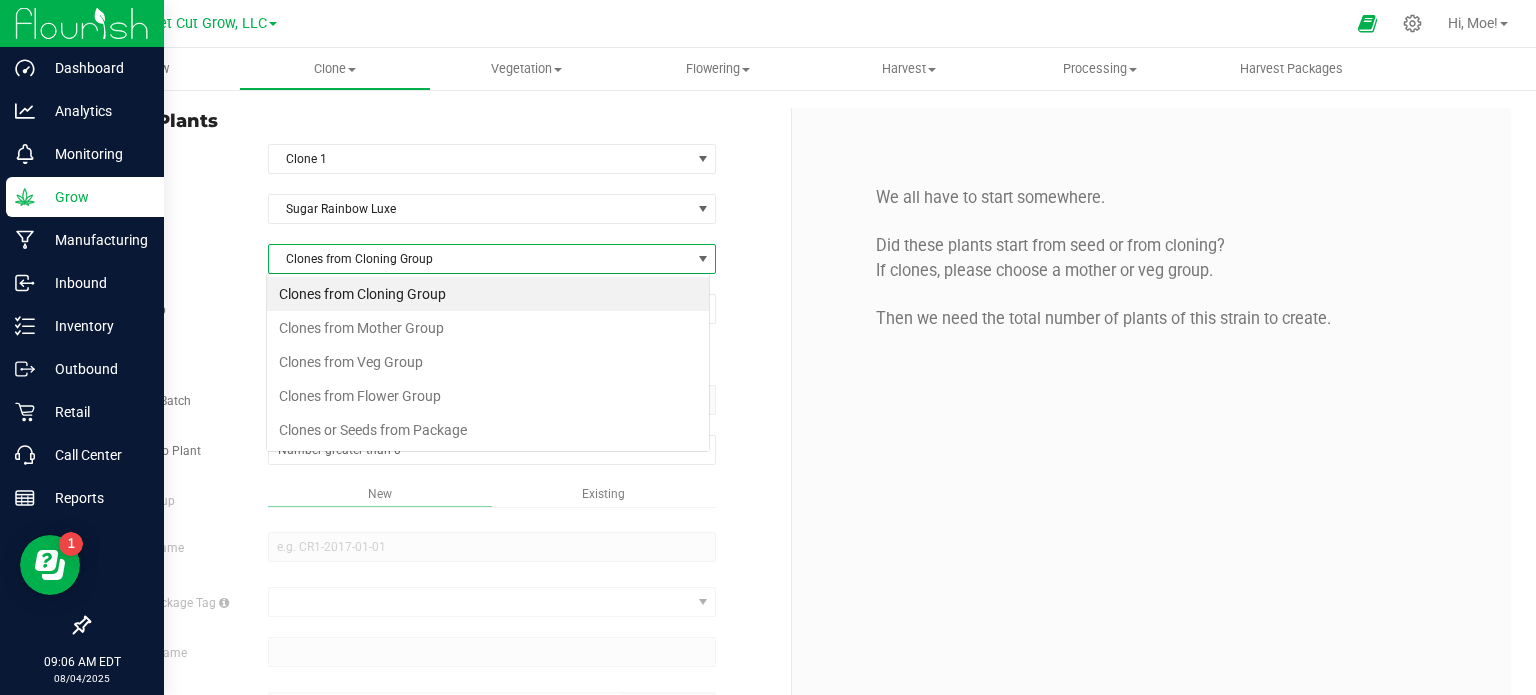 scroll, scrollTop: 99970, scrollLeft: 99556, axis: both 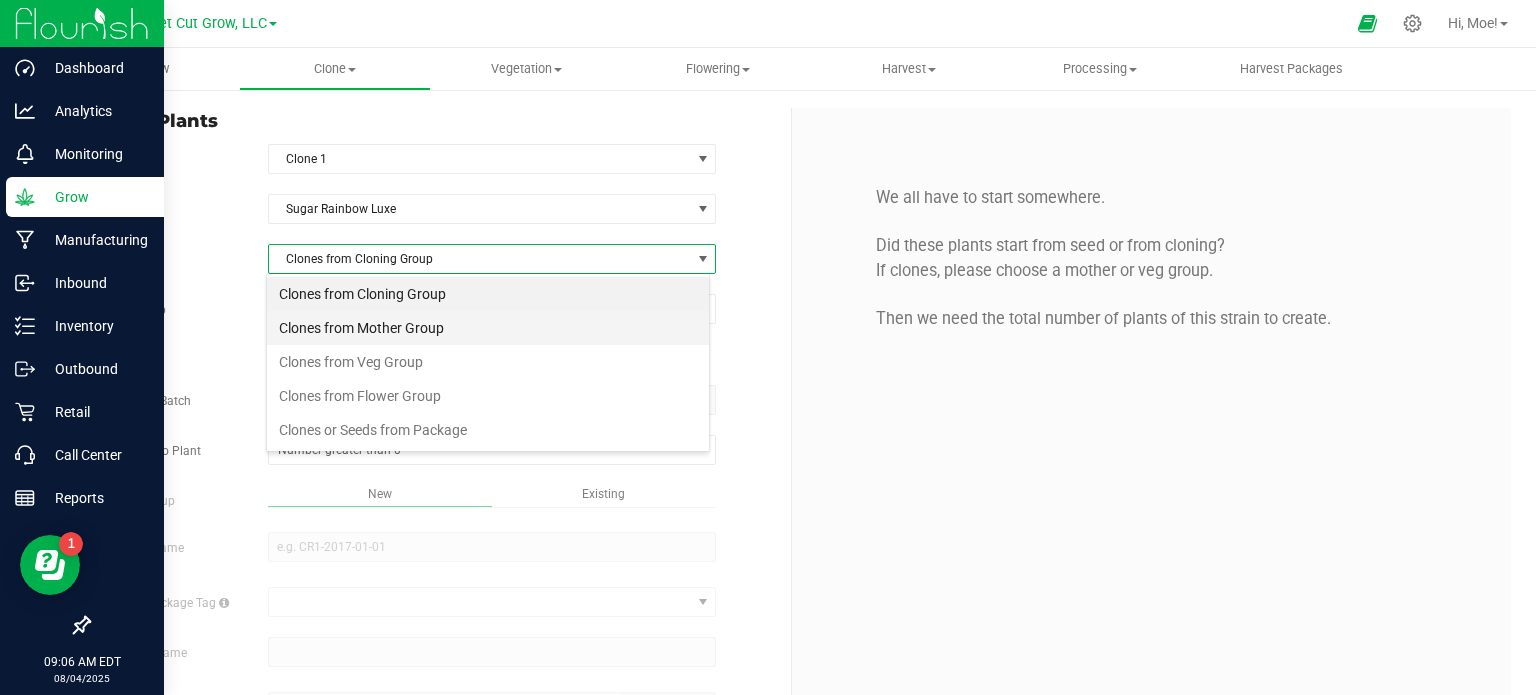 click on "Clones from Mother Group" at bounding box center [488, 328] 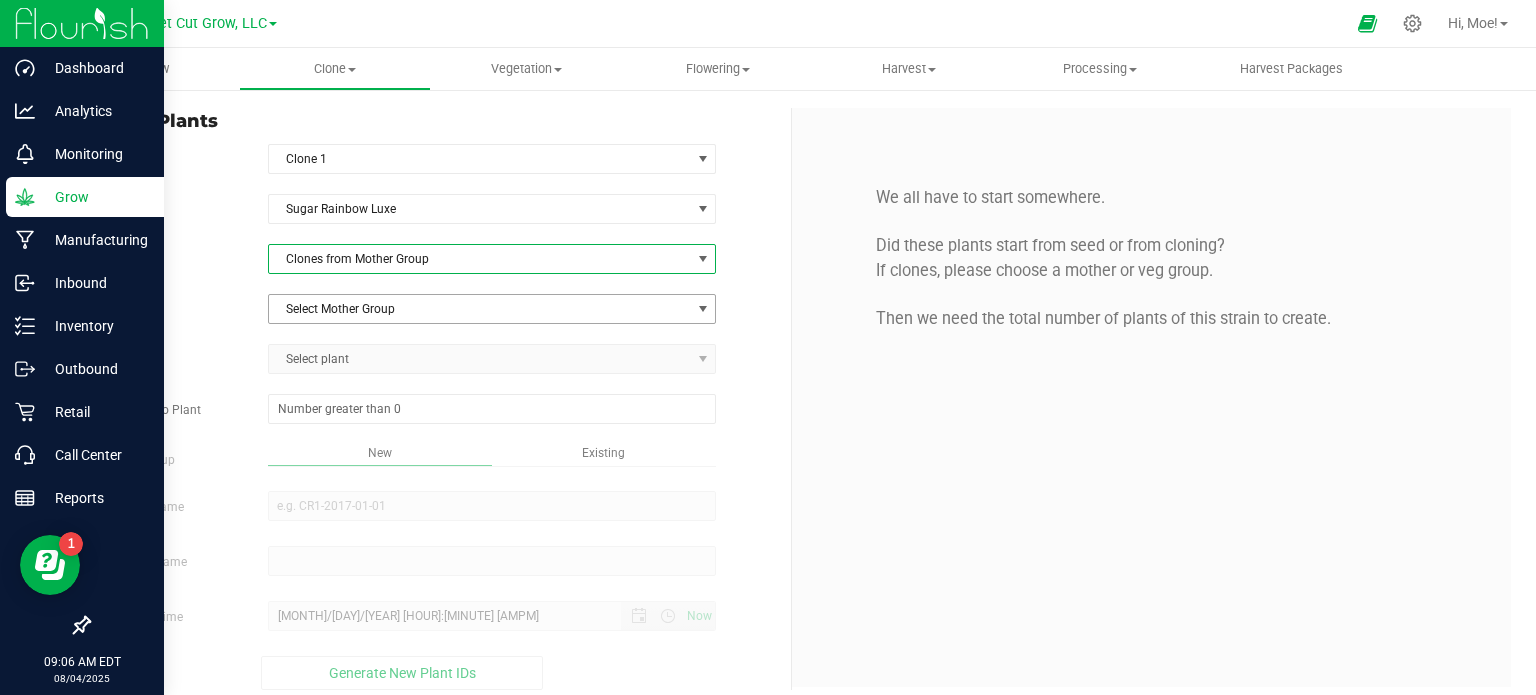 click at bounding box center [703, 309] 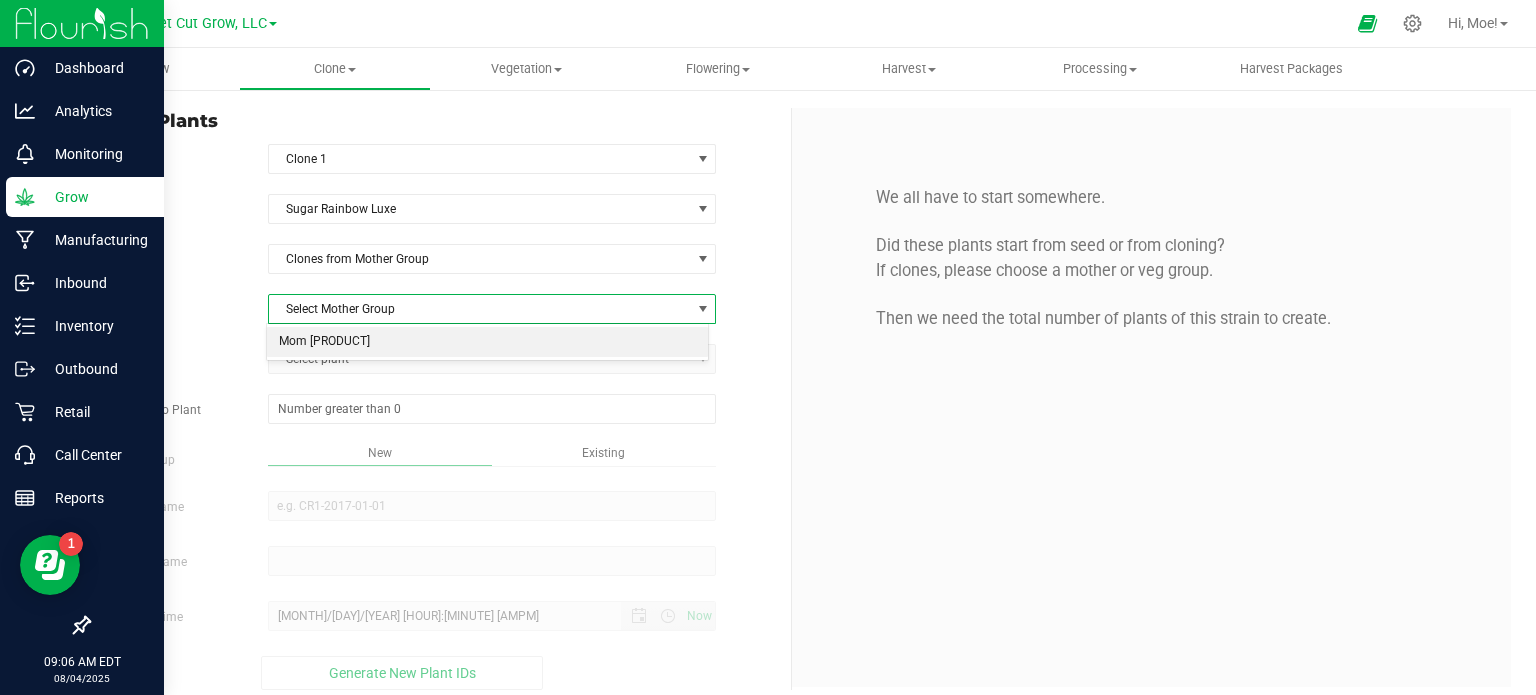 click on "Mom [PRODUCT]" at bounding box center [488, 342] 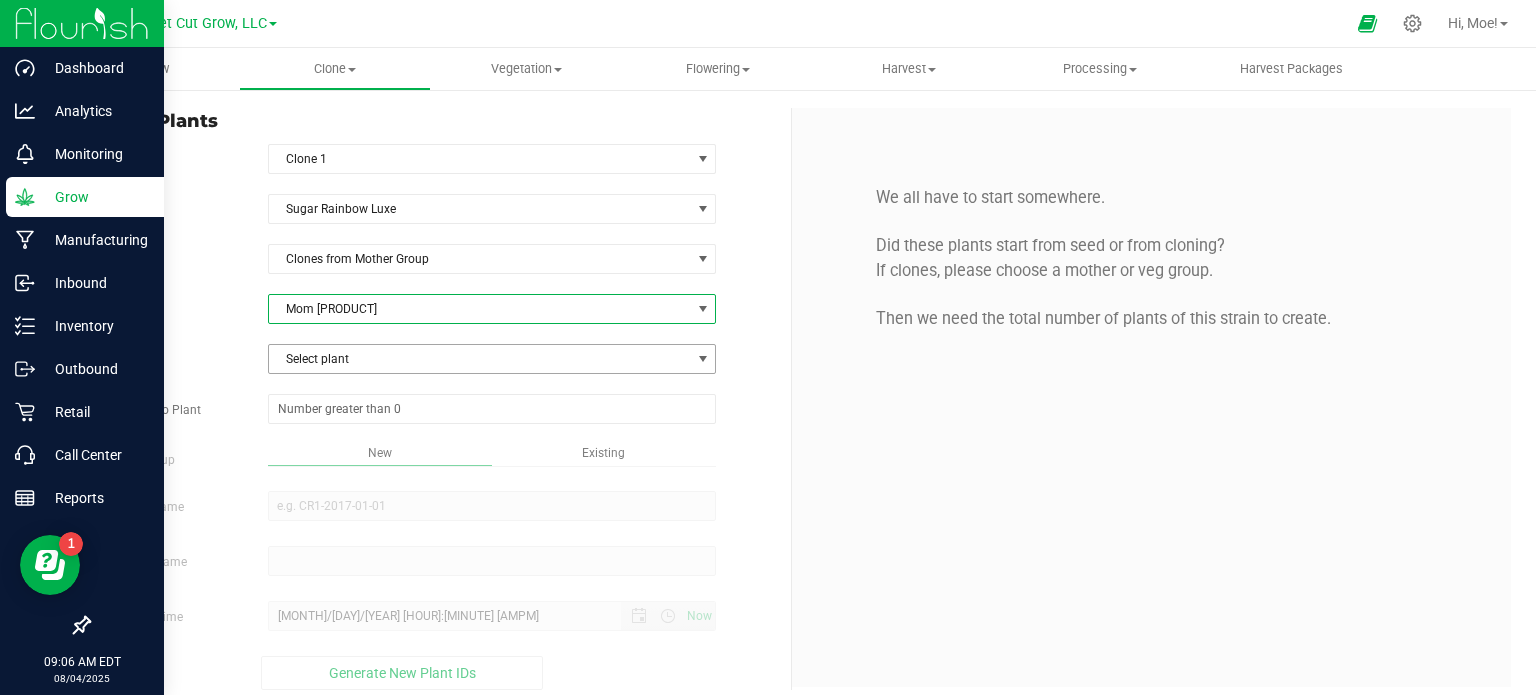 click at bounding box center (703, 359) 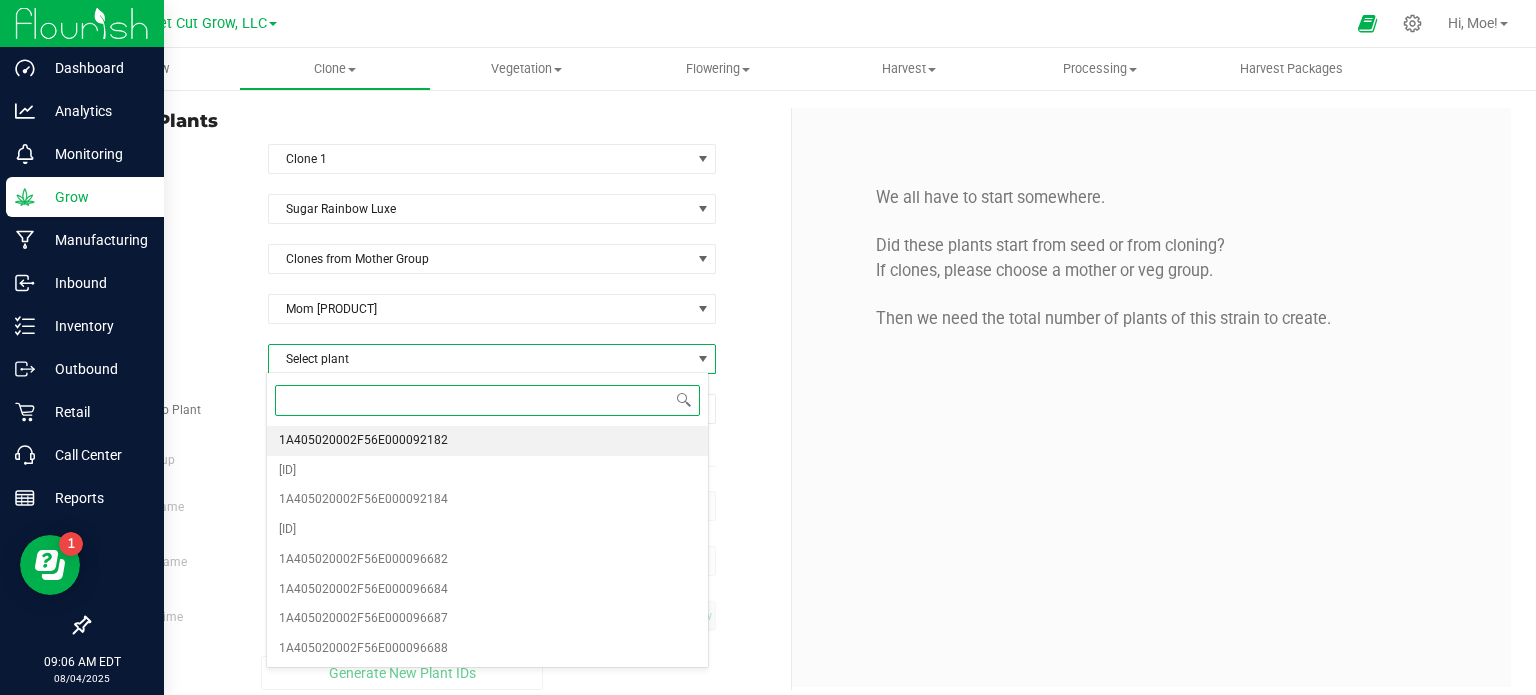 click on "1A405020002F56E000092182" at bounding box center [488, 441] 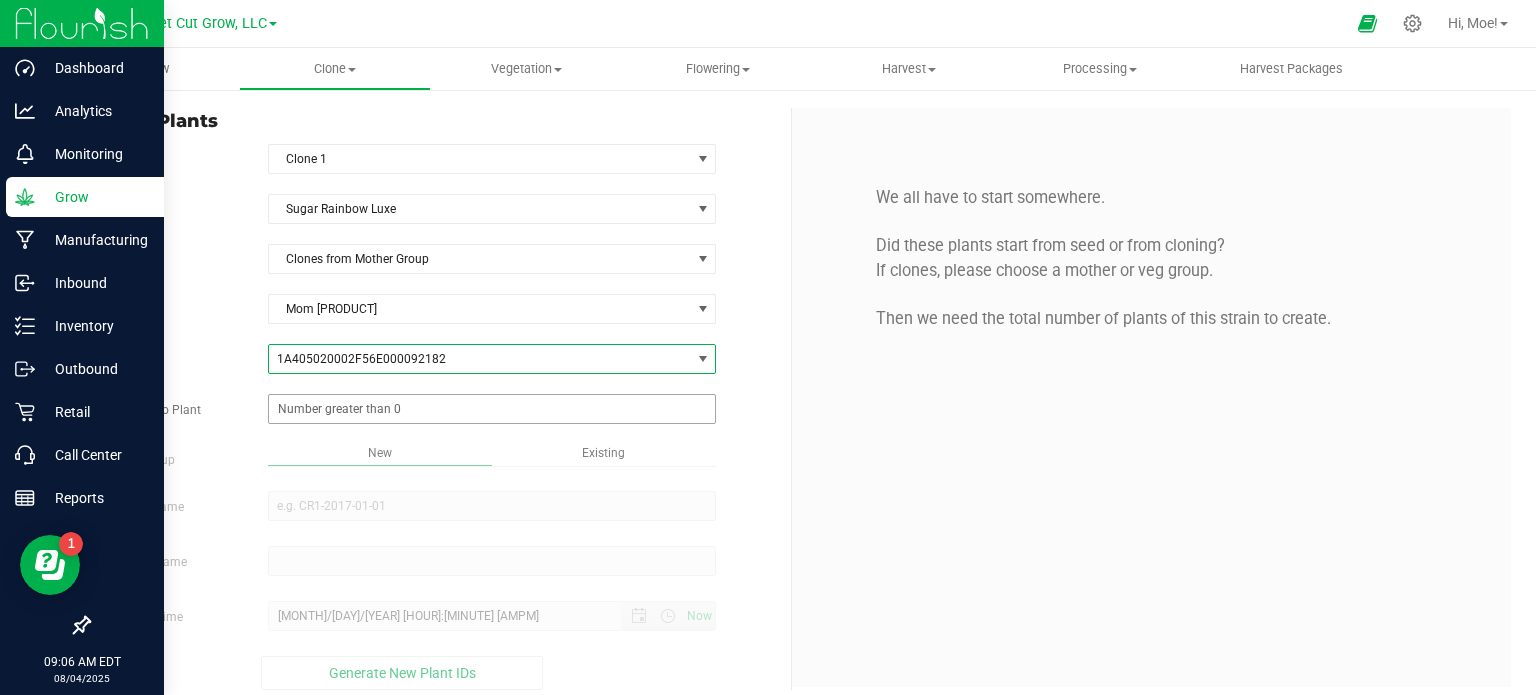 click at bounding box center (492, 409) 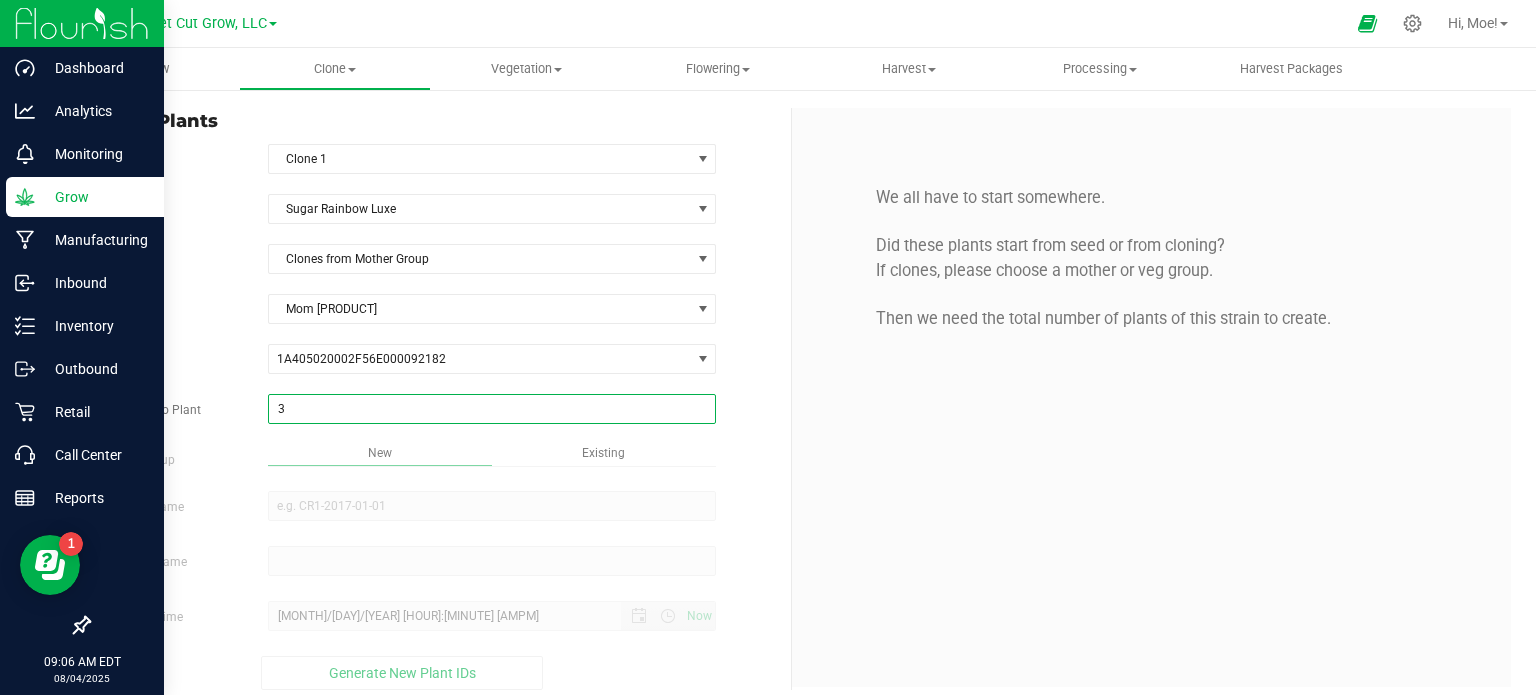 type on "36" 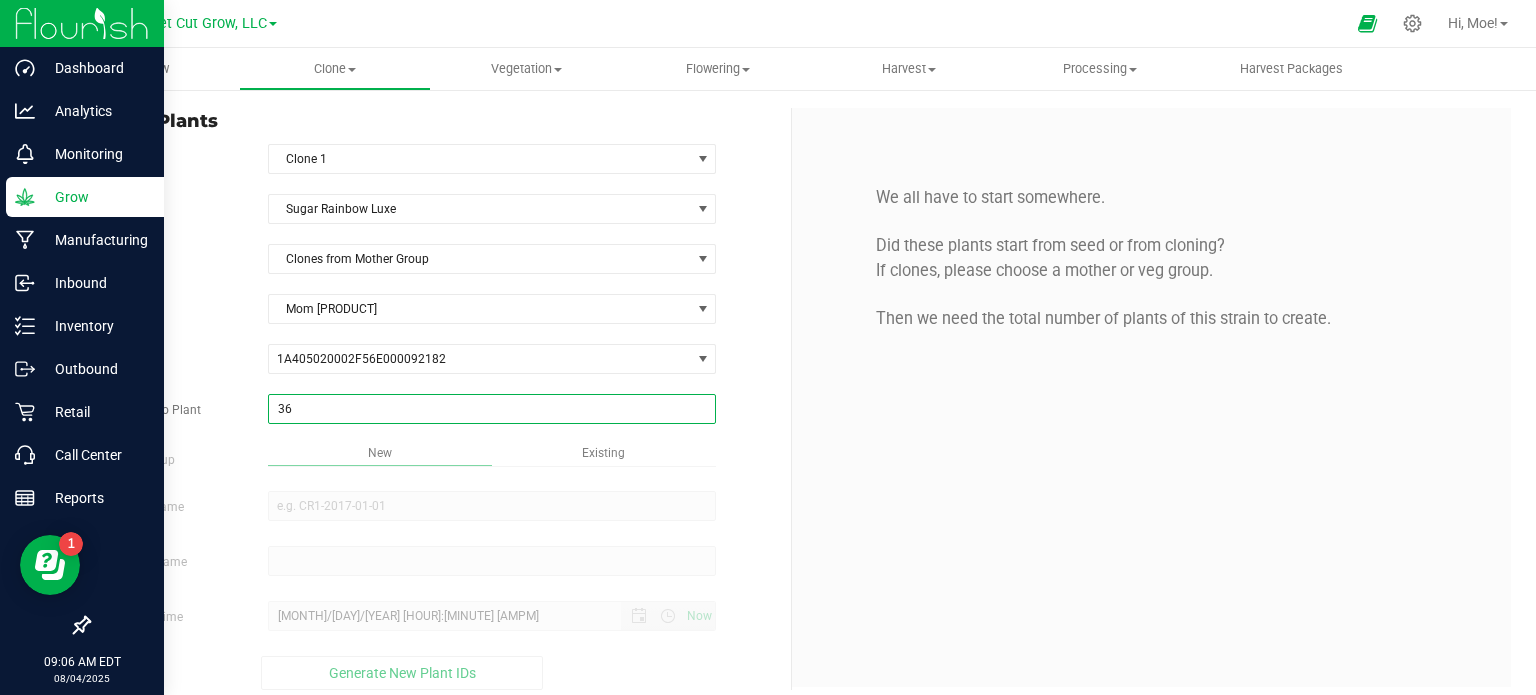 type on "36" 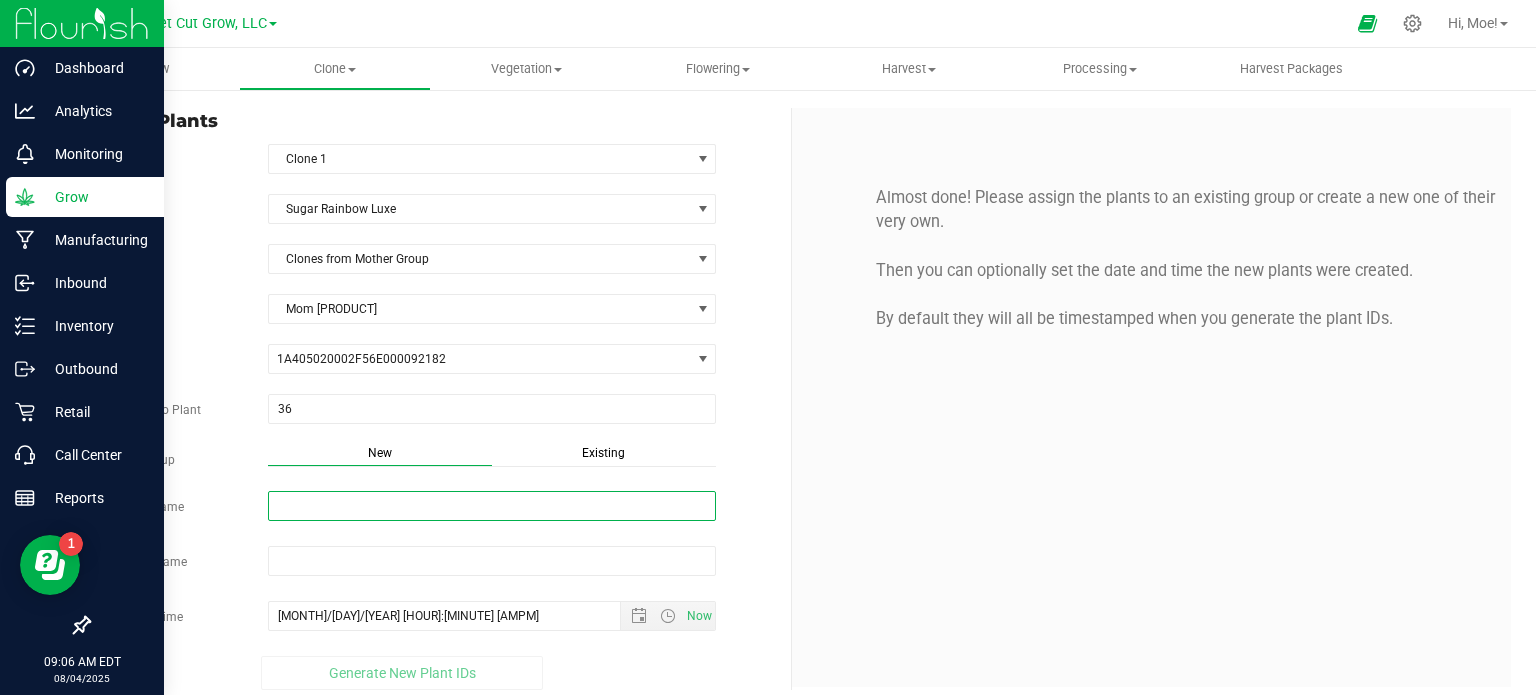 click on "New Group Name" at bounding box center [492, 506] 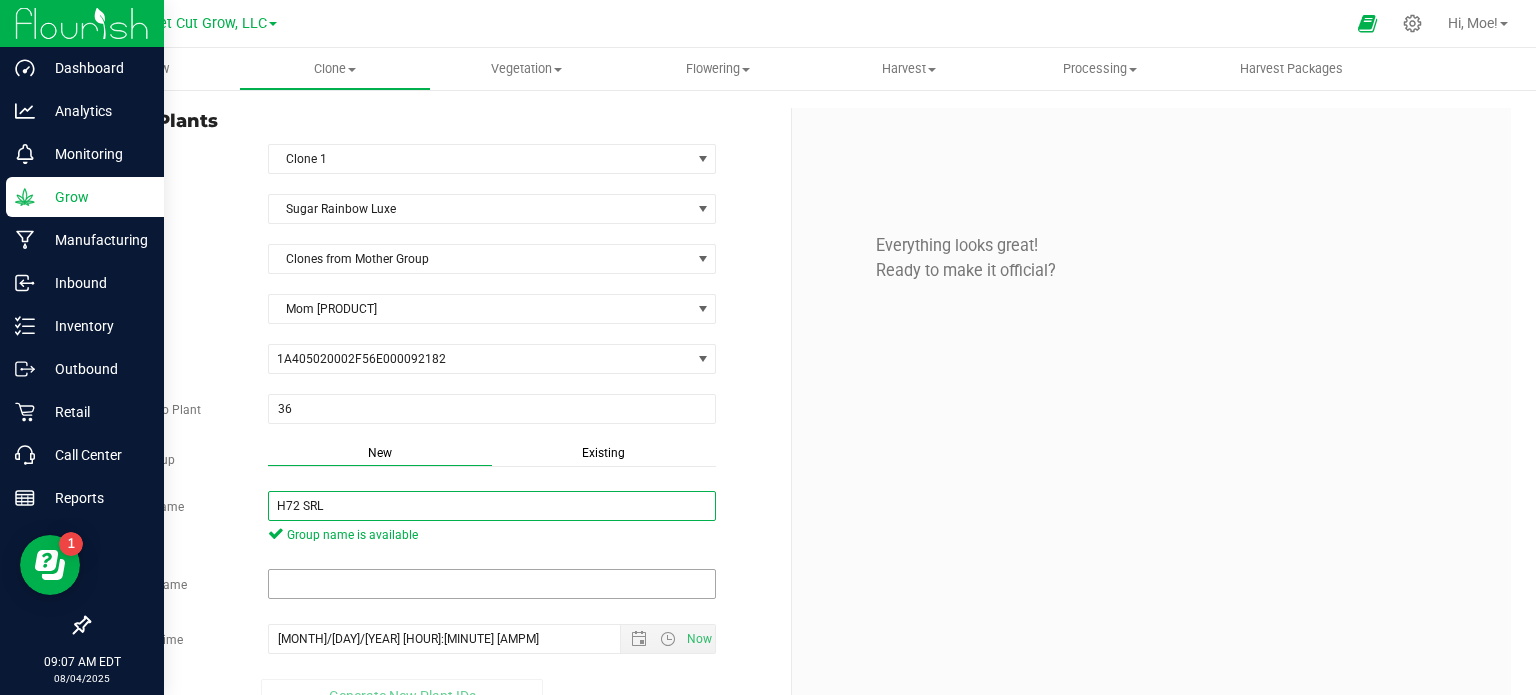 type on "H72 SRL" 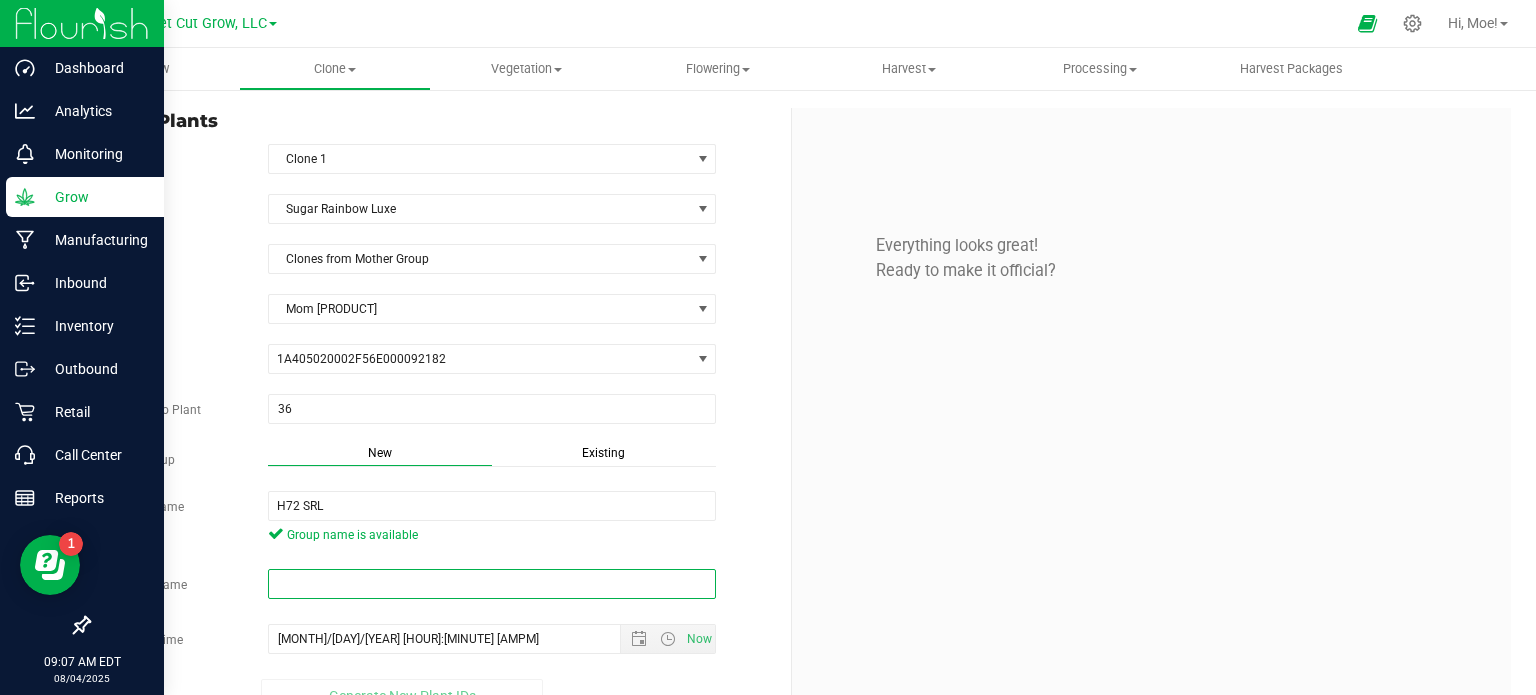 click at bounding box center (492, 584) 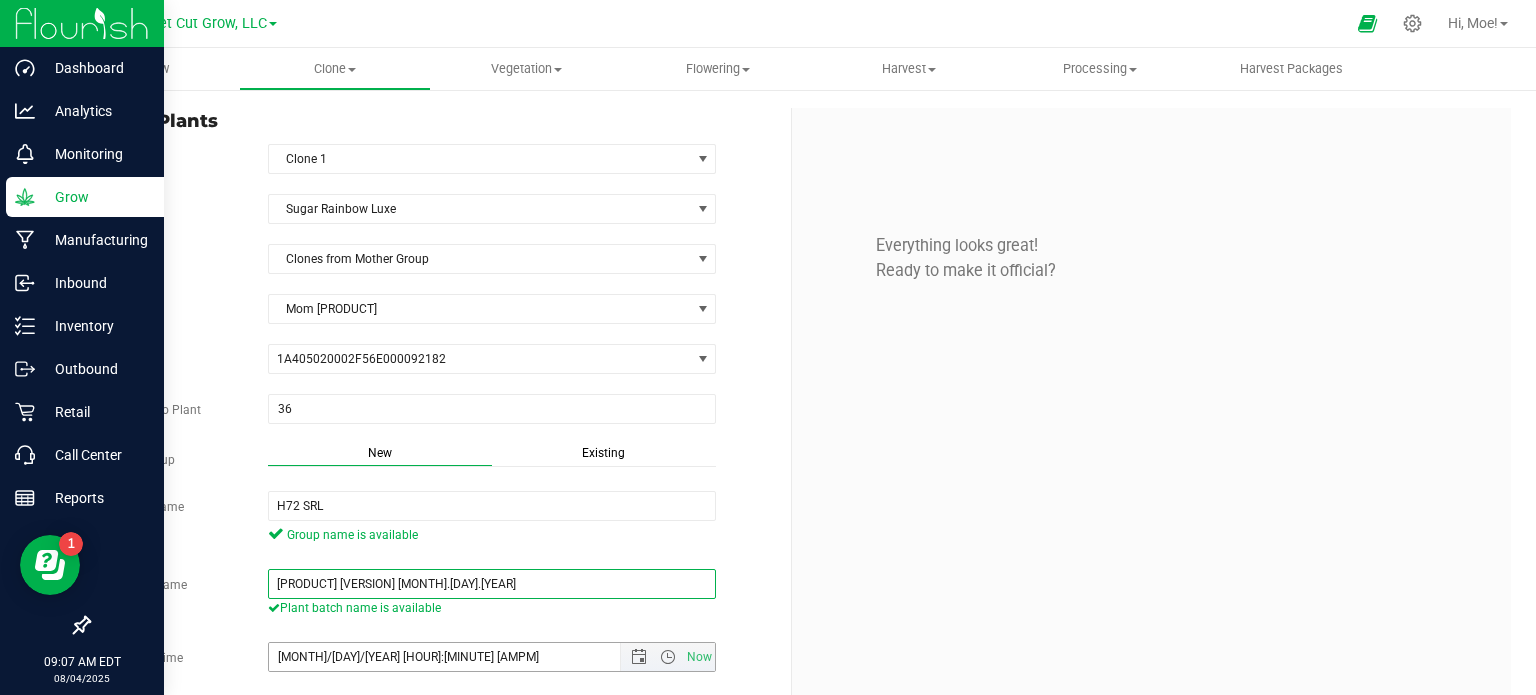 type on "[PRODUCT] [VERSION] [MONTH].[DAY].[YEAR]" 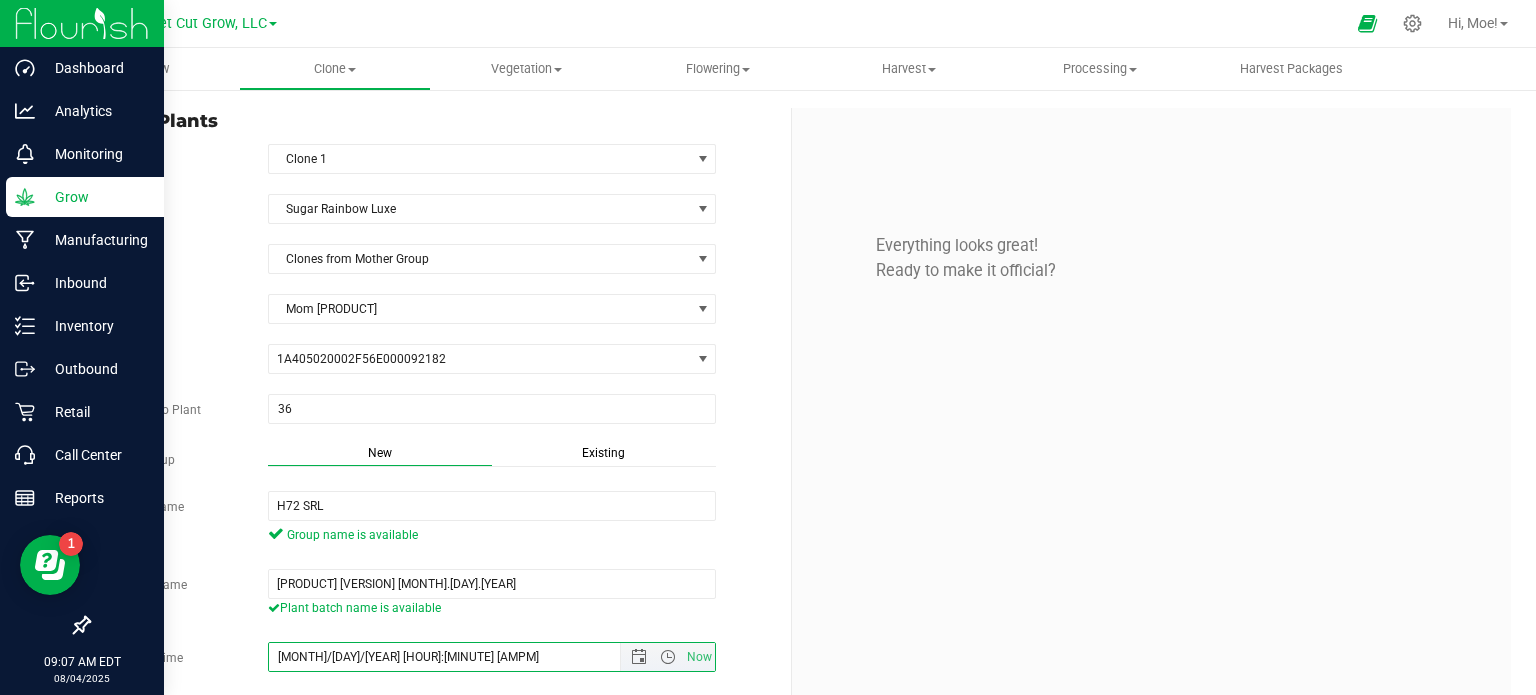 click on "[MONTH]/[DAY]/[YEAR] [HOUR]:[MINUTE] [AMPM]" at bounding box center [462, 657] 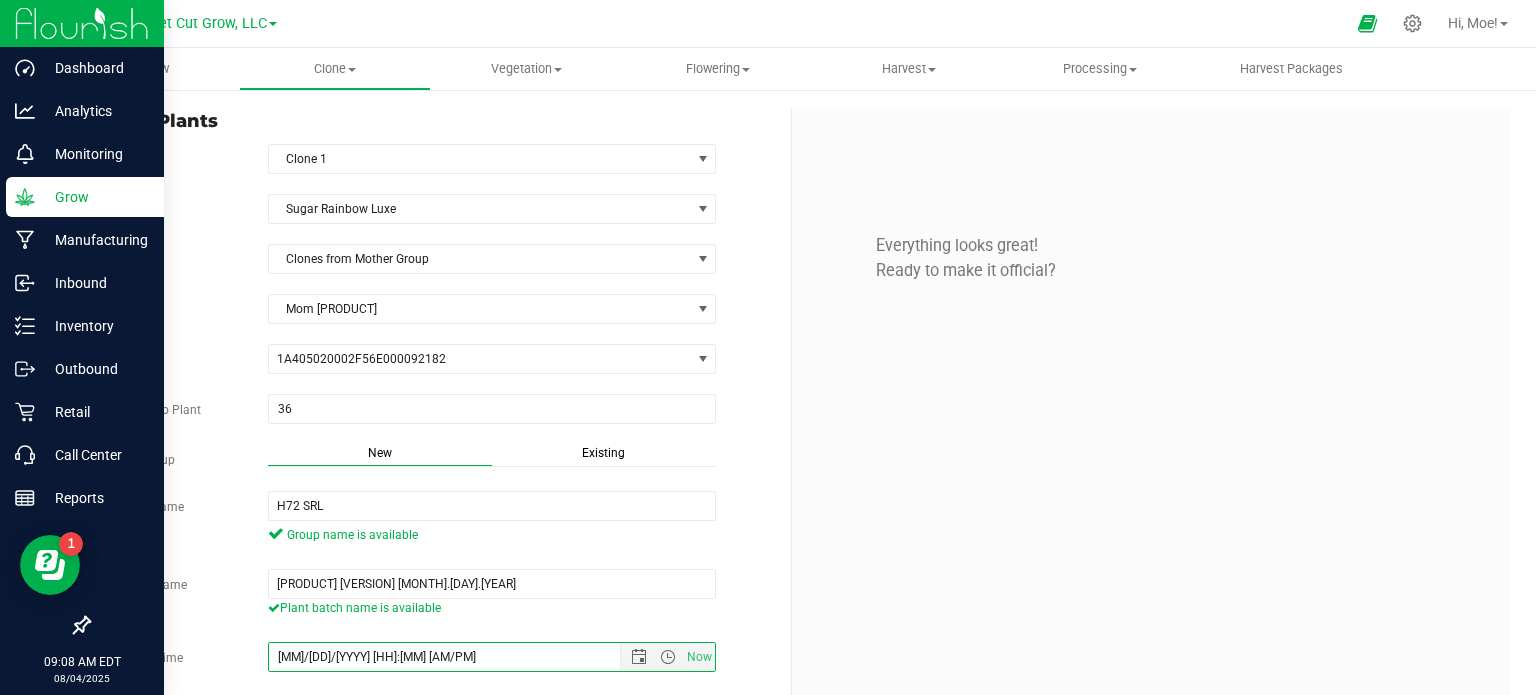 type on "[MM]/[DD]/[YYYY] [HH]:[MM] [AM/PM]" 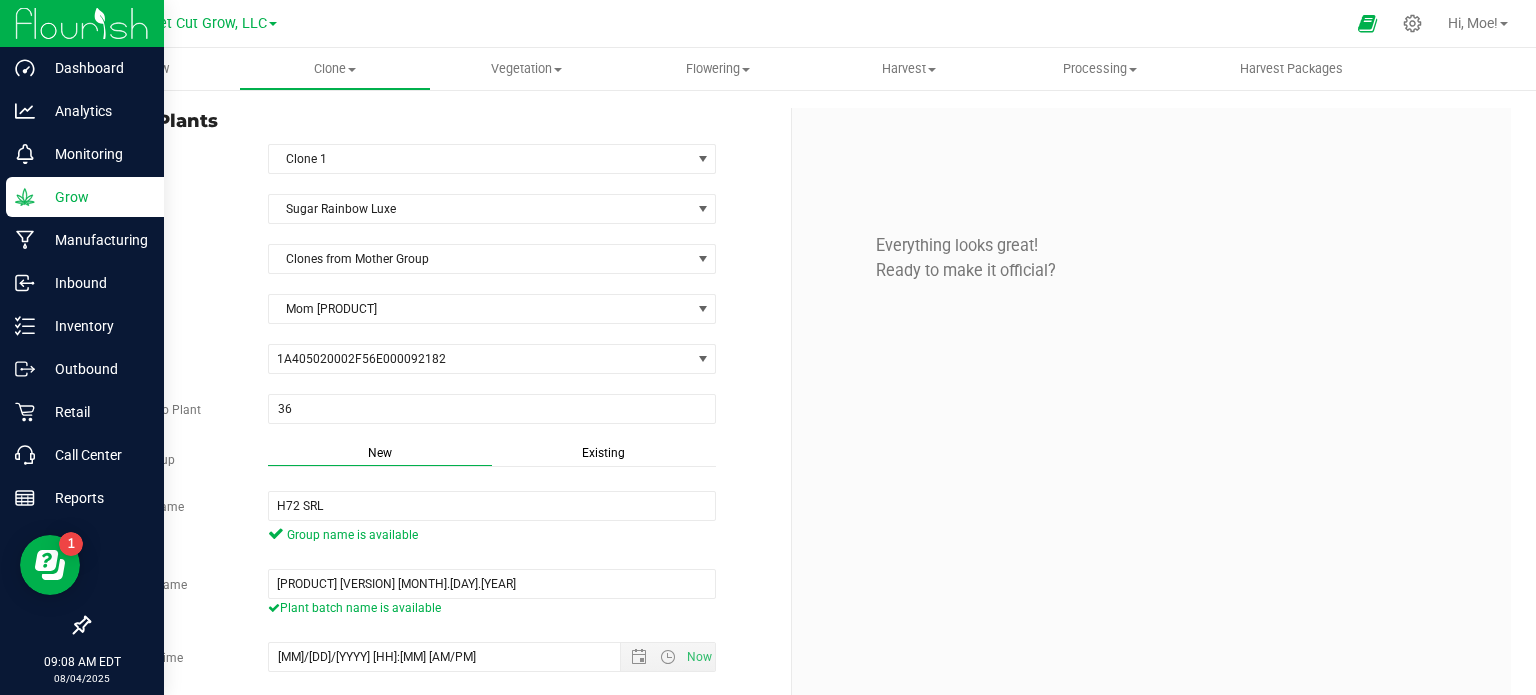 click on "Strain
[PRODUCT] [PRODUCT]
Source
Clones from Mother Group
Mother Group
Mom [PRODUCT] Select Mother Group Mom [PRODUCT]
Source Plant
[ID] [ID] [ID] [ID] [ID] [ID] [ID] [ID] [ID]
36 36" at bounding box center (432, 462) 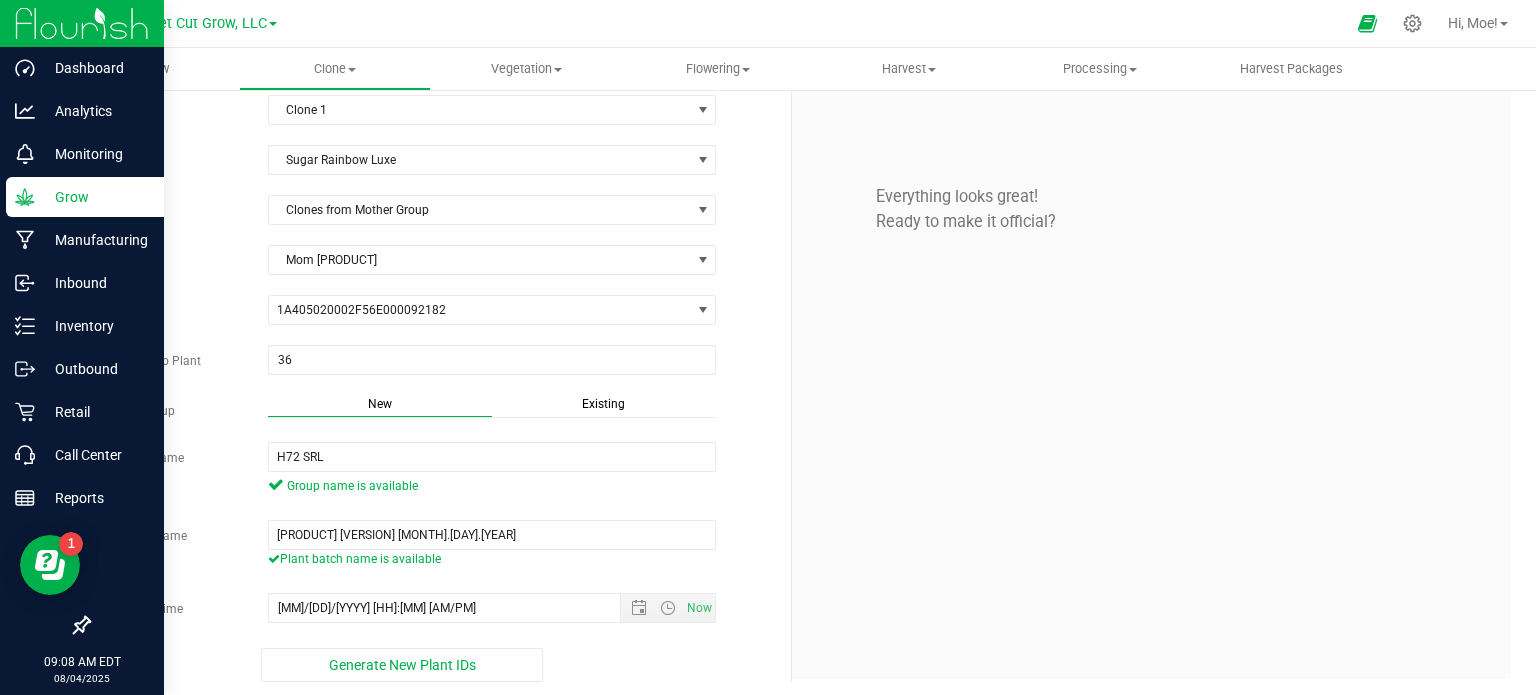 scroll, scrollTop: 52, scrollLeft: 0, axis: vertical 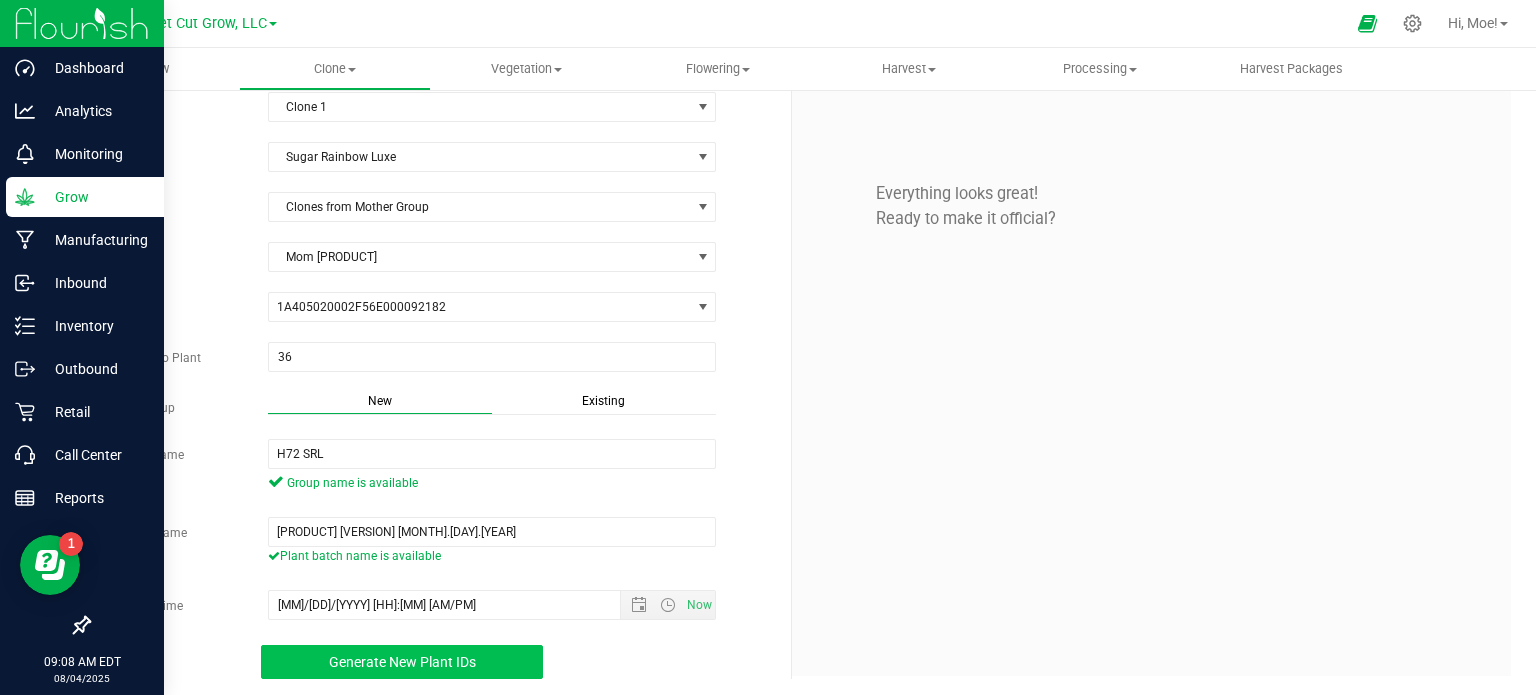 click on "Generate New Plant IDs" at bounding box center [402, 662] 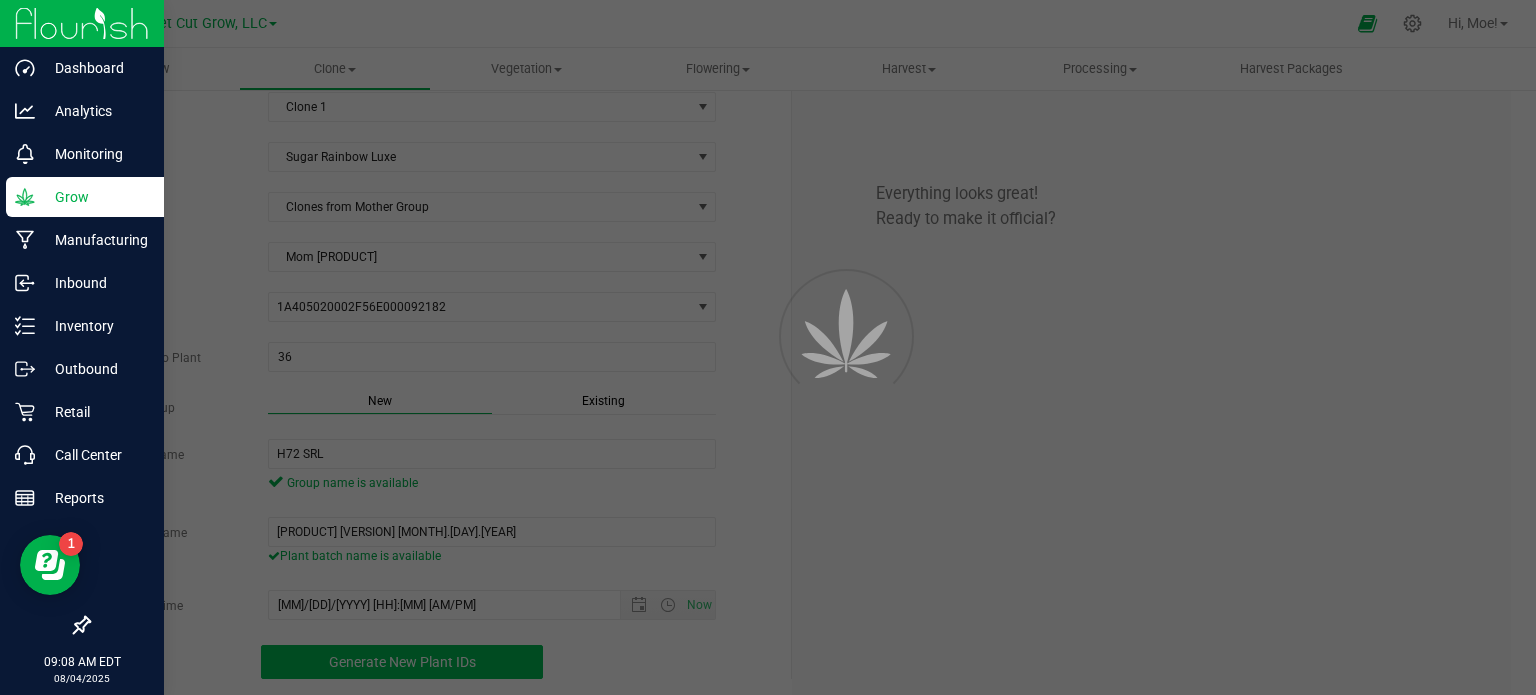 scroll, scrollTop: 60, scrollLeft: 0, axis: vertical 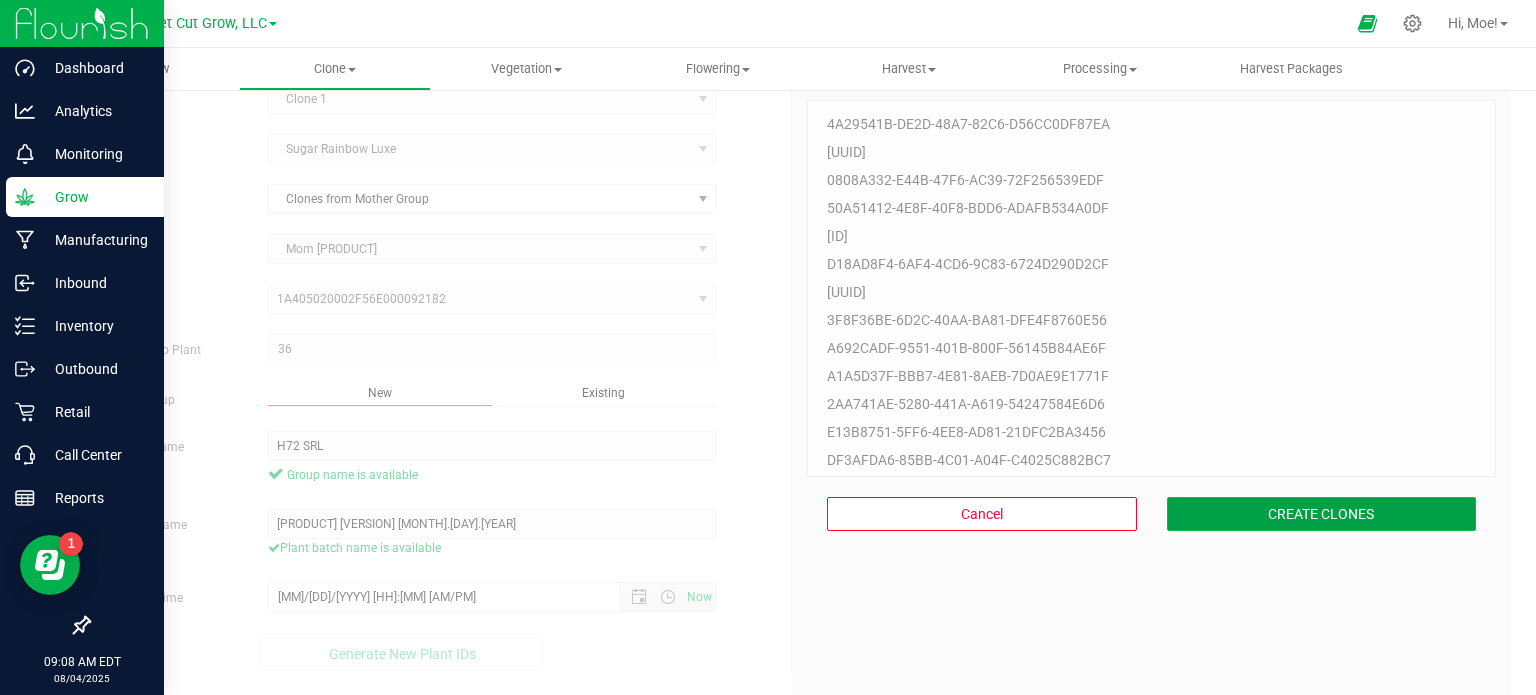 click on "CREATE CLONES" at bounding box center (1322, 514) 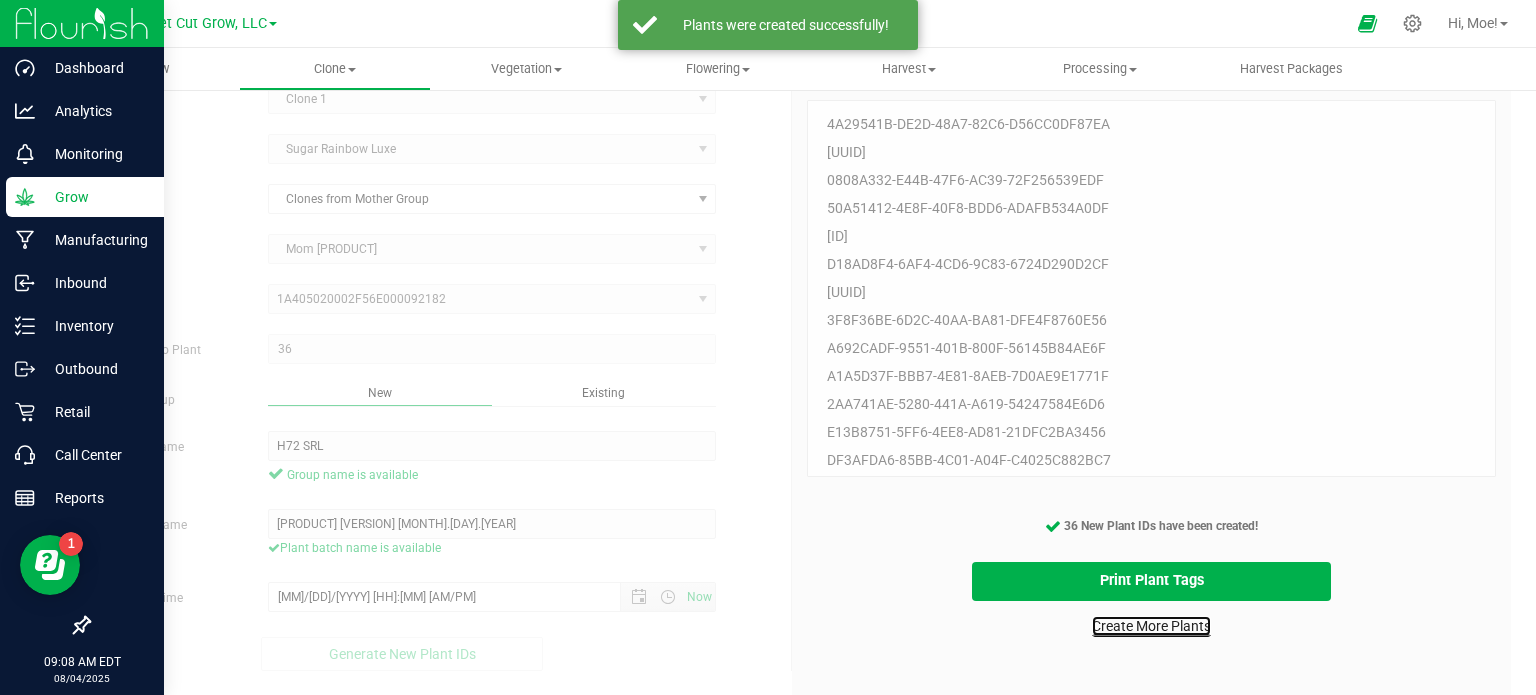 click on "Create More Plants" at bounding box center [1151, 626] 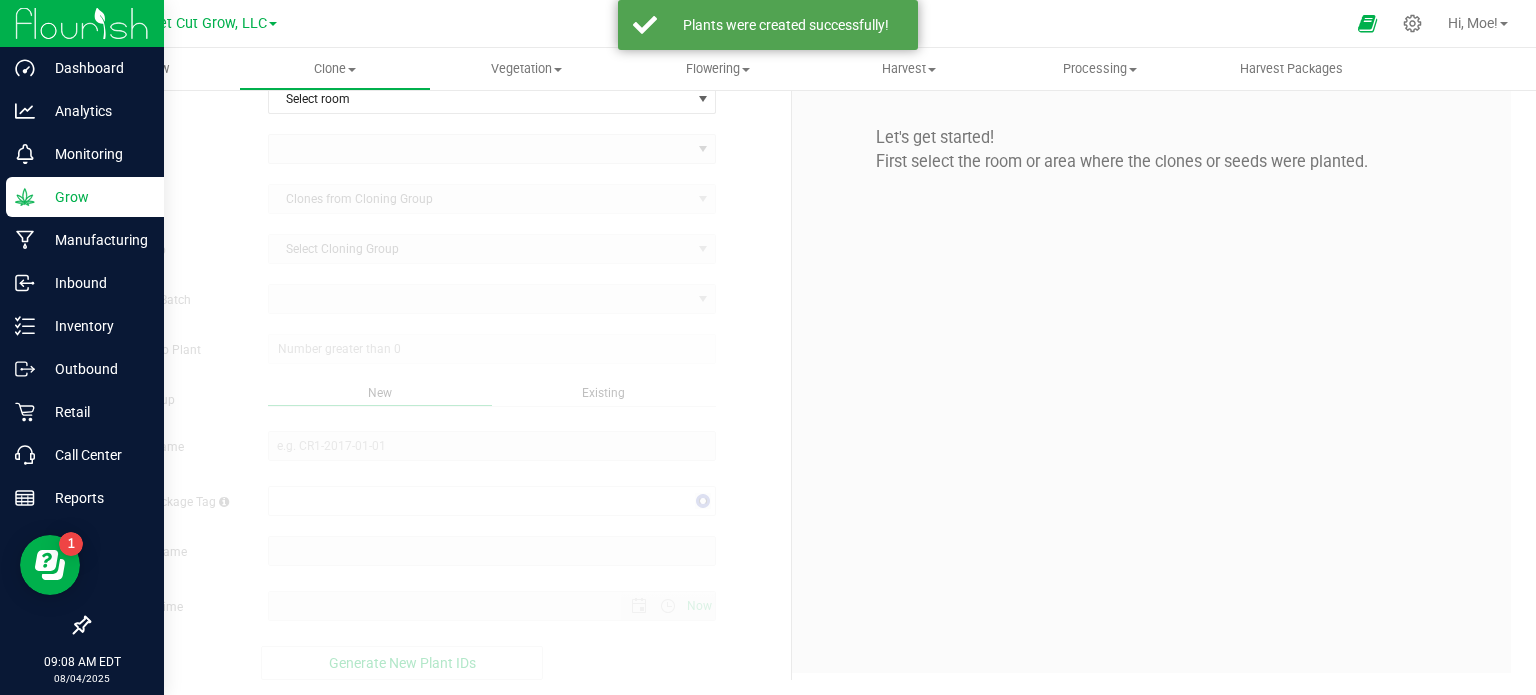 scroll, scrollTop: 0, scrollLeft: 0, axis: both 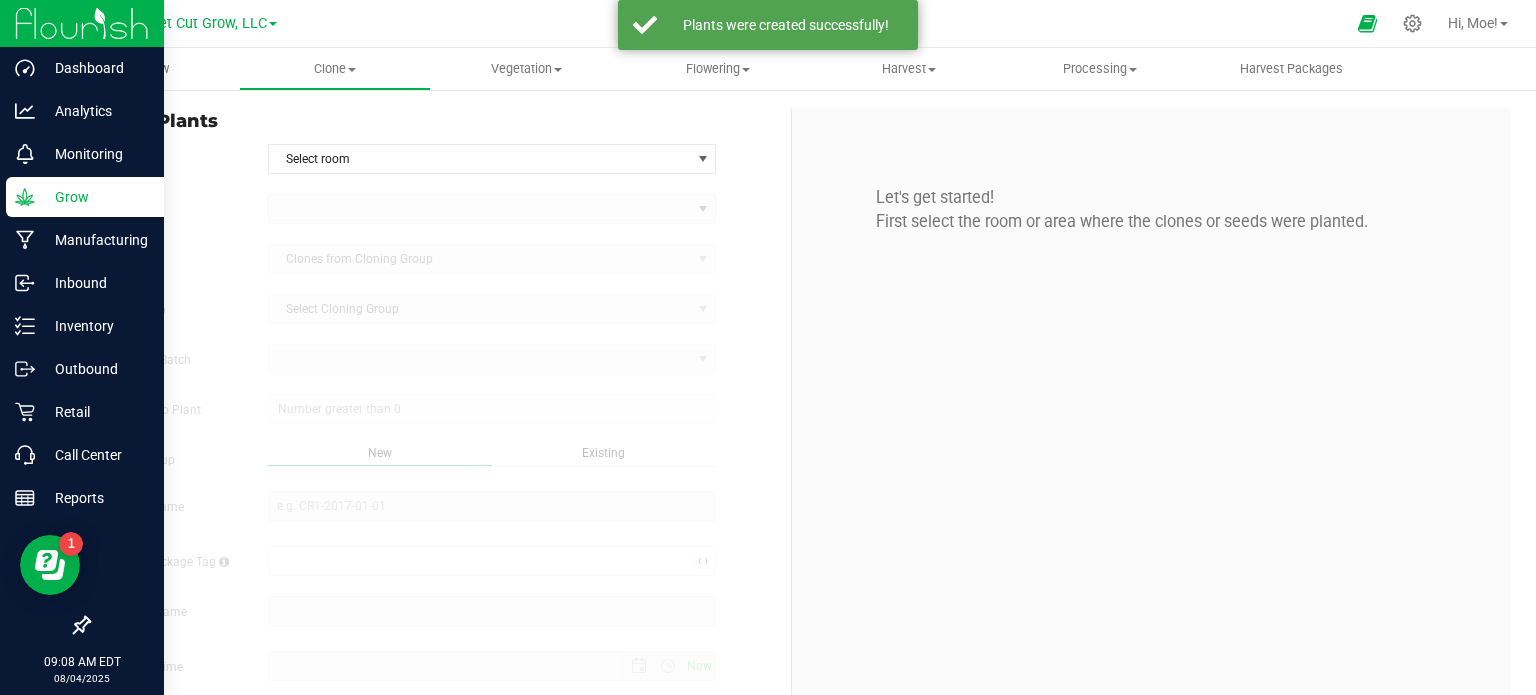 type on "[DATE] [TIME]" 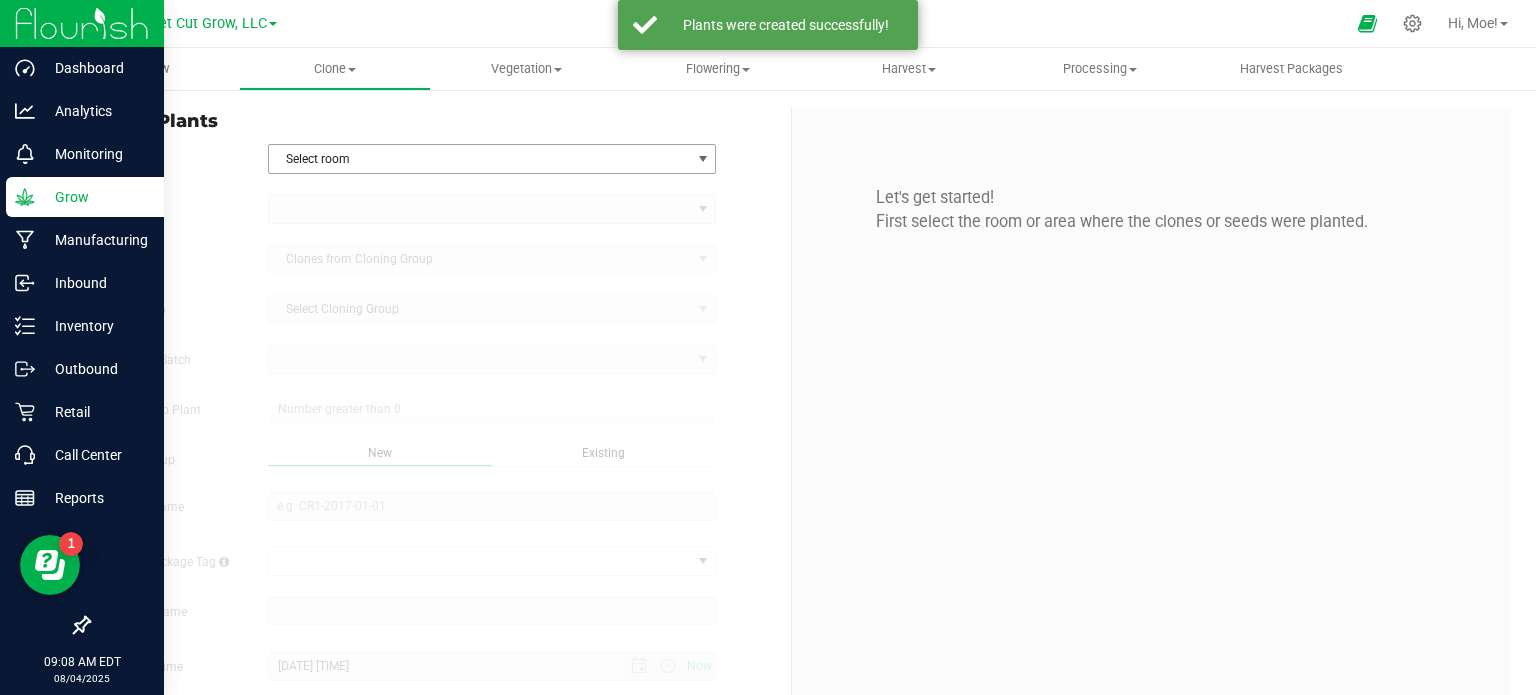 click at bounding box center [703, 159] 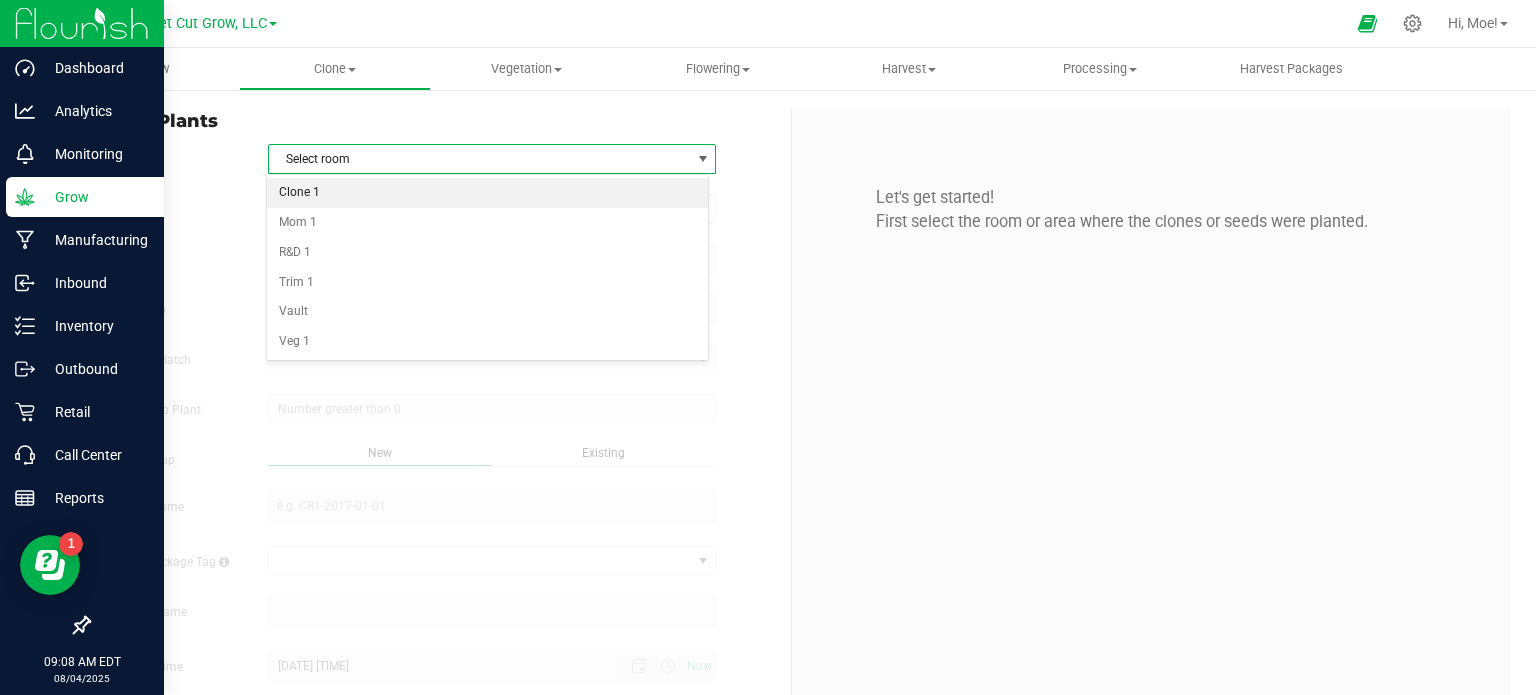 click on "Clone 1" at bounding box center (488, 193) 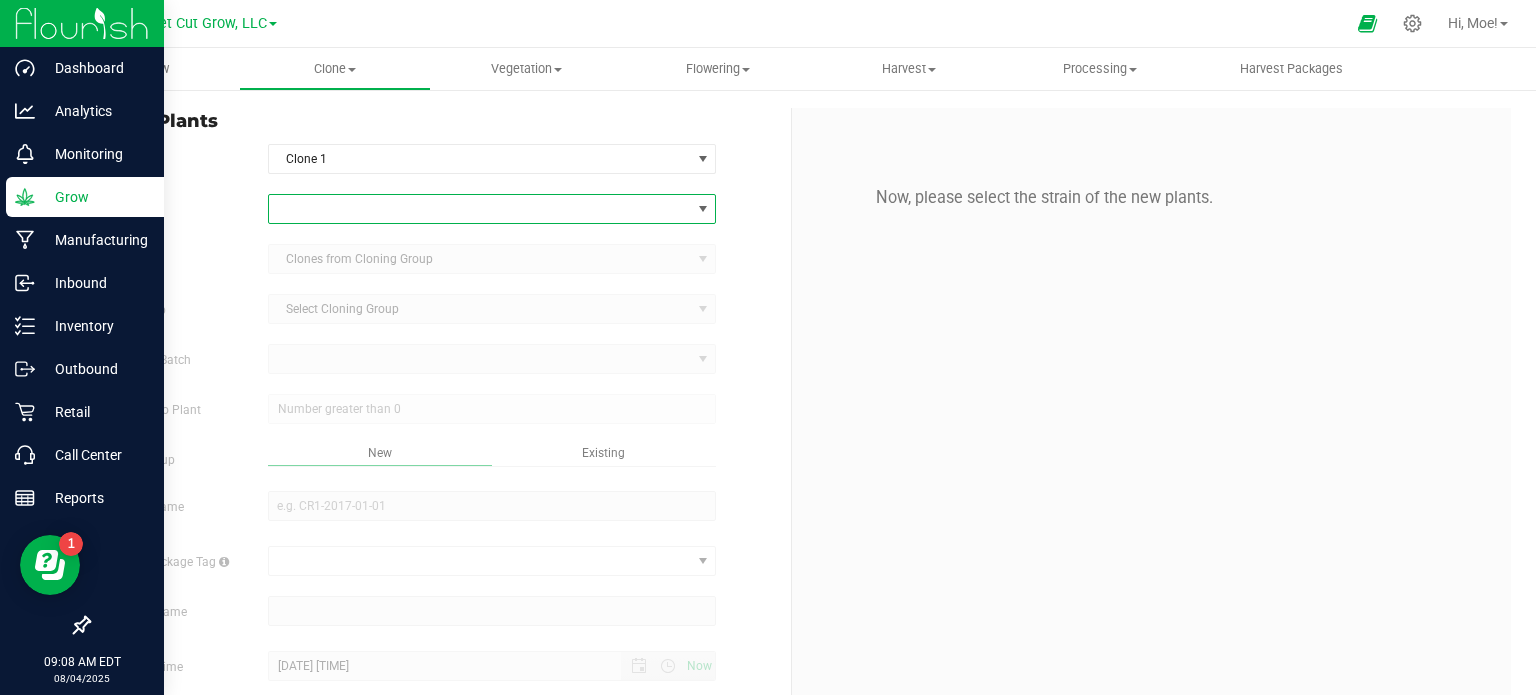 click at bounding box center (703, 209) 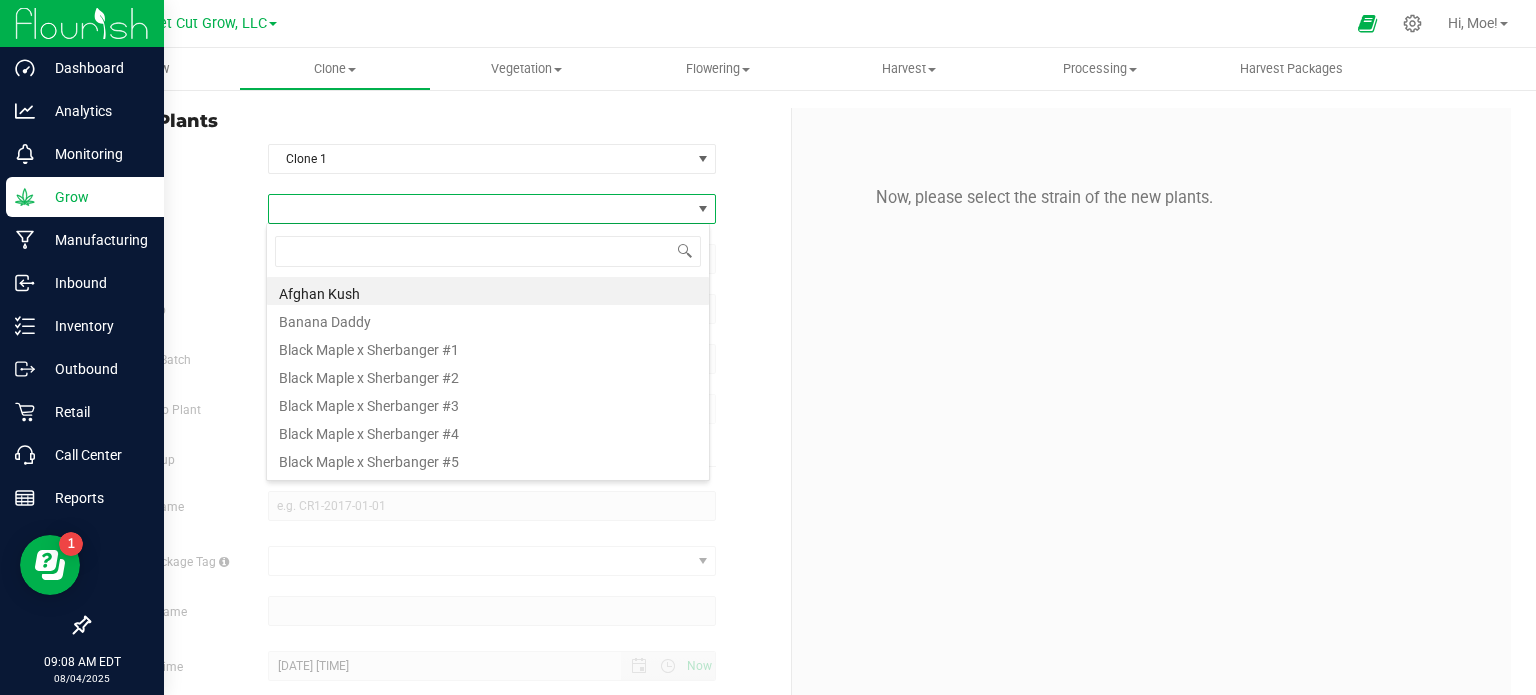 scroll, scrollTop: 99970, scrollLeft: 99556, axis: both 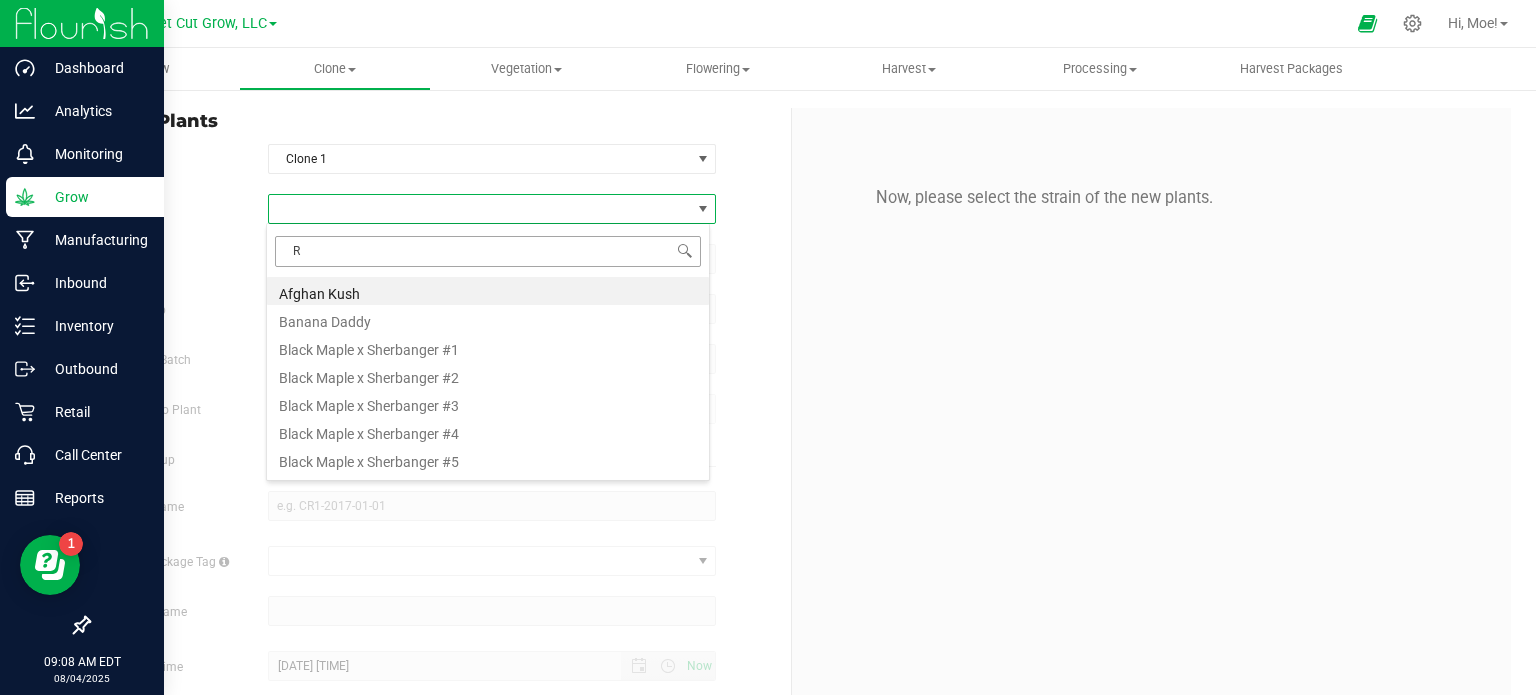 type on "Rx" 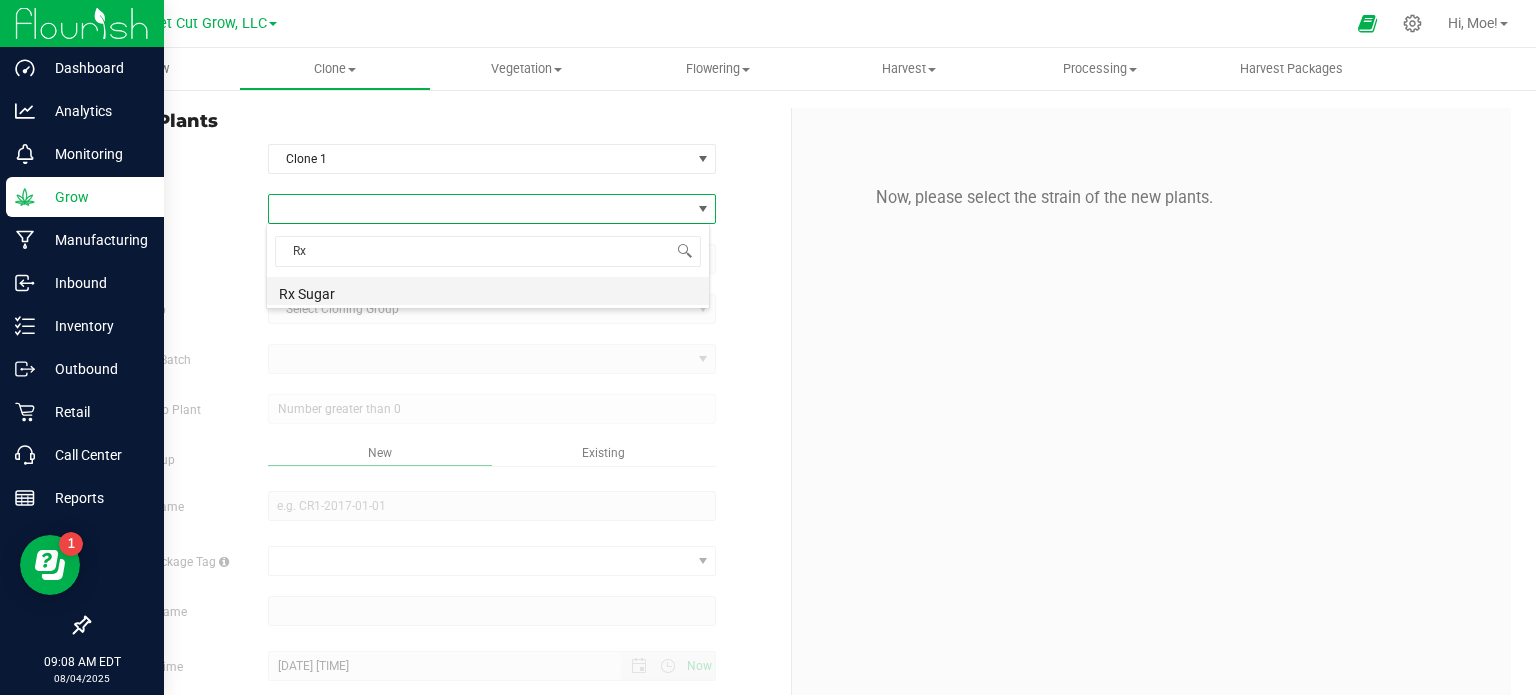 click on "Rx Sugar" at bounding box center [488, 291] 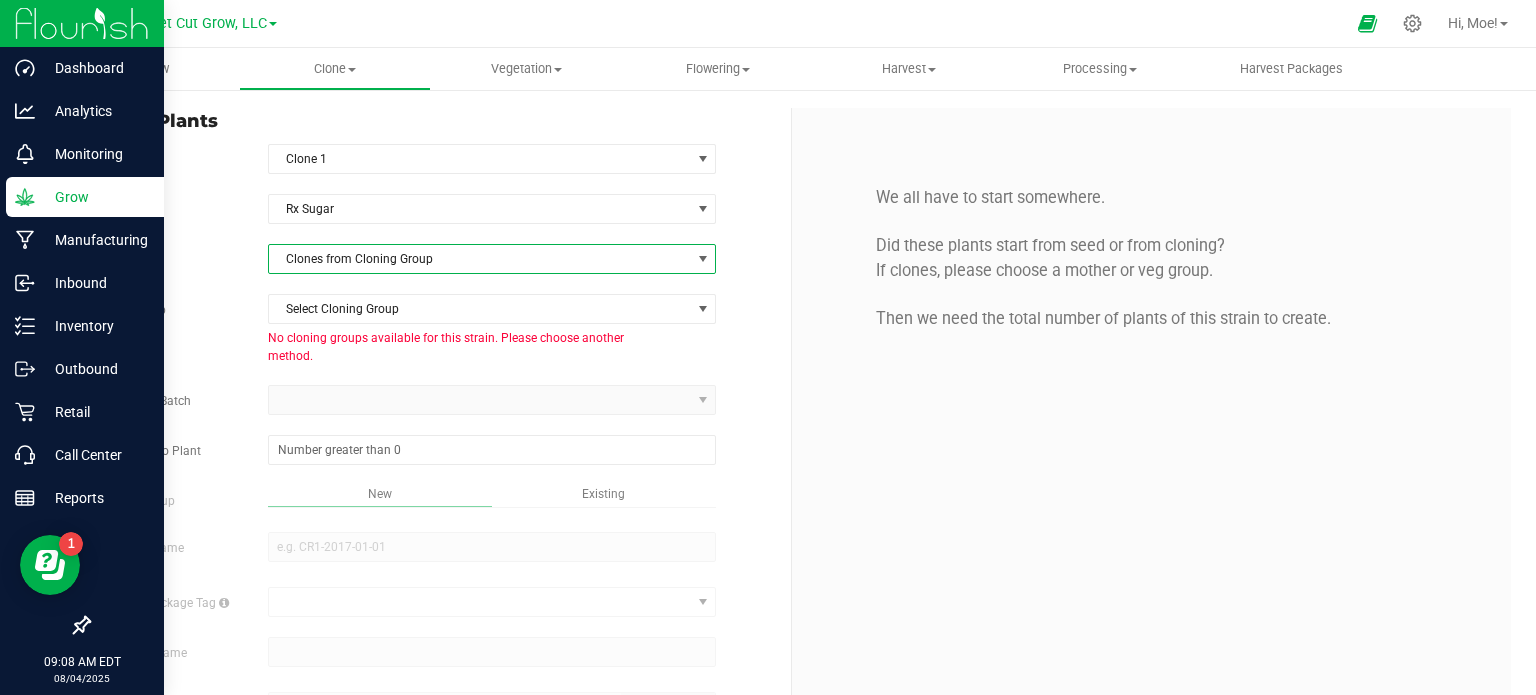 click at bounding box center [703, 259] 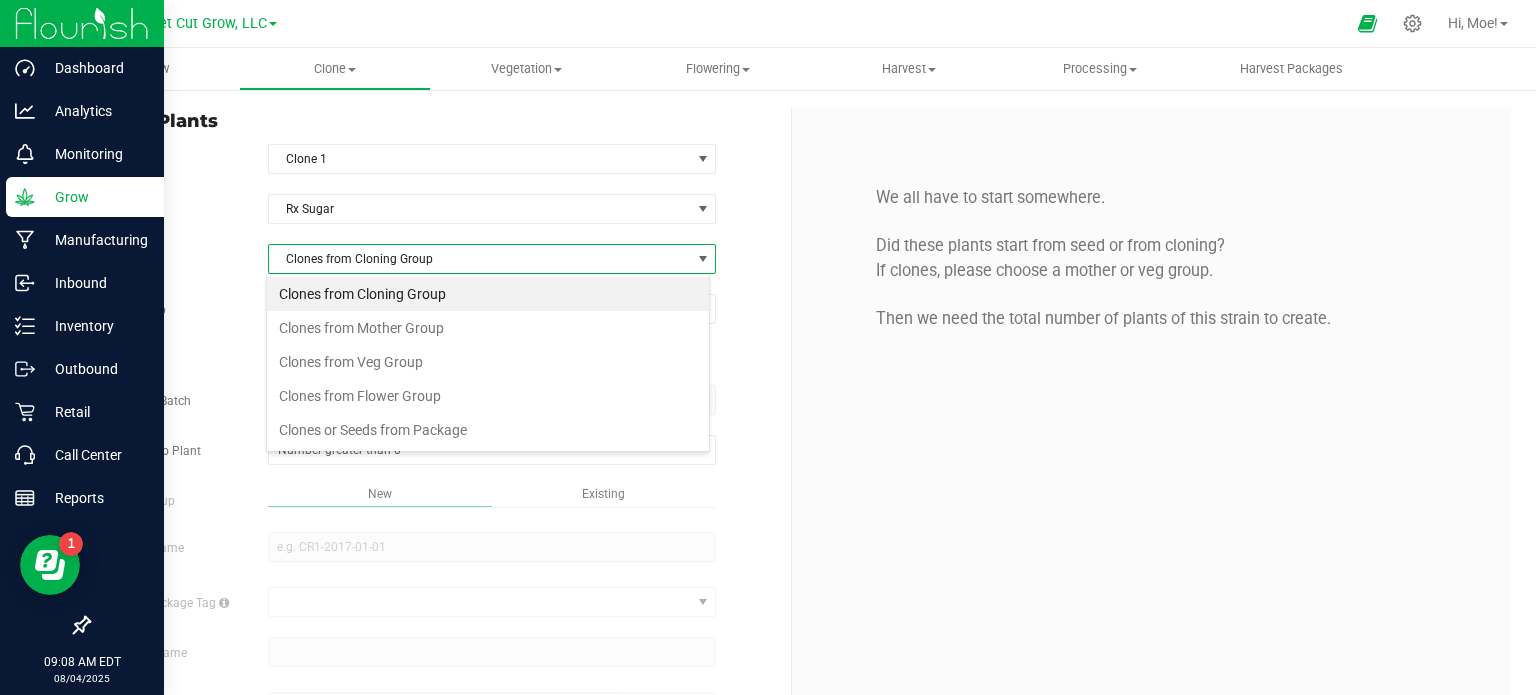 scroll, scrollTop: 99970, scrollLeft: 99556, axis: both 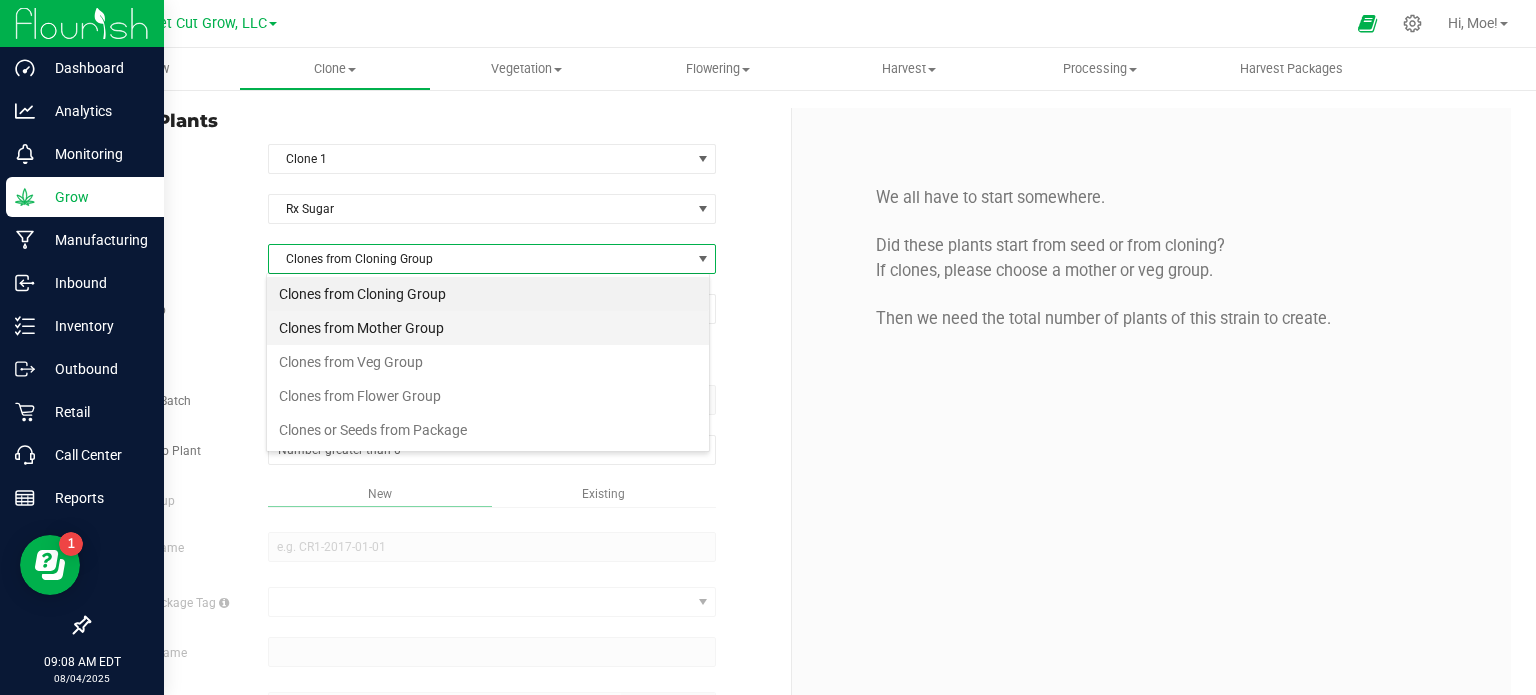 click on "Clones from Mother Group" at bounding box center (488, 328) 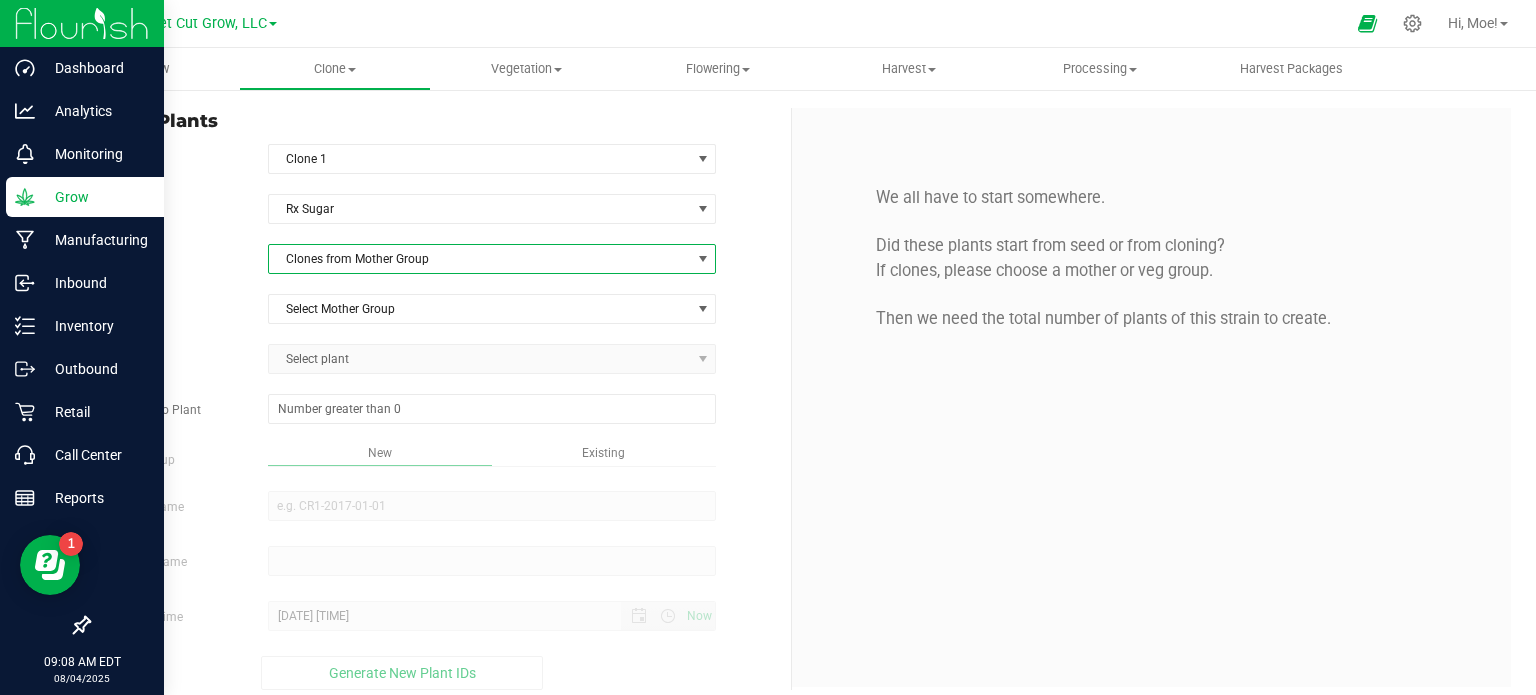 click at bounding box center [703, 259] 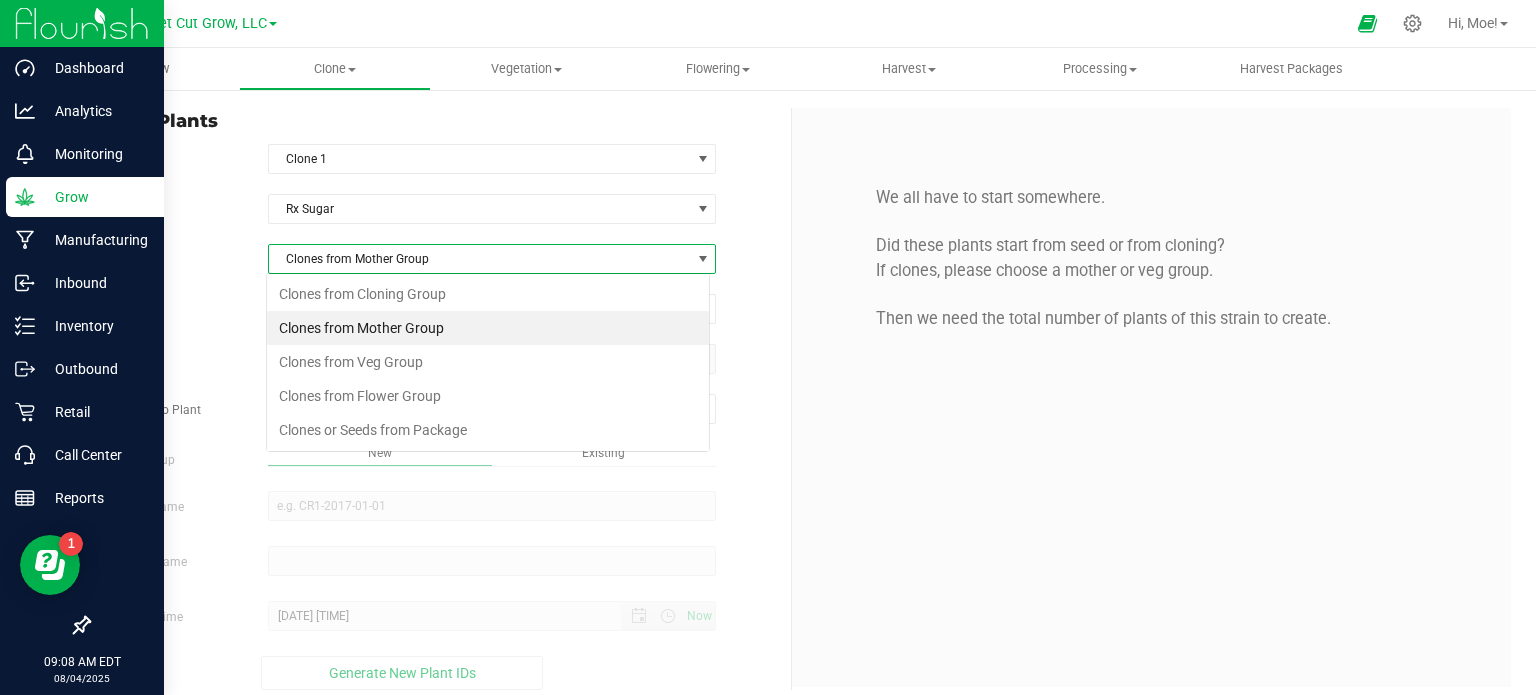 scroll, scrollTop: 99970, scrollLeft: 99556, axis: both 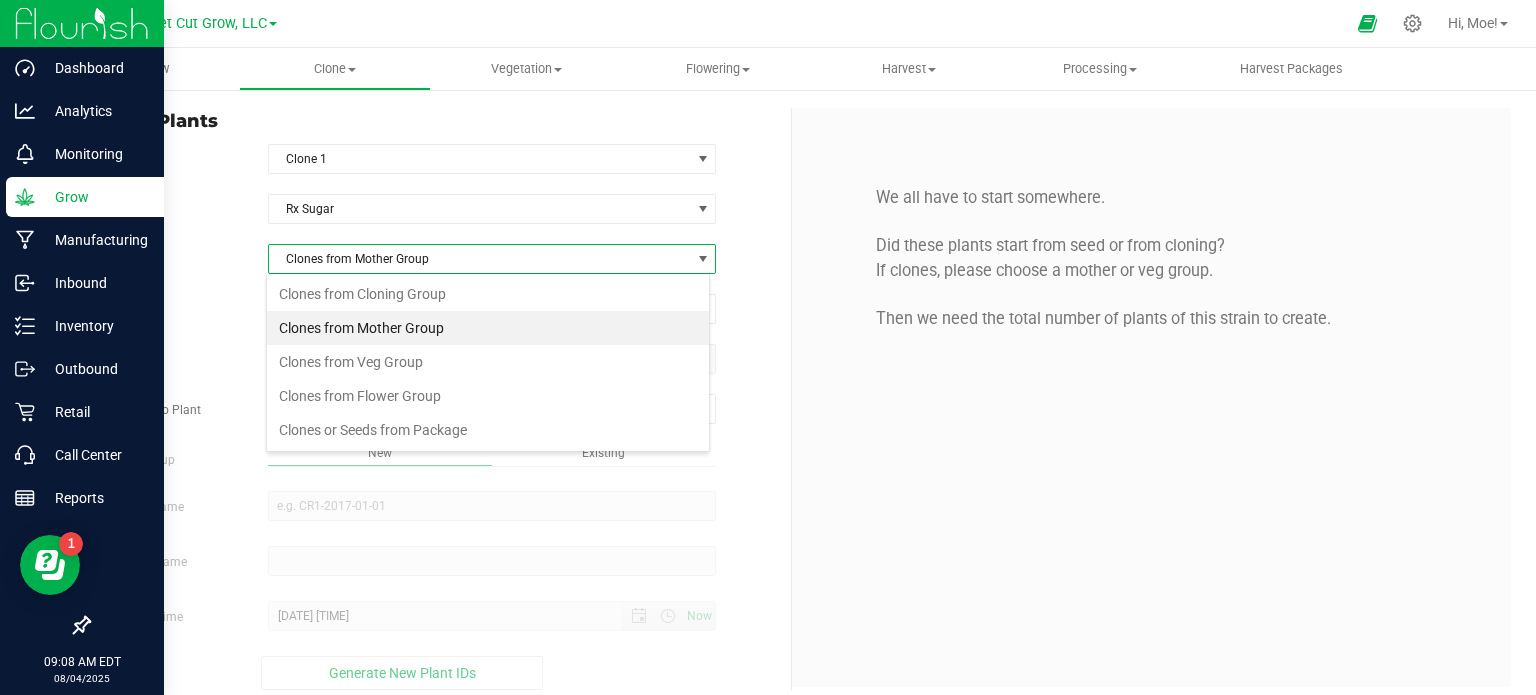 click on "Clones from Mother Group" at bounding box center [488, 328] 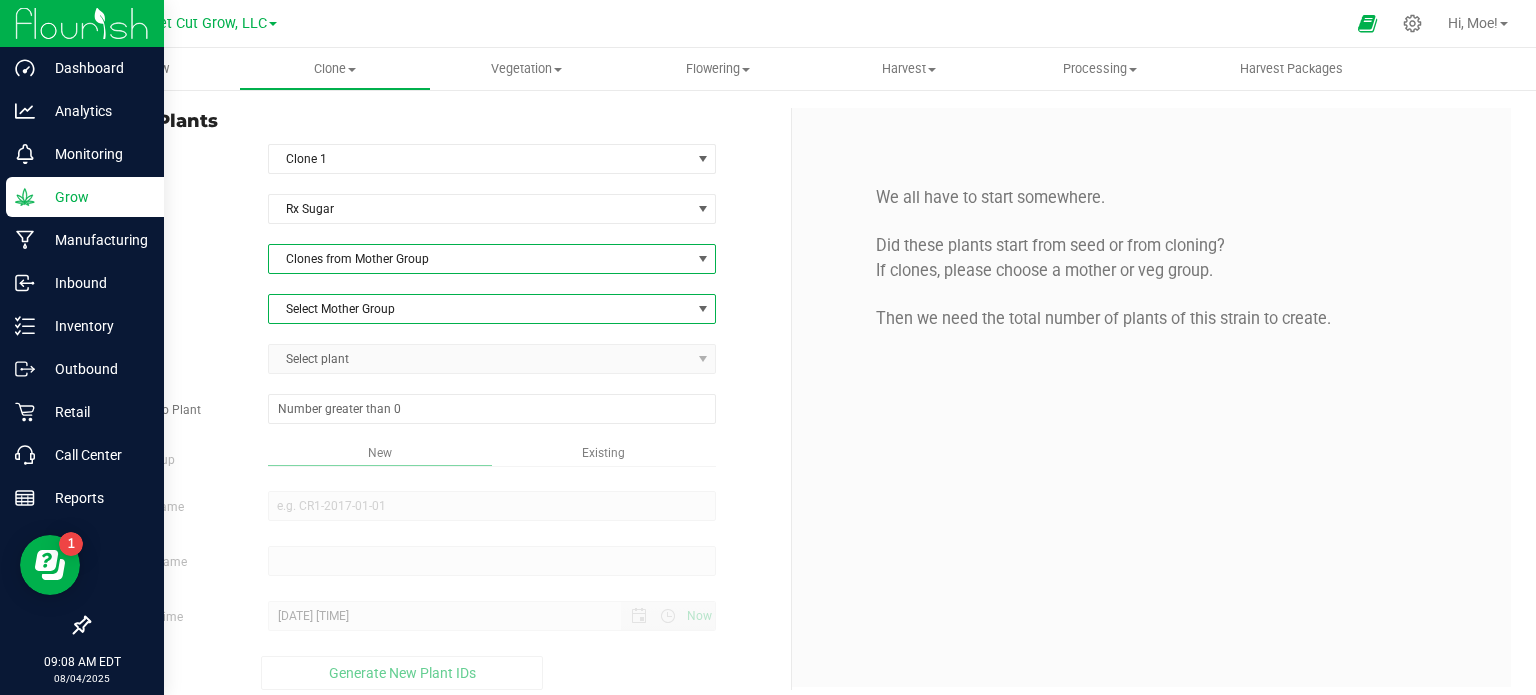 click at bounding box center [702, 309] 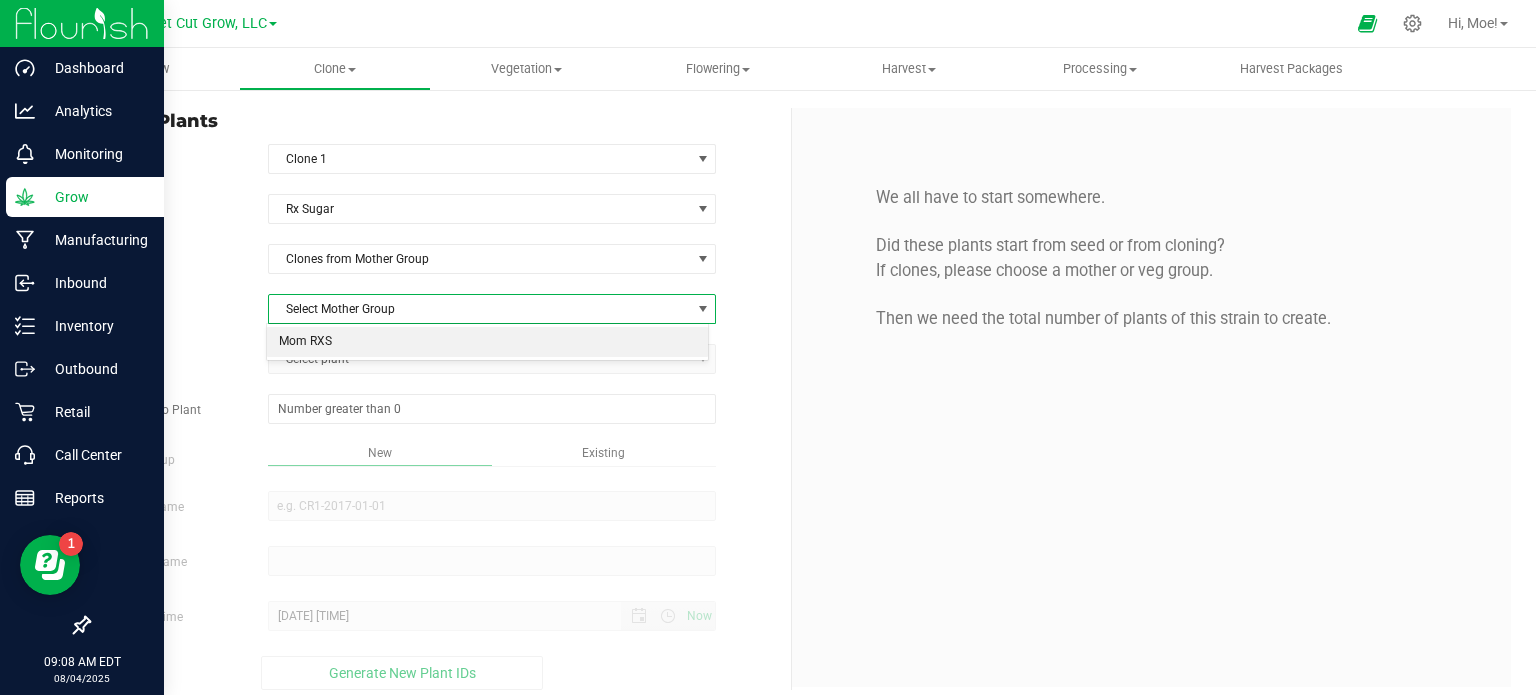 click on "Mom RXS" at bounding box center [488, 342] 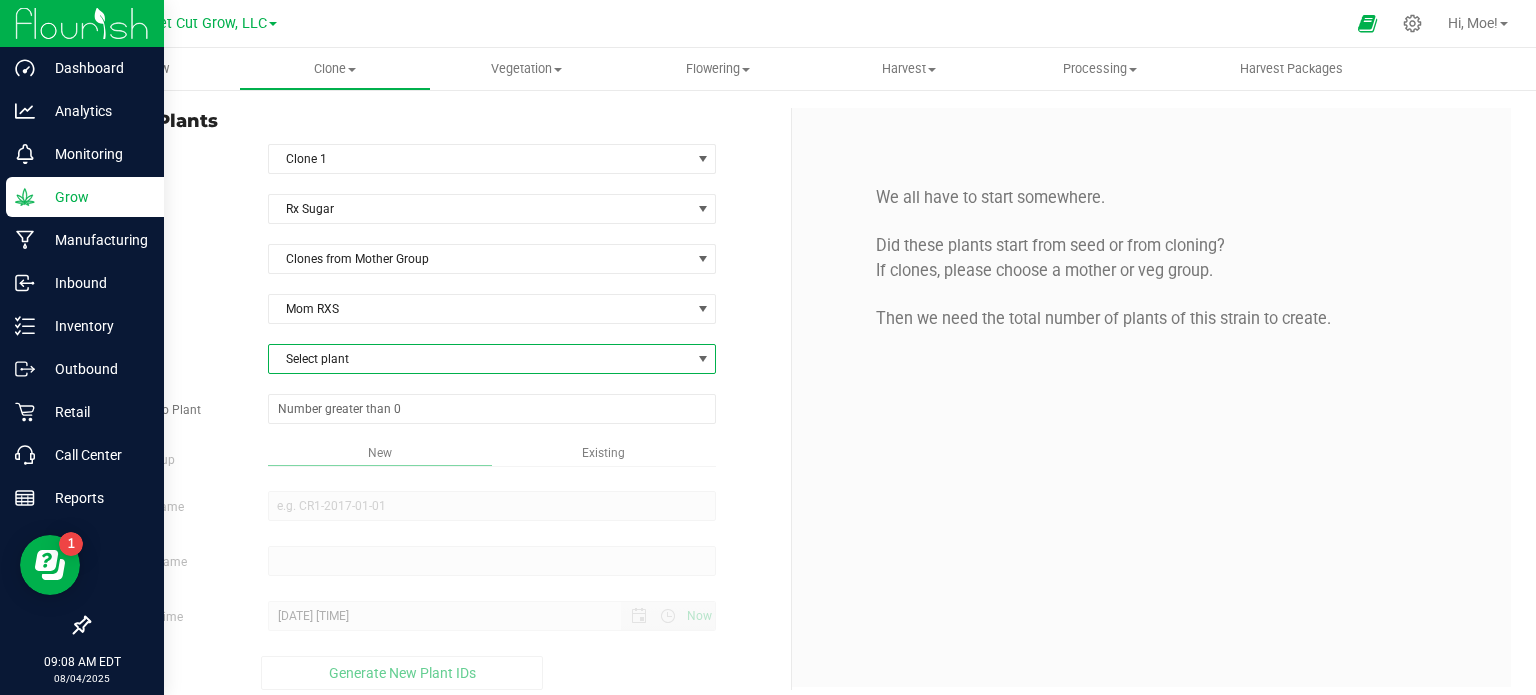 click at bounding box center [702, 359] 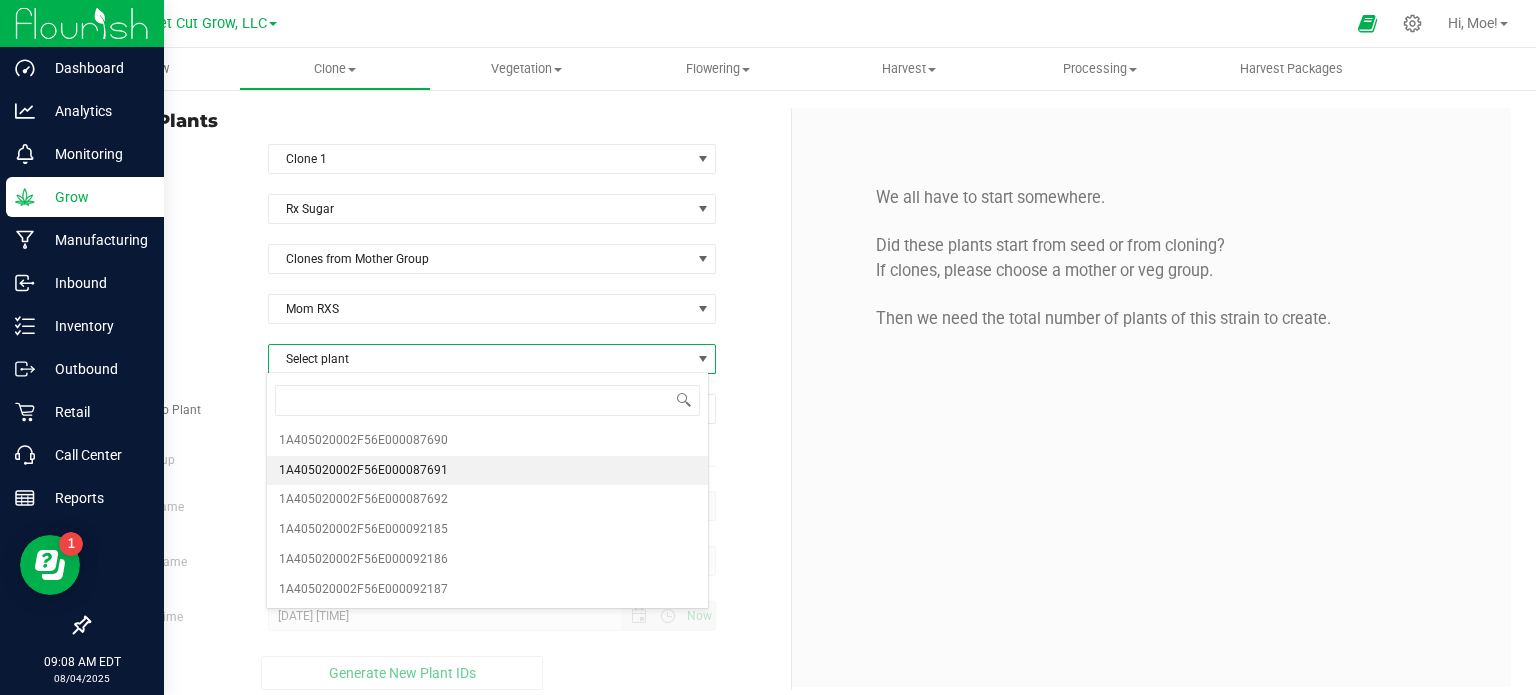 click on "1A405020002F56E000087691" at bounding box center (488, 471) 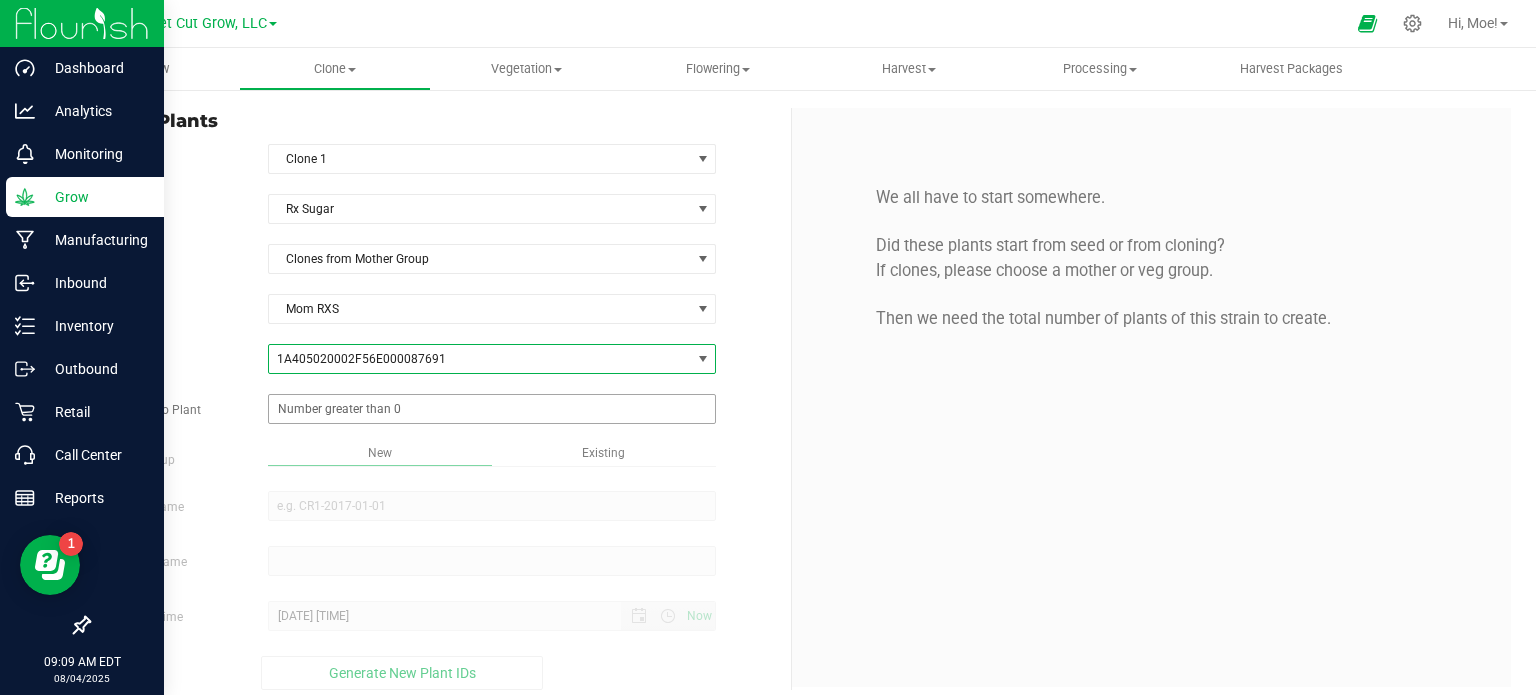 click at bounding box center [492, 409] 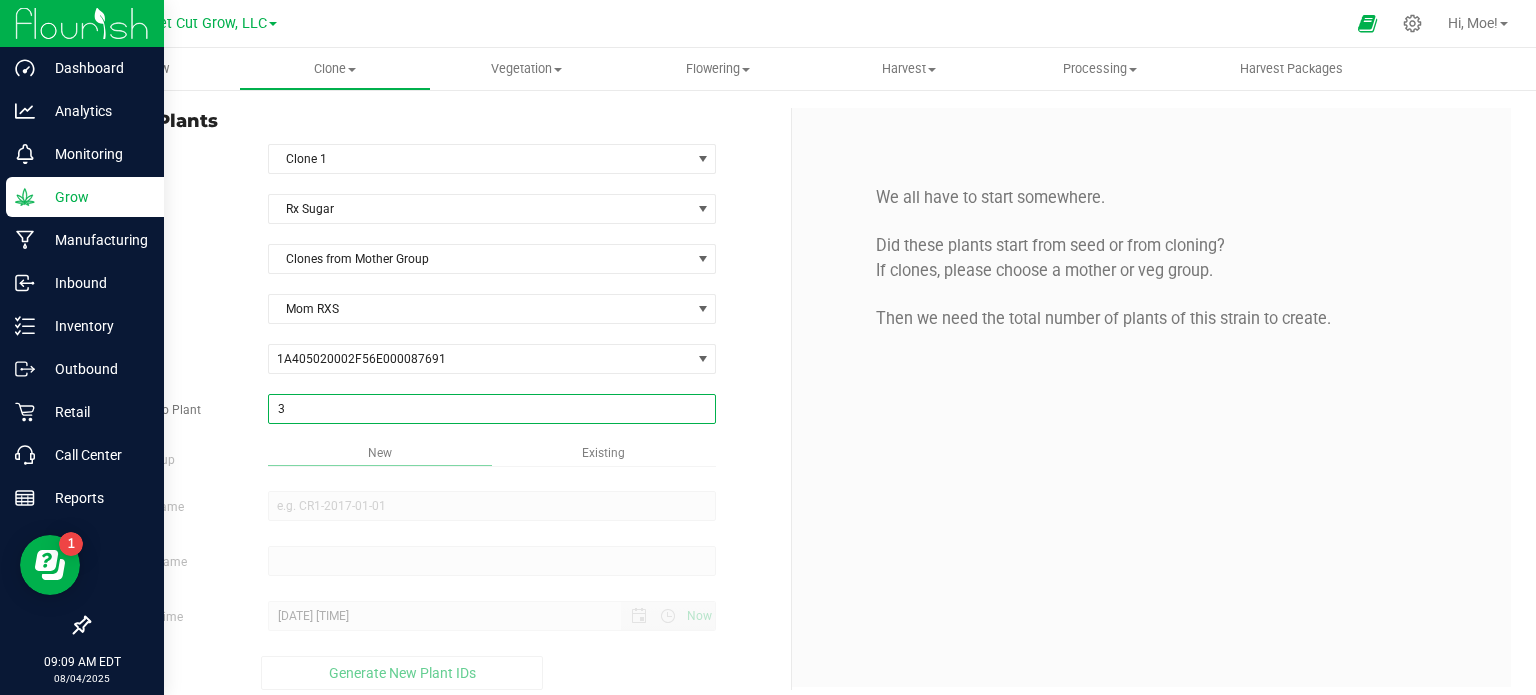 type on "36" 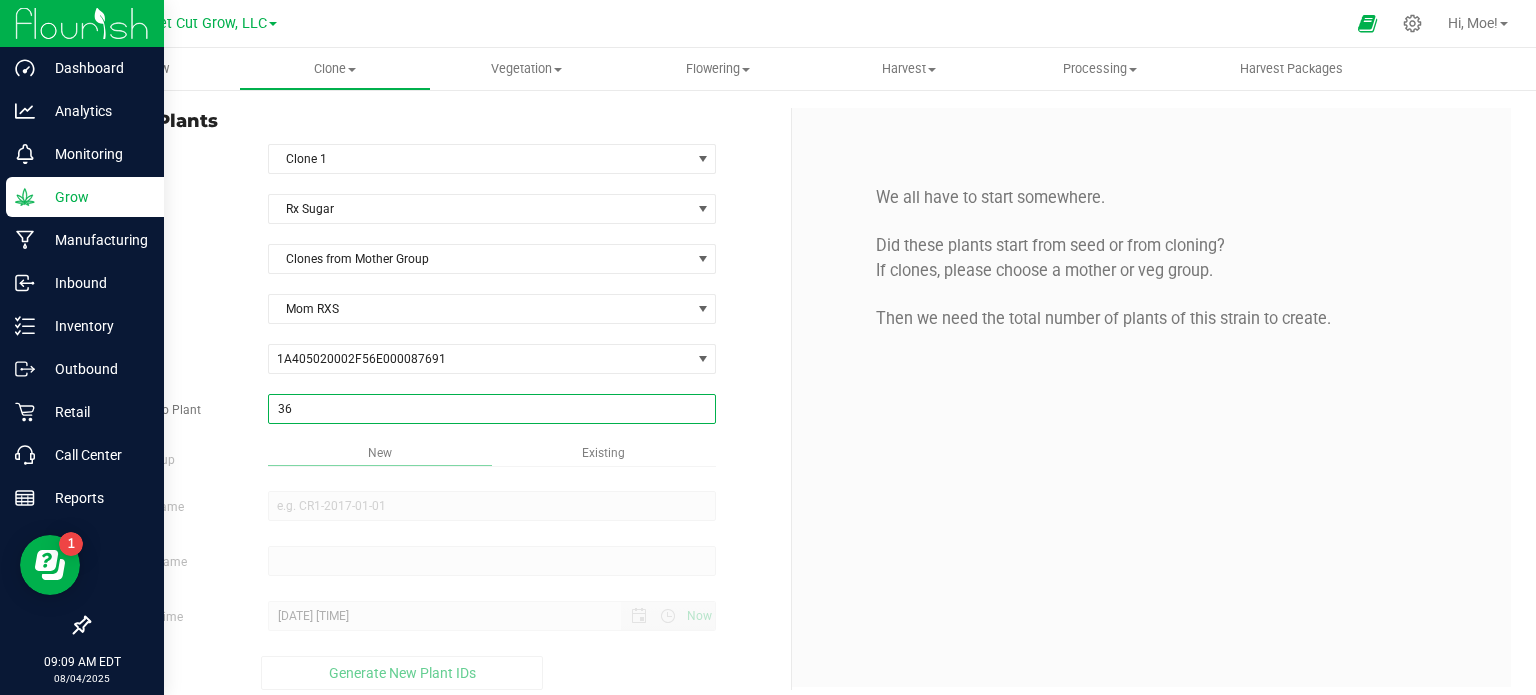 type on "36" 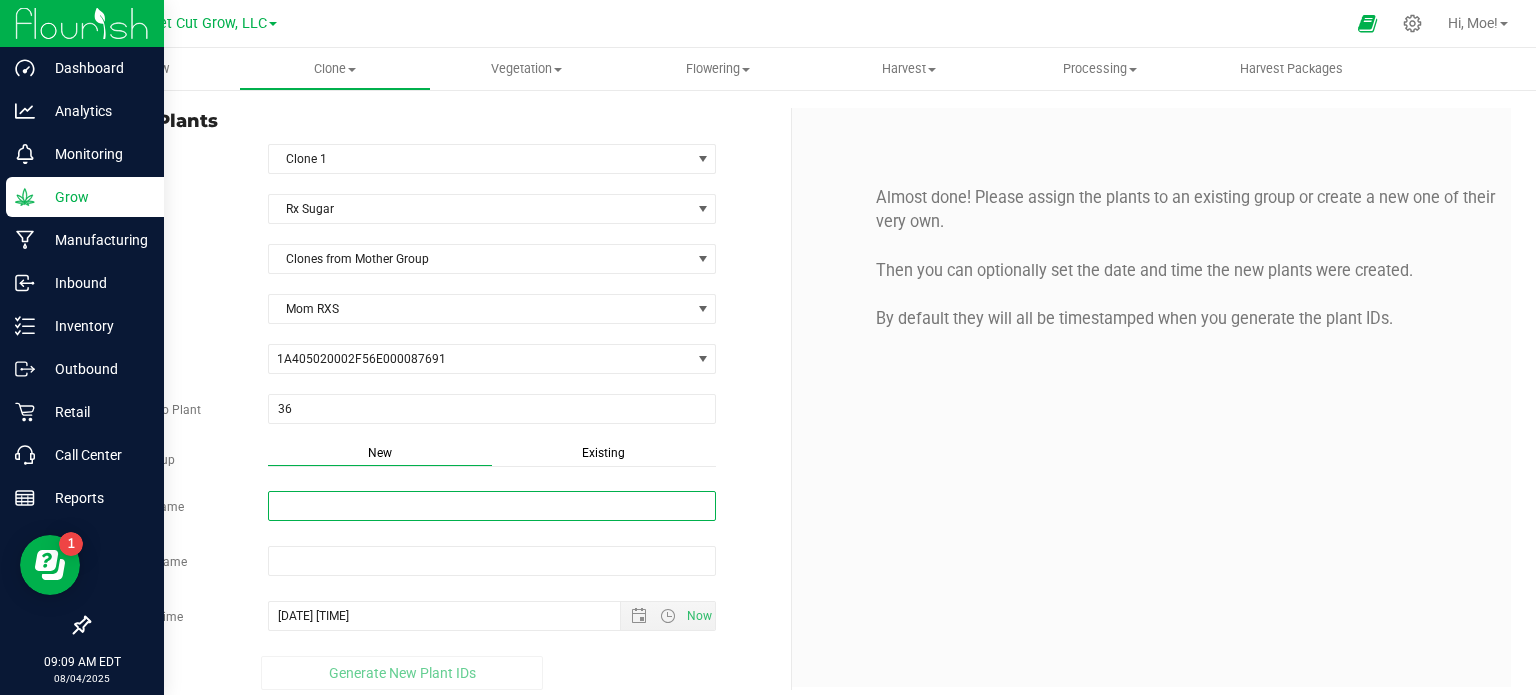 click on "New Group Name" at bounding box center (492, 506) 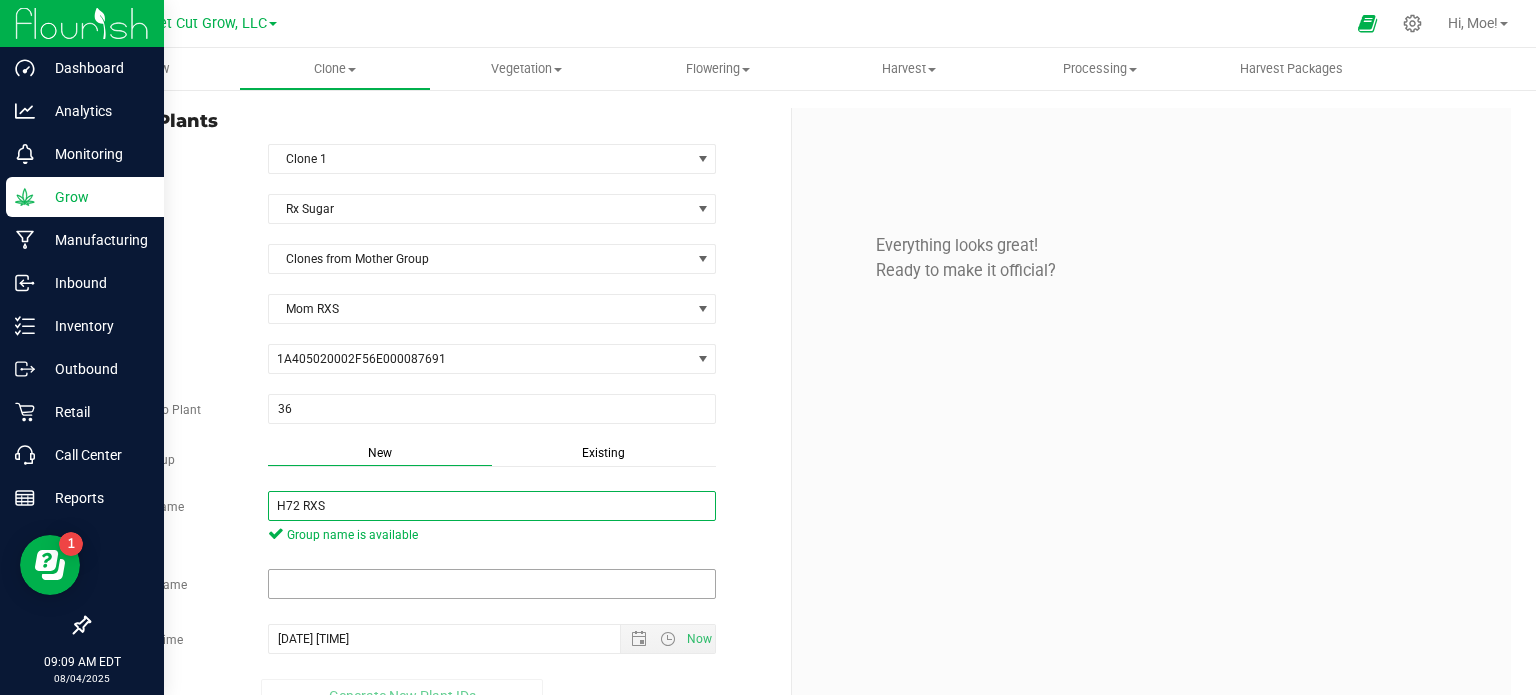 type on "H72 RXS" 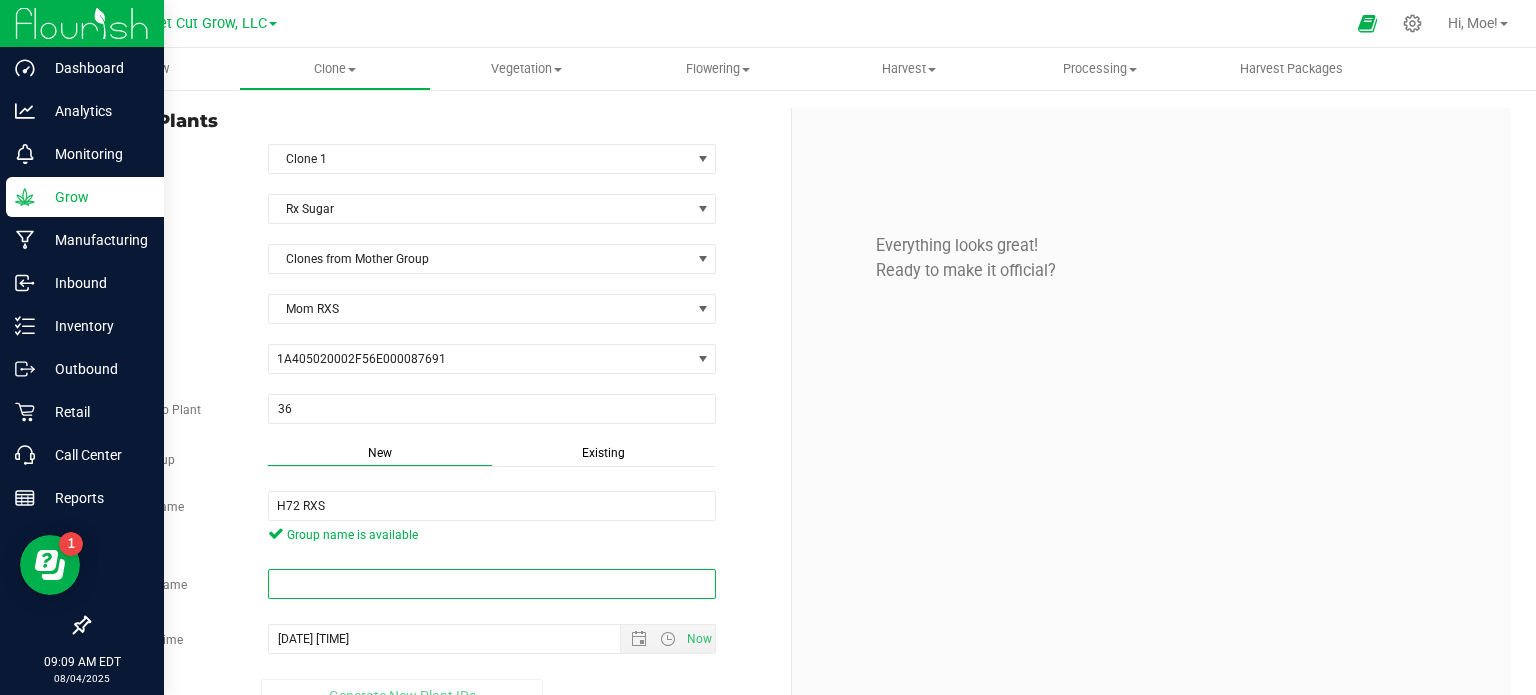 click at bounding box center [492, 584] 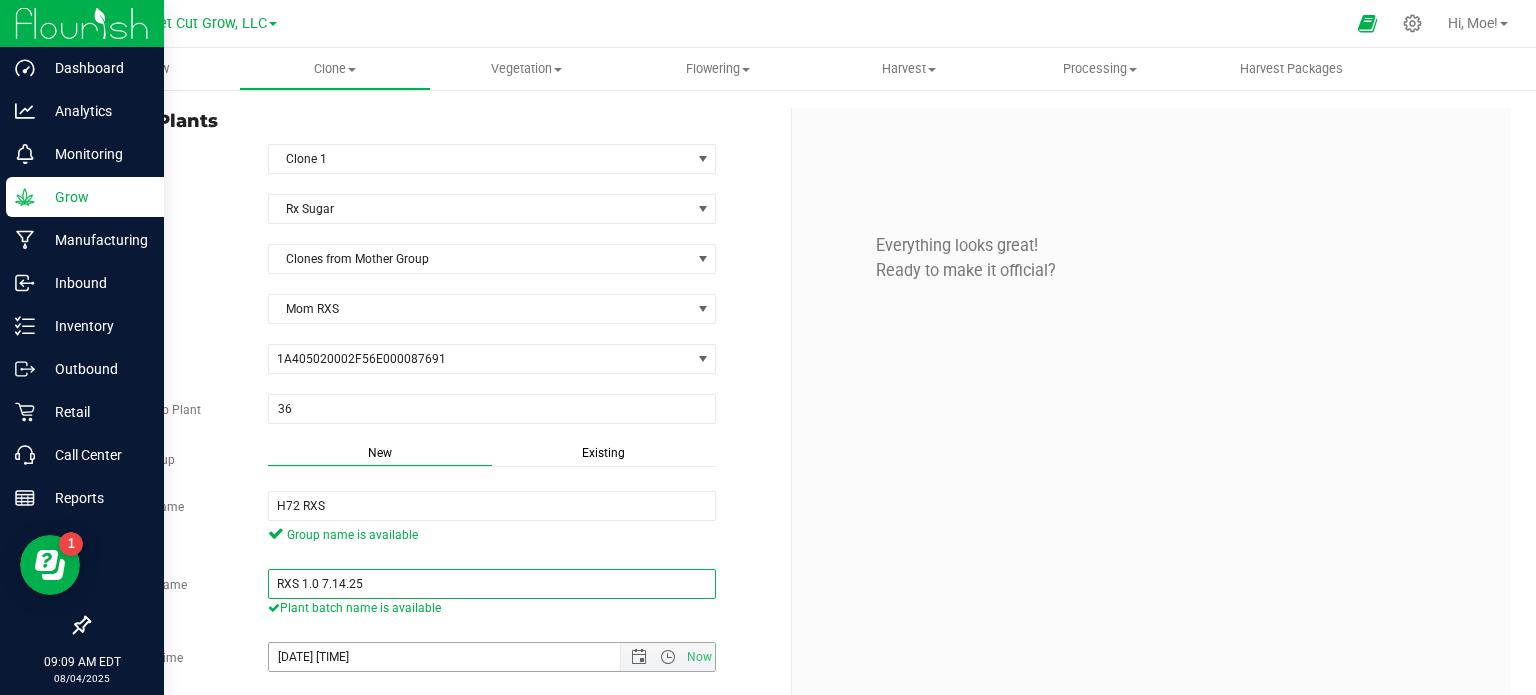 type on "RXS 1.0 7.14.25" 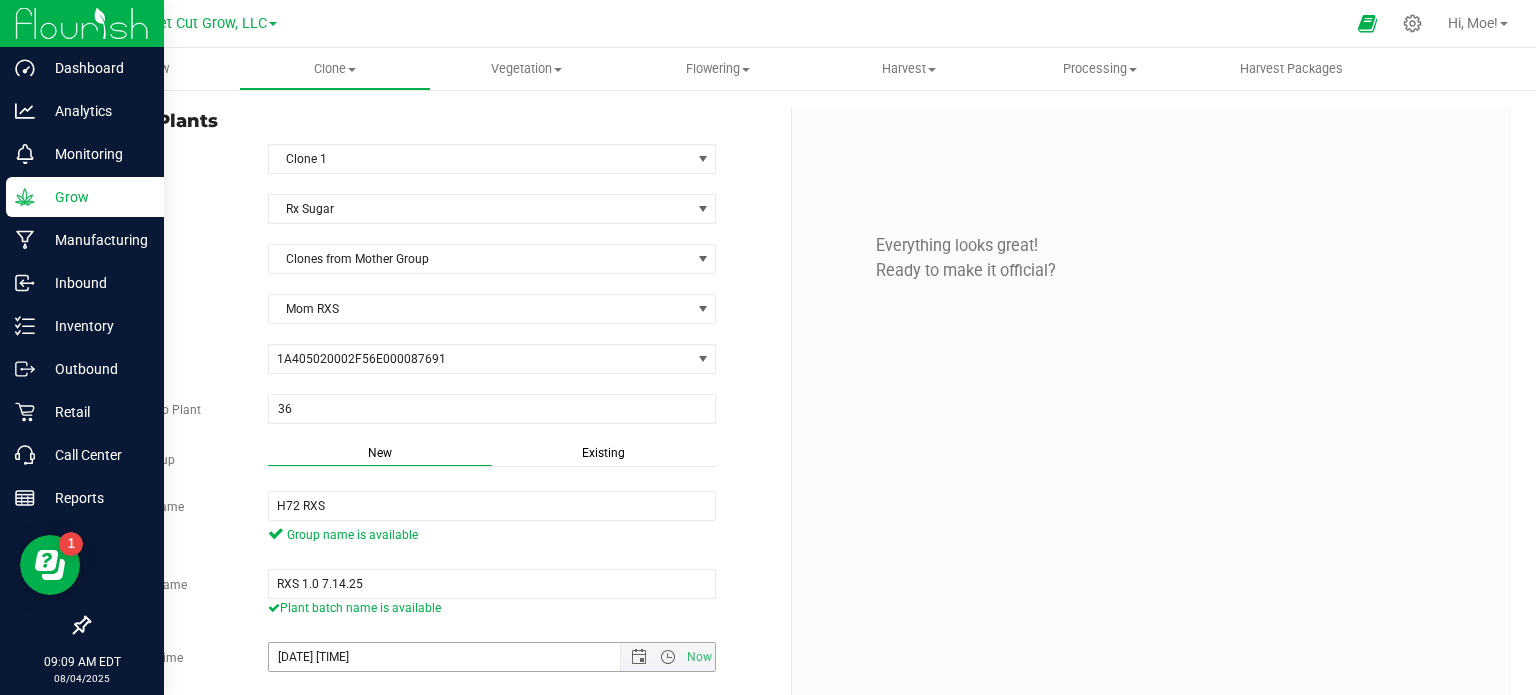 click on "[DATE] [TIME]" at bounding box center [462, 657] 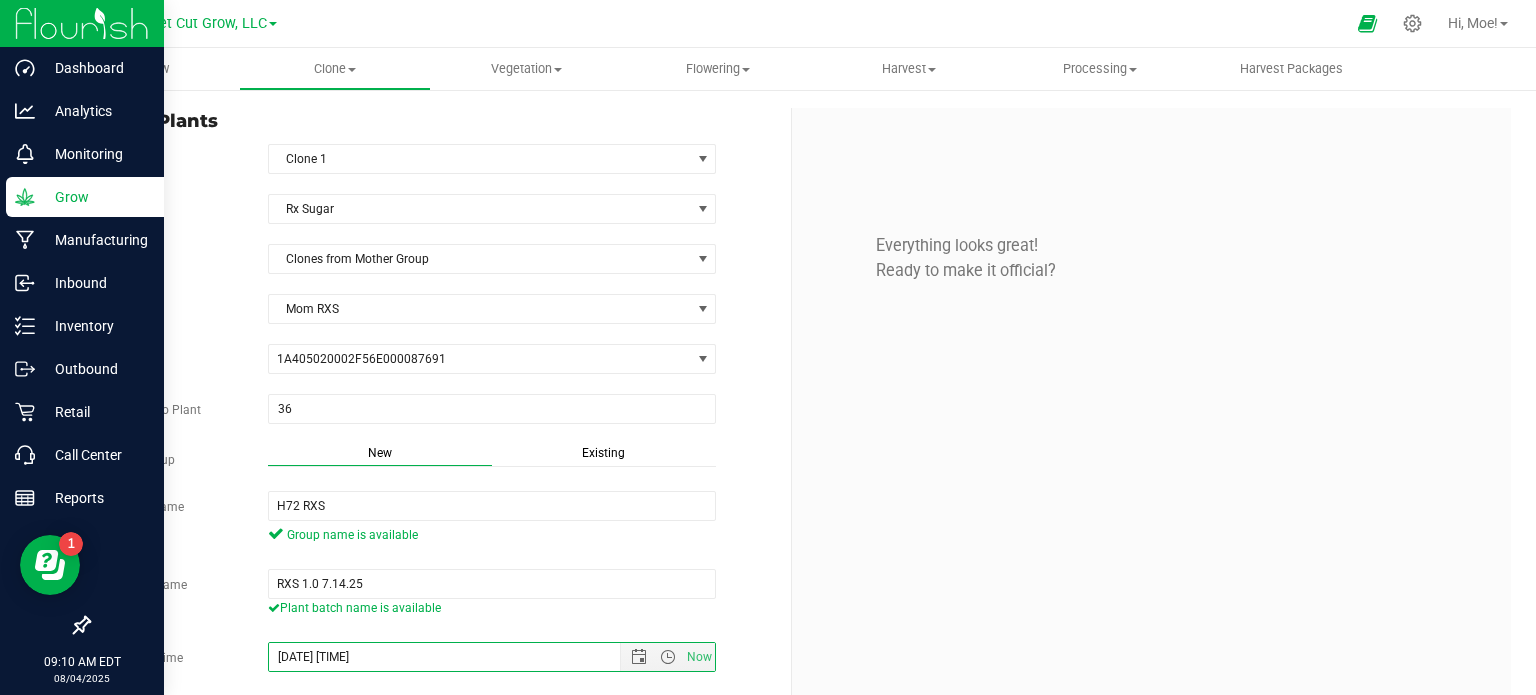 type on "[DATE] [TIME]" 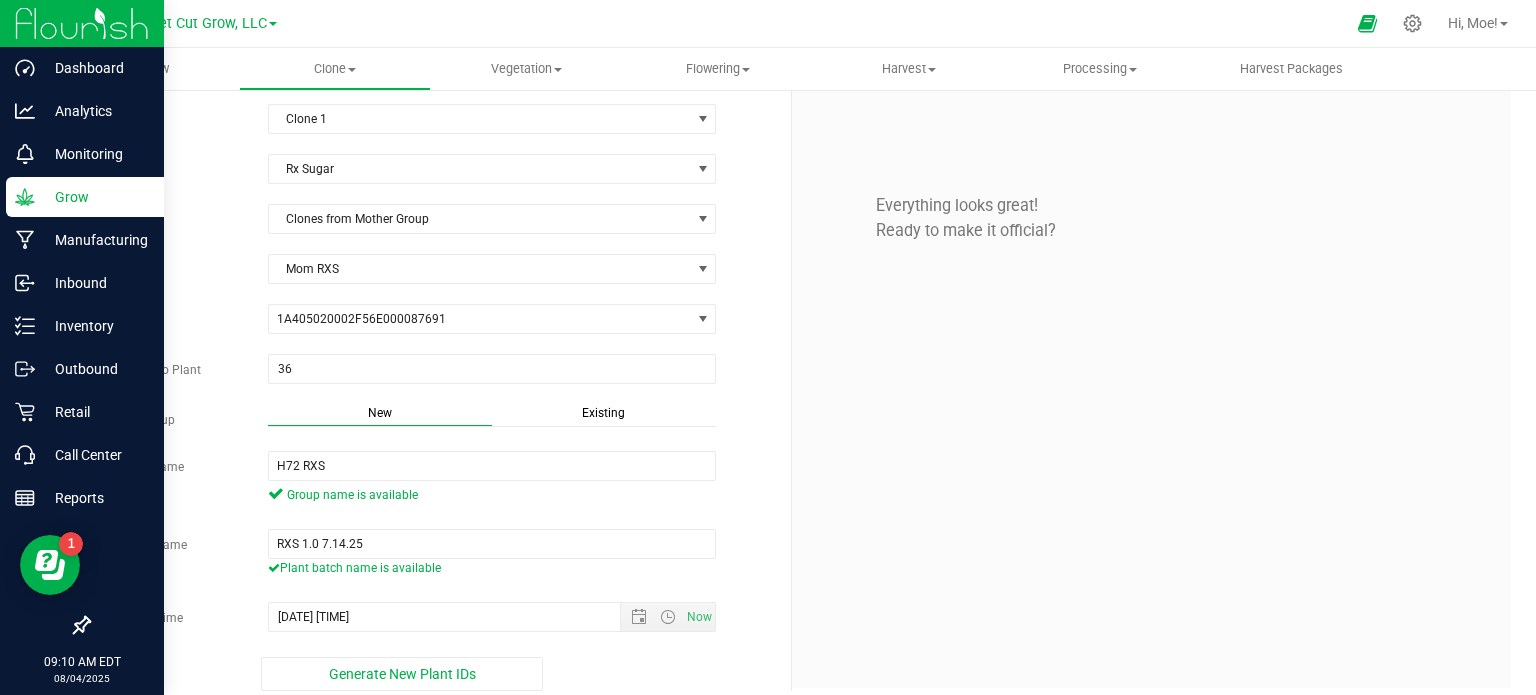 scroll, scrollTop: 52, scrollLeft: 0, axis: vertical 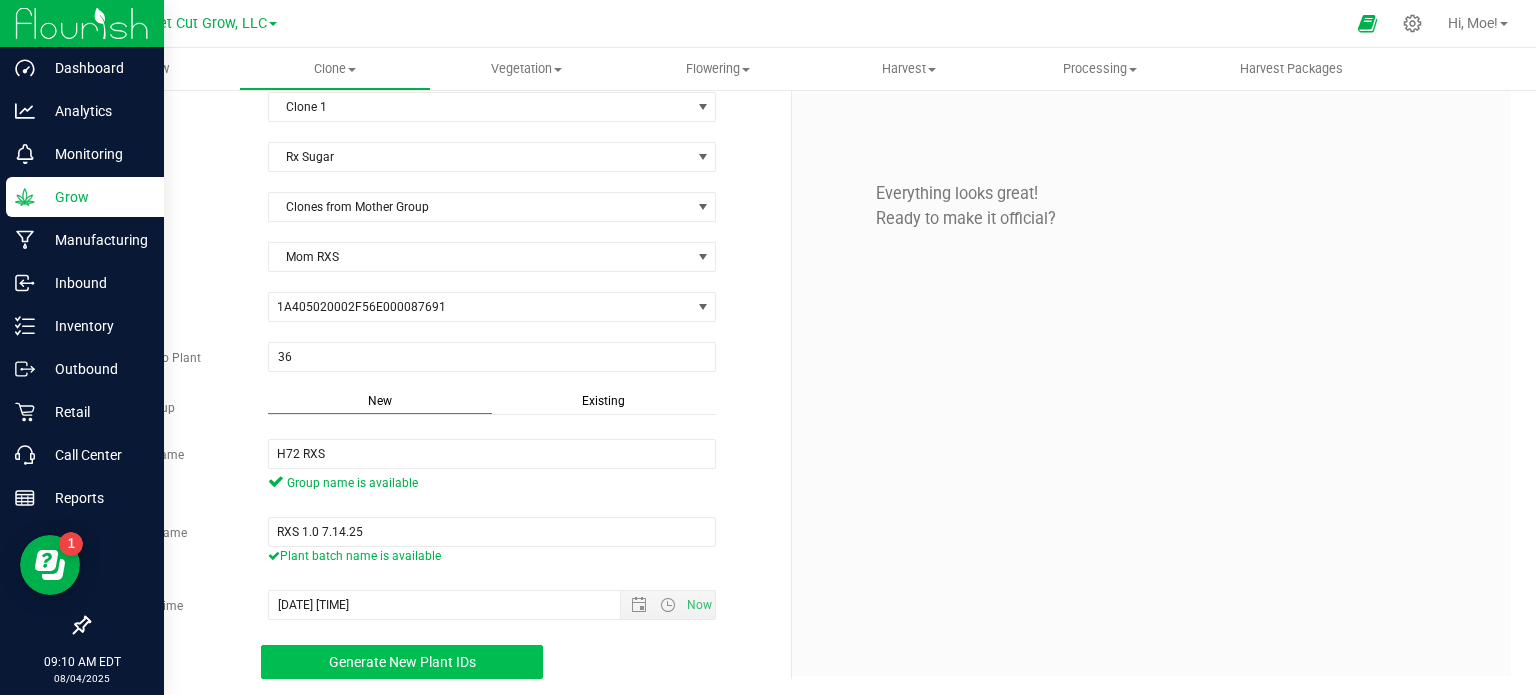 click on "Generate New Plant IDs" at bounding box center (402, 662) 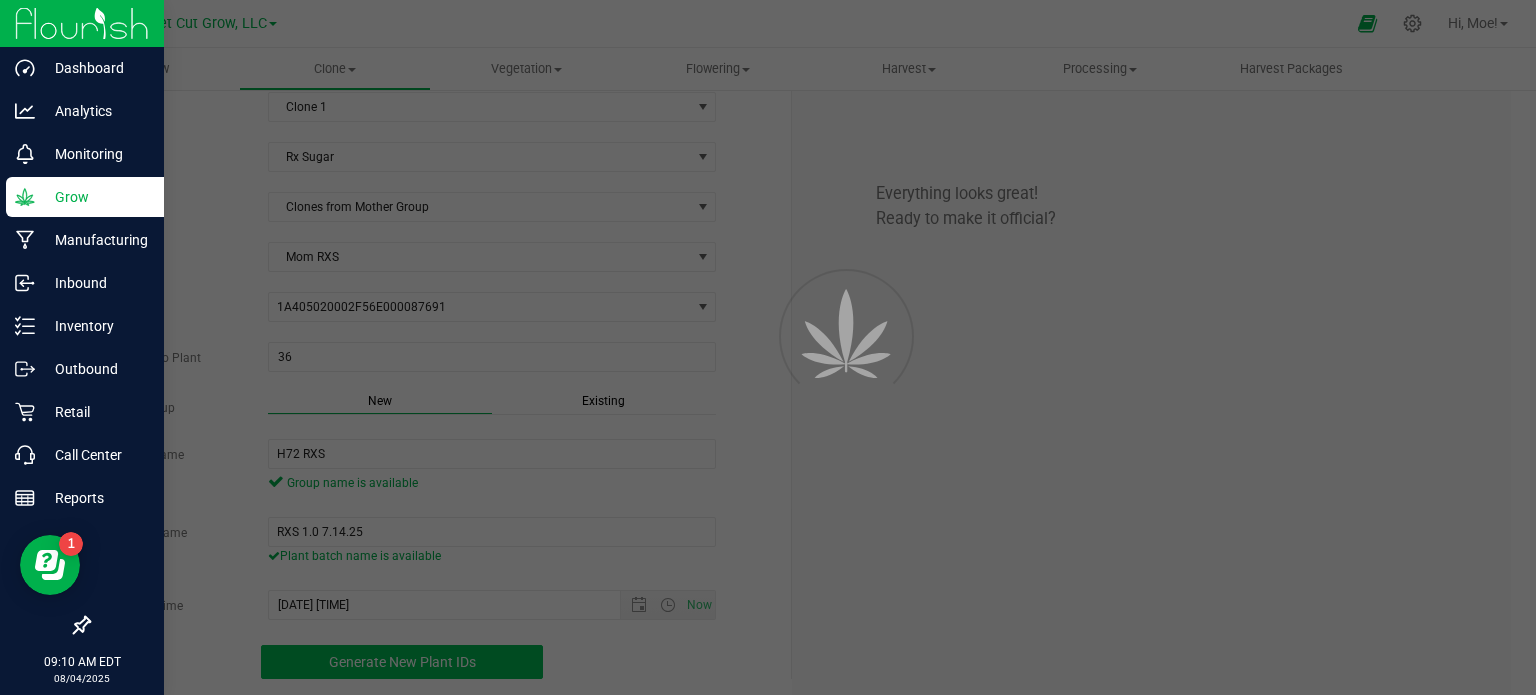 scroll, scrollTop: 60, scrollLeft: 0, axis: vertical 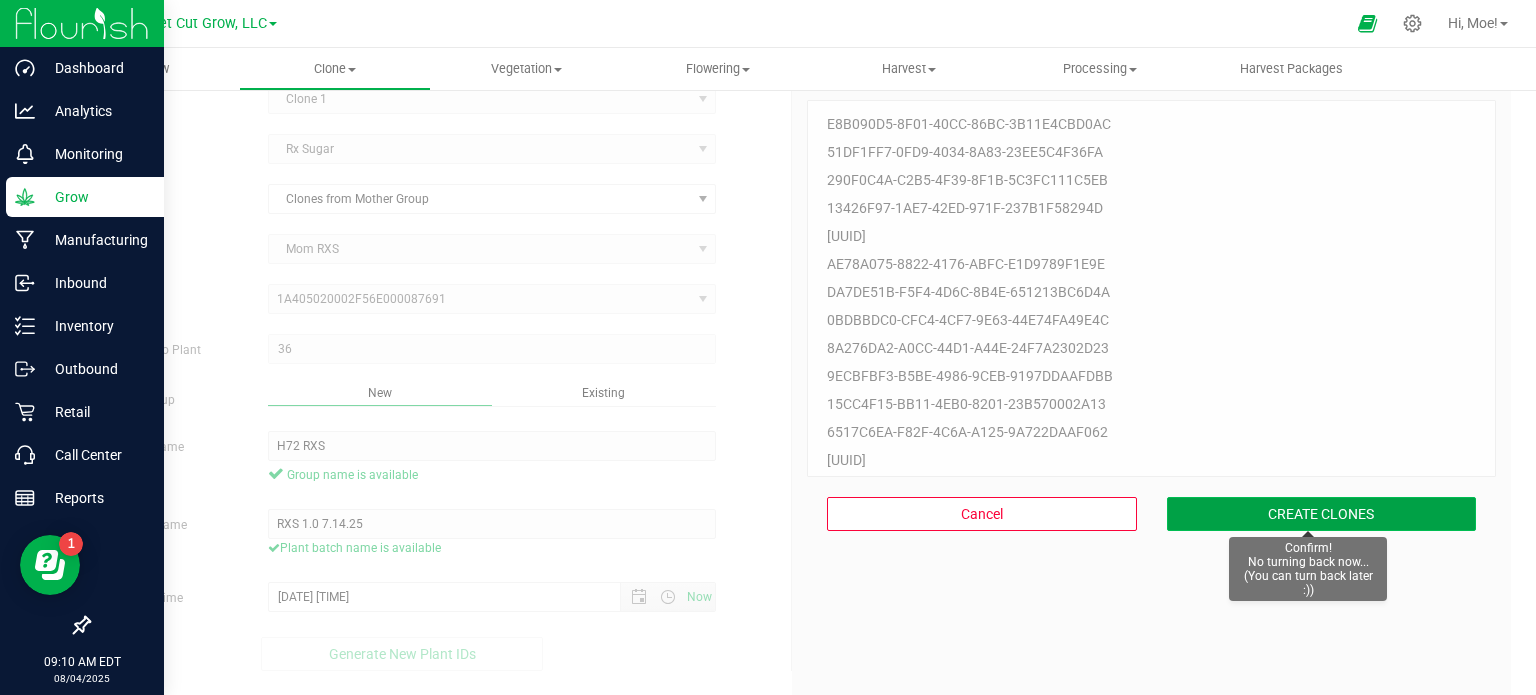 click on "CREATE CLONES" at bounding box center (1322, 514) 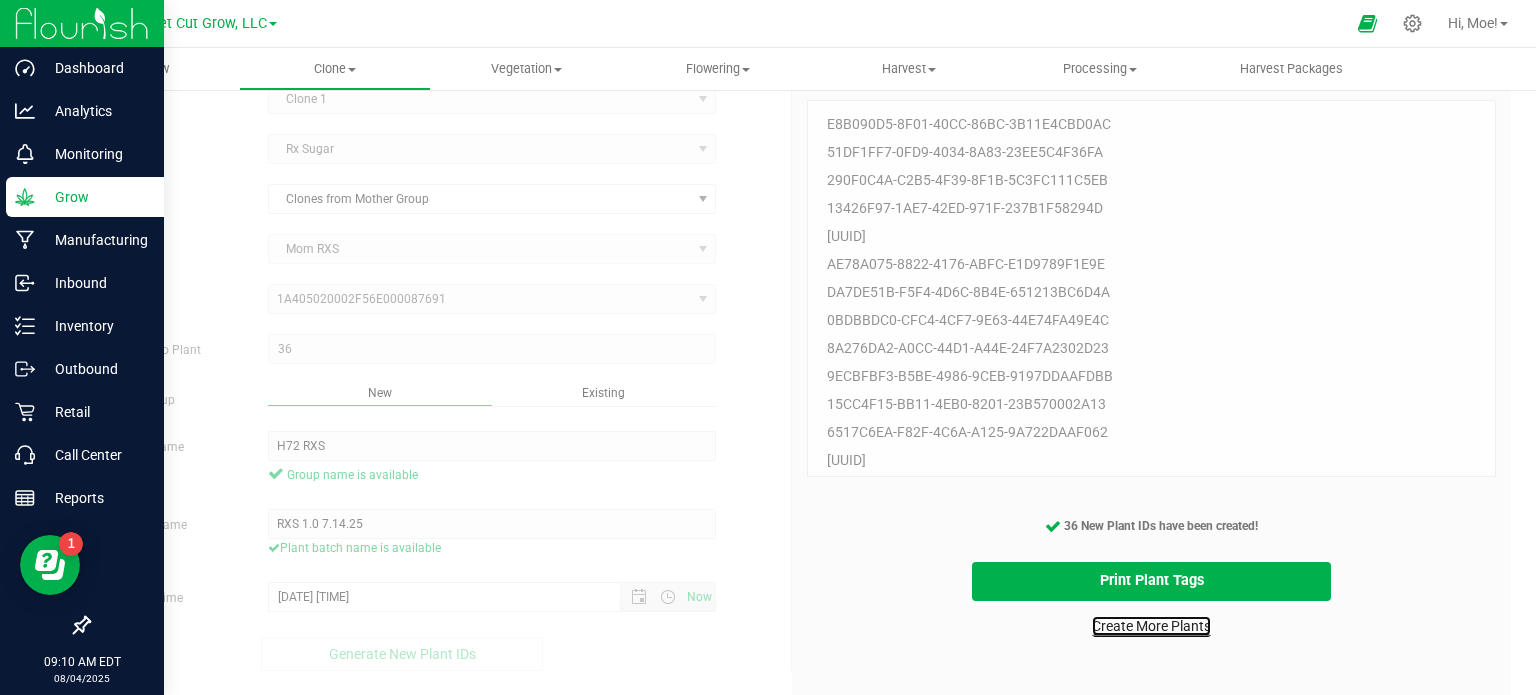 click on "Create More Plants" at bounding box center (1151, 626) 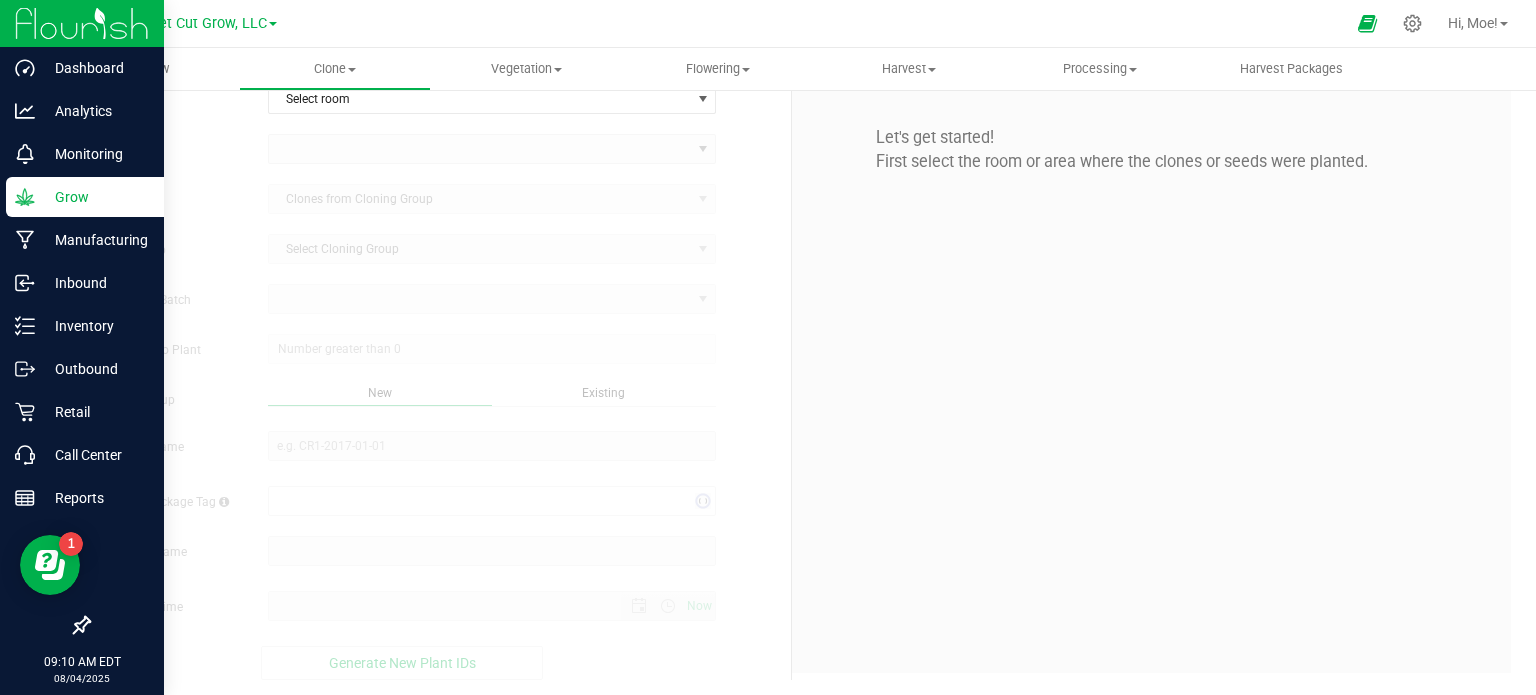 scroll, scrollTop: 0, scrollLeft: 0, axis: both 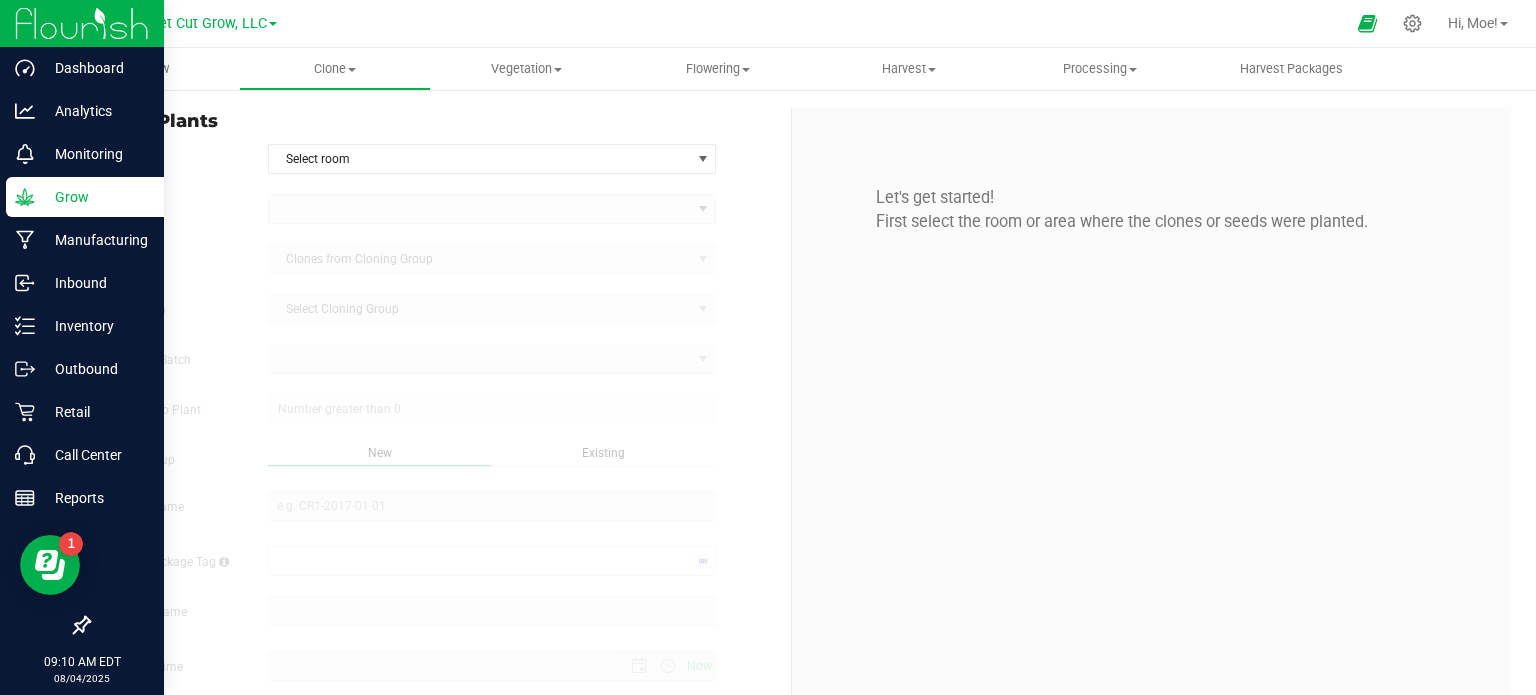 type on "[MM]/[DD]/[YYYY] [HH]:[MM] [AM/PM]" 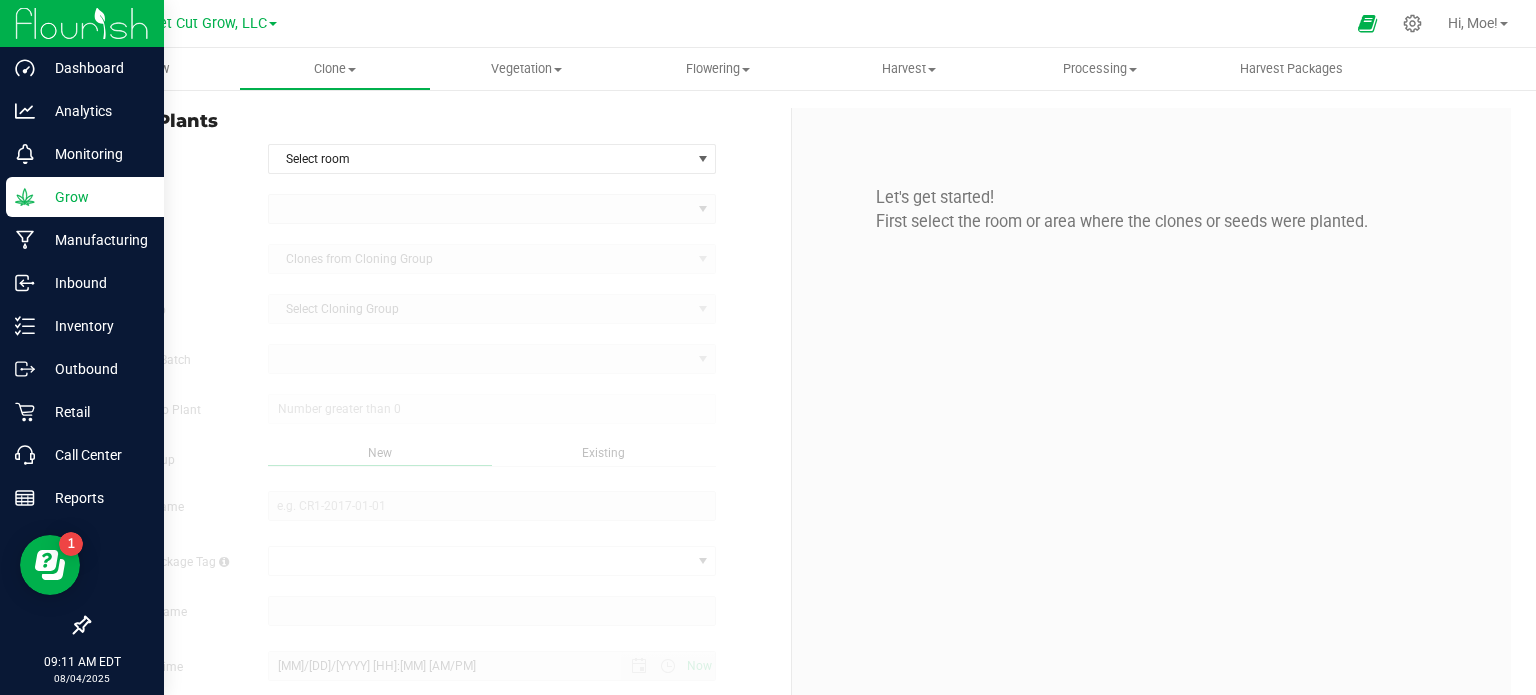 click on "Grow" at bounding box center (95, 197) 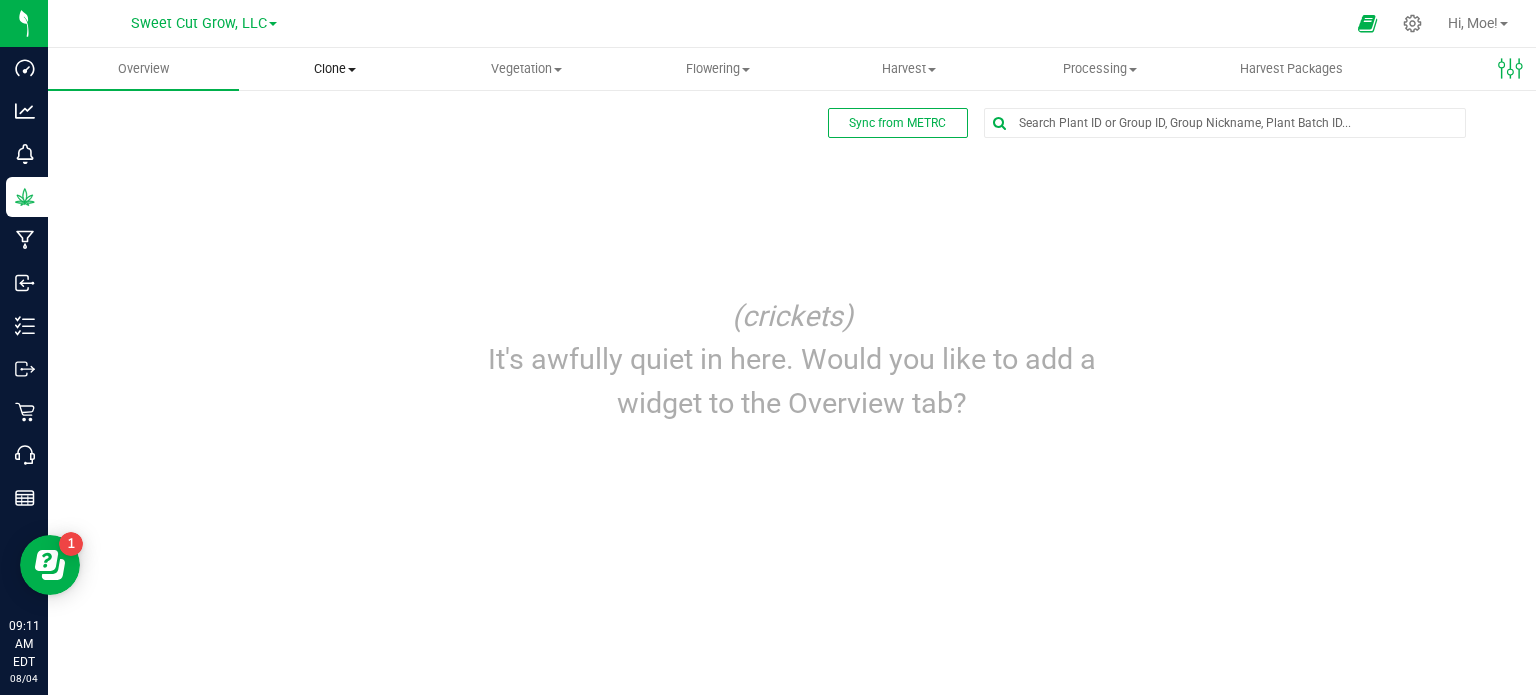 click on "Clone" at bounding box center (334, 69) 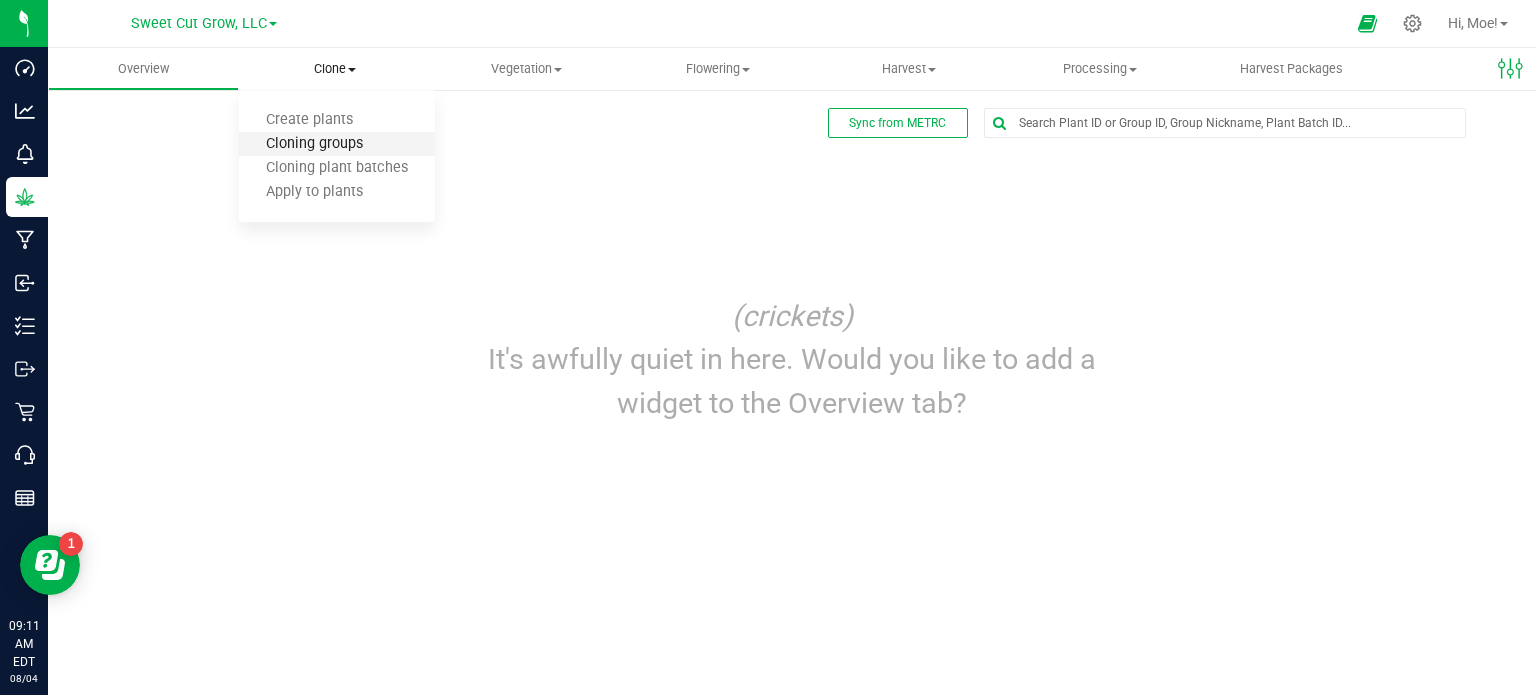 click on "Cloning groups" at bounding box center (314, 144) 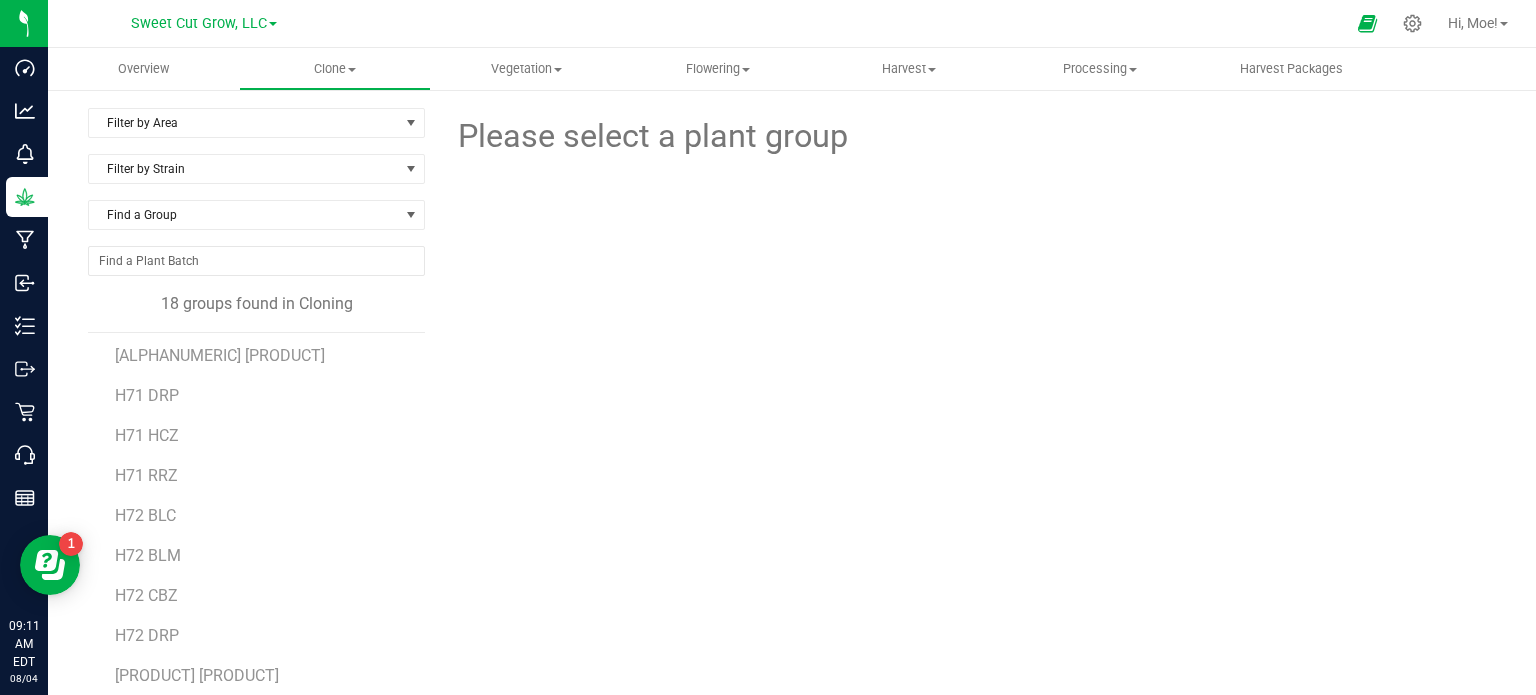 scroll, scrollTop: 260, scrollLeft: 0, axis: vertical 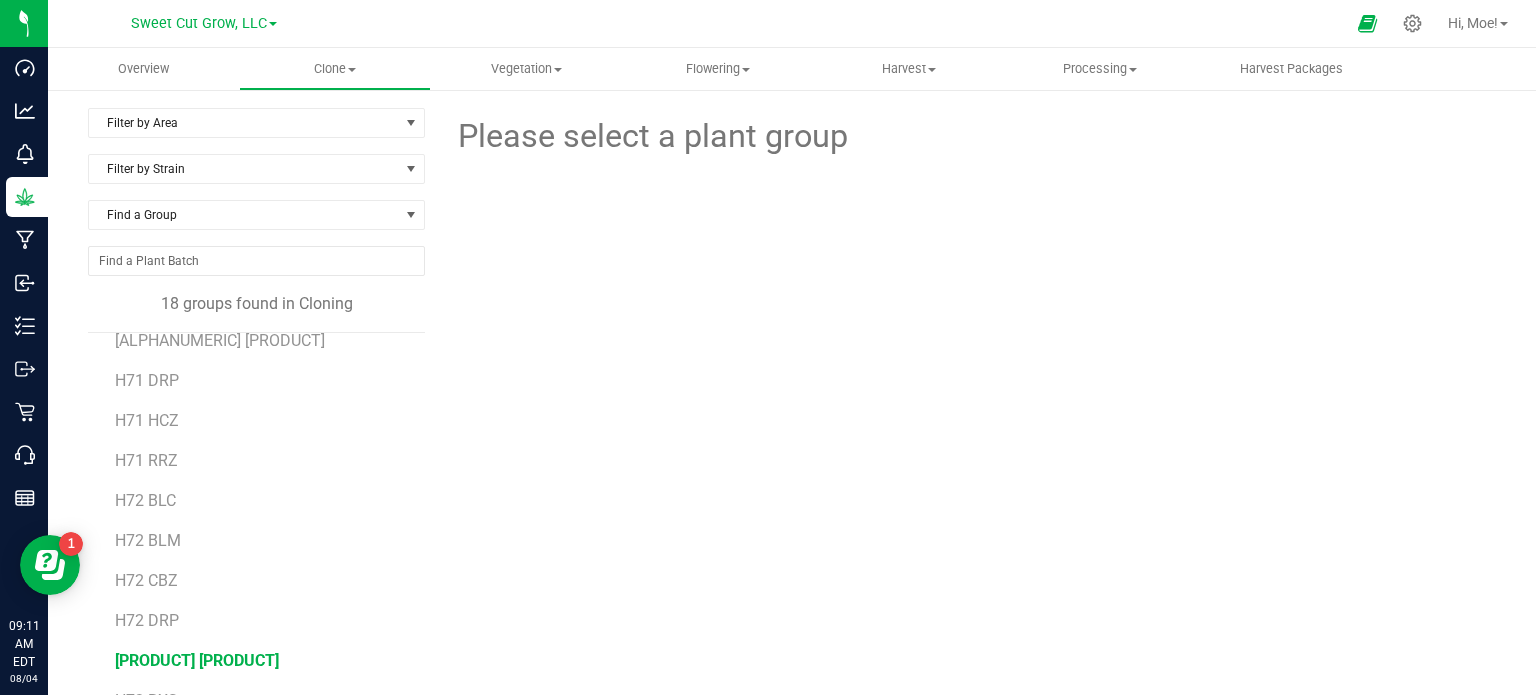 click on "[PRODUCT] [PRODUCT]" at bounding box center [197, 660] 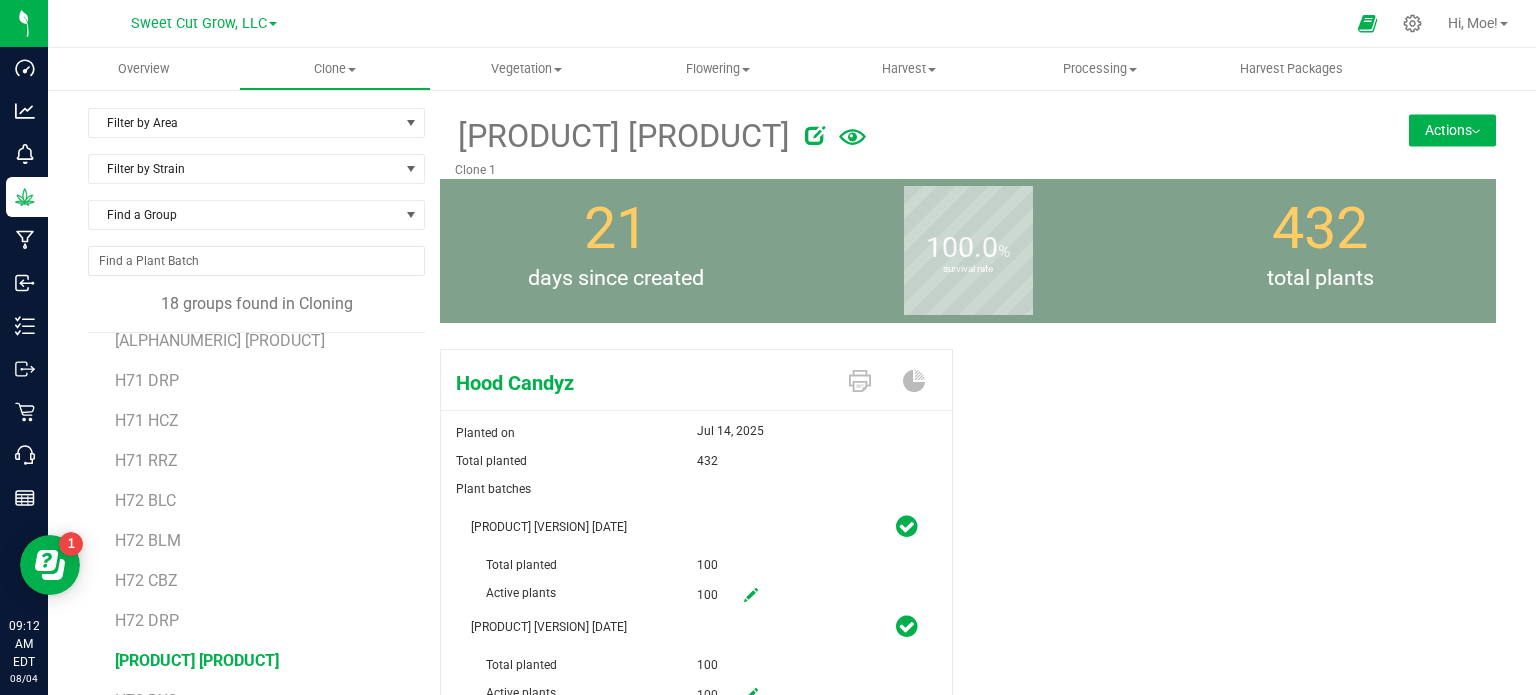 click at bounding box center (1476, 132) 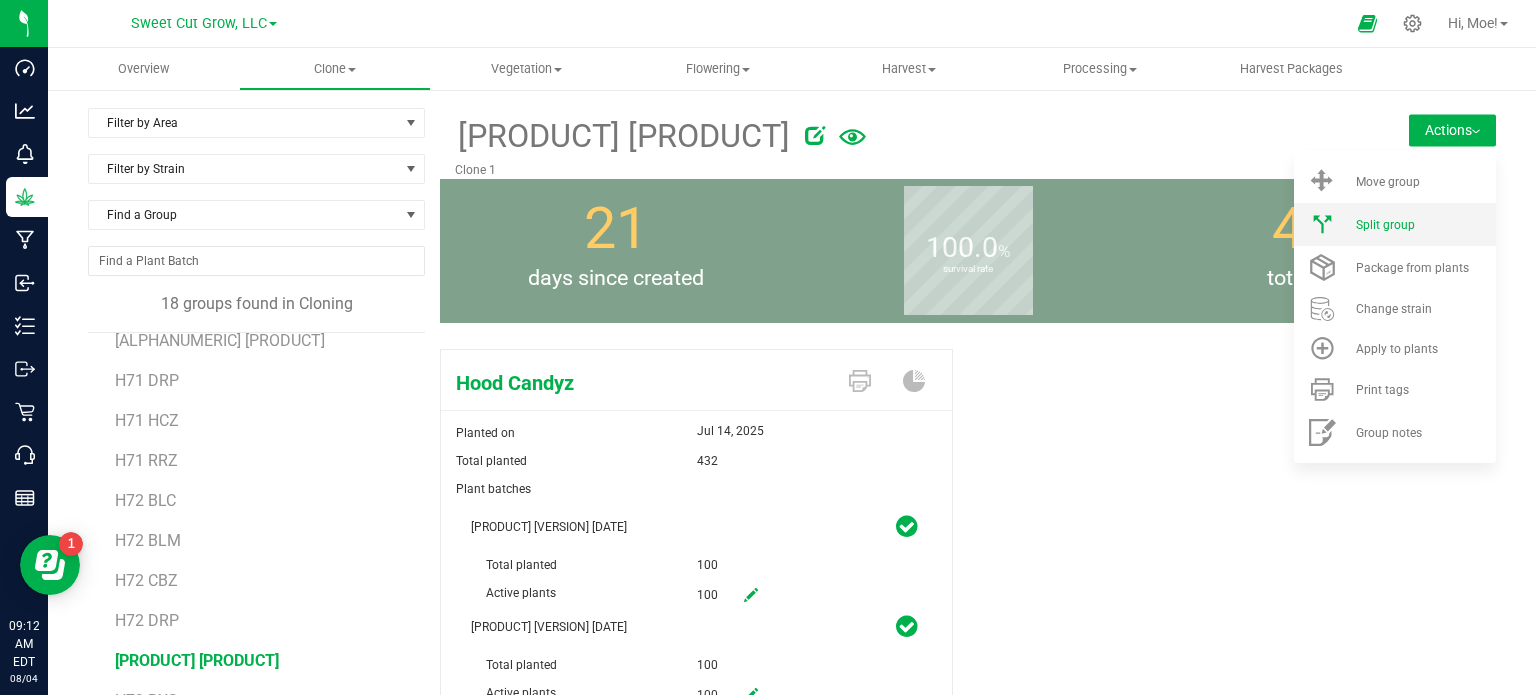 click on "Split group" at bounding box center (1385, 225) 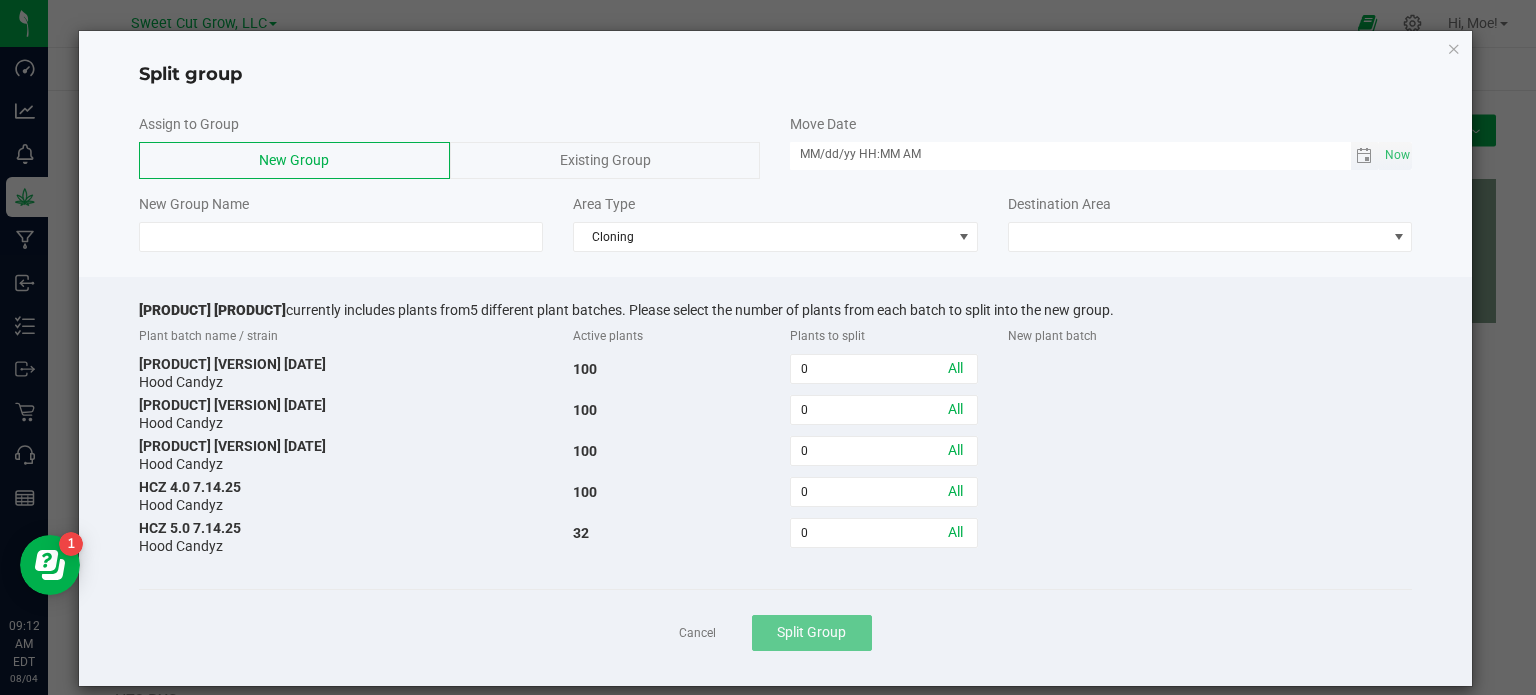click on "MM/dd/yy HH:MM AM" at bounding box center [1070, 154] 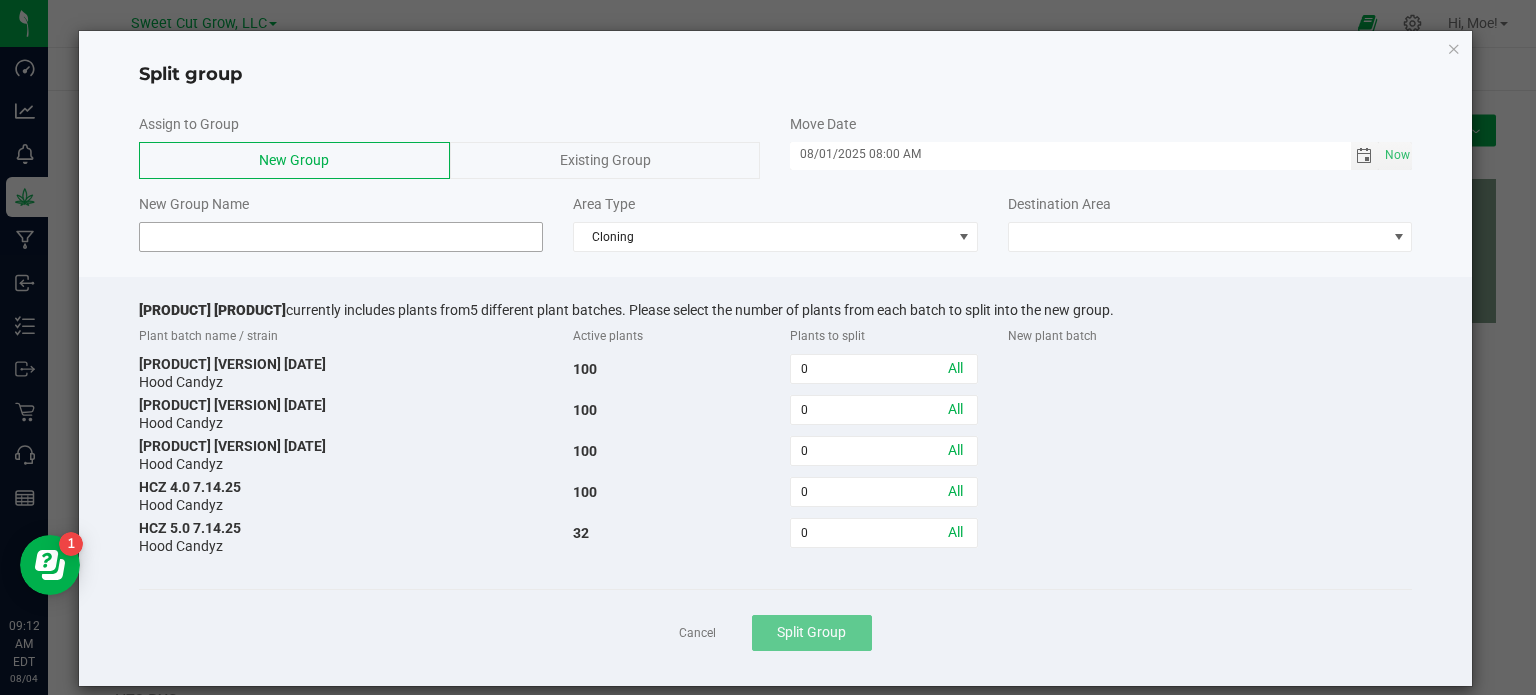 type on "08/01/2025 08:00 AM" 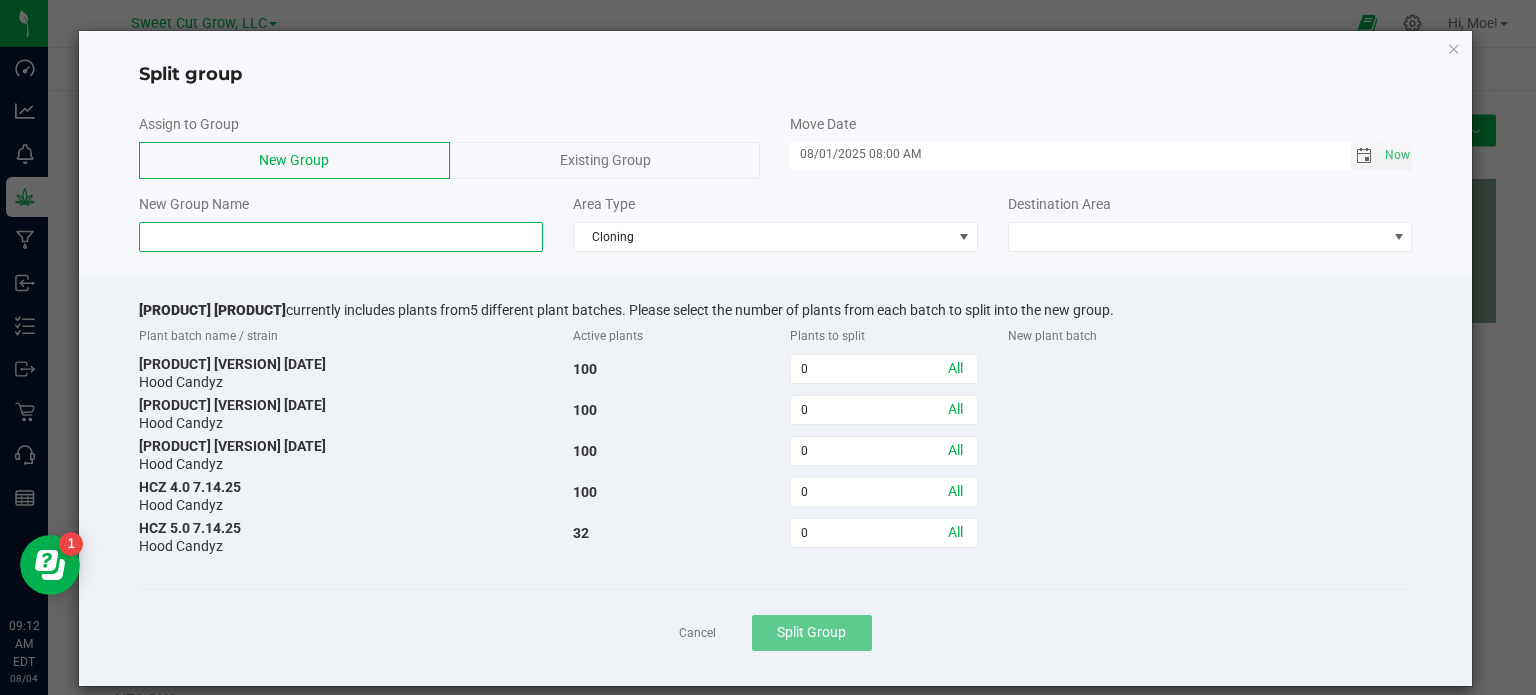 click 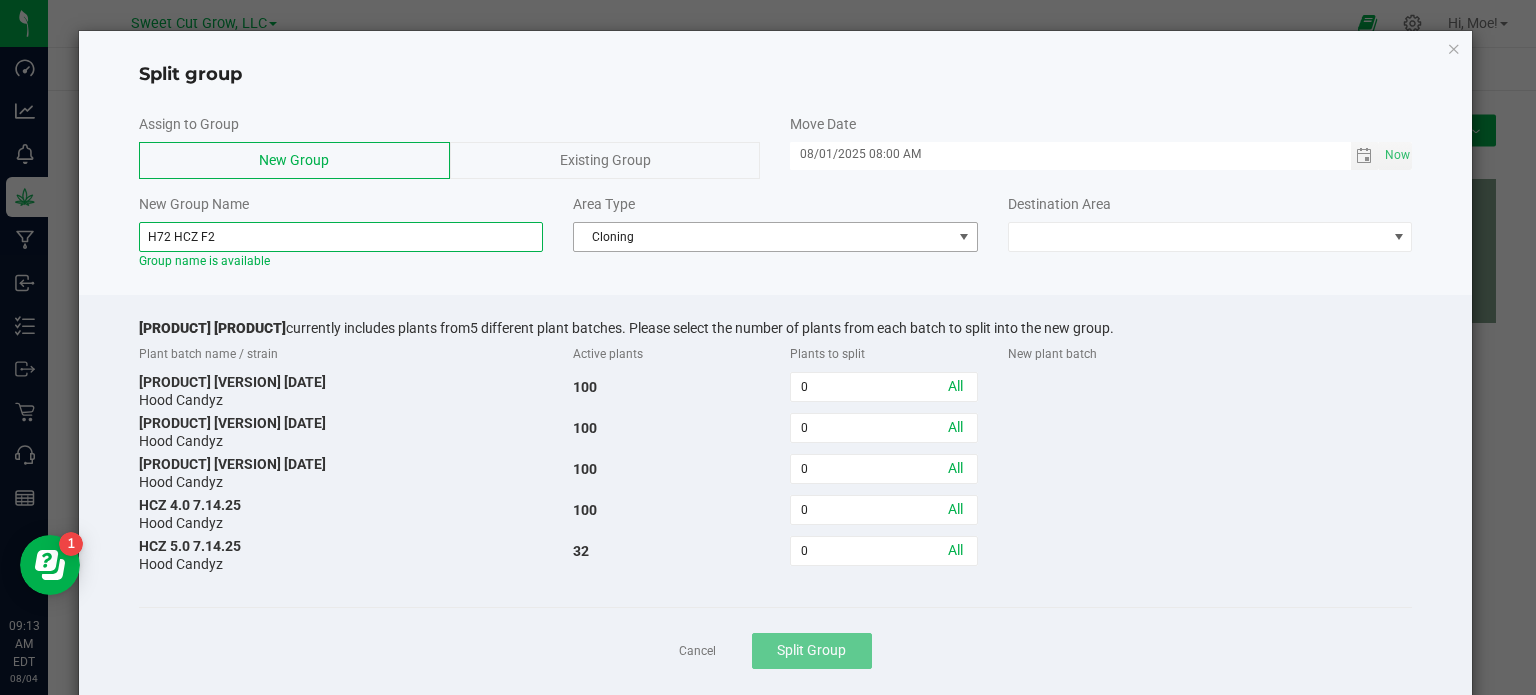 type on "H72 HCZ F2" 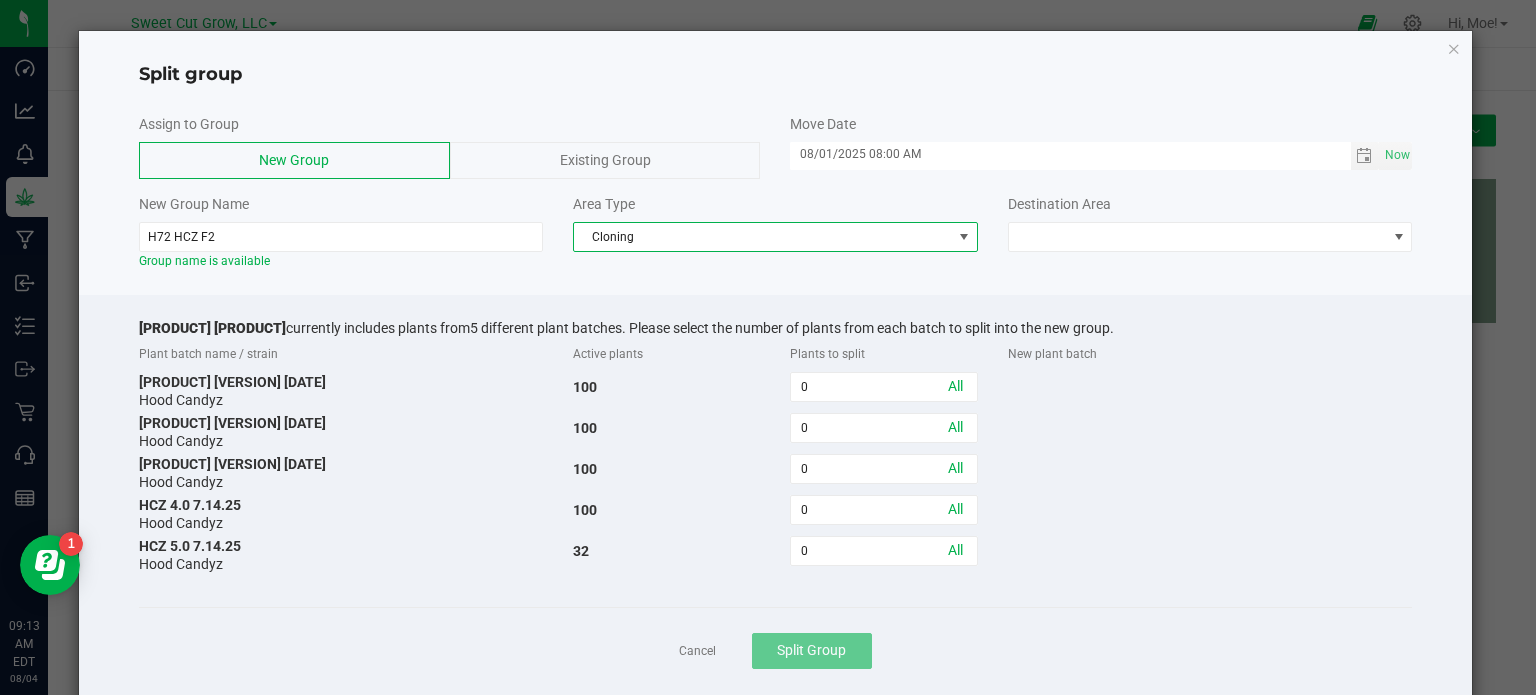 click at bounding box center [964, 237] 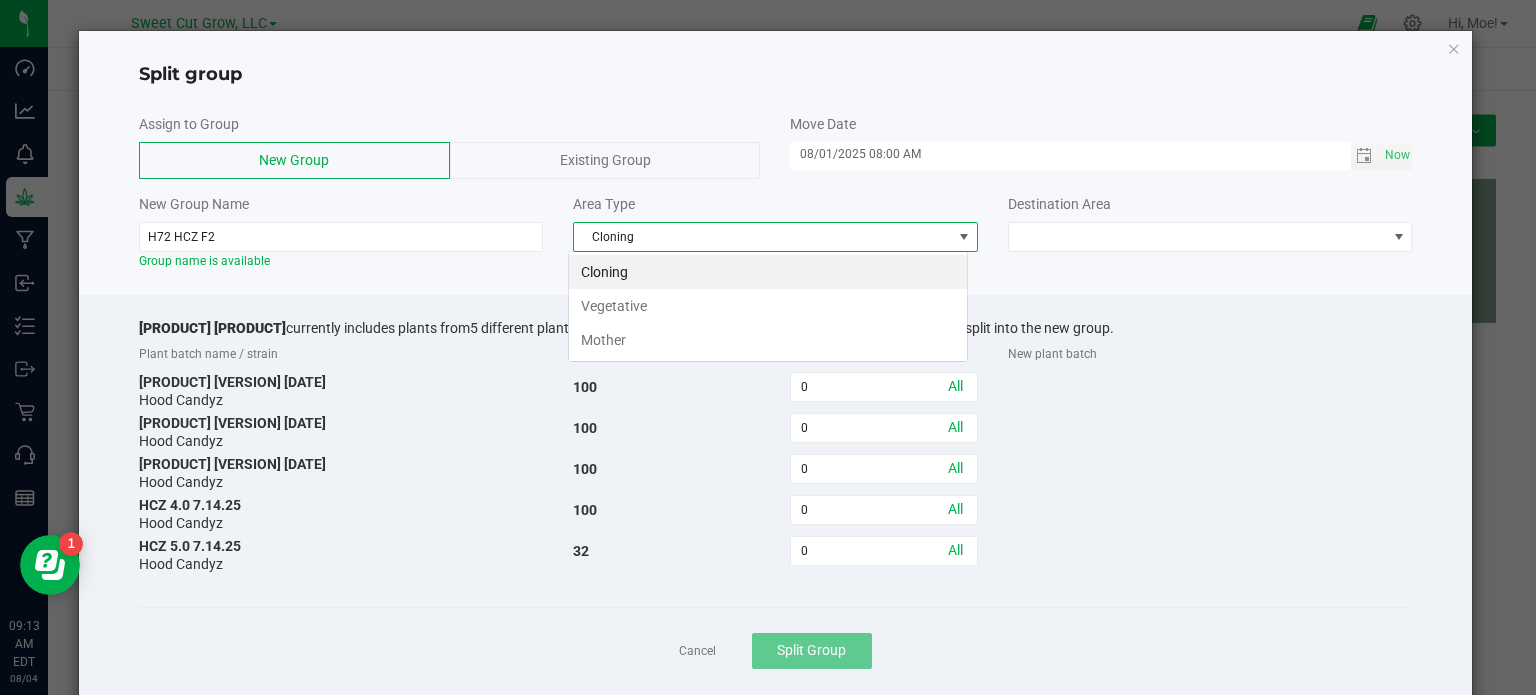 scroll, scrollTop: 99970, scrollLeft: 99600, axis: both 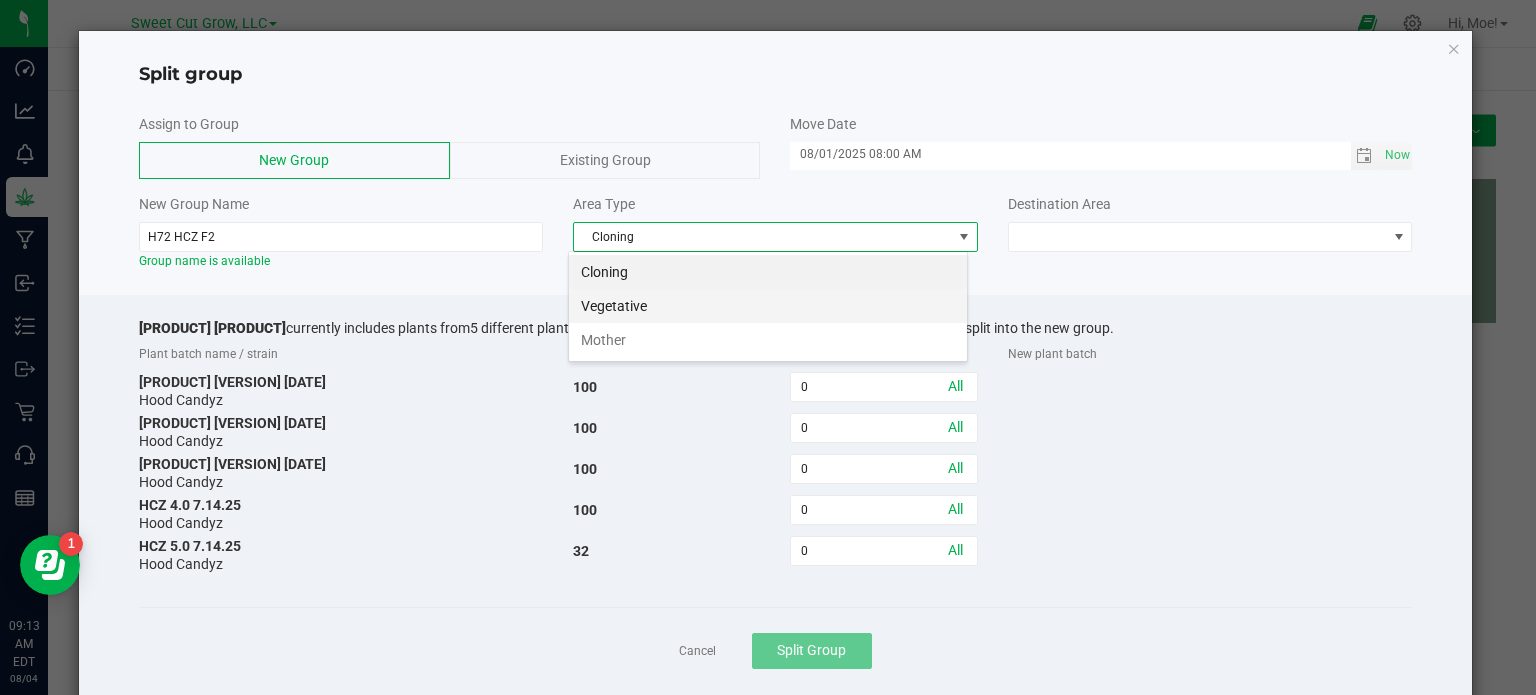 click on "Vegetative" at bounding box center [768, 306] 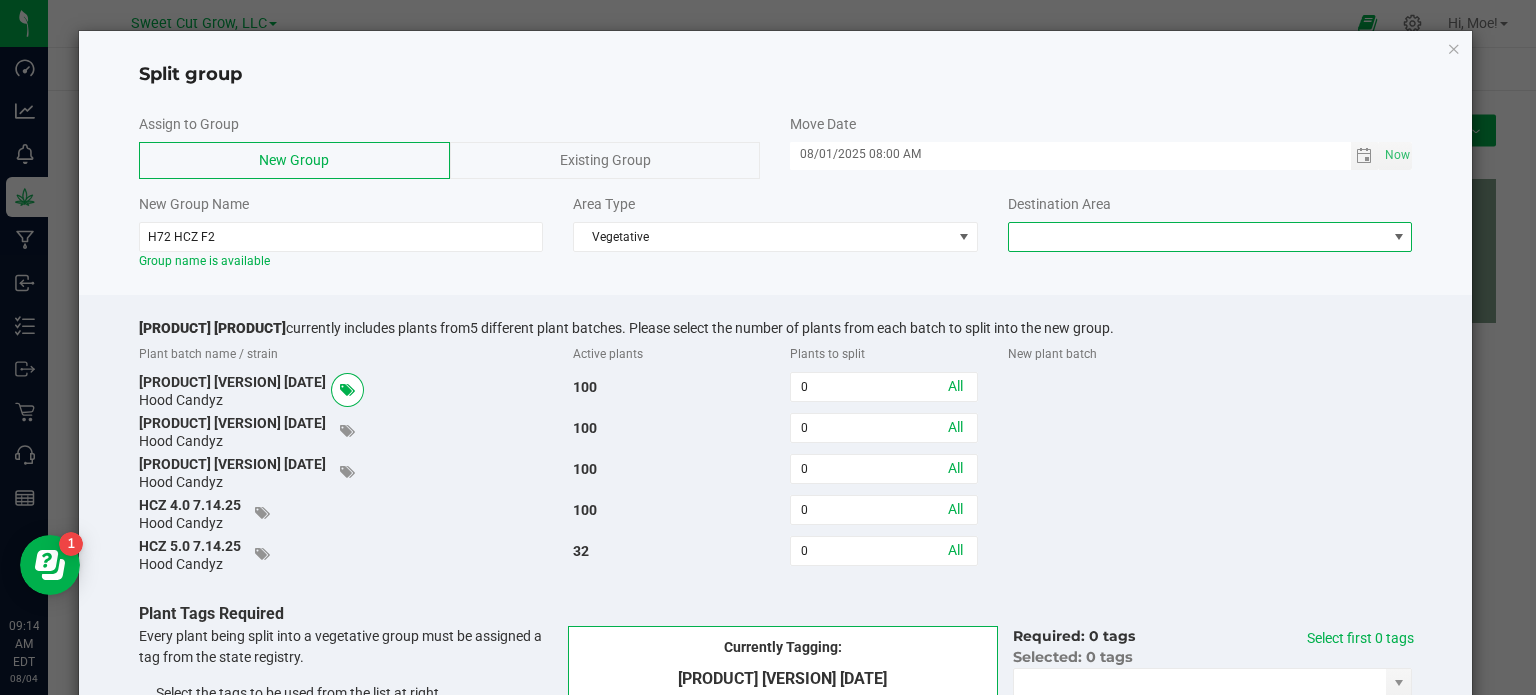 click at bounding box center [1399, 237] 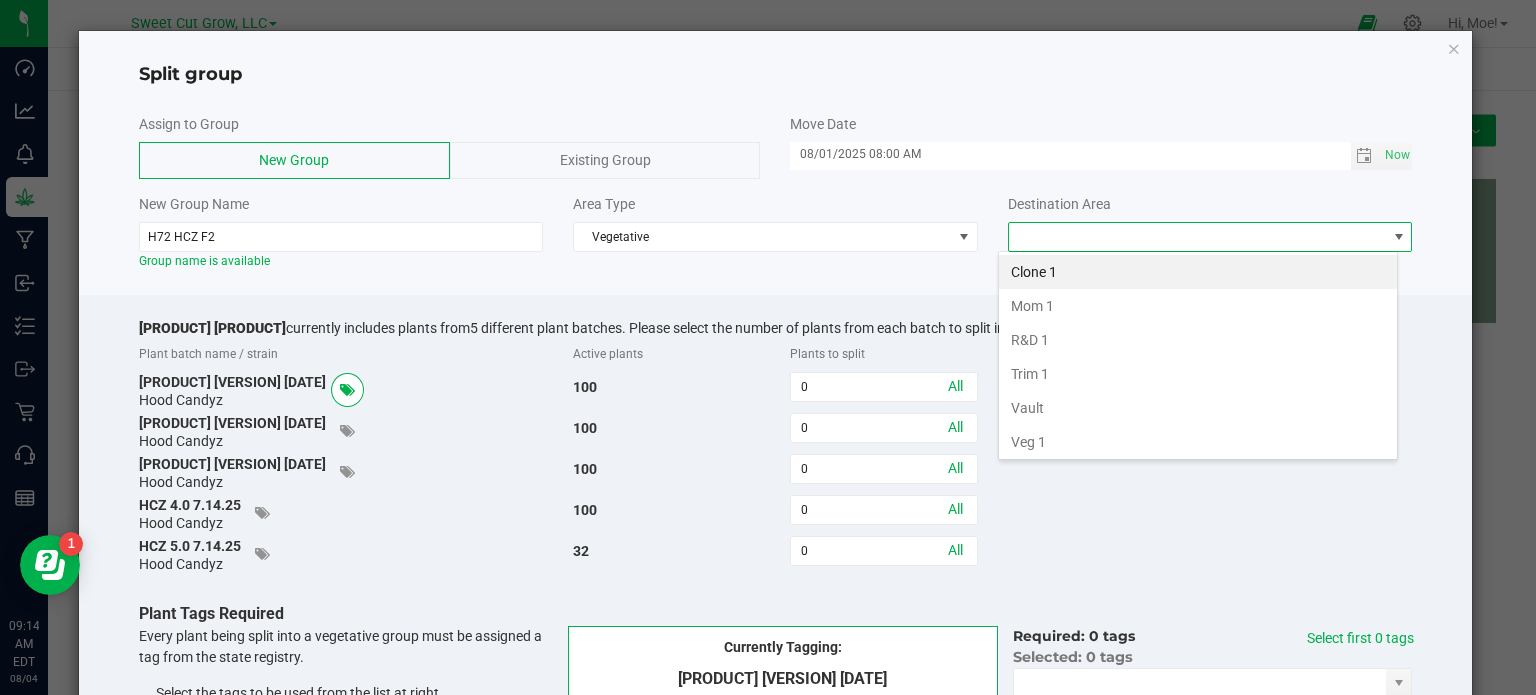 scroll, scrollTop: 99970, scrollLeft: 99600, axis: both 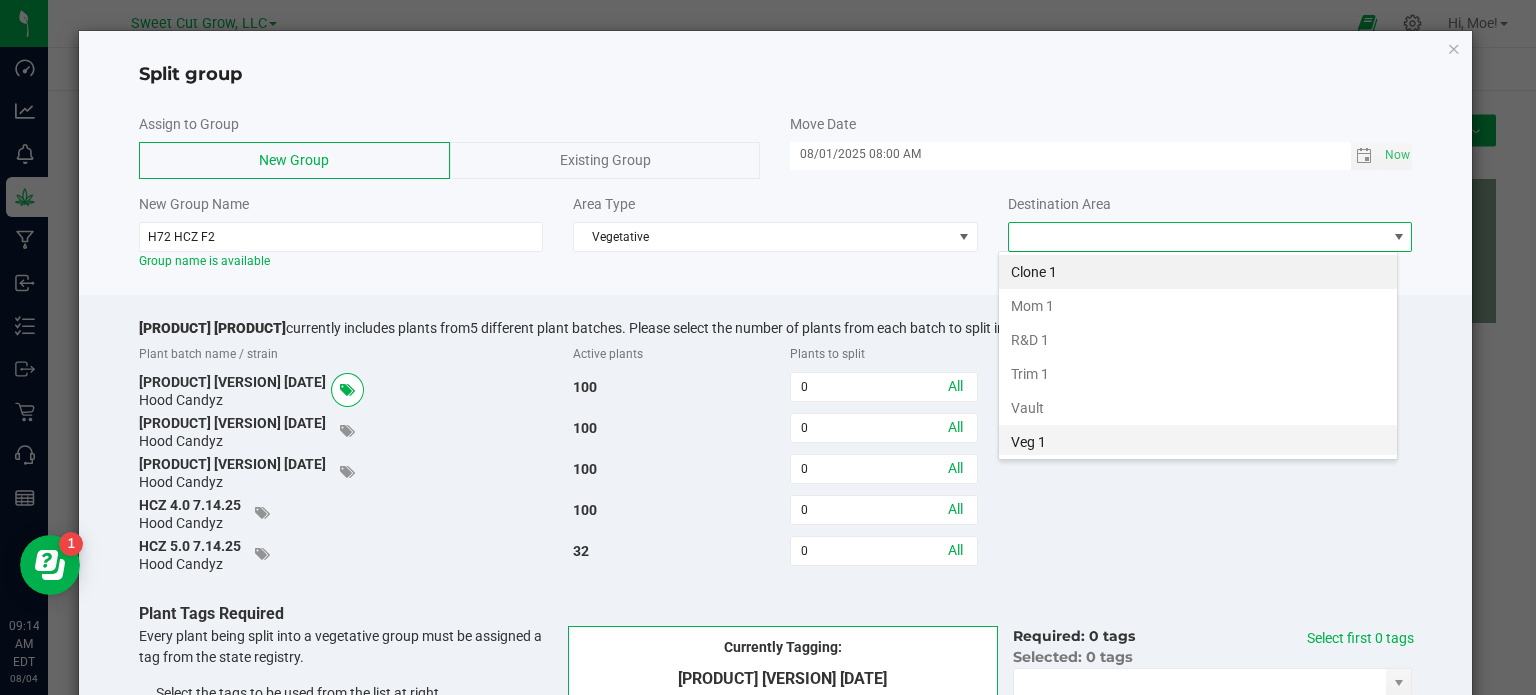 click on "Veg 1" at bounding box center (1198, 442) 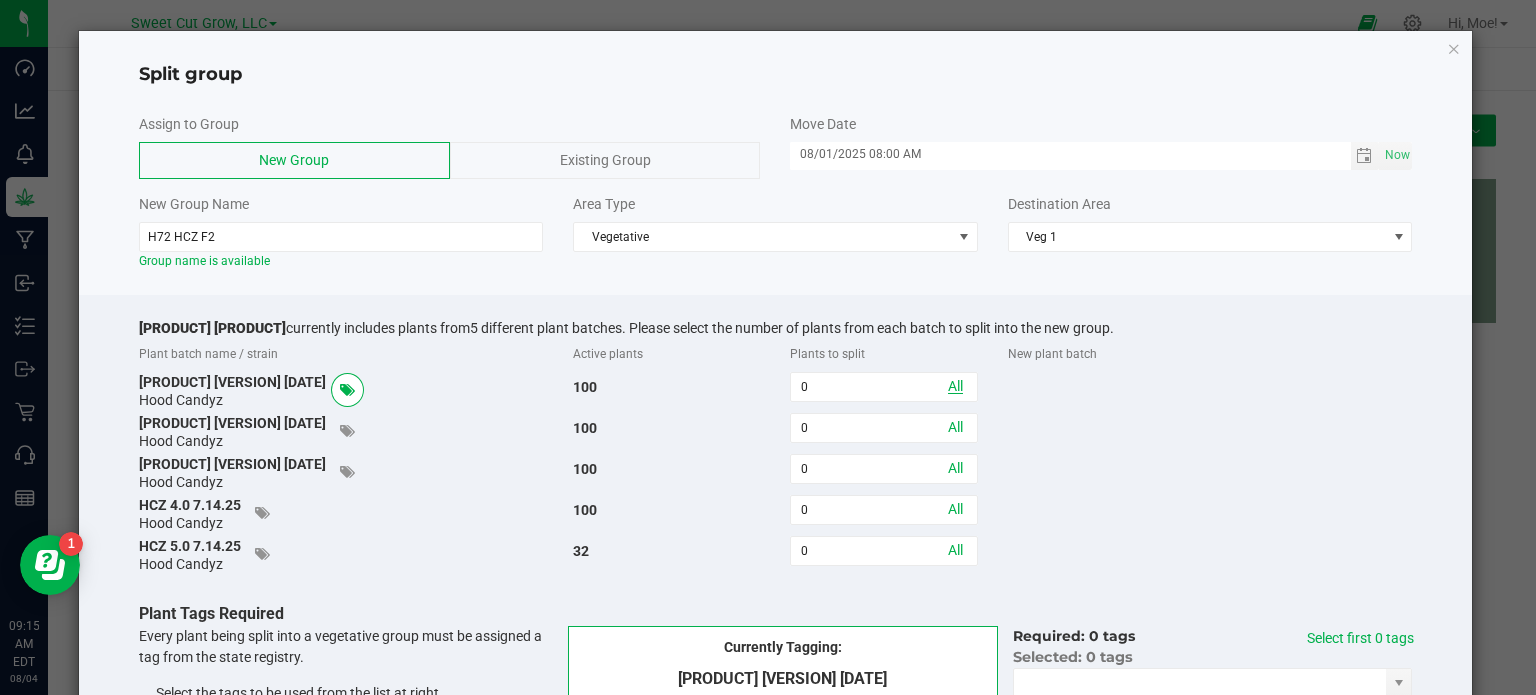 click on "All" 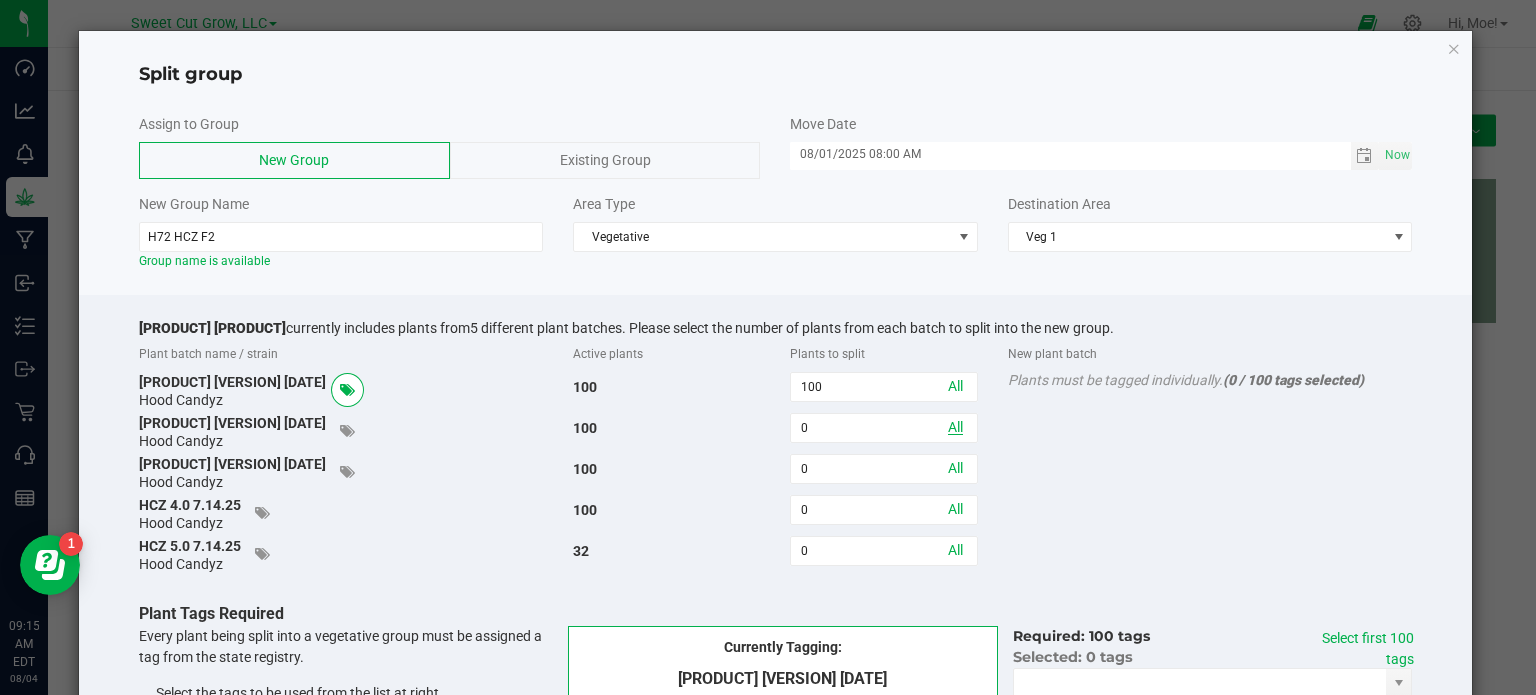 click on "All" 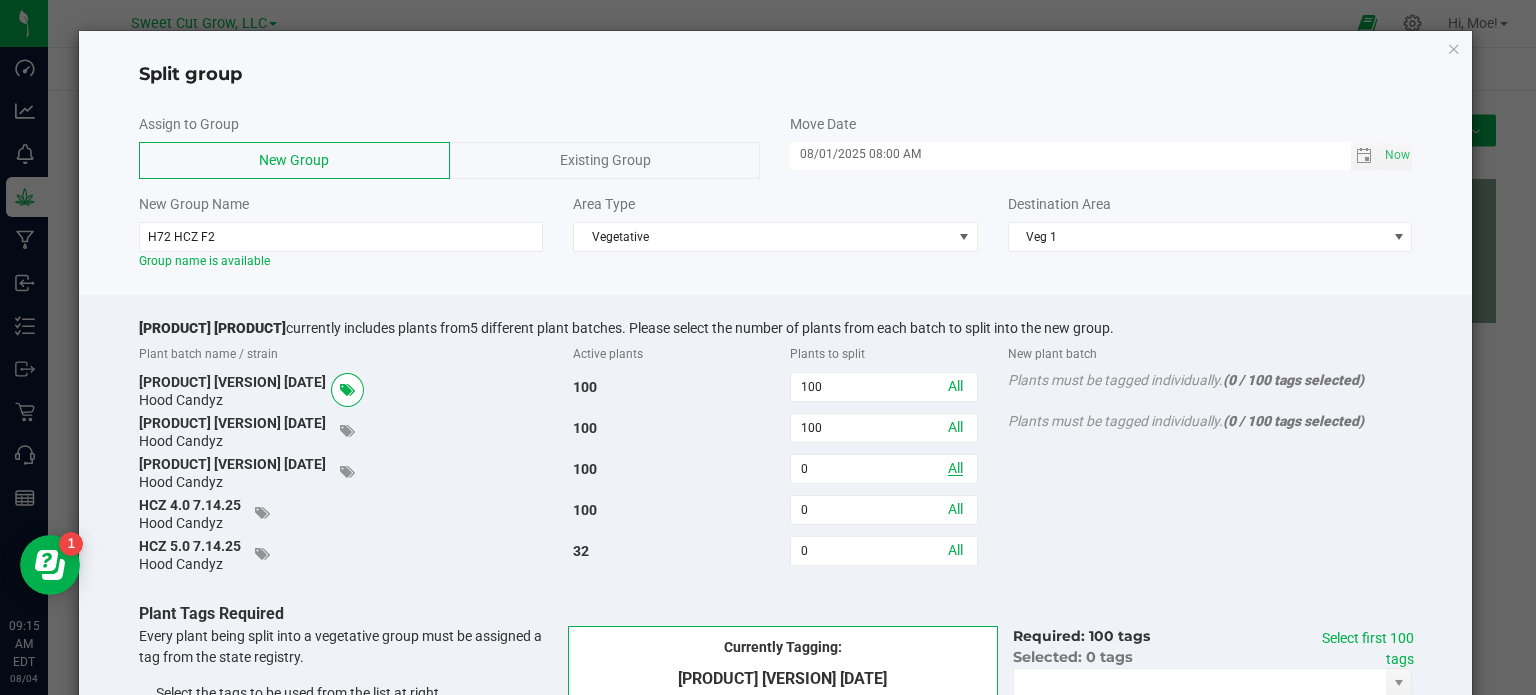 click on "All" 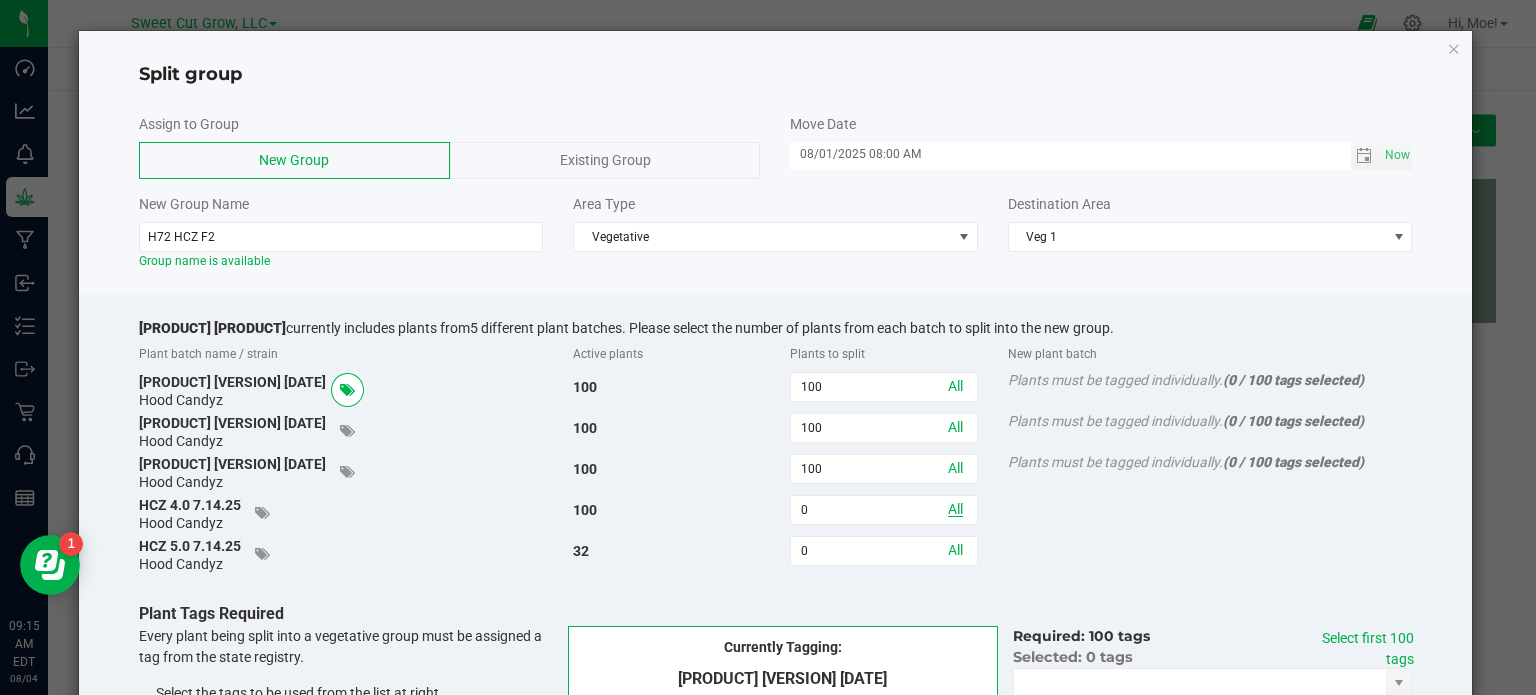 click on "All" 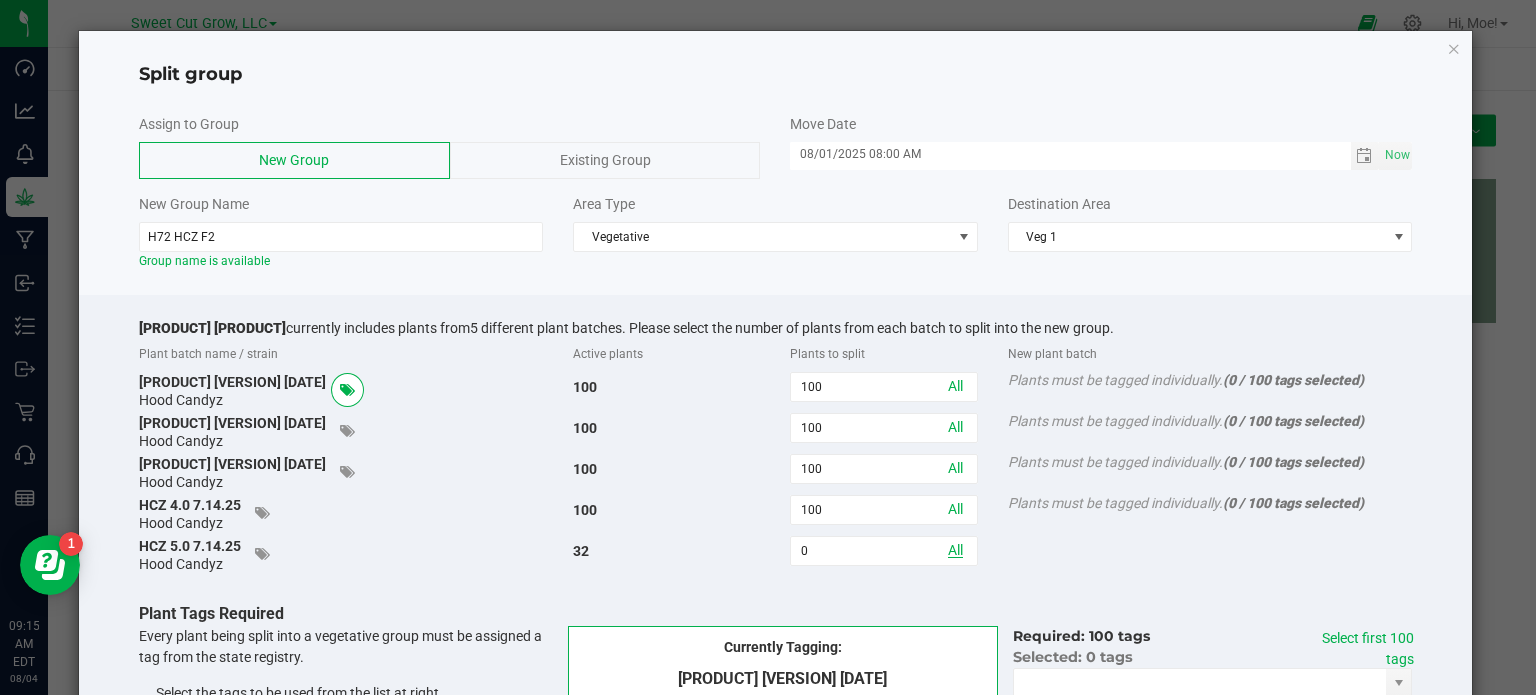click on "All" 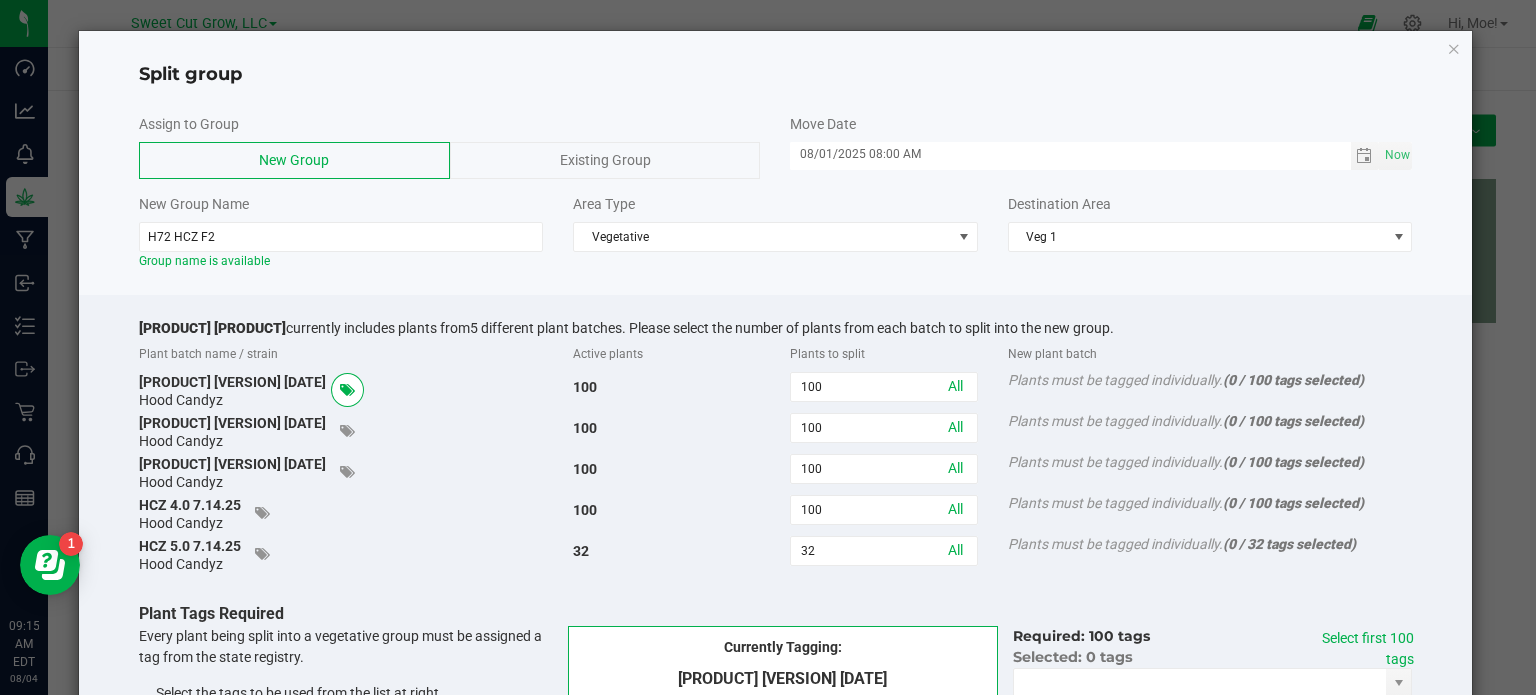 click on "Split group  Assign to Group   New Group   Existing Group   Move Date  [DATE] [TIME]
Now
New Group Name  H72 HCZ F2  Group name is available  Area Type  Vegetative  Destination Area  Veg 1  H72 HCZ   currently includes plants from   5 different plant batches. Please select the number of plants from each batch to split into the new group.   Plant batch name / strain   Active plants   Plants to split   New plant batch   HCZ 1.0 7.14.25   Hood Candyz   100  100  All   Plants must be tagged individually.   (0 / 100 tags selected)   HCZ 2.0 7.14.25   Hood Candyz   100  100  All   Plants must be tagged individually.   (0 / 100 tags selected)   HCZ 3.0 7.14.25   Hood Candyz   100  100  All   Plants must be tagged individually.   (0 / 100 tags selected)   HCZ 4.0 7.14.25   Hood Candyz   100  100  All   Plants must be tagged individually.   (0 / 100 tags selected)   HCZ 5.0 7.14.25   Hood Candyz   32  32  All   Plants must be tagged individually." 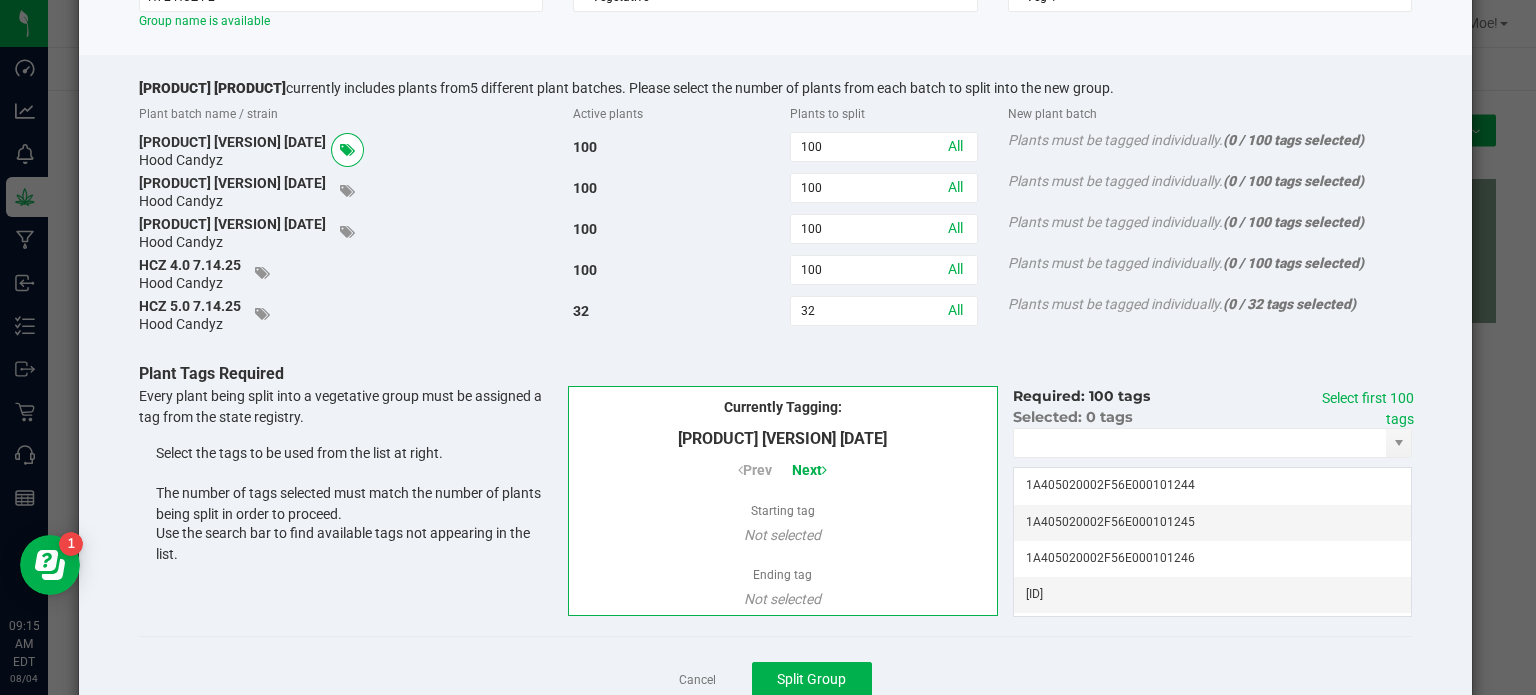 click on "Split group  Assign to Group   New Group   Existing Group   Move Date  [DATE] [TIME]
Now
New Group Name  H72 HCZ F2  Group name is available  Area Type  Vegetative  Destination Area  Veg 1  H72 HCZ   currently includes plants from   5 different plant batches. Please select the number of plants from each batch to split into the new group.   Plant batch name / strain   Active plants   Plants to split   New plant batch   HCZ 1.0 7.14.25   Hood Candyz   100  100  All   Plants must be tagged individually.   (0 / 100 tags selected)   HCZ 2.0 7.14.25   Hood Candyz   100  100  All   Plants must be tagged individually.   (0 / 100 tags selected)   HCZ 3.0 7.14.25   Hood Candyz   100  100  All   Plants must be tagged individually.   (0 / 100 tags selected)   HCZ 4.0 7.14.25   Hood Candyz   100  100  All   Plants must be tagged individually.   (0 / 100 tags selected)   HCZ 5.0 7.14.25   Hood Candyz   32  32  All   Plants must be tagged individually." 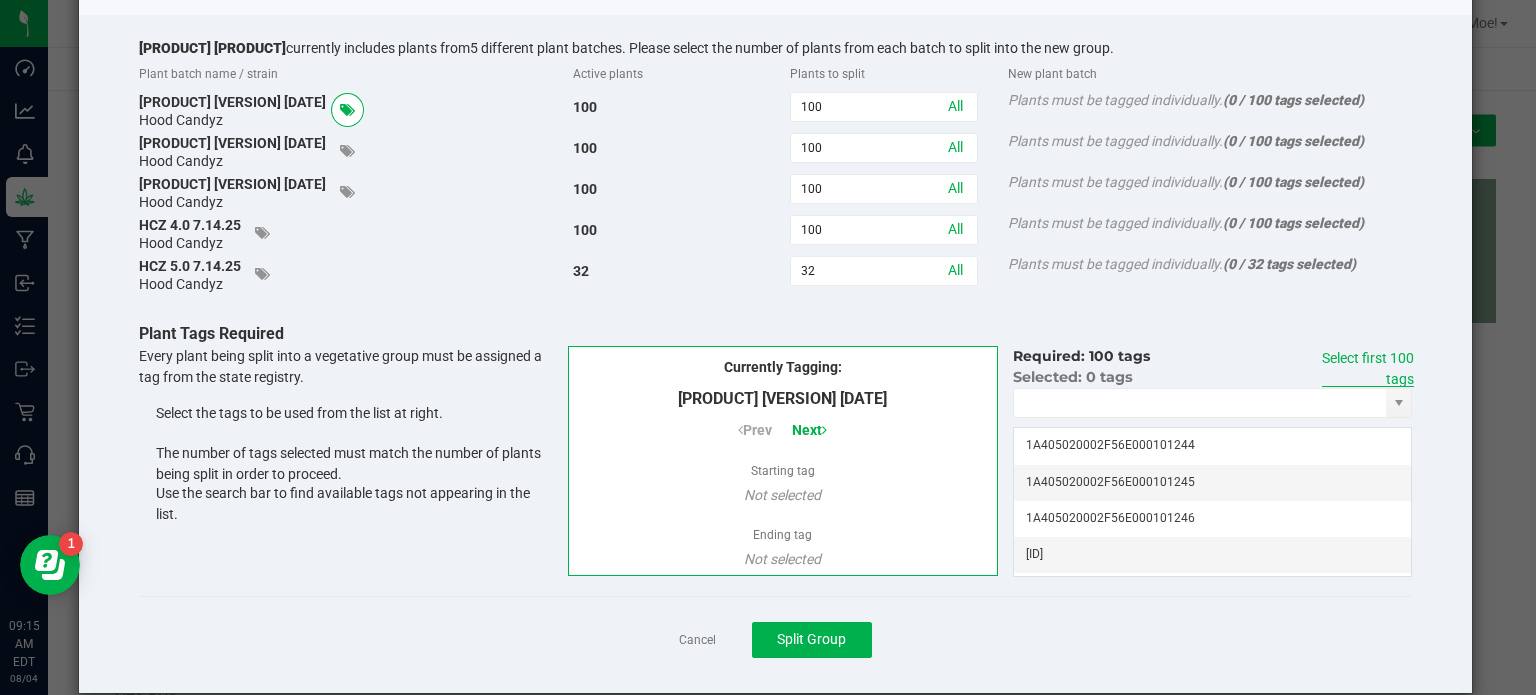 click on "Select first 100 tags" 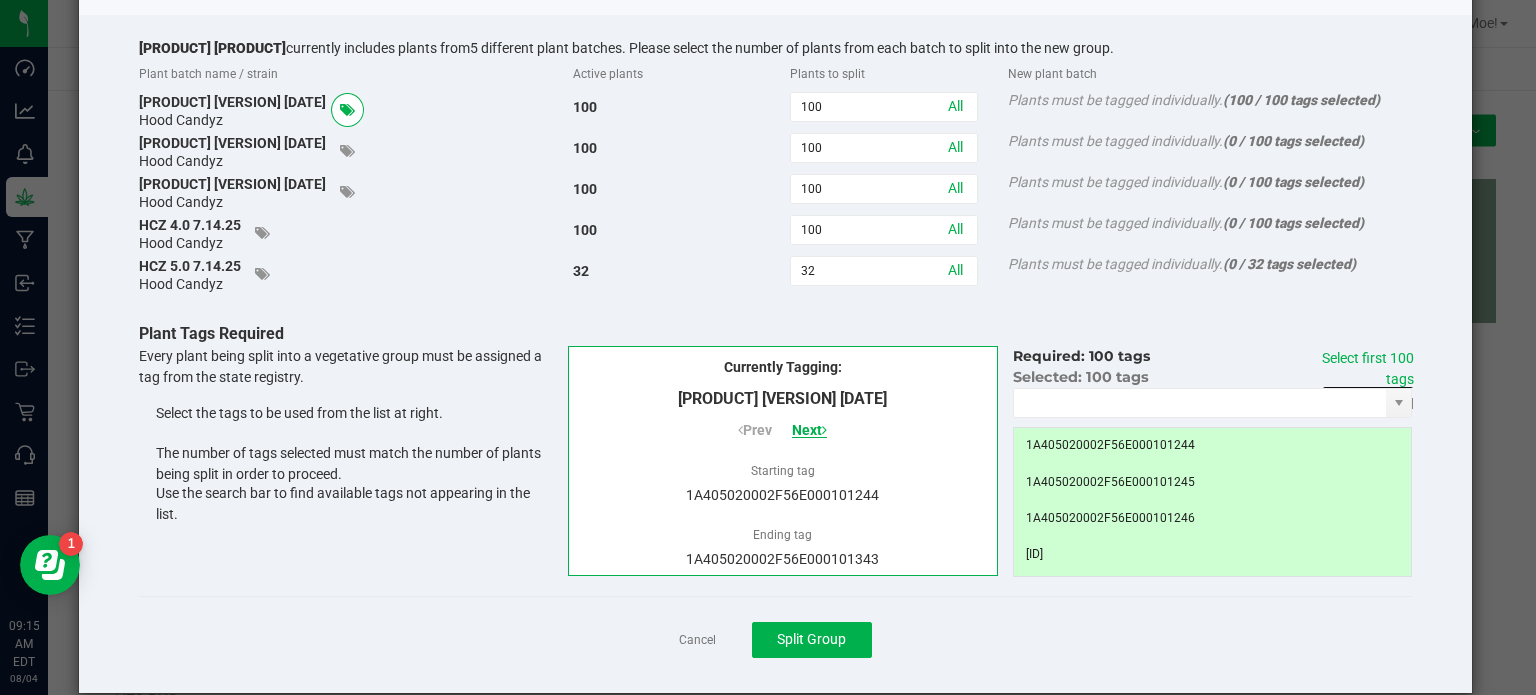 click on "Next" 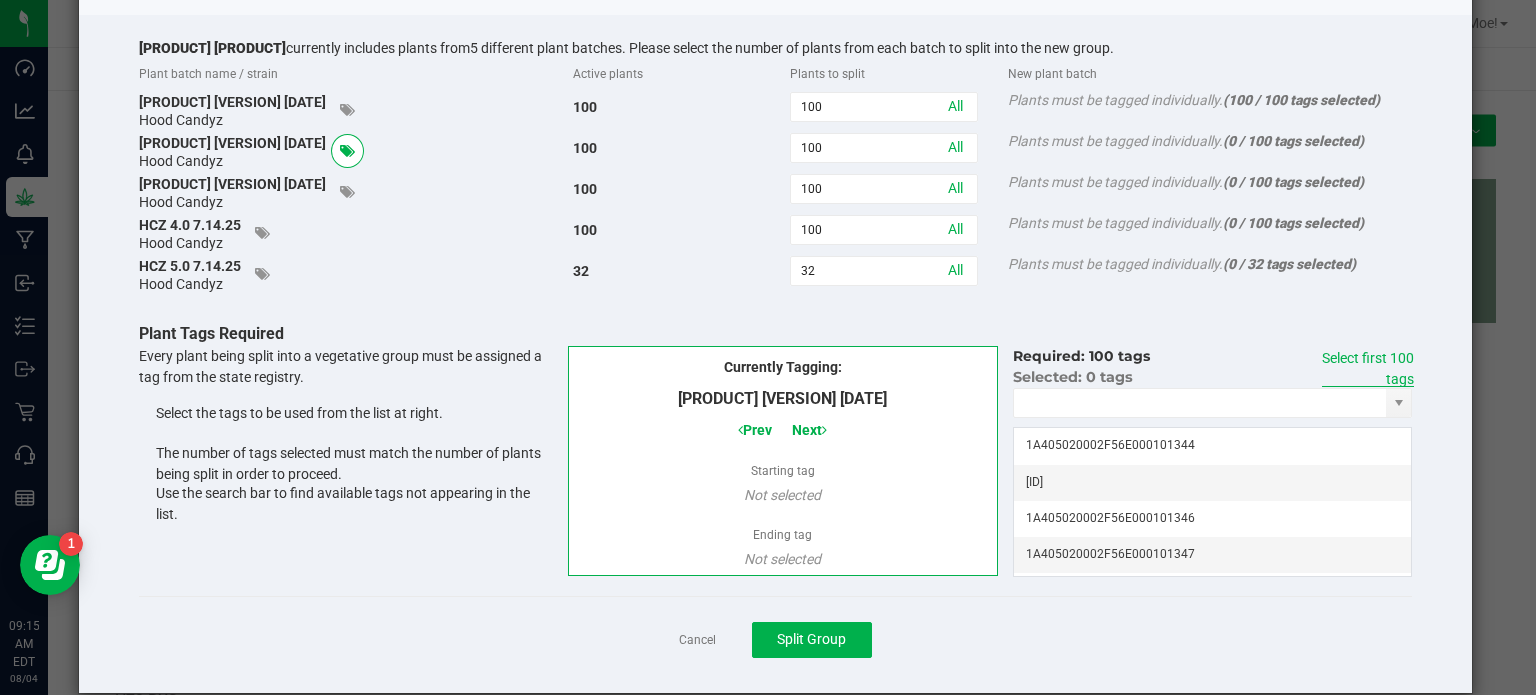 click on "Select first 100 tags" 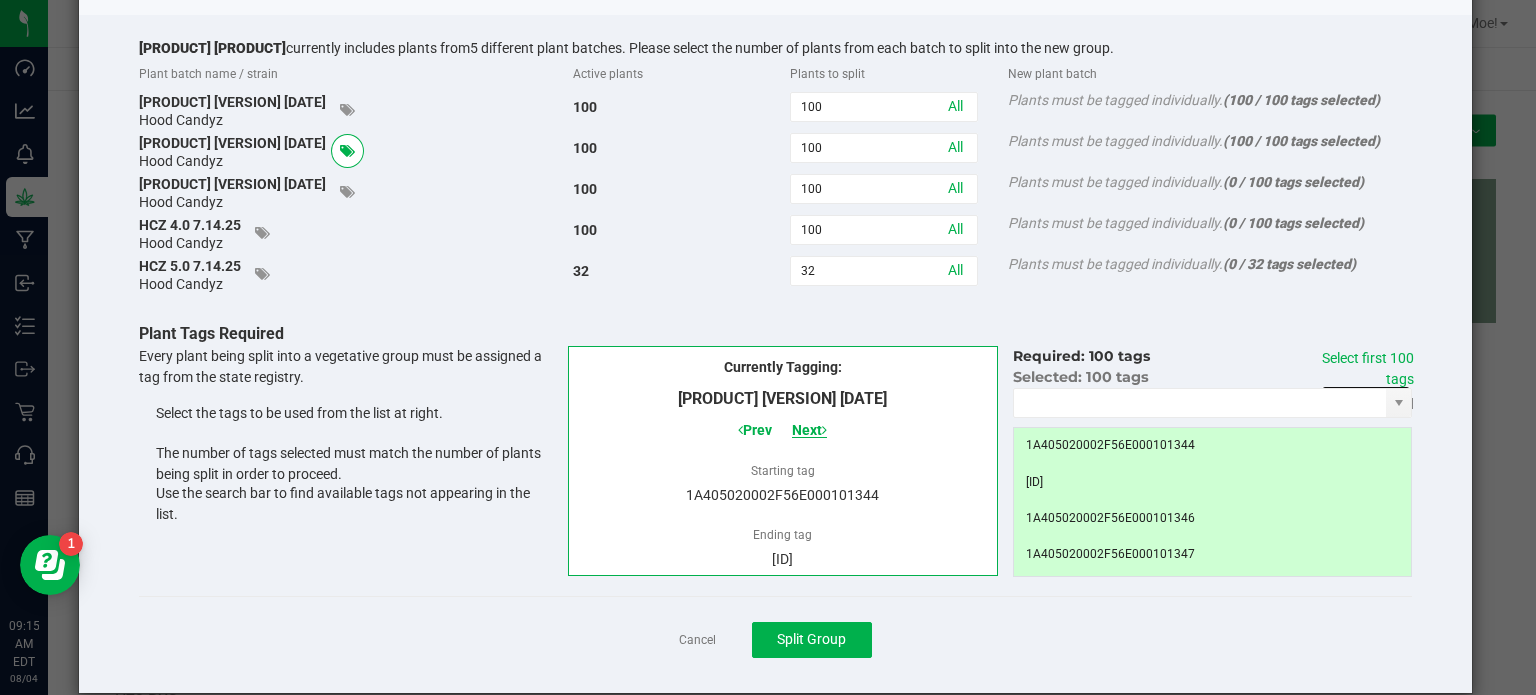 click on "Next" 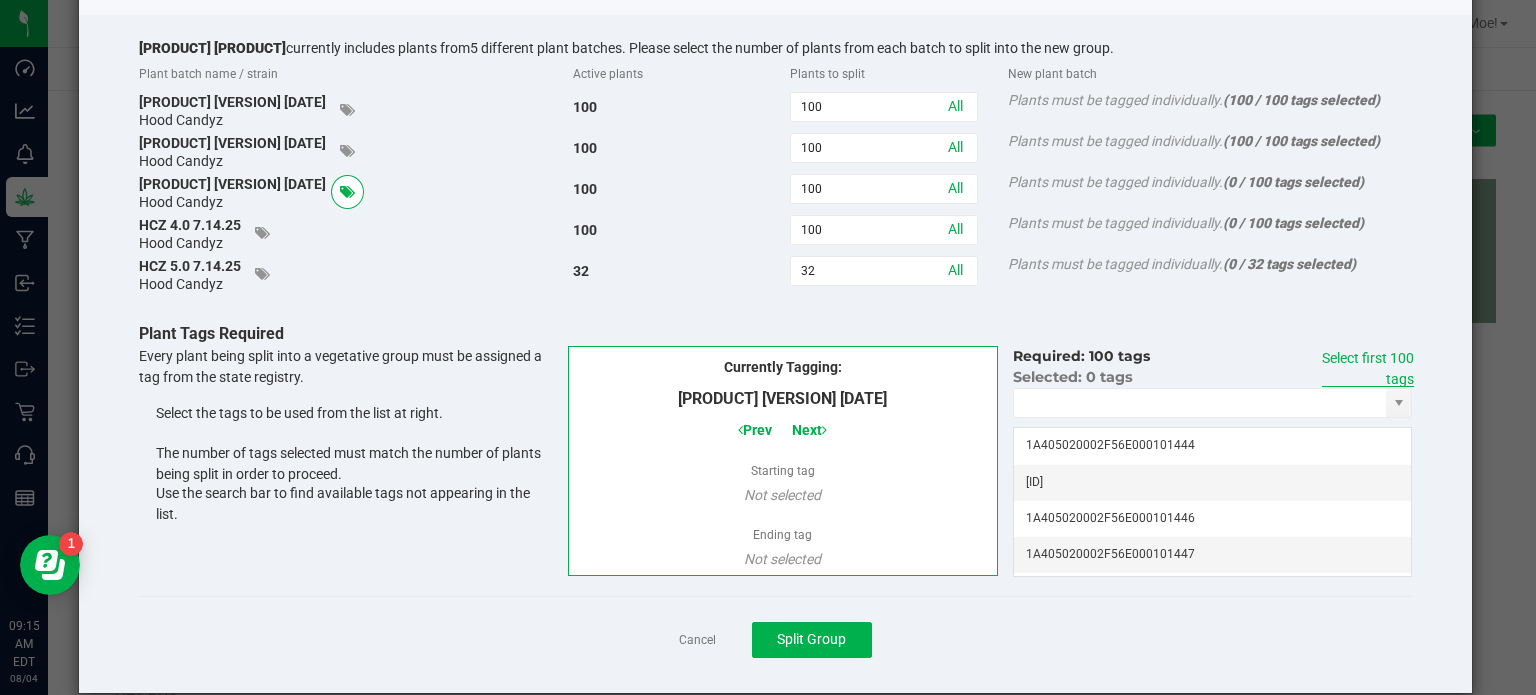 click on "Select first 100 tags" 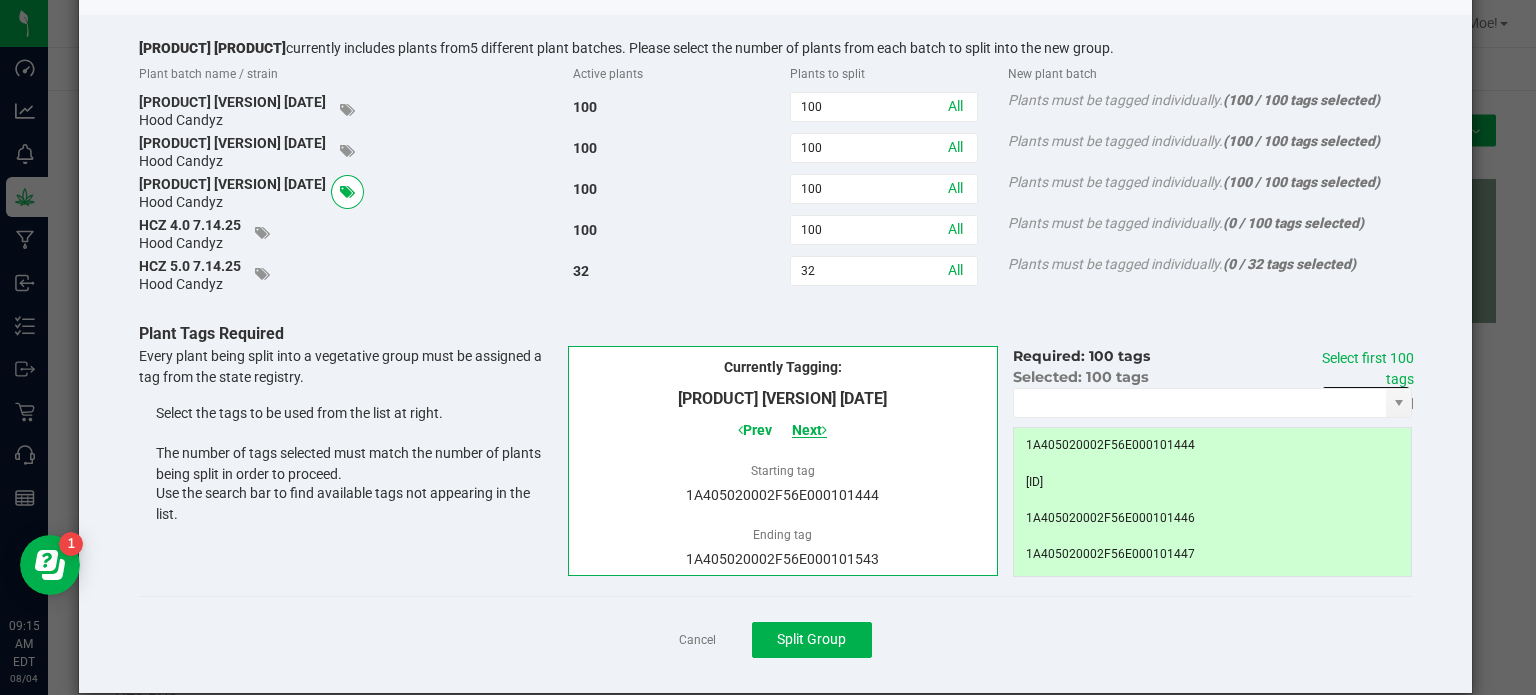 click on "Next" 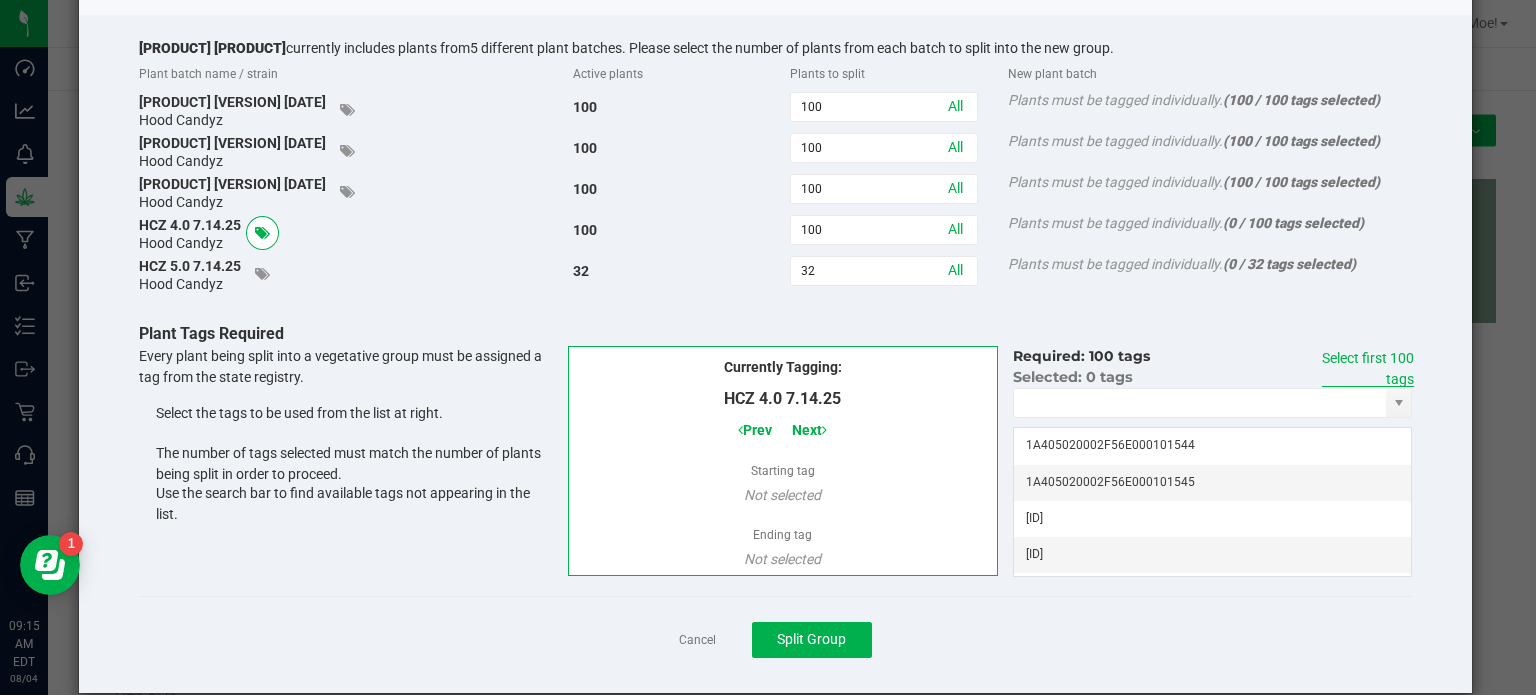 click on "Select first 100 tags" 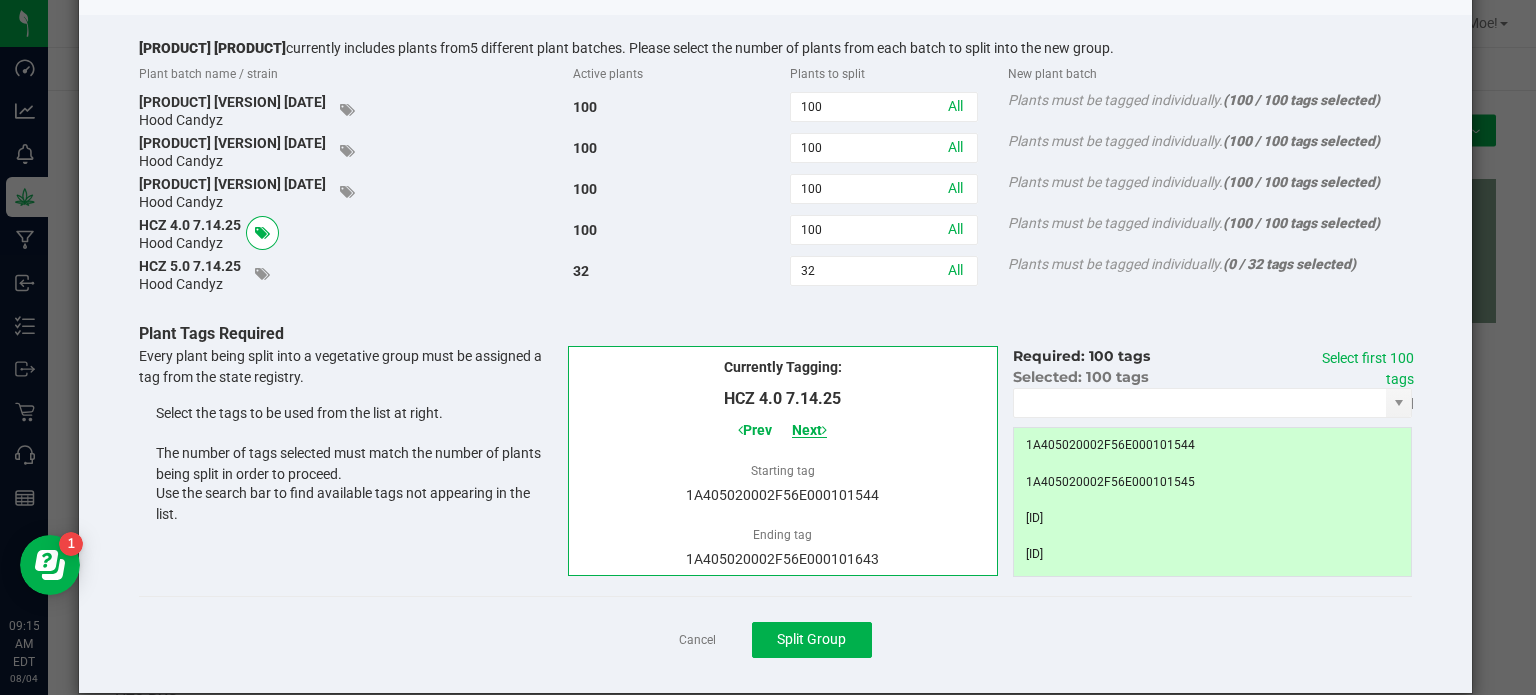 click on "Next" 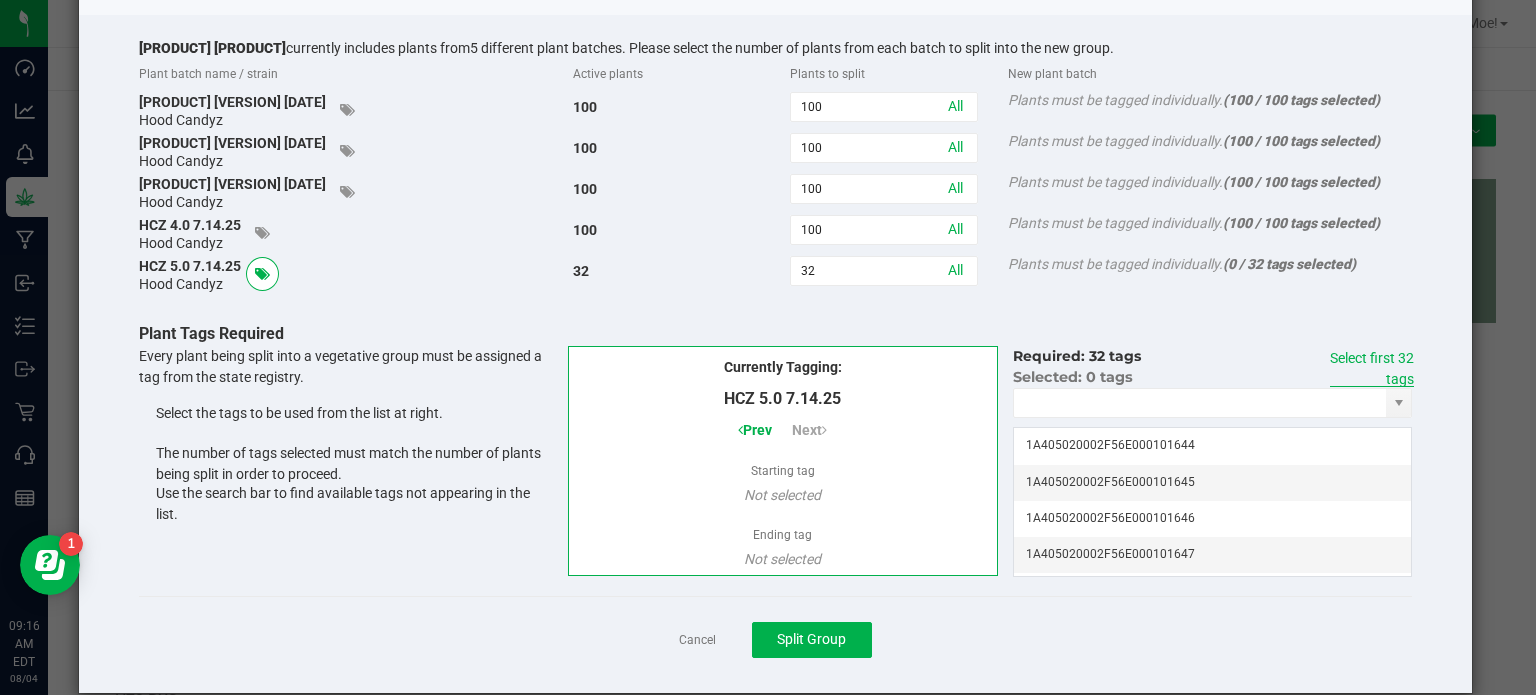 click on "Select first 32 tags" 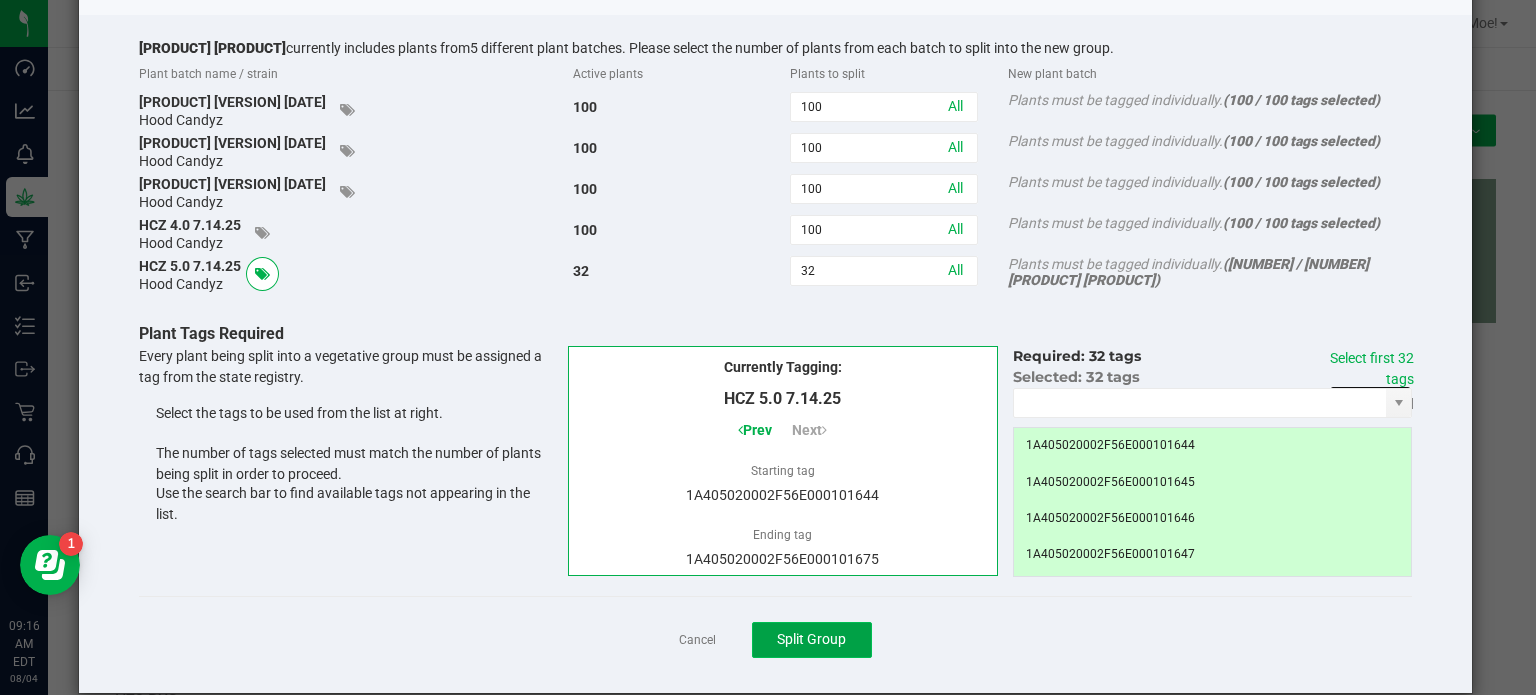 click on "Split Group" 